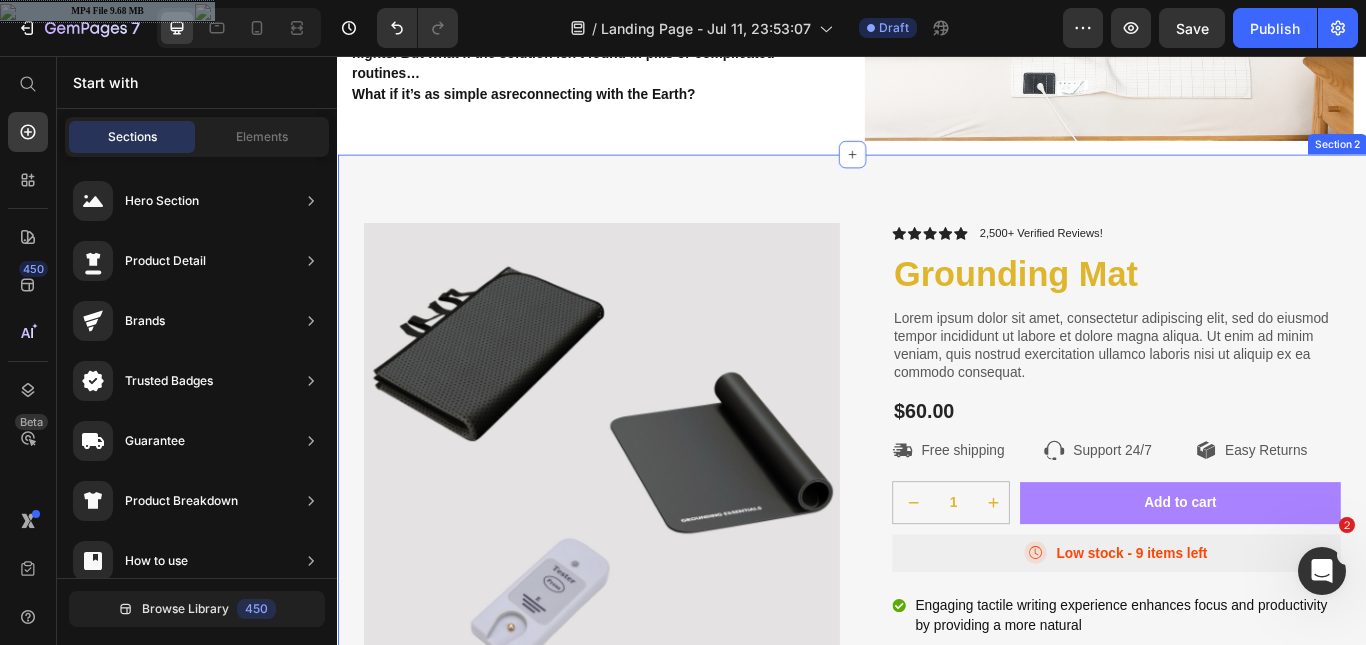 click on "Product Images Icon Icon Icon Icon Icon Icon List 2,500+ Verified Reviews! Text Block Row Grounding Mat Product Title Lorem ipsum dolor sit amet, consectetur adipiscing elit, sed do eiusmod tempor incididunt ut labore et dolore magna aliqua. Ut enim ad minim veniam, quis nostrud exercitation ullamco laboris nisi ut aliquip ex ea commodo consequat. Text Block $60.00 Product Price Row
Icon Free shipping  Text Block Row
Icon Support 24/7 Text Block Row
Icon Easy Returns Text Block Row Row 1 Product Quantity Row Add to cart Add to Cart Row
Icon Low stock - 9 items left Text Block Row Engaging tactile writing experience enhances focus and productivity by providing a more natural Distraction-free note-taking enables students to stay centered and engaged during lectures and study sessions, Customizable personalized organization allows students to creatively structure their notes, ideas Item List Row Product Product Images Grounding Mat (P) Title" at bounding box center [937, 1369] 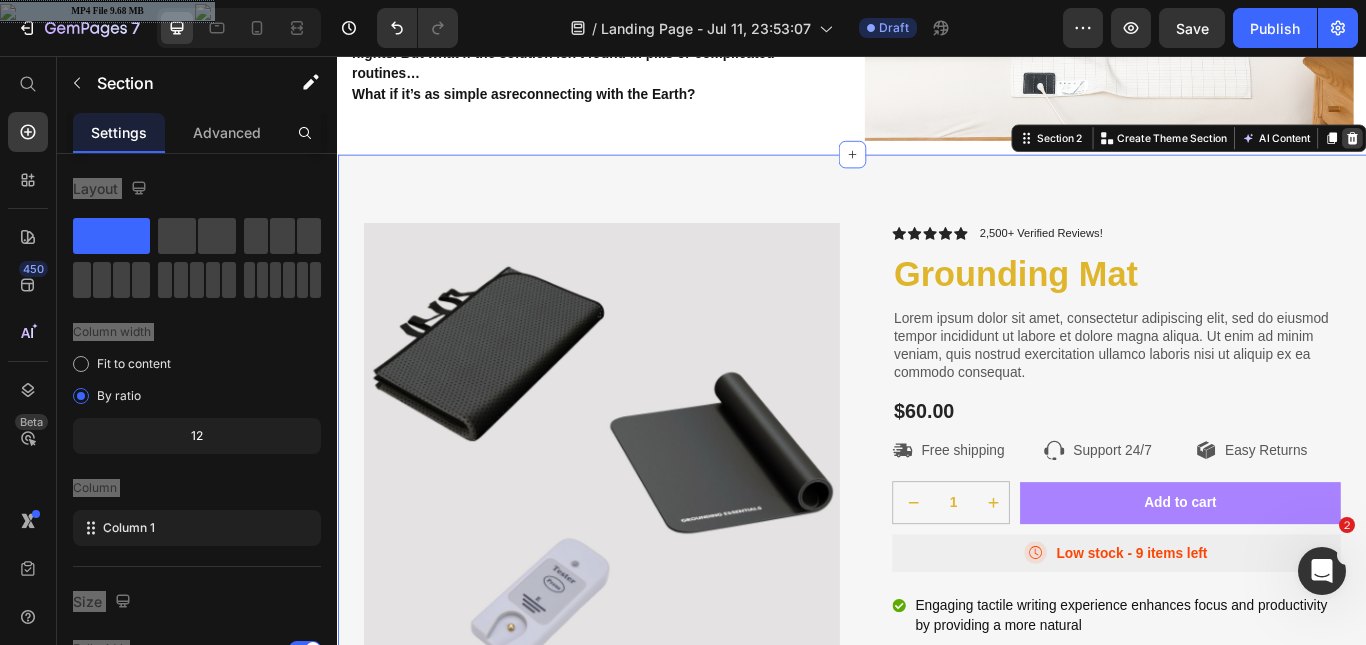 click 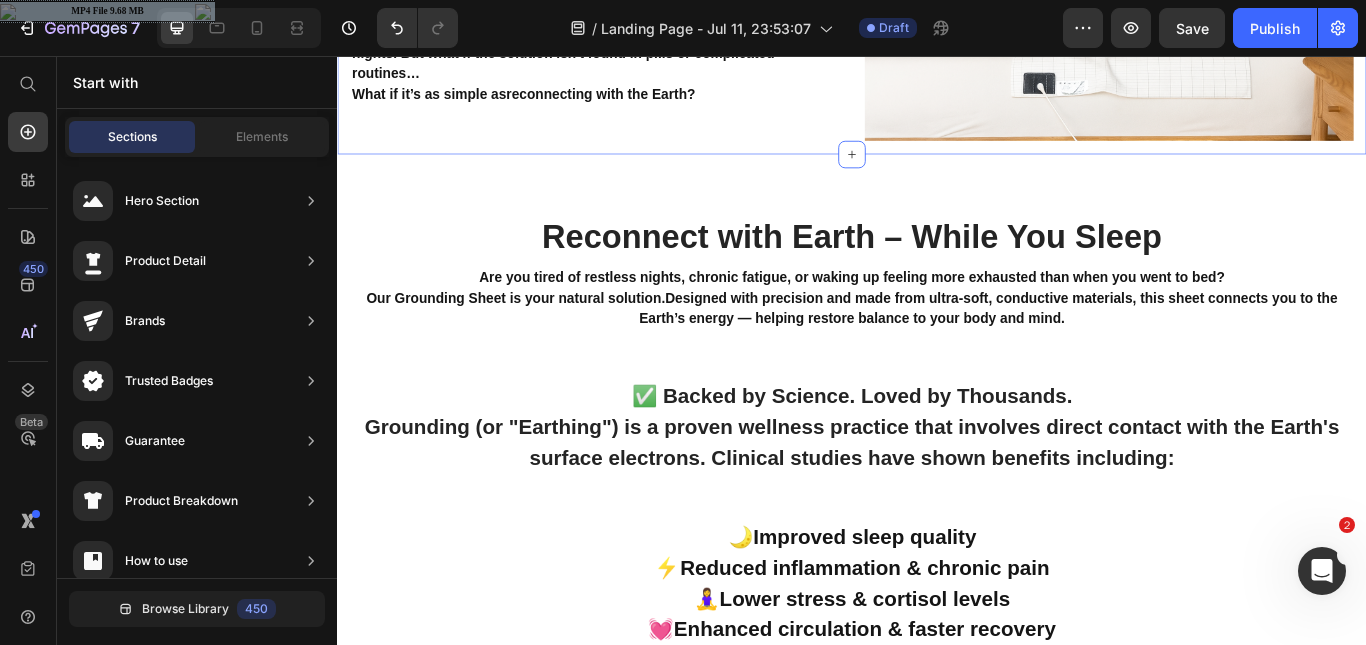 scroll, scrollTop: 298, scrollLeft: 0, axis: vertical 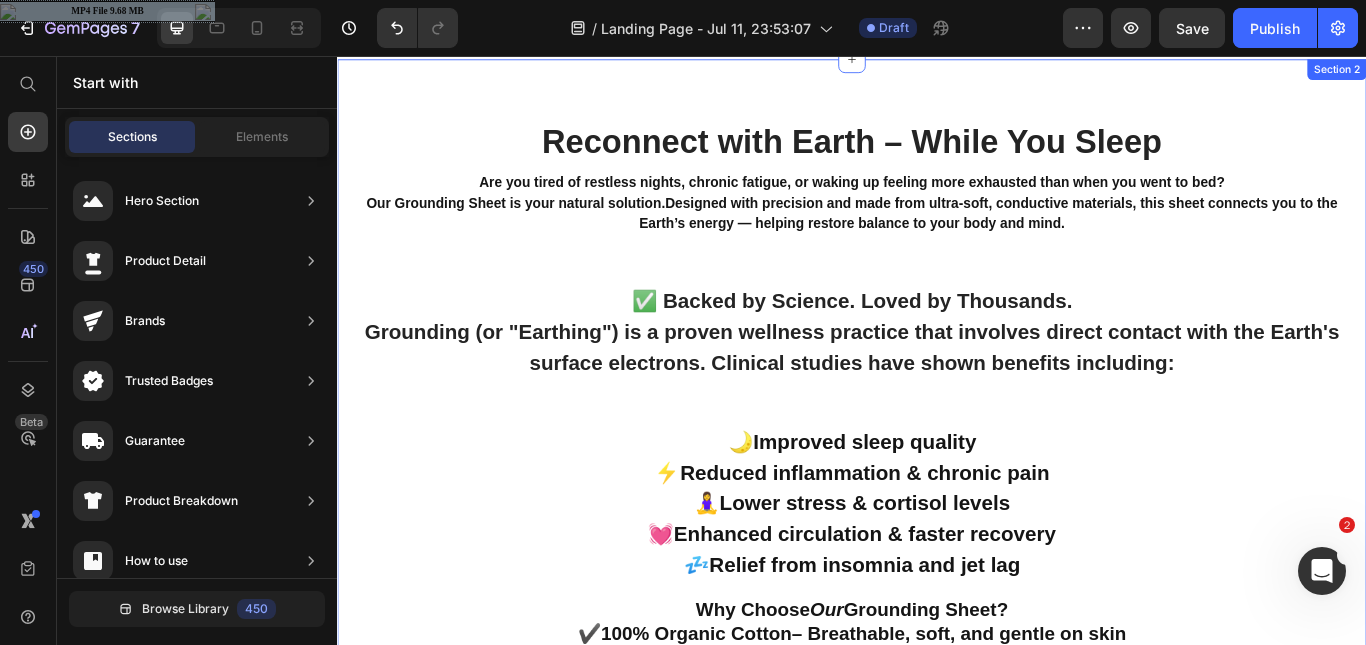 click on "Reconnect with Earth – While You Sleep Heading Are you tired of restless nights, chronic fatigue, or waking up feeling more exhausted than when you went to bed? Our Grounding Sheet is your natural solution.  Designed with precision and made from ultra-soft, conductive materials, this sheet connects you to the Earth’s energy — helping restore balance to your body and mind. Text block Row ✅ Backed by Science. Loved by Thousands. Grounding (or "Earthing") is a proven wellness practice that involves direct contact with the Earth's surface electrons. Clinical studies have shown benefits including: Heading   🌙  Improved sleep quality ⚡  Reduced inflammation & chronic pain 🧘‍♀️  Lower stress & cortisol levels 💓  Enhanced circulation & faster recovery 💤  Relief from insomnia and jet lag Text block Why Choose  Our  Grounding Sheet? ✔️  100% Organic Cotton  – Breathable, soft, and gentle on skin ✔️  Silver Thread Technology  – Ensures excellent conductivity ✔️  ✔️  Row" at bounding box center (937, 520) 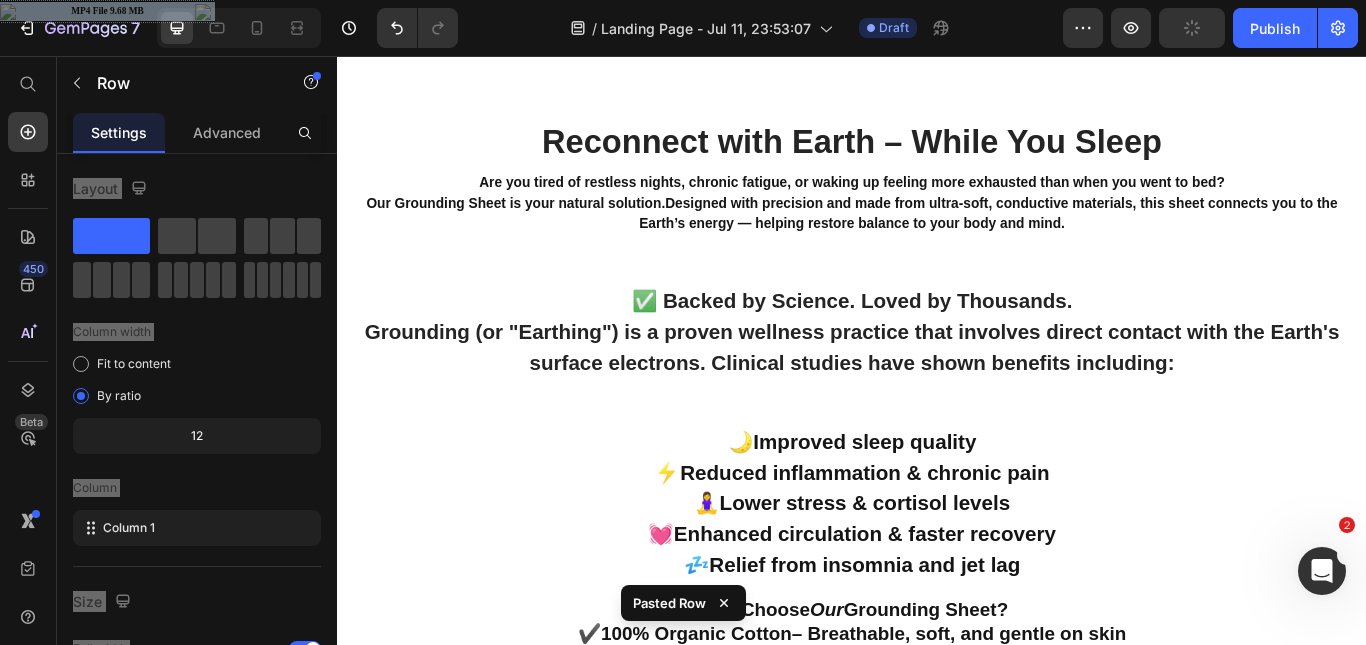 scroll, scrollTop: 1255, scrollLeft: 0, axis: vertical 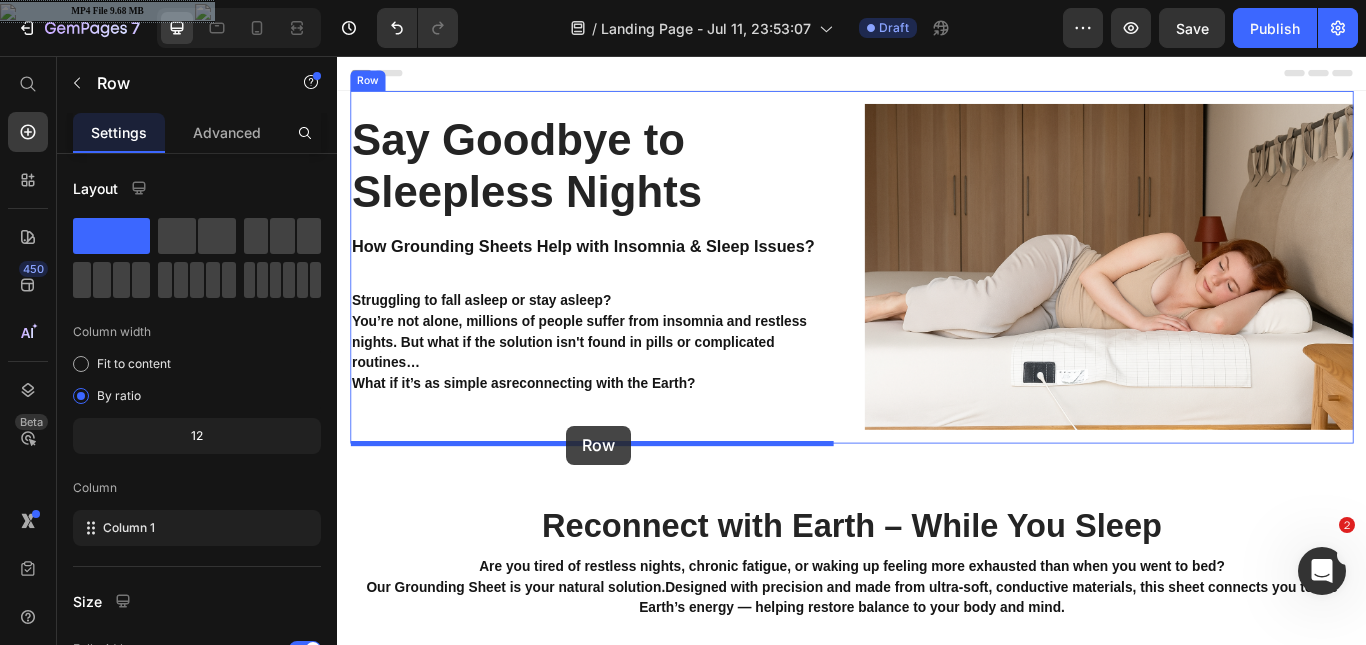 drag, startPoint x: 384, startPoint y: 314, endPoint x: 604, endPoint y: 487, distance: 279.8732 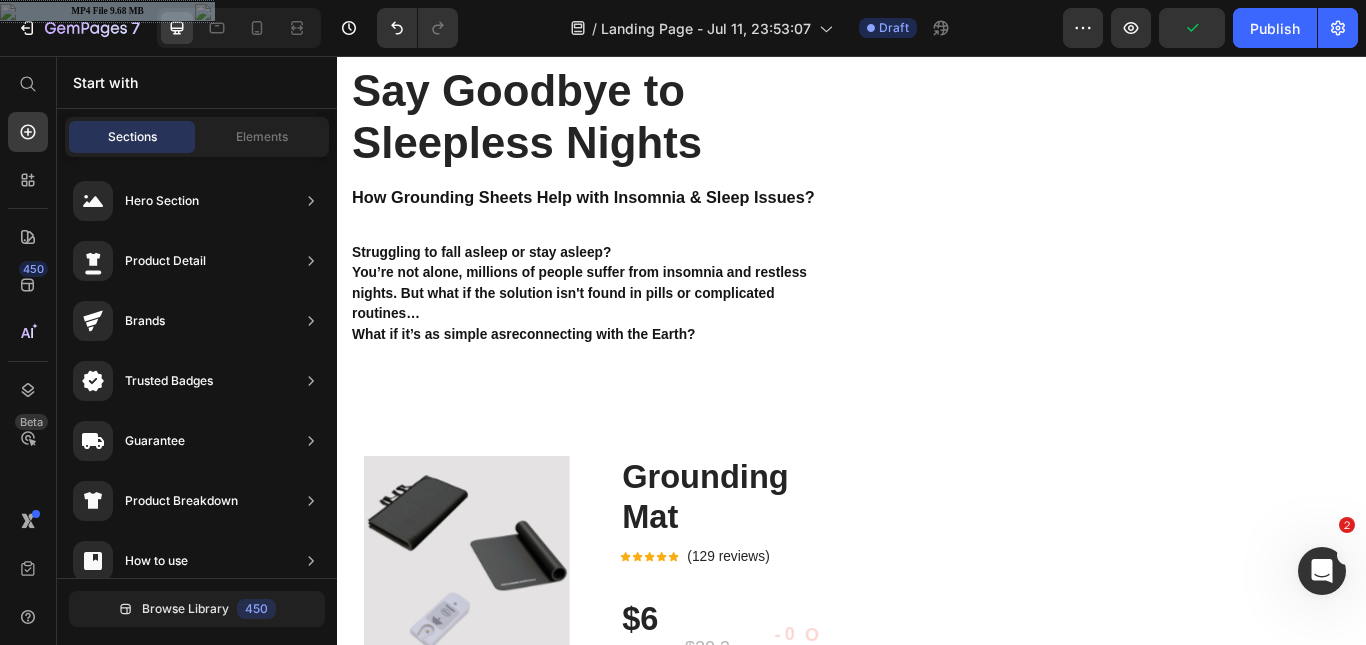 scroll, scrollTop: 0, scrollLeft: 0, axis: both 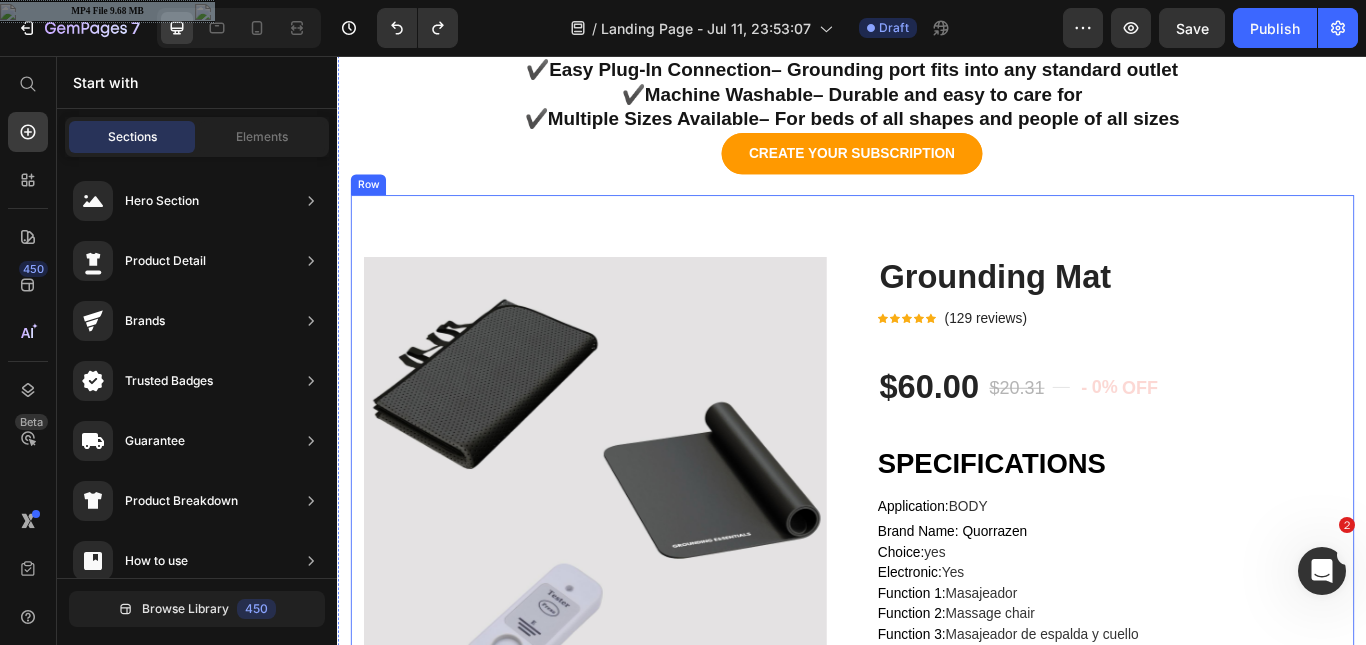 click on "Product Images Grounding Mat (P) Title                Icon                Icon                Icon                Icon                Icon Icon List Hoz (129 reviews) Text block Row $60.00 (P) Price $20.31 (P) Price                Title Line - 0% OFF (P) Tag Row Row SPECIFICATIONS
Application :  BODY
Brand Name : Quorrazen
Choice :  yes
Electronic :  Yes
Function 1 :  Masajeador
Function 2 :  Massage chair
Function 3 :  Masajeador de espalda y cuello
Function 4 :  Massage cushion
Function 5 :  Physical relaxation
Hign-concerned Chemical :  None
Item Type :  Massage & Relaxation
Material :  ABS
Origin :  Mainland China
Size :  40x60CM
Weight :  0.55KG
40x60CM Earthing Mouse Mat Antistatic With Grounding Cable, for Sleep Energy Pain Relief Inflammation Balance Wellness Therapy
About this item：
4.Easy to clean: All of our grounding mats are easy to clean and can be wiped directly with a damp cloth or washed with neutral soapy water.
View more (P) Description 00" at bounding box center (937, 969) 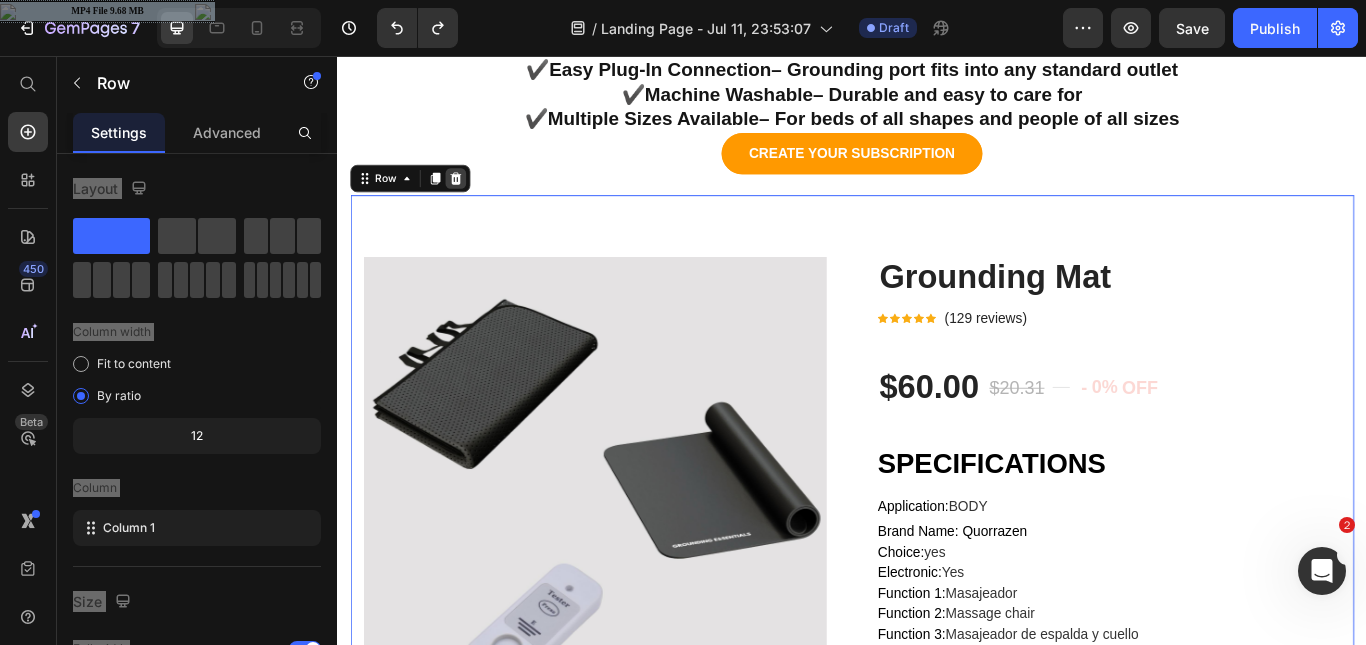click 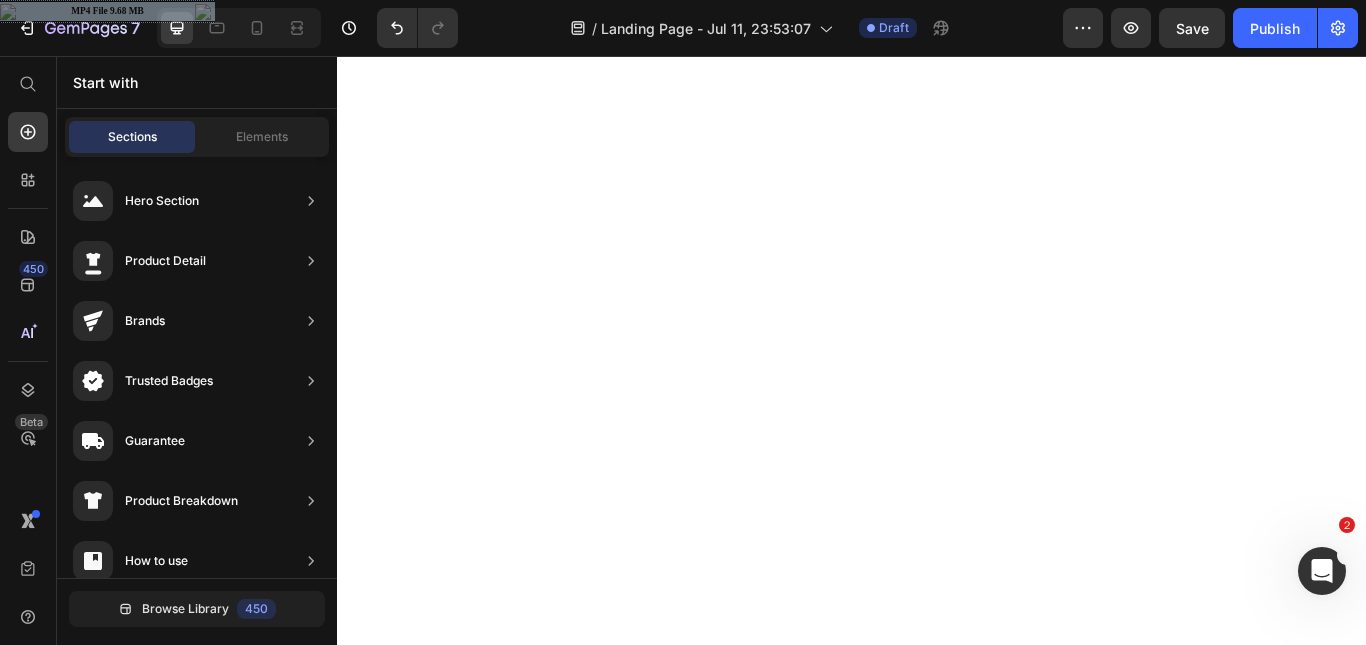 scroll, scrollTop: 1809, scrollLeft: 0, axis: vertical 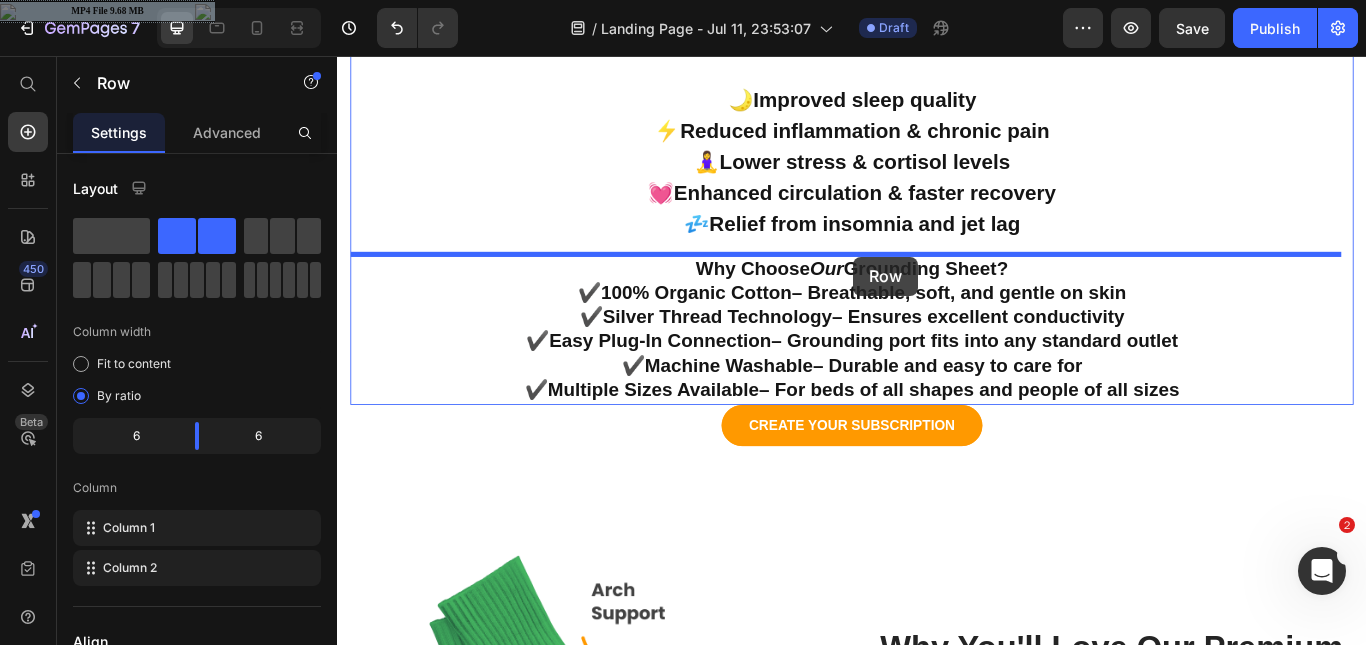 drag, startPoint x: 1001, startPoint y: 258, endPoint x: 939, endPoint y: 290, distance: 69.77106 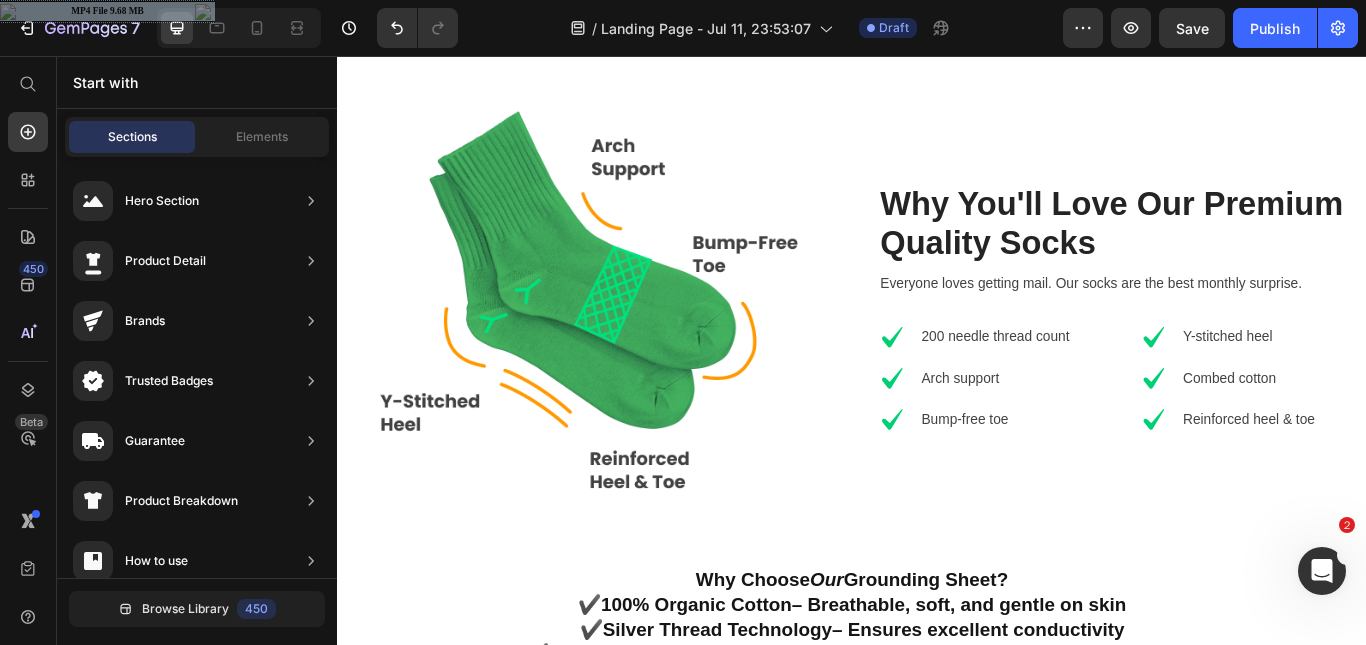 scroll, scrollTop: 1059, scrollLeft: 0, axis: vertical 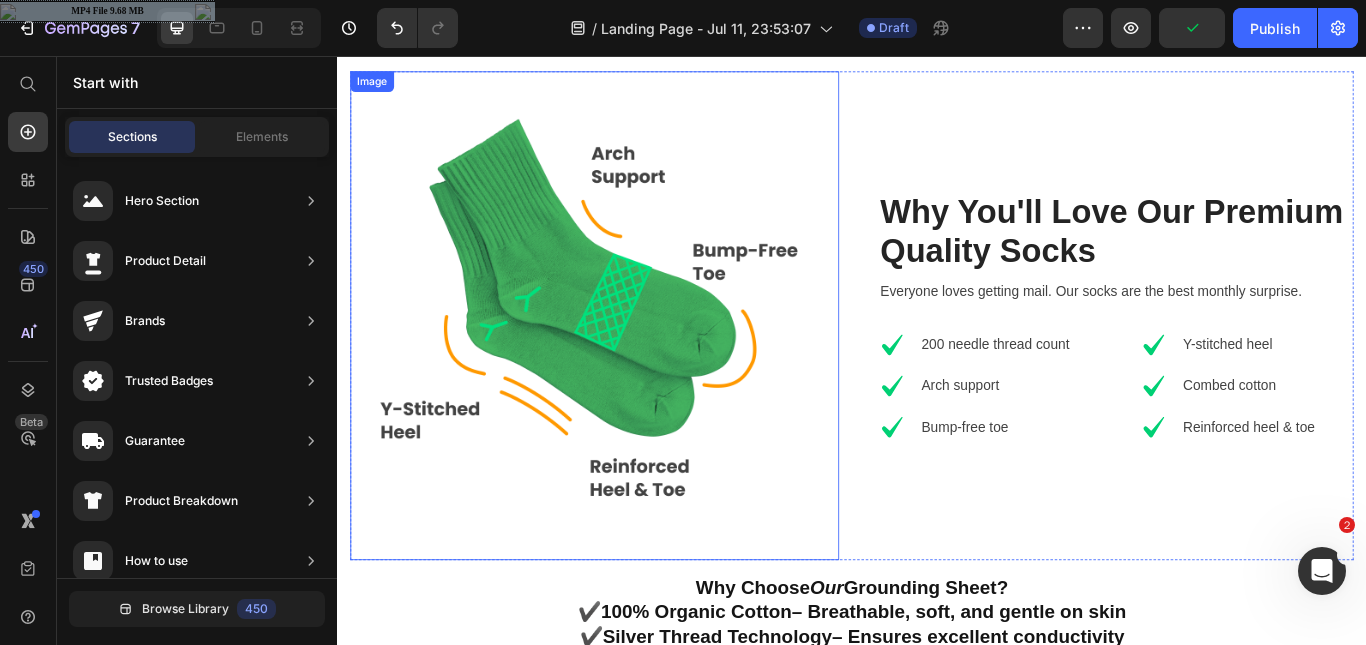click at bounding box center [637, 359] 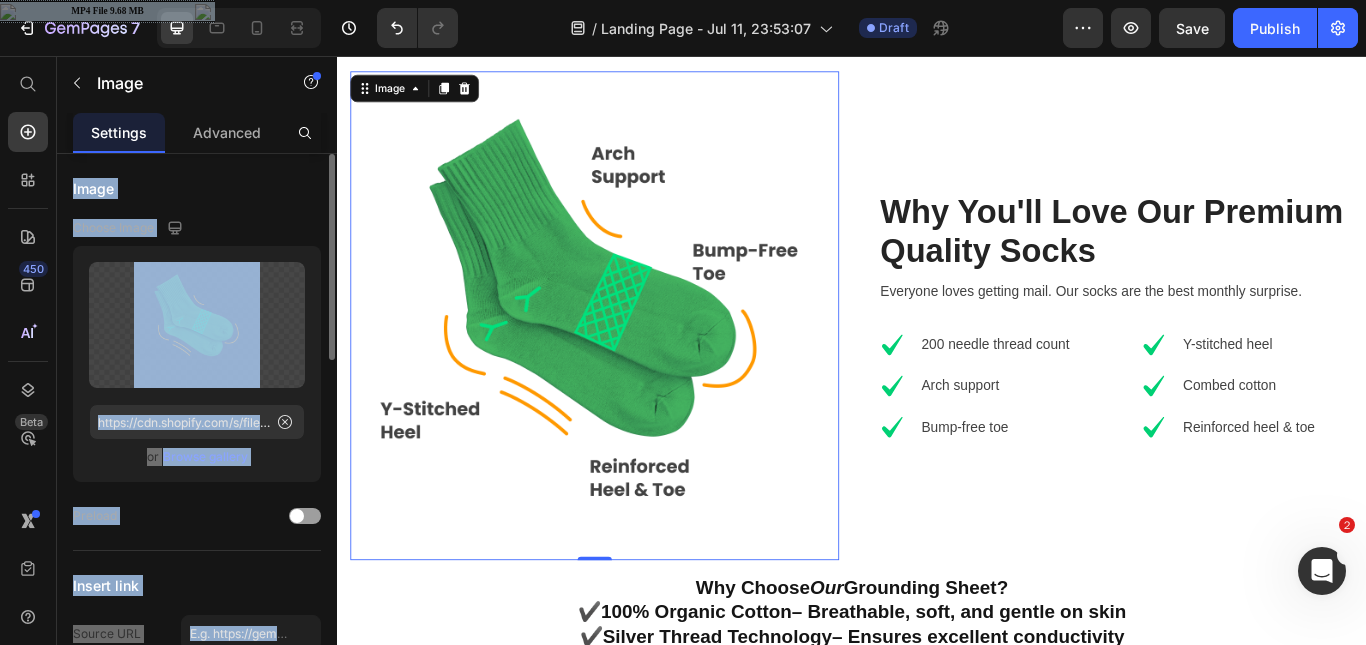 click on "or   Browse gallery" at bounding box center [197, 457] 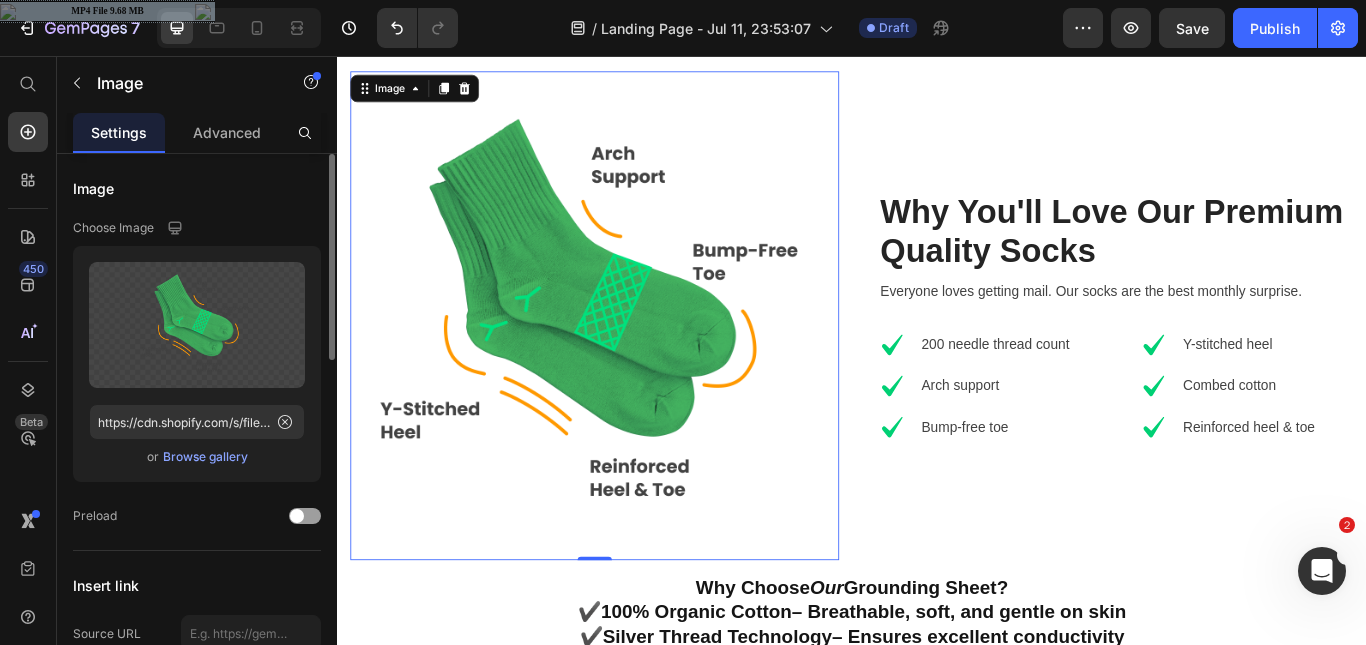 click on "Browse gallery" at bounding box center (205, 457) 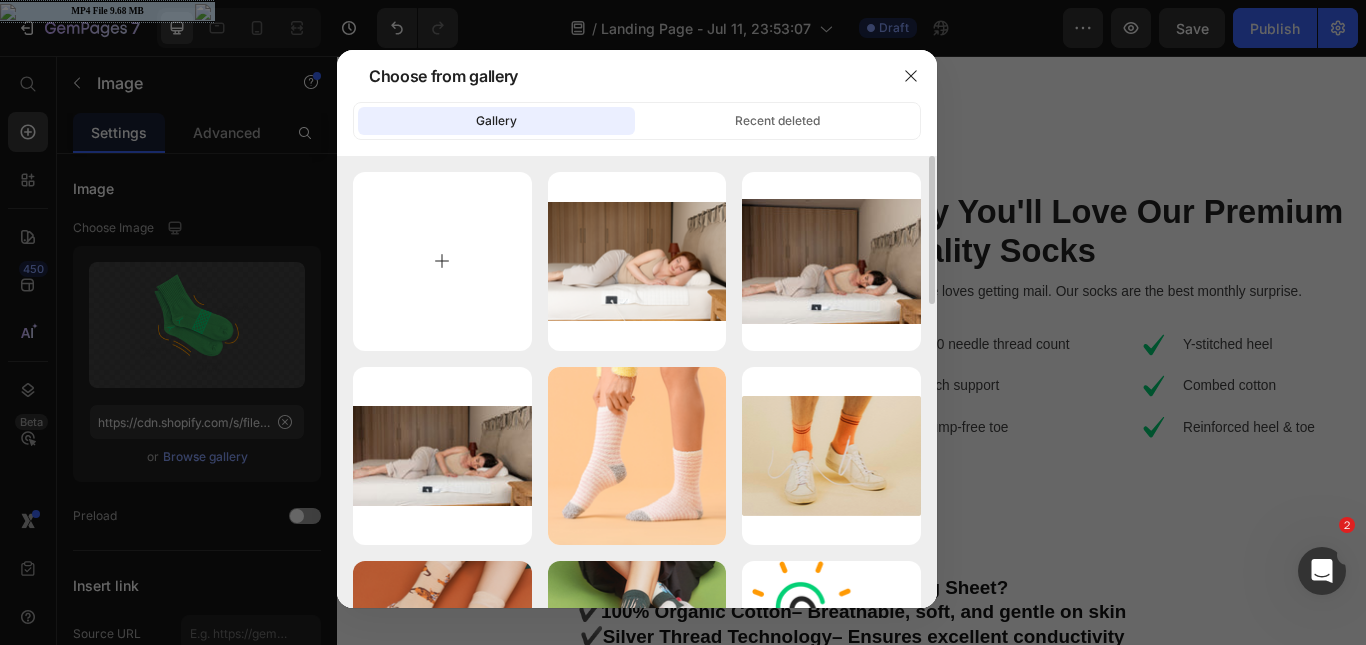 click at bounding box center (442, 261) 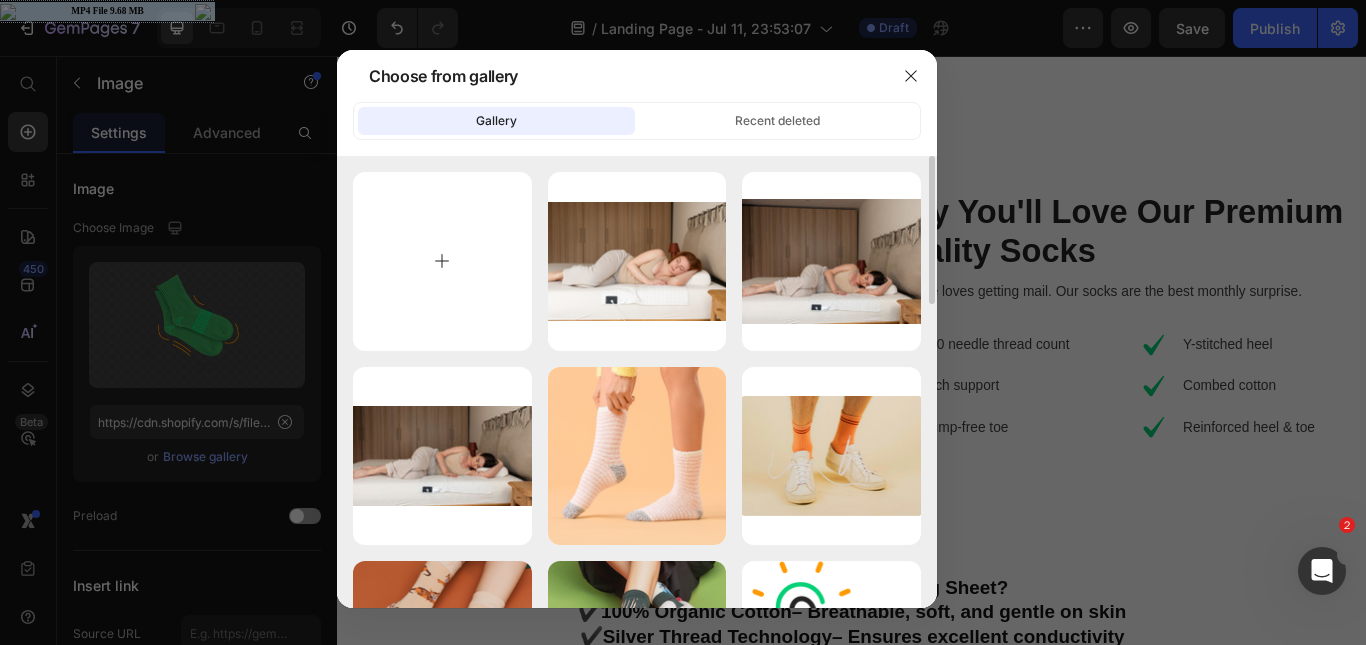 type on "C:\fakepath\Screenshot 2025-07-11 005919.png" 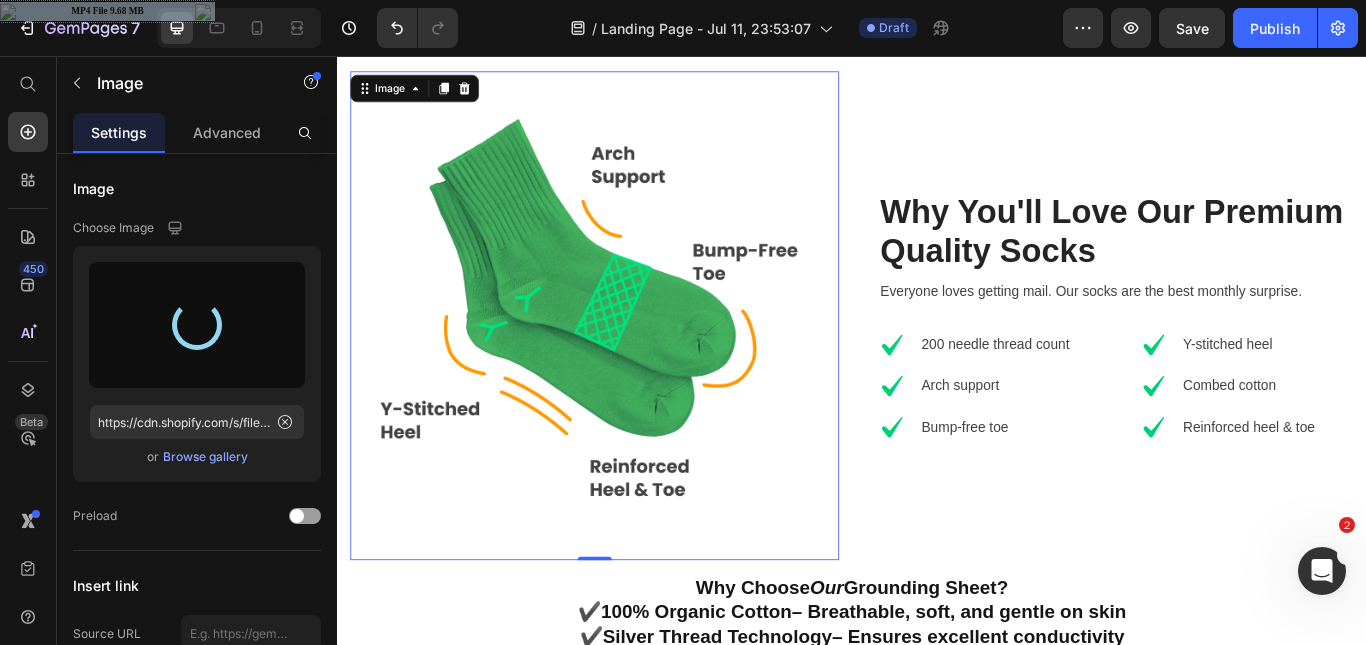 type on "https://cdn.shopify.com/s/files/1/0838/9256/8396/files/gempages_571843924486783815-2a30e71f-c321-4ec3-8dda-e96d3444f003.png" 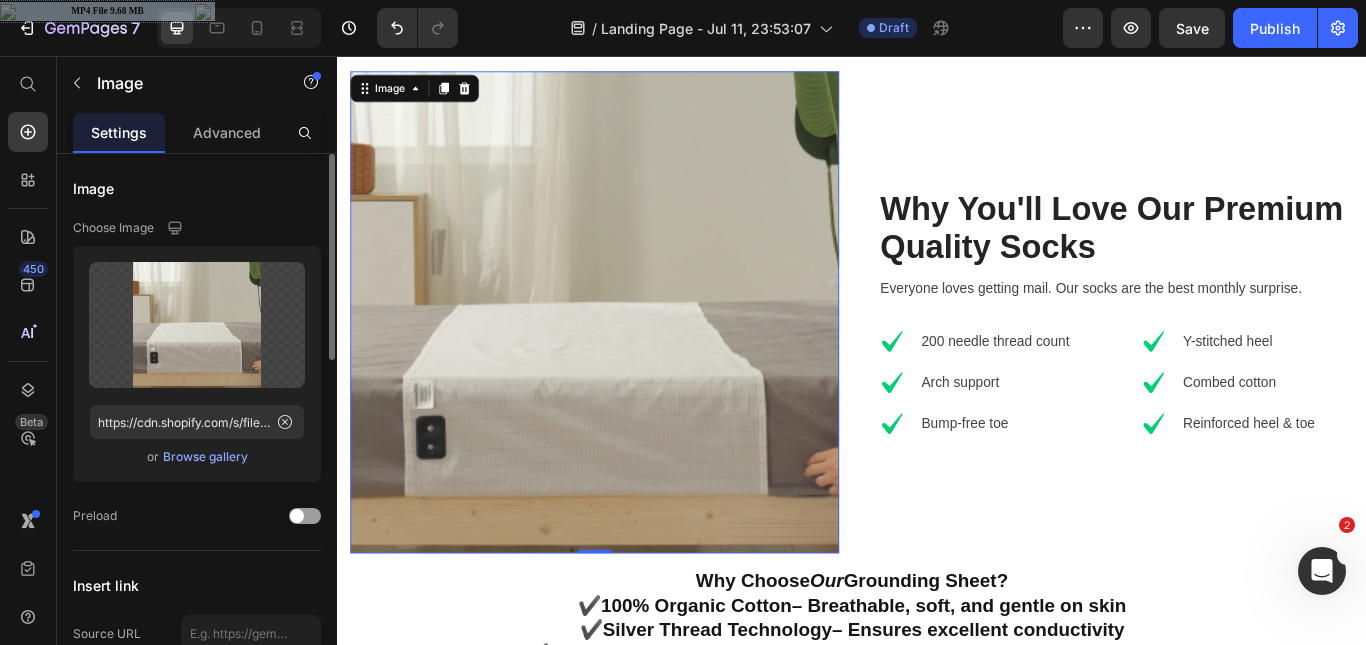 click on "Browse gallery" at bounding box center (205, 457) 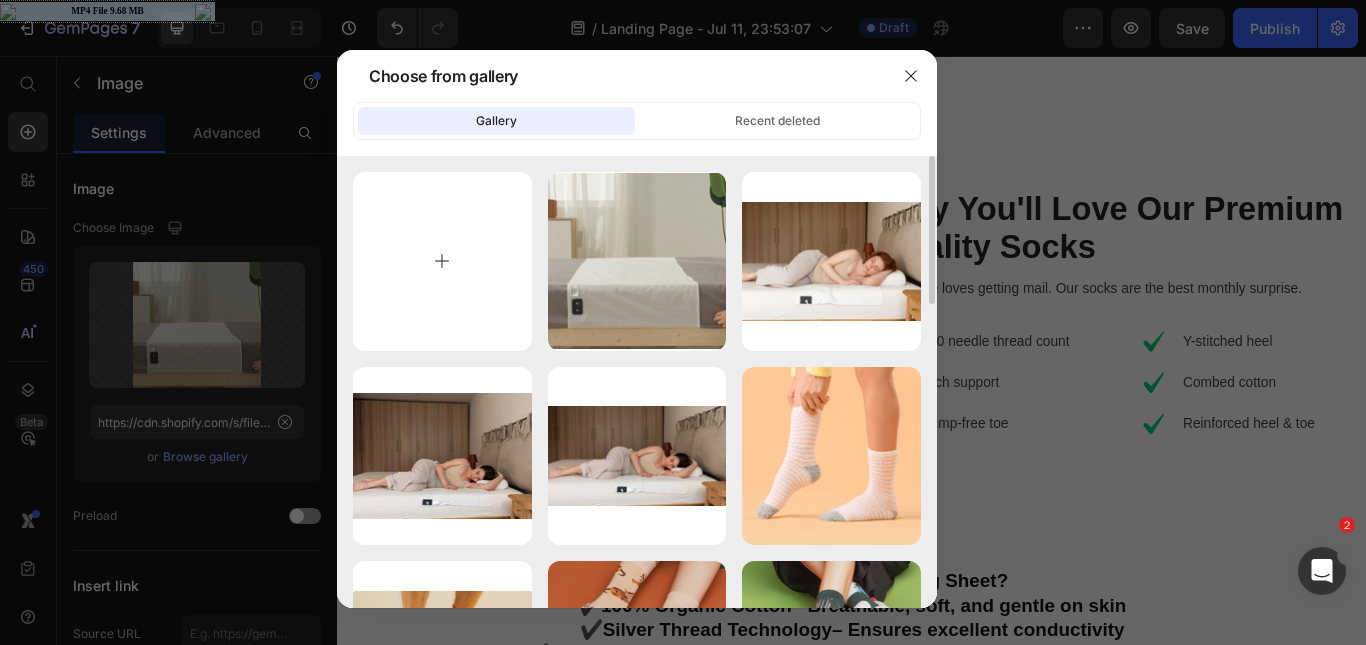 click at bounding box center (442, 261) 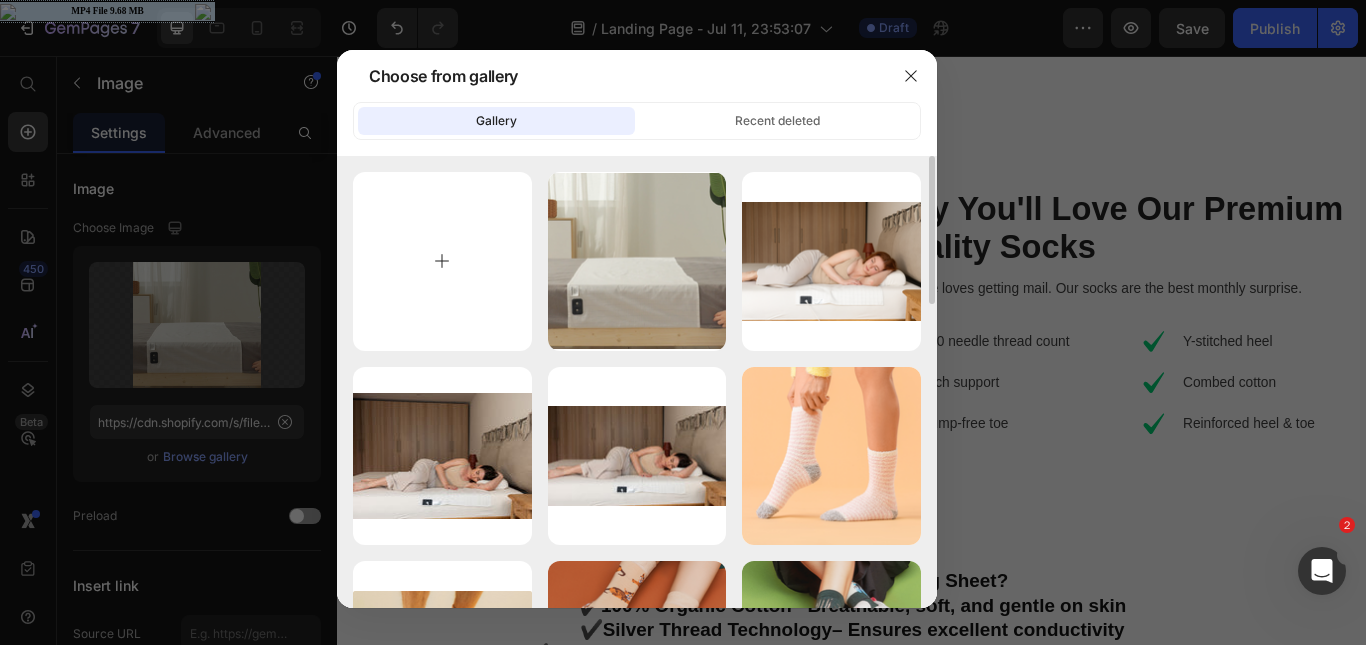 type on "C:\fakepath\468471982_17890181781107395_865867604026032346_n.jpg" 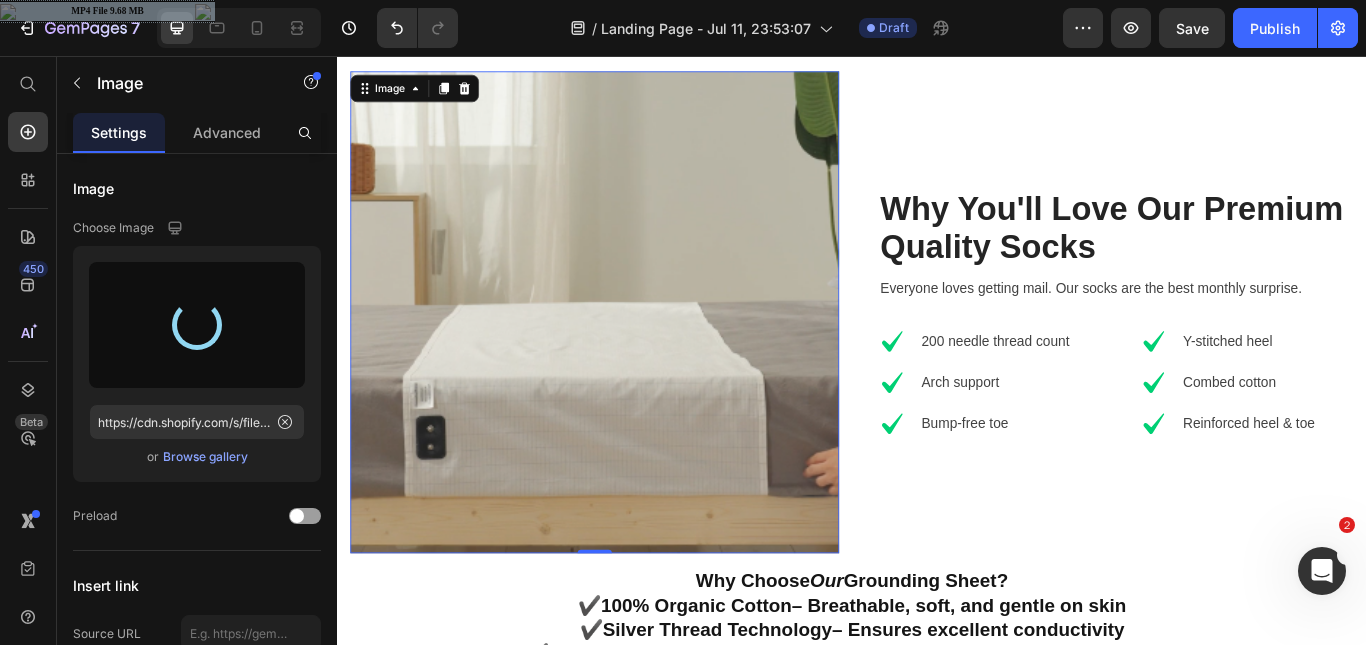 type on "https://cdn.shopify.com/s/files/1/0838/9256/8396/files/gempages_571843924486783815-9bcaca24-067b-414e-97c7-b6736ae8c131.jpg" 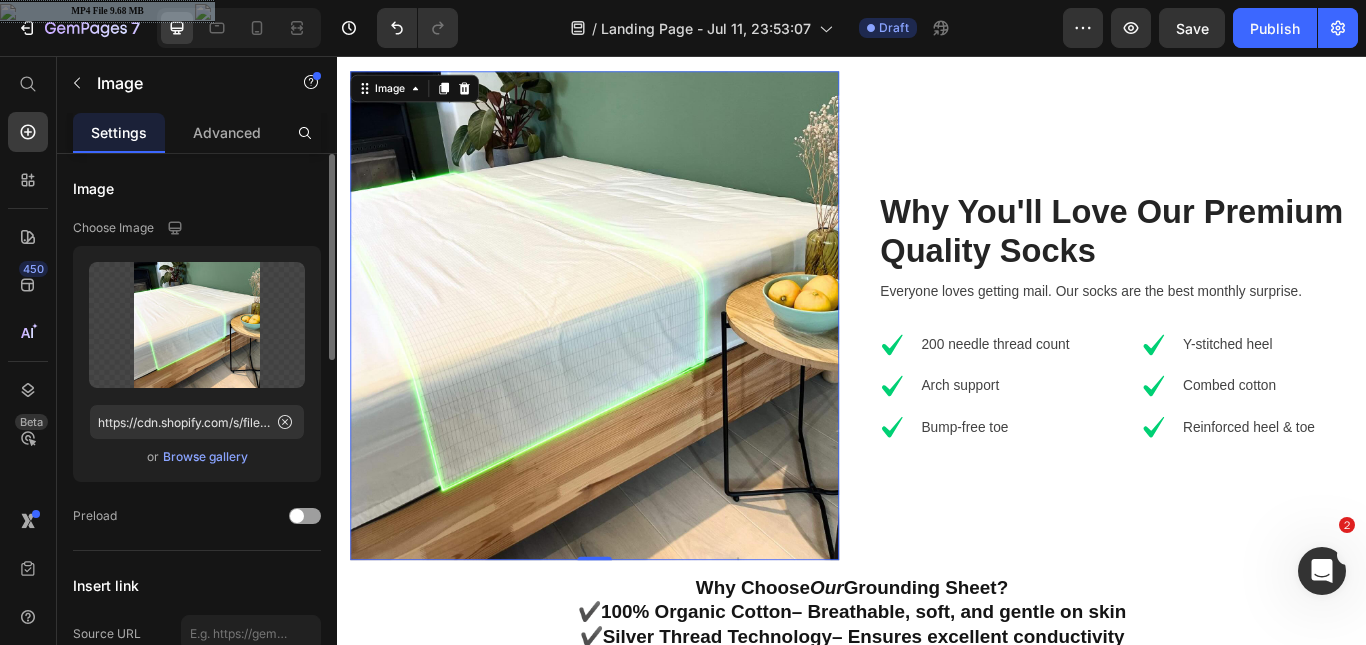click on "Browse gallery" at bounding box center (205, 457) 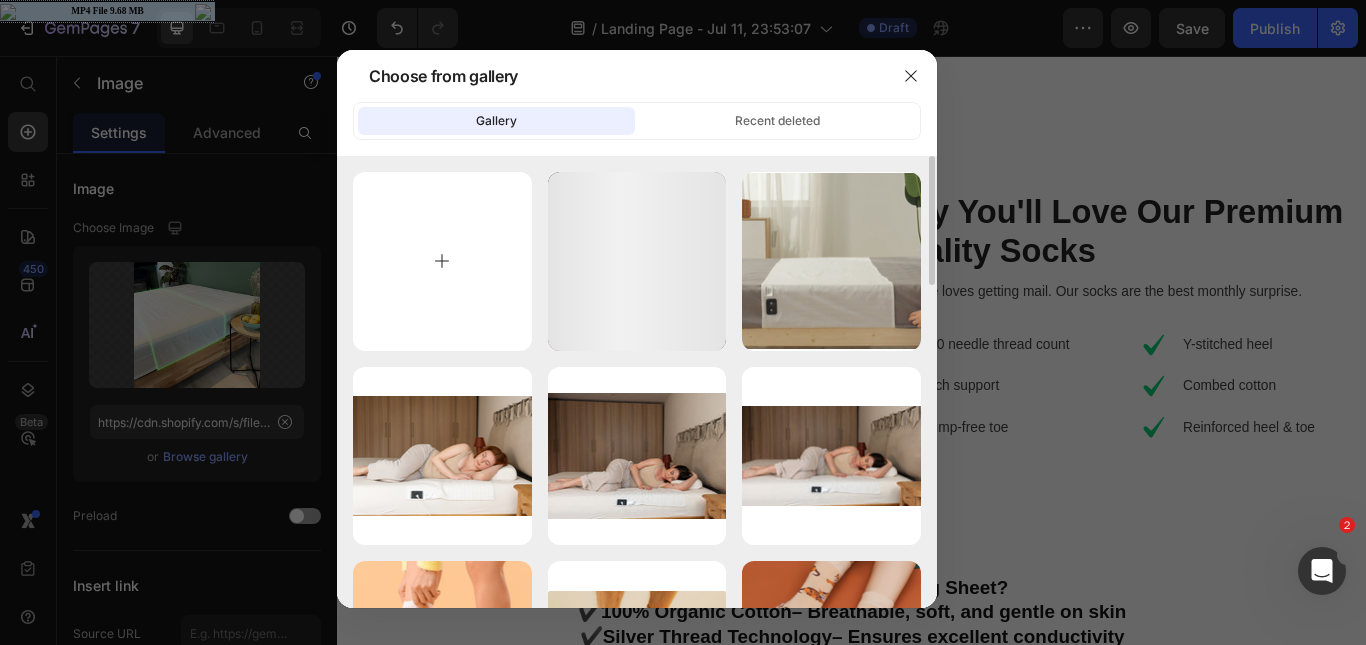 click at bounding box center (442, 261) 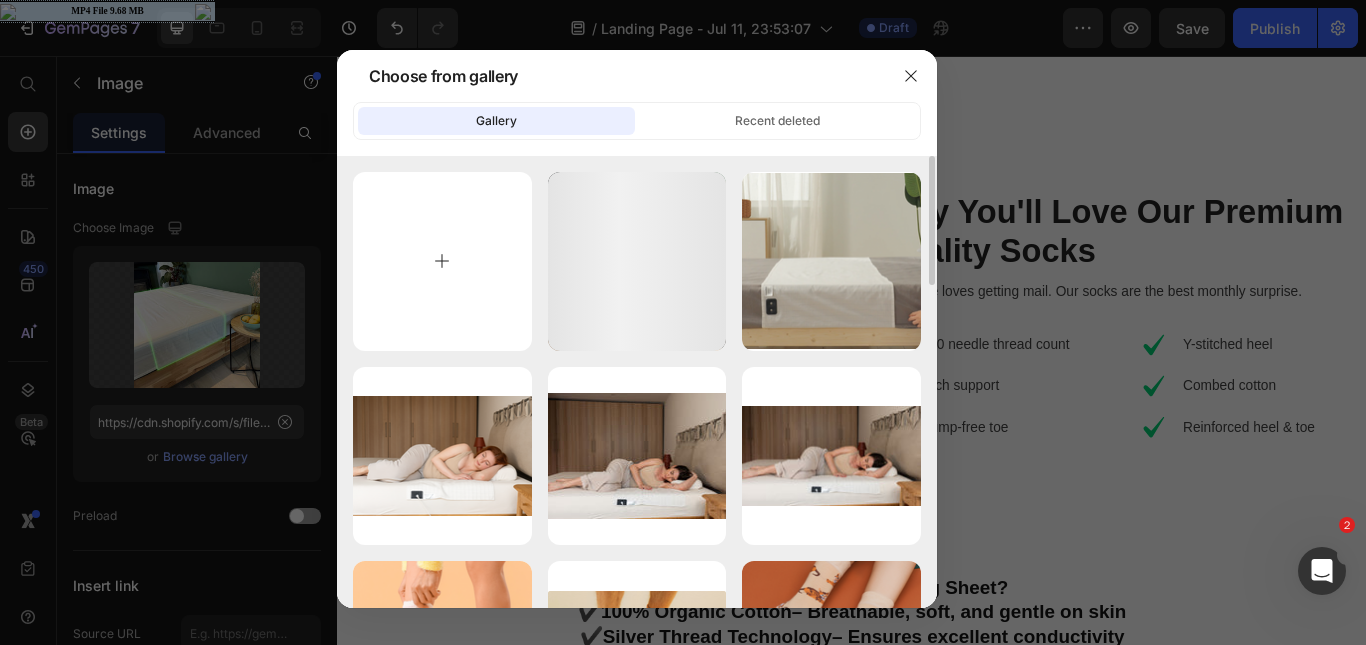 type on "C:\fakepath\photo_6014798138805699479_y.jpg" 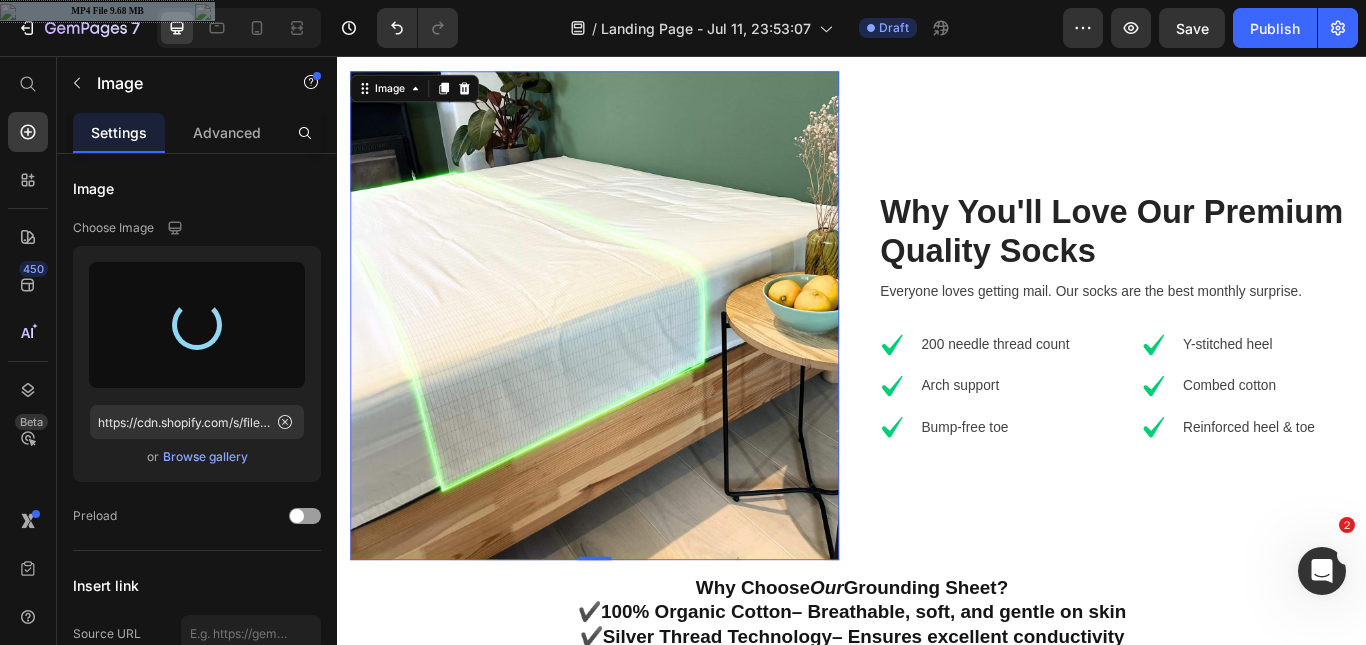 type on "https://cdn.shopify.com/s/files/1/0838/9256/8396/files/gempages_571843924486783815-f71a8d69-cd34-443f-8b2d-e54145e1255a.jpg" 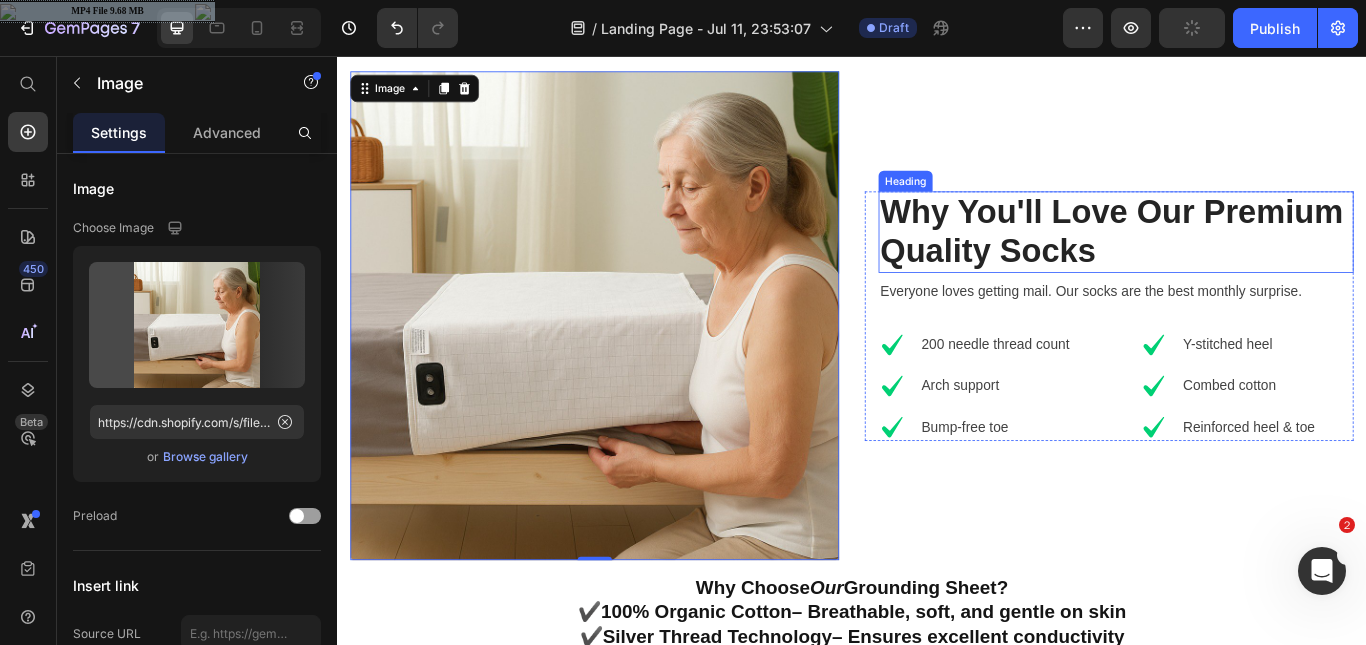 click on "Why You'll Love Our Premium Quality Socks" at bounding box center [1245, 261] 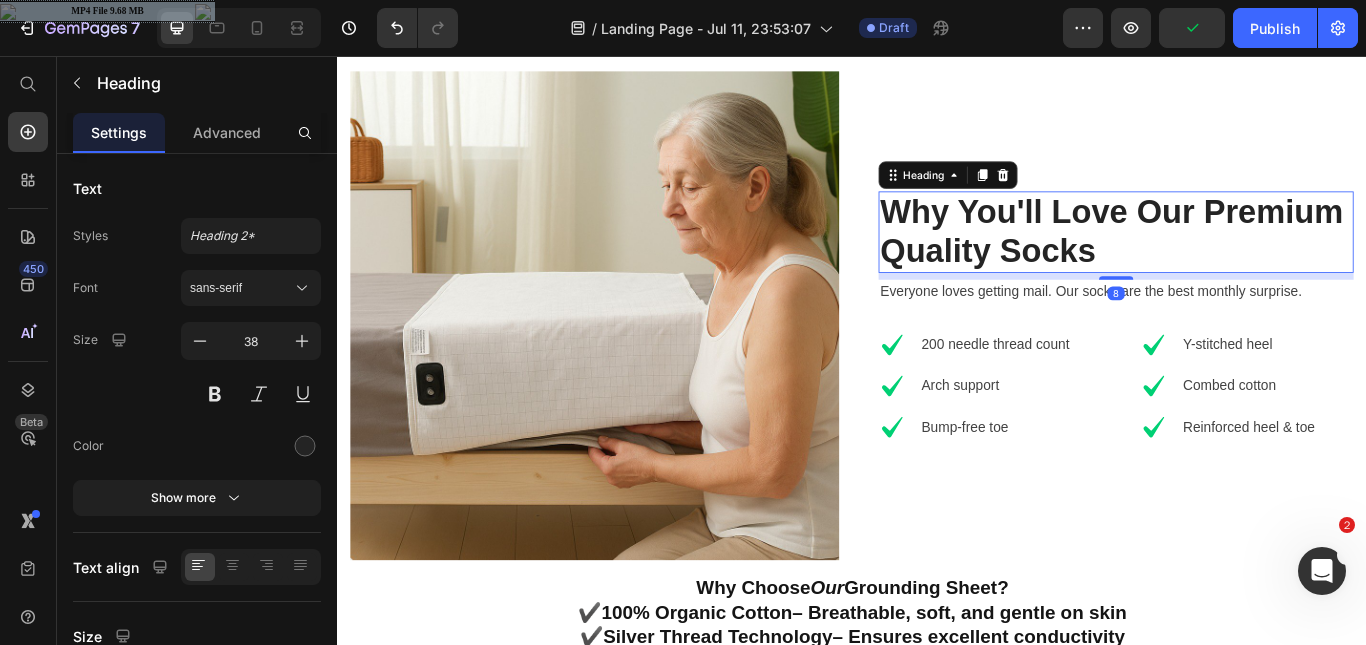 click on "Why You'll Love Our Premium Quality Socks" at bounding box center (1245, 261) 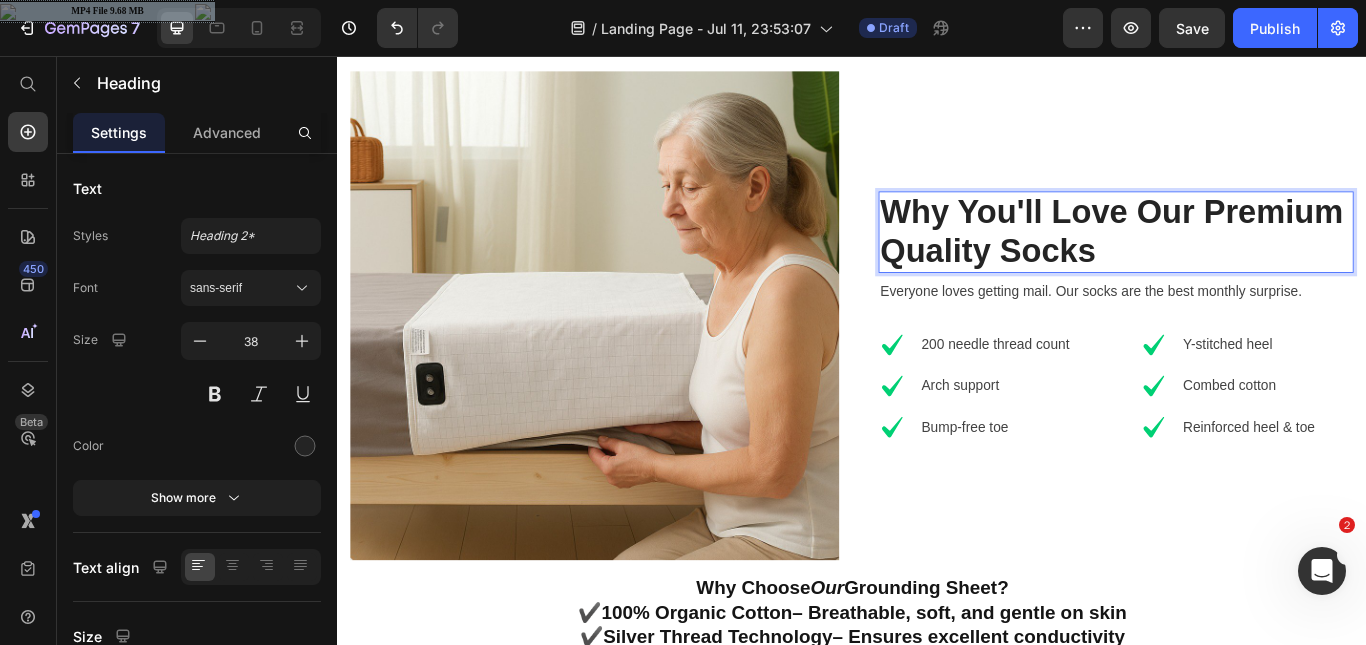 click on "Why You'll Love Our Premium Quality Socks" at bounding box center [1245, 261] 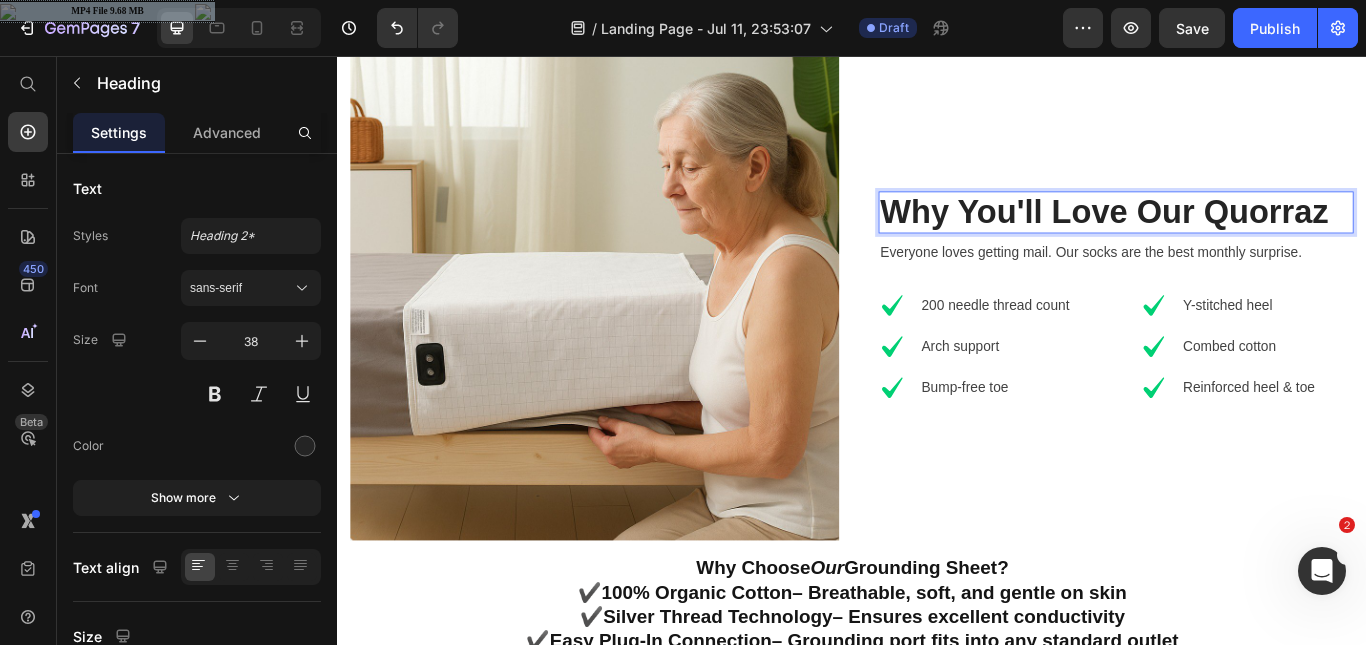 scroll, scrollTop: 1059, scrollLeft: 0, axis: vertical 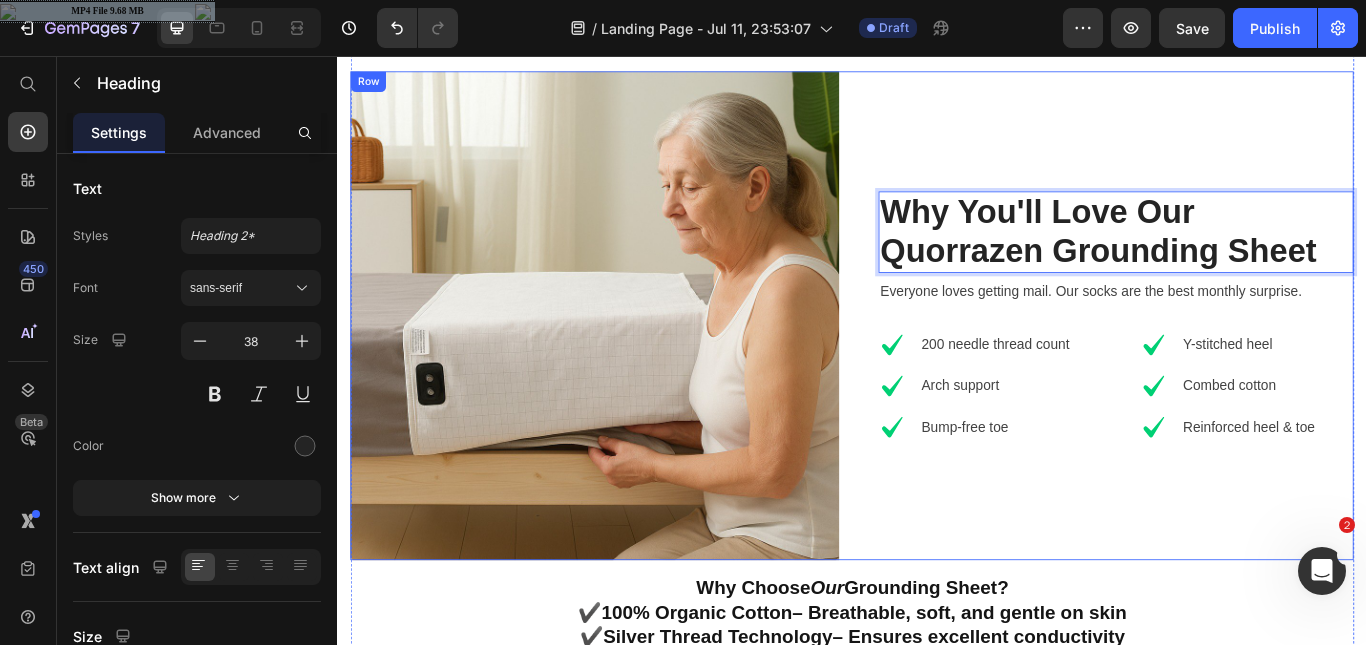 click on "Why You'll Love Our Quorrazen Grounding Sheet Heading   8 Everyone loves getting mail. Our socks are the best monthly surprise. Text block     Icon 200 needle thread count Text block     Icon Arch support Text block     Icon Bump-free toe Text block Icon List     Icon Y-stitched heel Text block     Icon Combed cotton Text block     Icon Reinforced heel & toe Text block Icon List Row Row" at bounding box center [1237, 359] 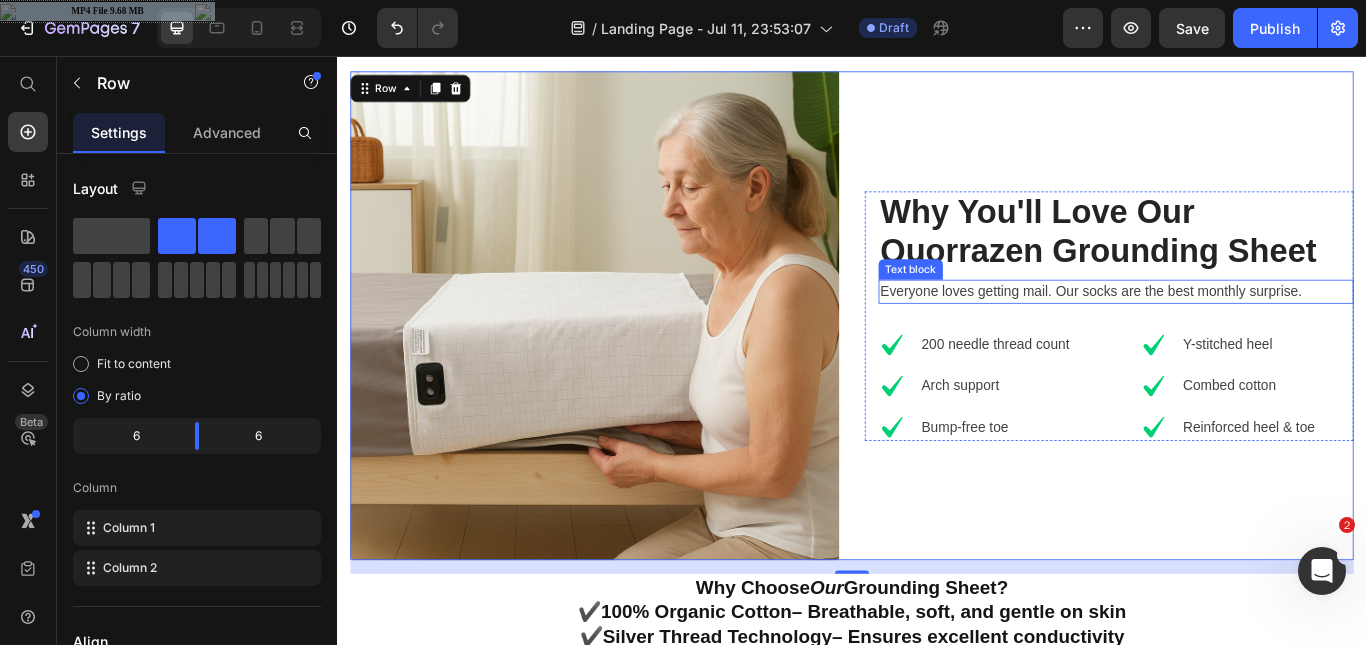 click on "Everyone loves getting mail. Our socks are the best monthly surprise." at bounding box center (1245, 331) 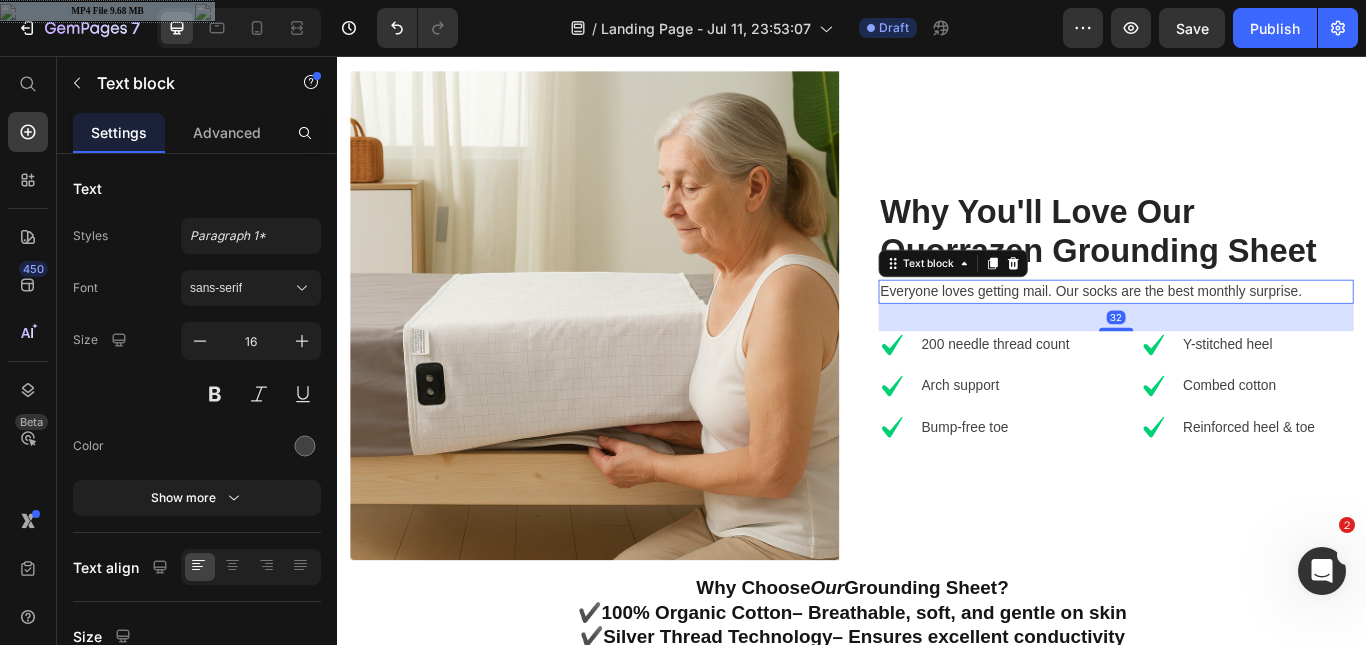 click on "Everyone loves getting mail. Our socks are the best monthly surprise." at bounding box center (1245, 331) 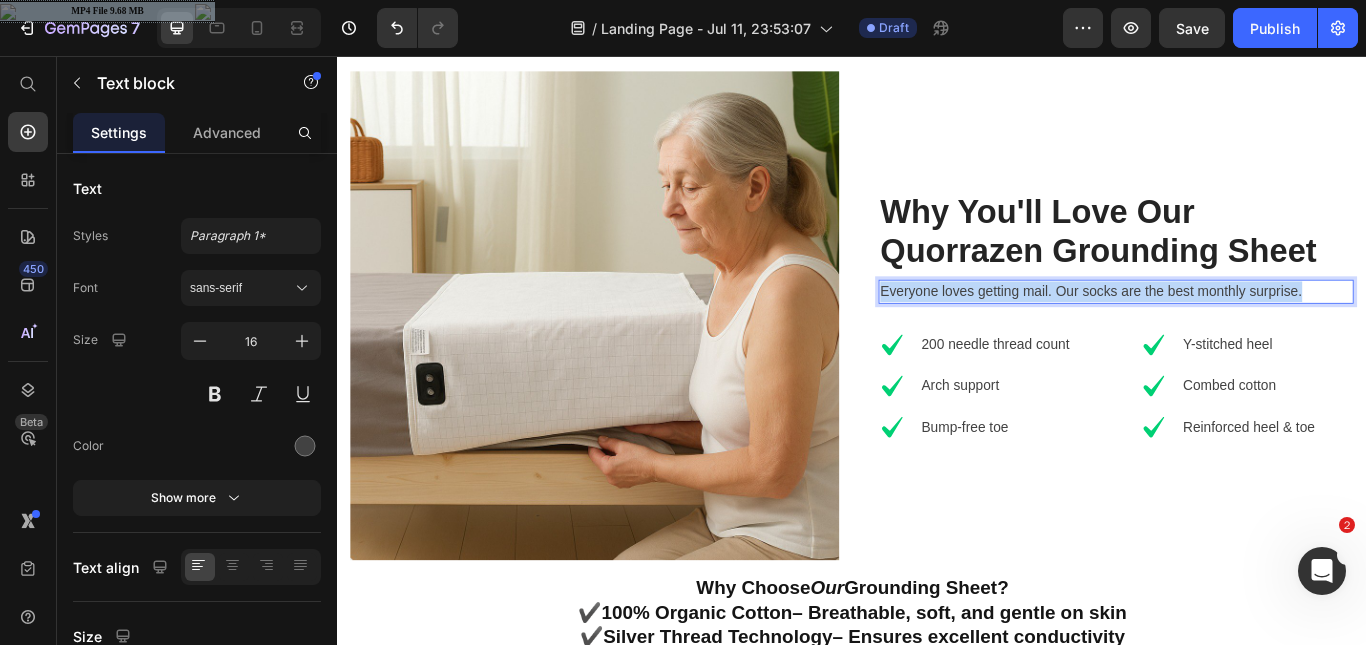 scroll, scrollTop: 1023, scrollLeft: 0, axis: vertical 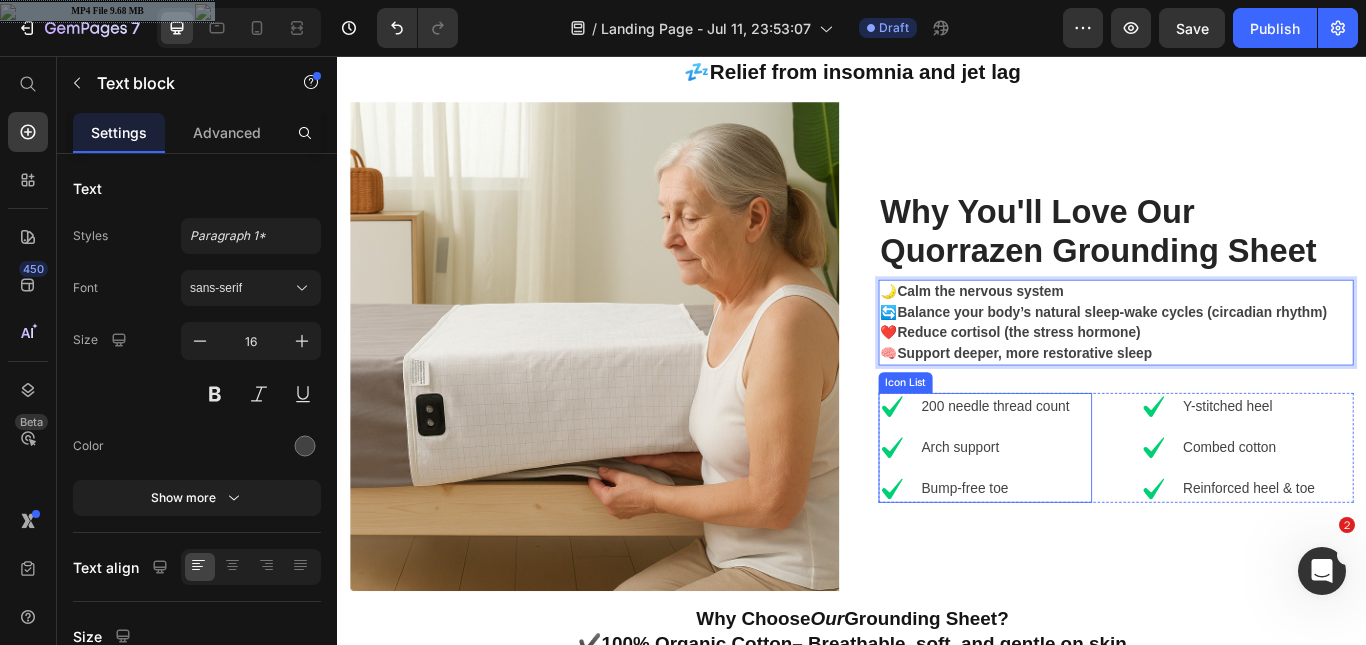 click on "Icon 200 needle thread count Text block     Icon Arch support Text block     Icon Bump-free toe Text block" at bounding box center (1080, 513) 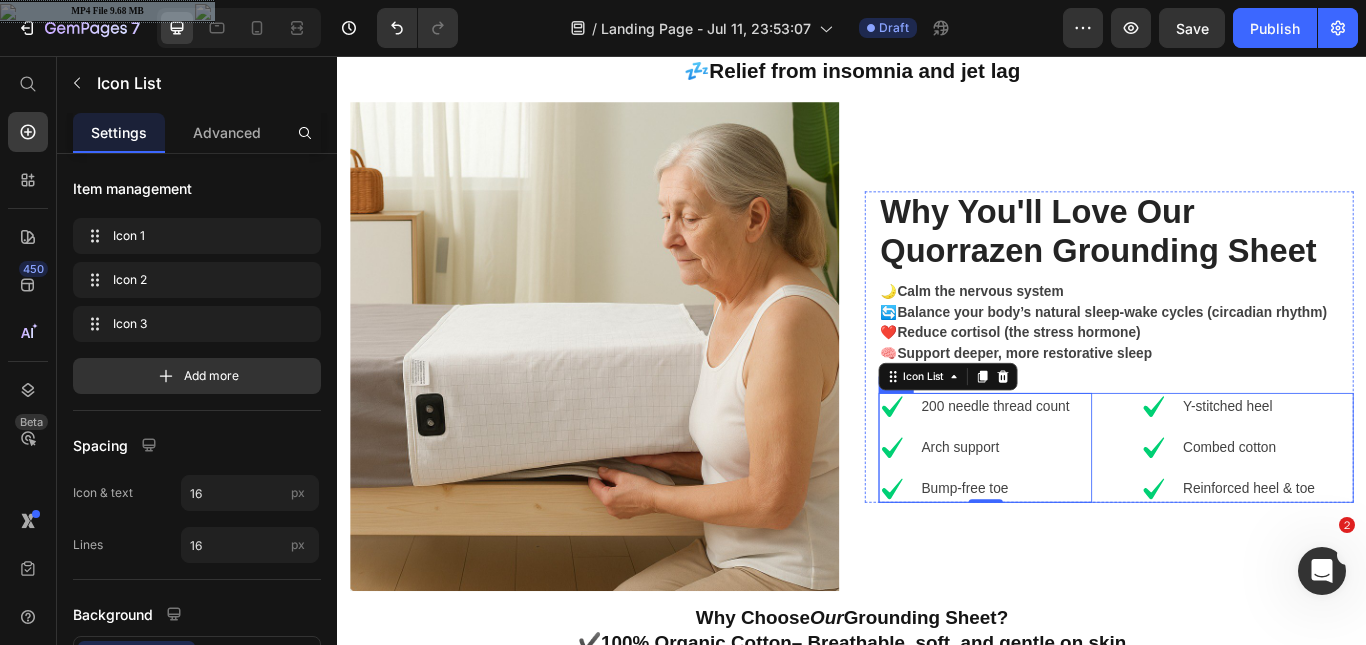 click on "Icon 200 needle thread count Text block     Icon Arch support Text block     Icon Bump-free toe Text block Icon List   0     Icon Y-stitched heel Text block     Icon Combed cotton Text block     Icon Reinforced heel & toe Text block Icon List Row" at bounding box center (1245, 513) 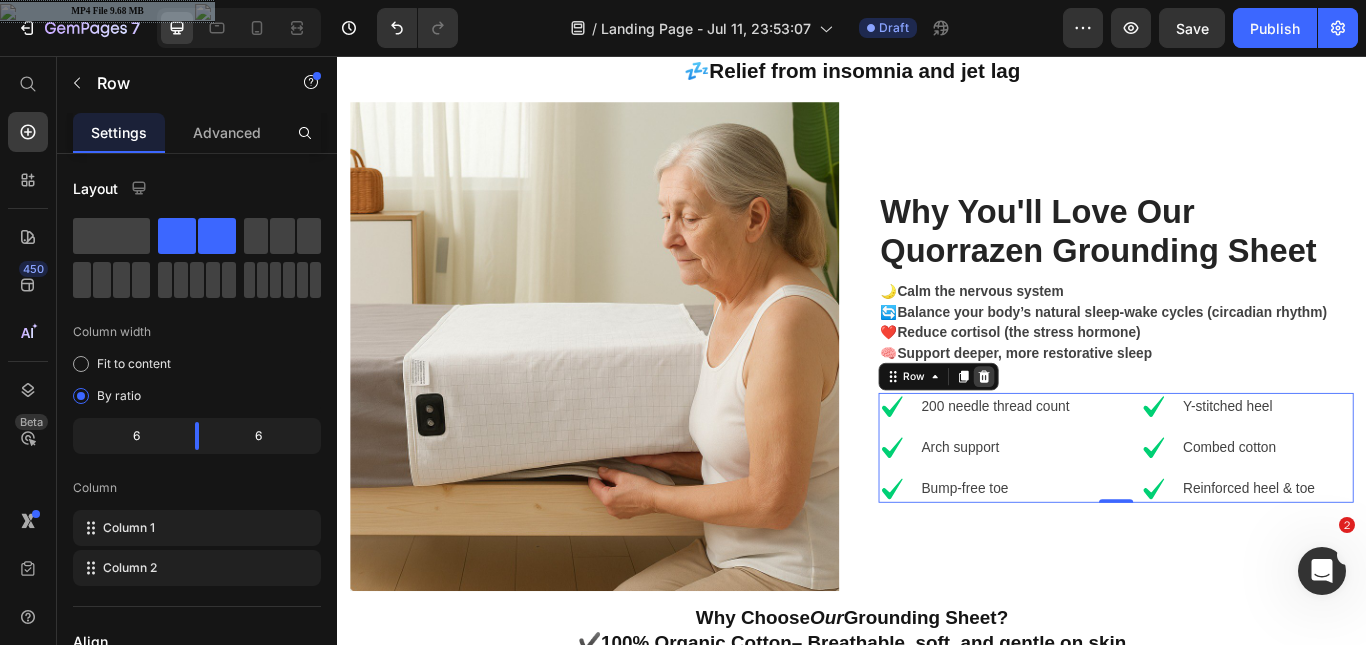 click at bounding box center (1091, 430) 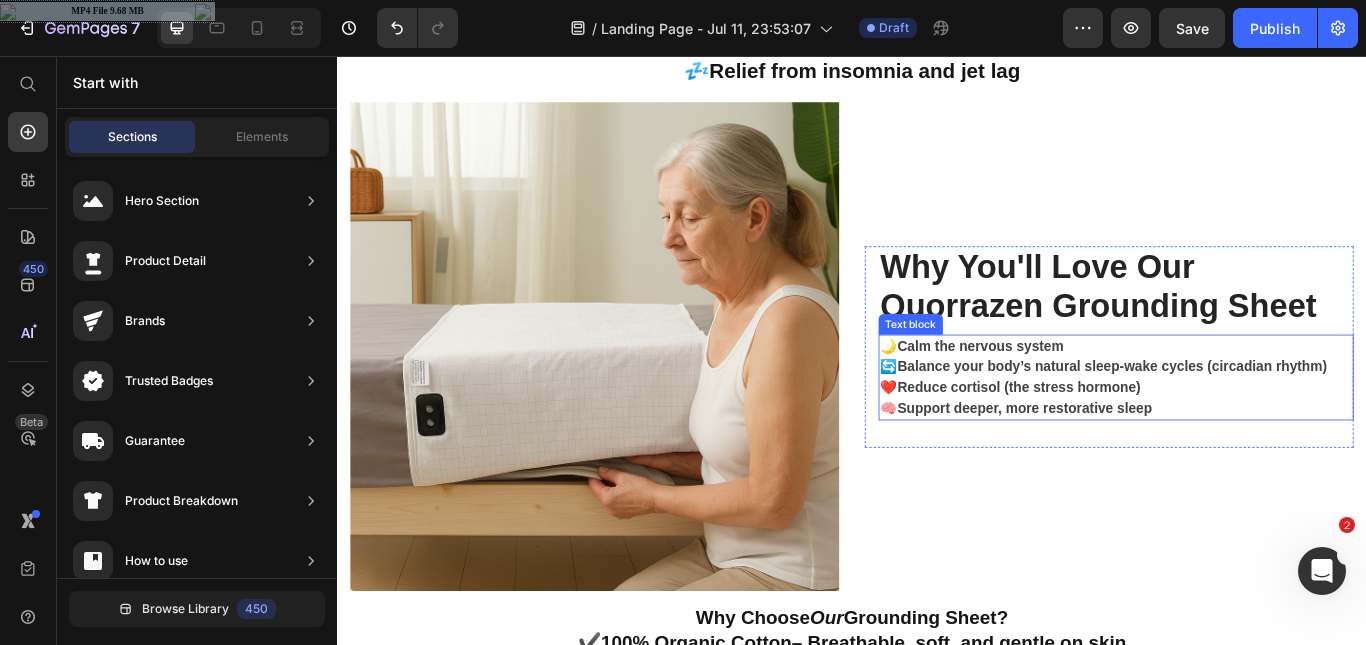 click on "Reduce cortisol (the stress hormone)" at bounding box center (1132, 442) 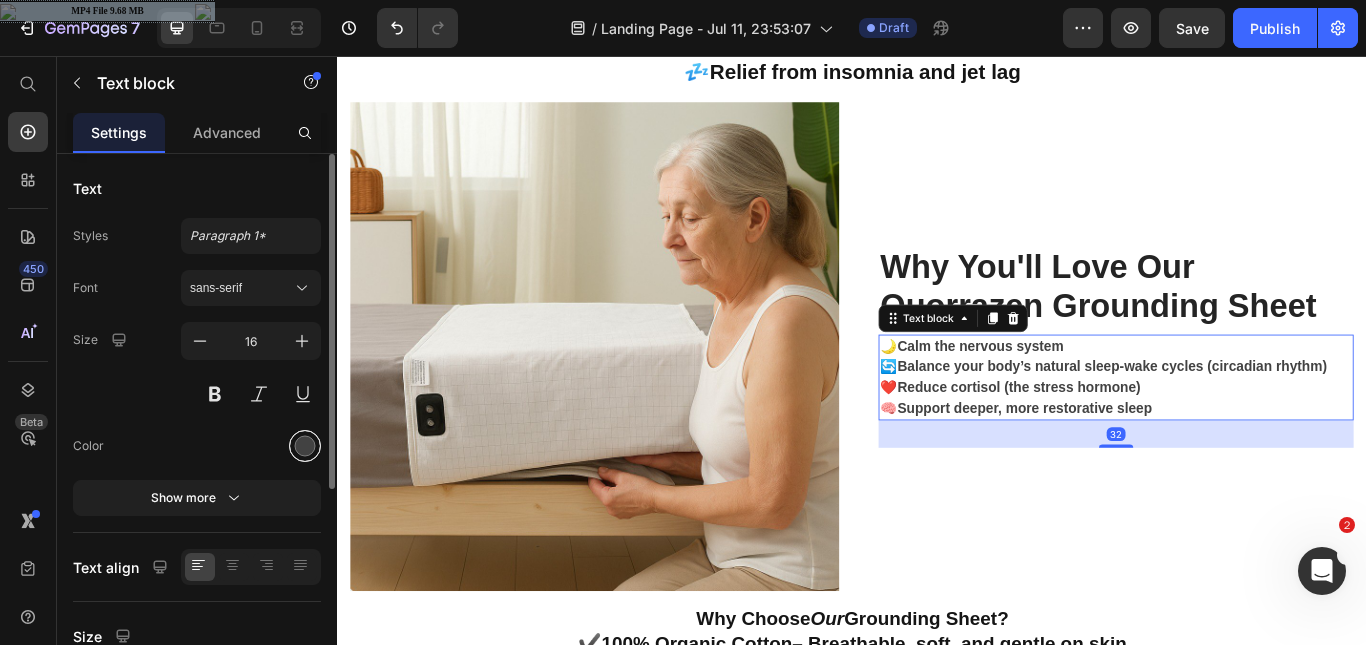 click at bounding box center [305, 446] 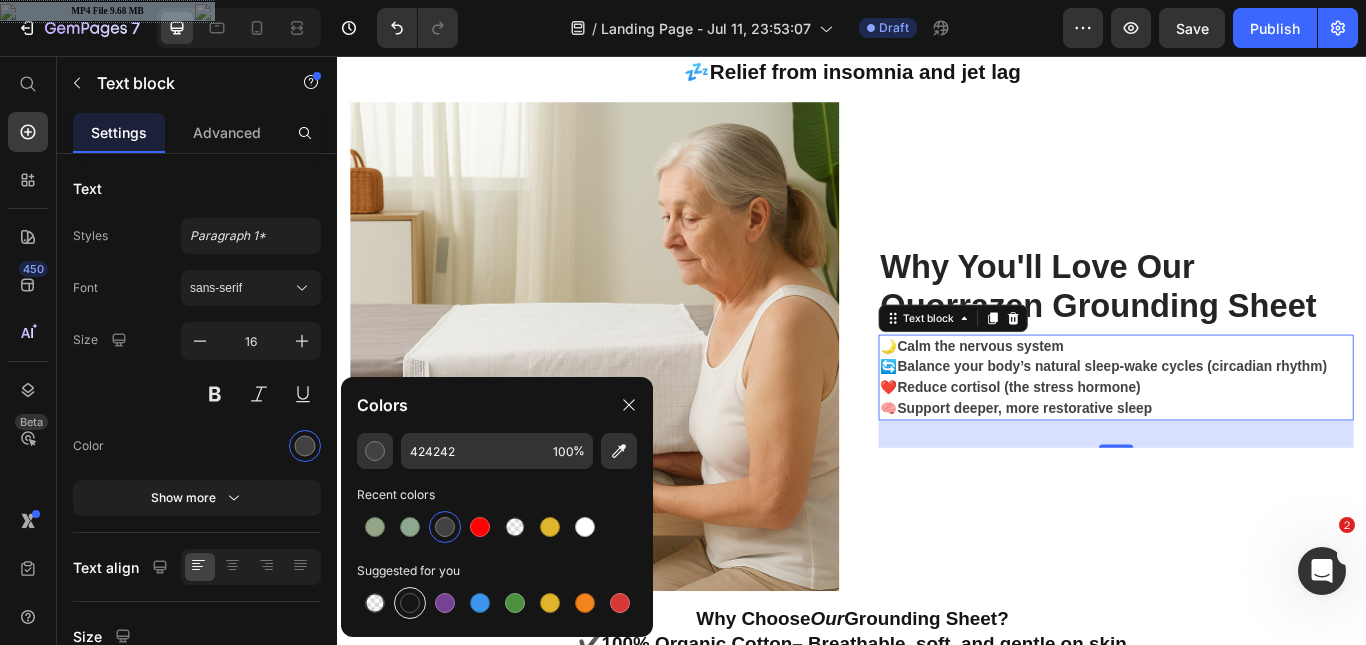 click at bounding box center [410, 603] 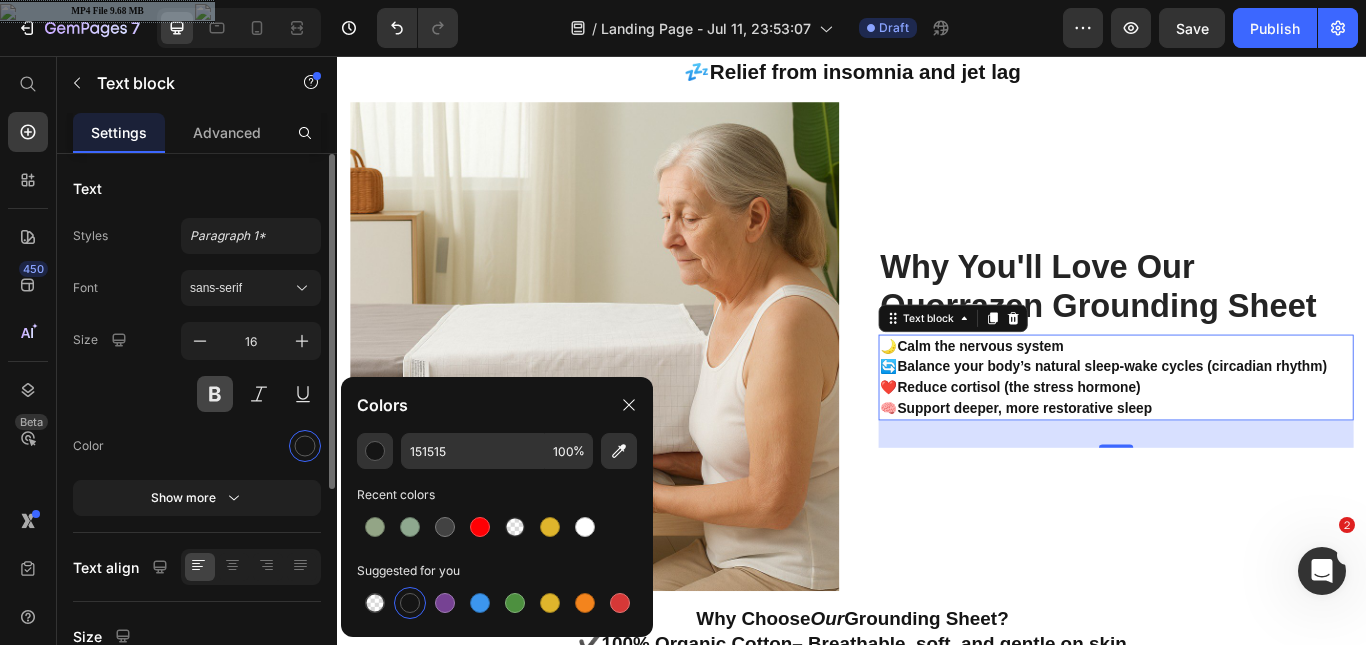 click at bounding box center [215, 394] 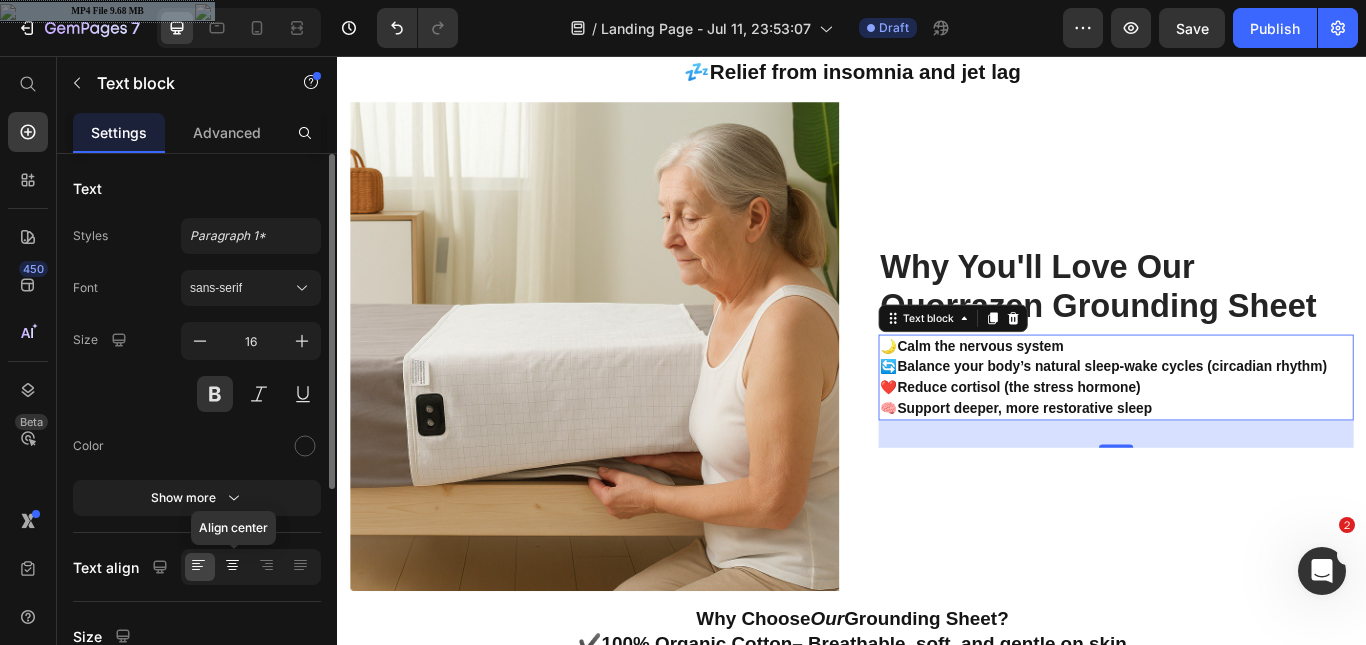 click 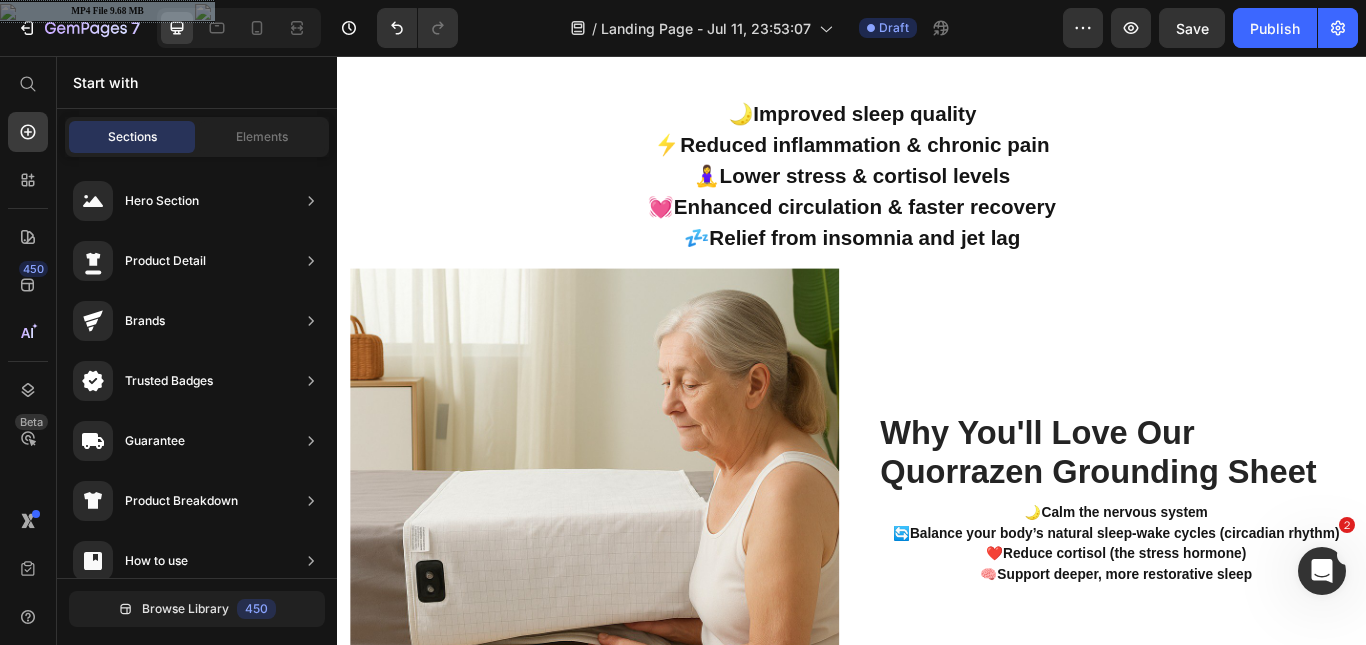 scroll, scrollTop: 1177, scrollLeft: 0, axis: vertical 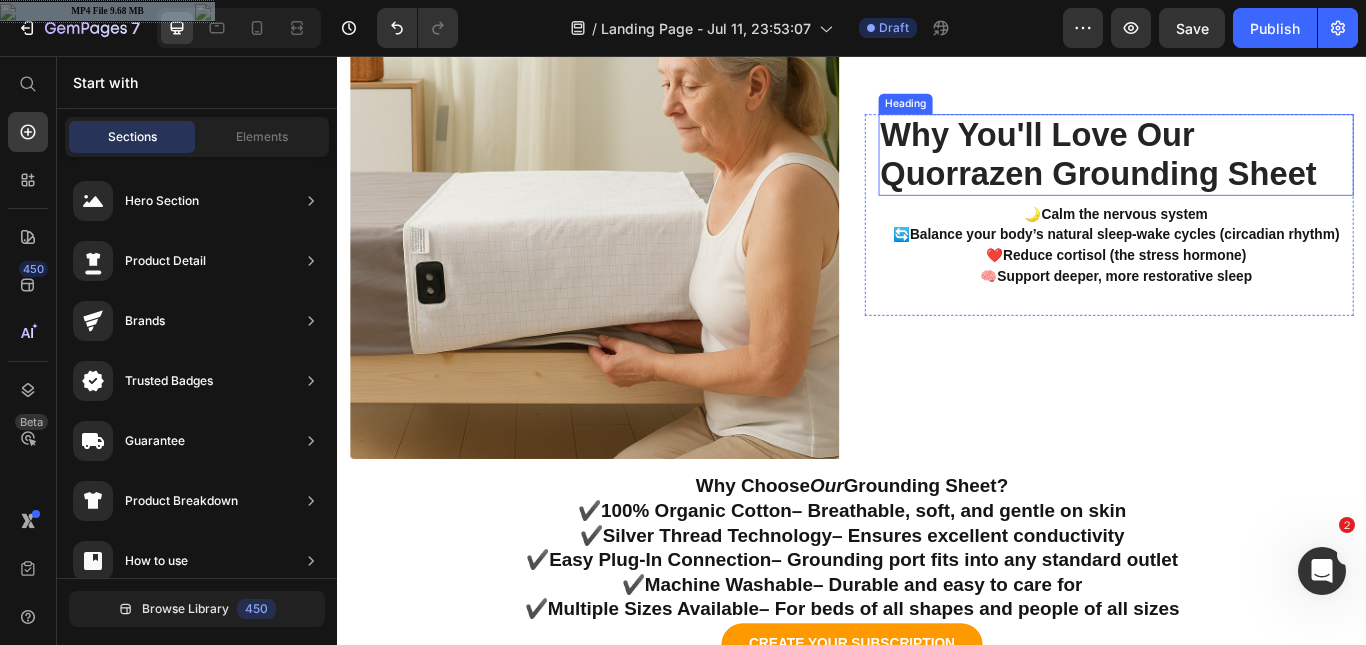 click on "Why You'll Love Our Quorrazen Grounding Sheet" at bounding box center [1245, 171] 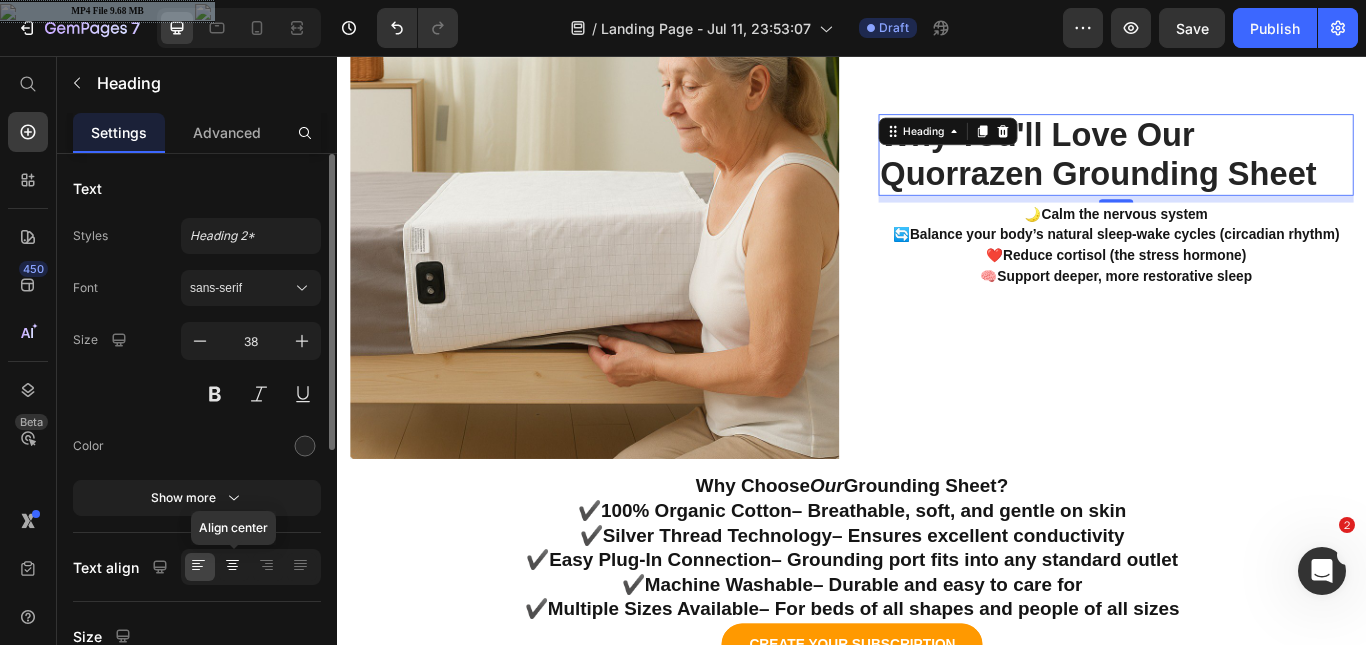click 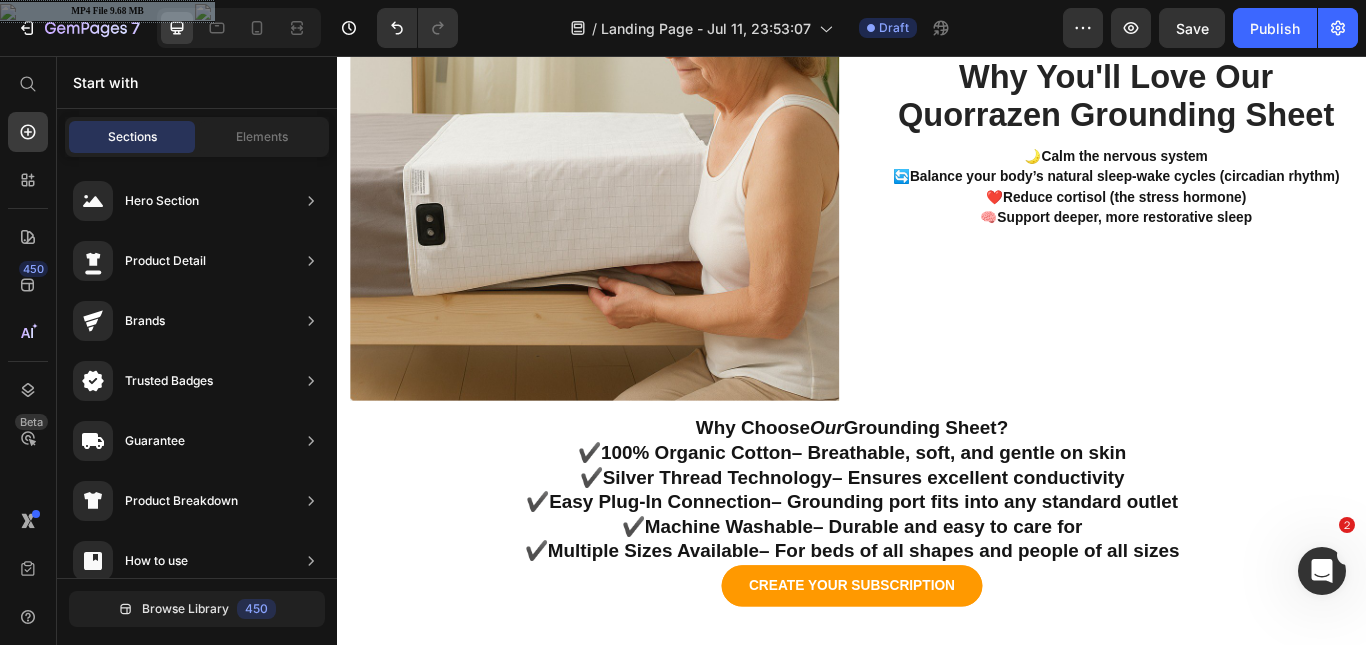 scroll, scrollTop: 1226, scrollLeft: 0, axis: vertical 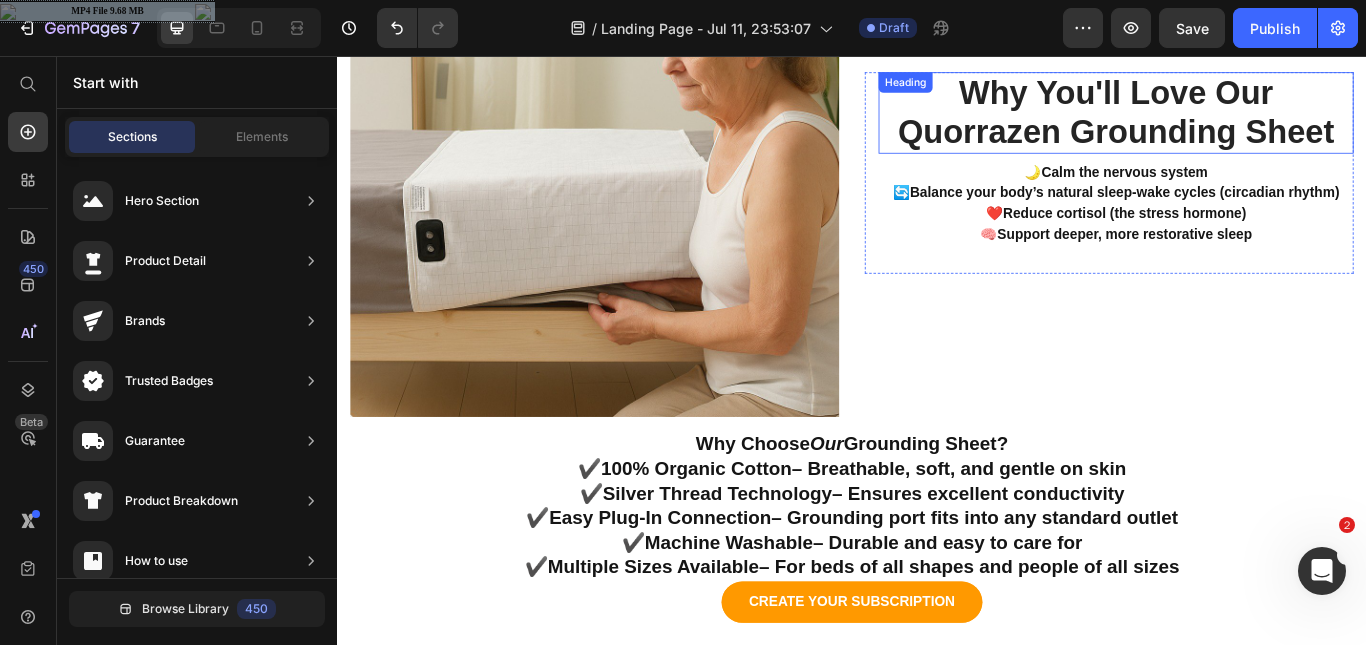 click on "Why You'll Love Our Quorrazen Grounding Sheet" at bounding box center [1245, 122] 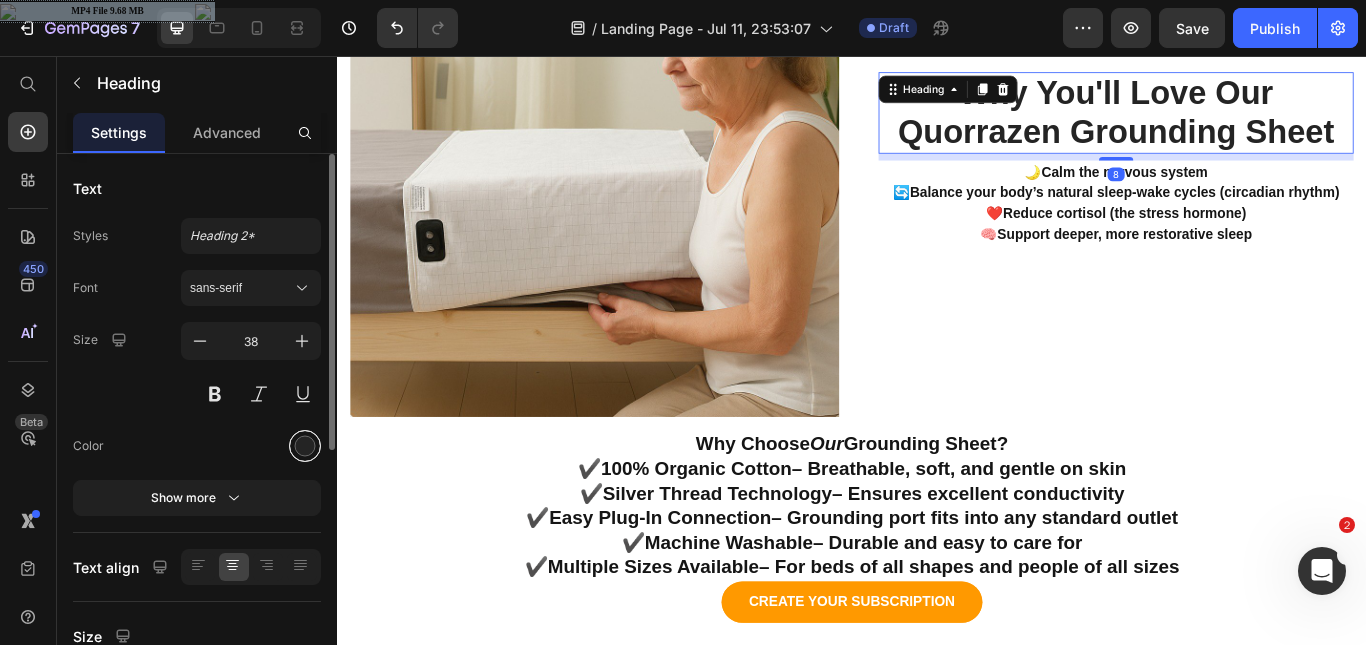 click at bounding box center (305, 446) 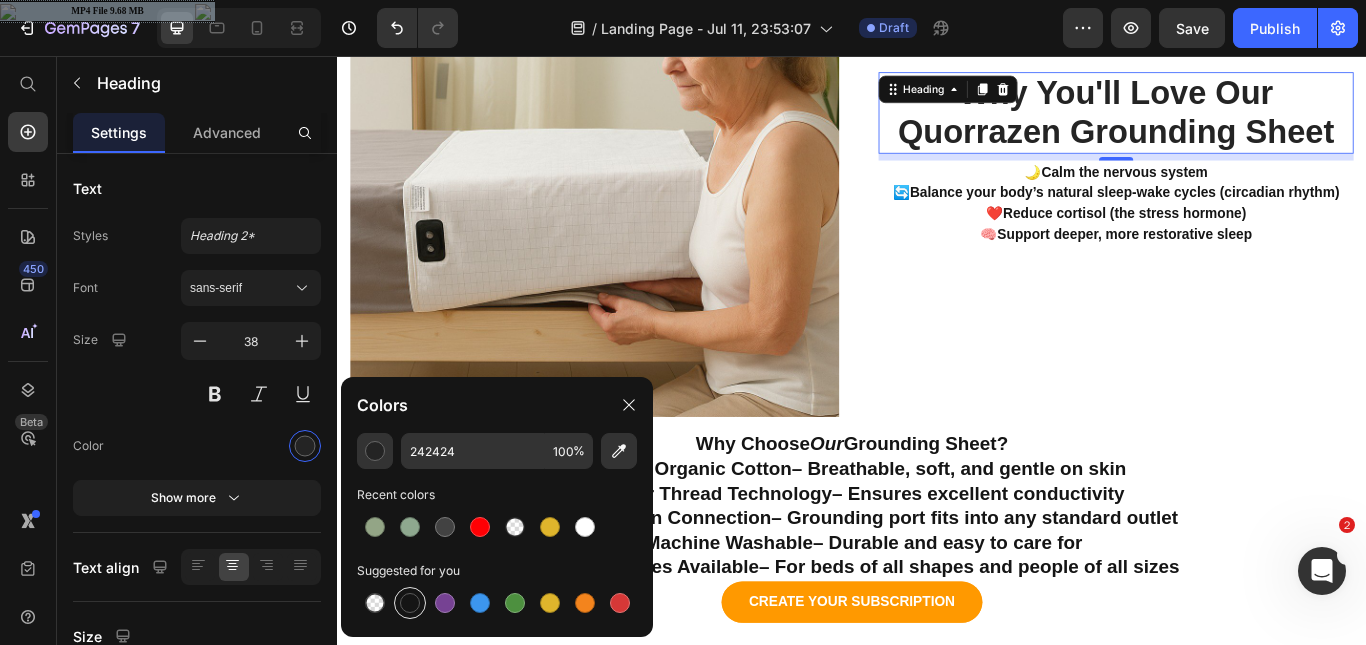 click at bounding box center (410, 603) 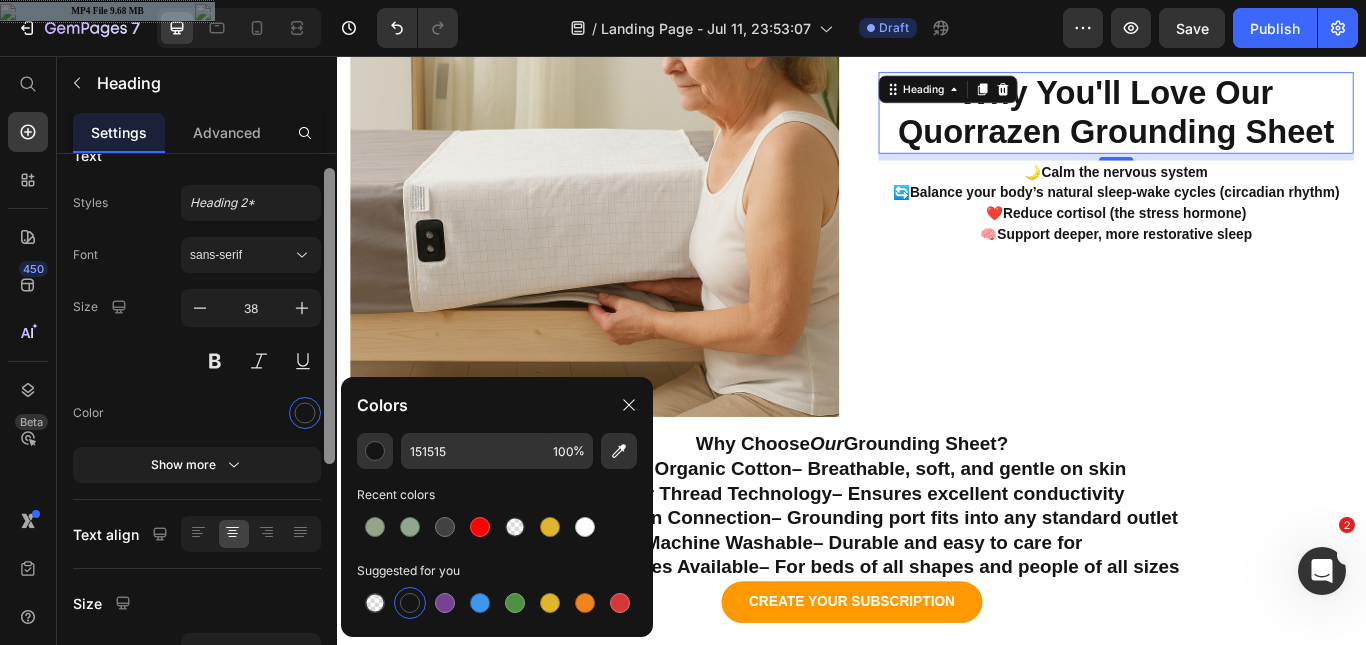 scroll, scrollTop: 0, scrollLeft: 0, axis: both 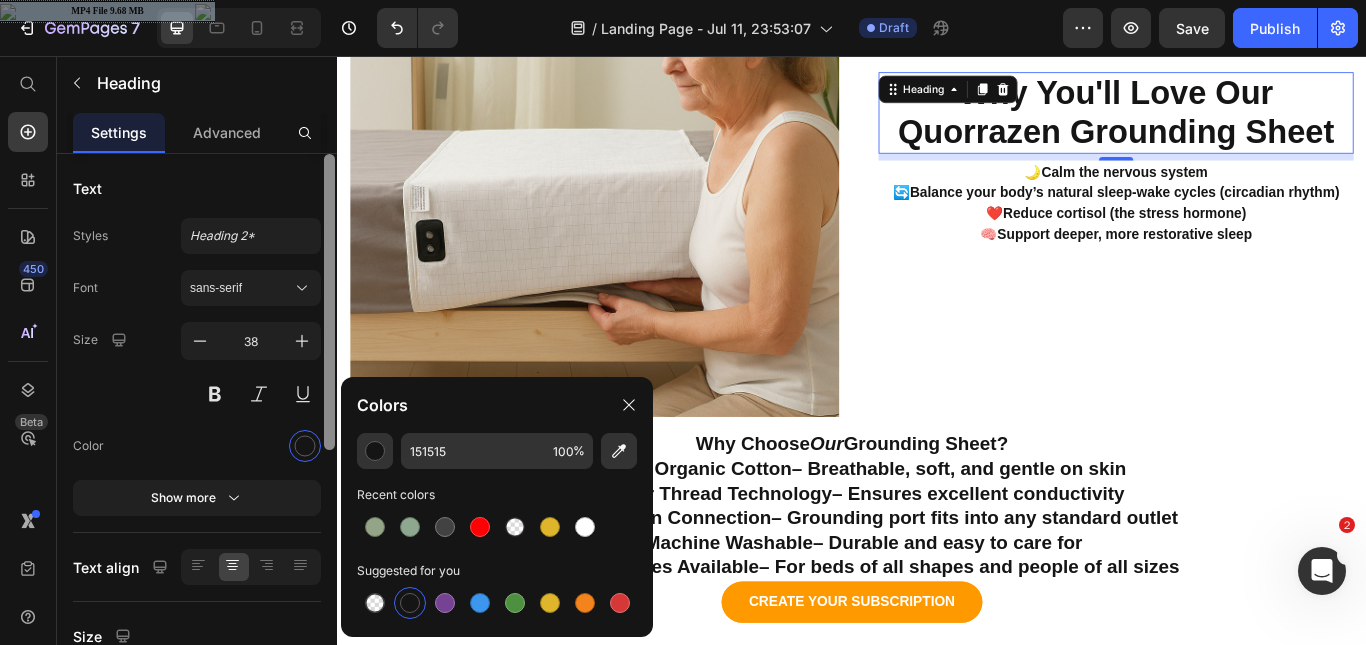 drag, startPoint x: 329, startPoint y: 293, endPoint x: 330, endPoint y: 239, distance: 54.00926 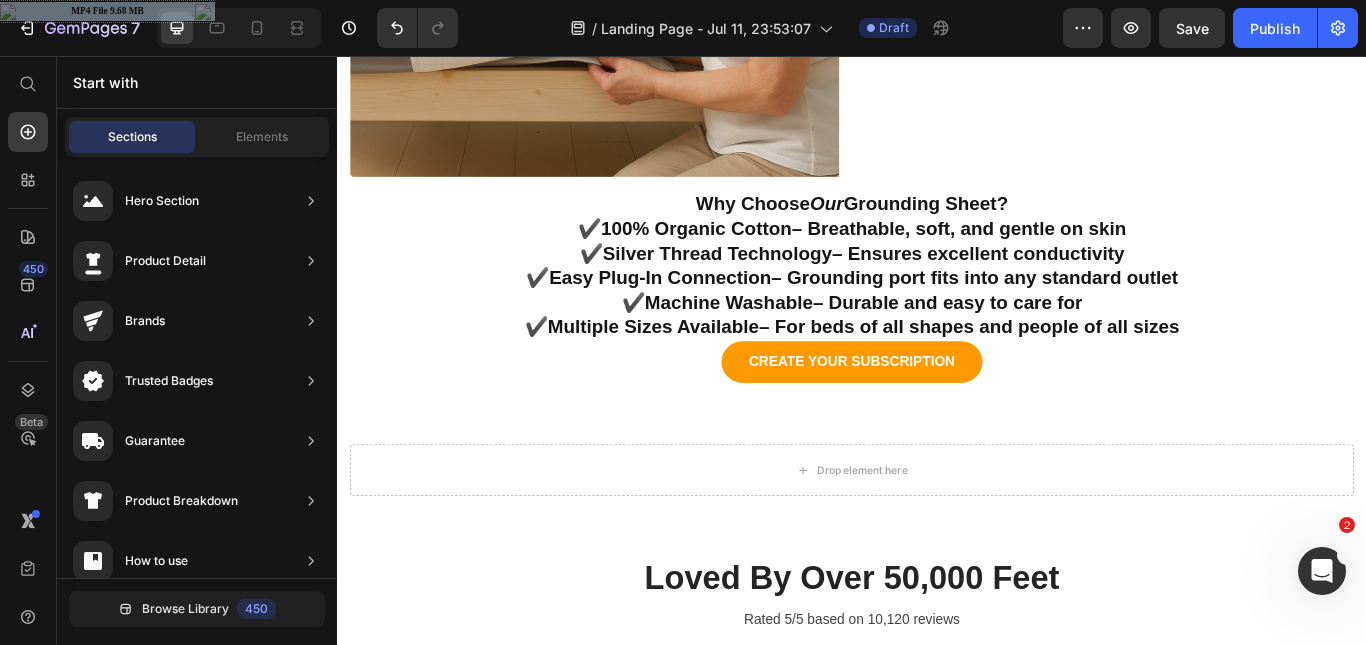 scroll, scrollTop: 1526, scrollLeft: 0, axis: vertical 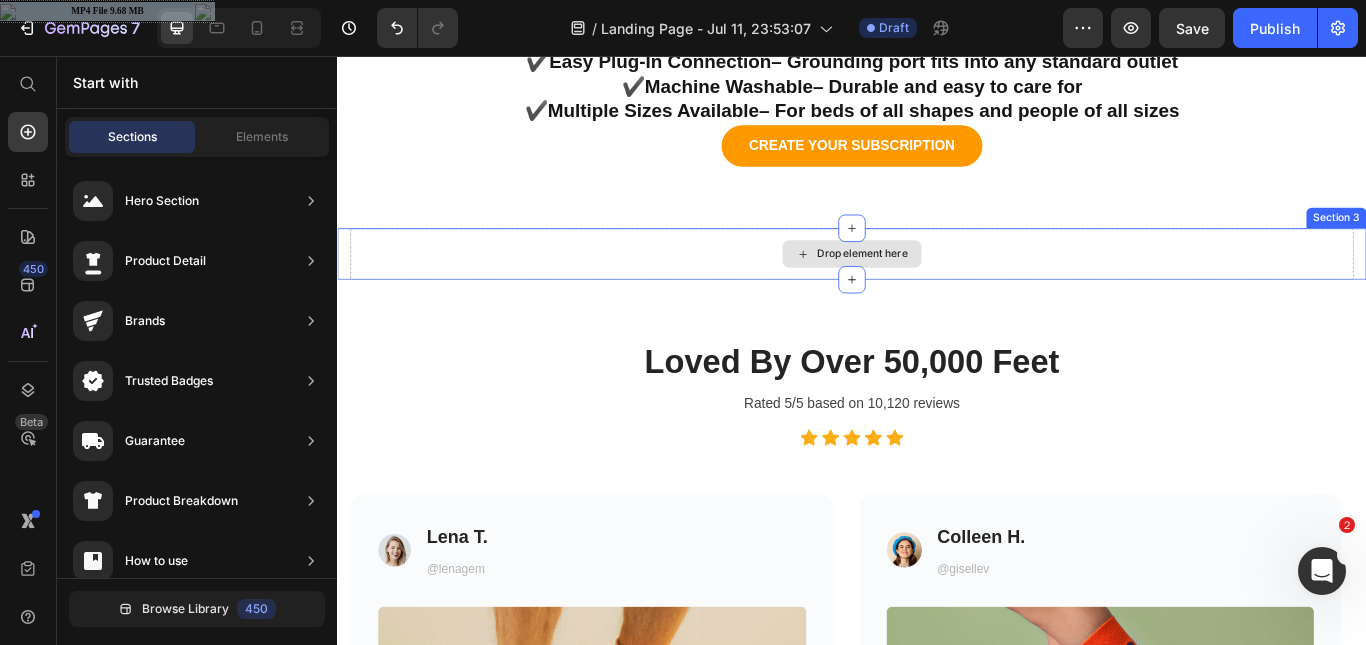 click on "Drop element here" at bounding box center (937, 287) 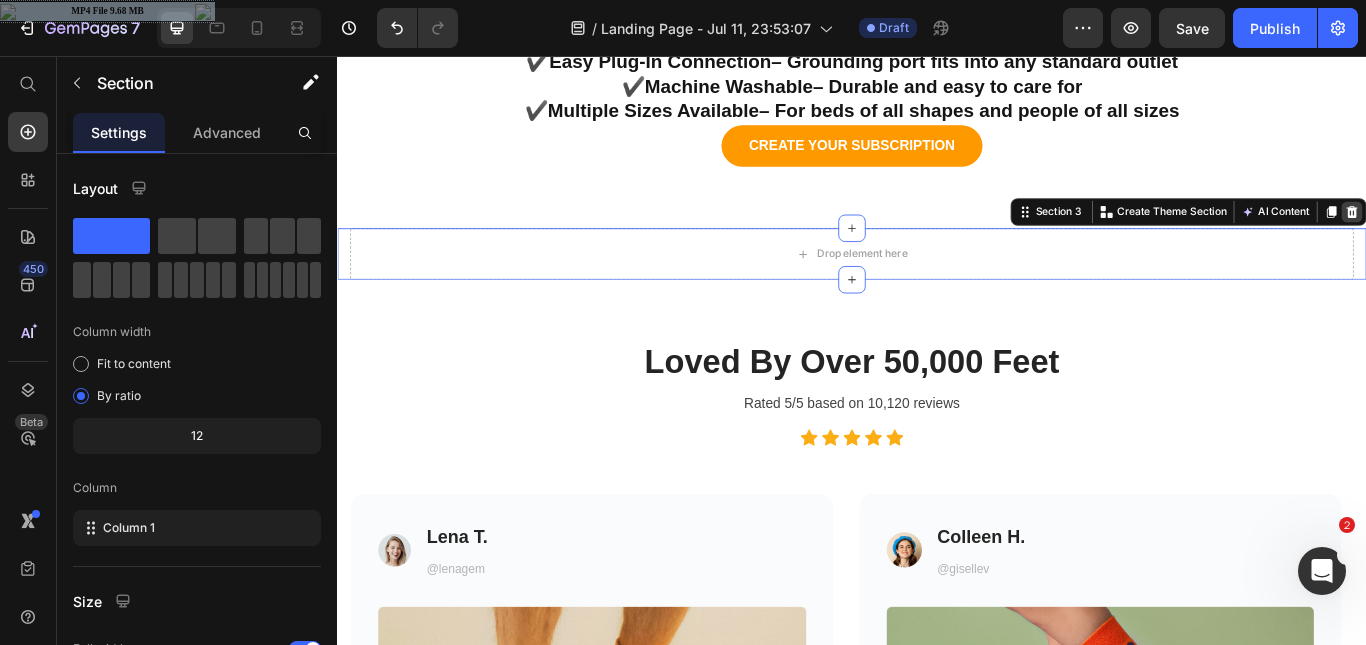 click 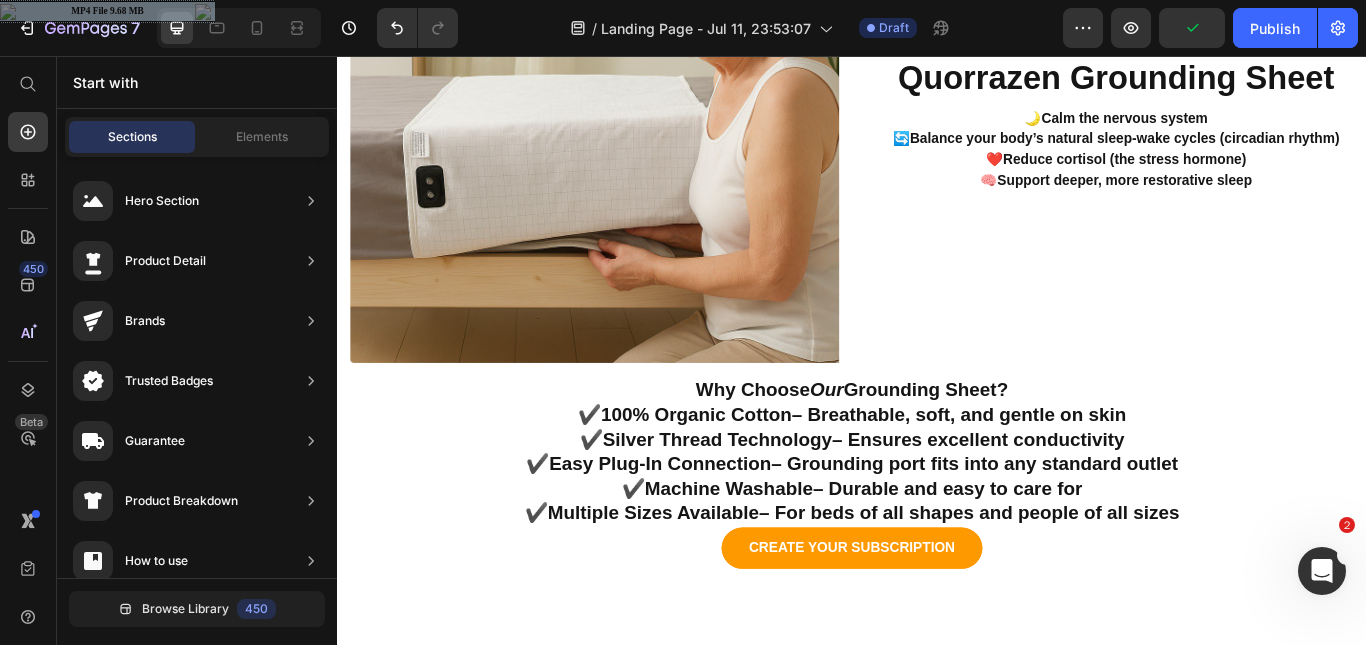 scroll, scrollTop: 1337, scrollLeft: 0, axis: vertical 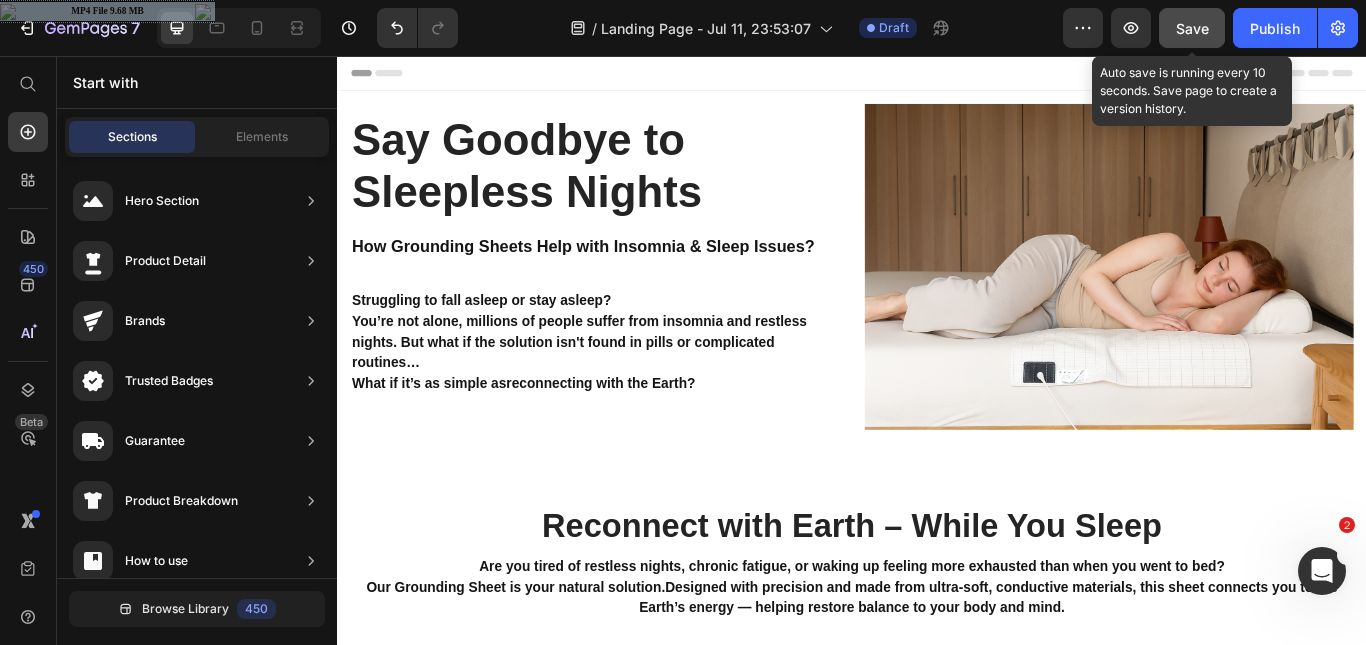 click on "Save" at bounding box center (1192, 28) 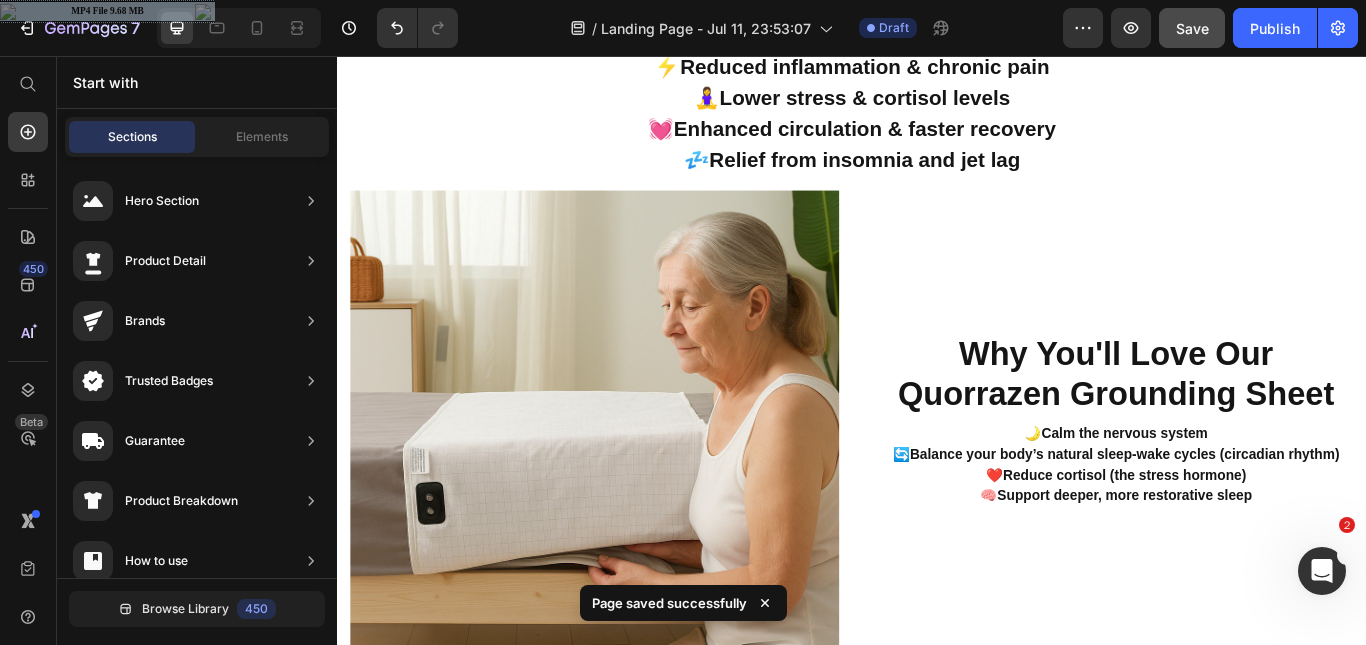 scroll, scrollTop: 851, scrollLeft: 0, axis: vertical 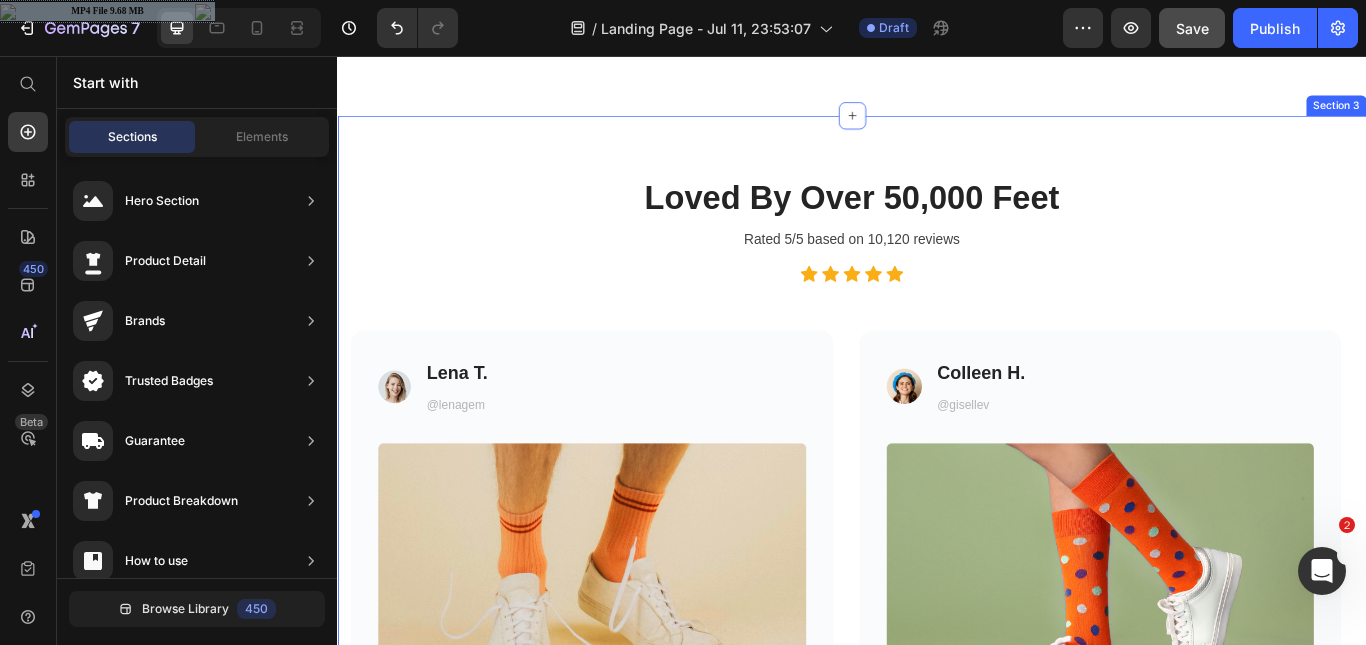 click on "Loved By Over 50,000 Feet Heading Rated 5/5 based on 10,120 reviews Text block                Icon                Icon                Icon                Icon                Icon Icon List Hoz Row Image Lena T. Heading @lenagem Text block Icon List Image “Best gift ever. I got the subscription for my boyfriend who LOVES fun socks for Christmas and he totally LOVES them!” Text block                Icon                Icon                Icon                Icon                Icon Icon List Hoz Row Image Colleen H. Heading @collengem Text block Icon List Image “Such a great item. I got this subscription for myself and I’m very satisfied, my socks feel very comfortable.” Text block                Icon                Icon                Icon                Icon                Icon Icon List Hoz Row Image Julie P. Heading @julieisme Text block Icon List Image “Love it! I bought these for my BFF as Christmas gifts, they are so soft and comfortable, the gift that gives year-round.” Text block Icon Row" at bounding box center (937, 636) 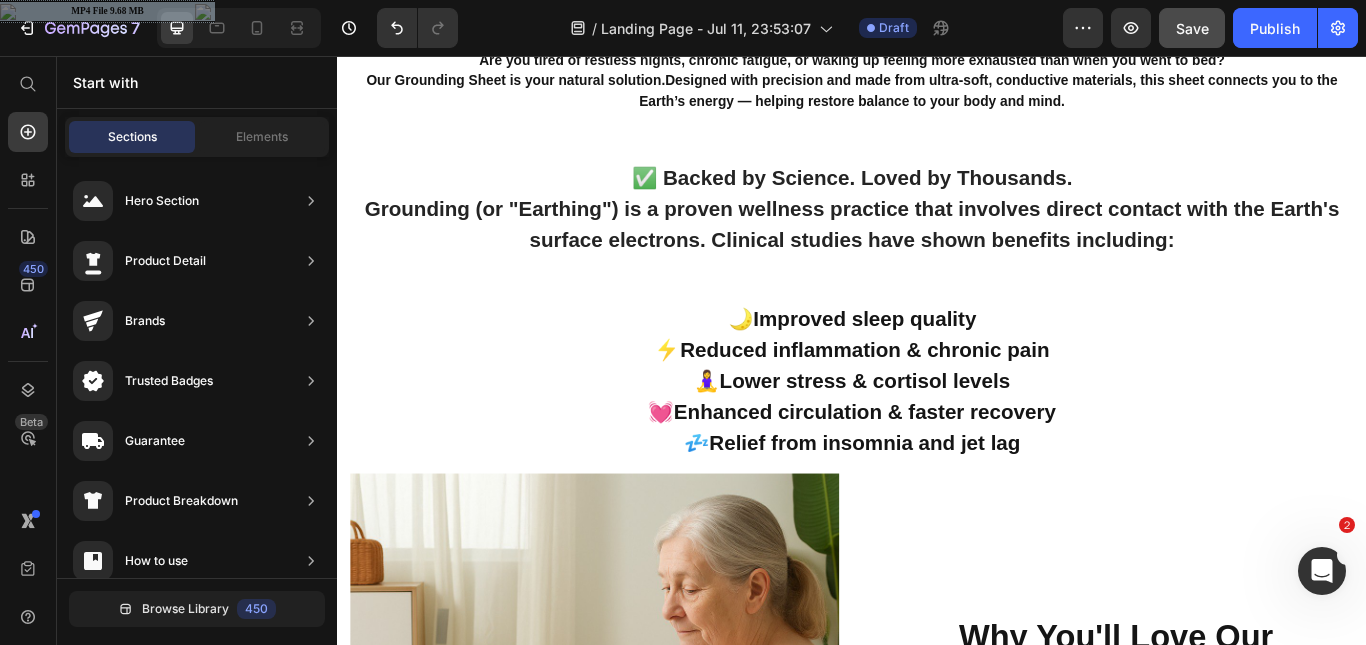 scroll, scrollTop: 731, scrollLeft: 0, axis: vertical 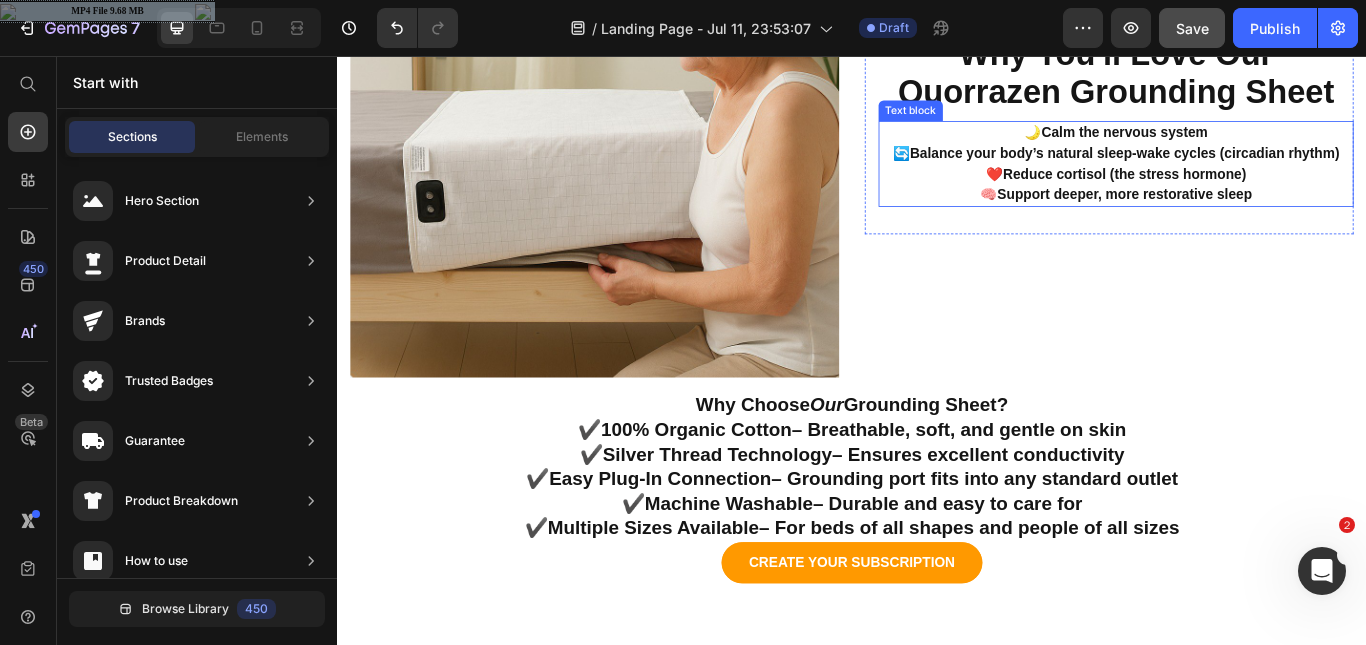 click on "Balance your body’s natural sleep-wake cycles (circadian rhythm)" at bounding box center [1255, 169] 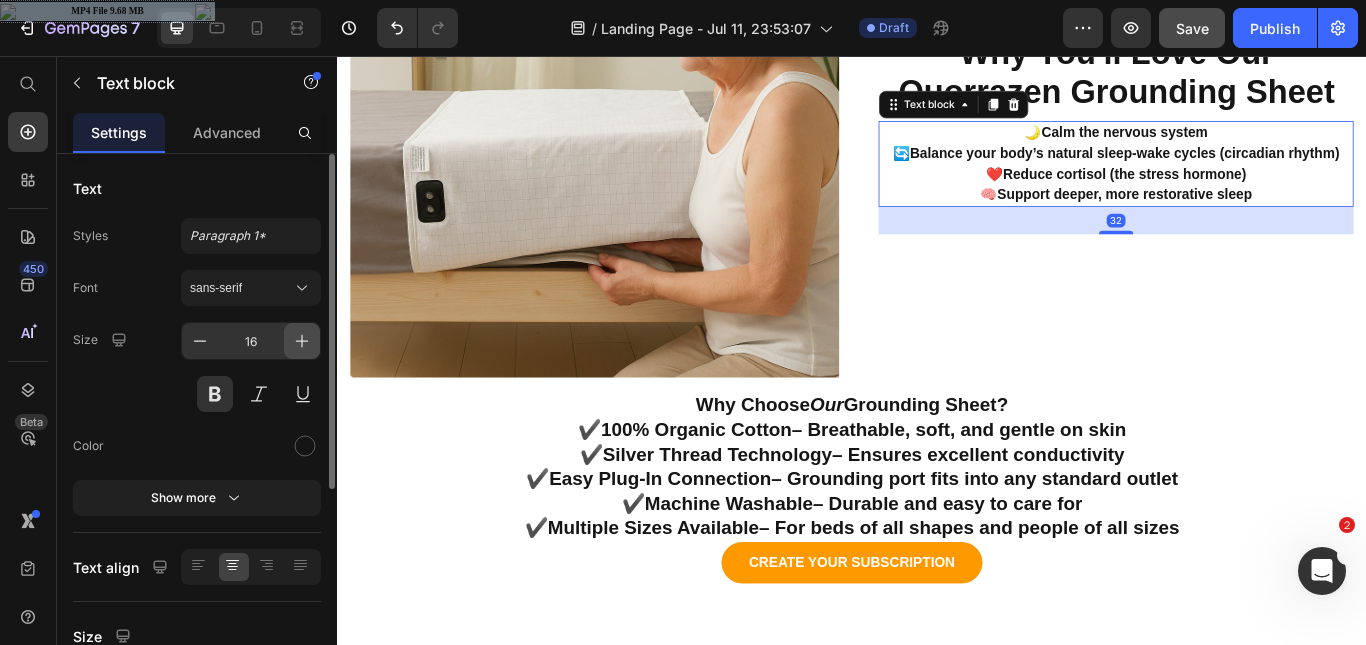 click at bounding box center (302, 341) 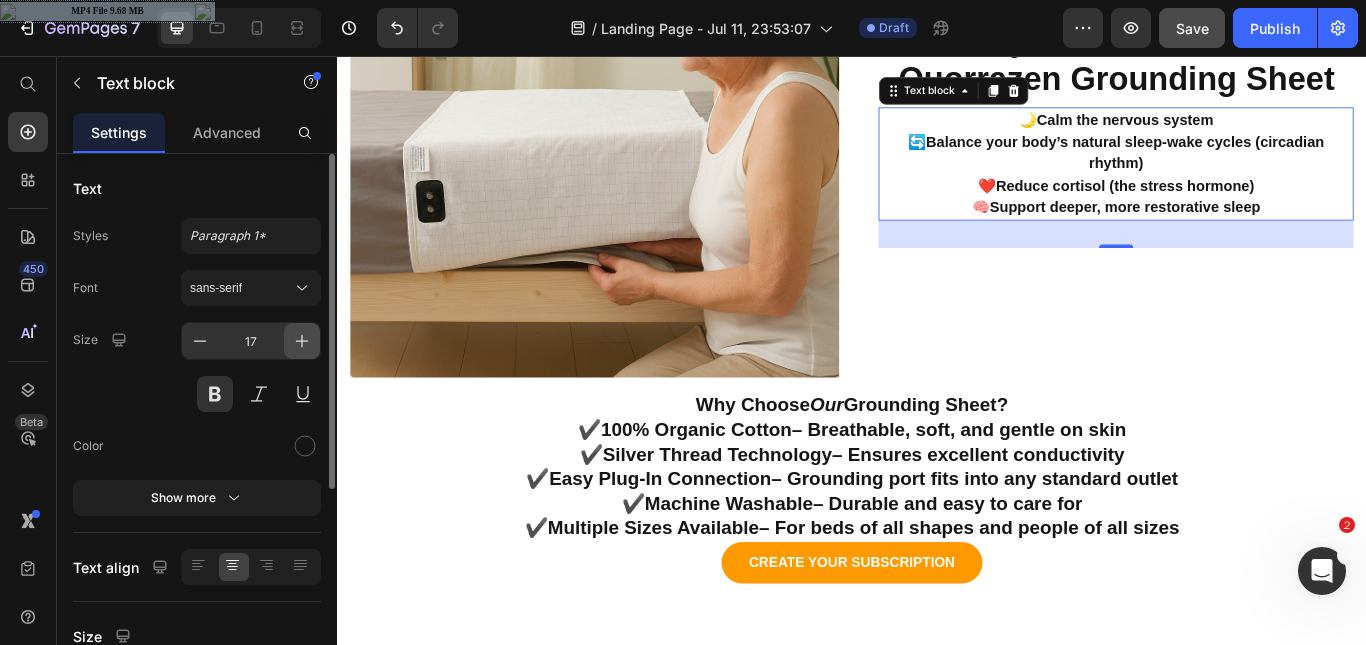 click at bounding box center (302, 341) 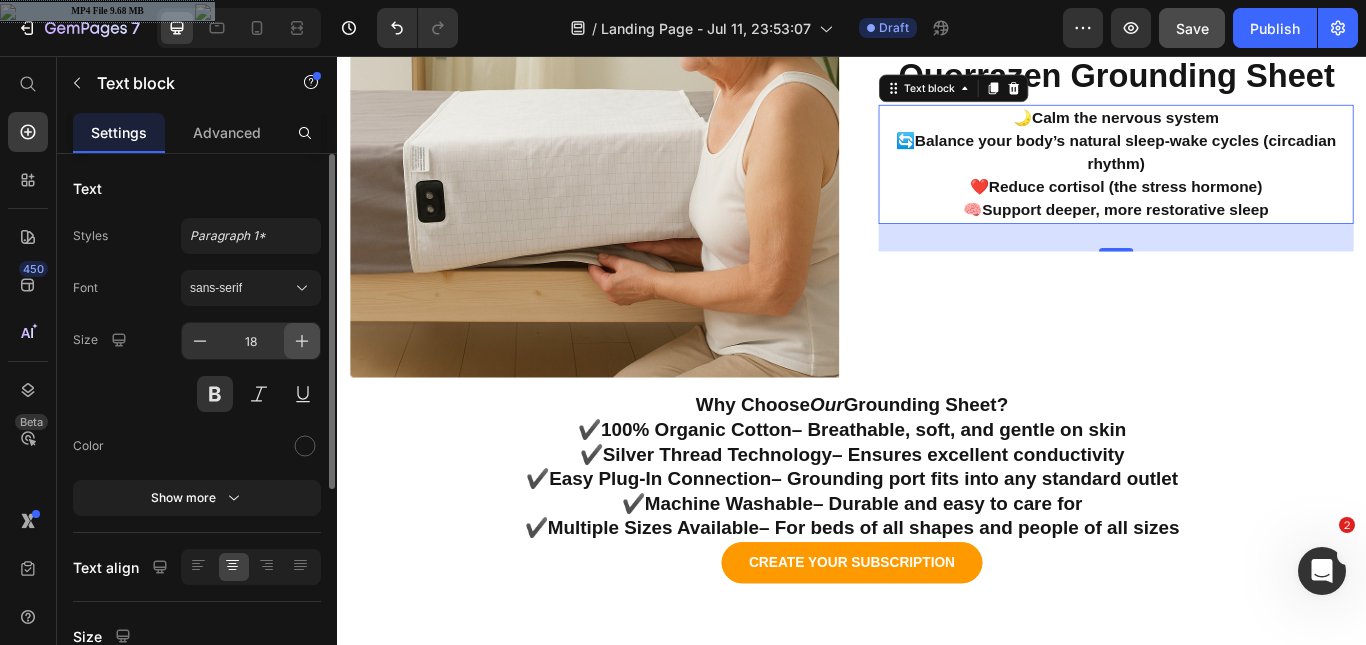 click at bounding box center (302, 341) 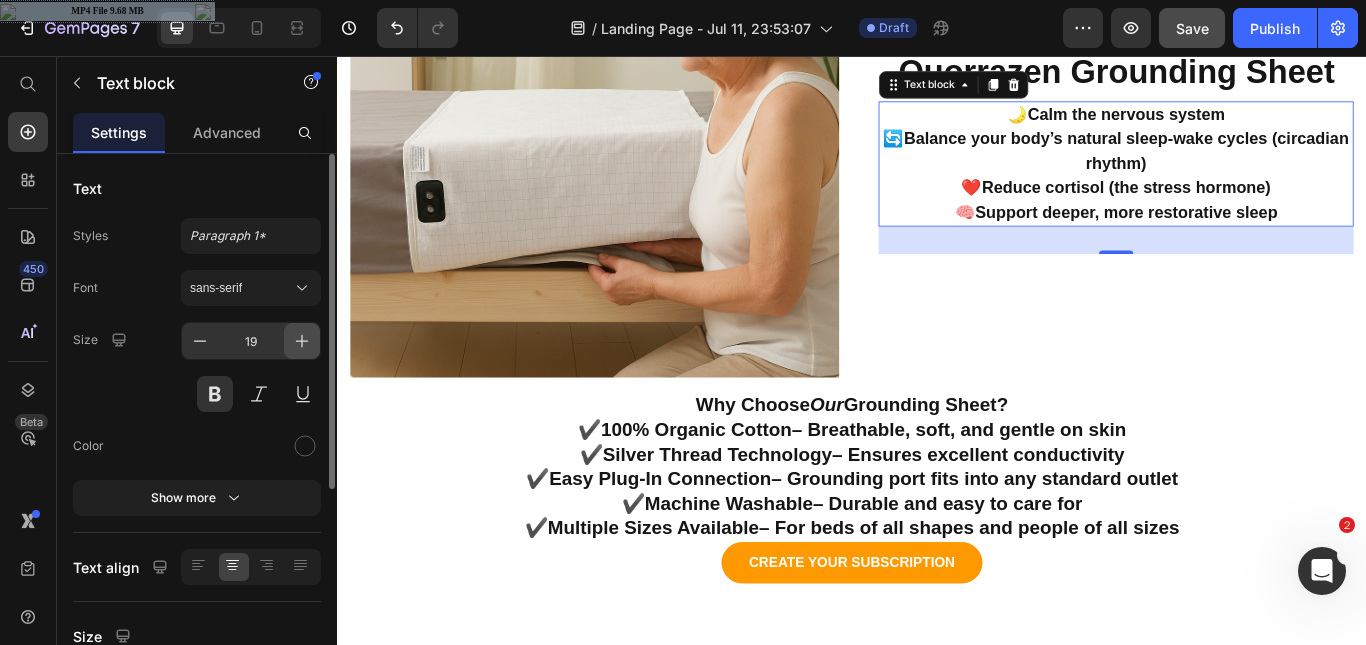 click at bounding box center [302, 341] 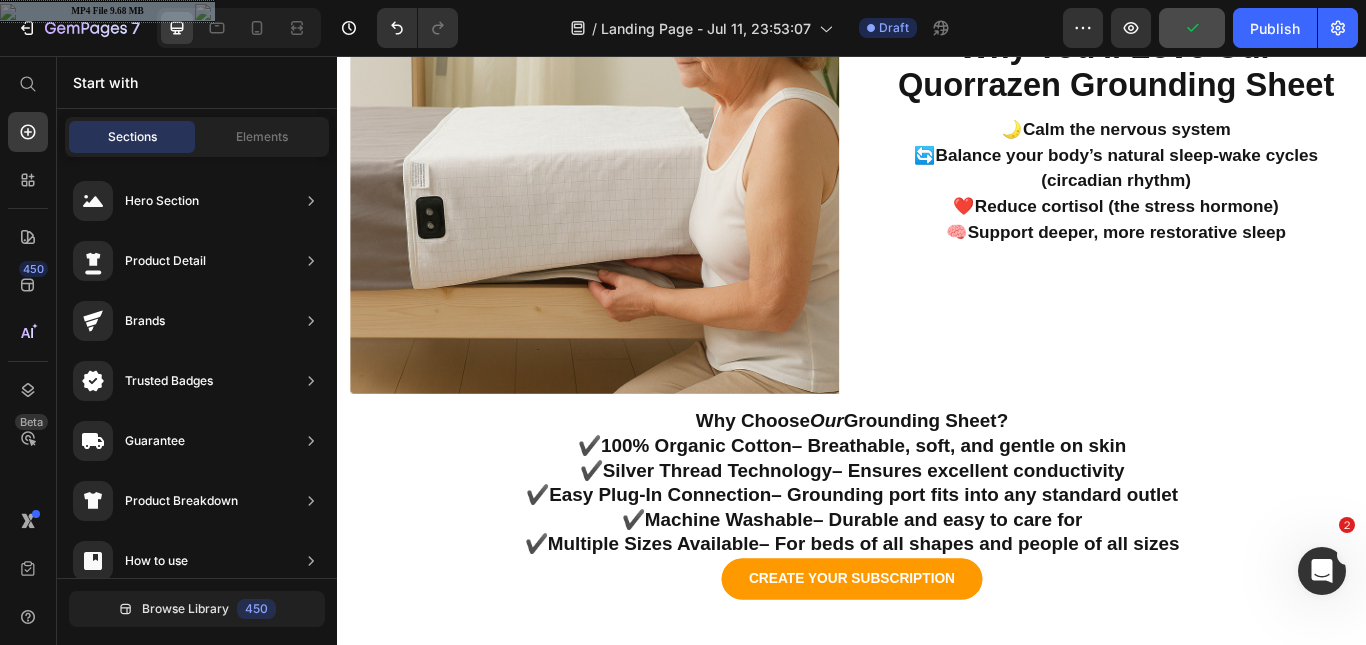 scroll, scrollTop: 1444, scrollLeft: 0, axis: vertical 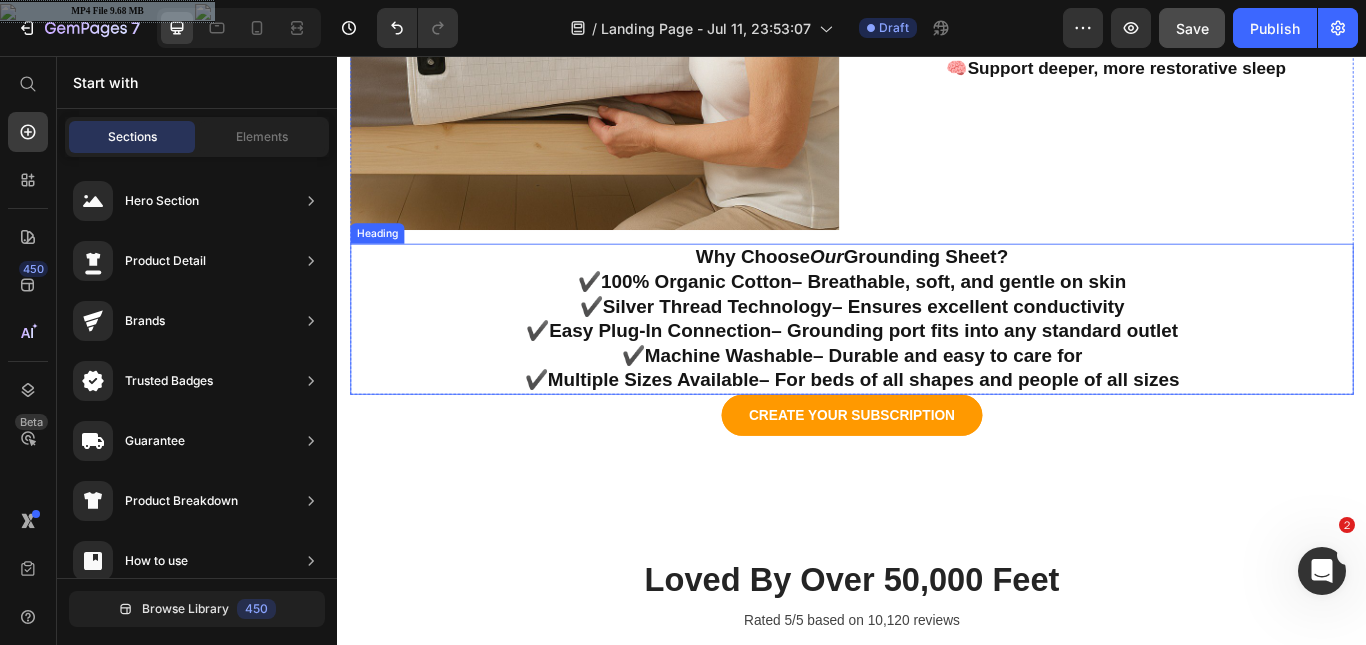 click on "Why Choose  Our  Grounding Sheet? ✔️  100% Organic Cotton  – Breathable, soft, and gentle on skin ✔️  Silver Thread Technology  – Ensures excellent conductivity ✔️  Easy Plug-In Connection  – Grounding port fits into any standard outlet ✔️  Machine Washable  – Durable and easy to care for ✔️  Multiple Sizes Available  – For beds of all shapes and people of all sizes" at bounding box center [937, 363] 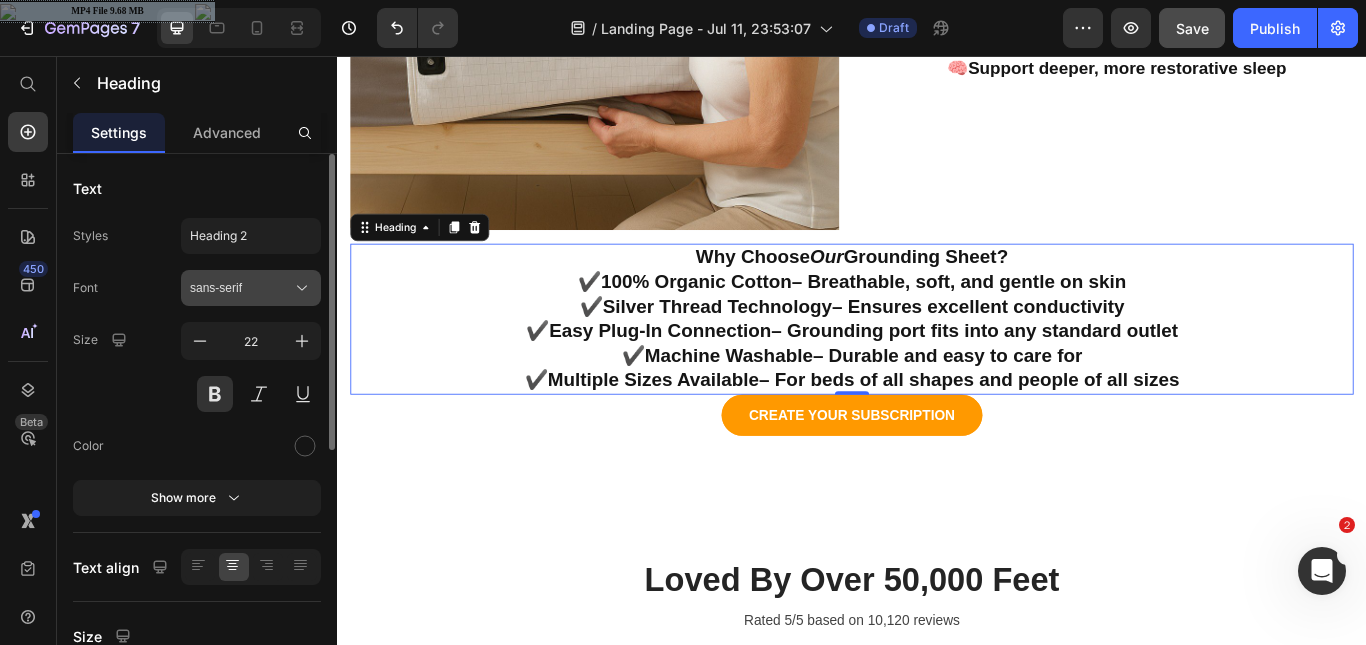 click on "sans-serif" at bounding box center [241, 288] 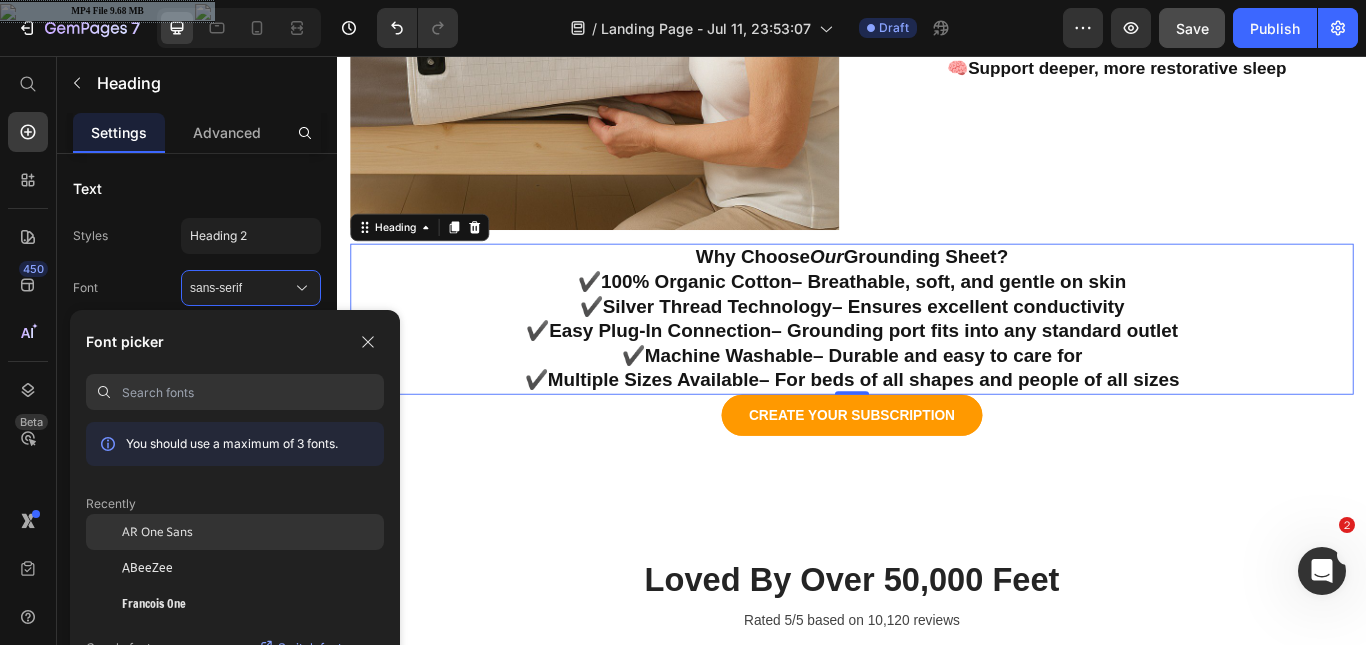 click on "AR One Sans" 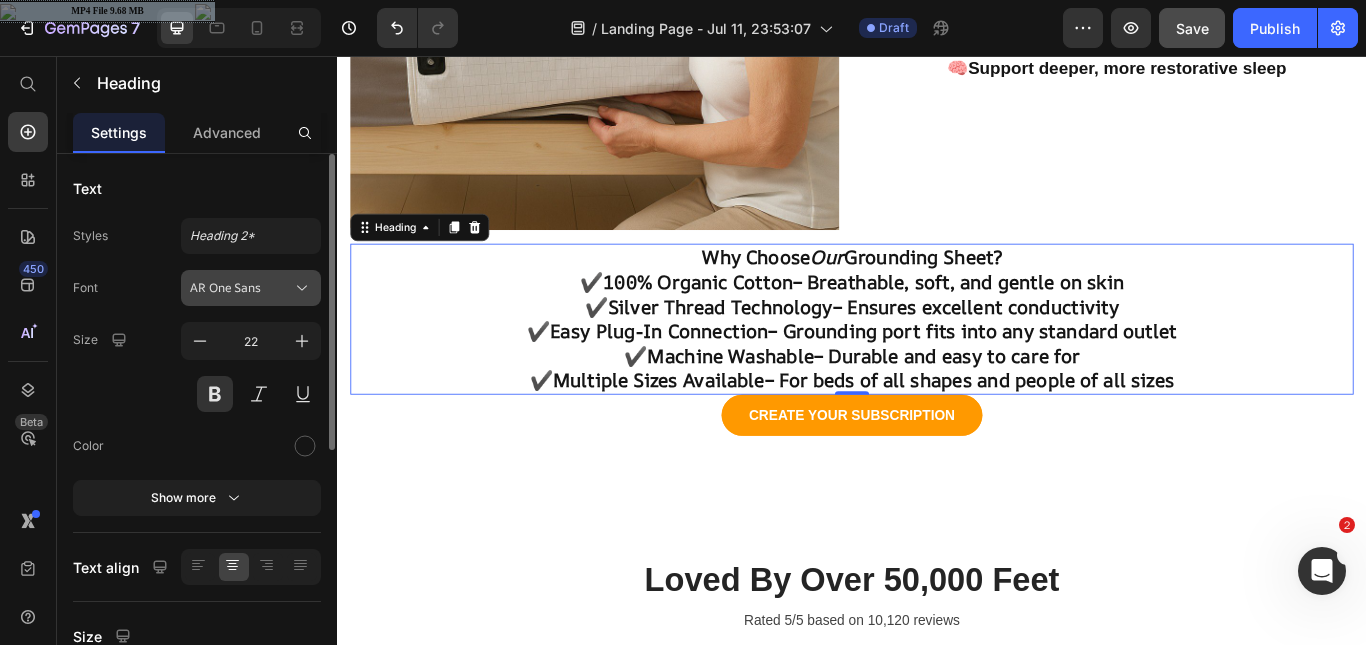 click 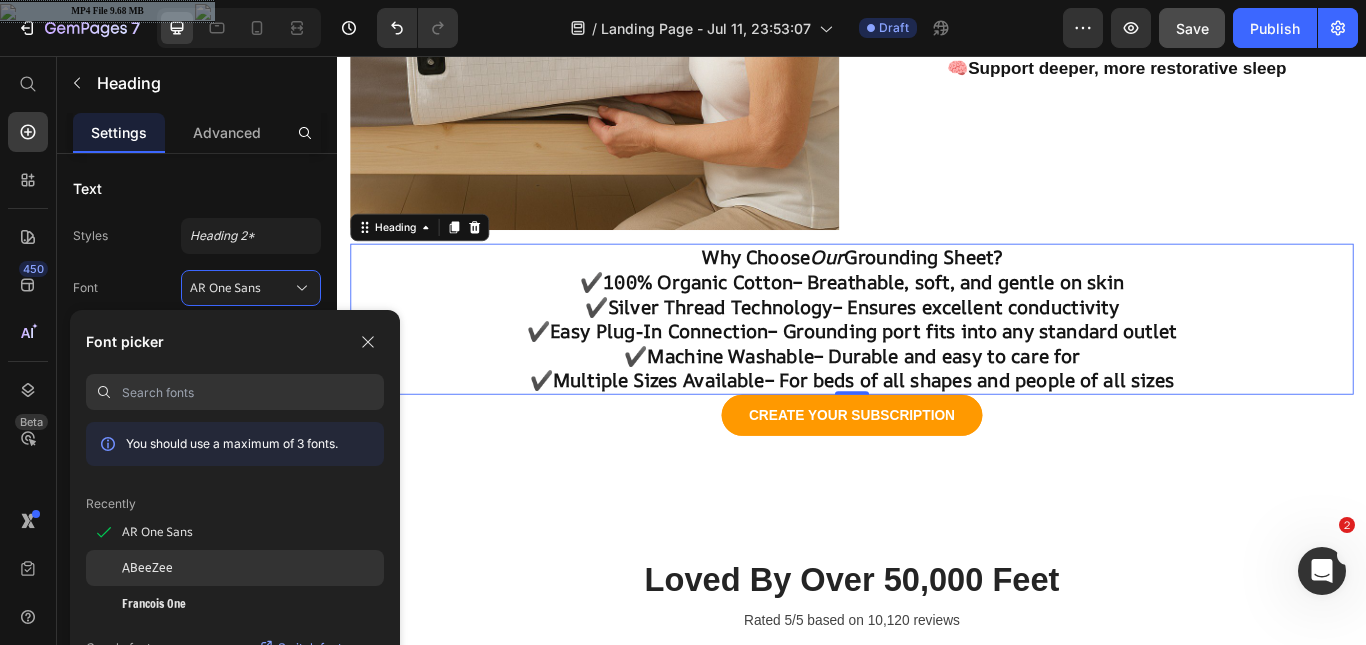 click on "ABeeZee" 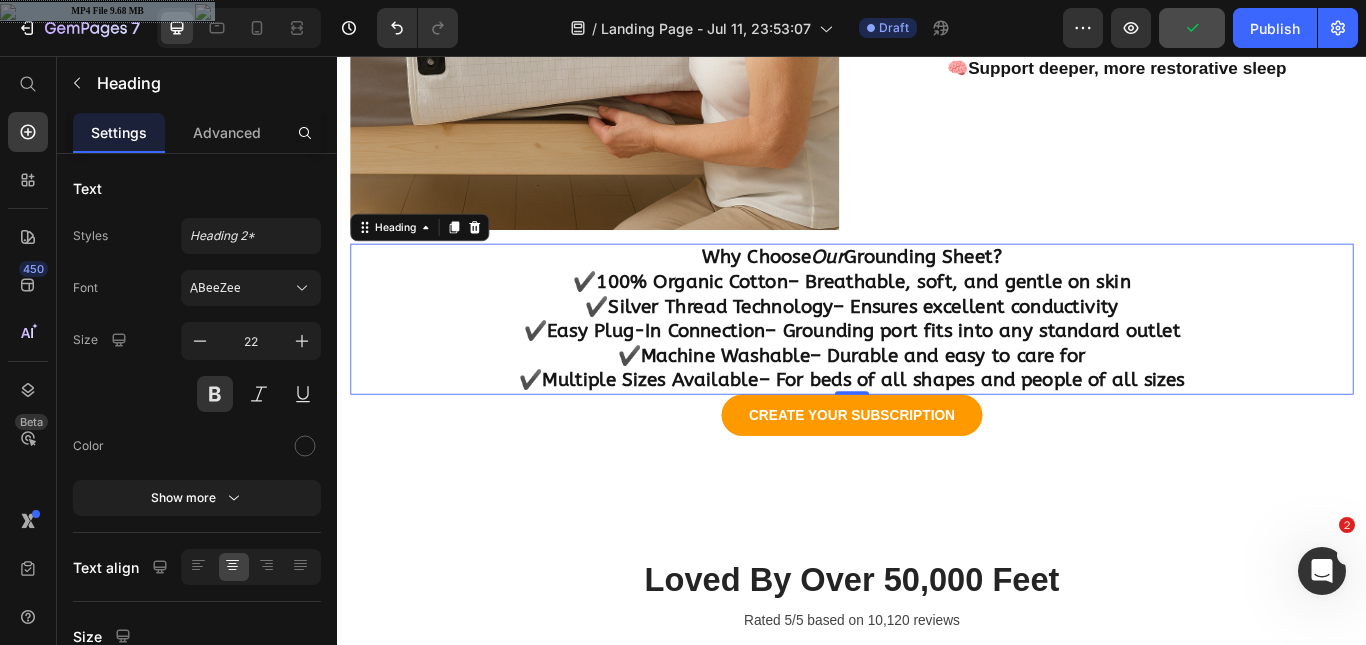 click on "Why Choose  Our  Grounding Sheet? ✔️  100% Organic Cotton  – Breathable, soft, and gentle on skin ✔️  Silver Thread Technology  – Ensures excellent conductivity ✔️  Easy Plug-In Connection  – Grounding port fits into any standard outlet ✔️  Machine Washable  – Durable and easy to care for ✔️  Multiple Sizes Available  – For beds of all shapes and people of all sizes" at bounding box center (937, 363) 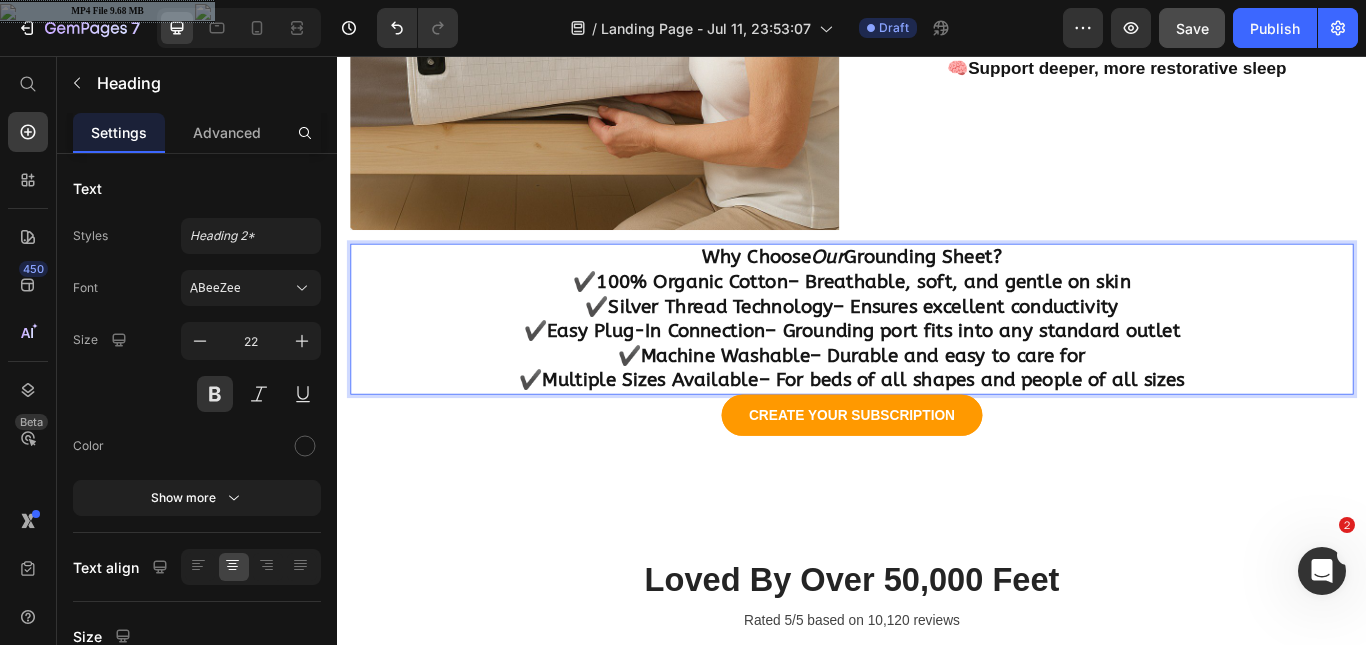 click on "Why Choose  Our  Grounding Sheet? ✔️  100% Organic Cotton  – Breathable, soft, and gentle on skin ✔️  Silver Thread Technology  – Ensures excellent conductivity ✔️  Easy Plug-In Connection  – Grounding port fits into any standard outlet ✔️  Machine Washable  – Durable and easy to care for ✔️  Multiple Sizes Available  – For beds of all shapes and people of all sizes" at bounding box center [937, 363] 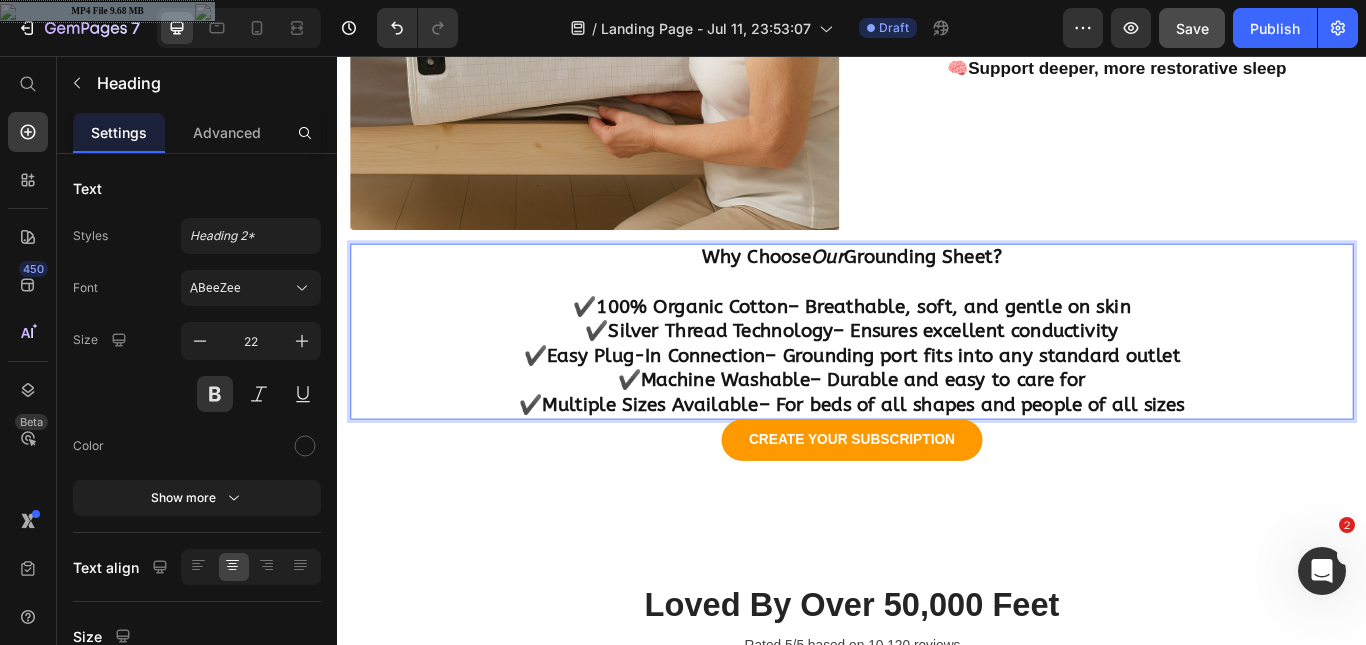 click on "Why Choose  Our  Grounding Sheet? ⁠⁠⁠⁠⁠⁠⁠ ✔️  100% Organic Cotton  – Breathable, soft, and gentle on skin ✔️  Silver Thread Technology  – Ensures excellent conductivity ✔️  Easy Plug-In Connection  – Grounding port fits into any standard outlet ✔️  Machine Washable  – Durable and easy to care for ✔️  Multiple Sizes Available  – For beds of all shapes and people of all sizes" at bounding box center [937, 377] 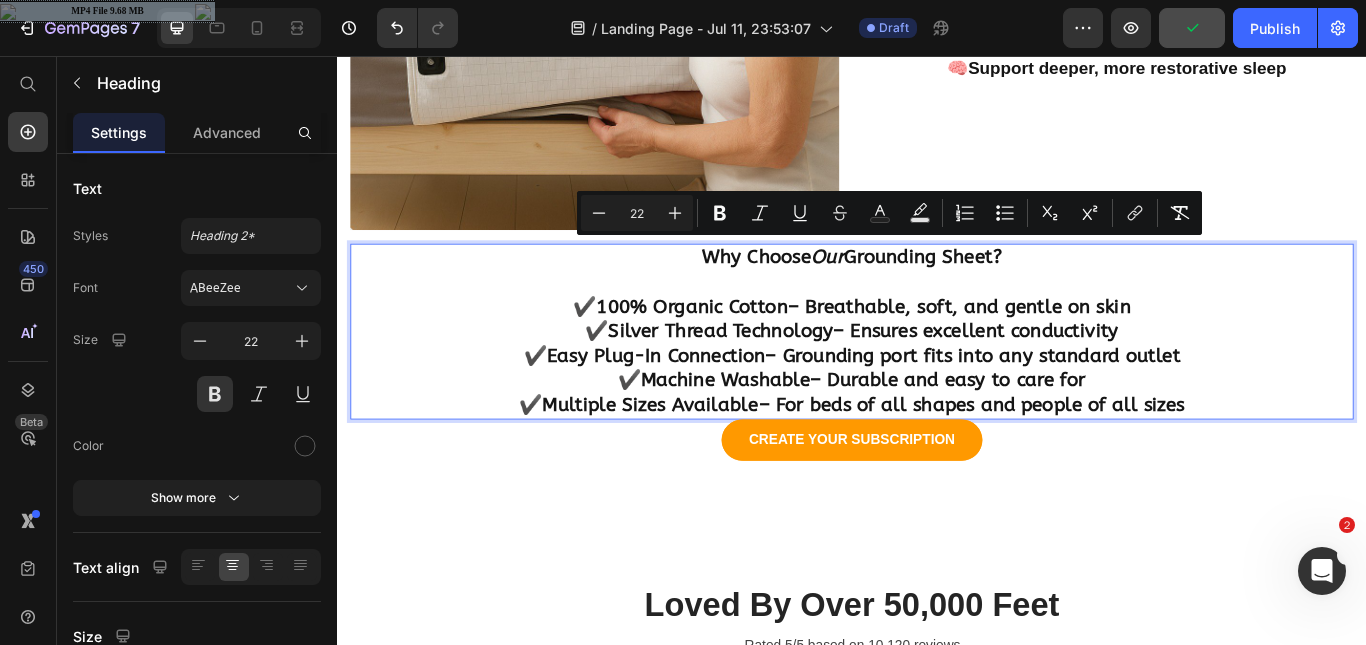 drag, startPoint x: 1117, startPoint y: 279, endPoint x: 693, endPoint y: 283, distance: 424.01886 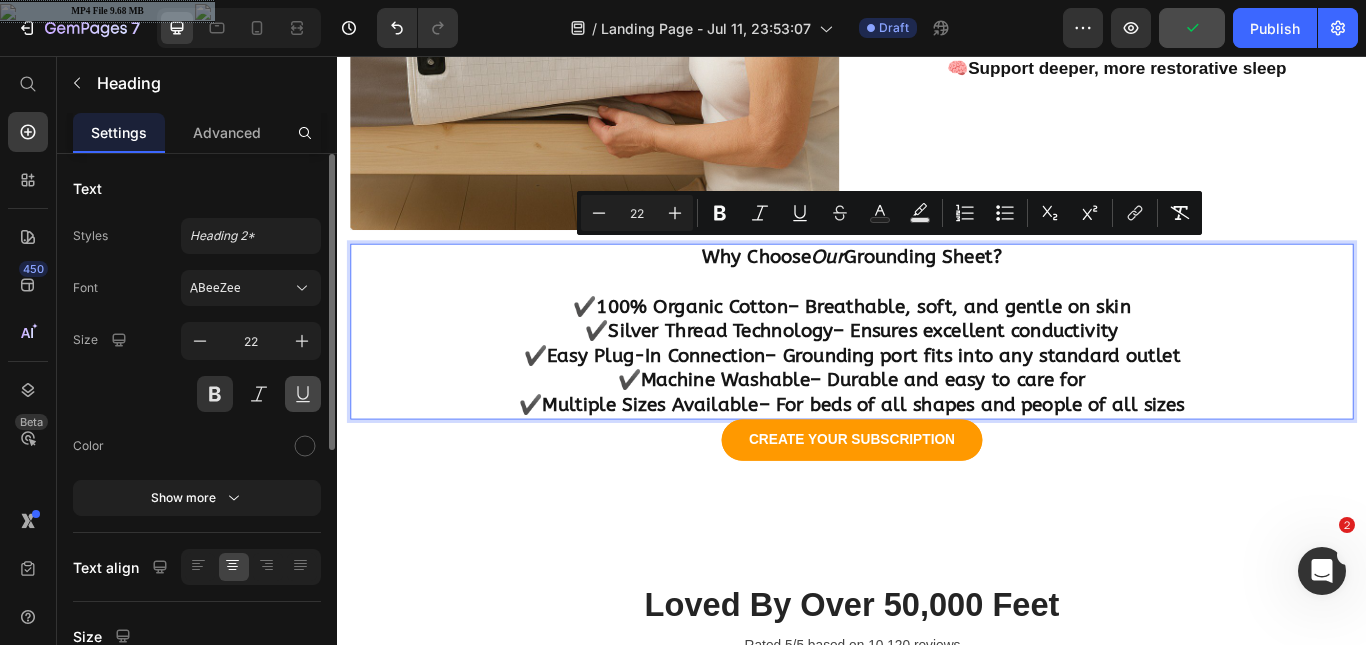 click at bounding box center [303, 394] 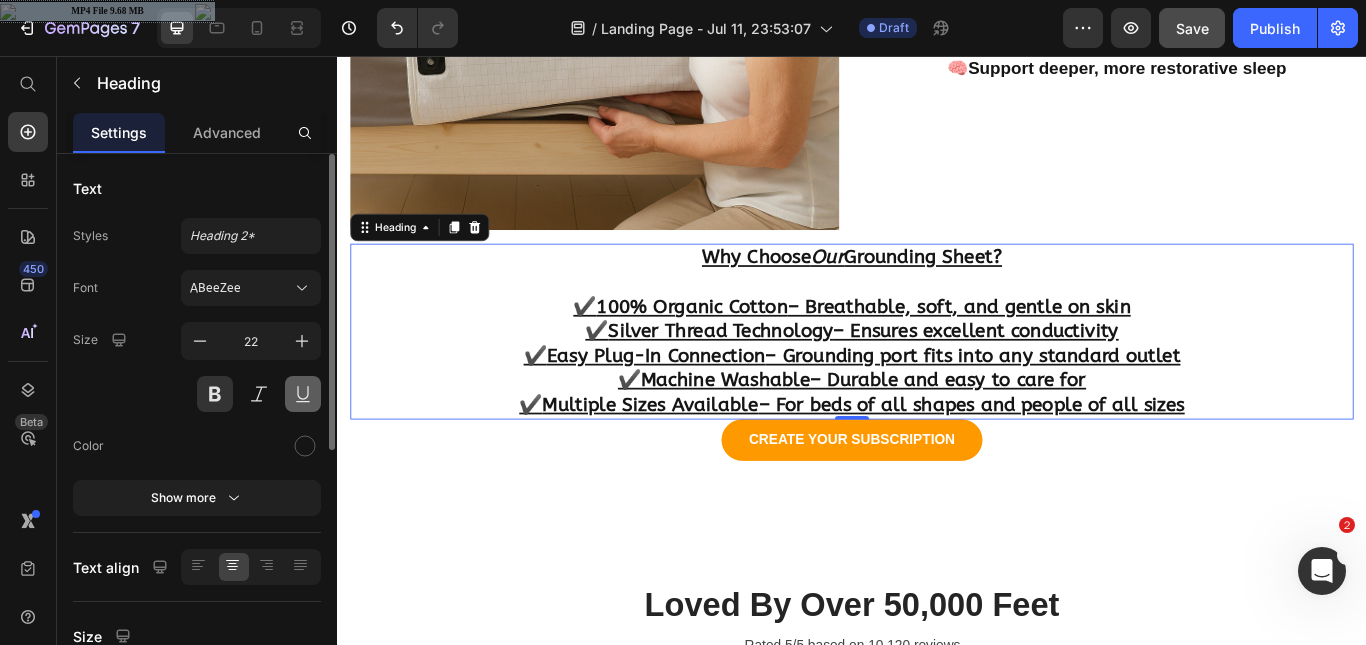 click at bounding box center [303, 394] 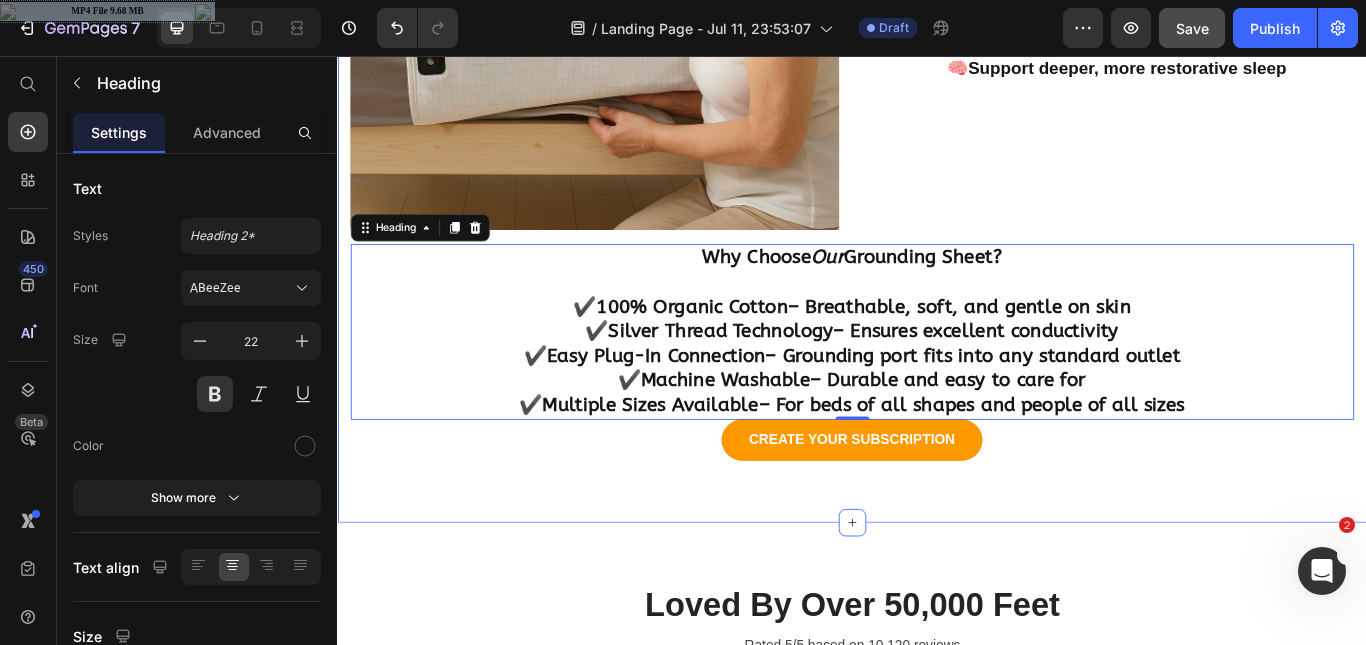click on "Reconnect with Earth – While You Sleep Heading Are you tired of restless nights, chronic fatigue, or waking up feeling more exhausted than when you went to bed? Our Grounding Sheet is your natural solution.  Designed with precision and made from ultra-soft, conductive materials, this sheet connects you to the Earth’s energy — helping restore balance to your body and mind. Text block Row ✅ Backed by Science. Loved by Thousands. Grounding (or "Earthing") is a proven wellness practice that involves direct contact with the Earth's surface electrons. Clinical studies have shown benefits including: Heading   🌙  Improved sleep quality ⚡  Reduced inflammation & chronic pain 🧘‍♀️  Lower stress & cortisol levels 💓  Enhanced circulation & faster recovery 💤  Relief from insomnia and jet lag Text block Image Why You'll Love Our Quorrazen Grounding Sheet Heading 🌙  Calm the nervous system 🔄  Balance your body’s natural sleep-wake cycles (circadian rhythm) ❤️  🧠  Text block Row" at bounding box center [937, -168] 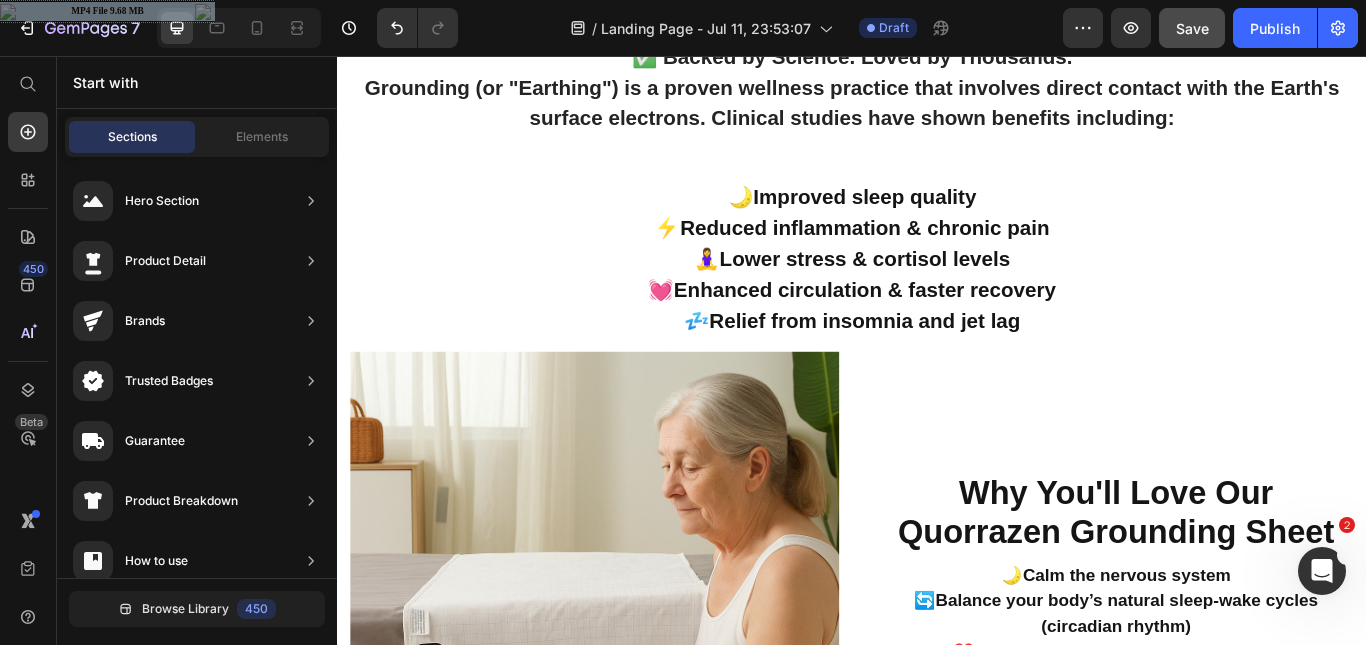 scroll, scrollTop: 752, scrollLeft: 0, axis: vertical 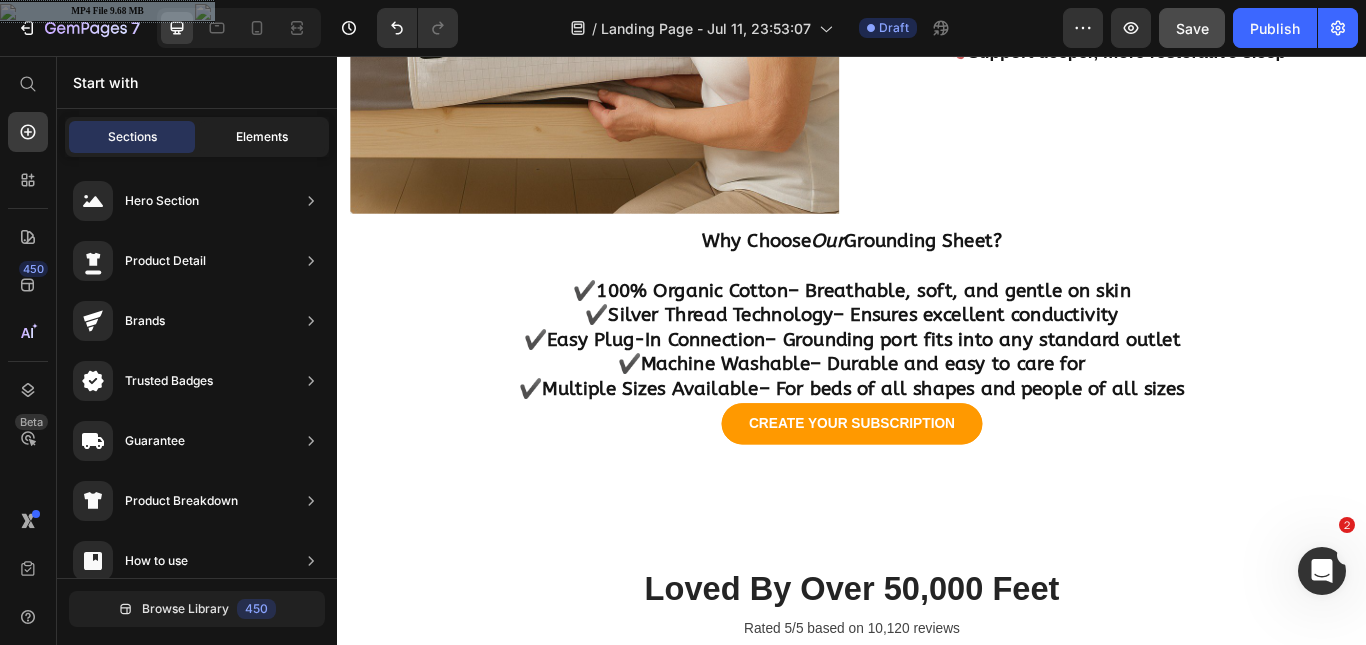 click on "Elements" 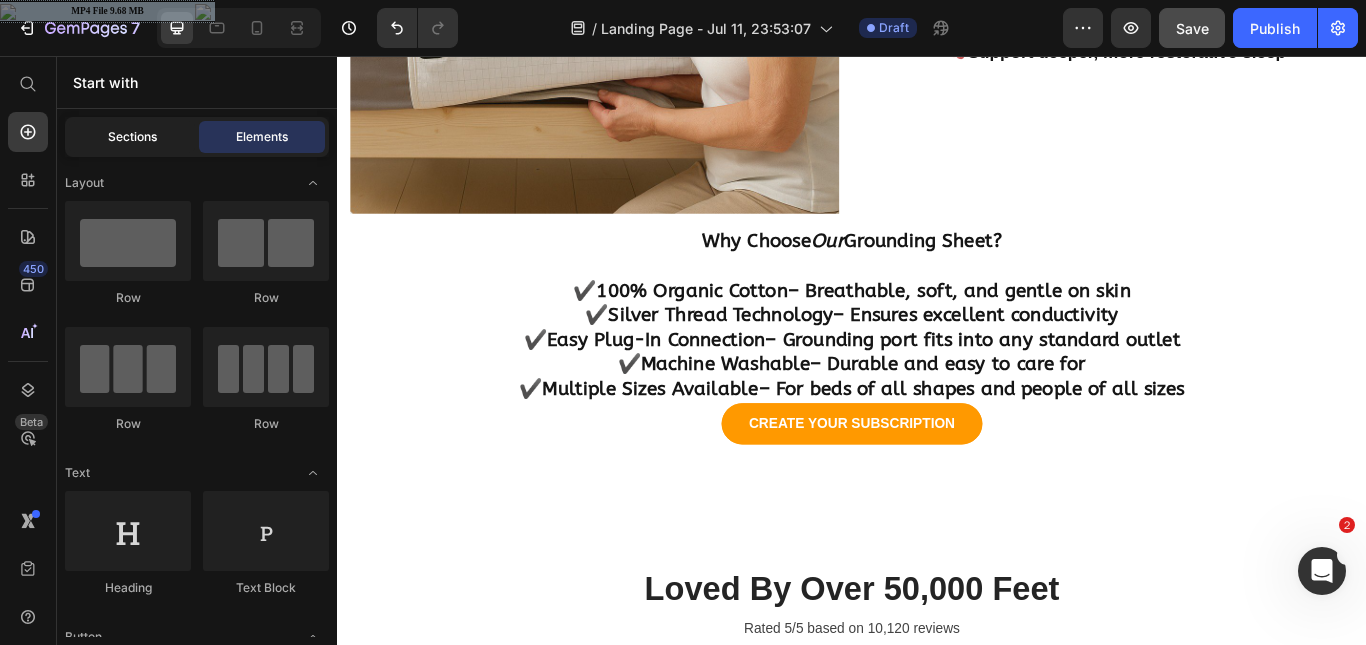 click on "Sections" 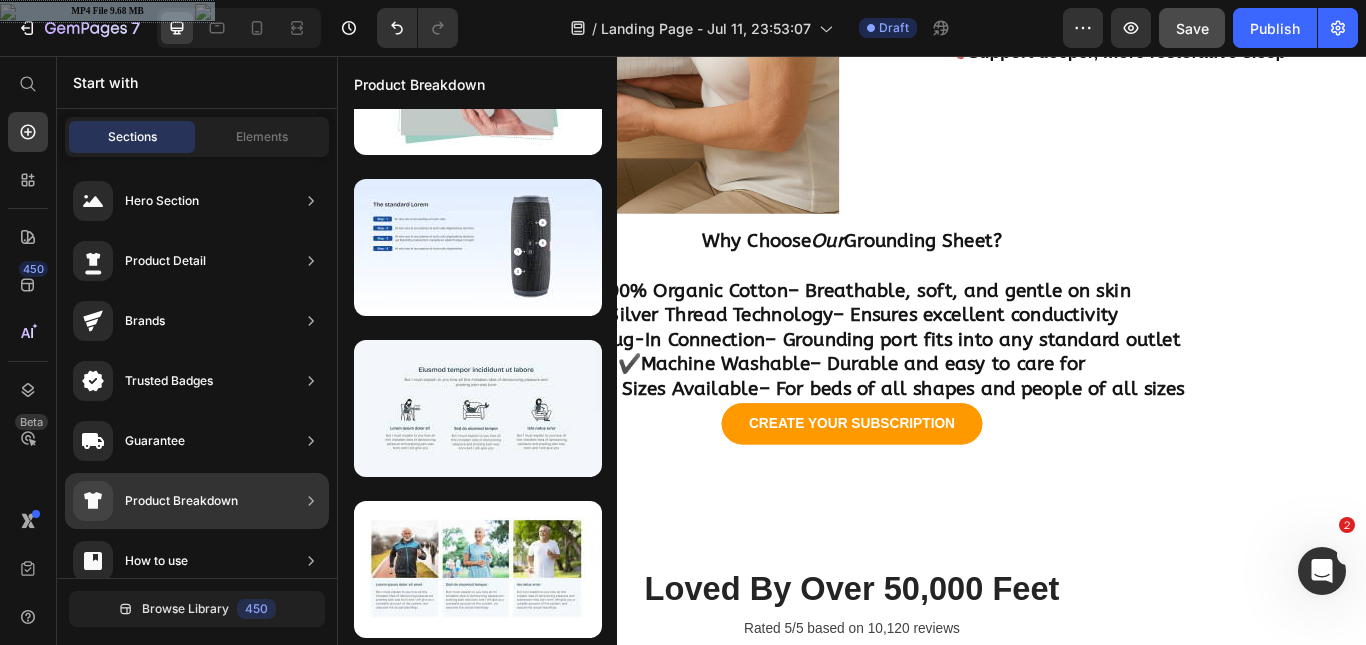 scroll, scrollTop: 97, scrollLeft: 0, axis: vertical 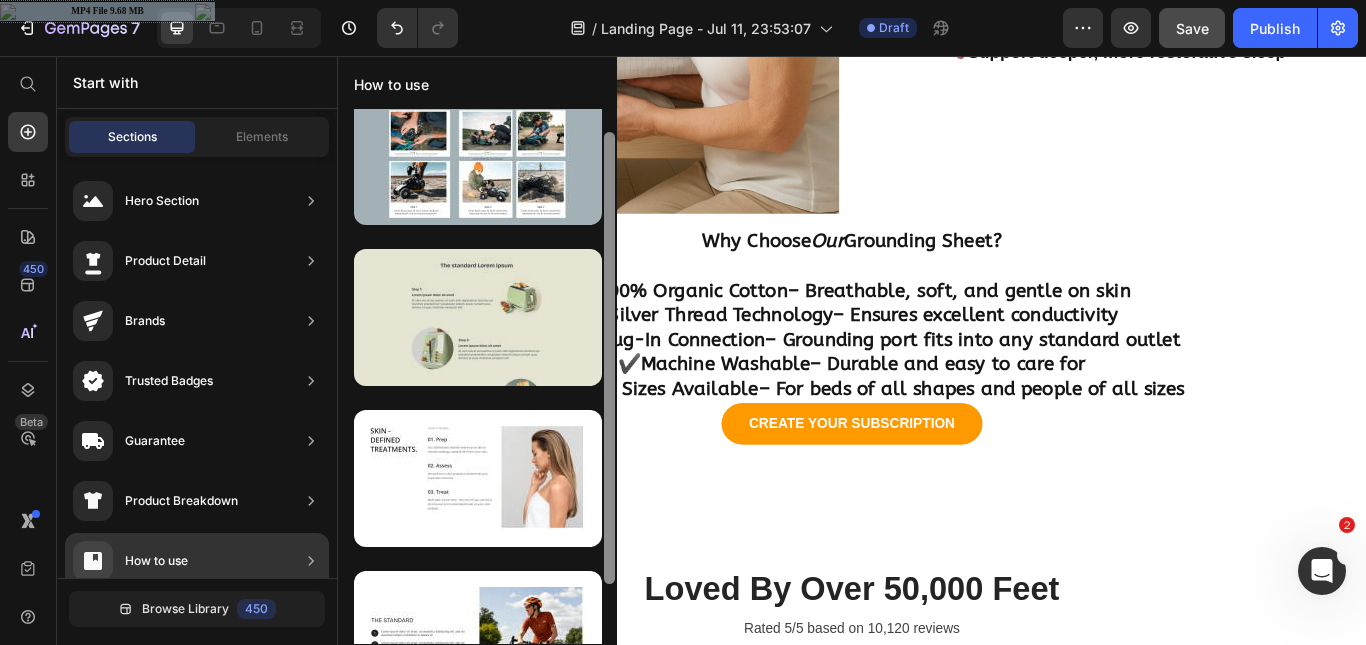 drag, startPoint x: 613, startPoint y: 323, endPoint x: 583, endPoint y: 263, distance: 67.08204 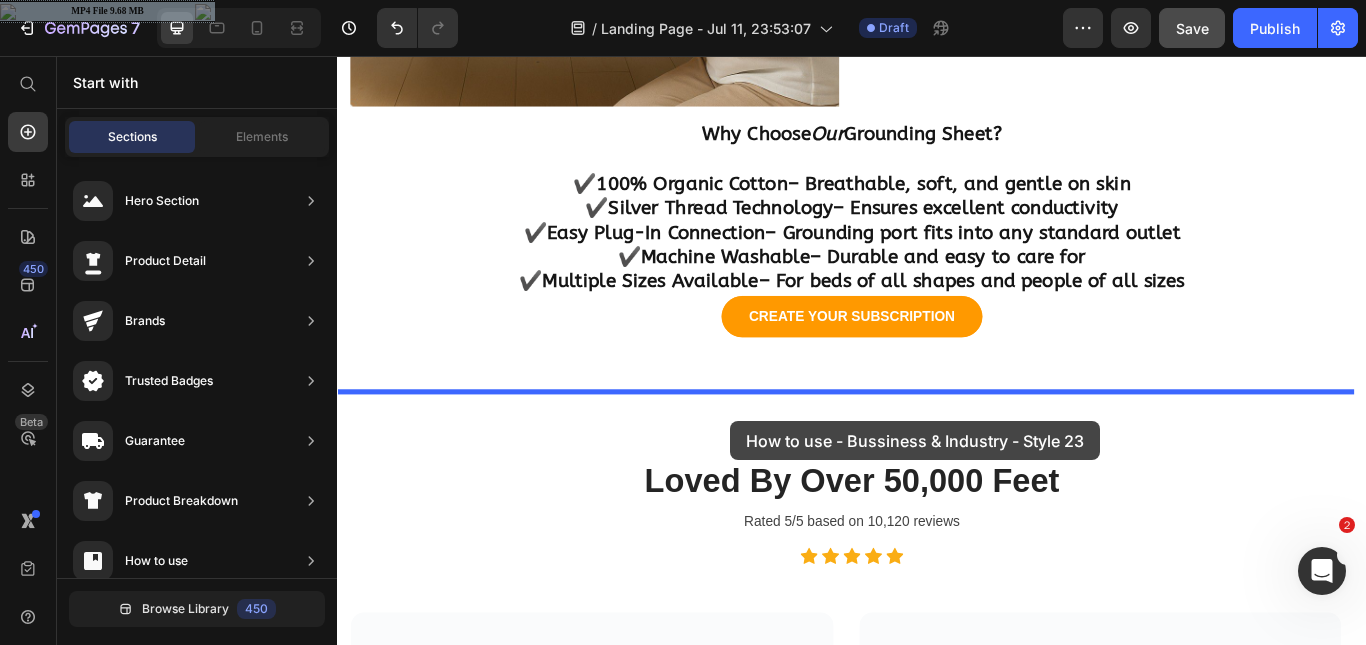 scroll, scrollTop: 1598, scrollLeft: 0, axis: vertical 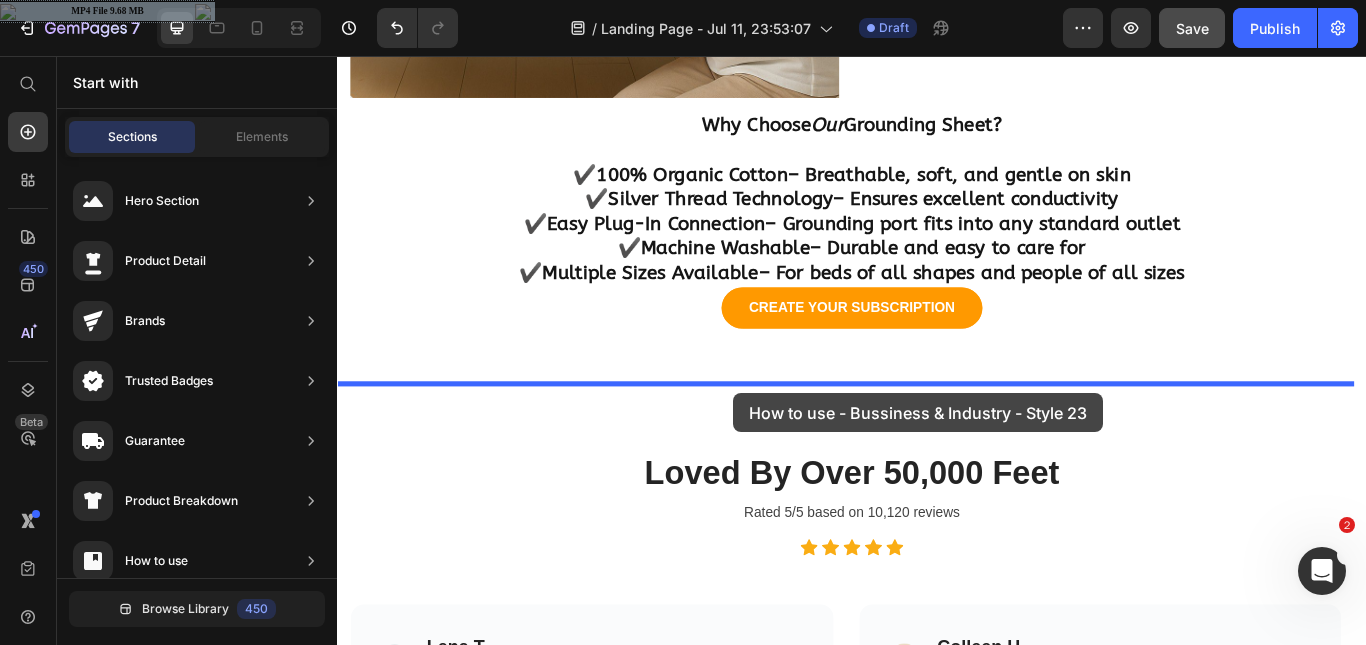 drag, startPoint x: 842, startPoint y: 388, endPoint x: 799, endPoint y: 449, distance: 74.63243 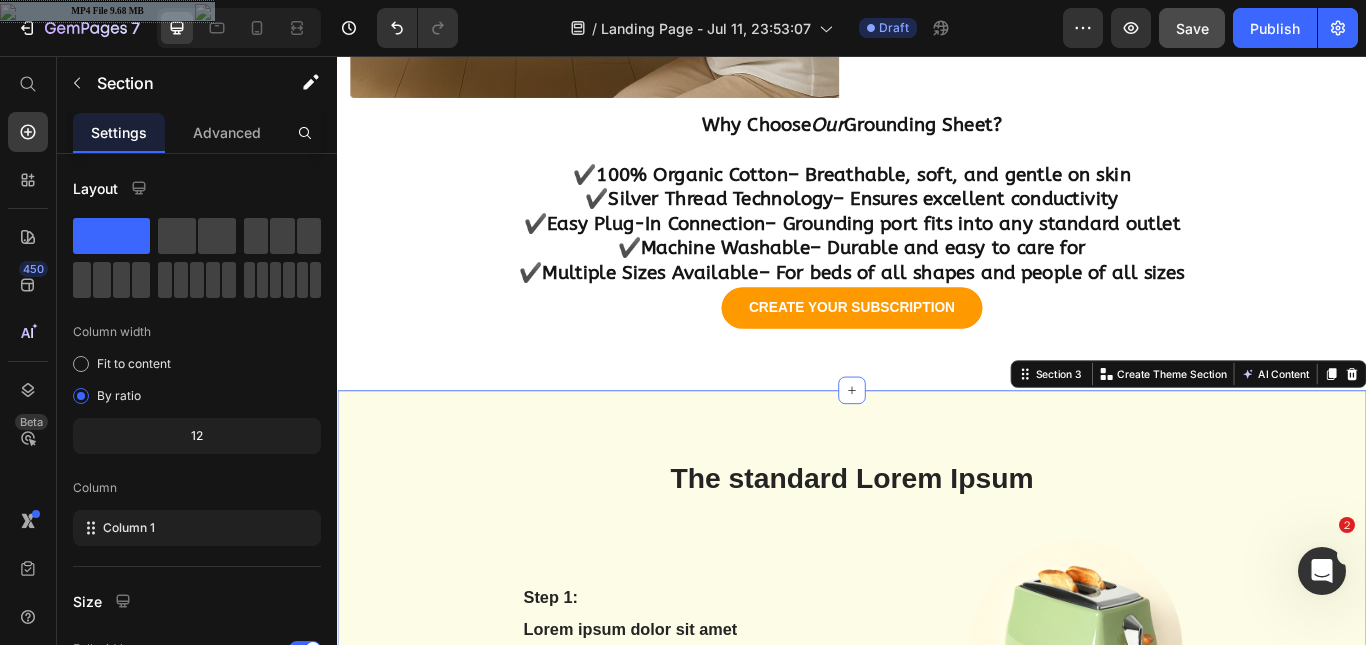 scroll, scrollTop: 1910, scrollLeft: 0, axis: vertical 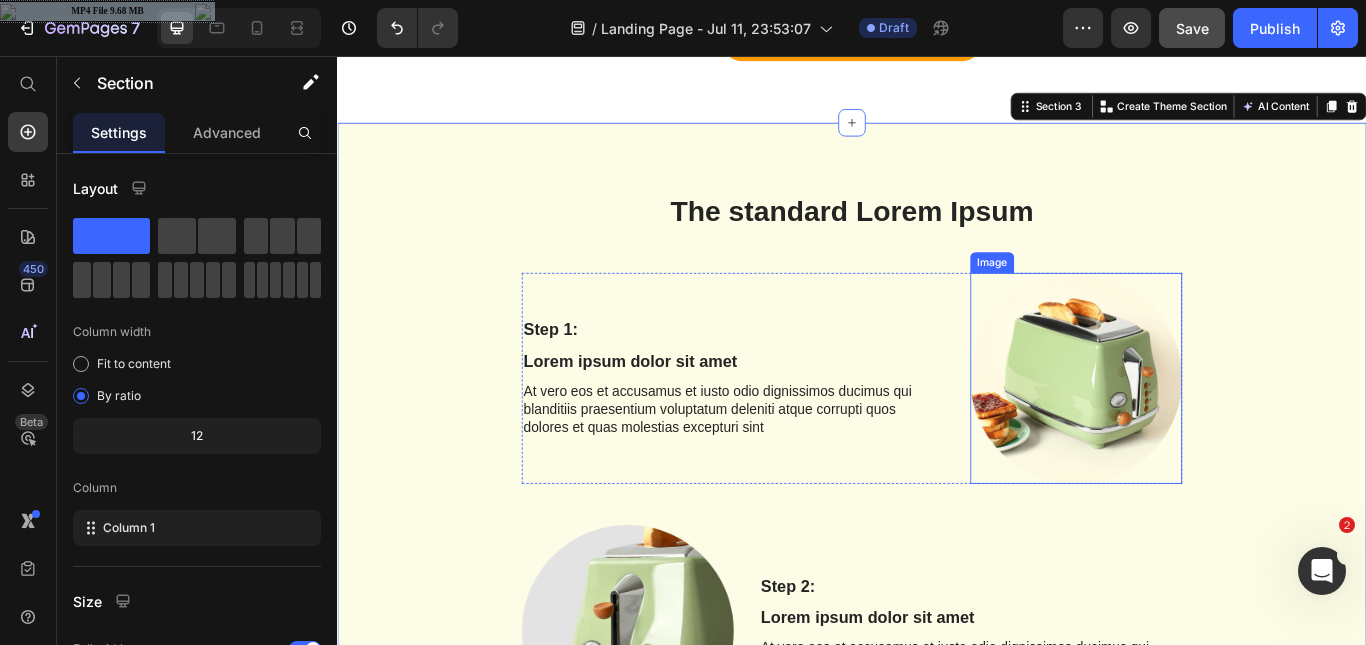 click at bounding box center [1198, 432] 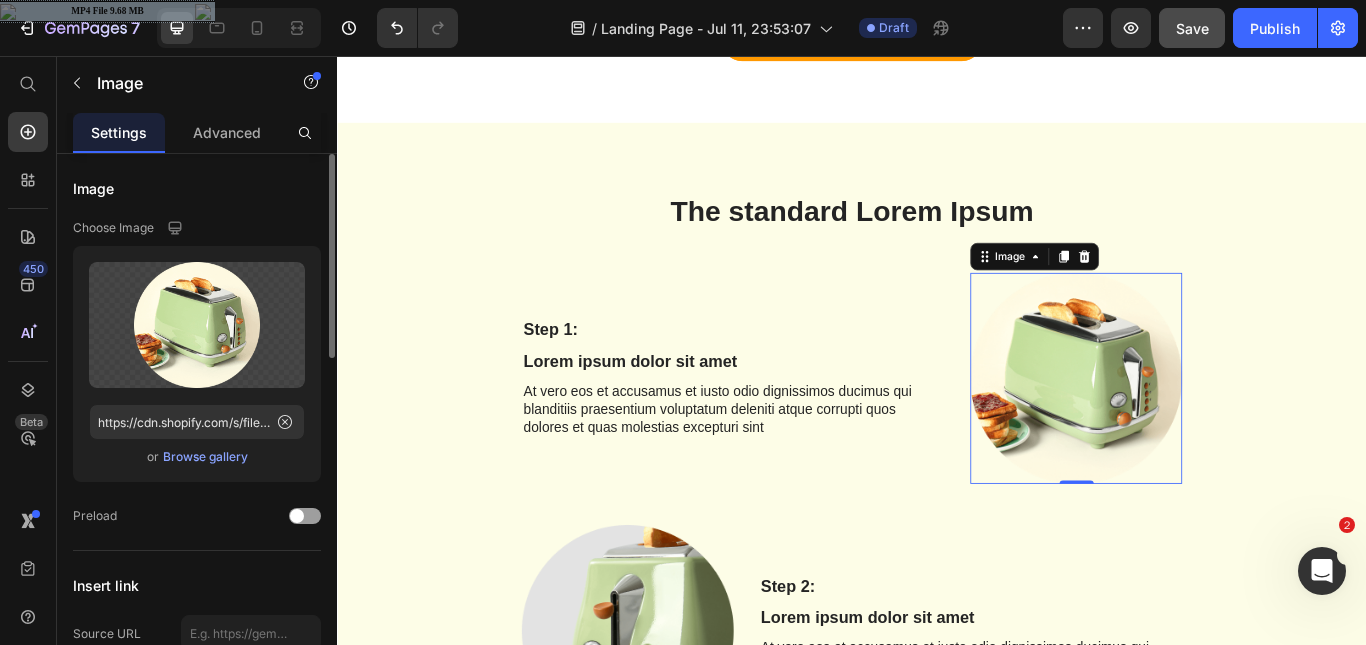 click on "Browse gallery" at bounding box center (205, 457) 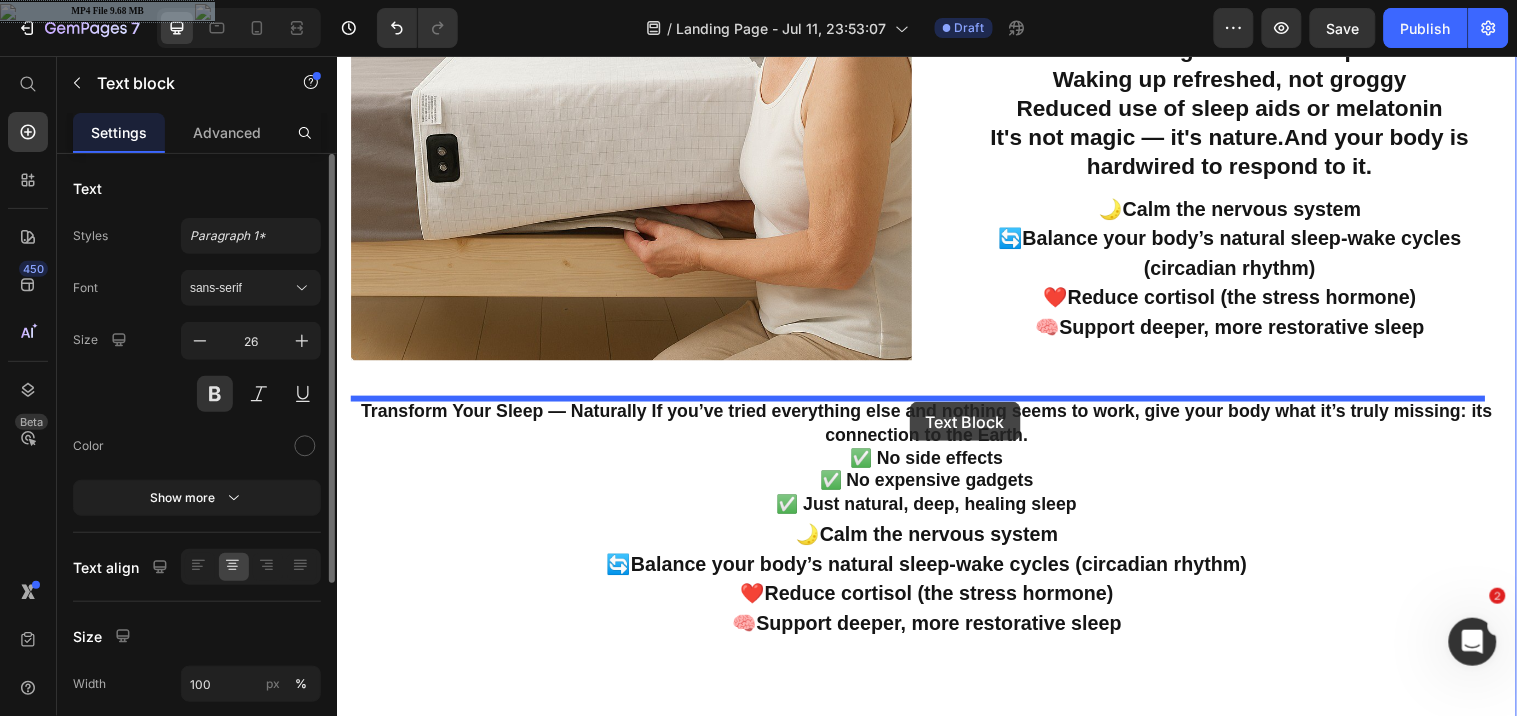 drag, startPoint x: 434, startPoint y: 360, endPoint x: 918, endPoint y: 407, distance: 486.27667 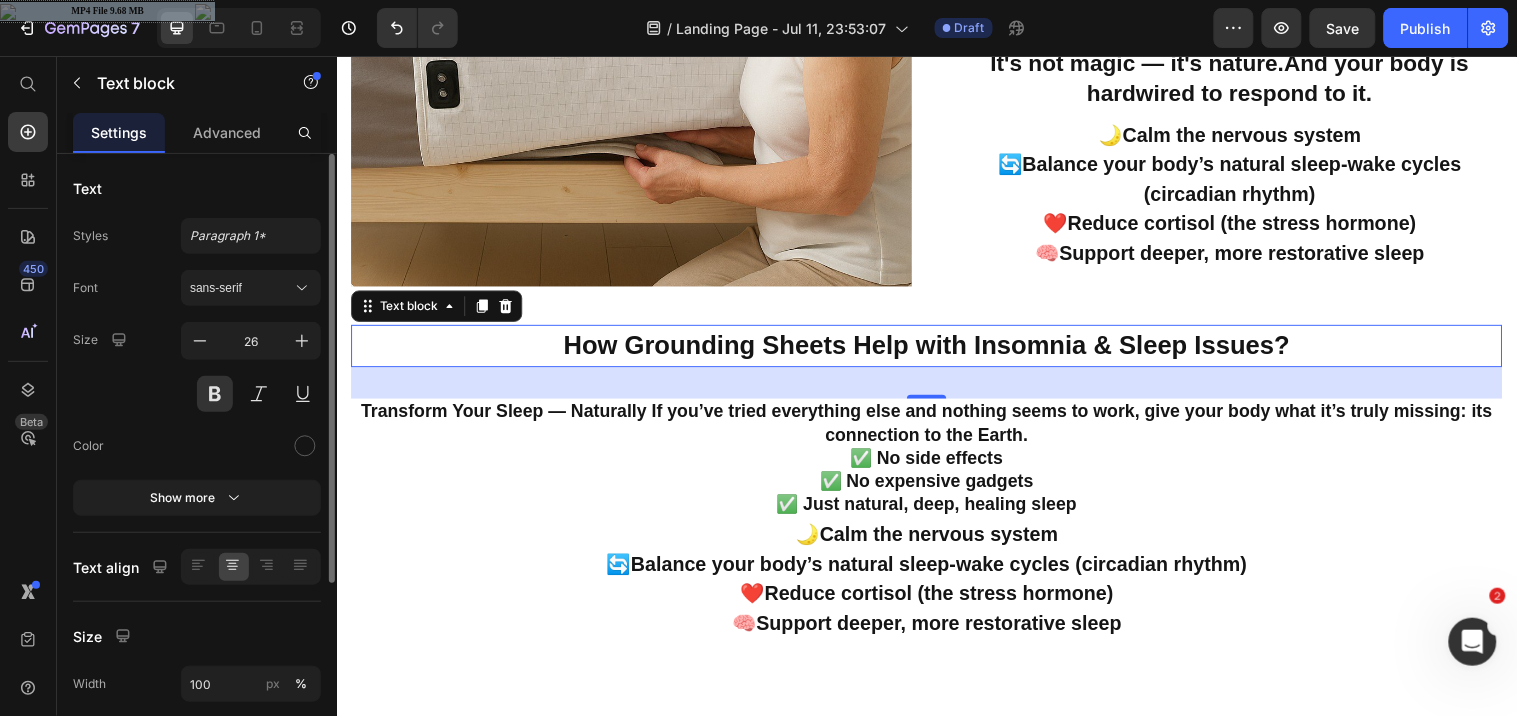 scroll, scrollTop: 1316, scrollLeft: 0, axis: vertical 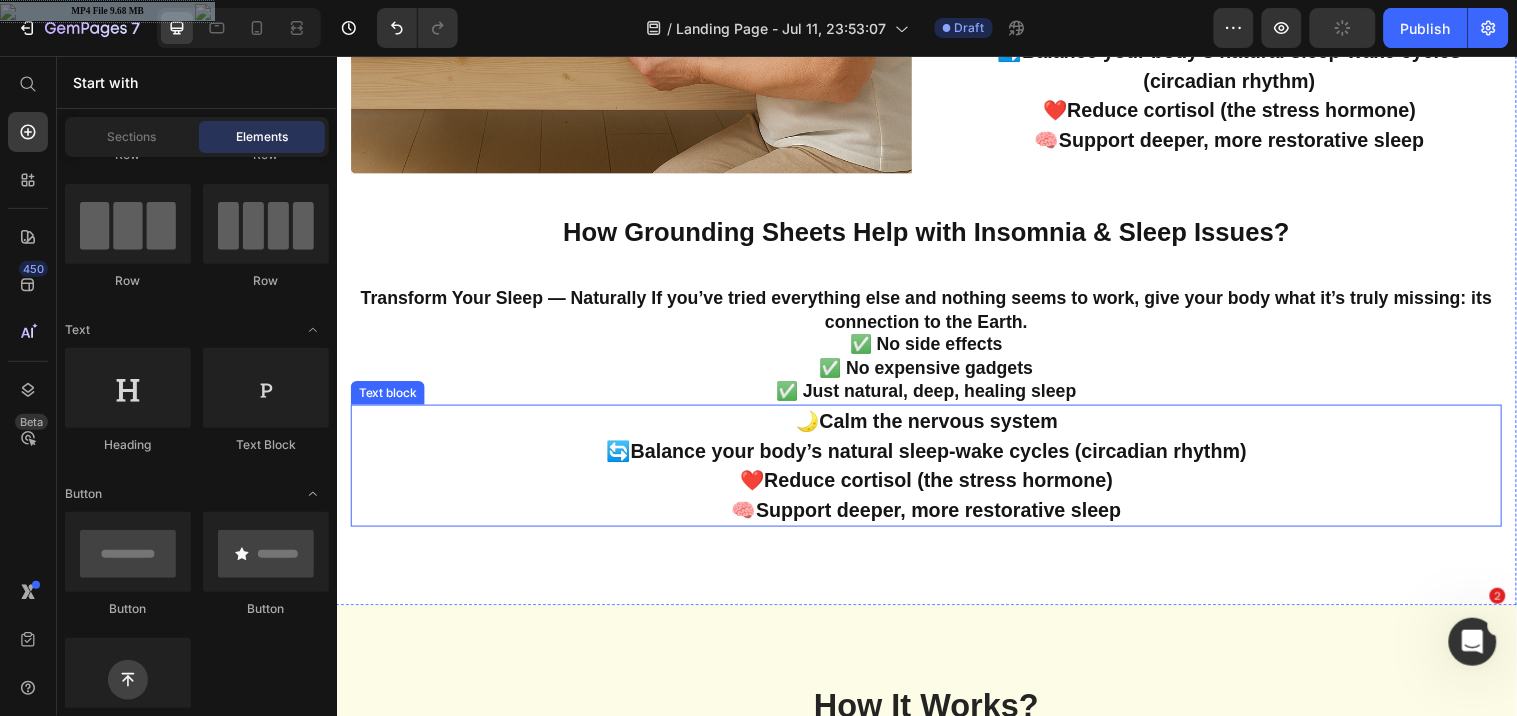 click on "Calm the nervous system" at bounding box center (948, 426) 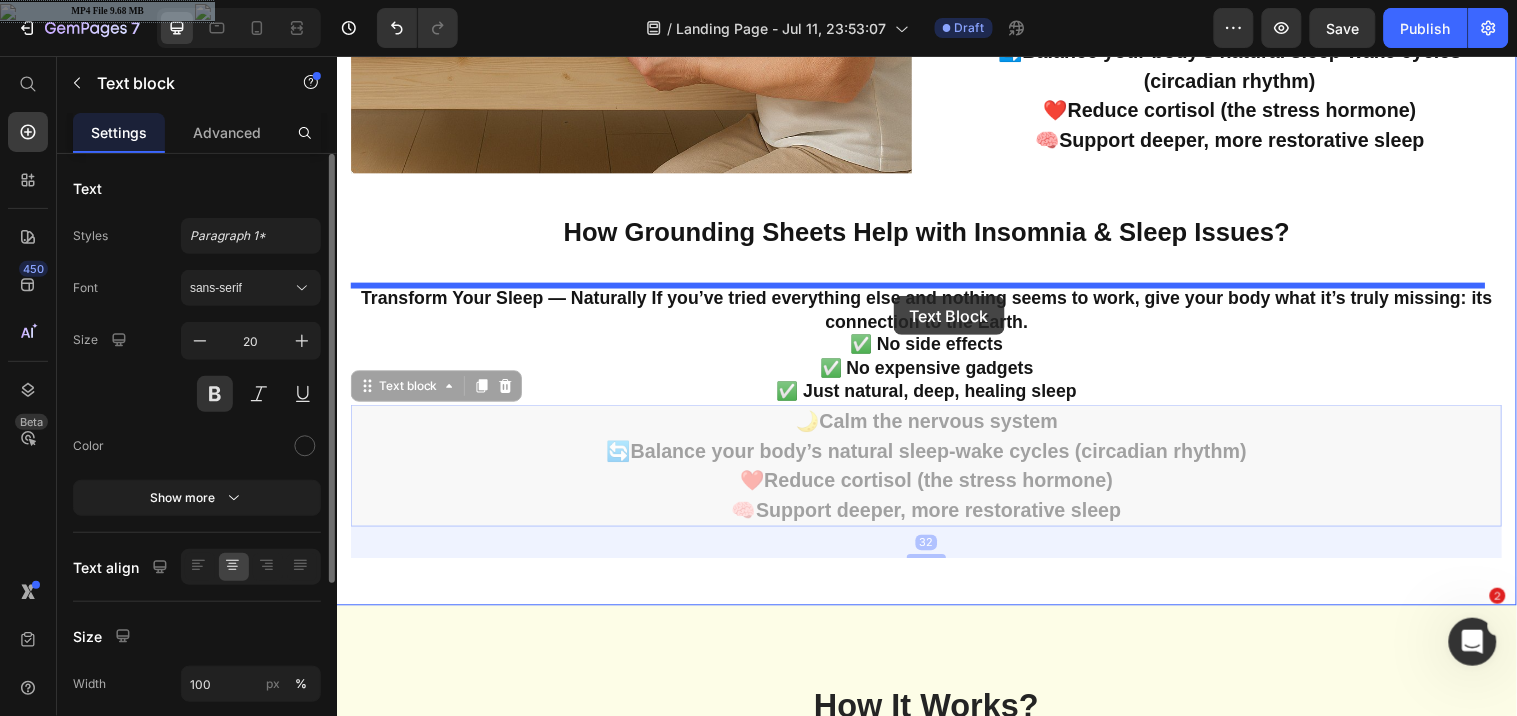 drag, startPoint x: 426, startPoint y: 400, endPoint x: 902, endPoint y: 299, distance: 486.59738 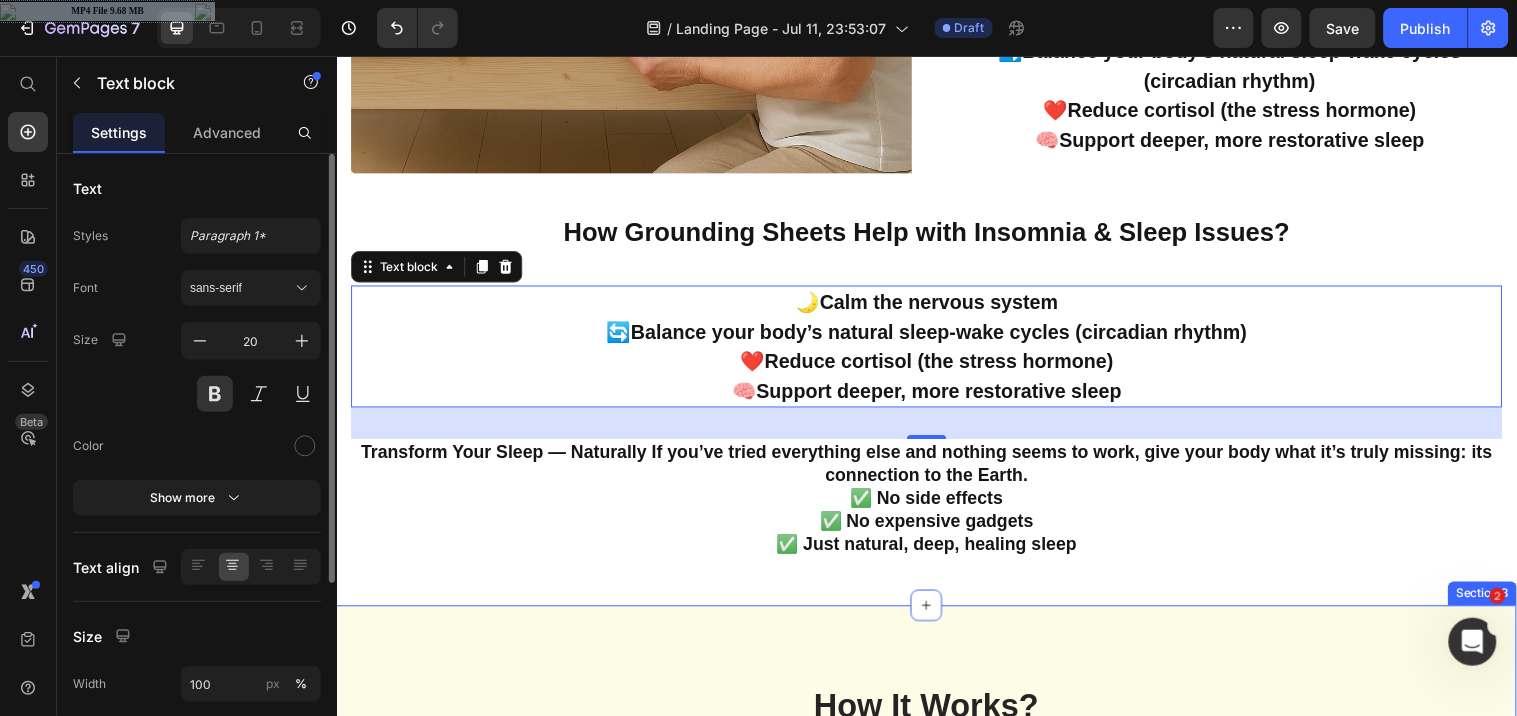 click on "How It Works? Heading Row Step 1: Text Block Snap the grounding wire onto the connection pin Text block Image Row Image Step 2: Text Block Plug the Bedsheet into the grounding socket of your electrical outlet Text block Row Step 3: Text Block Sleep on the Bedsheet making contact with bare skin or a thin layer of clothes Text block Image Row Image Why Choose  Our  Grounding Sheet? ✔️  100% Organic Cotton  – Breathable, soft, and gentle on skin ✔️  Silver Thread Technology  – Ensures excellent conductivity ✔️  Easy Plug-In Connection  – Grounding port fits into any standard outlet ✔️  Machine Washable  – Durable and easy to care for ✔️  Multiple Sizes Available  – For beds of all shapes and people of all sizes Heading Row Section 3" at bounding box center [936, 1346] 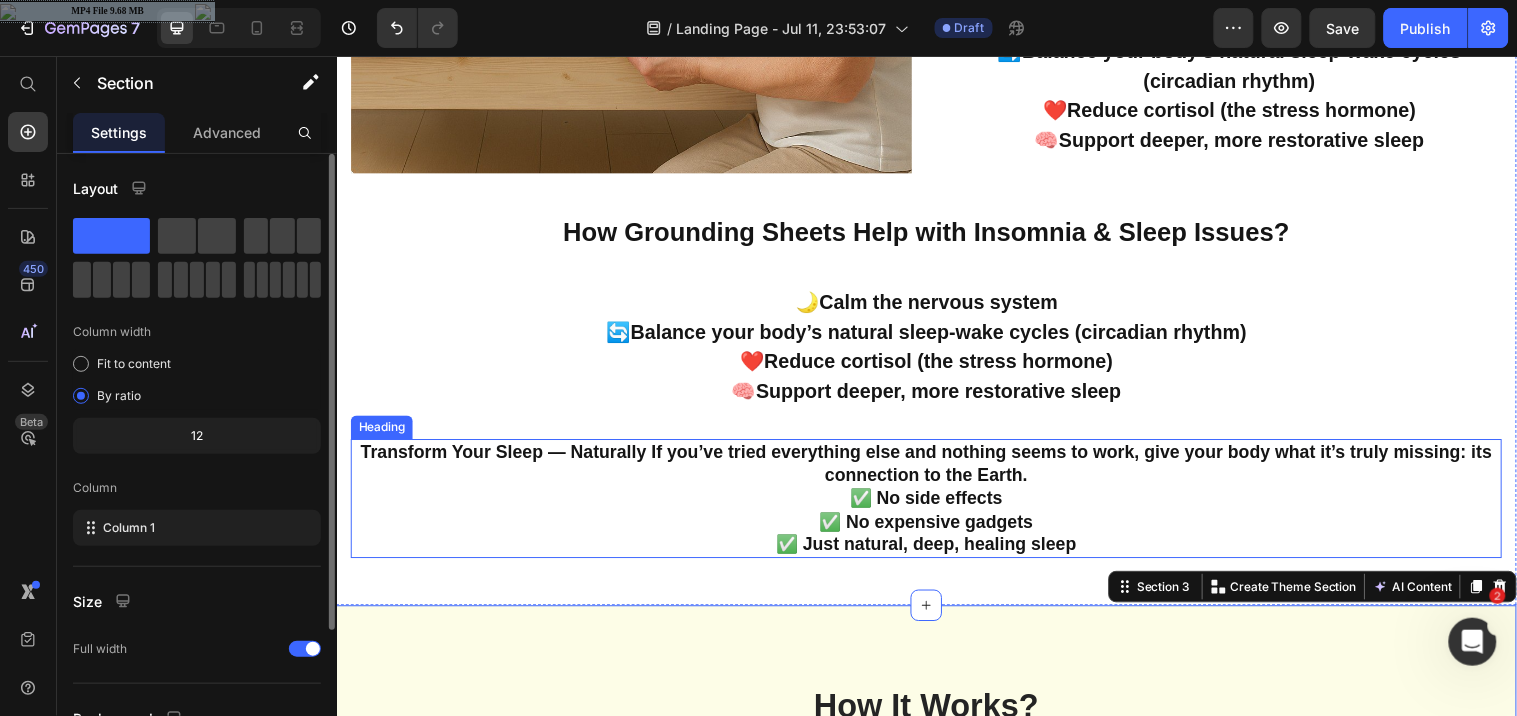 click on "Transform Your Sleep — Naturally If you’ve tried everything else and nothing seems to work, give your body what it’s truly missing: its connection to the Earth. ✅ No side effects ✅ No expensive gadgets ✅ Just natural, deep, healing sleep" at bounding box center (936, 504) 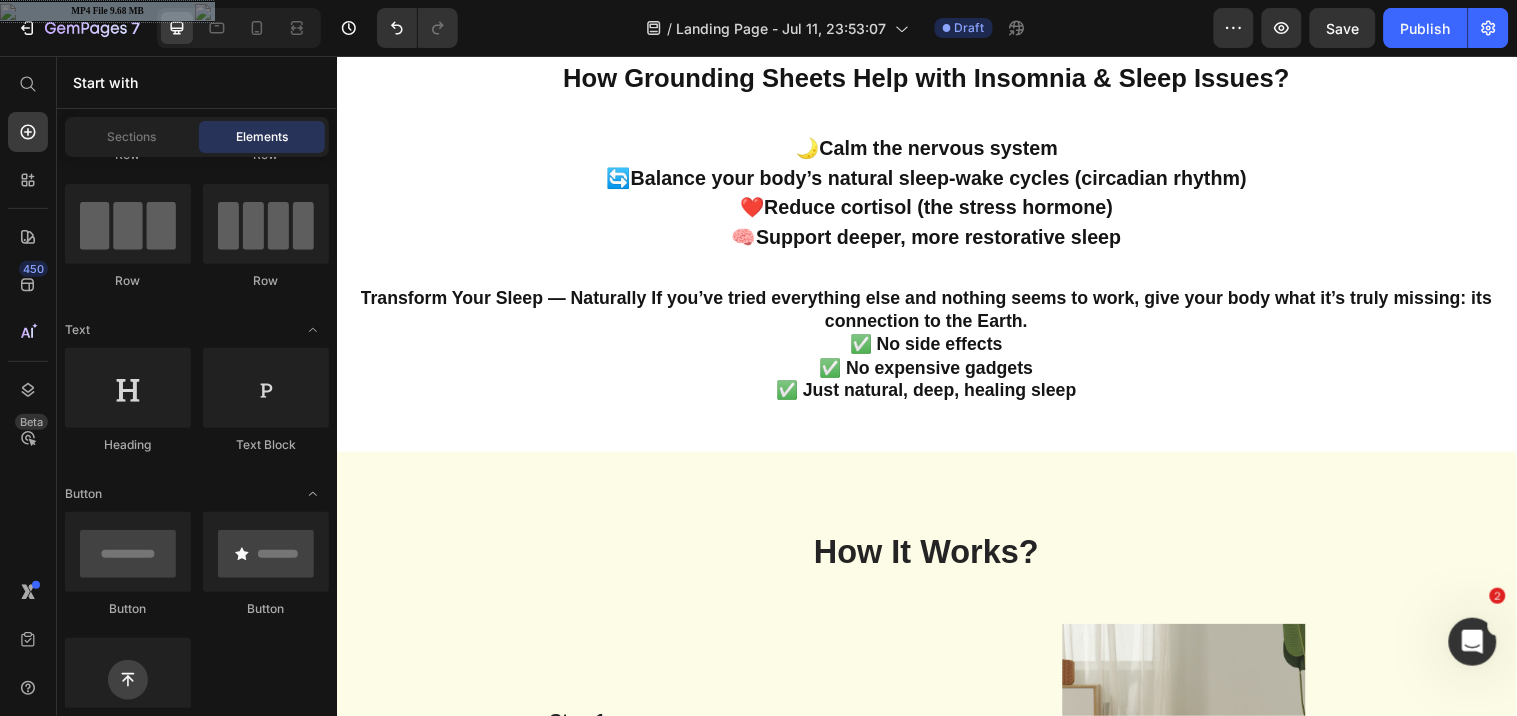 scroll, scrollTop: 1654, scrollLeft: 0, axis: vertical 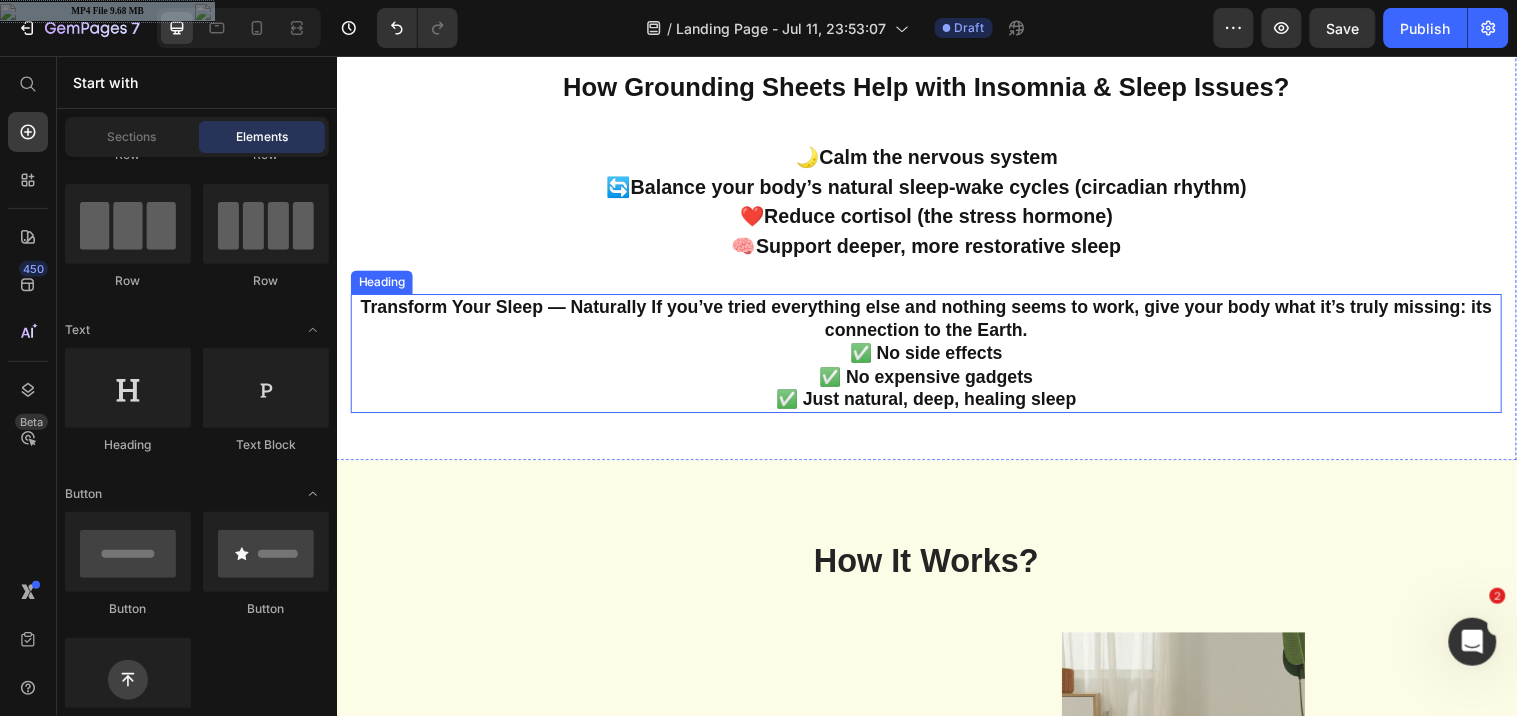 click on "Transform Your Sleep — Naturally If you’ve tried everything else and nothing seems to work, give your body what it’s truly missing: its connection to the Earth. ✅ No side effects ✅ No expensive gadgets ✅ Just natural, deep, healing sleep" at bounding box center (936, 357) 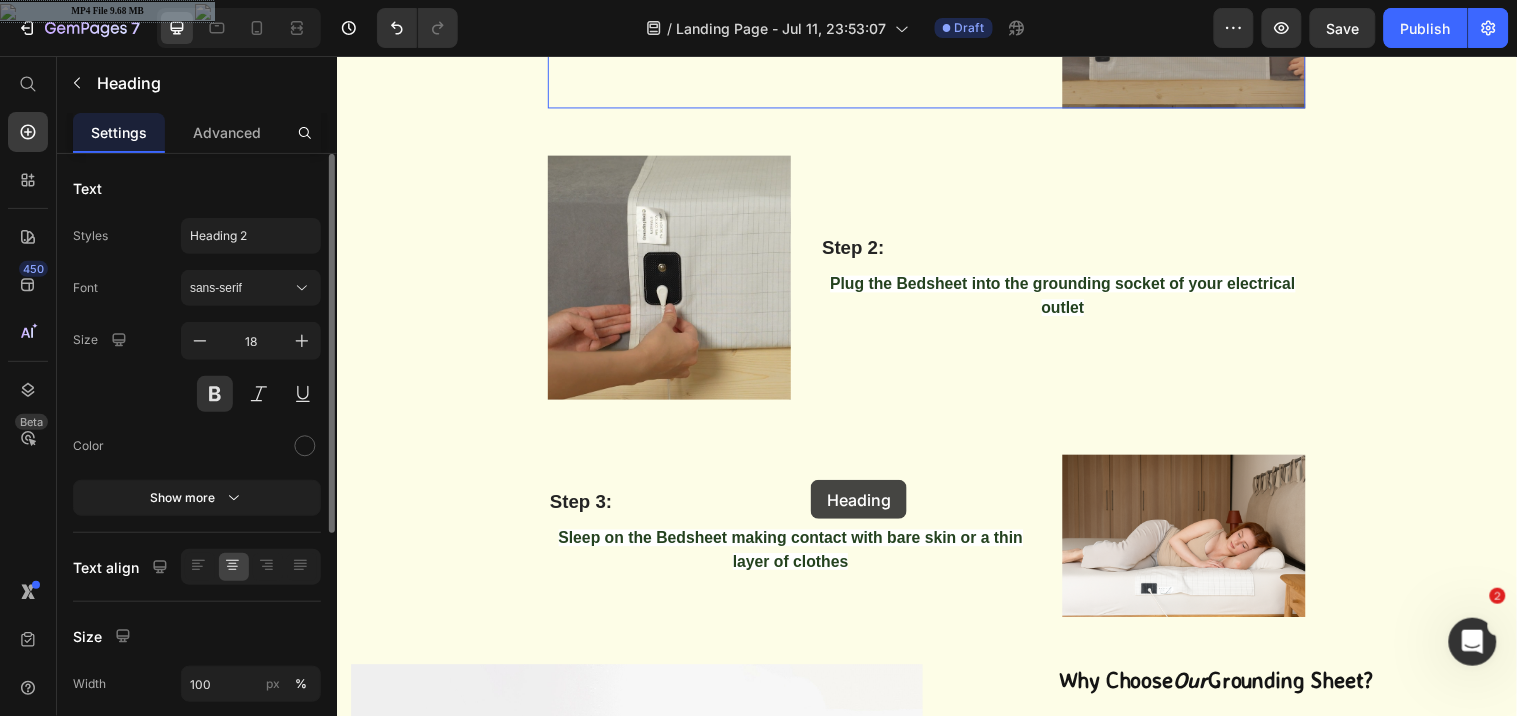 scroll, scrollTop: 2474, scrollLeft: 0, axis: vertical 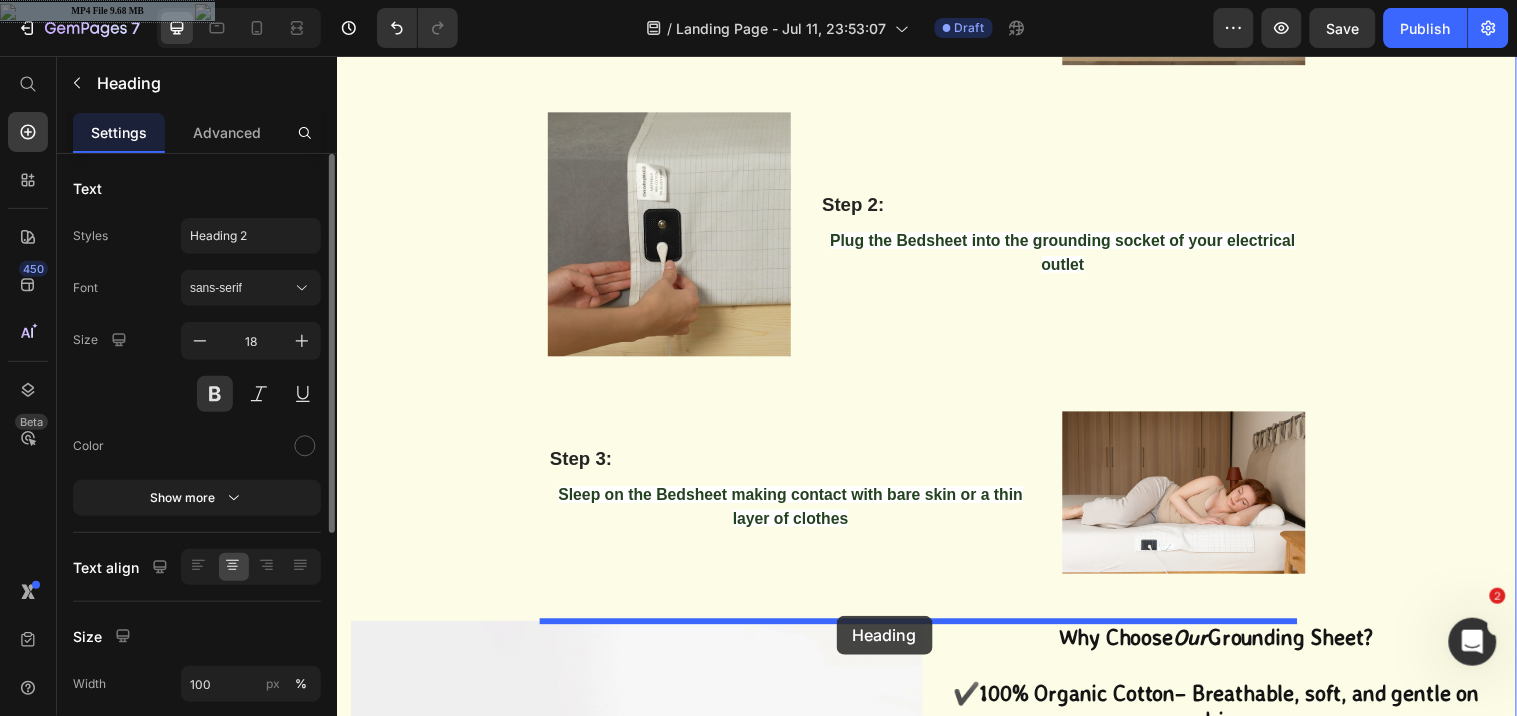 drag, startPoint x: 413, startPoint y: 290, endPoint x: 844, endPoint y: 624, distance: 545.2678 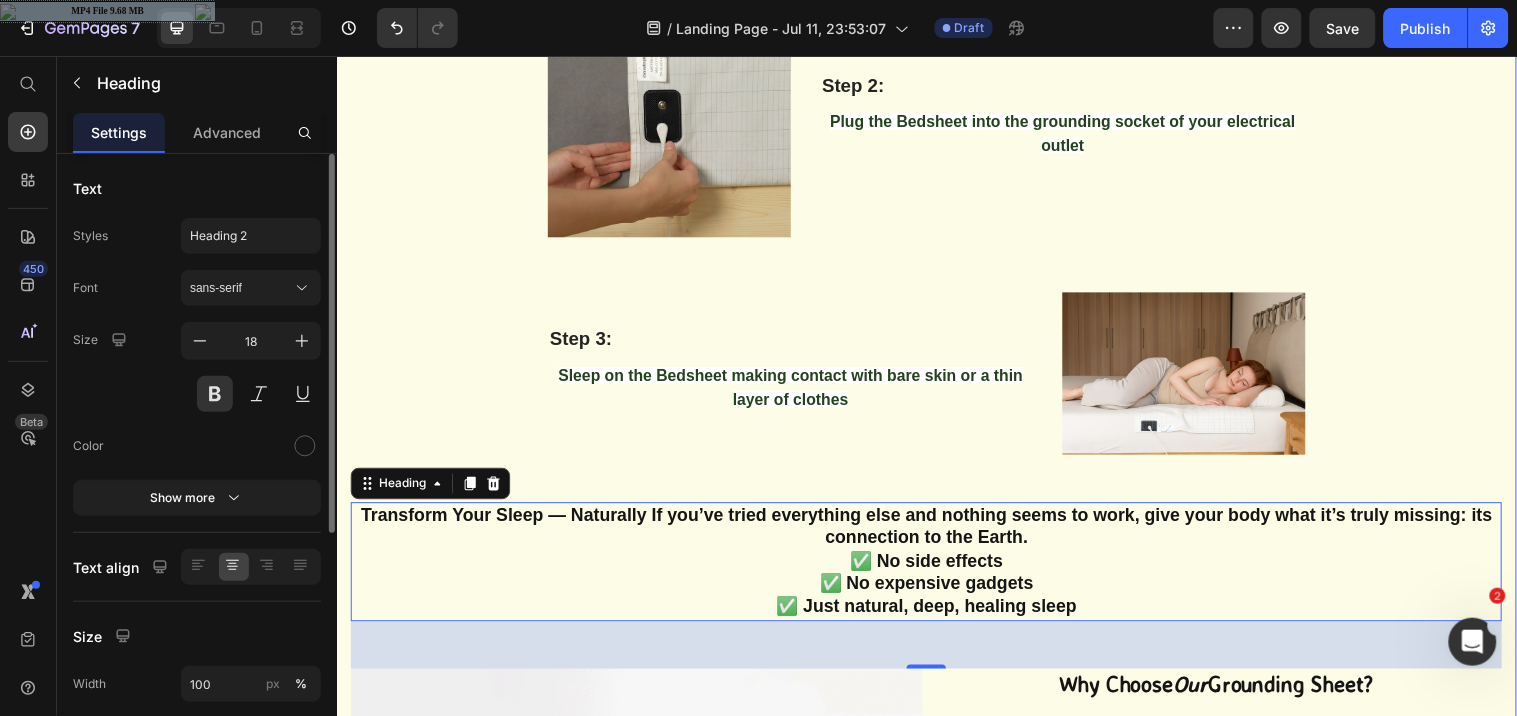 scroll, scrollTop: 2353, scrollLeft: 0, axis: vertical 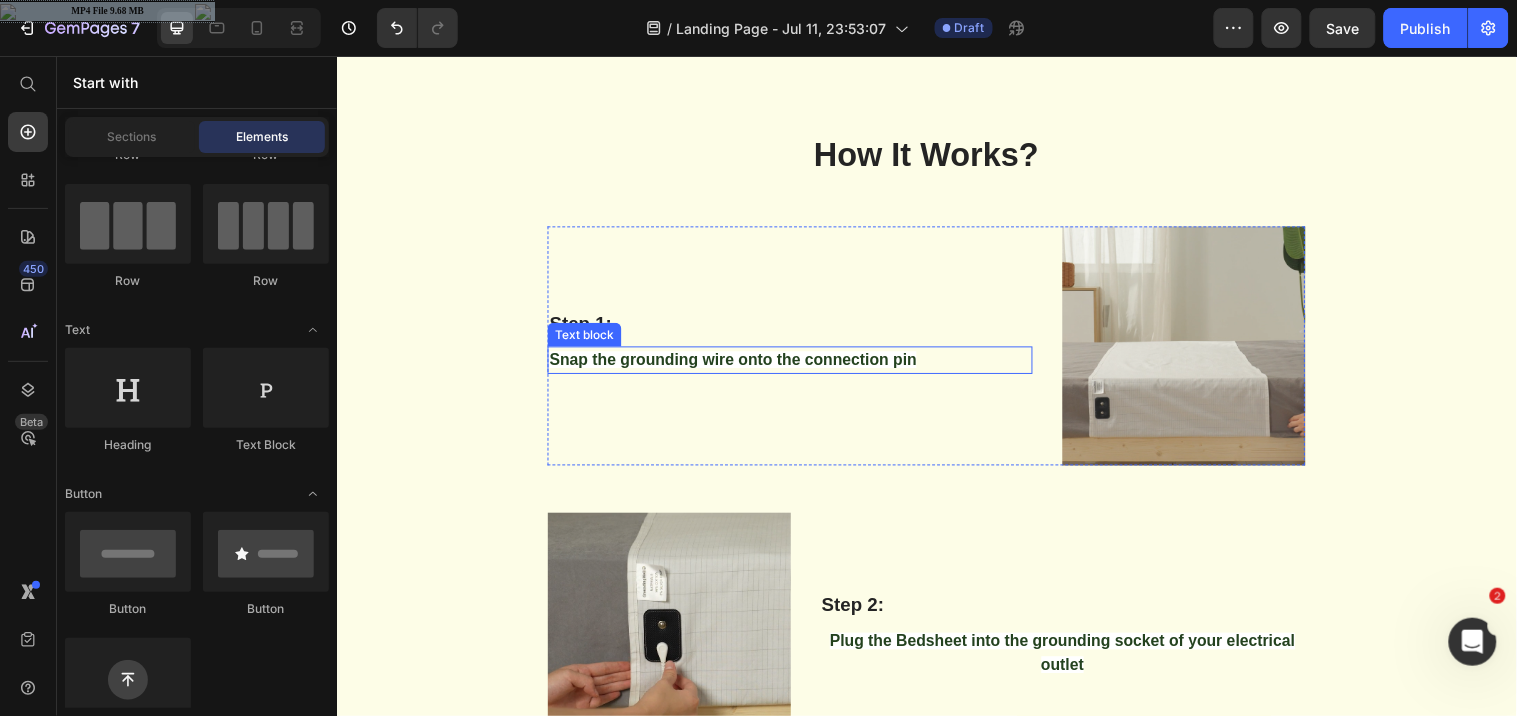 click on "Snap the grounding wire onto the connection pin" at bounding box center (739, 363) 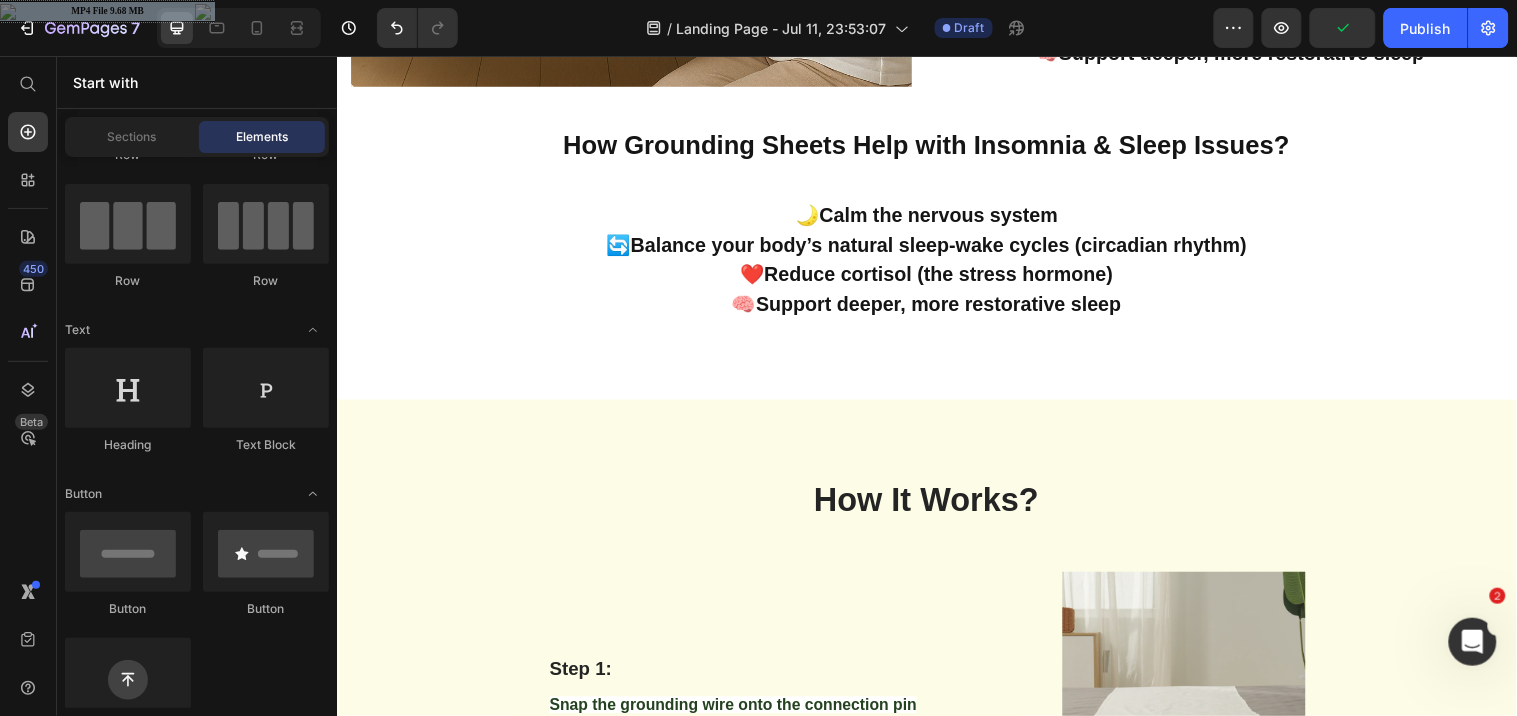 scroll, scrollTop: 1586, scrollLeft: 0, axis: vertical 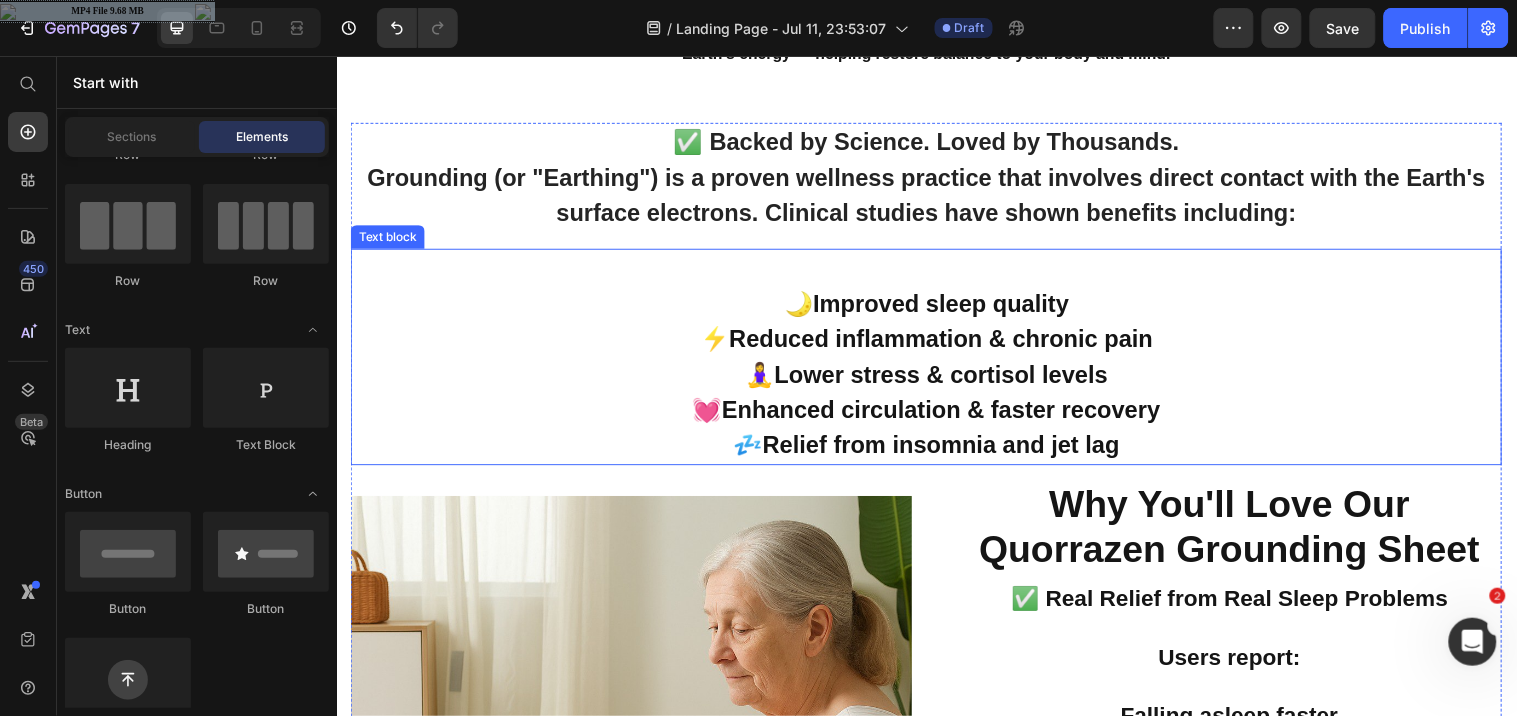 click on "Text block" at bounding box center [388, 239] 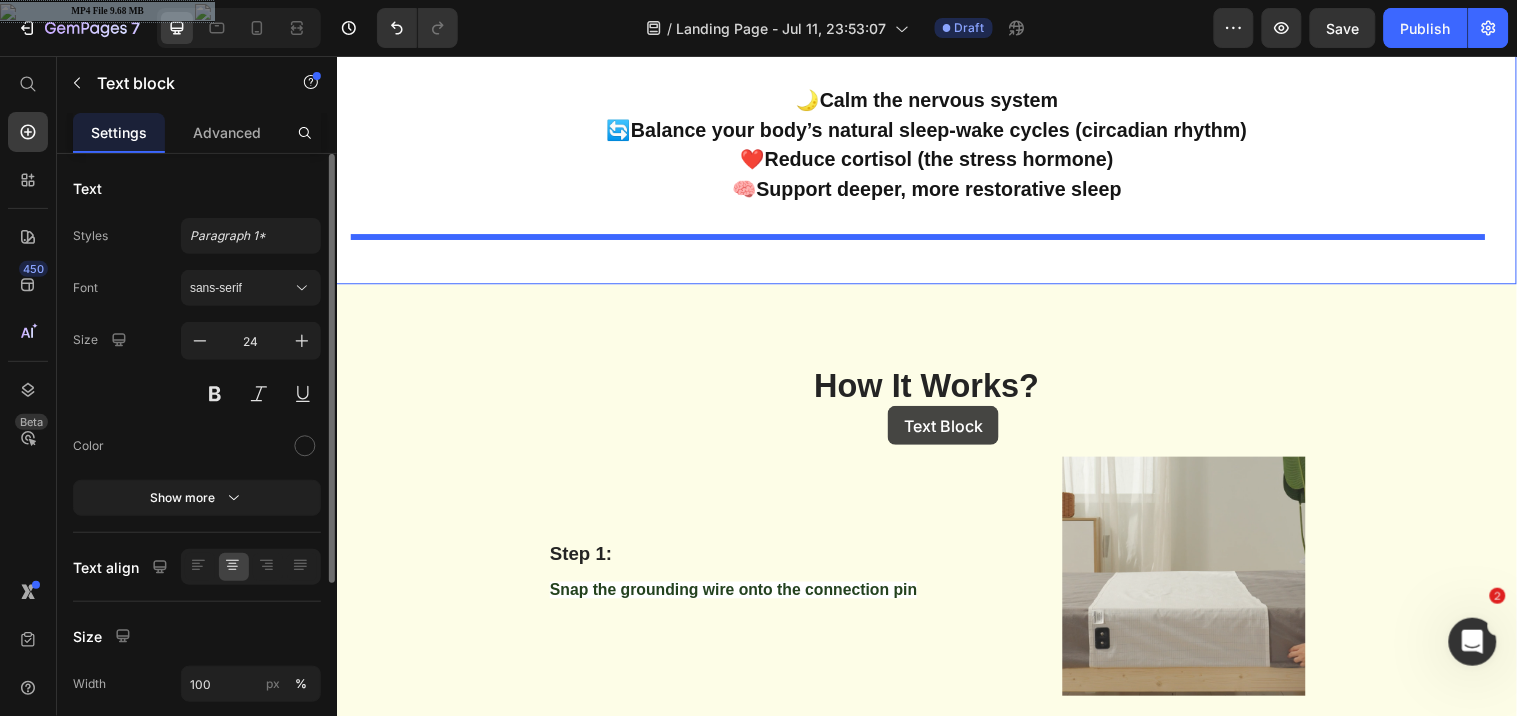 scroll, scrollTop: 1482, scrollLeft: 0, axis: vertical 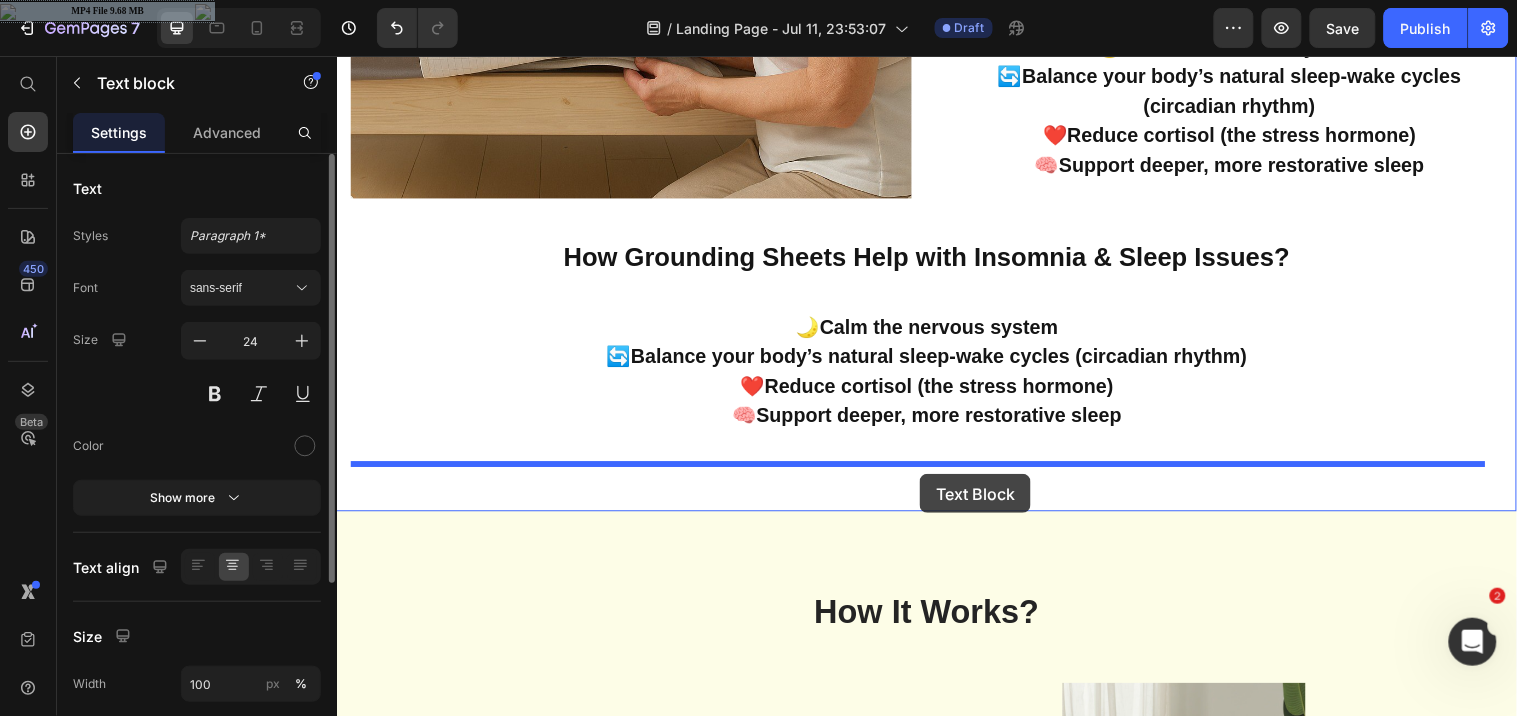 drag, startPoint x: 399, startPoint y: 234, endPoint x: 929, endPoint y: 480, distance: 584.30817 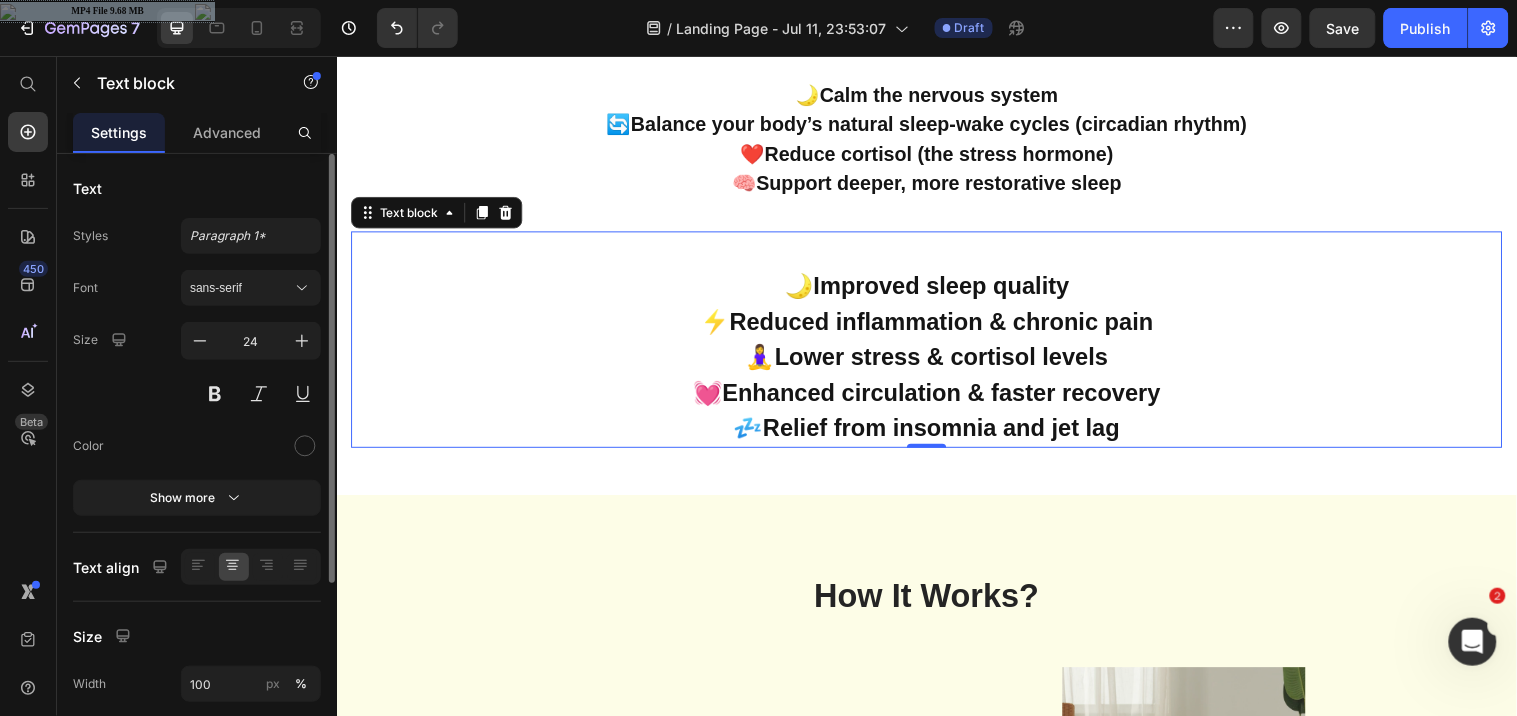 scroll, scrollTop: 1246, scrollLeft: 0, axis: vertical 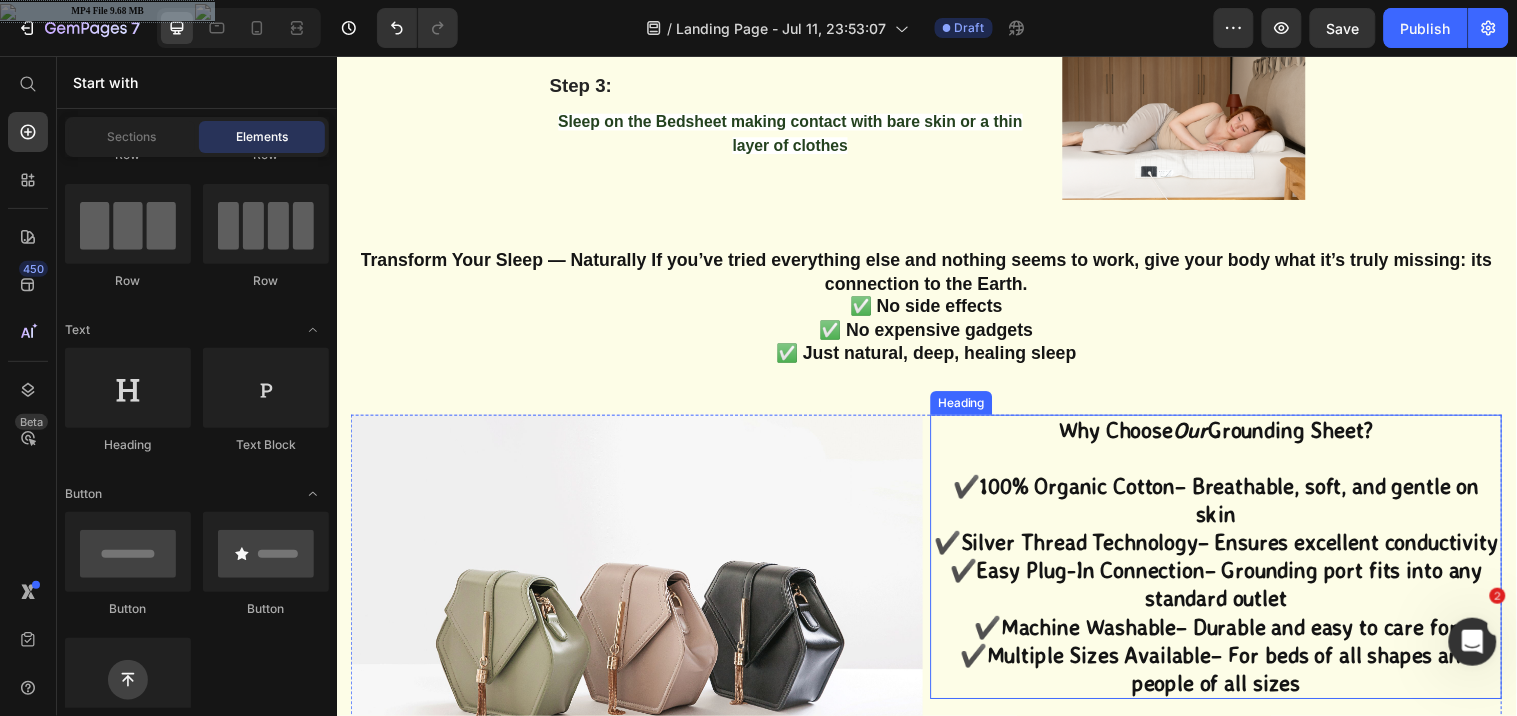 click on "Why Choose  Our  Grounding Sheet? ✔️  100% Organic Cotton  – Breathable, soft, and gentle on skin ✔️  Silver Thread Technology  – Ensures excellent conductivity ✔️  Easy Plug-In Connection  – Grounding port fits into any standard outlet ✔️  Machine Washable  – Durable and easy to care for ✔️  Multiple Sizes Available  – For beds of all shapes and people of all sizes" at bounding box center (1230, 564) 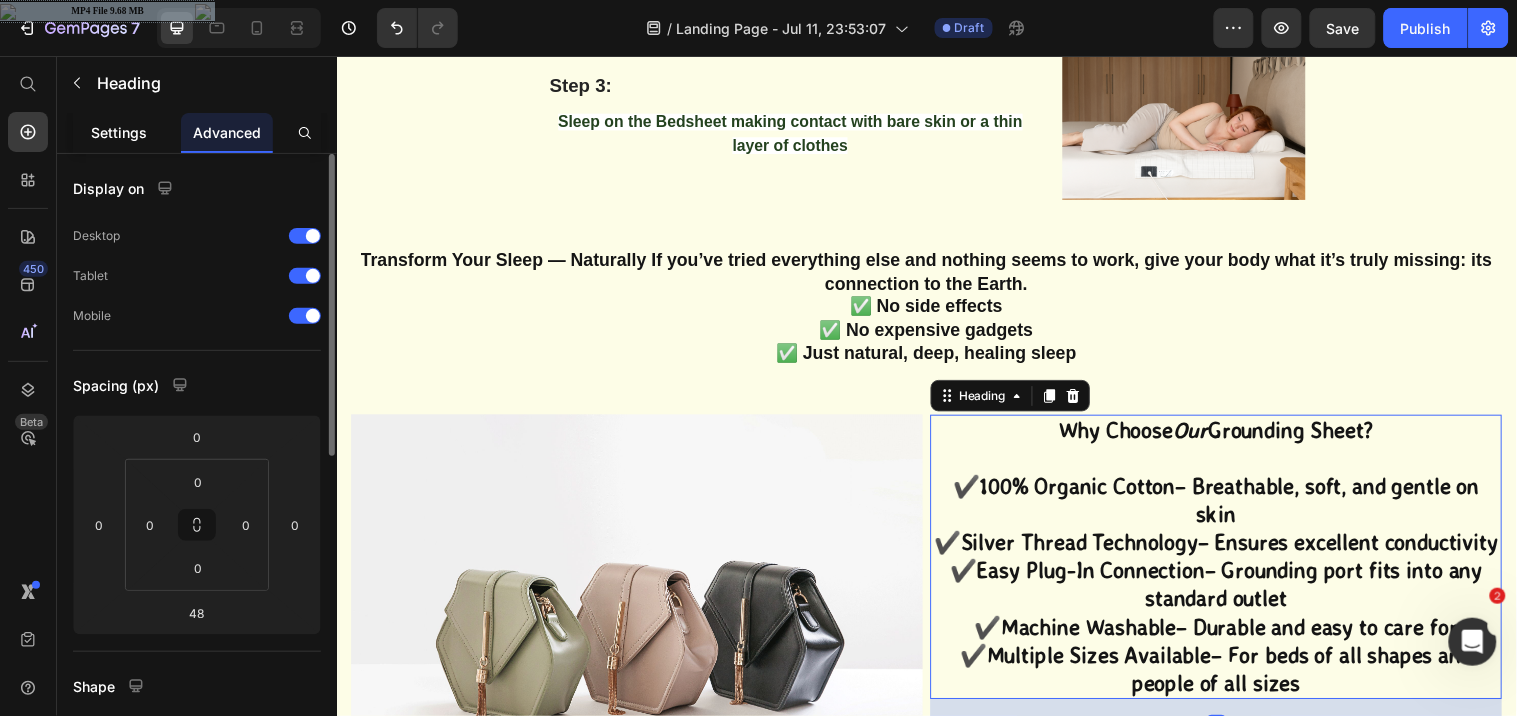 click on "Settings" at bounding box center [119, 132] 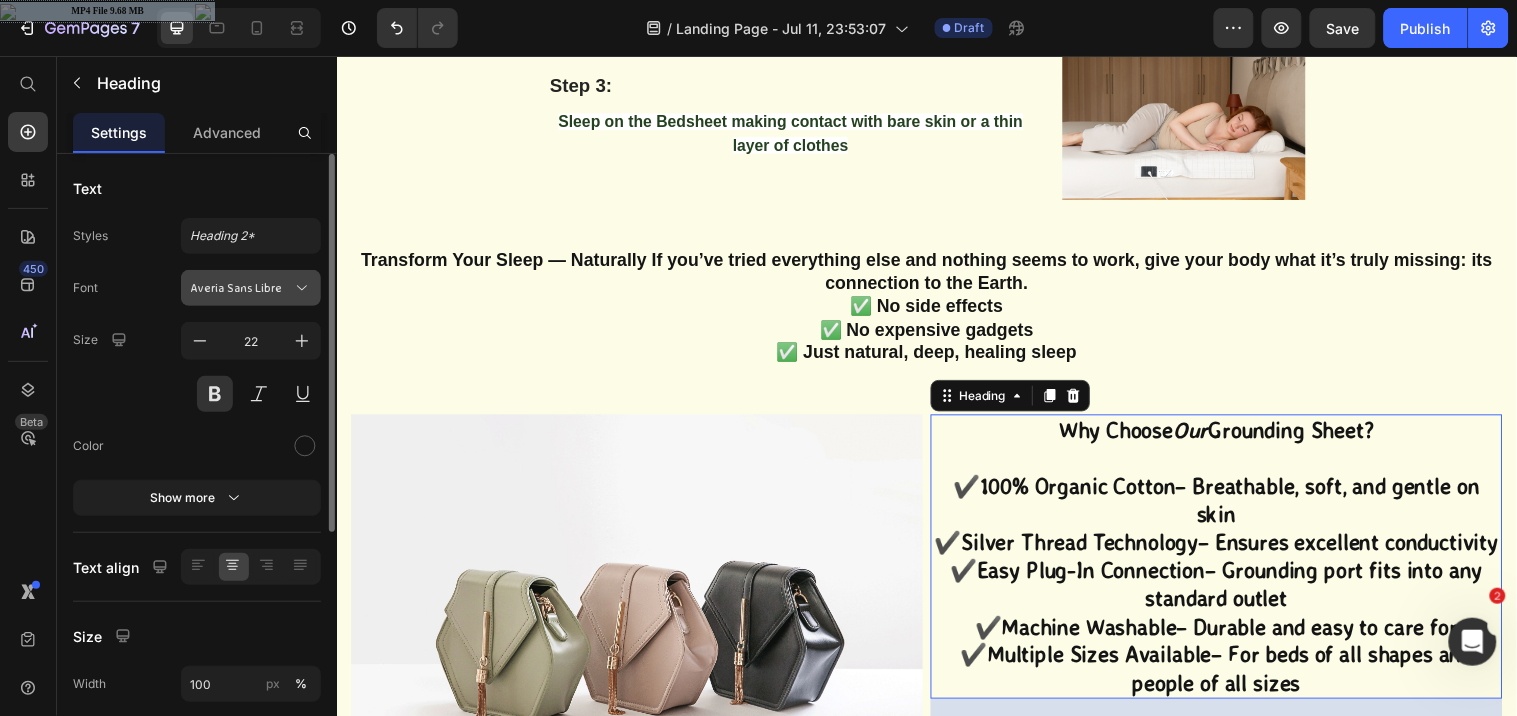 click on "Averia Sans Libre" at bounding box center (241, 288) 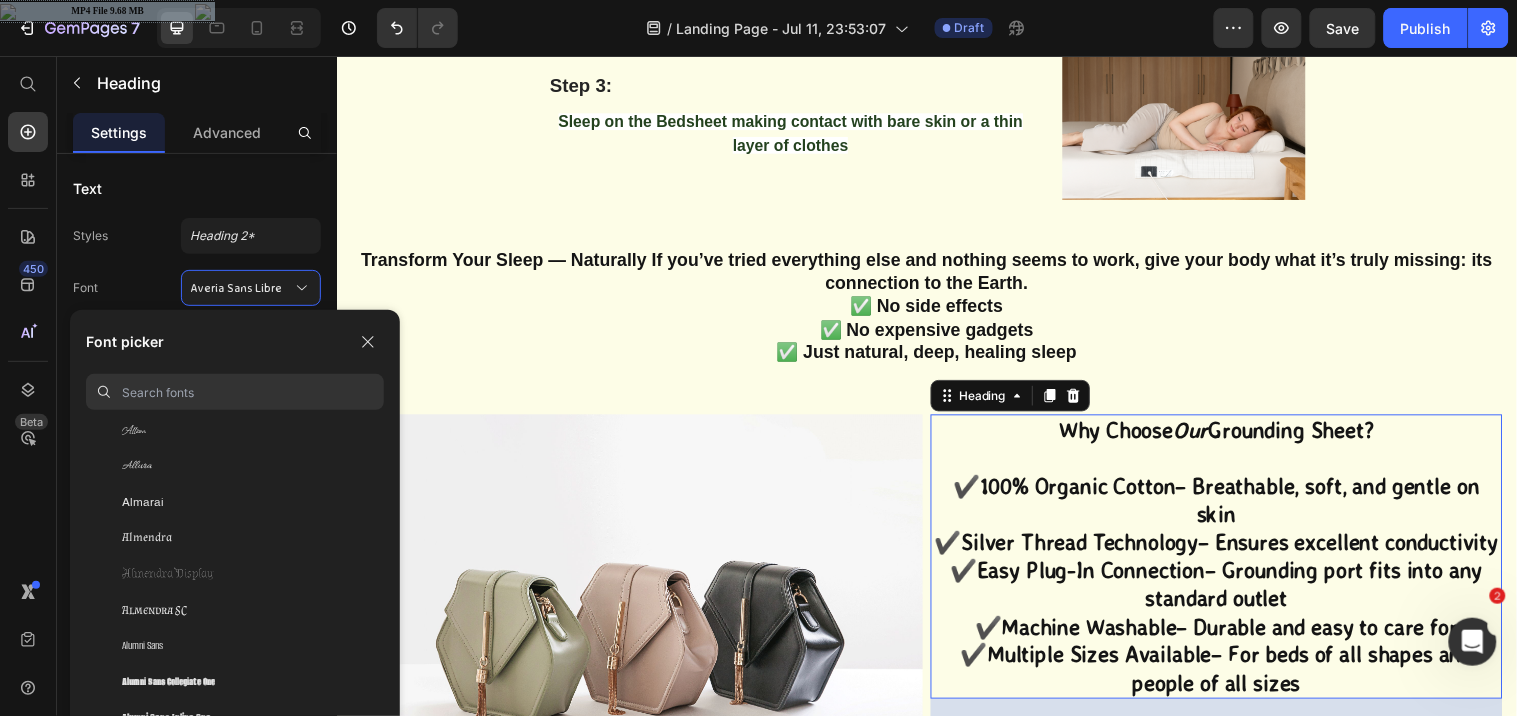 scroll, scrollTop: 2400, scrollLeft: 0, axis: vertical 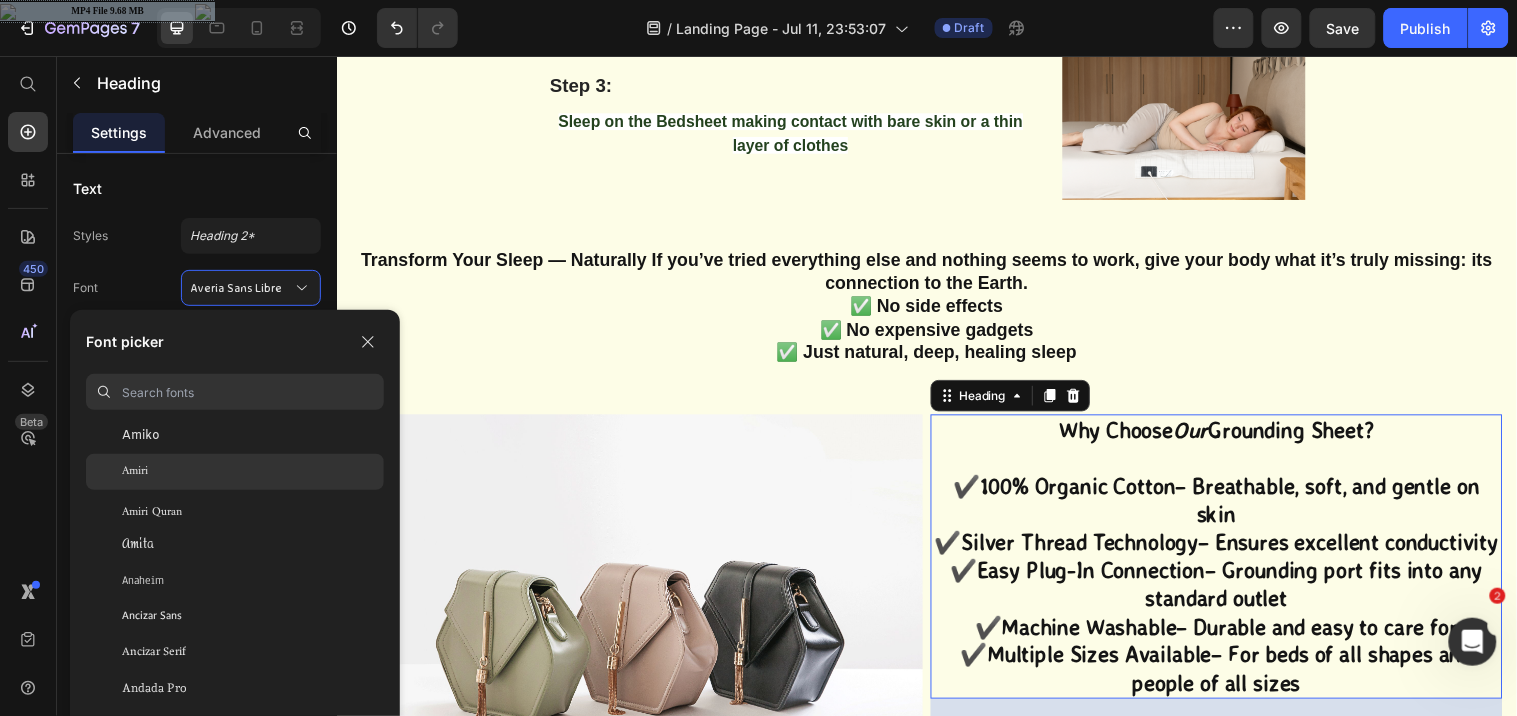 click on "Amiri" 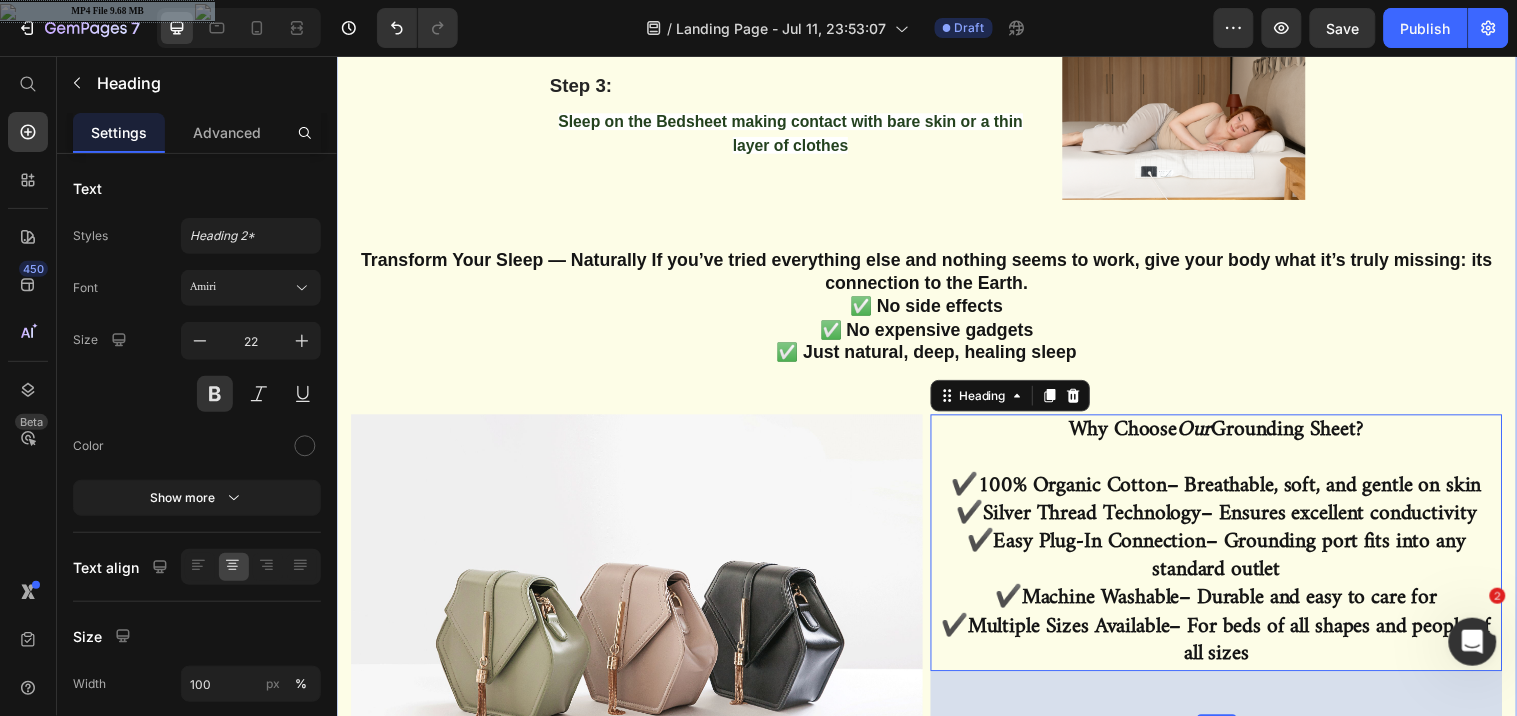 click on "How It Works? Heading Row Step 1: Text Block Snap the grounding wire onto the connection pin Text block Image Row Image Step 2: Text Block Plug the Bedsheet into the grounding socket of your electrical outlet Text block Row Step 3: Text Block Sleep on the Bedsheet making contact with bare skin or a thin layer of clothes Text block Image Row Transform Your Sleep — Naturally If you’ve tried everything else and nothing seems to work, give your body what it’s truly missing: its connection to the Earth. ✅ No side effects ✅ No expensive gadgets ✅ Just natural, deep, healing sleep Heading Image Why Choose  Our  Grounding Sheet? ✔️  100% Organic Cotton  – Breathable, soft, and gentle on skin ✔️  Silver Thread Technology  – Ensures excellent conductivity ✔️  Easy Plug-In Connection  – Grounding port fits into any standard outlet ✔️  Machine Washable  – Durable and easy to care for ✔️  Multiple Sizes Available  – For beds of all shapes and people of all sizes Heading   48 Row" at bounding box center (936, 100) 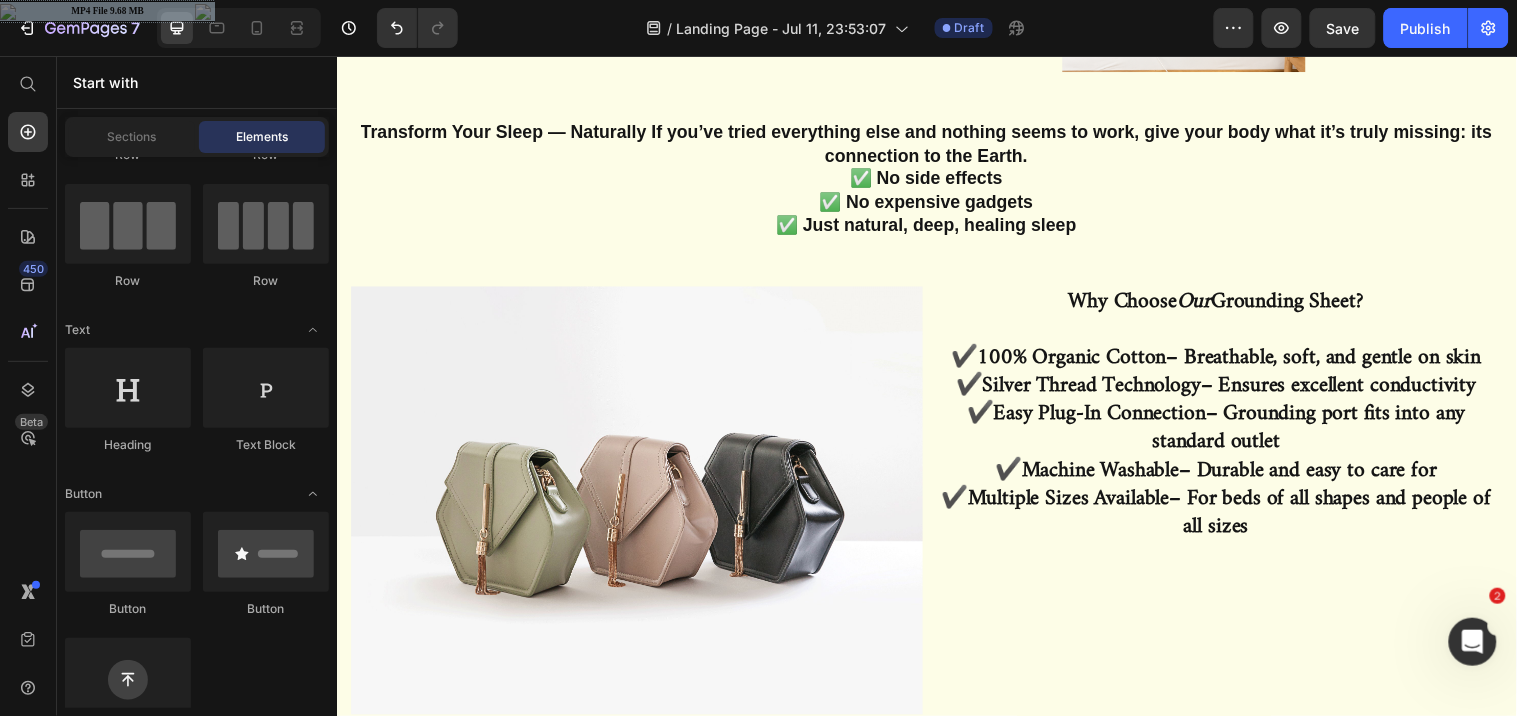 scroll, scrollTop: 2902, scrollLeft: 0, axis: vertical 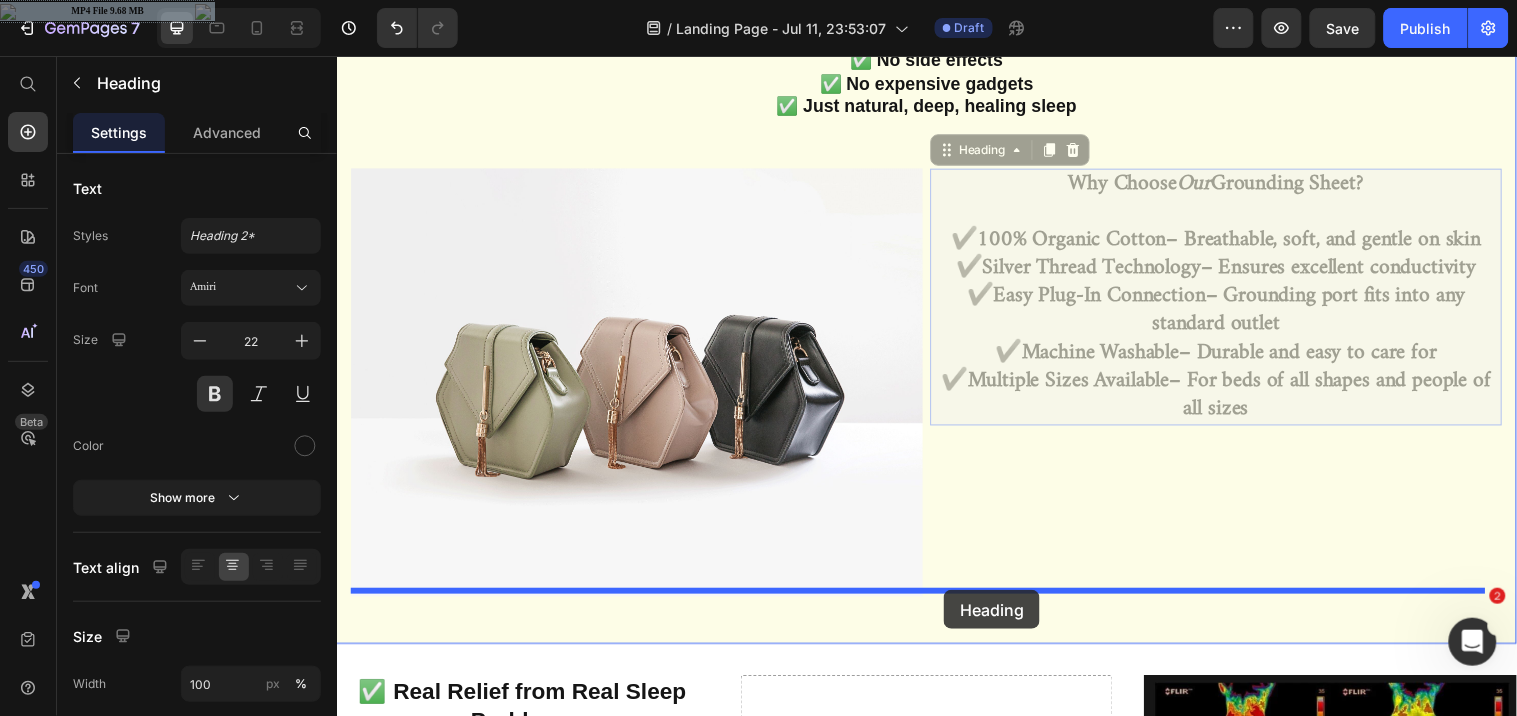 drag, startPoint x: 969, startPoint y: 225, endPoint x: 953, endPoint y: 598, distance: 373.34302 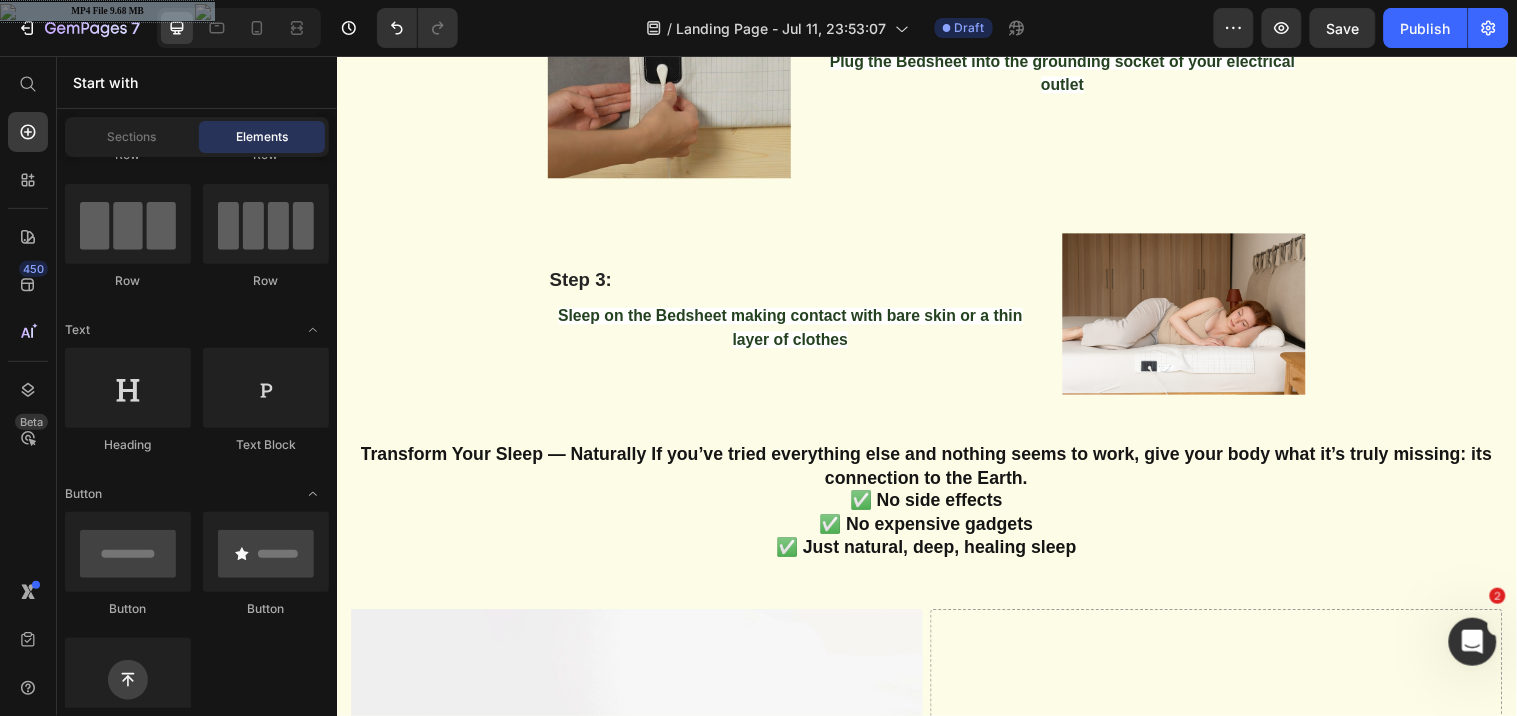 scroll, scrollTop: 2508, scrollLeft: 0, axis: vertical 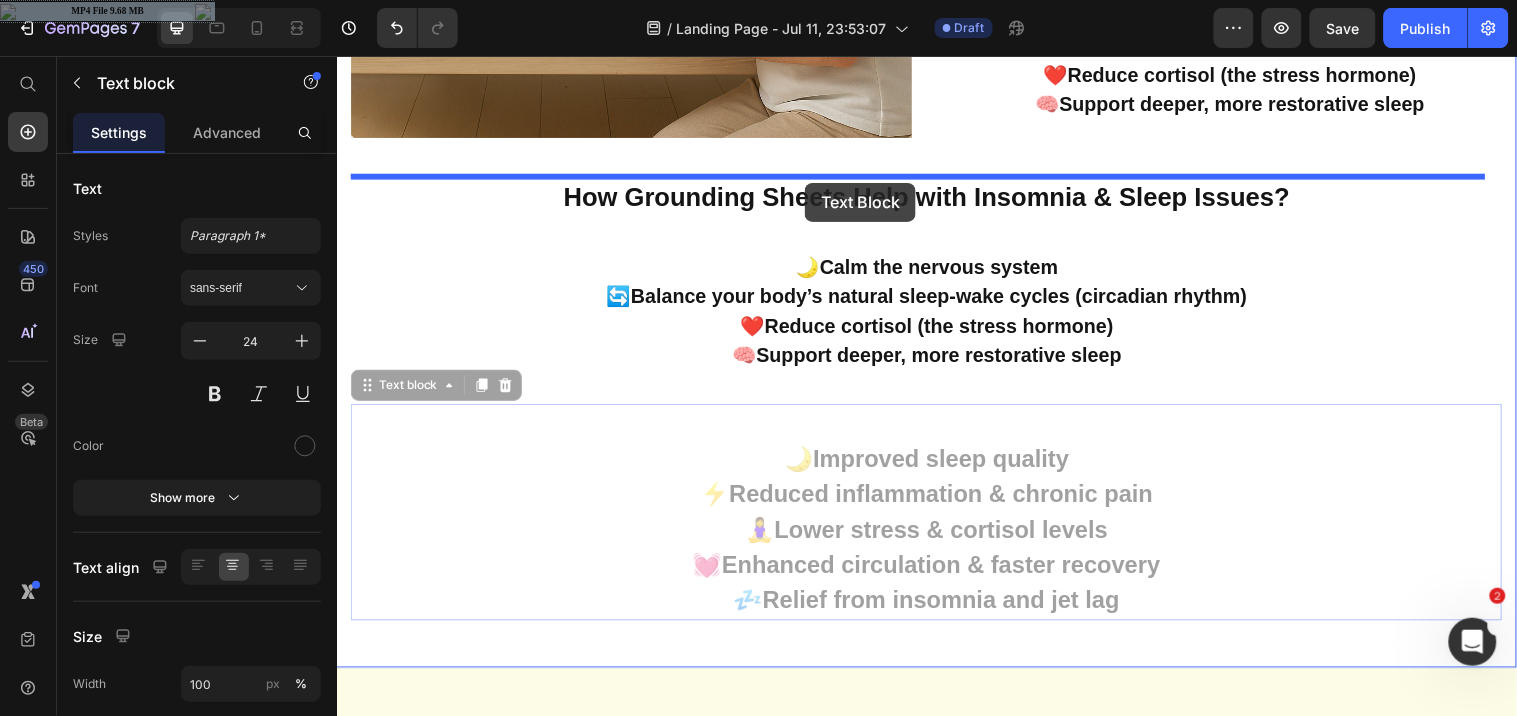 drag, startPoint x: 415, startPoint y: 397, endPoint x: 812, endPoint y: 184, distance: 450.5308 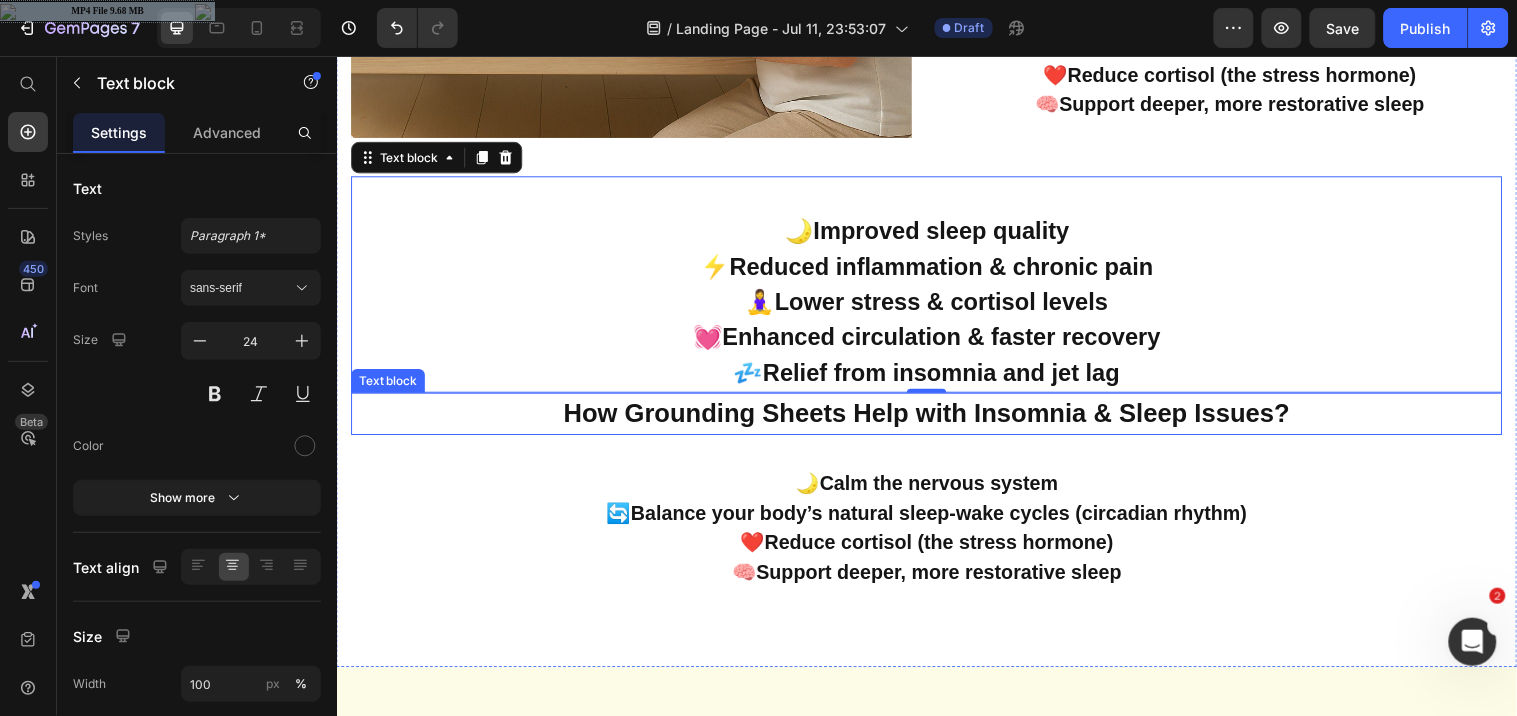 click on "How Grounding Sheets Help with Insomnia & Sleep Issues?" at bounding box center (936, 418) 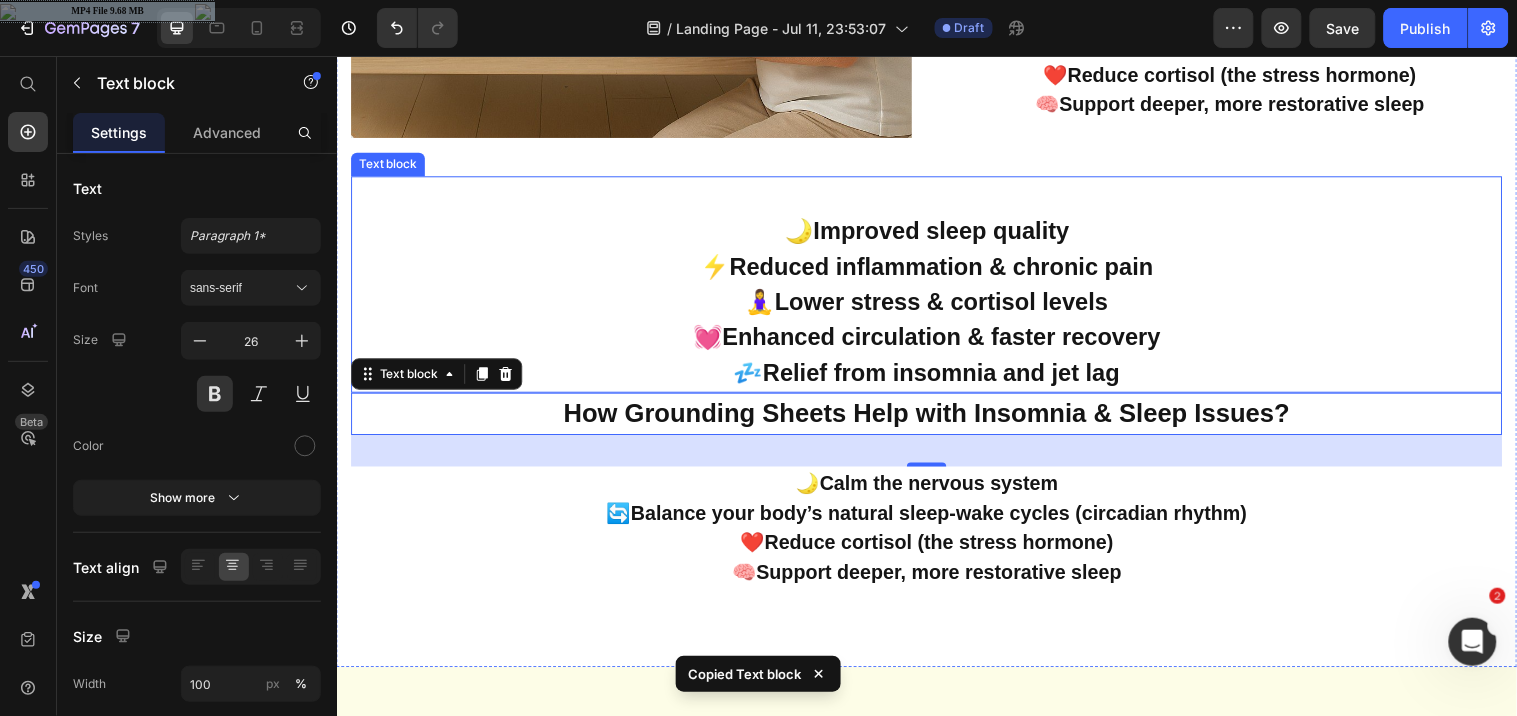 click at bounding box center (936, 197) 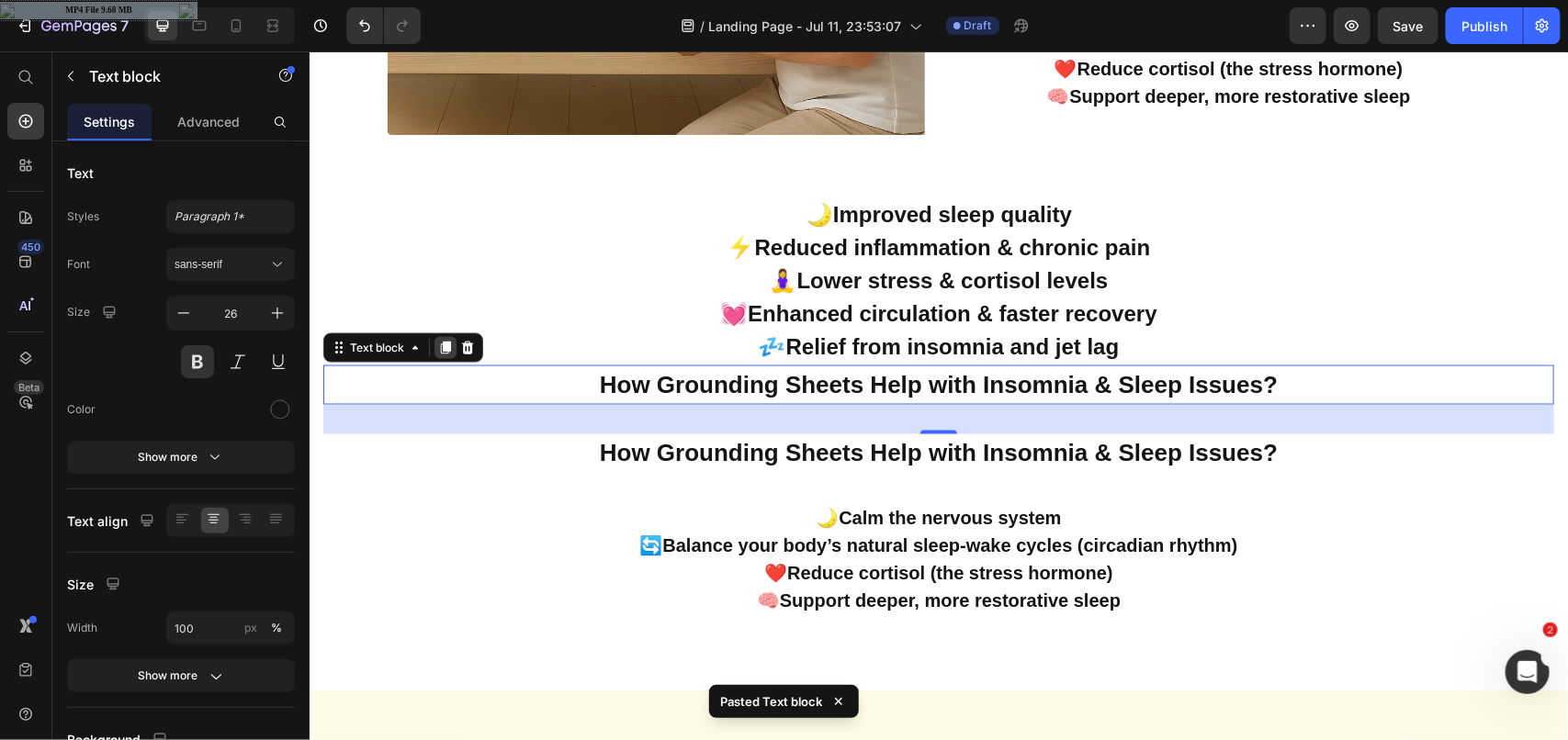 scroll, scrollTop: 1189, scrollLeft: 0, axis: vertical 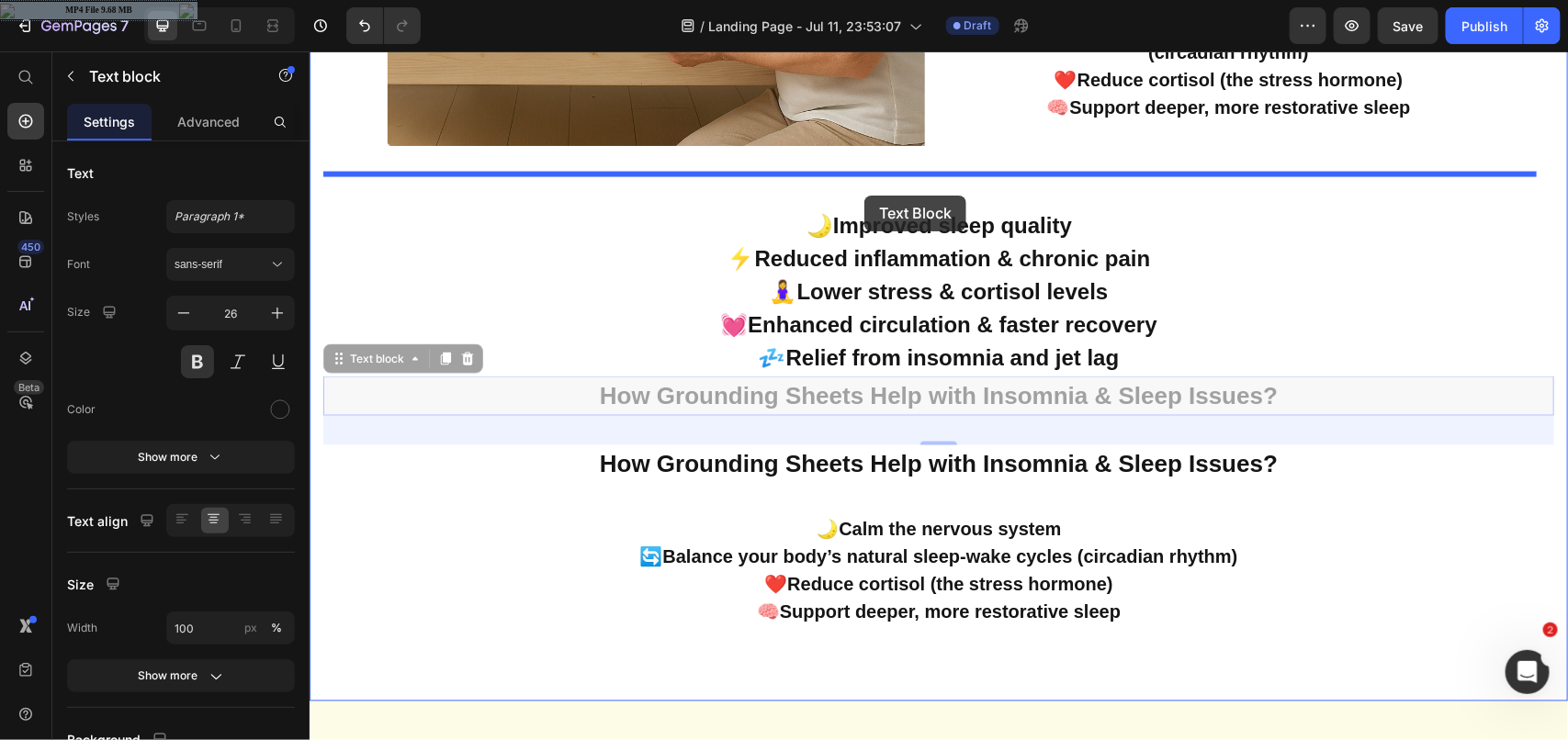 drag, startPoint x: 382, startPoint y: 363, endPoint x: 863, endPoint y: 195, distance: 509.495 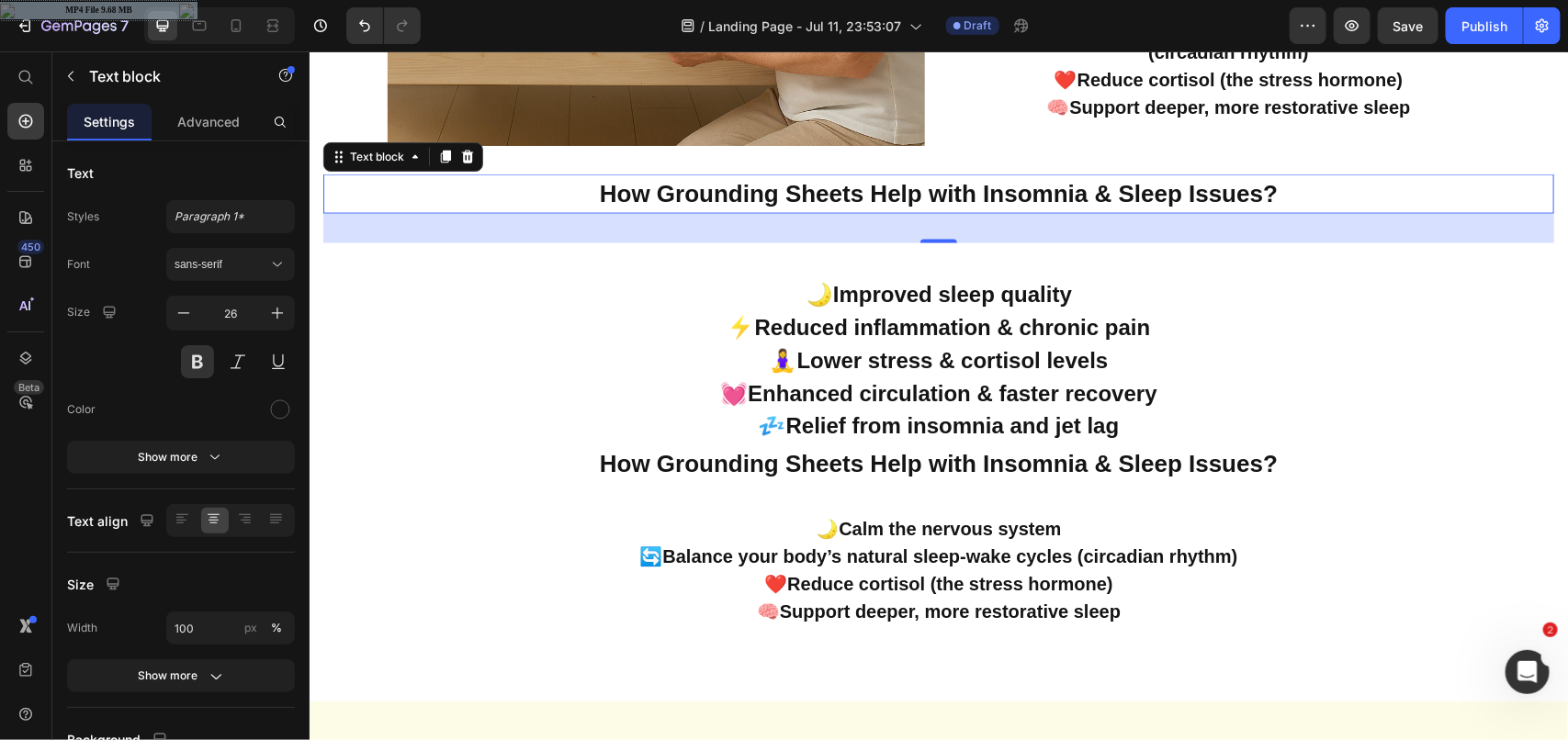 click on "How Grounding Sheets Help with Insomnia & Sleep Issues?" at bounding box center (938, 193) 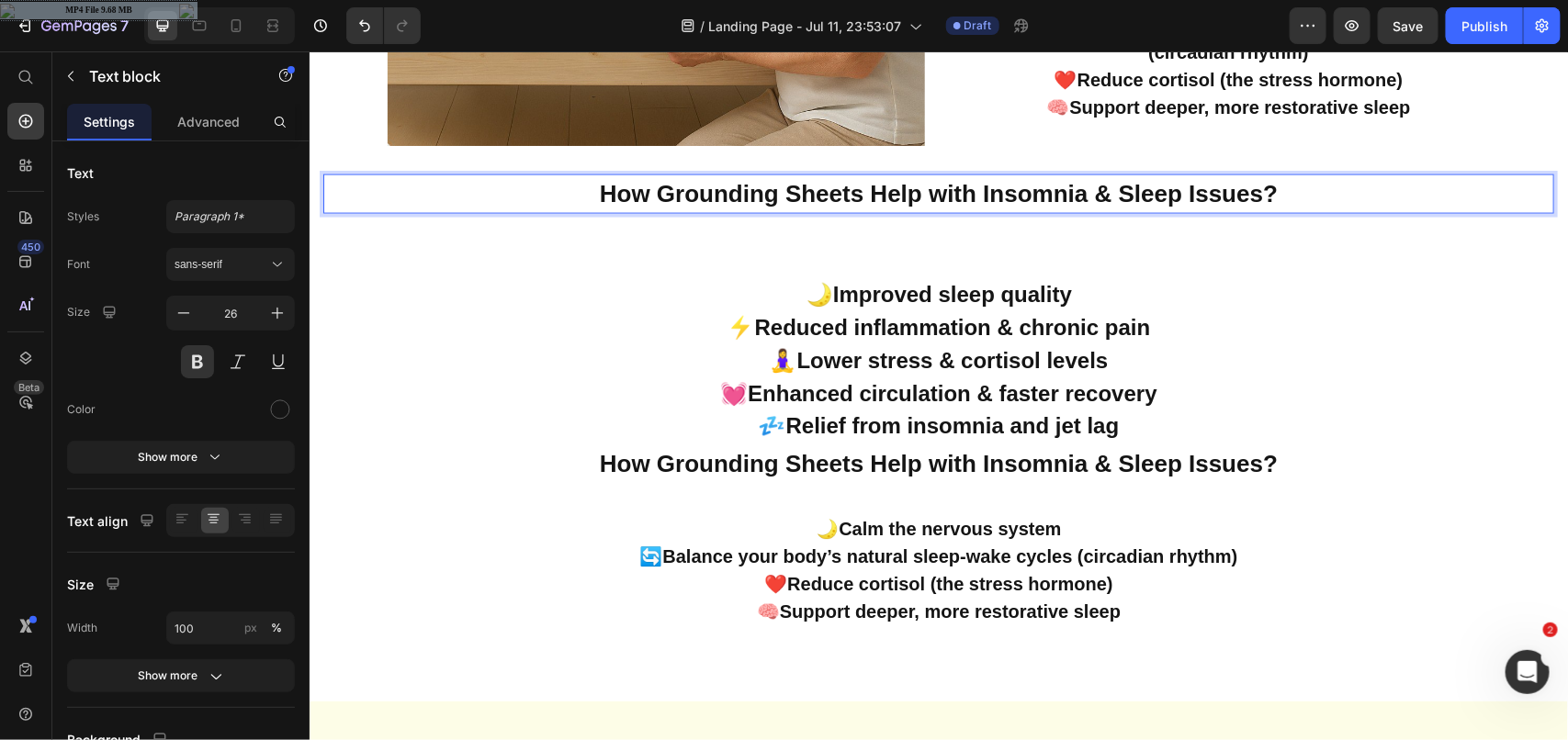 click on "How Grounding Sheets Help with Insomnia & Sleep Issues?" at bounding box center [938, 193] 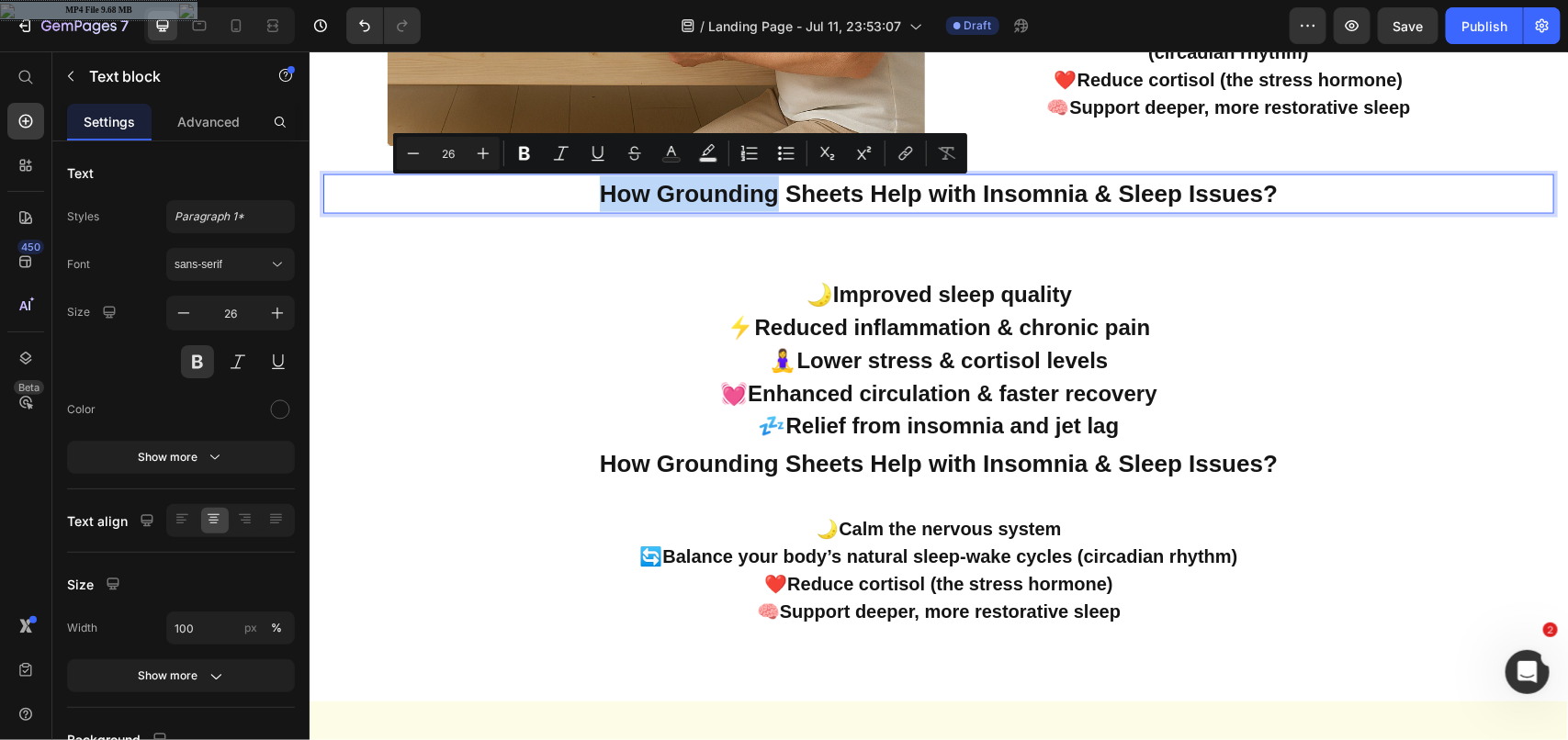 drag, startPoint x: 649, startPoint y: 196, endPoint x: 571, endPoint y: 207, distance: 78.77182 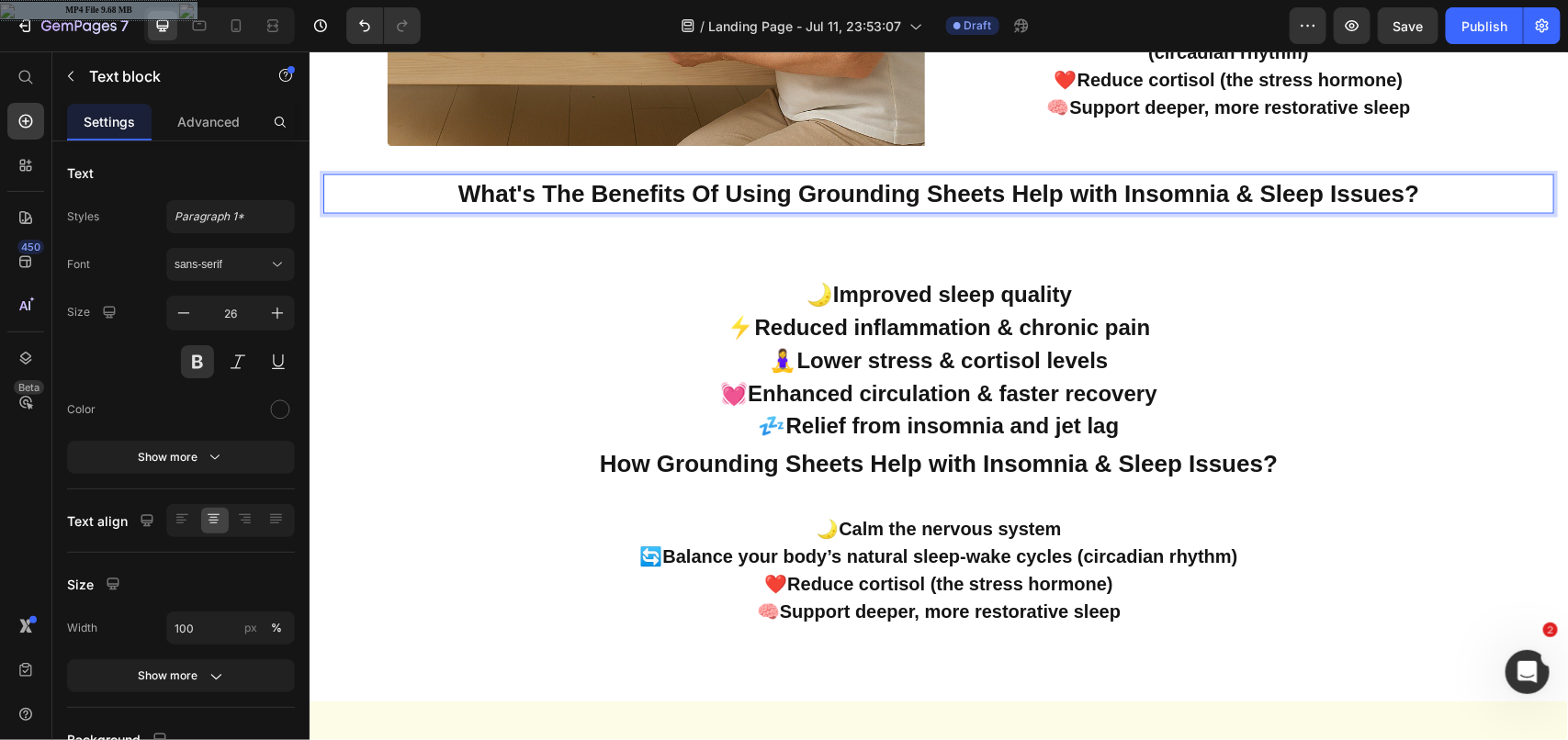 click on "What's The Benefits Of Using Grounding Sheets Help with Insomnia & Sleep Issues?" at bounding box center (938, 193) 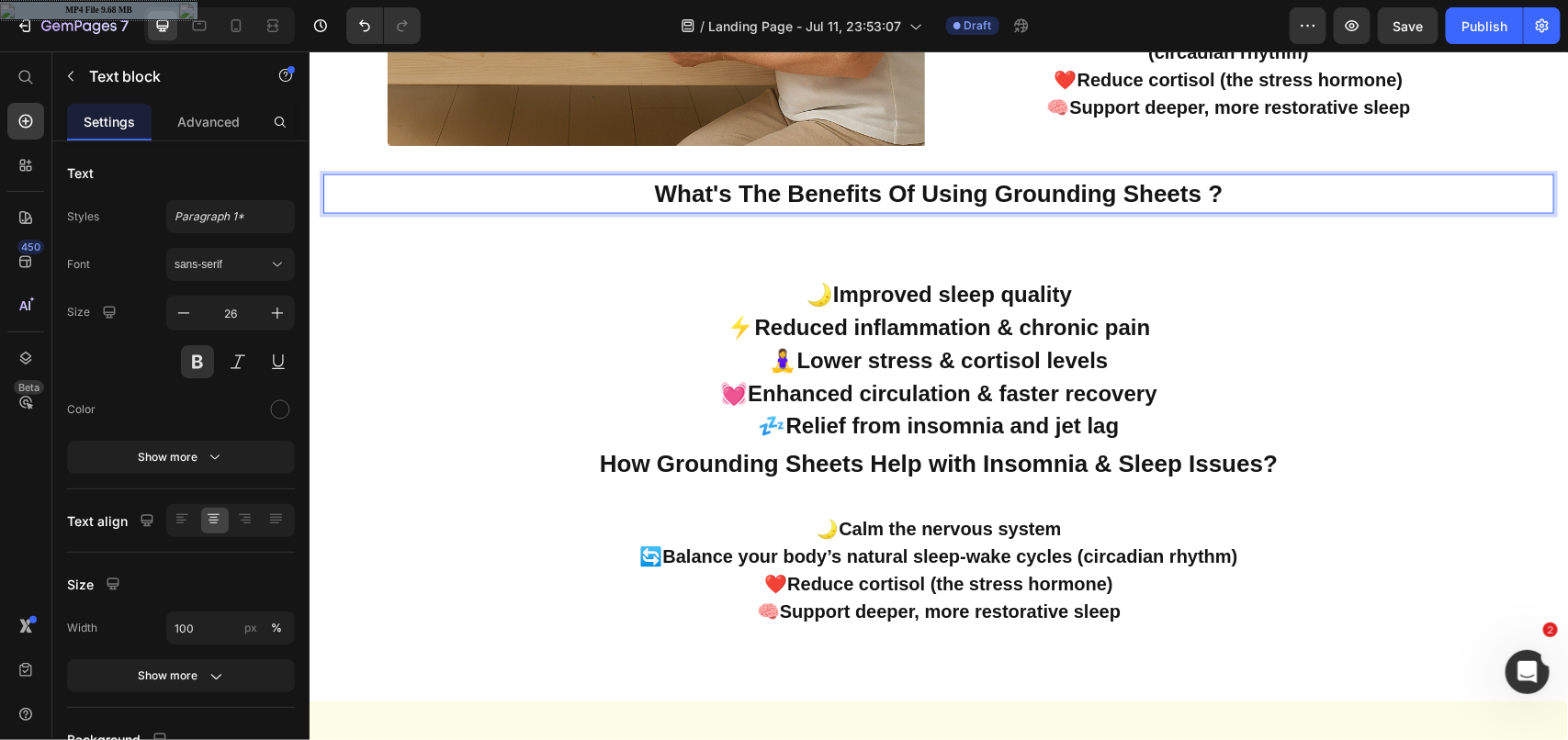 click on "What's The Benefits Of Using Grounding Sheets ?" at bounding box center [938, 193] 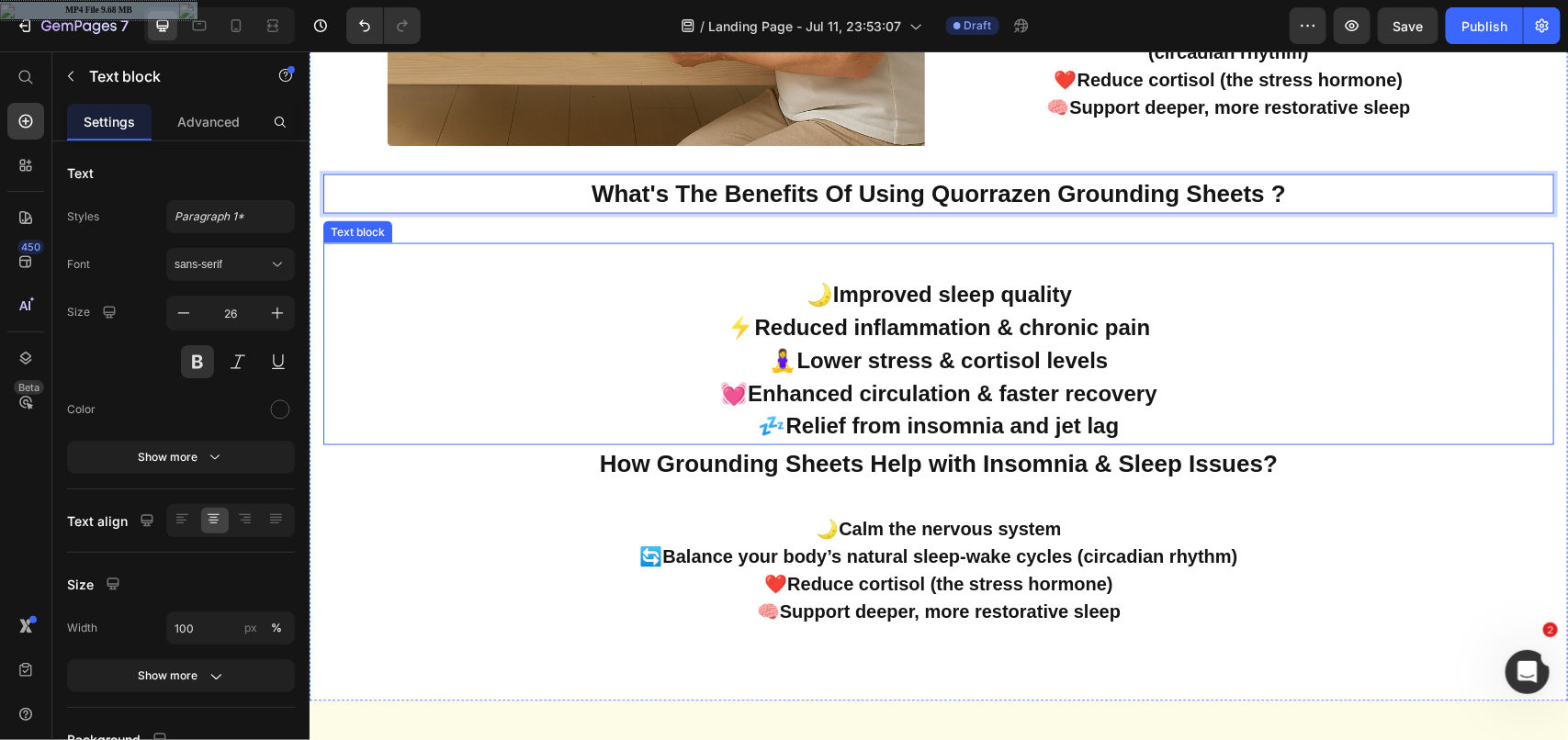 click at bounding box center [938, 261] 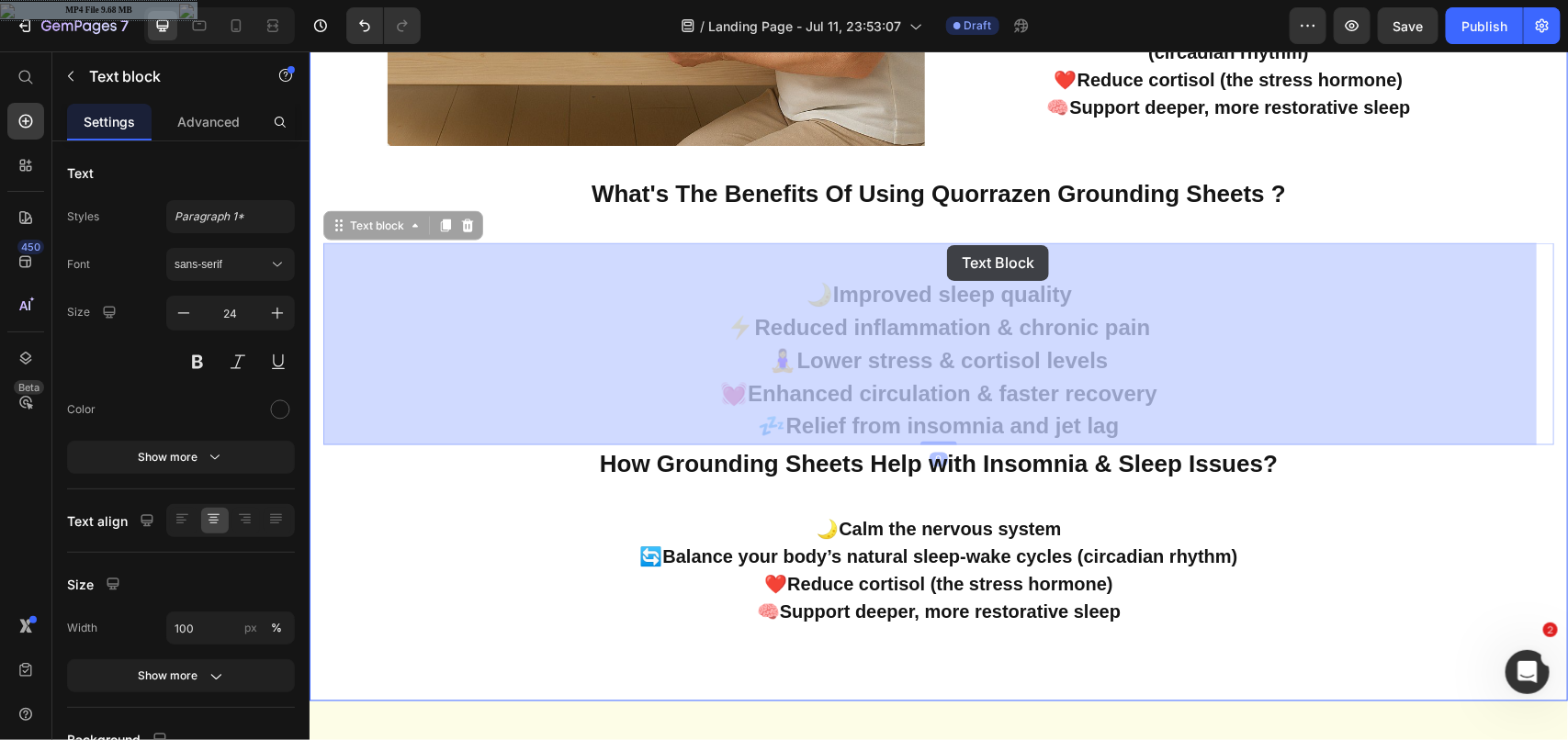 drag, startPoint x: 390, startPoint y: 230, endPoint x: 946, endPoint y: 244, distance: 556.1762 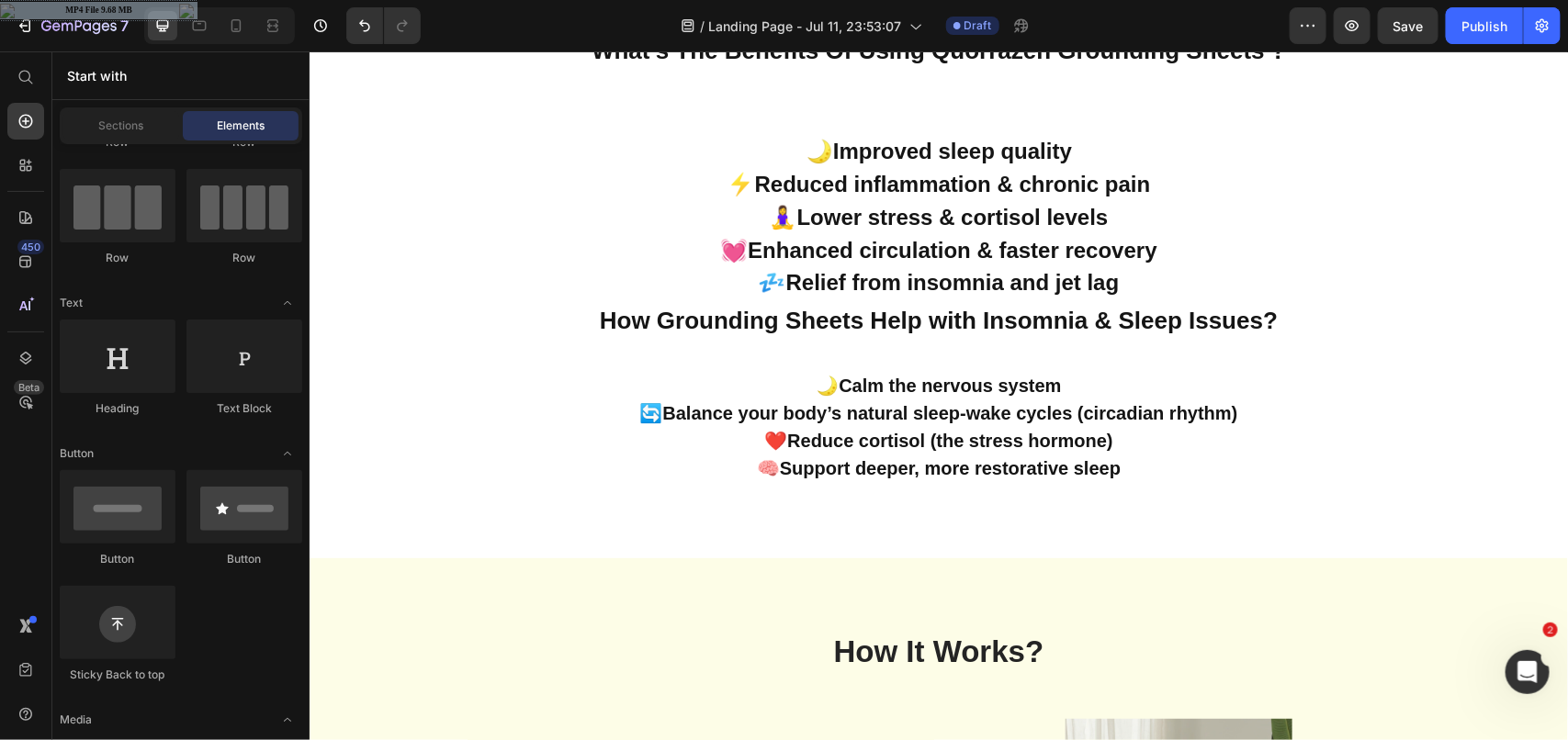 scroll, scrollTop: 1351, scrollLeft: 0, axis: vertical 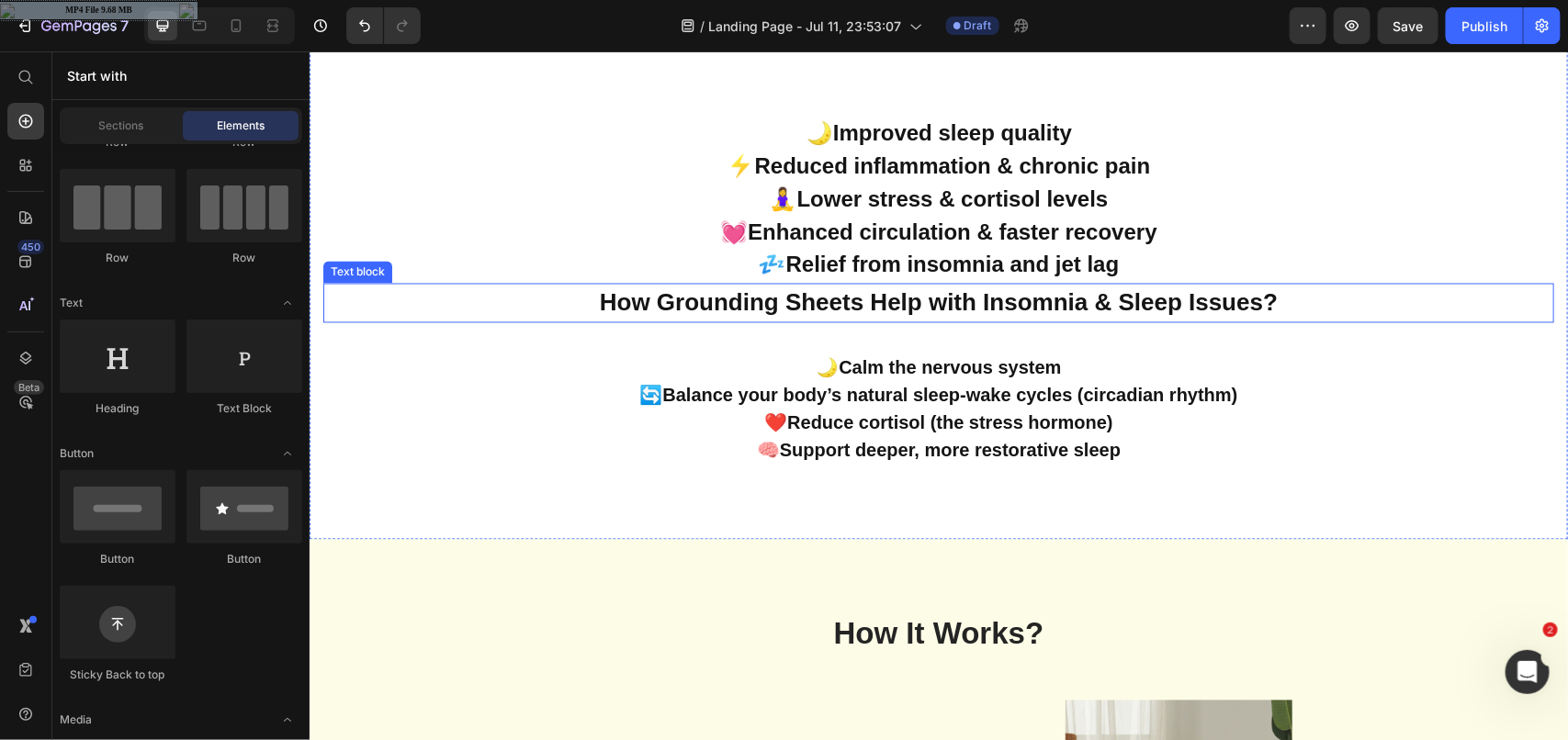 click on "How Grounding Sheets Help with Insomnia & Sleep Issues?" at bounding box center [938, 302] 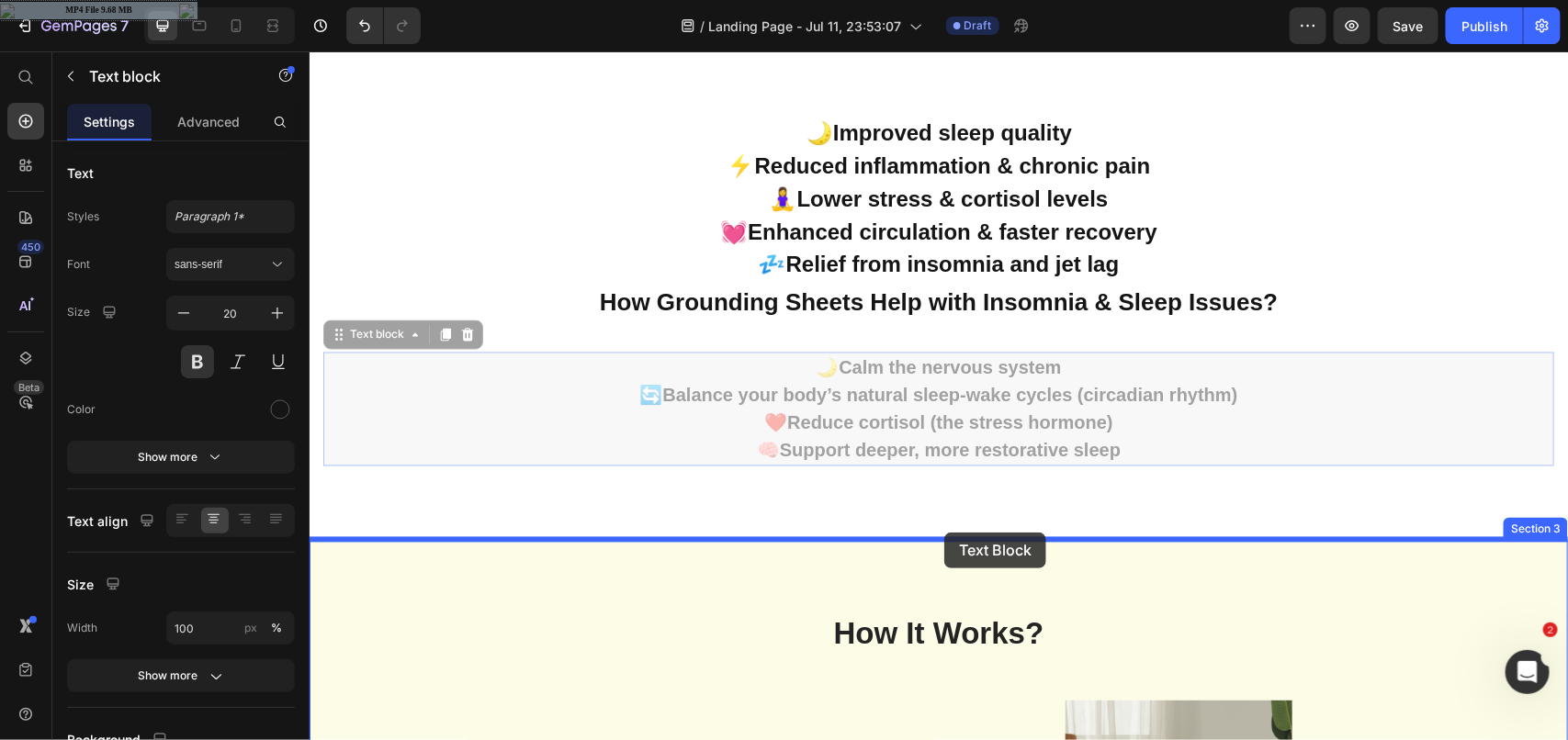drag, startPoint x: 966, startPoint y: 373, endPoint x: 943, endPoint y: 532, distance: 160.65491 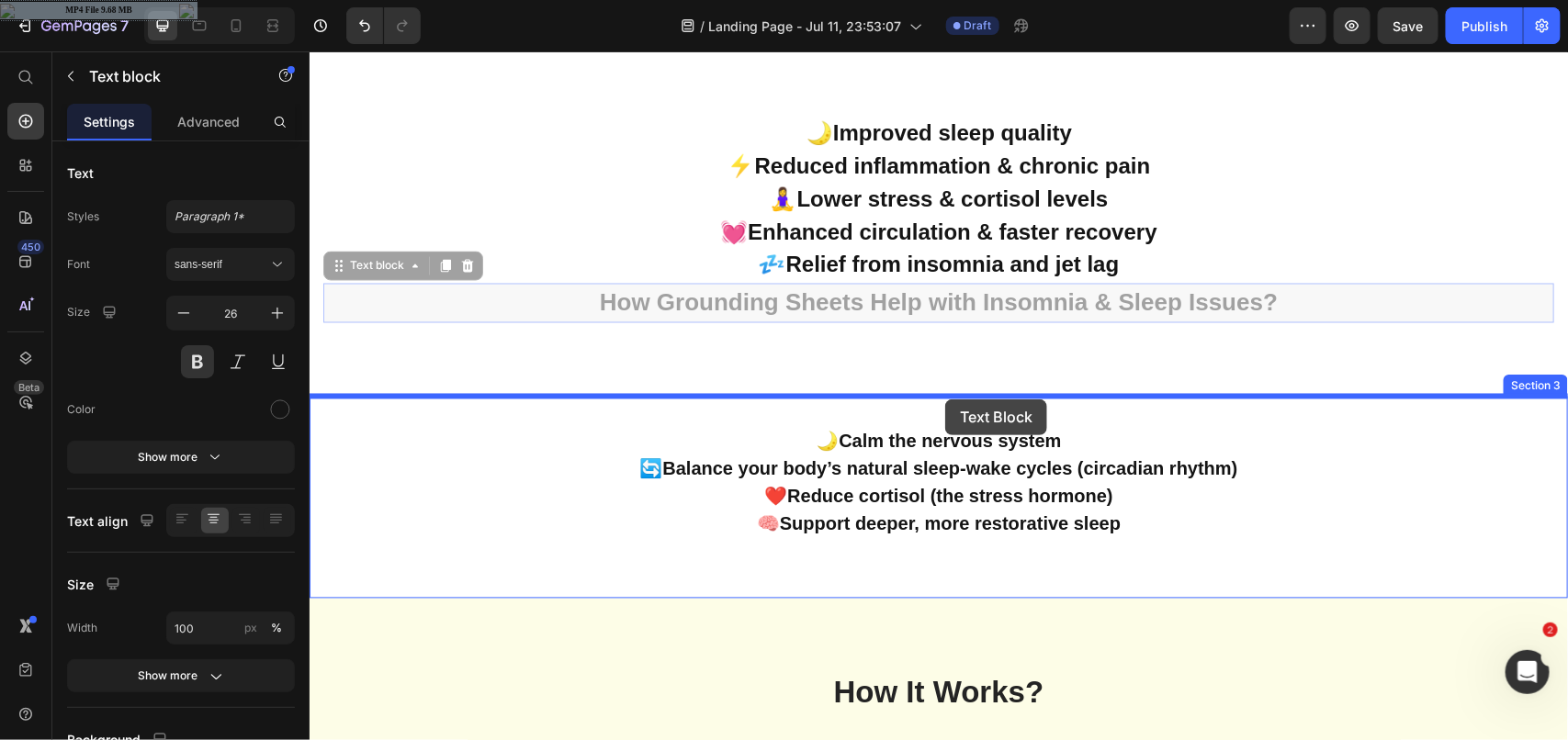 drag, startPoint x: 976, startPoint y: 303, endPoint x: 944, endPoint y: 398, distance: 100.2447 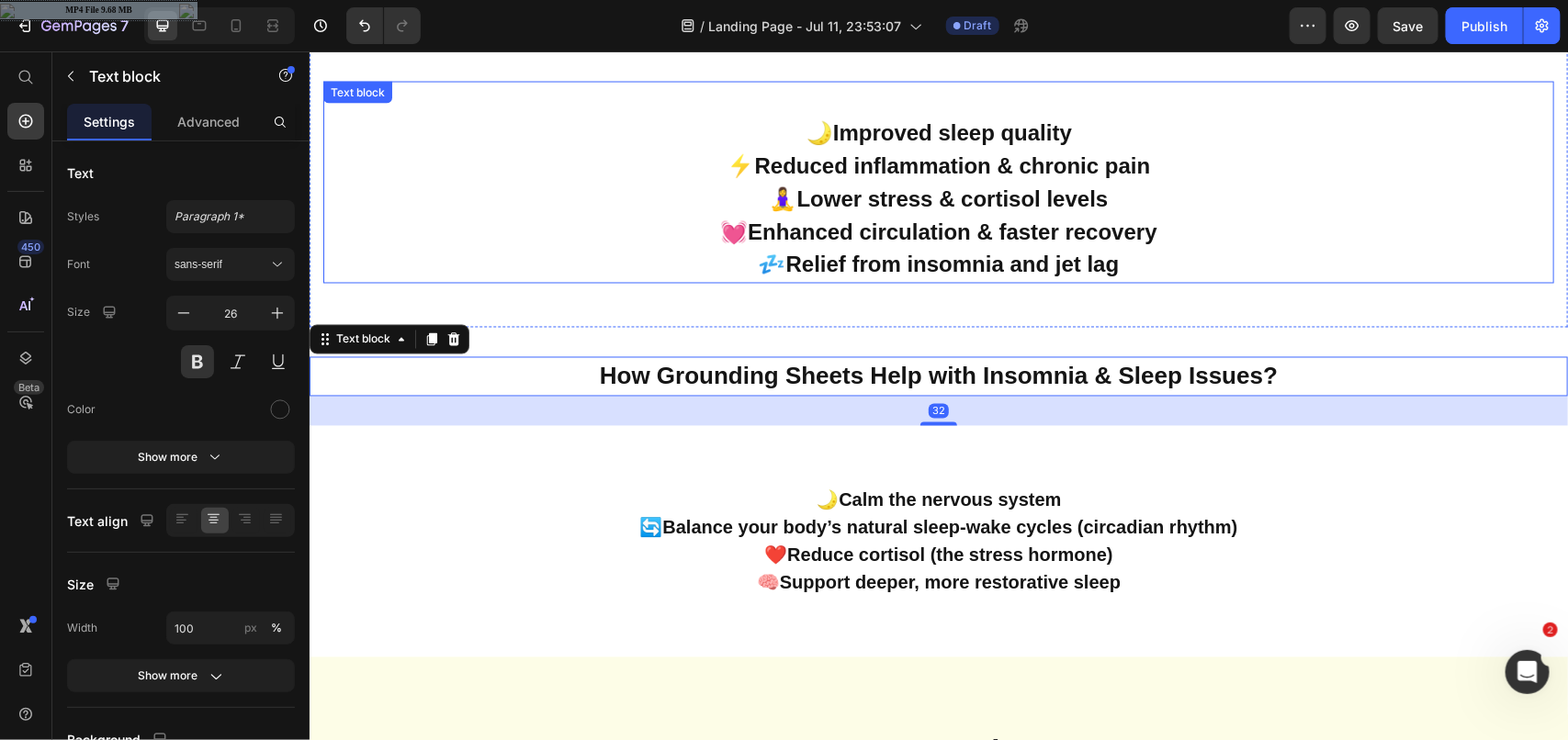 click on "💓  Enhanced circulation & faster recovery" at bounding box center [938, 231] 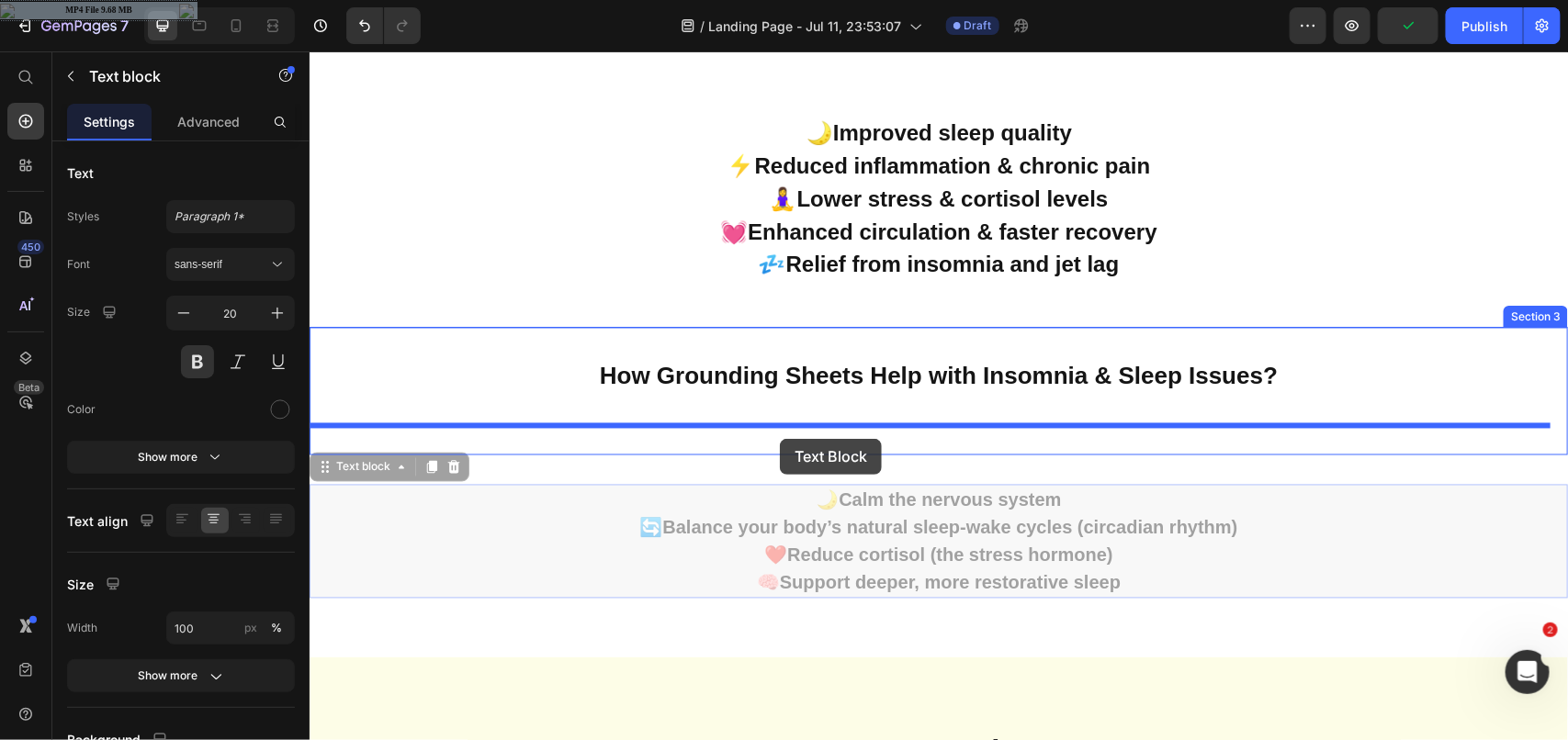 drag, startPoint x: 350, startPoint y: 481, endPoint x: 779, endPoint y: 438, distance: 431.14963 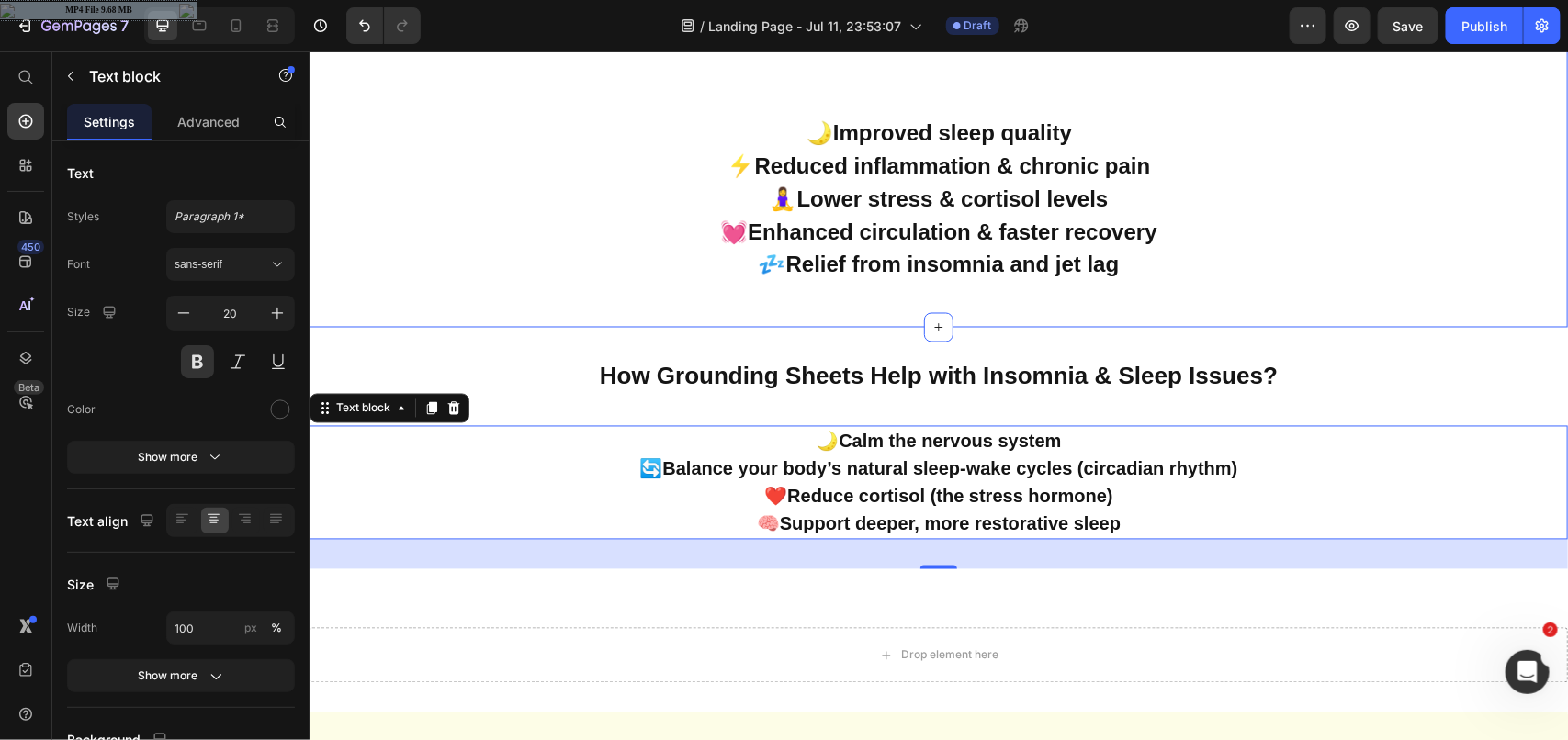 click on "Reconnect with Earth – While You Sleep Heading Are you tired of restless nights, chronic fatigue, or waking up feeling more exhausted than when you went to bed? Our Grounding Sheet is your natural solution.  Designed with precision and made from ultra-soft, conductive materials, this sheet connects you to the Earth’s energy — helping restore balance to your body and mind. Text block Row ✅ Backed by Science. Loved by Thousands. Grounding (or "Earthing") is a proven wellness practice that involves direct contact with the Earth's surface electrons. Clinical studies have shown benefits including: Heading Image Why You'll Love Our Quorrazen Grounding Sheet Heading ✅ Real Relief from Real Sleep Problems Users report: Falling asleep faster Fewer nighttime wake-ups Waking up refreshed, not groggy Reduced use of sleep aids or melatonin It's not magic — it's nature.  And your body is hardwired to respond to it. Heading 🌙  Calm the nervous system 🔄  ❤️  Reduce cortisol (the stress hormone) 🧠" at bounding box center (938, -297) 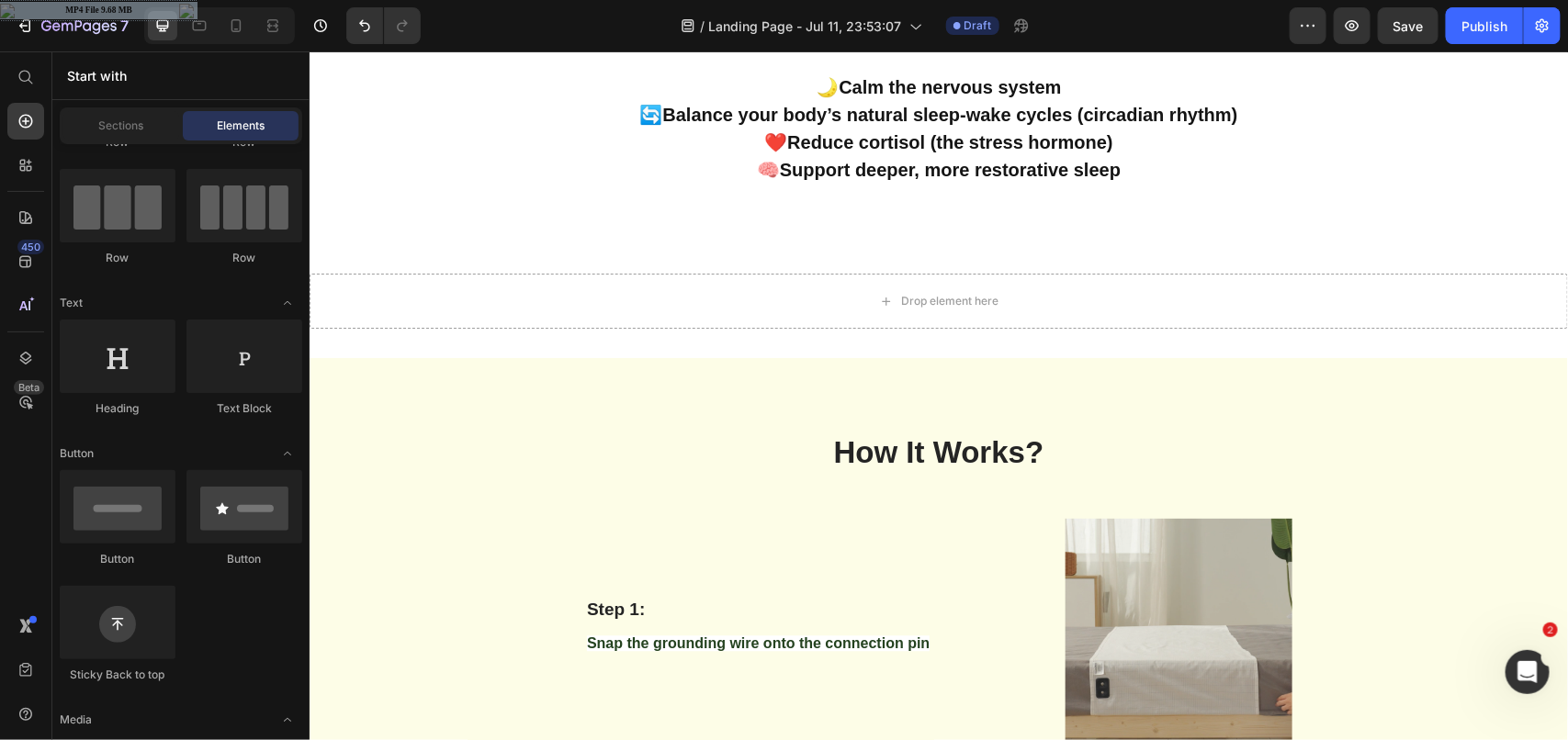 scroll, scrollTop: 1779, scrollLeft: 0, axis: vertical 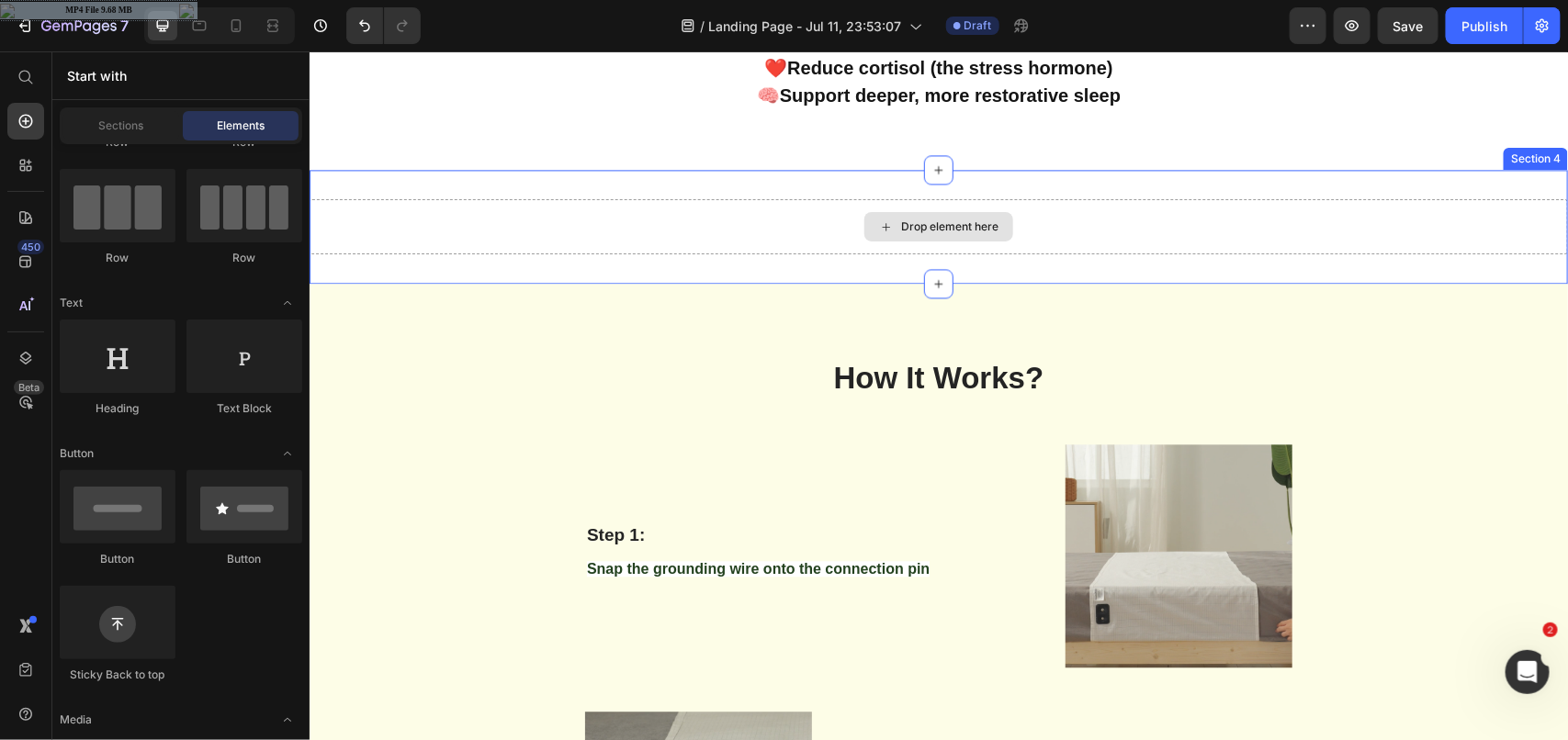 click on "Drop element here" at bounding box center (938, 226) 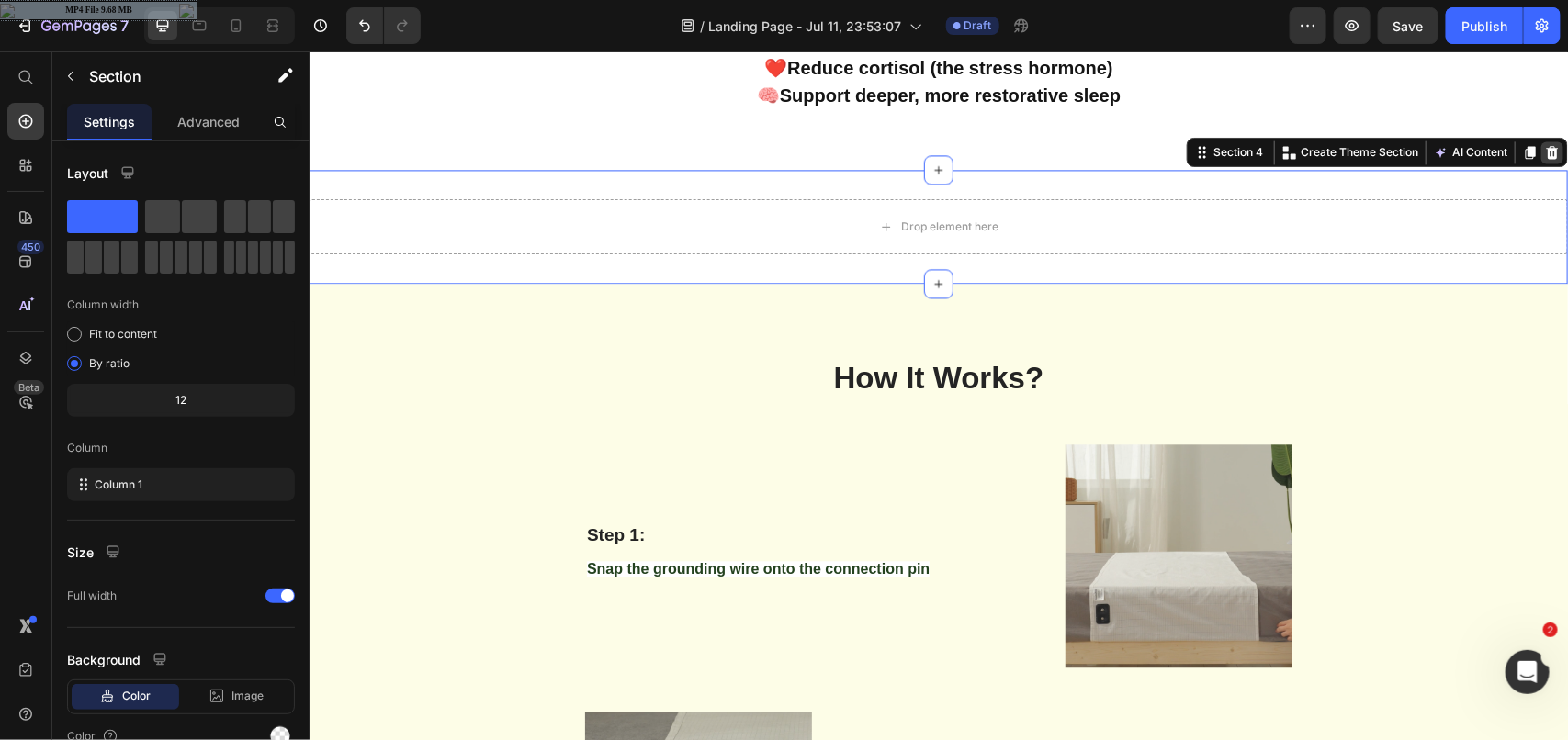 click 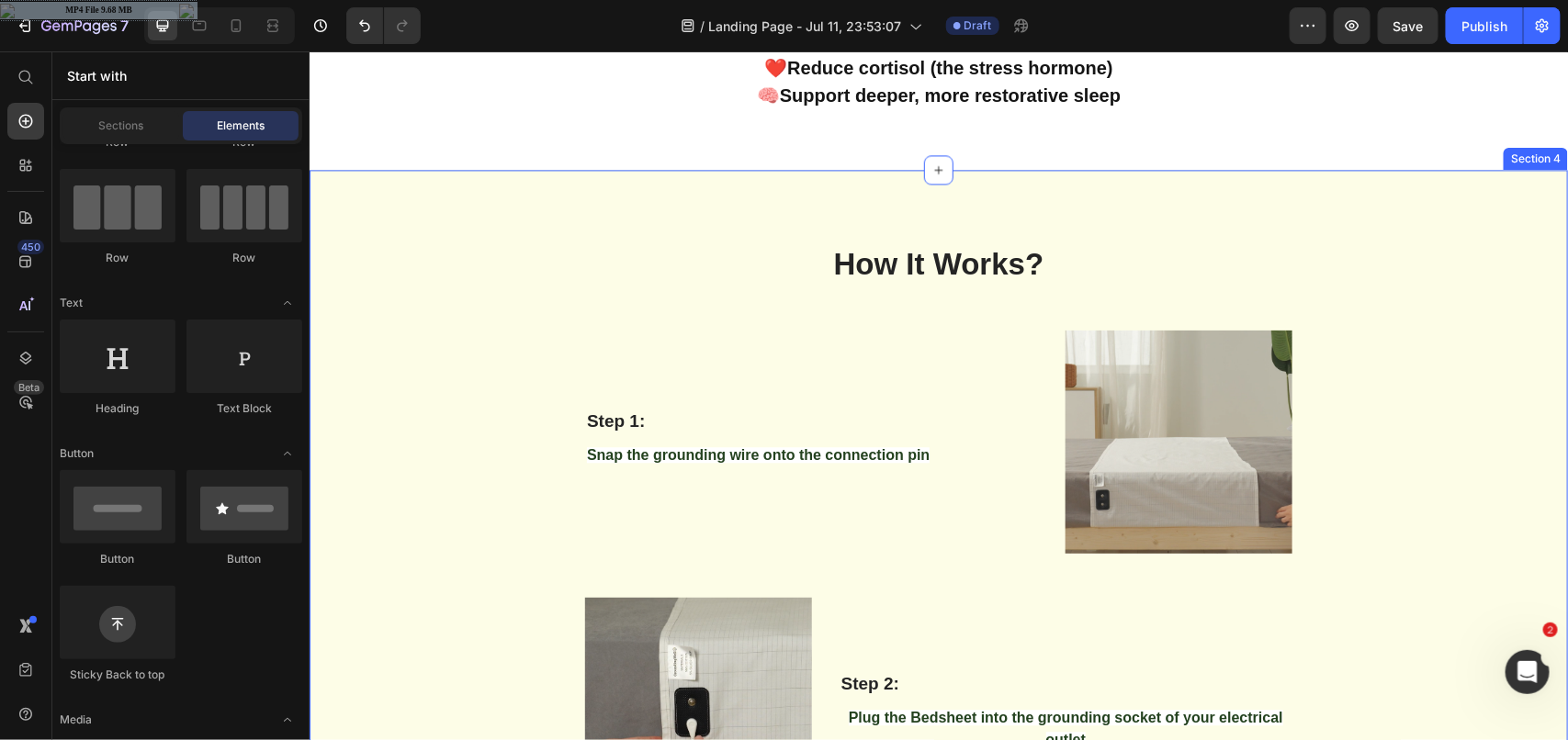 click on "How It Works? Heading Row Step 1: Text Block Snap the grounding wire onto the connection pin Text block Image Row Image Step 2: Text Block Plug the Bedsheet into the grounding socket of your electrical outlet Text block Row Step 3: Text Block Sleep on the Bedsheet making contact with bare skin or a thin layer of clothes Text block Image Row Transform Your Sleep — Naturally If you’ve tried everything else and nothing seems to work, give your body what it’s truly missing: its connection to the Earth. ✅ No side effects ✅ No expensive gadgets ✅ Just natural, deep, healing sleep Heading Image
Drop element here Row Why Choose  Our  Grounding Sheet? ✔️  100% Organic Cotton  – Breathable, soft, and gentle on skin ✔️  Silver Thread Technology  – Ensures excellent conductivity ✔️  Easy Plug-In Connection  – Grounding port fits into any standard outlet ✔️  Machine Washable  – Durable and easy to care for ✔️  Multiple Sizes Available Heading" at bounding box center [938, 1055] 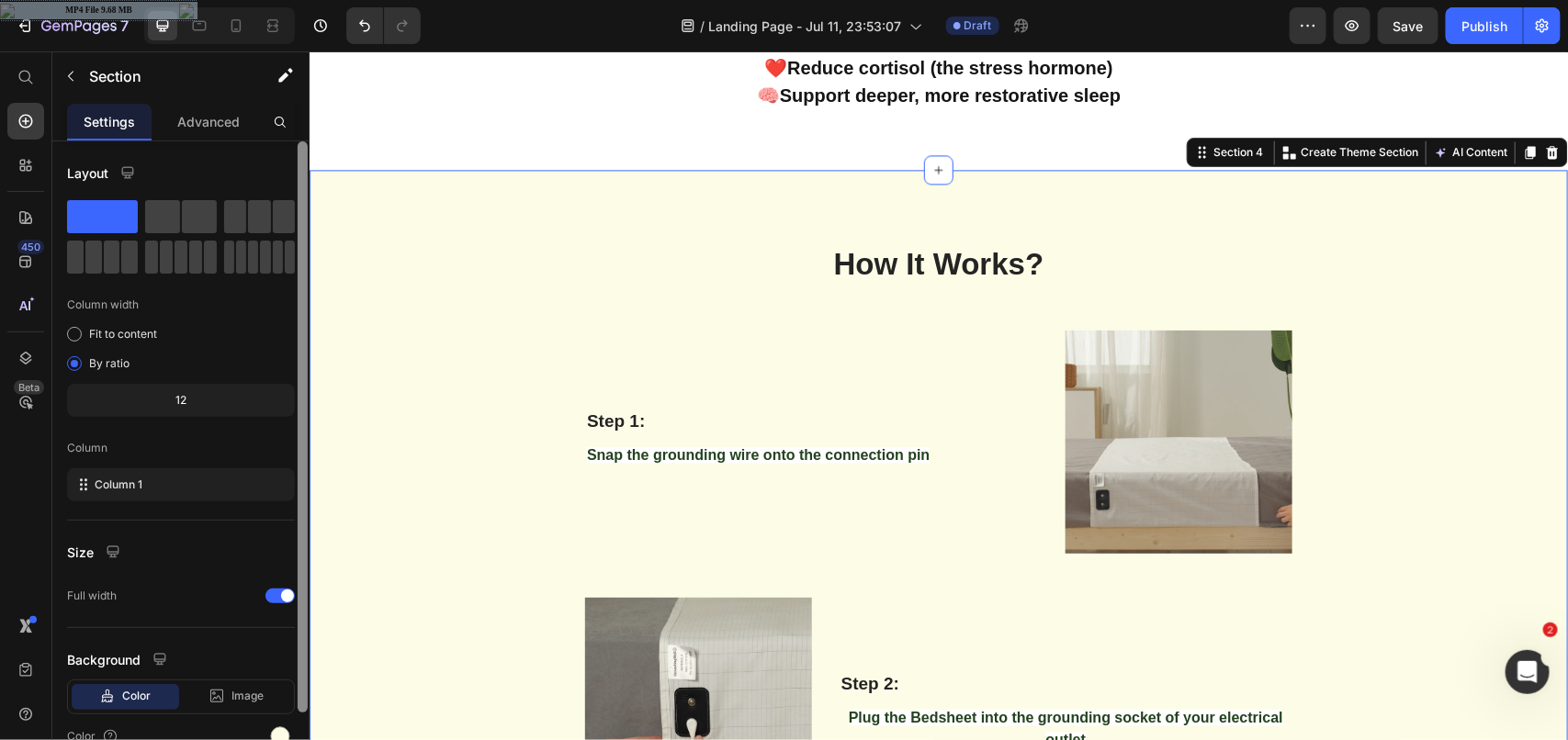 scroll, scrollTop: 92, scrollLeft: 0, axis: vertical 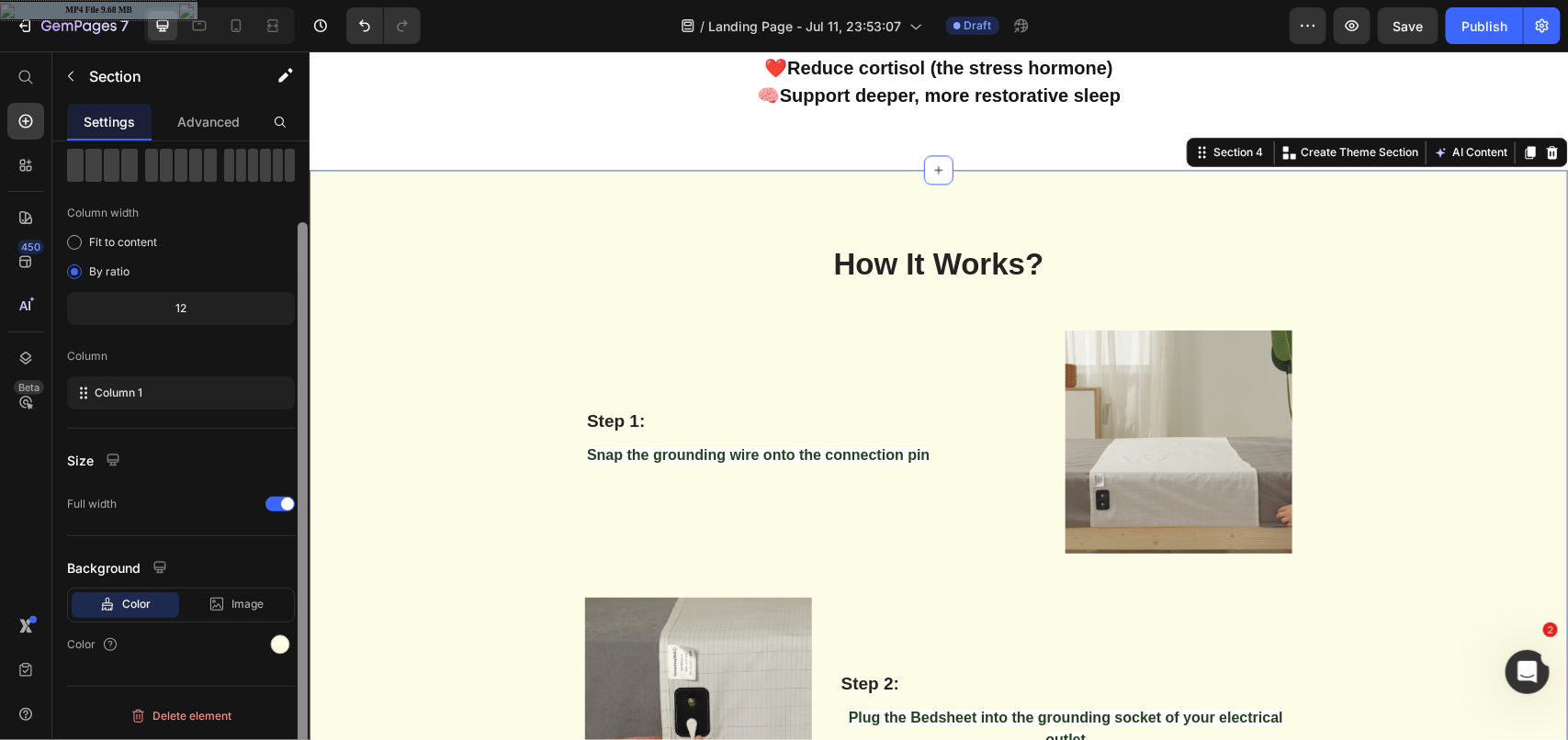 drag, startPoint x: 304, startPoint y: 324, endPoint x: 301, endPoint y: 487, distance: 163.02761 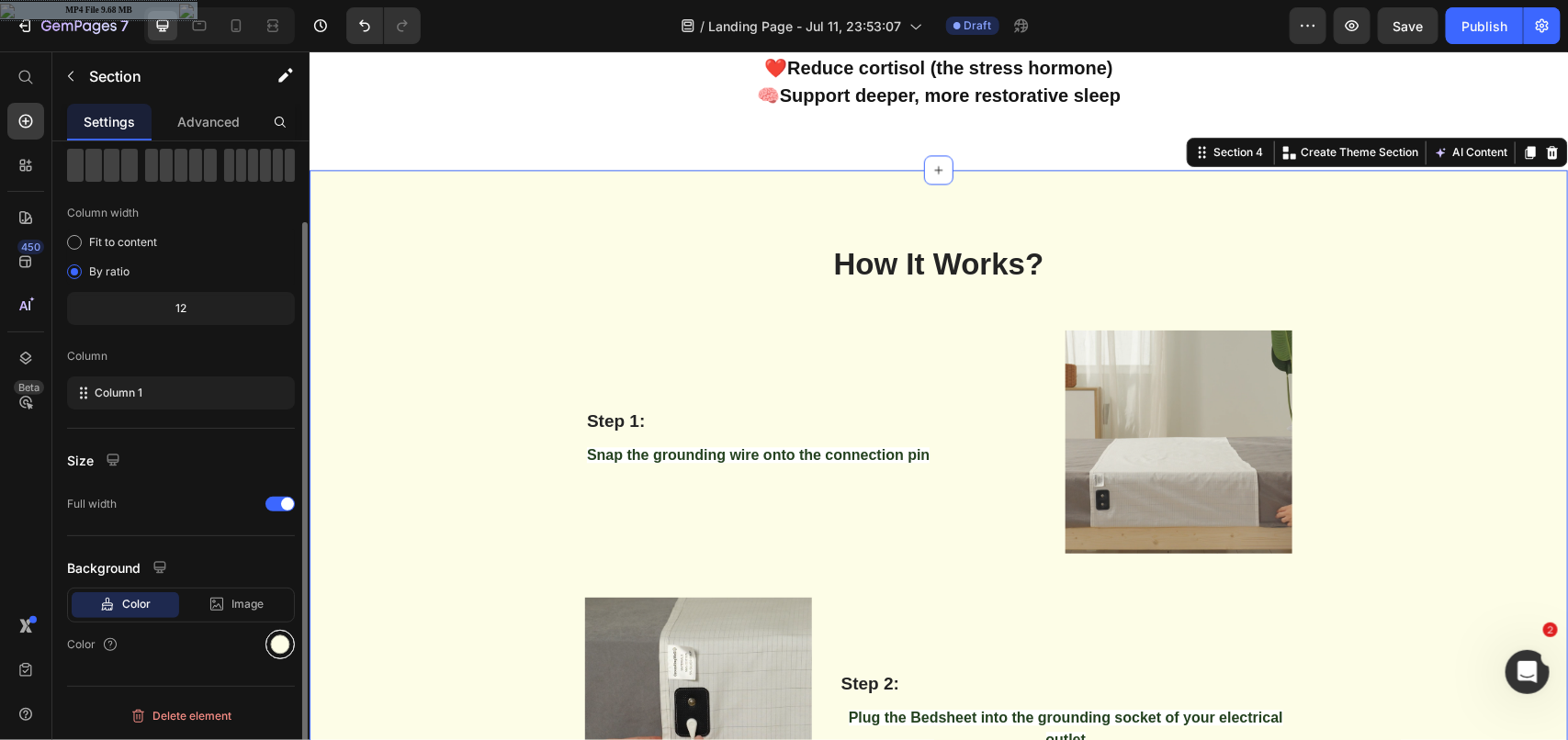 click at bounding box center [280, 645] 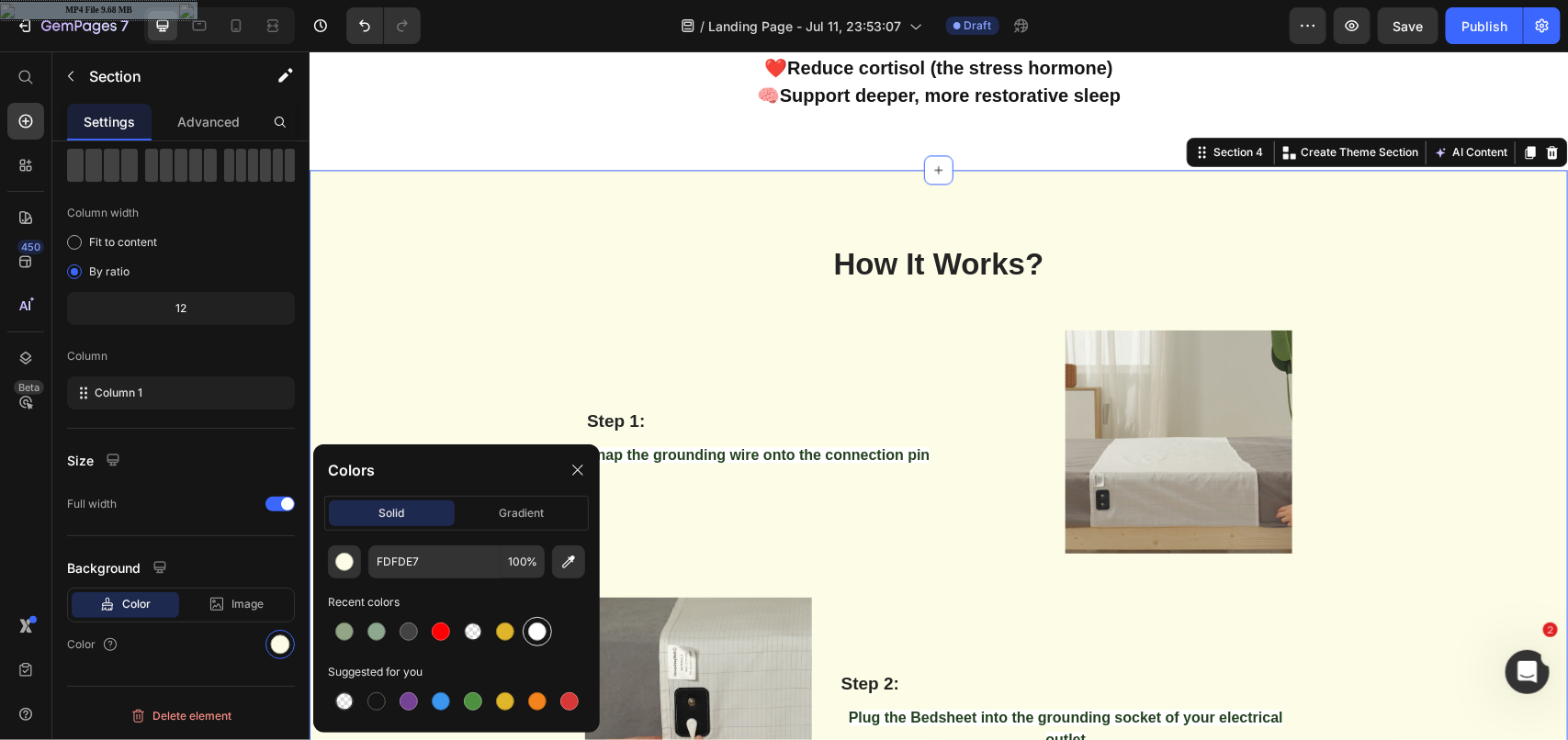 click at bounding box center [537, 632] 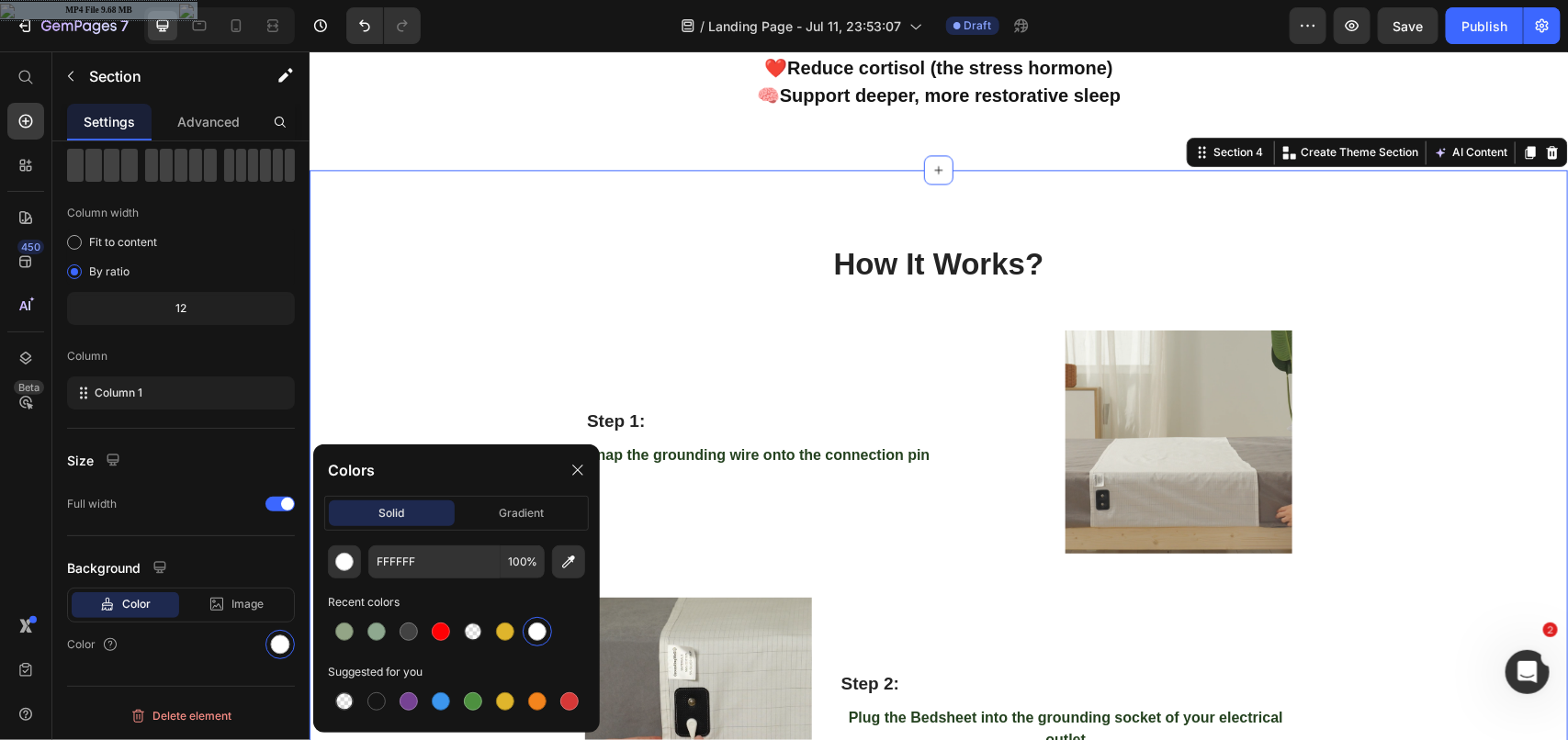 scroll, scrollTop: 1177, scrollLeft: 0, axis: vertical 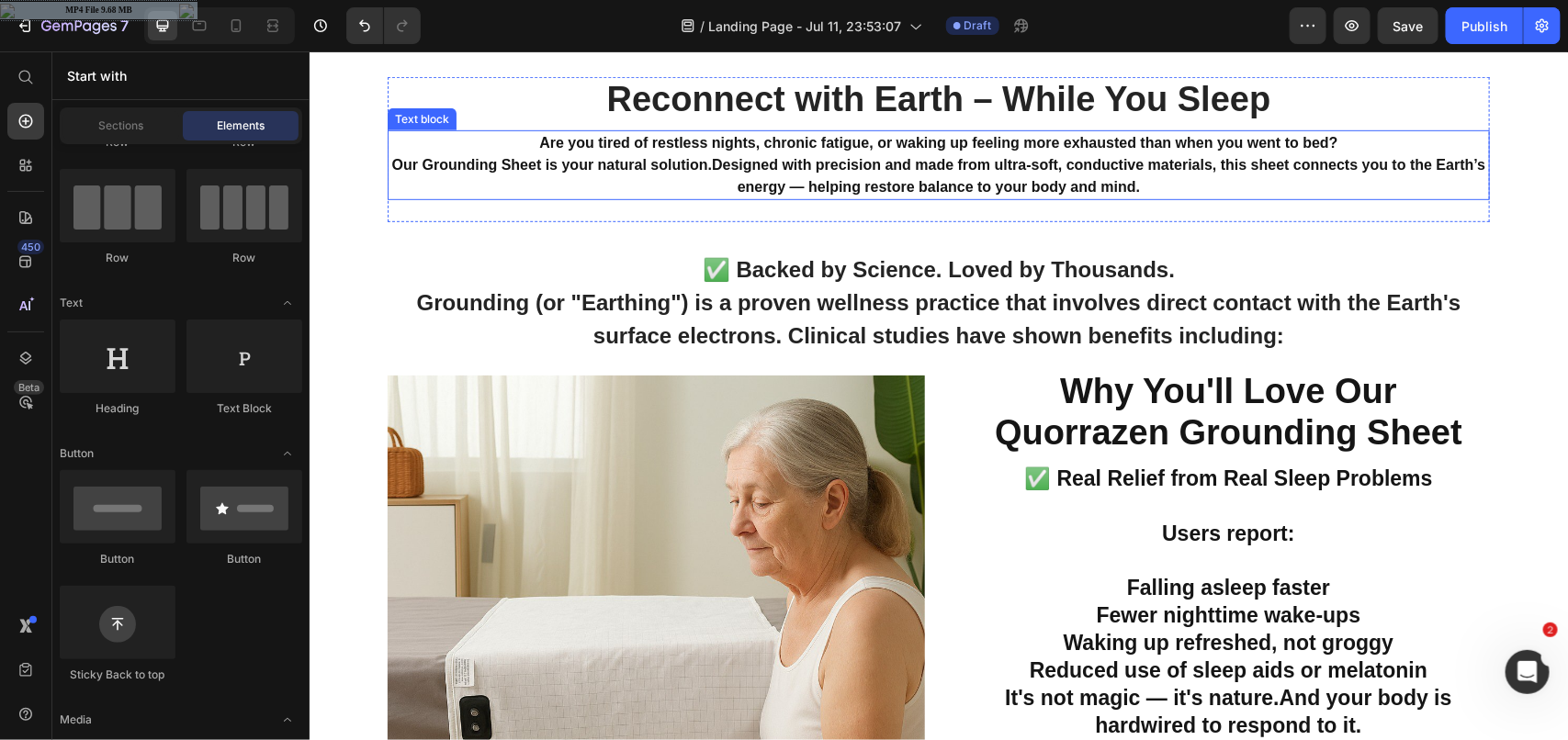 click on "Our Grounding Sheet is your natural solution.  Designed with precision and made from ultra-soft, conductive materials, this sheet connects you to the Earth’s energy — helping restore balance to your body and mind." at bounding box center (938, 175) 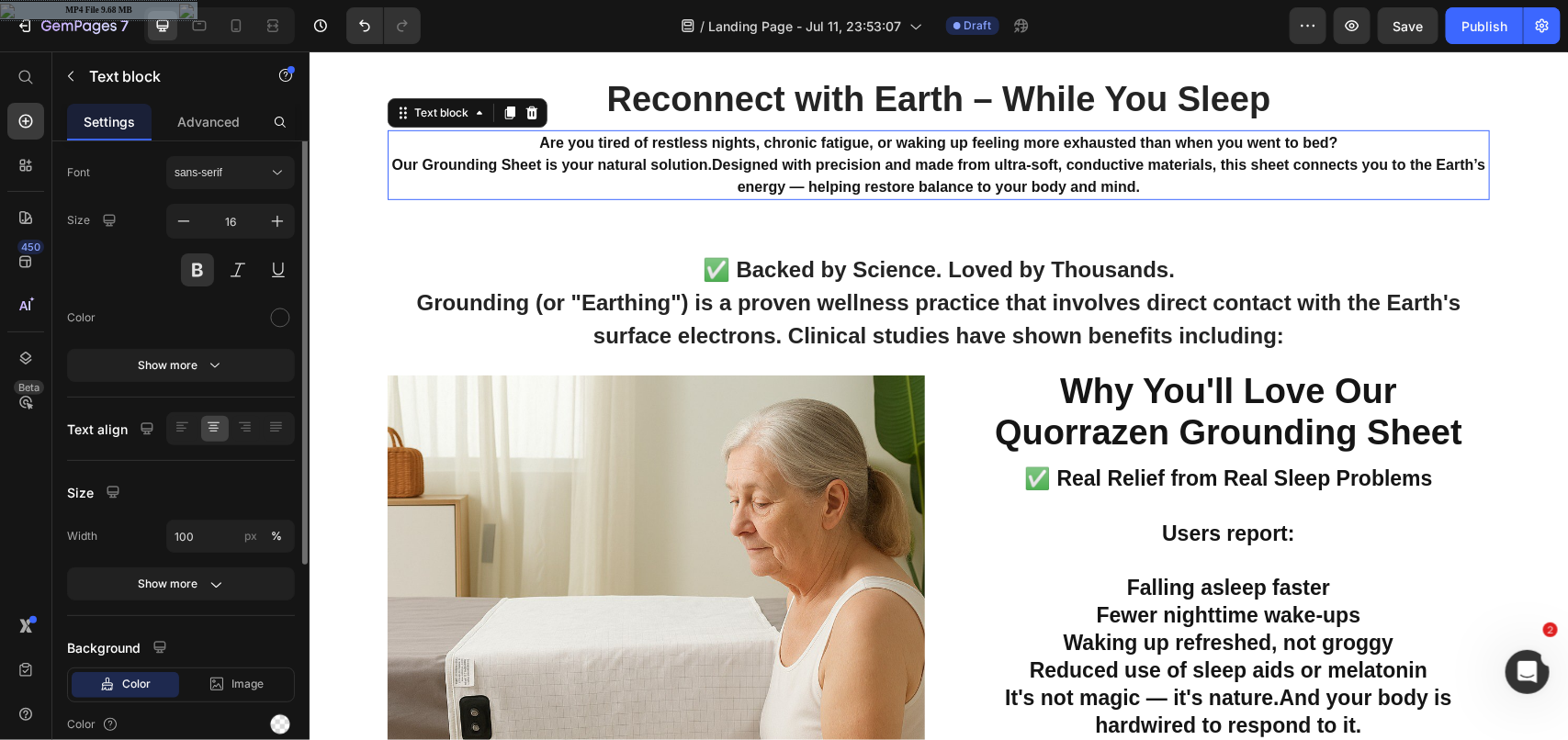 scroll, scrollTop: 0, scrollLeft: 0, axis: both 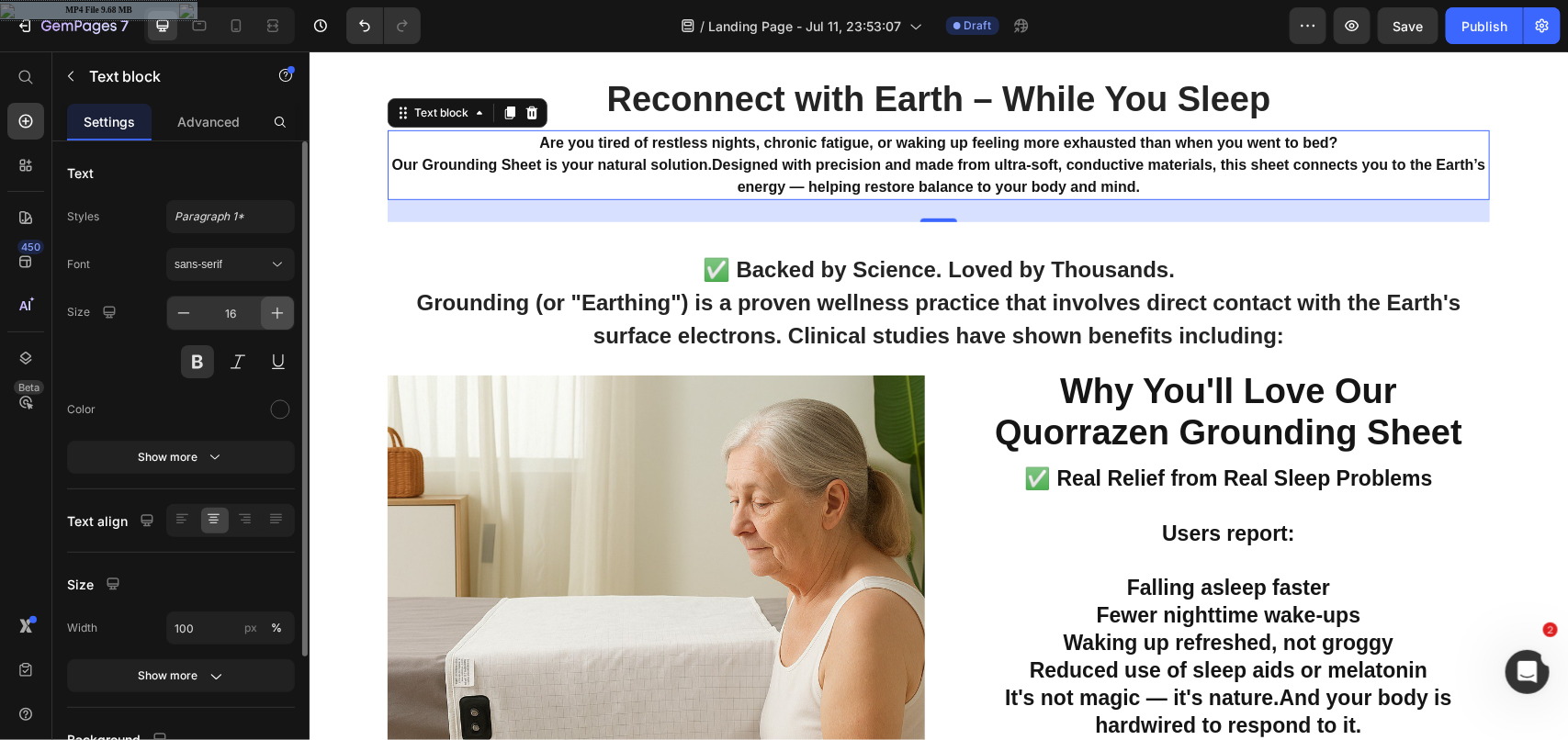 click 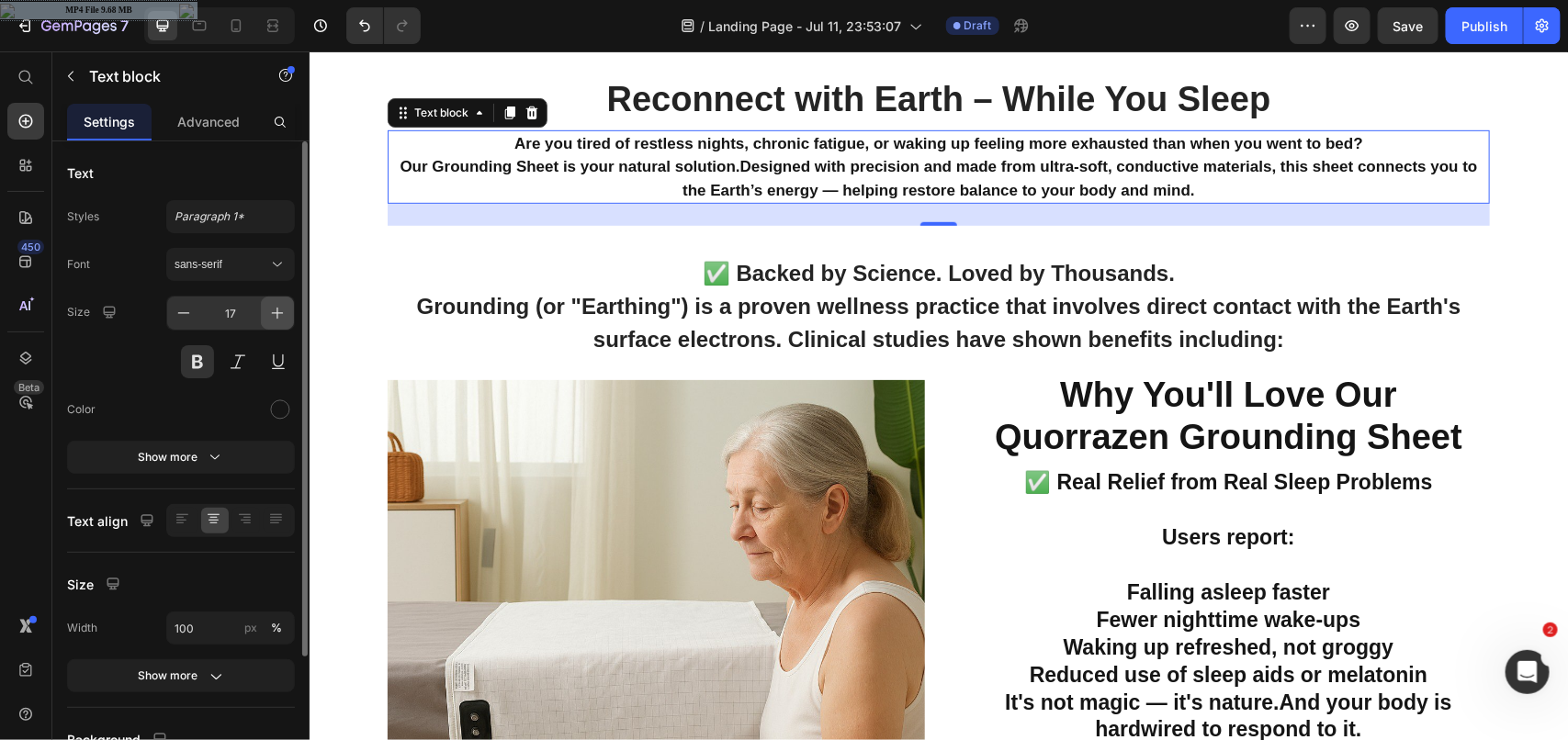 click 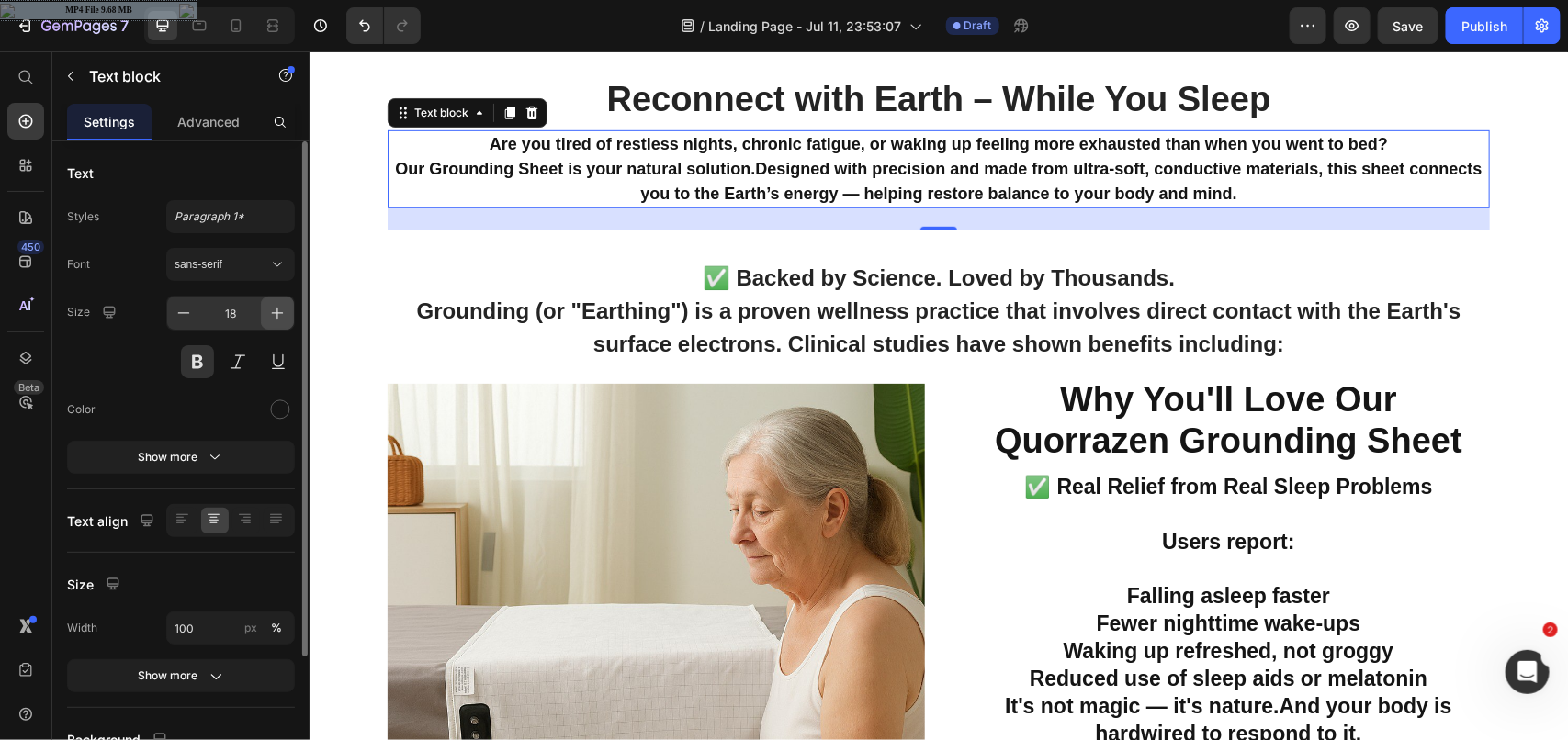click 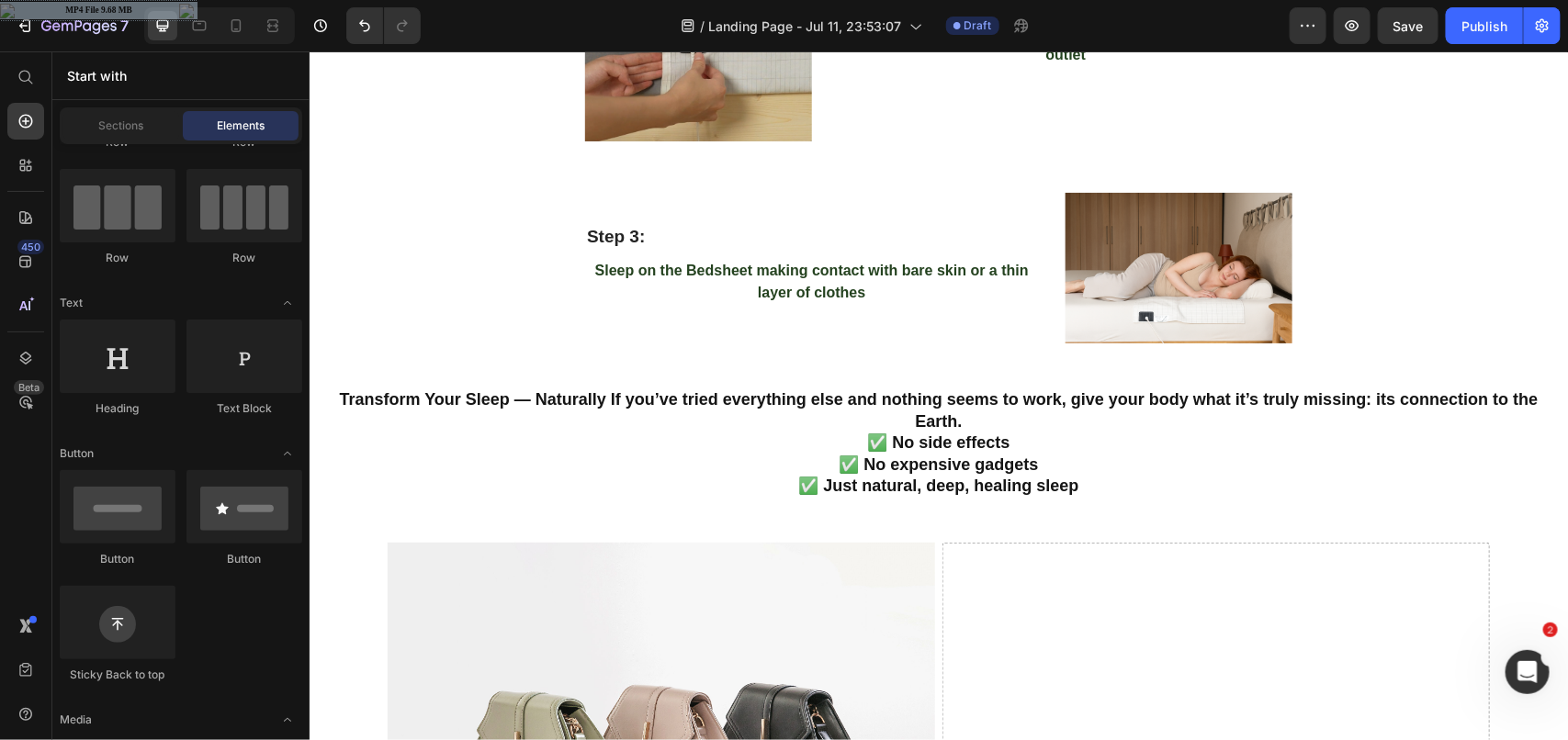 scroll, scrollTop: 2499, scrollLeft: 0, axis: vertical 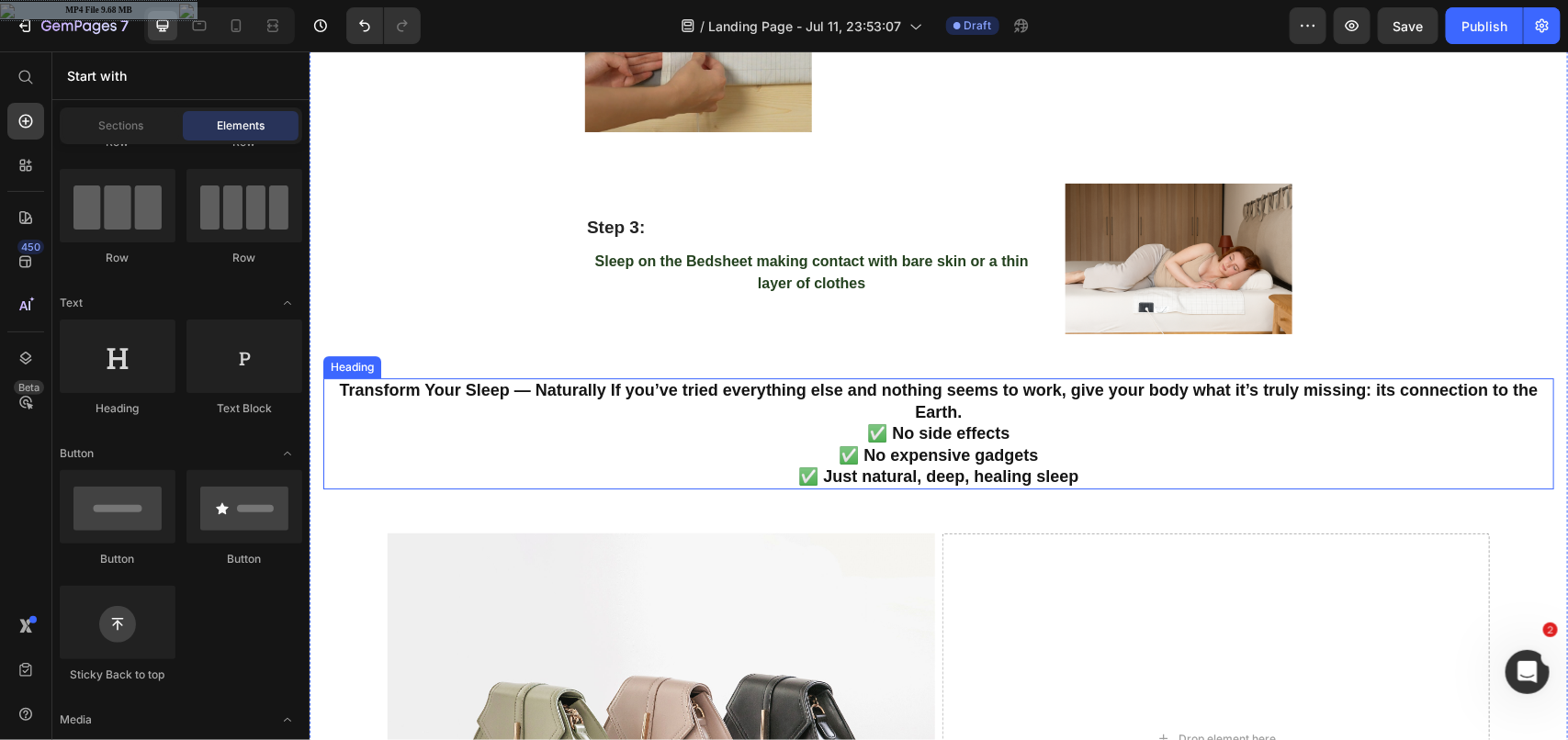 click on "Transform Your Sleep — Naturally If you’ve tried everything else and nothing seems to work, give your body what it’s truly missing: its connection to the Earth. ✅ No side effects ✅ No expensive gadgets ✅ Just natural, deep, healing sleep" at bounding box center [938, 432] 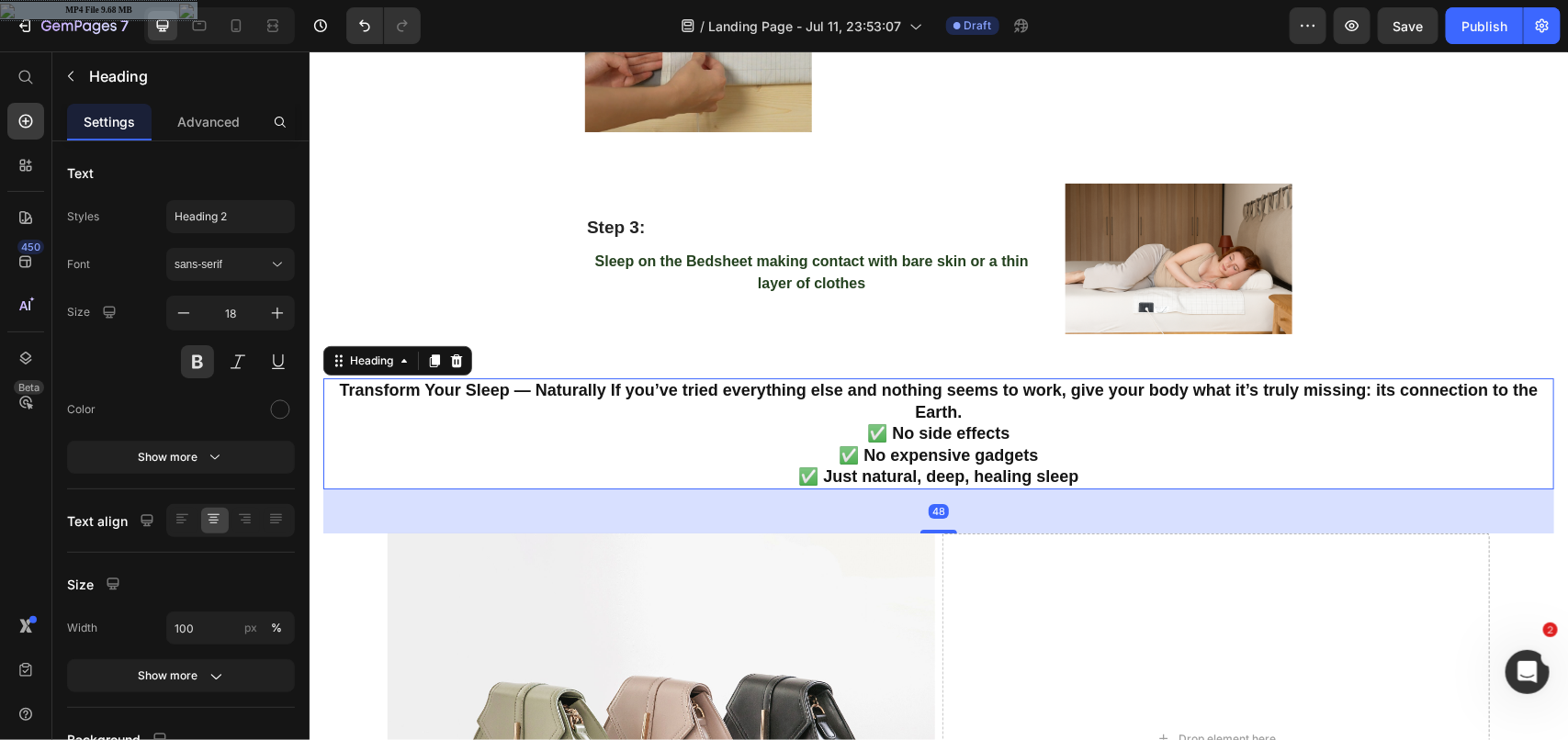 click on "Transform Your Sleep — Naturally If you’ve tried everything else and nothing seems to work, give your body what it’s truly missing: its connection to the Earth. ✅ No side effects ✅ No expensive gadgets ✅ Just natural, deep, healing sleep" at bounding box center [938, 432] 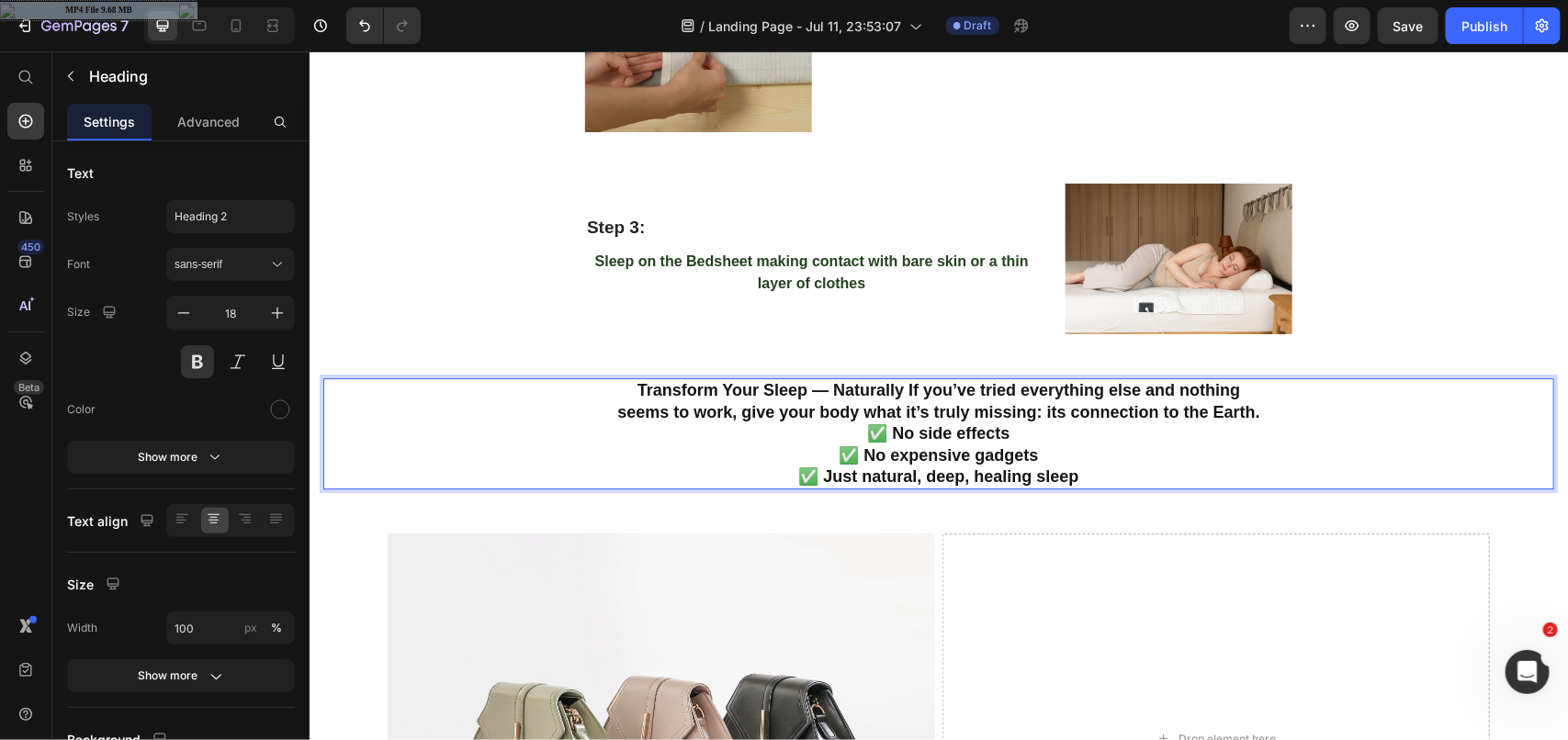 click on "Transform Your Sleep — Naturally If you’ve tried everything else and nothing  seems to work, give your body what it’s truly missing: its connection to the Earth. ✅ No side effects ✅ No expensive gadgets ✅ Just natural, deep, healing sleep" at bounding box center [938, 432] 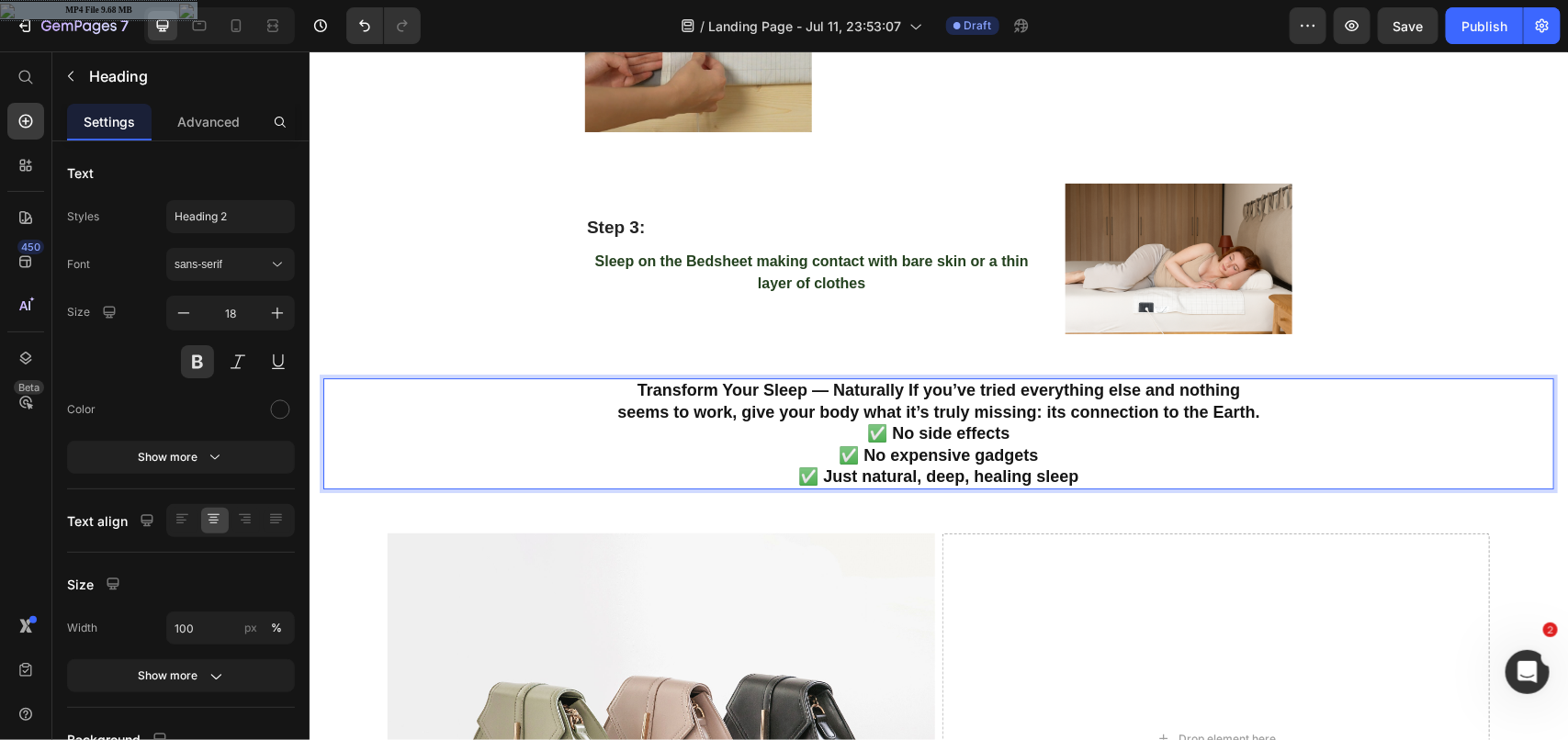 click on "Transform Your Sleep — Naturally If you’ve tried everything else and nothing  seems to work, give your body what it’s truly missing: its connection to the Earth. ✅ No side effects ✅ No expensive gadgets ✅ Just natural, deep, healing sleep" at bounding box center [938, 432] 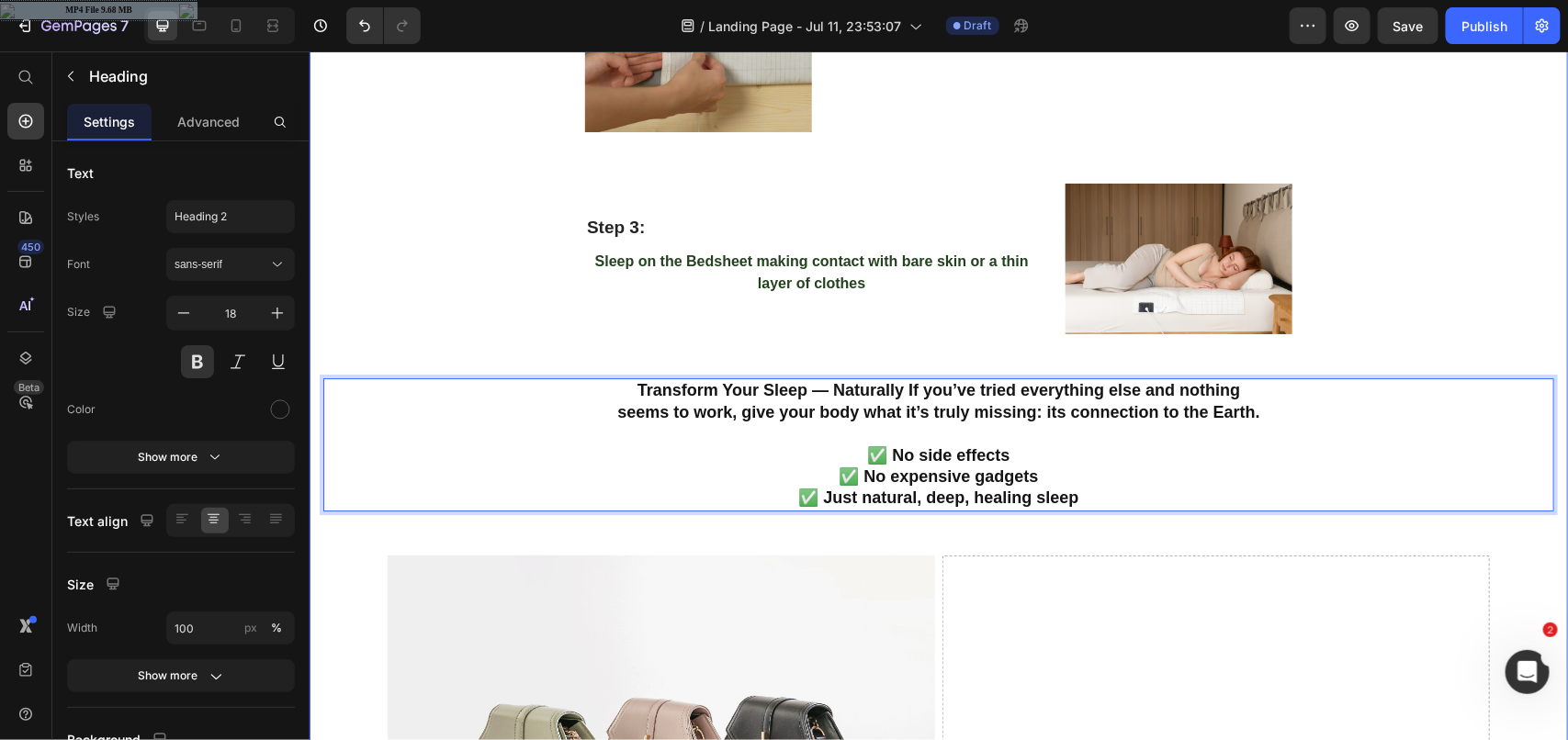click on "How It Works? Heading Row Step 1: Text Block Snap the grounding wire onto the connection pin Text block Image Row Image Step 2: Text Block Plug the Bedsheet into the grounding socket of your electrical outlet Text block Row Step 3: Text Block Sleep on the Bedsheet making contact with bare skin or a thin layer of clothes Text block Image Row Transform Your Sleep — Naturally If you’ve tried everything else and nothing  seems to work, give your body what it’s truly missing: its connection to the Earth. ✅ No side effects ✅ No expensive gadgets ✅ Just natural, deep, healing sleep Heading   48 Image
Drop element here Row Why Choose  Our  Grounding Sheet? ✔️  100% Organic Cotton  – Breathable, soft, and gentle on skin ✔️  Silver Thread Technology  – Ensures excellent conductivity ✔️  Easy Plug-In Connection  – Grounding port fits into any standard outlet ✔️  Machine Washable  – Durable and easy to care for ✔️  Multiple Sizes Available Heading" at bounding box center [938, 373] 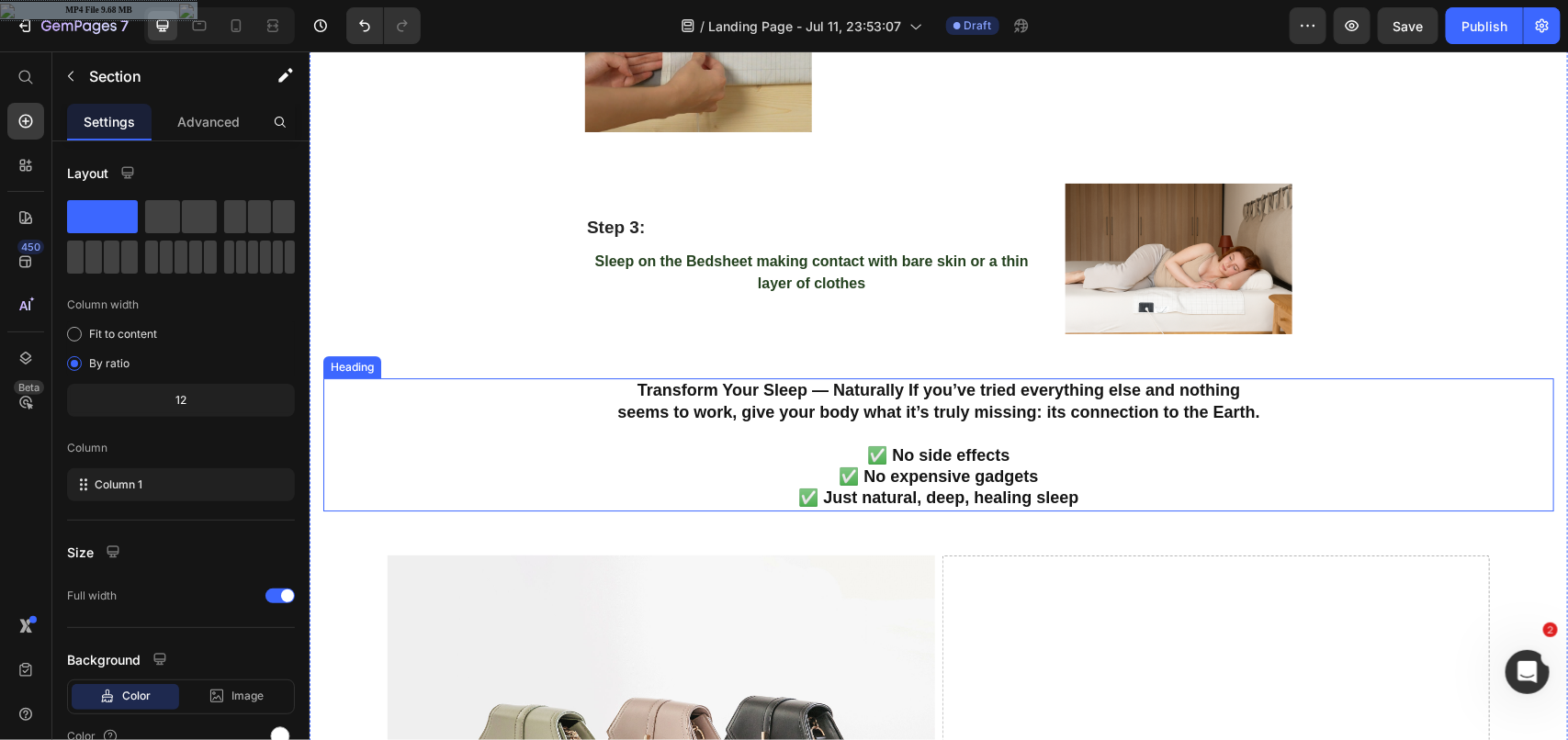 click on "Transform Your Sleep — Naturally If you’ve tried everything else and nothing  seems to work, give your body what it’s truly missing: its connection to the Earth. ✅ No side effects ✅ No expensive gadgets ✅ Just natural, deep, healing sleep" at bounding box center (938, 443) 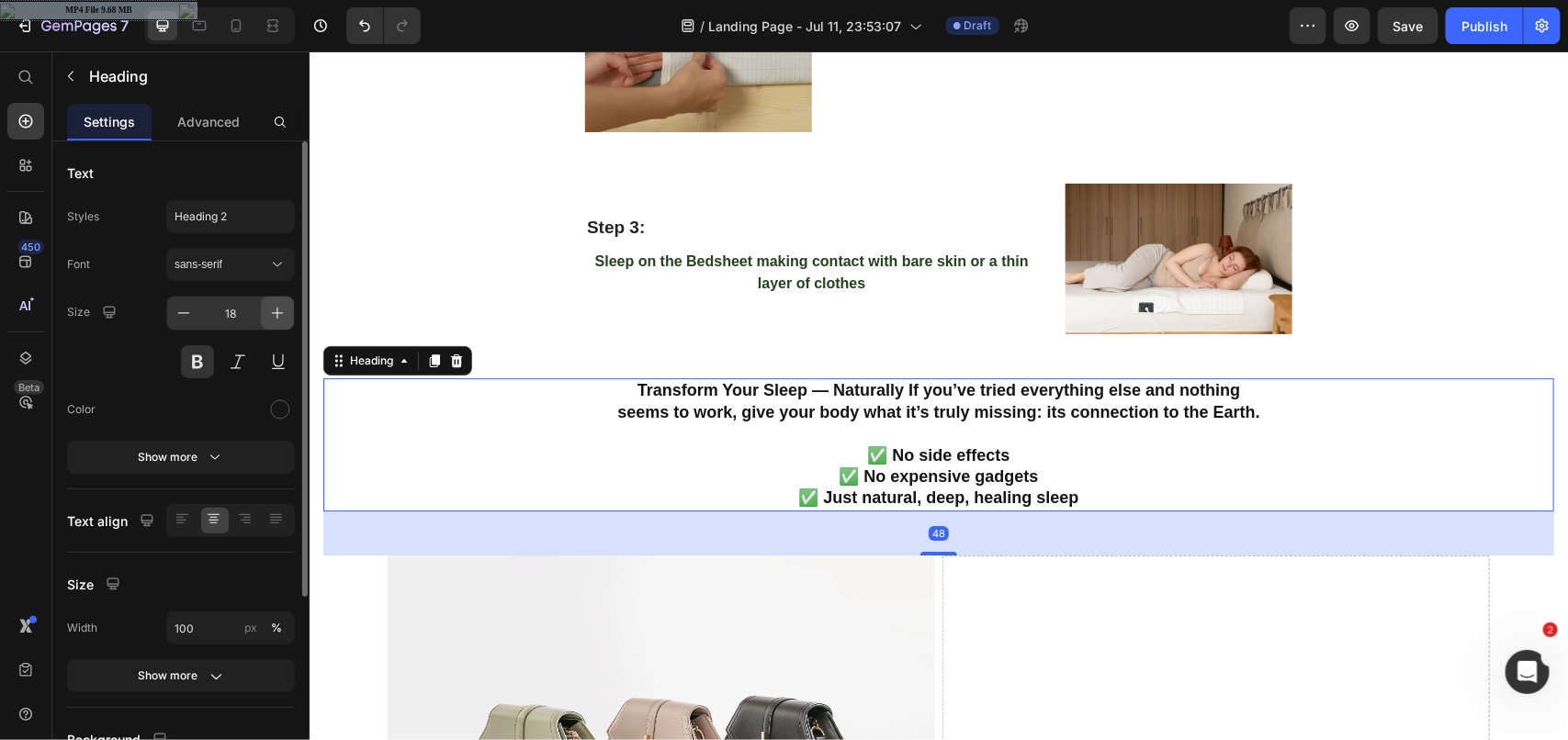 click 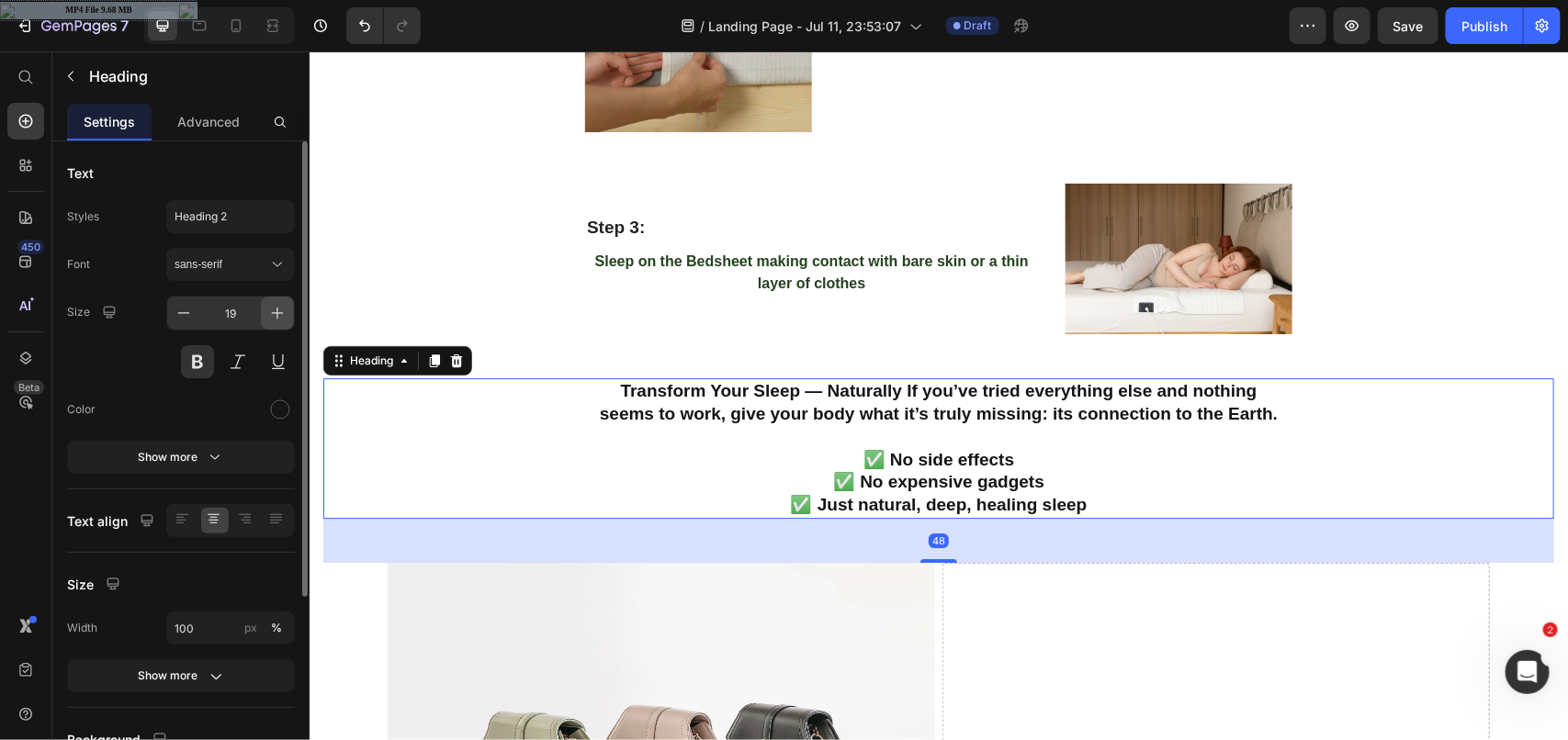 click 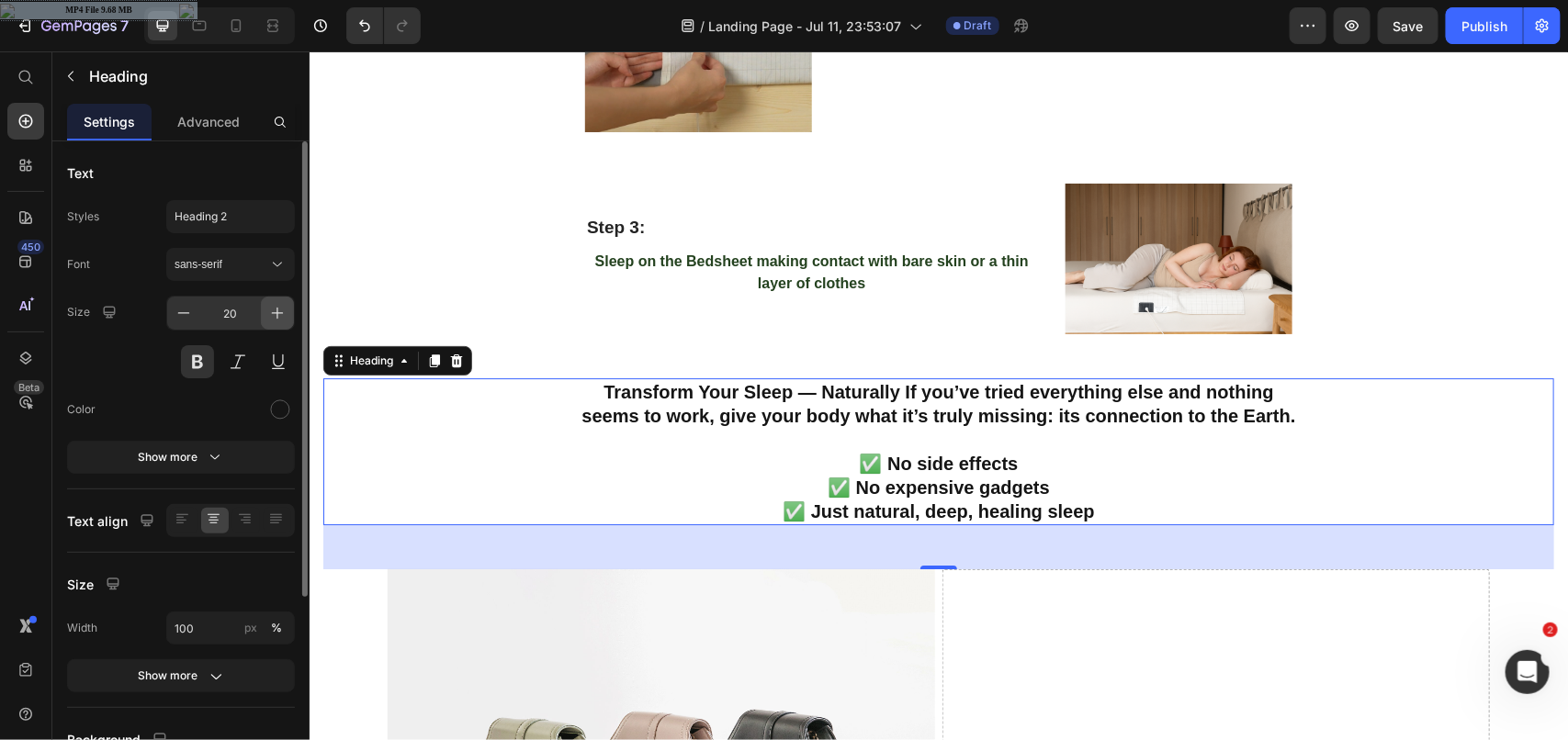 click 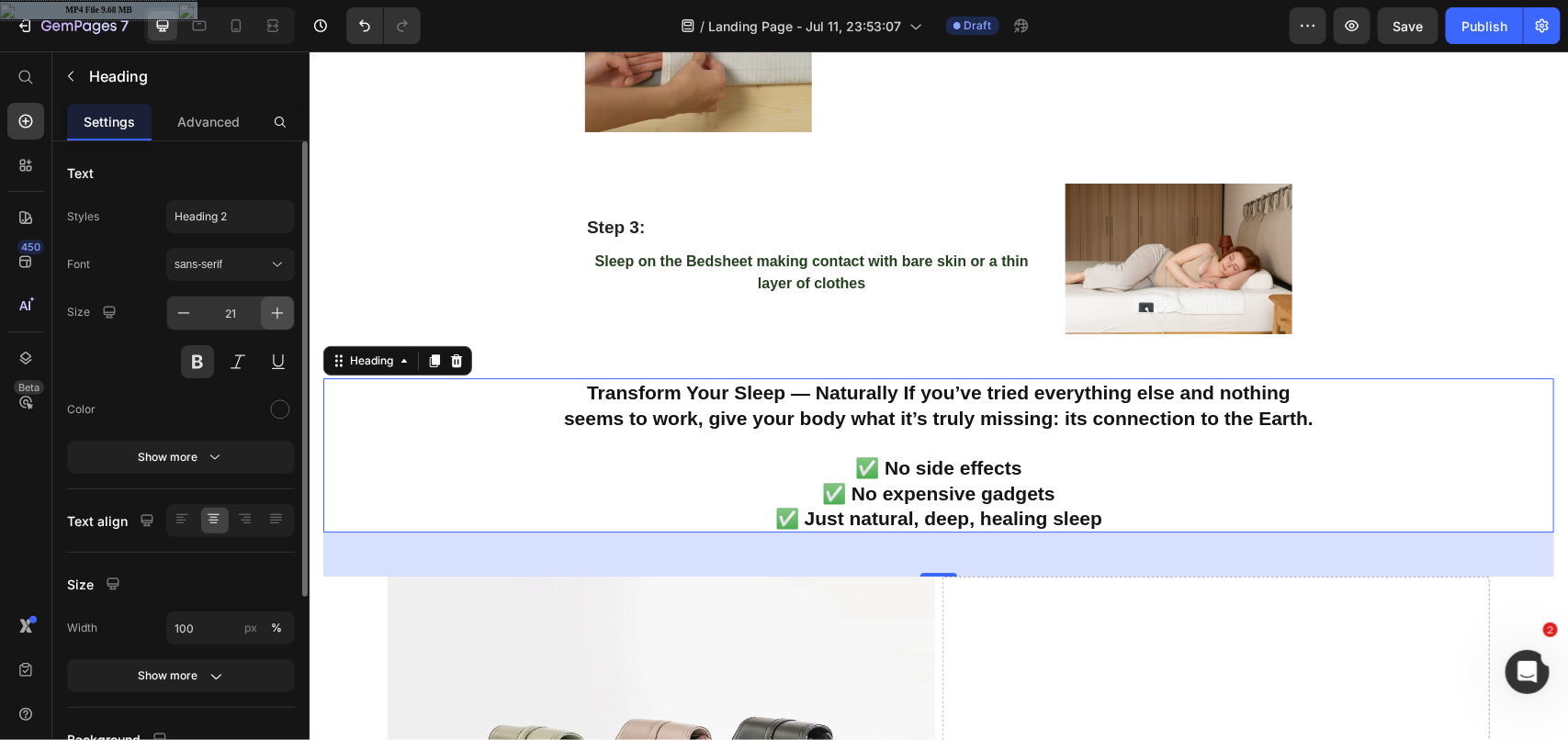 click 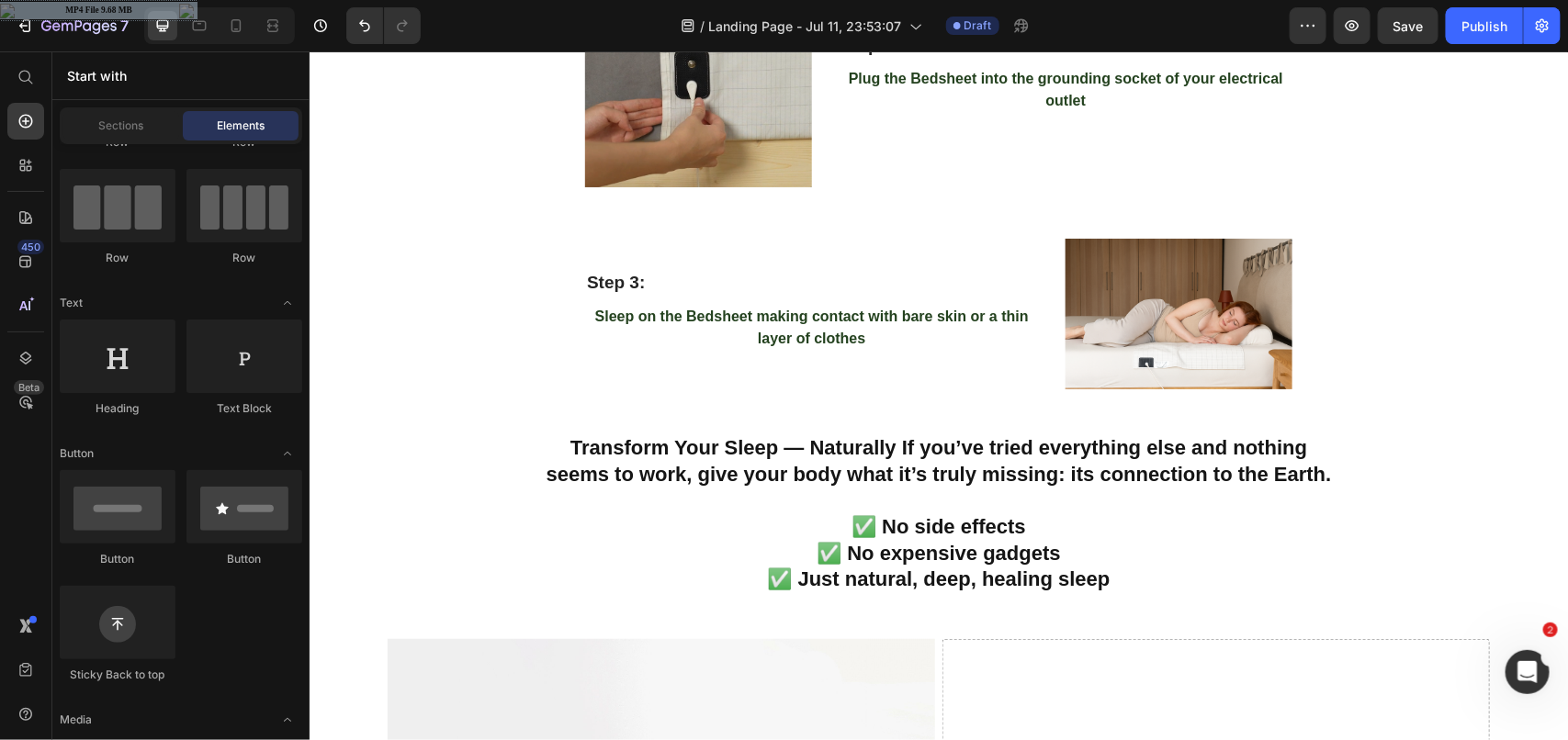 scroll, scrollTop: 2426, scrollLeft: 0, axis: vertical 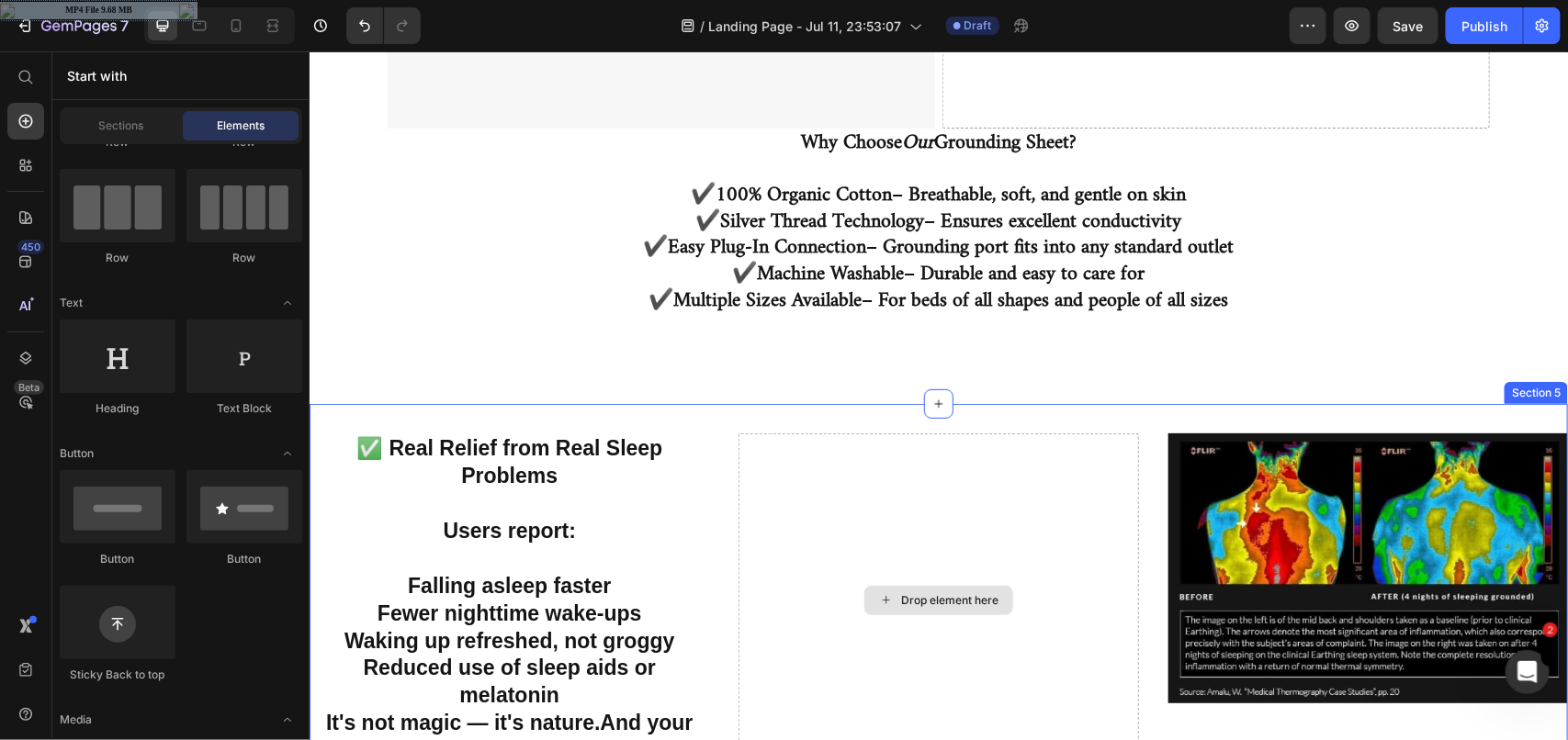 click on "Drop element here" at bounding box center (937, 599) 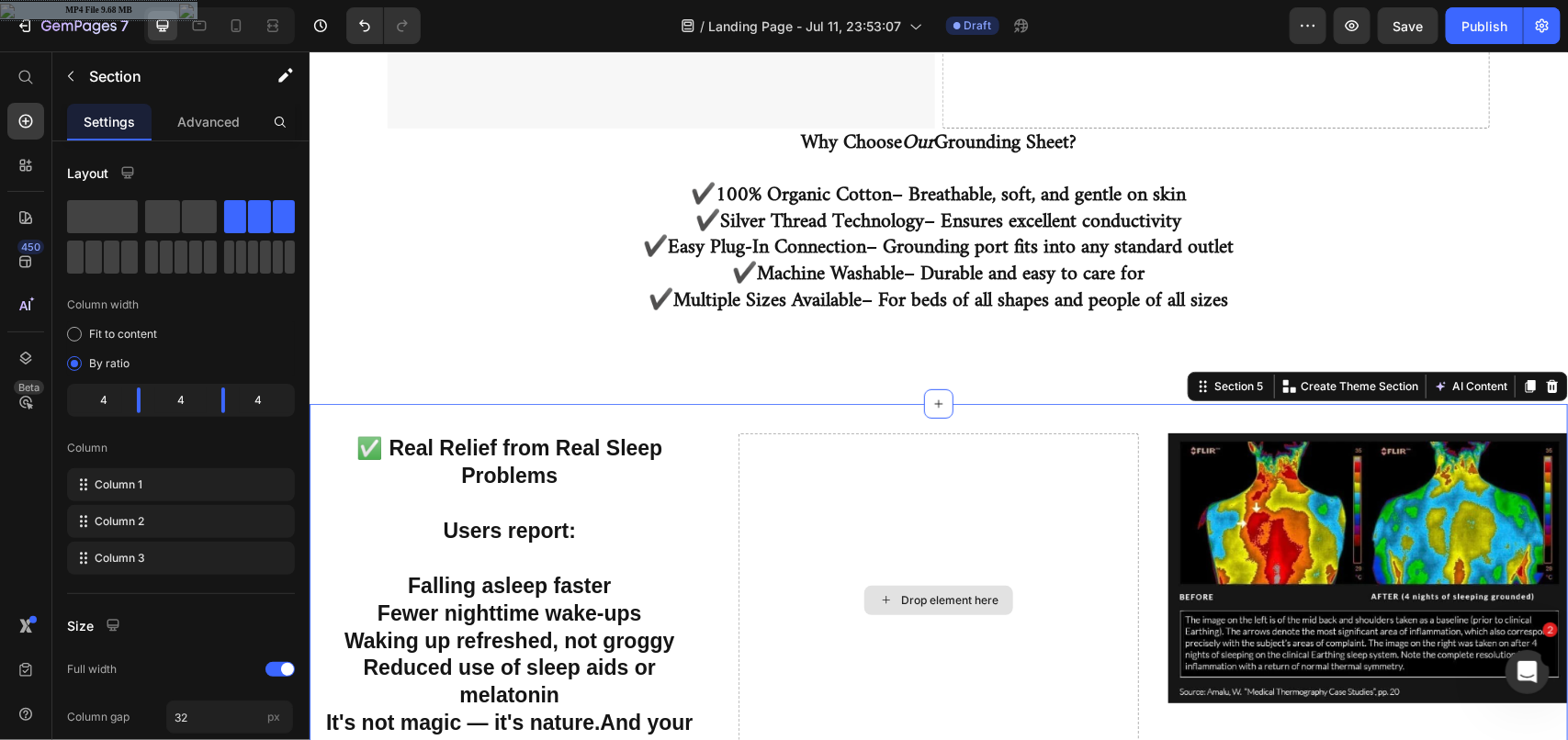 click on "Drop element here" at bounding box center [937, 599] 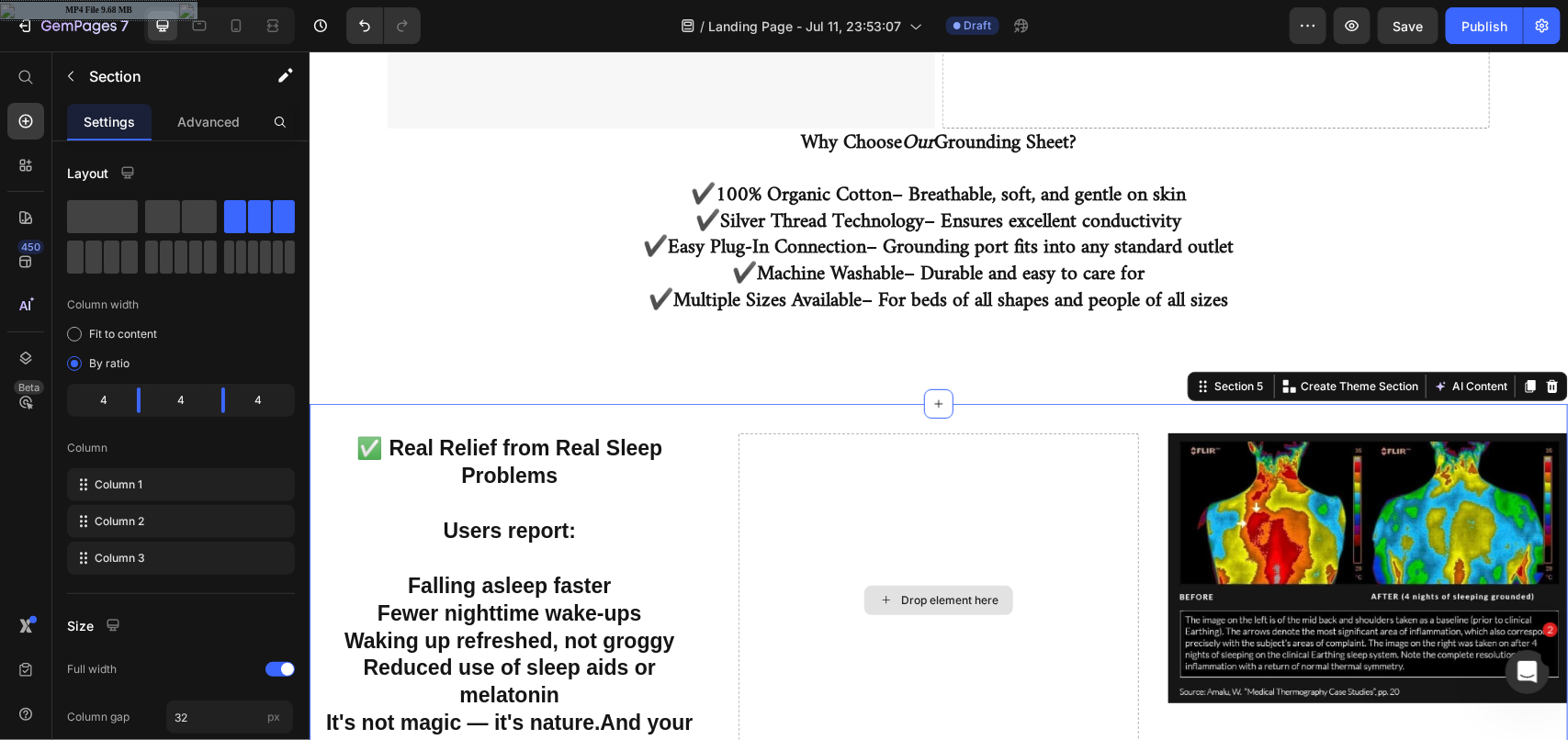 click on "Drop element here" at bounding box center (949, 600) 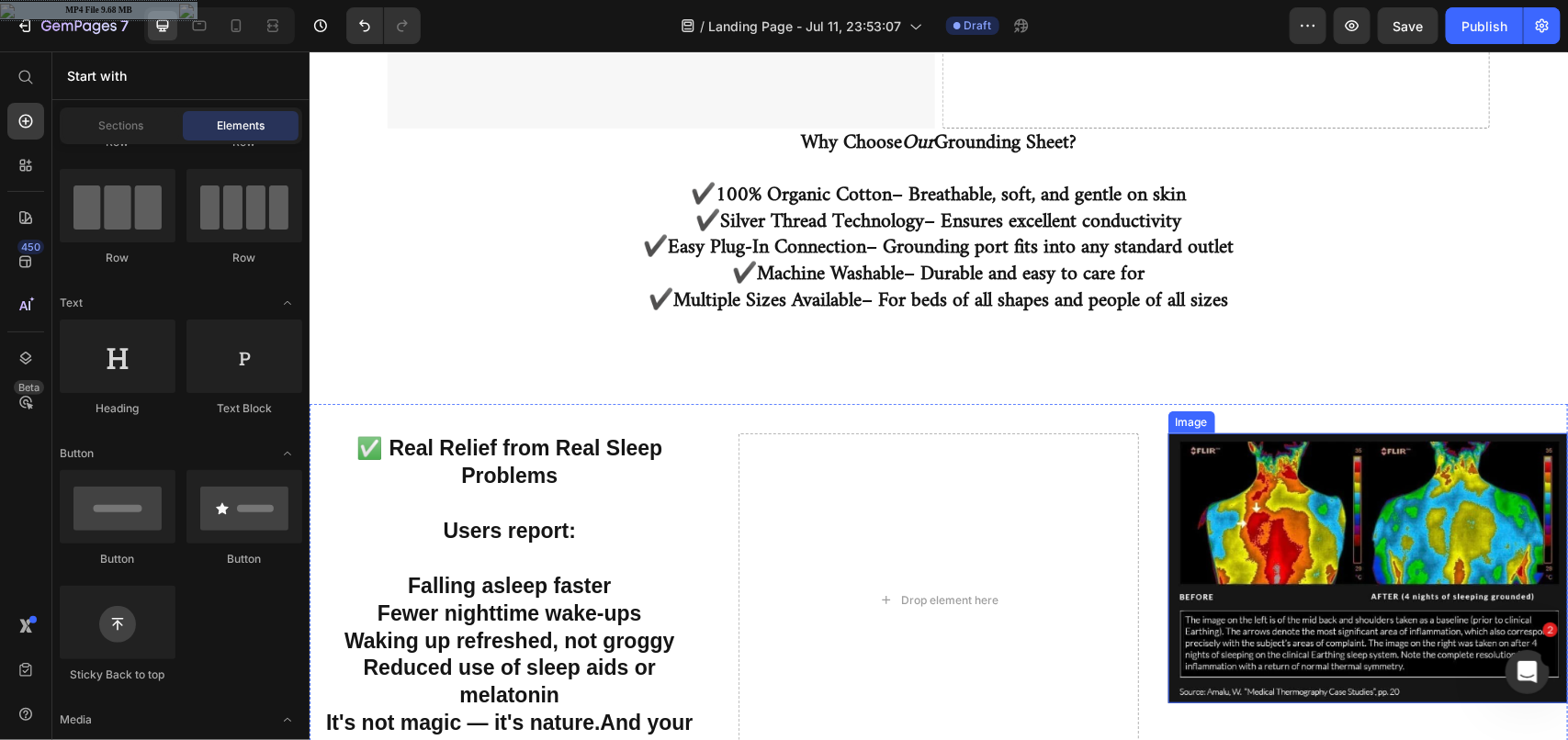 click at bounding box center [1367, 567] 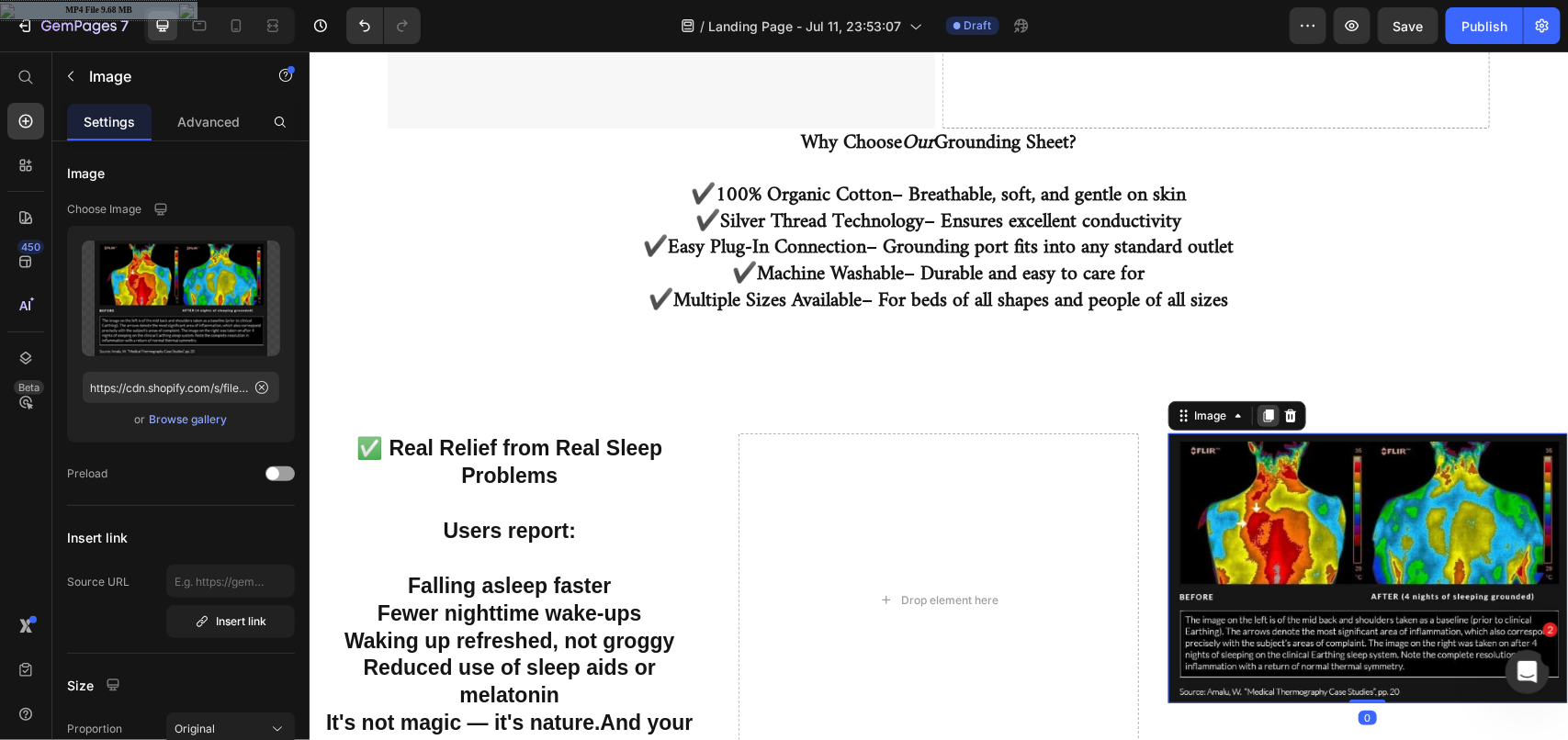 click at bounding box center (1268, 415) 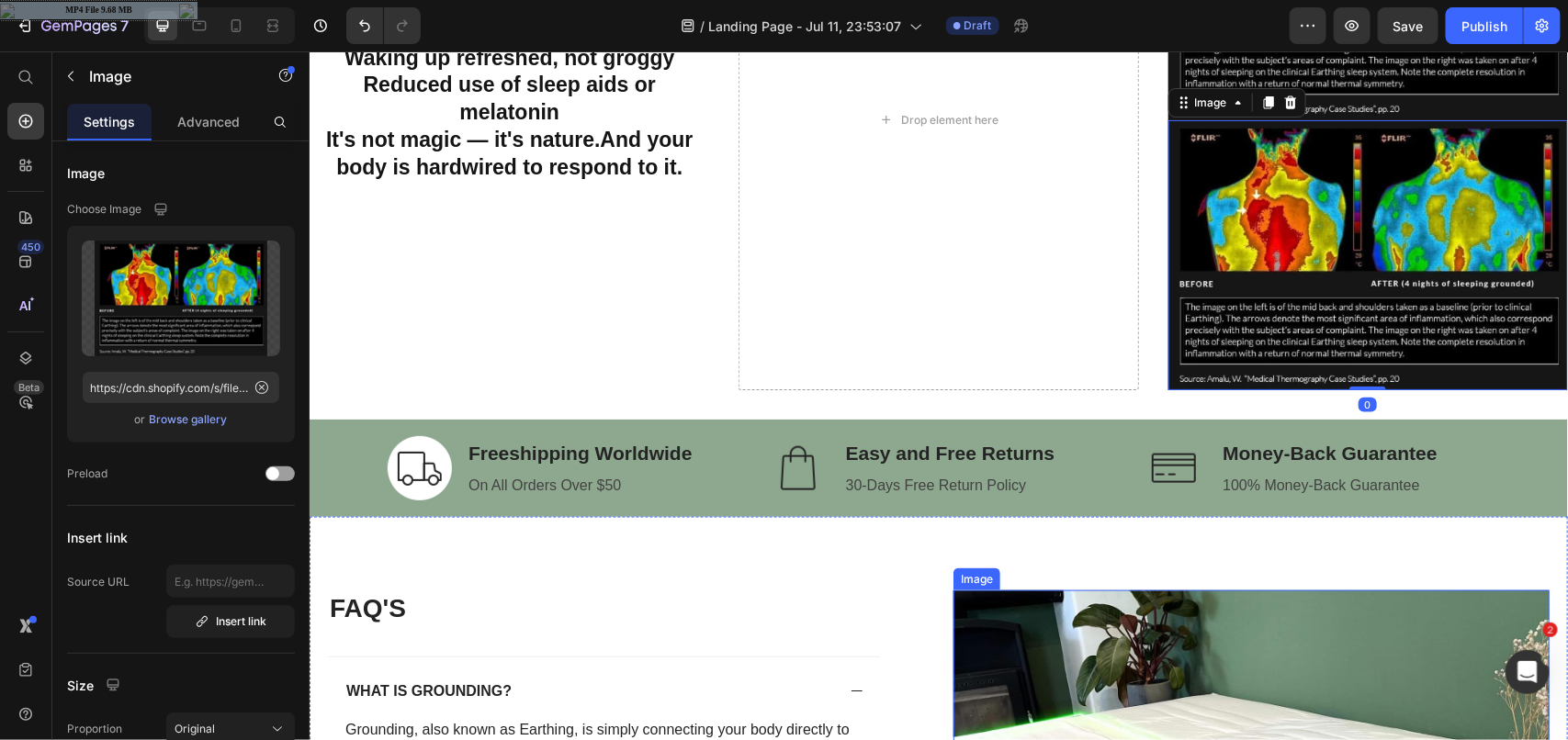 scroll, scrollTop: 3949, scrollLeft: 0, axis: vertical 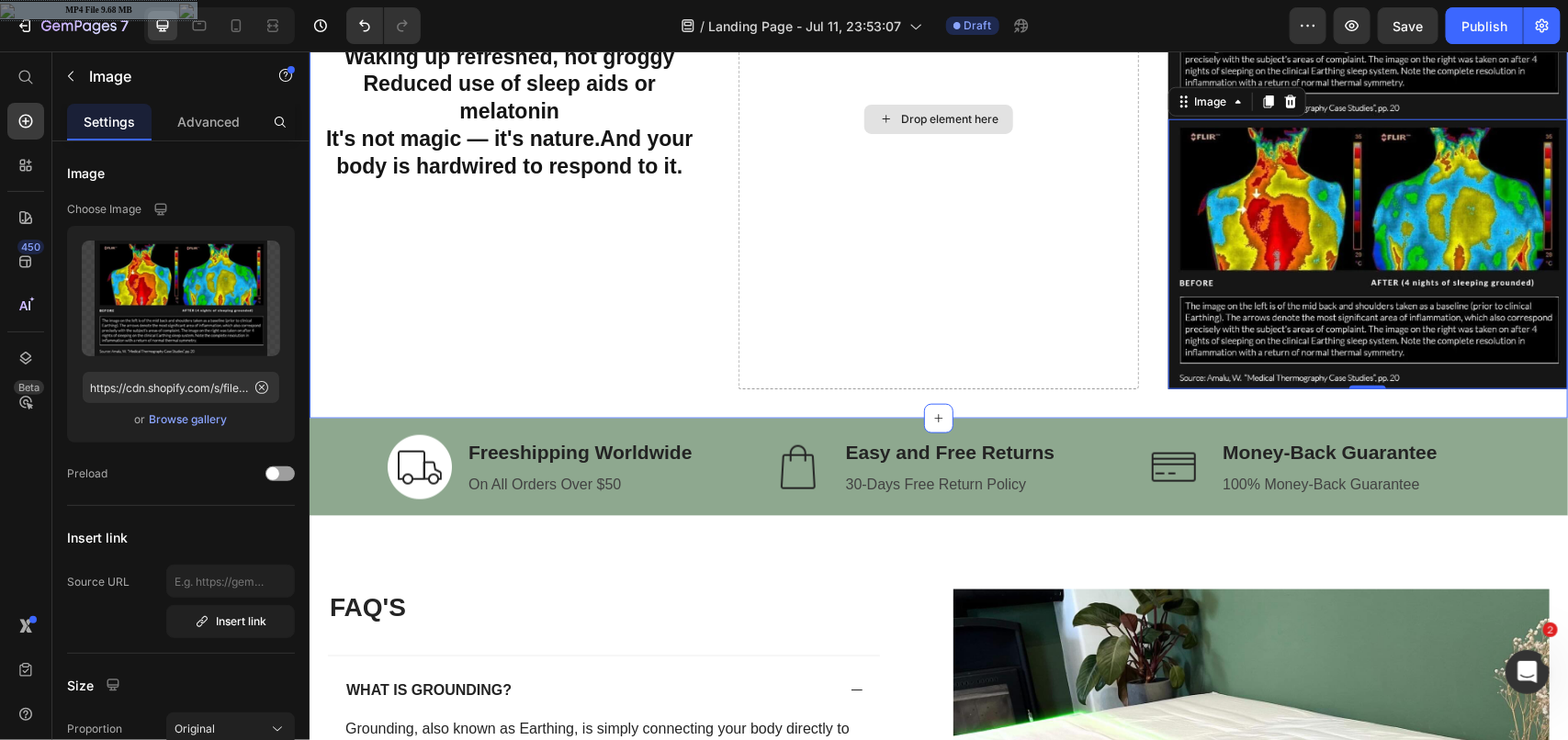 click on "Drop element here" at bounding box center [937, 118] 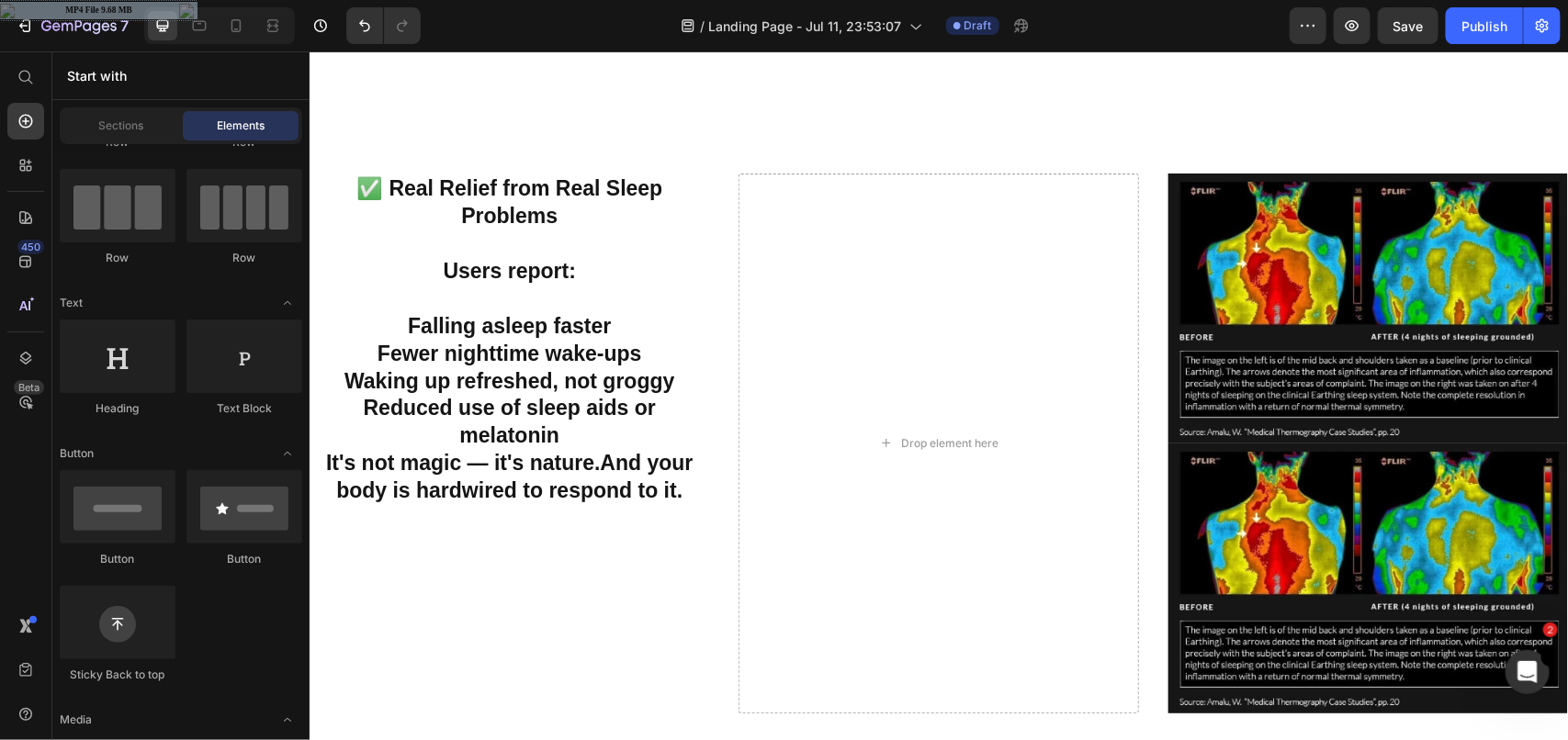 scroll, scrollTop: 3605, scrollLeft: 0, axis: vertical 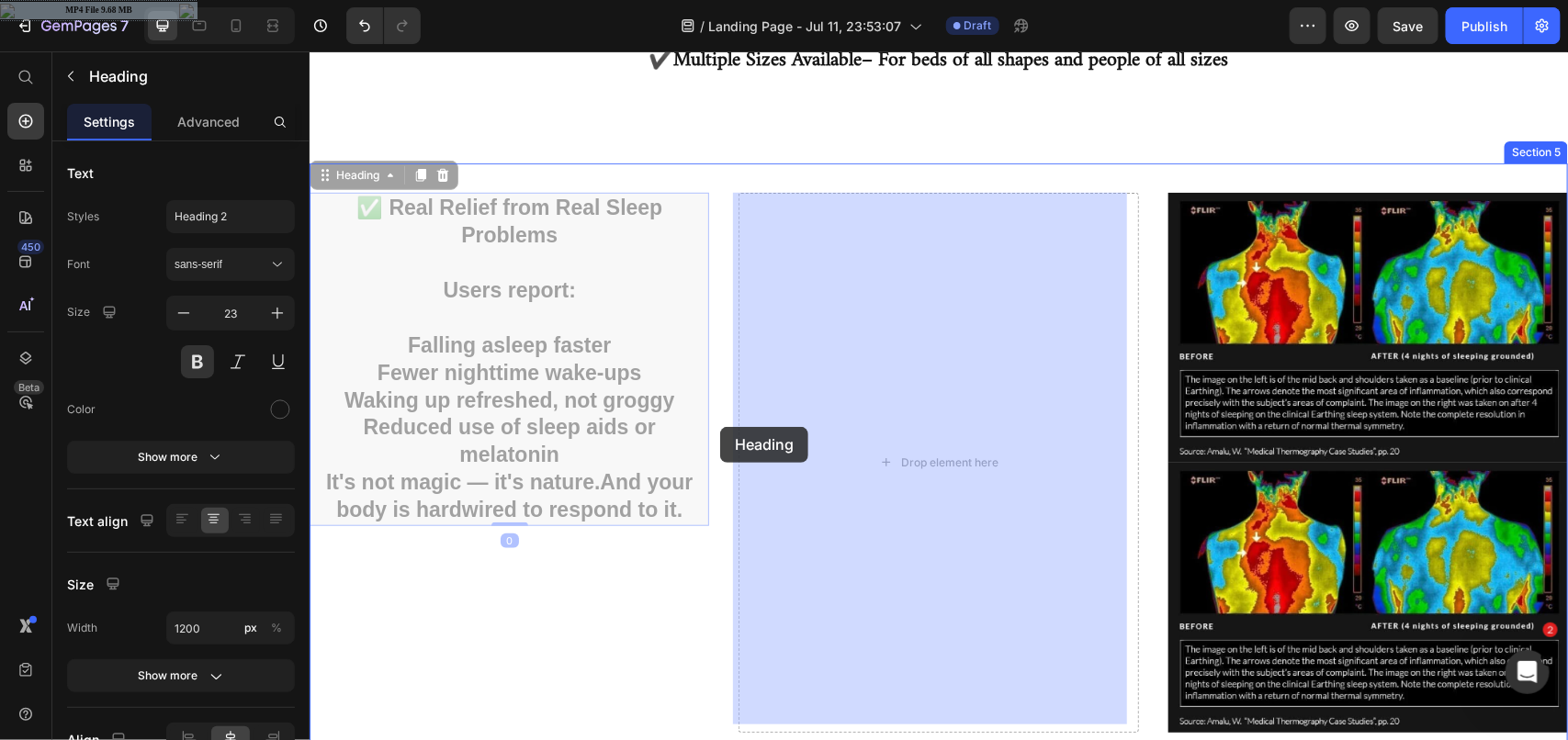 drag, startPoint x: 511, startPoint y: 212, endPoint x: 719, endPoint y: 426, distance: 298.42922 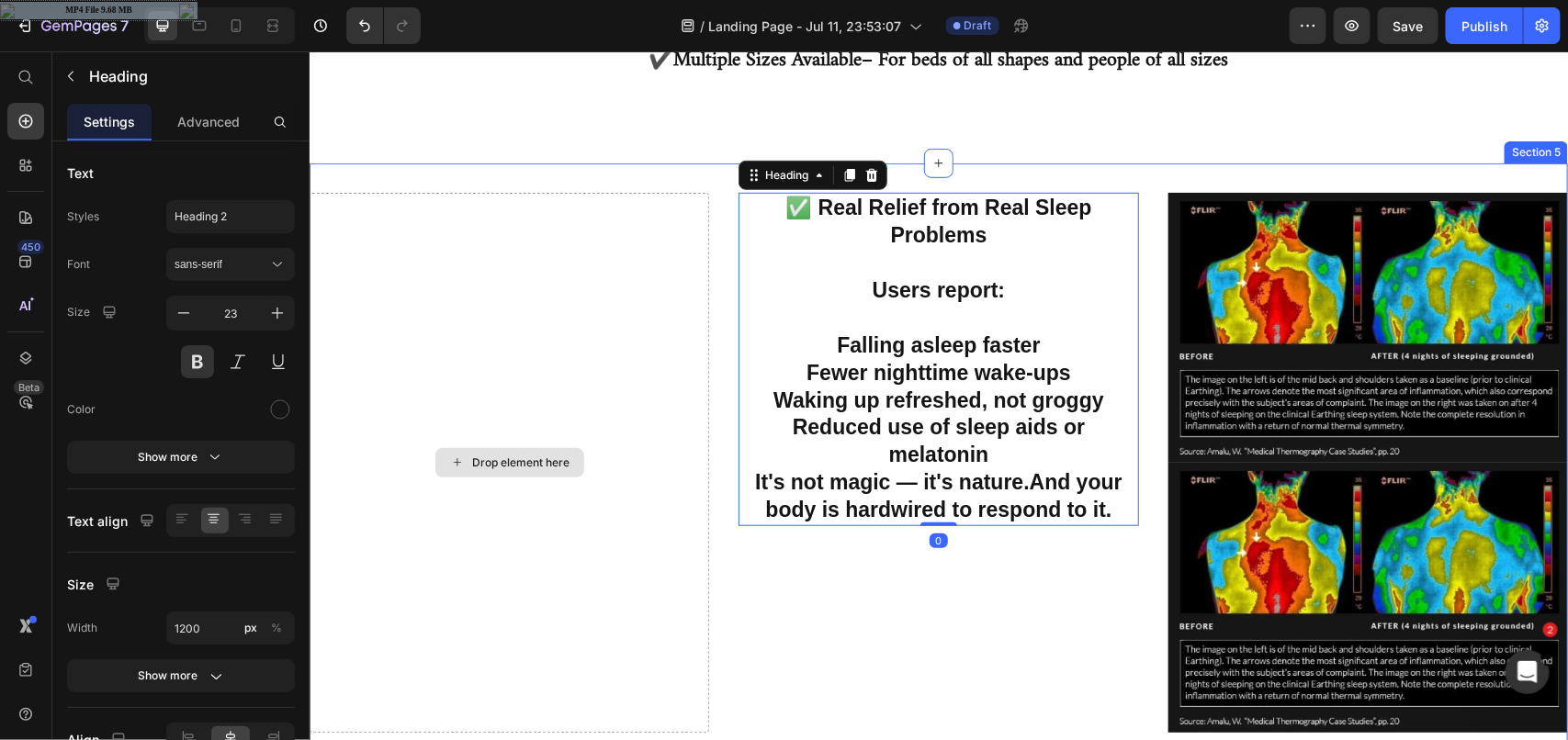 click on "Drop element here" at bounding box center (508, 462) 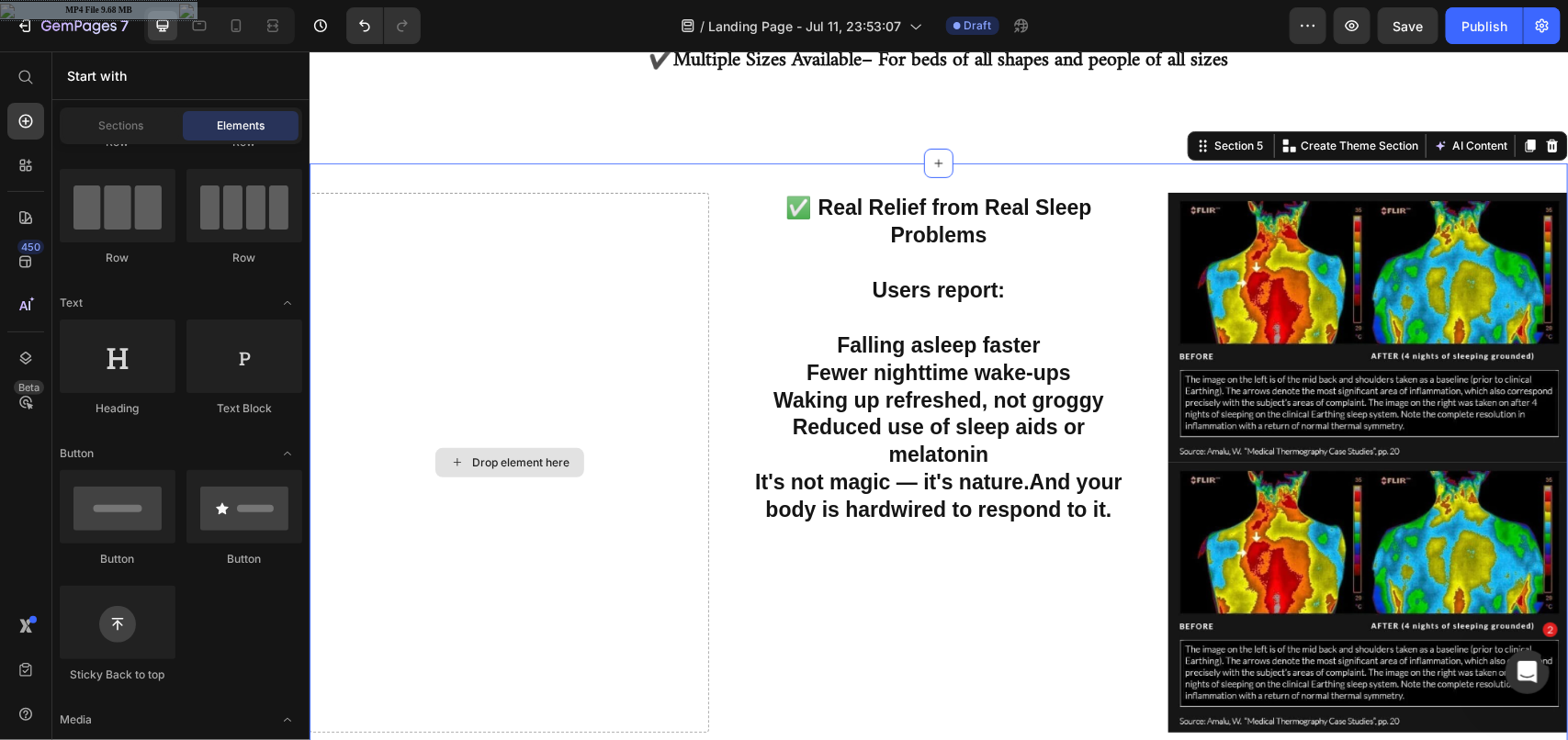click on "Drop element here" at bounding box center (509, 462) 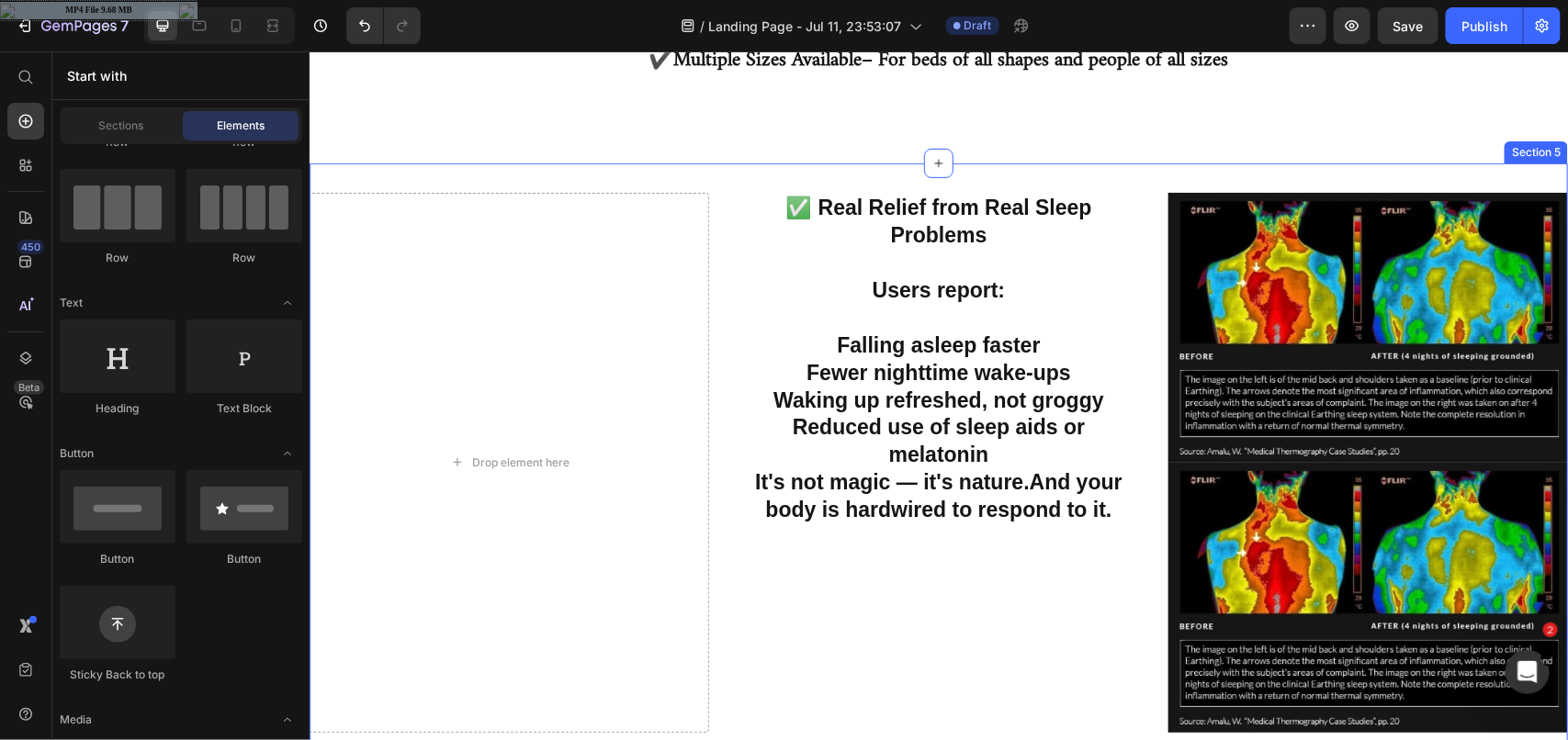click on "Drop element here ✅ Real Relief from Real Sleep Problems Users report: Falling asleep faster Fewer nighttime wake-ups Waking up refreshed, not groggy Reduced use of sleep aids or melatonin It's not magic — it's nature.  And your body is hardwired to respond to it. Heading Image Image Section 5" at bounding box center (938, 462) 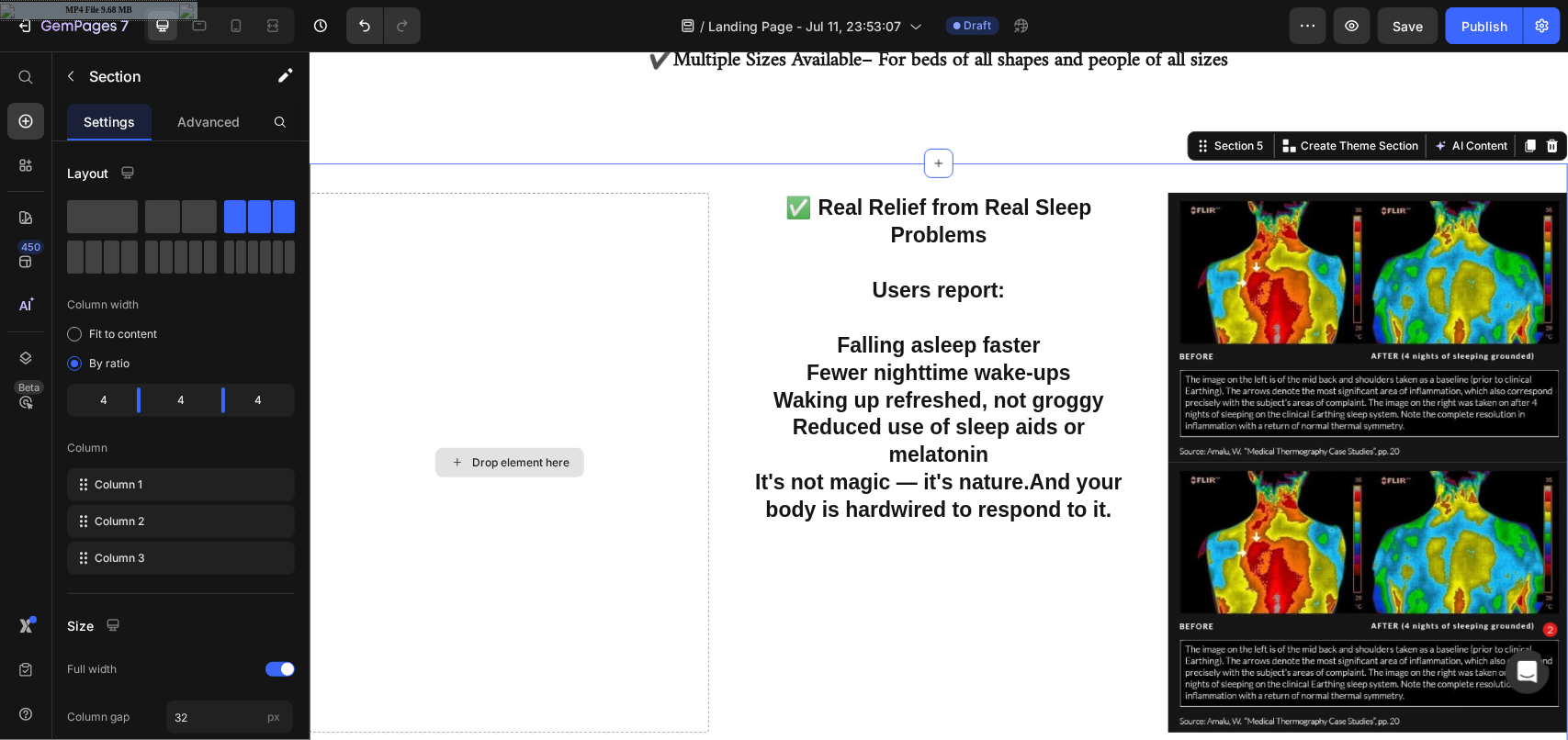 click on "Drop element here" at bounding box center [508, 462] 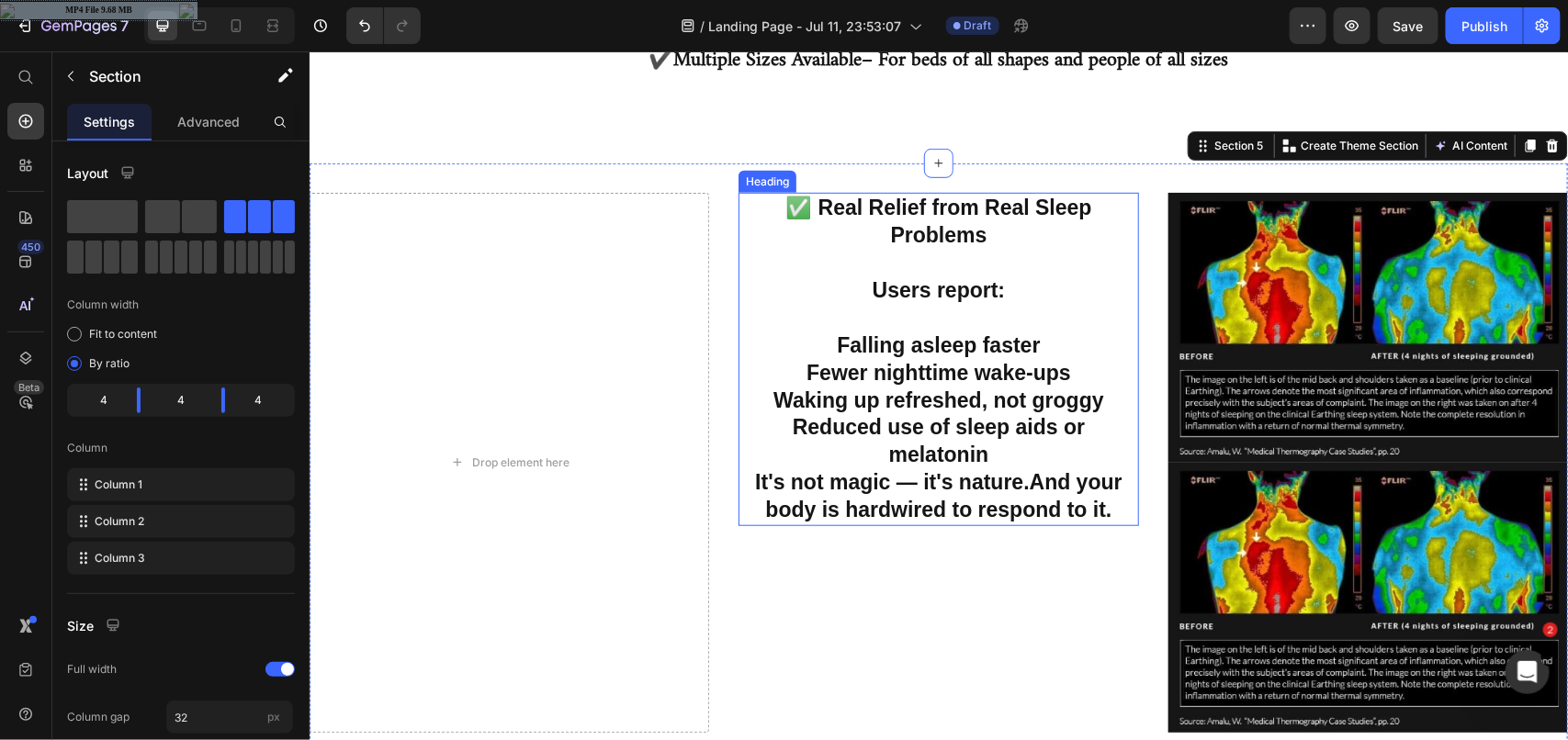 click on "Users report:" at bounding box center (938, 289) 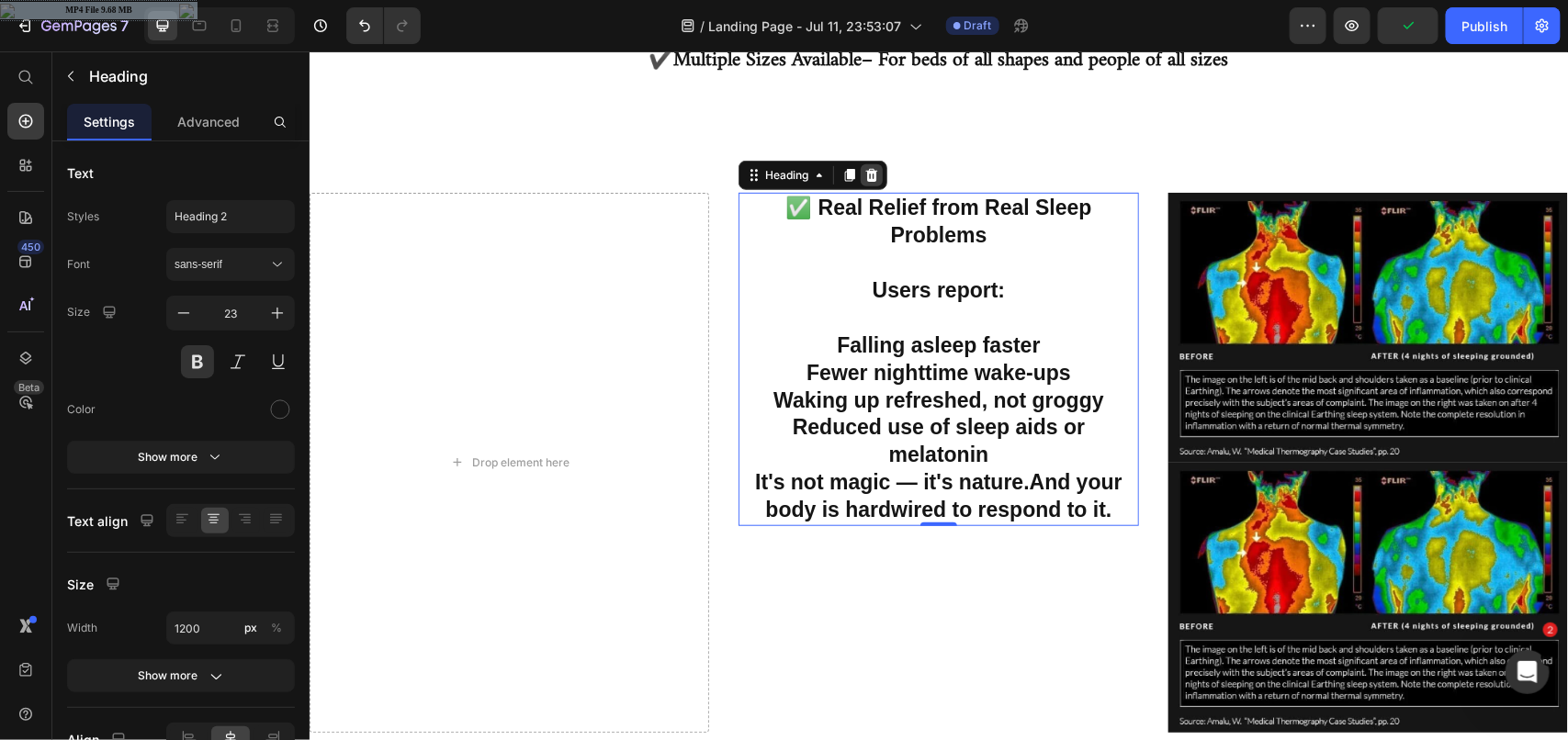 click at bounding box center (871, 174) 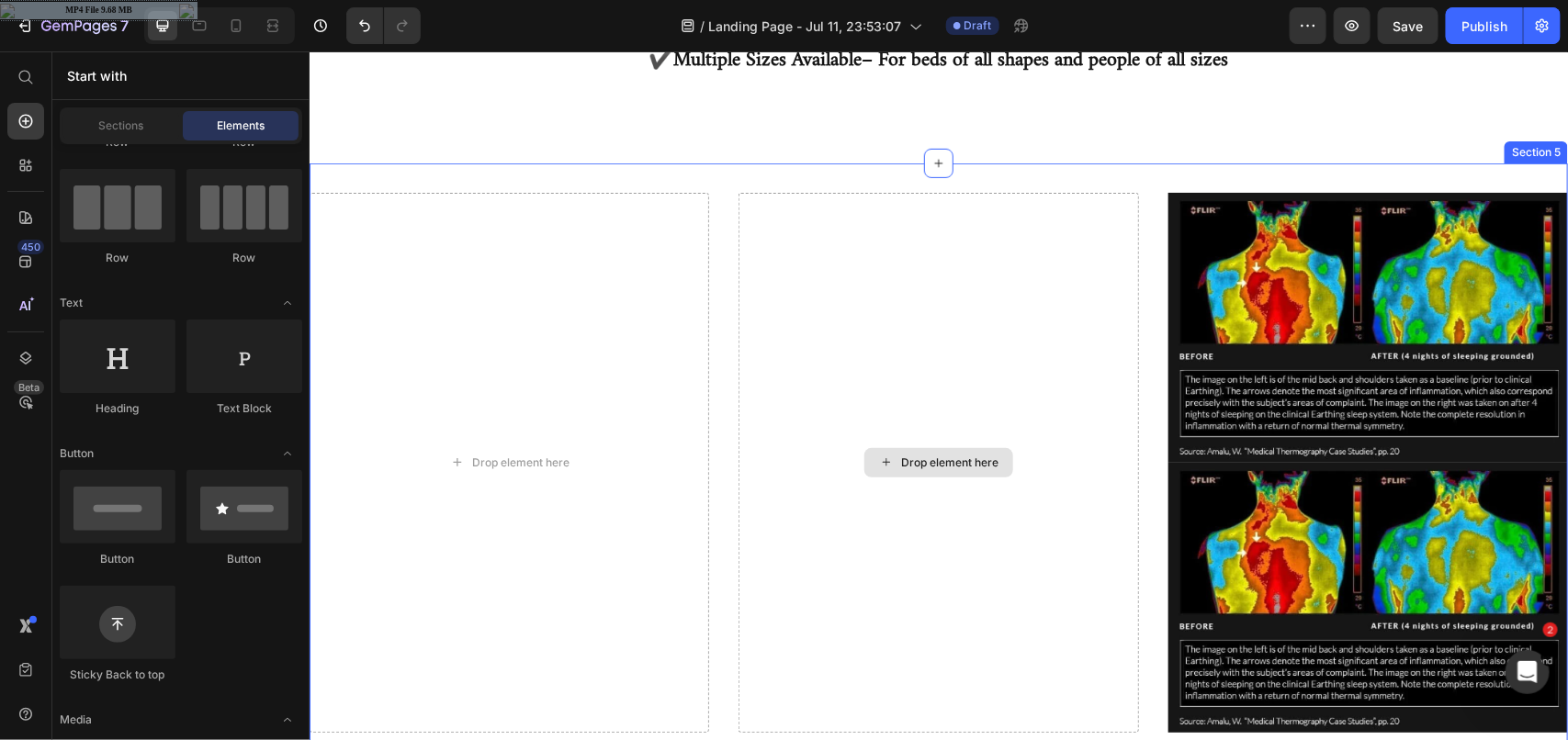 click on "Drop element here" at bounding box center (937, 462) 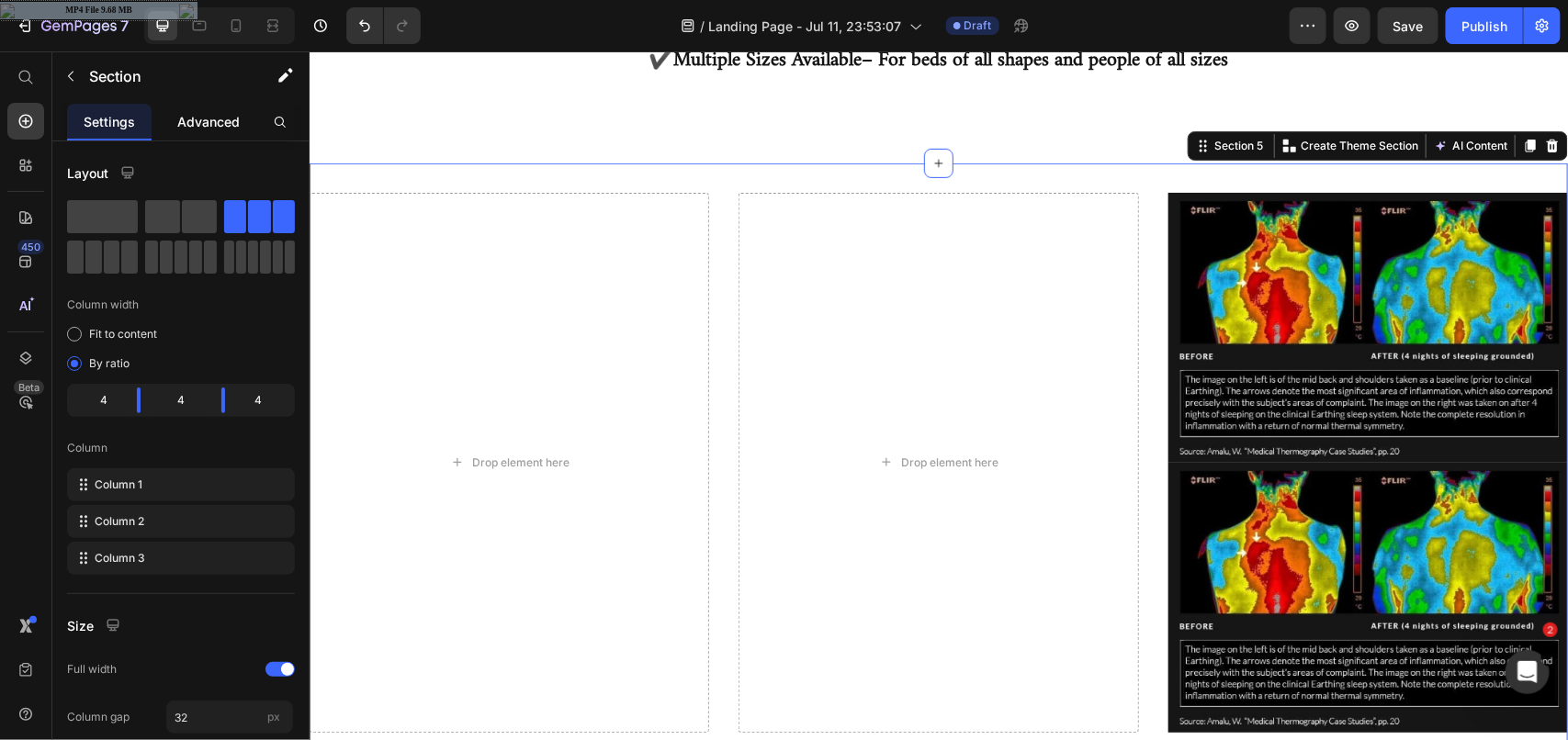 click on "Advanced" at bounding box center (209, 121) 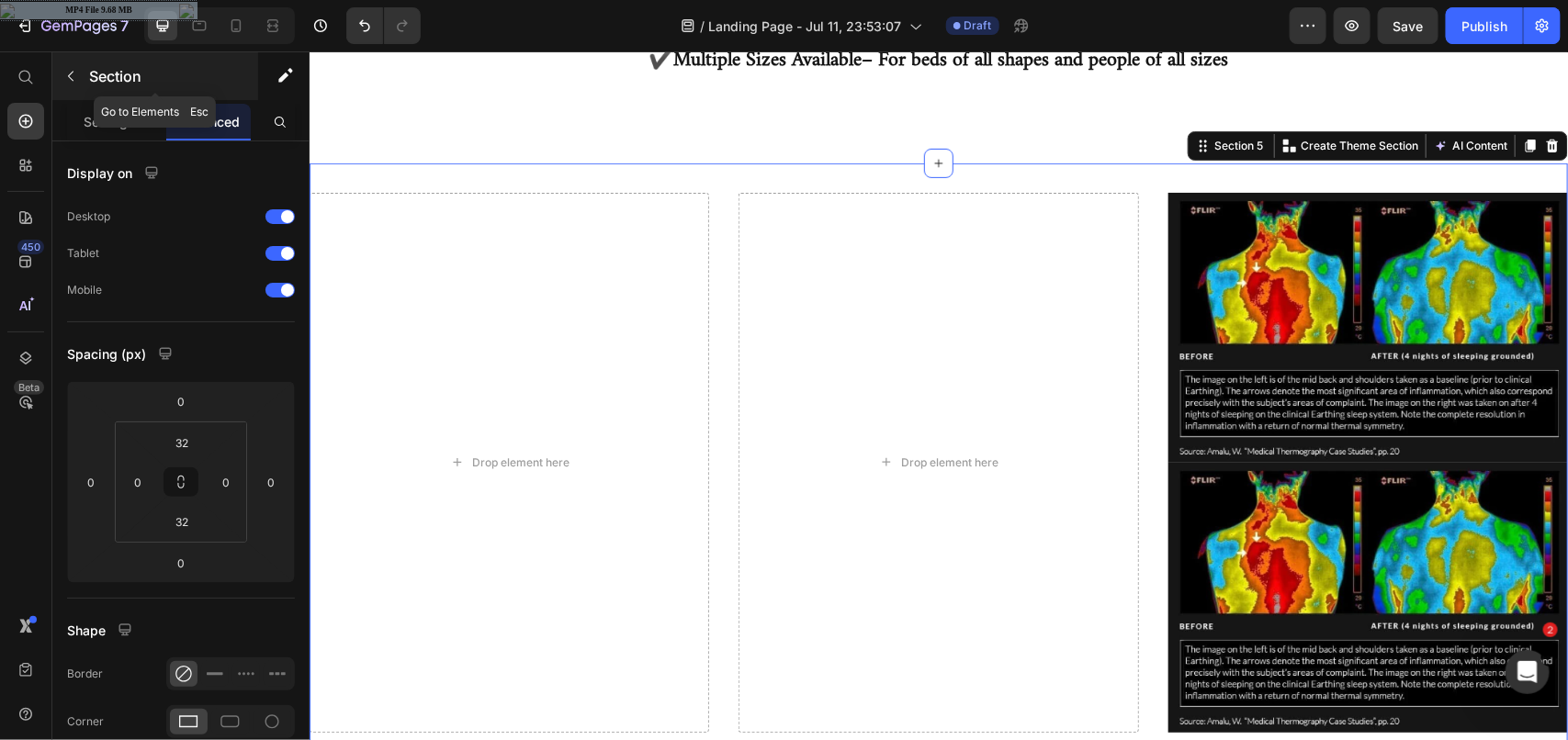 click at bounding box center [71, 76] 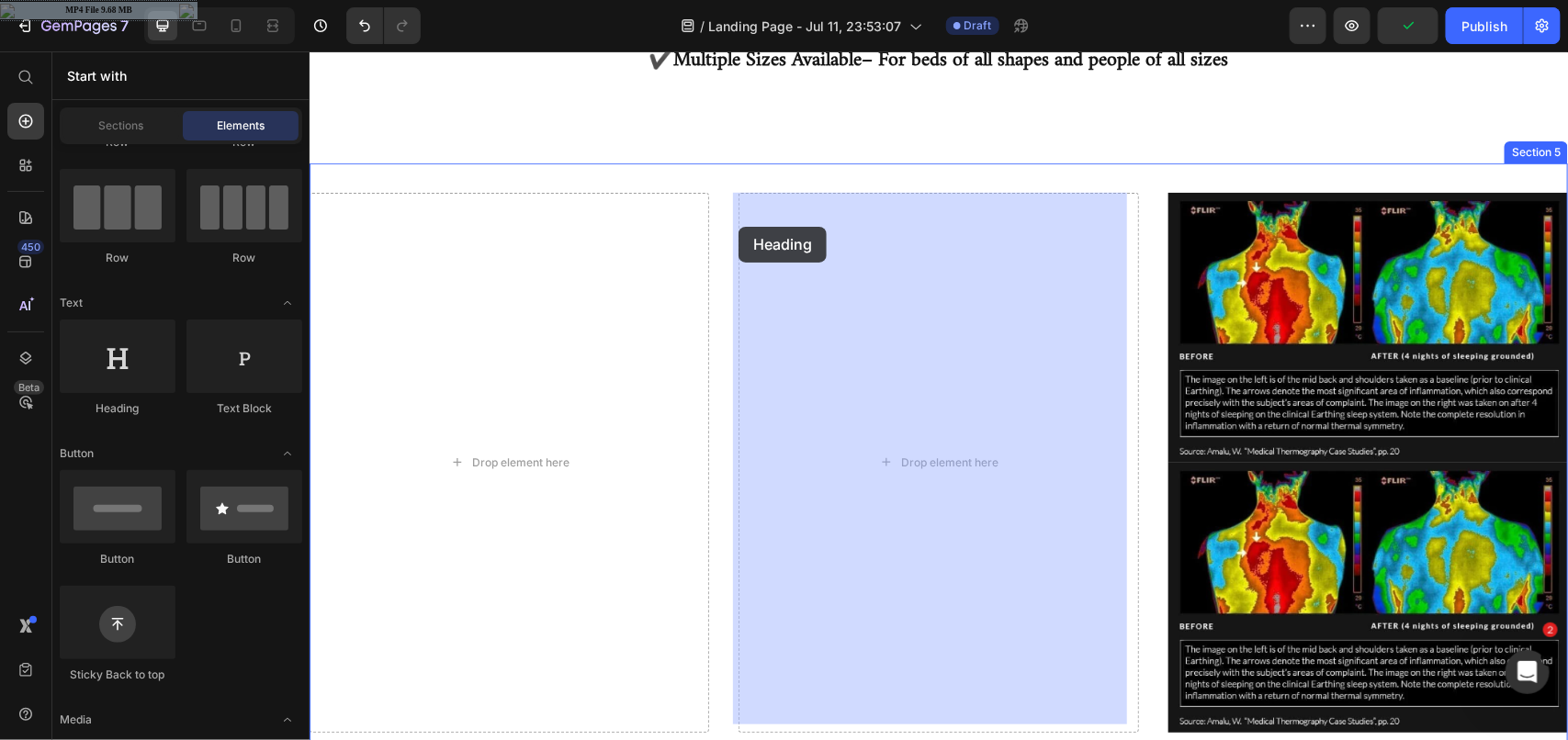 drag, startPoint x: 447, startPoint y: 402, endPoint x: 738, endPoint y: 226, distance: 340.08381 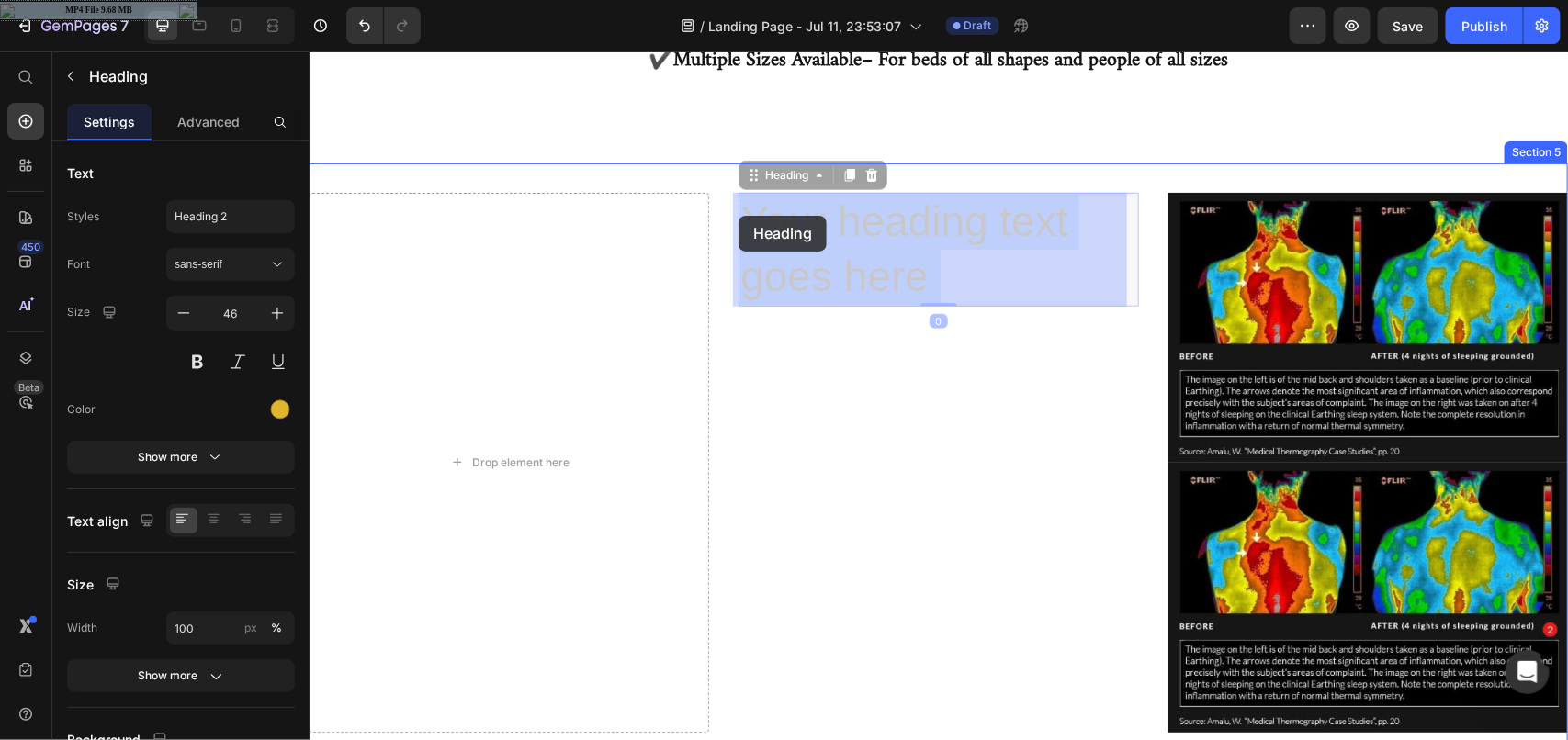 drag, startPoint x: 791, startPoint y: 218, endPoint x: 739, endPoint y: 215, distance: 52.0865 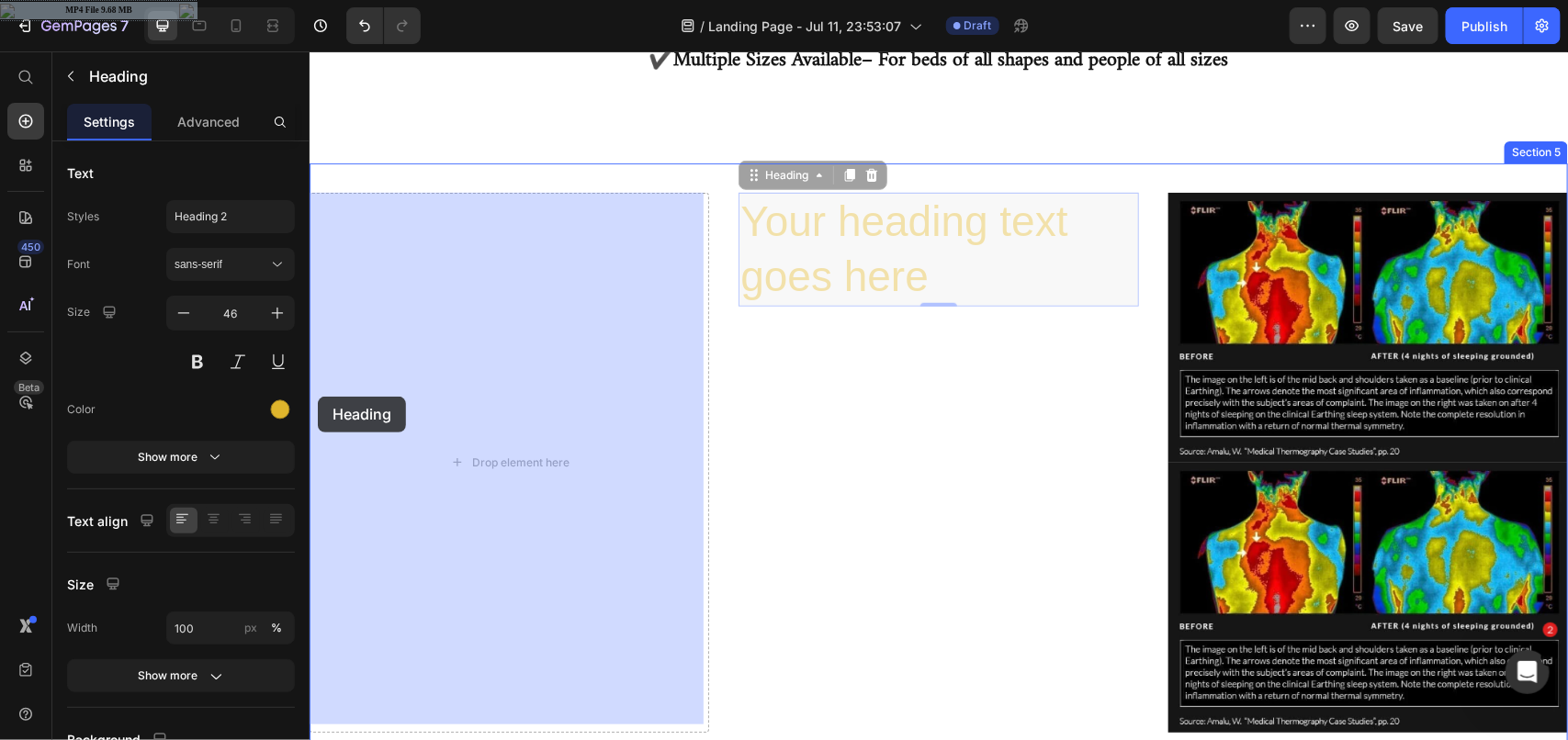 drag, startPoint x: 784, startPoint y: 185, endPoint x: 317, endPoint y: 396, distance: 512.4549 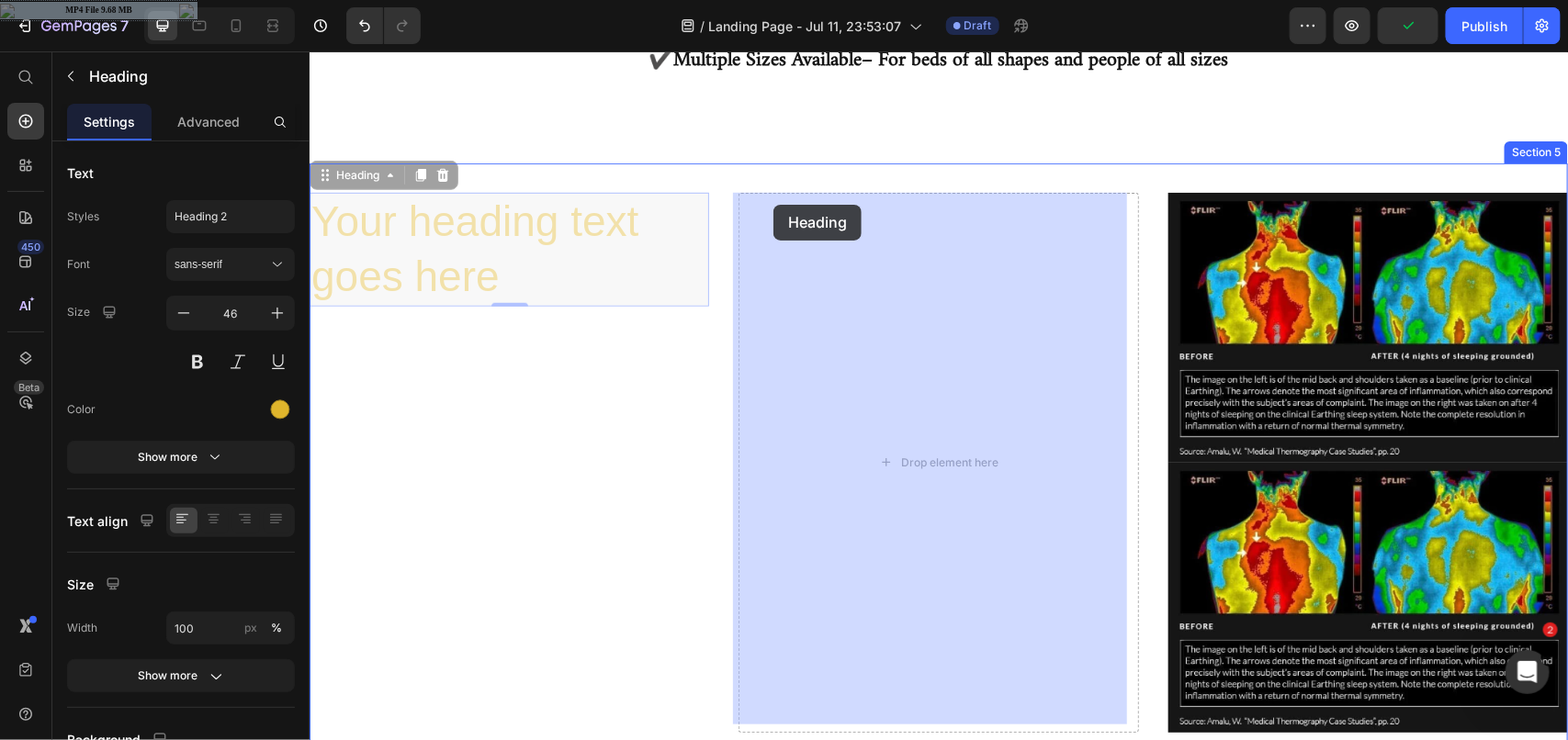 drag, startPoint x: 367, startPoint y: 179, endPoint x: 773, endPoint y: 204, distance: 406.76898 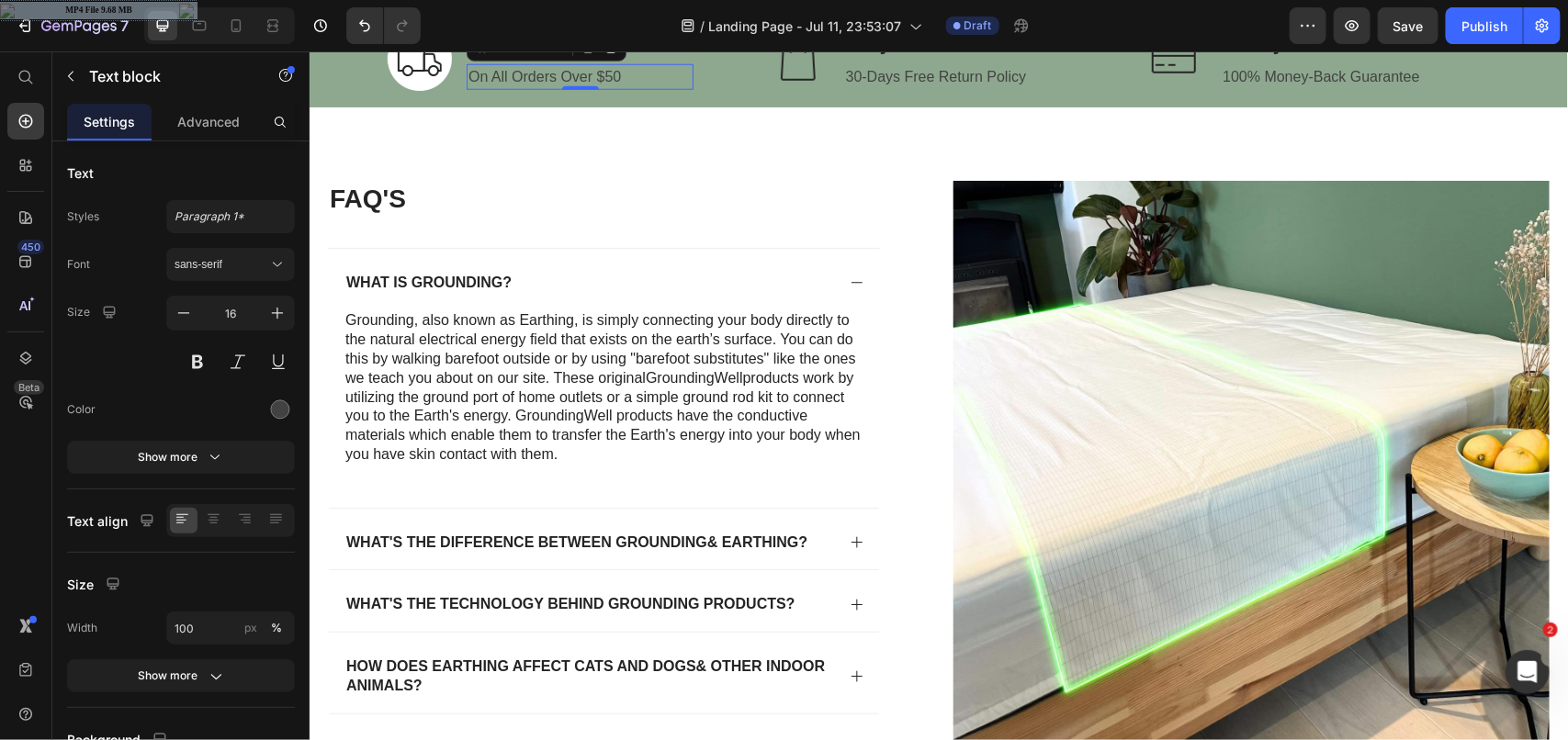 click on "On All Orders Over $50" at bounding box center [579, 76] 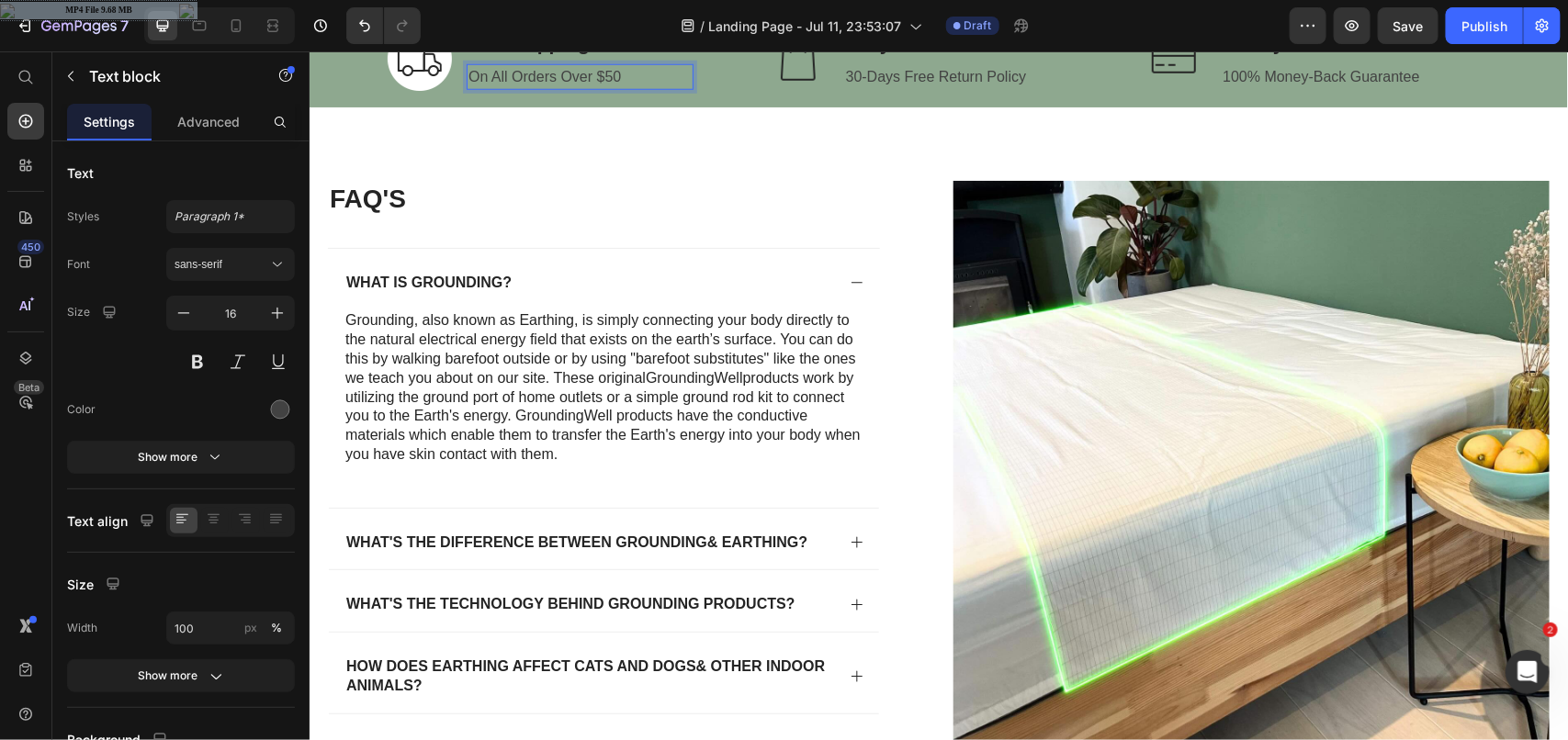 click on "On All Orders Over $50" at bounding box center (579, 76) 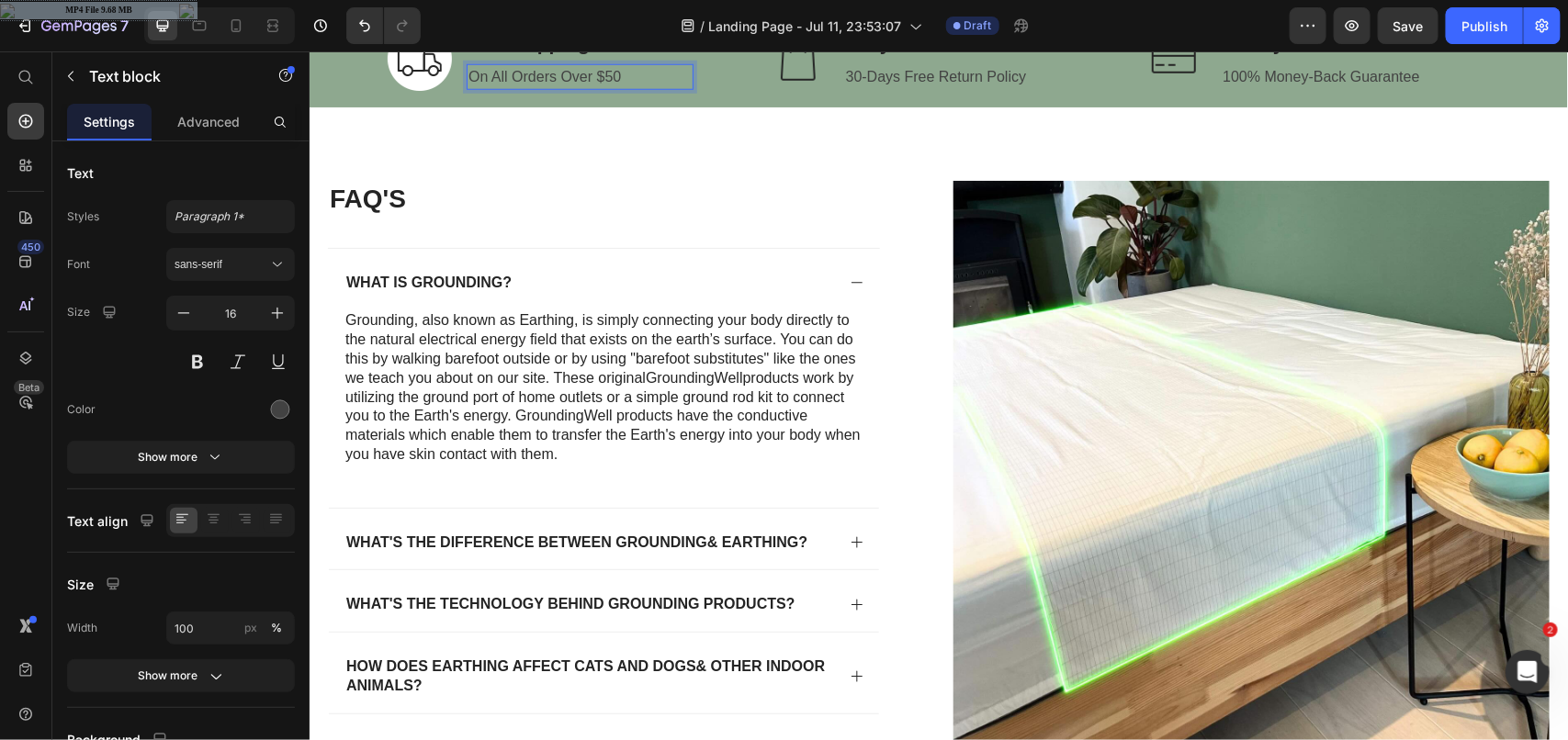 click on "On All Orders Over $50" at bounding box center [579, 76] 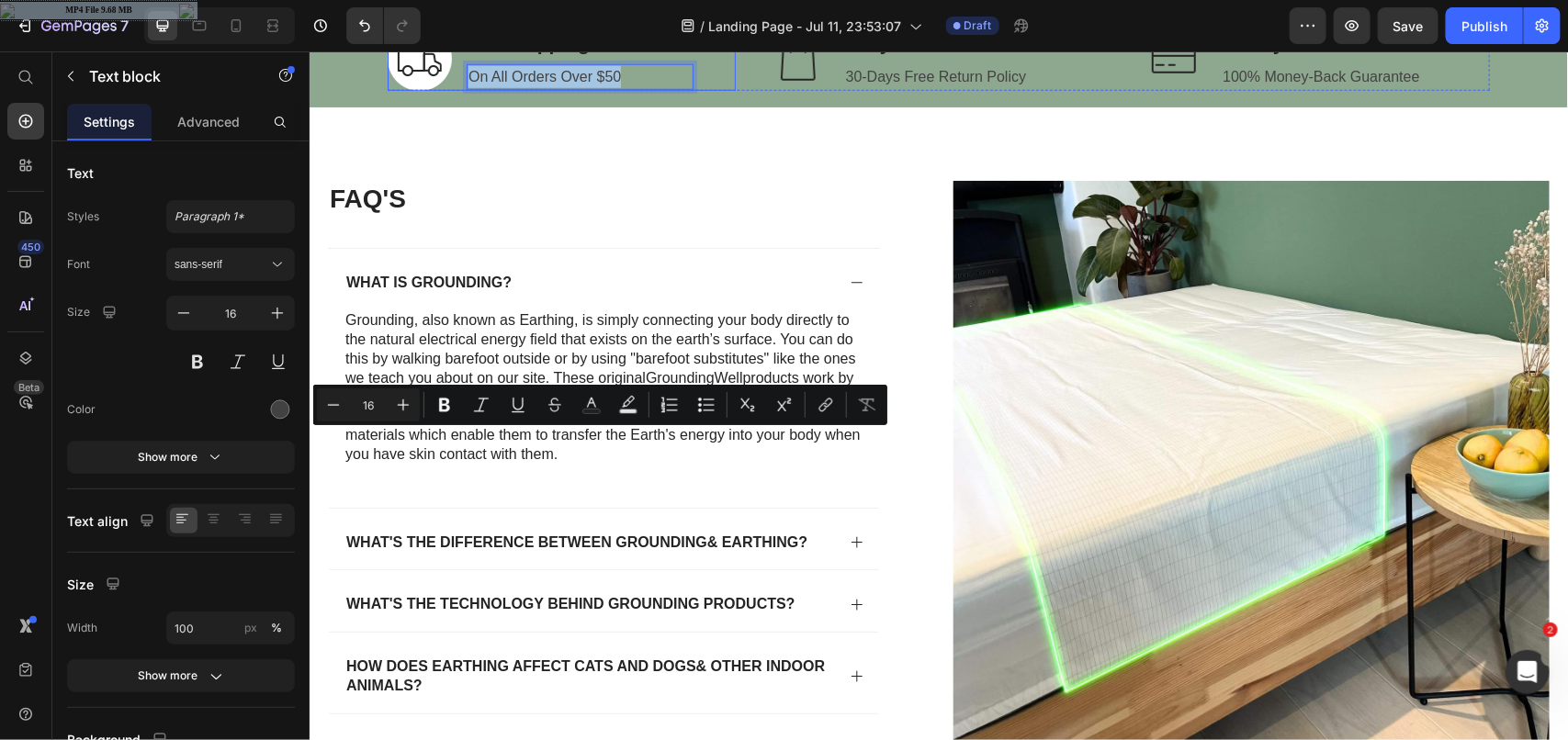 click on "Image Freeshipping Worldwide Text block On All Orders Over $50 Text block   0 Row" at bounding box center [560, 58] 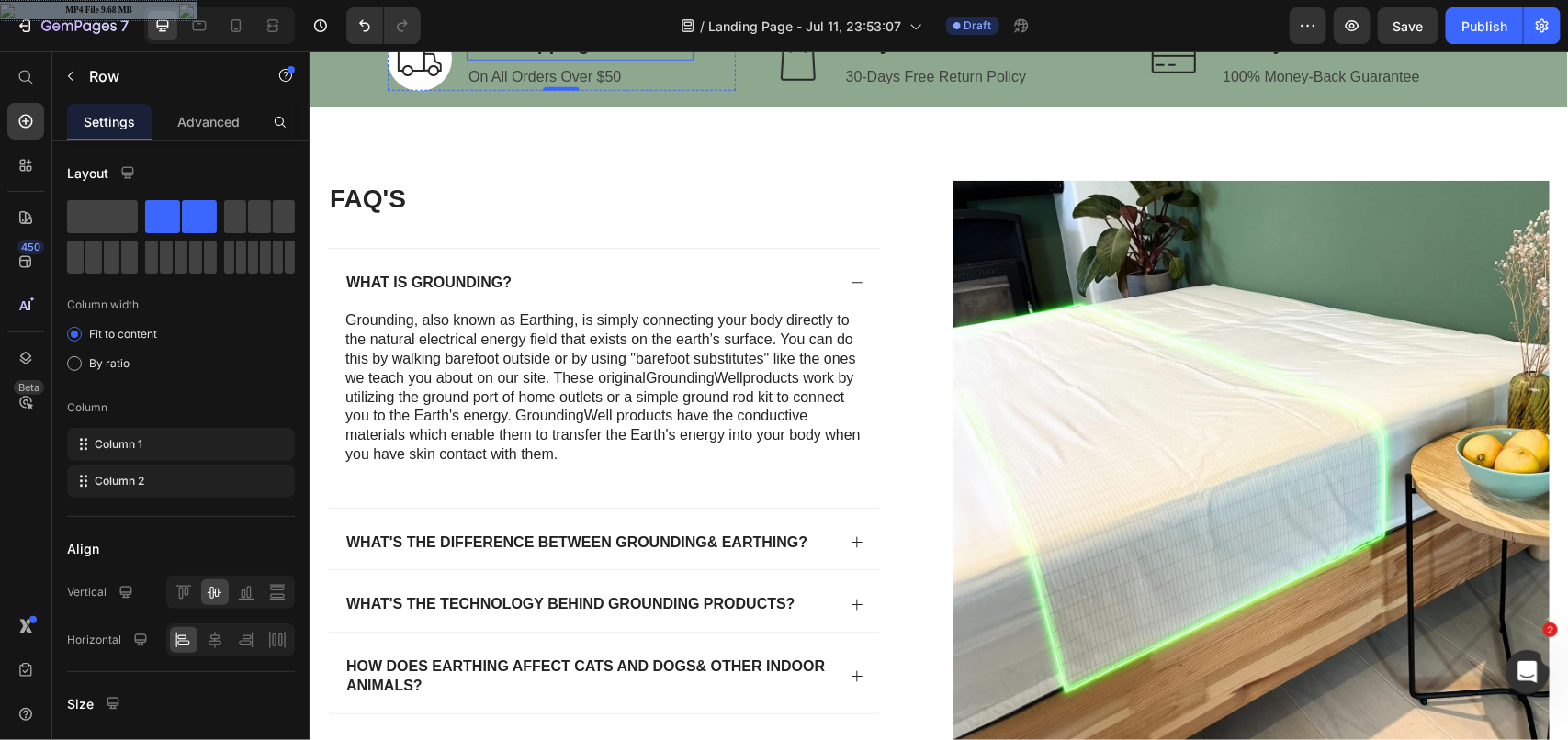 click on "Freeshipping Worldwide" at bounding box center [579, 43] 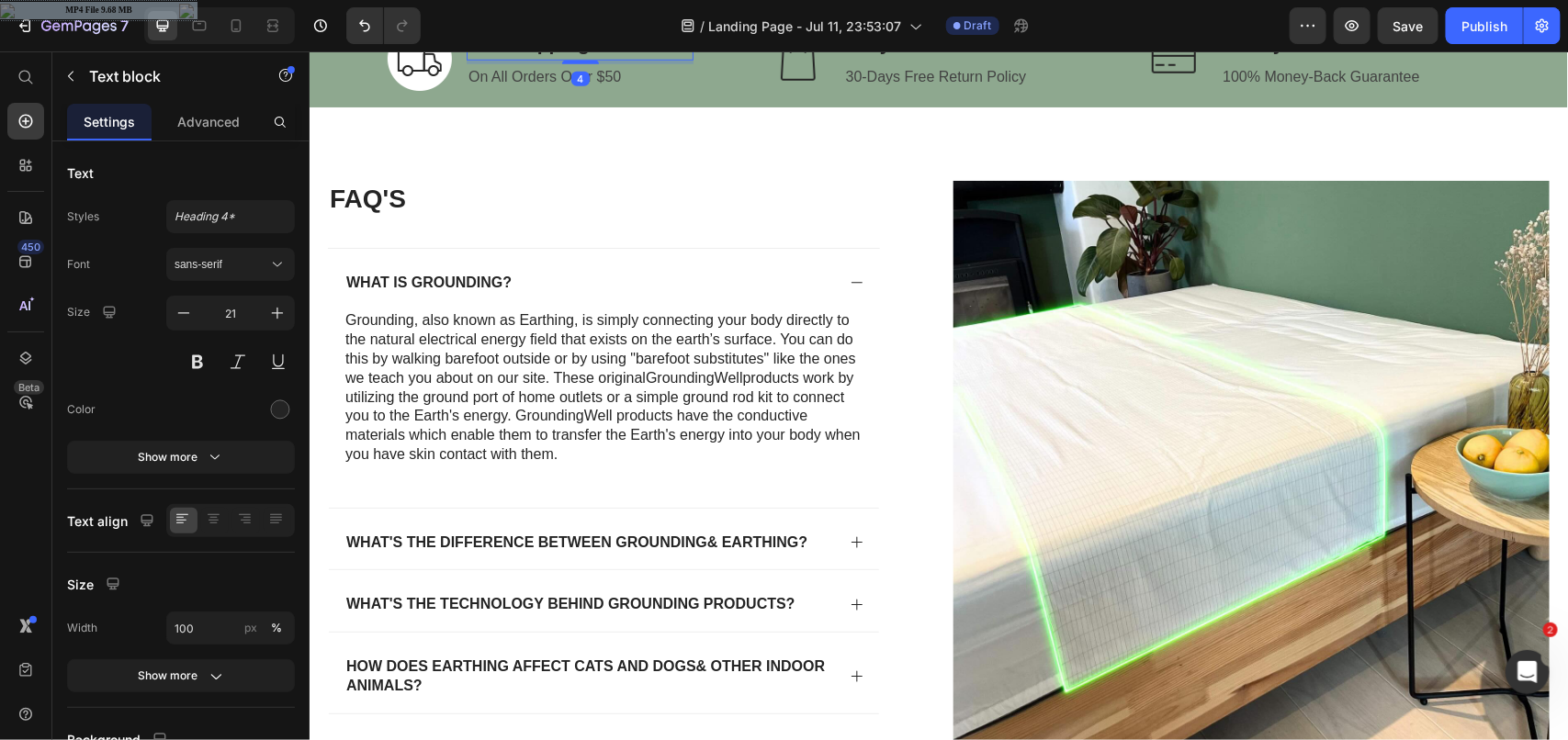 click on "Freeshipping Worldwide" at bounding box center [579, 43] 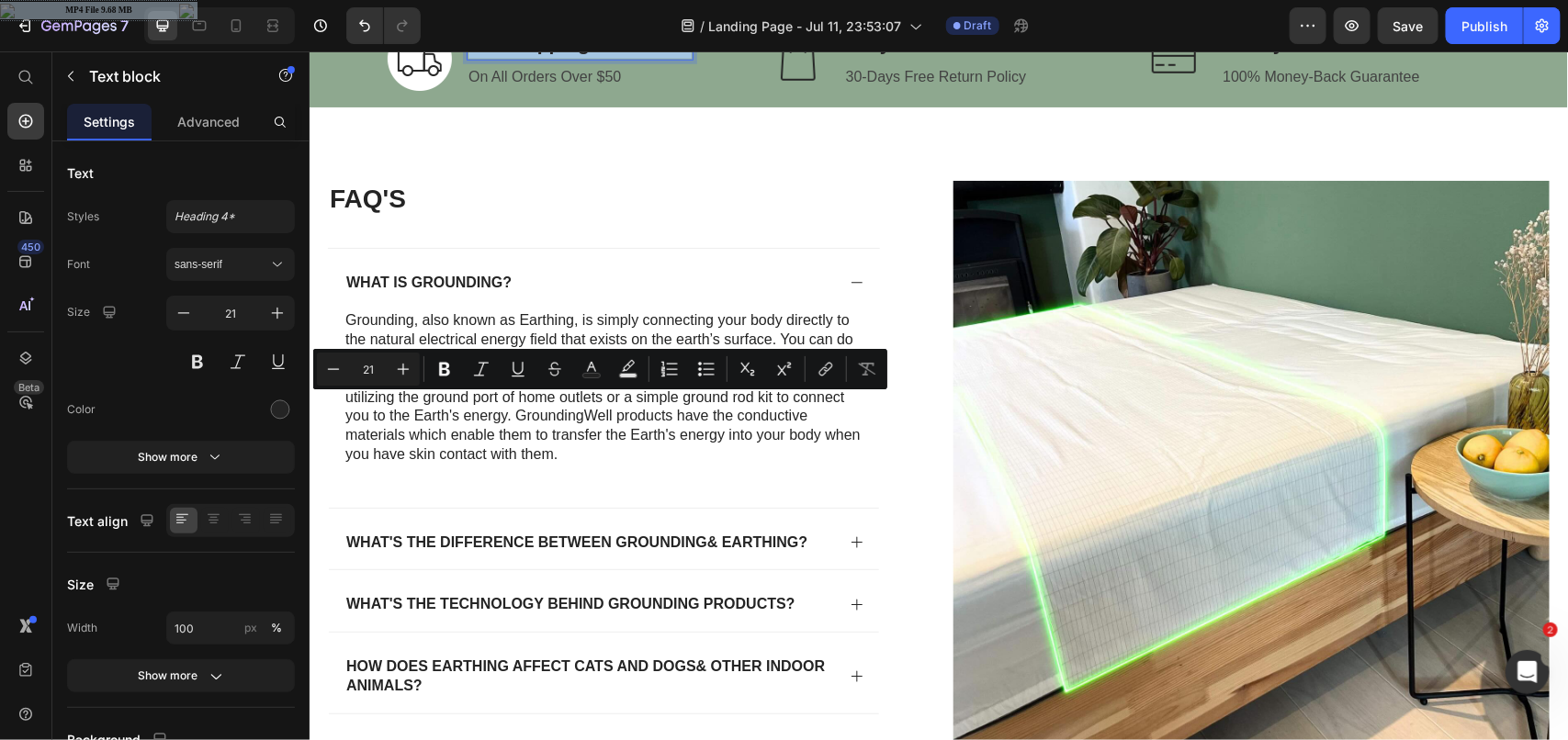 copy on "Freeshipping Worldwide" 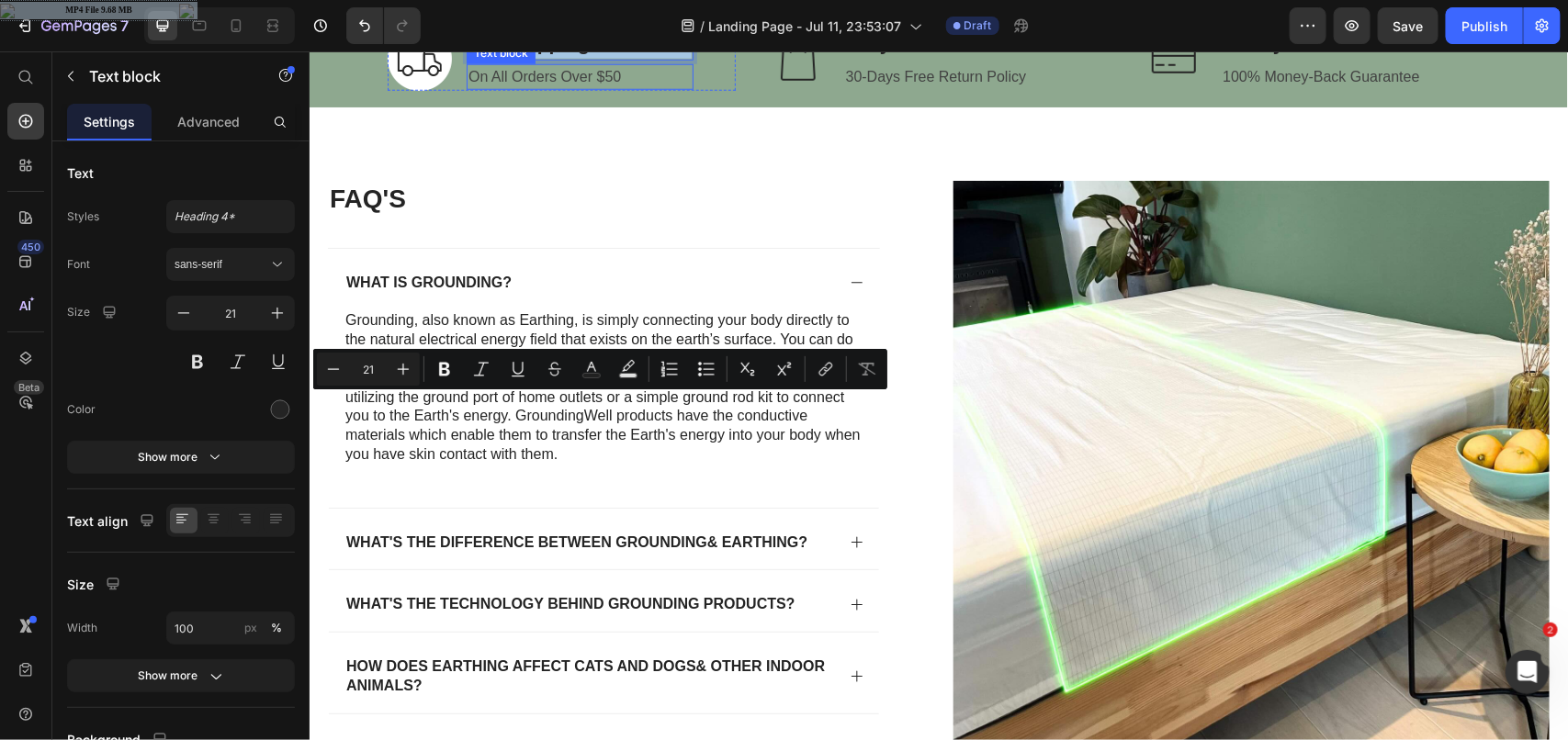 click on "On All Orders Over $50" at bounding box center (579, 76) 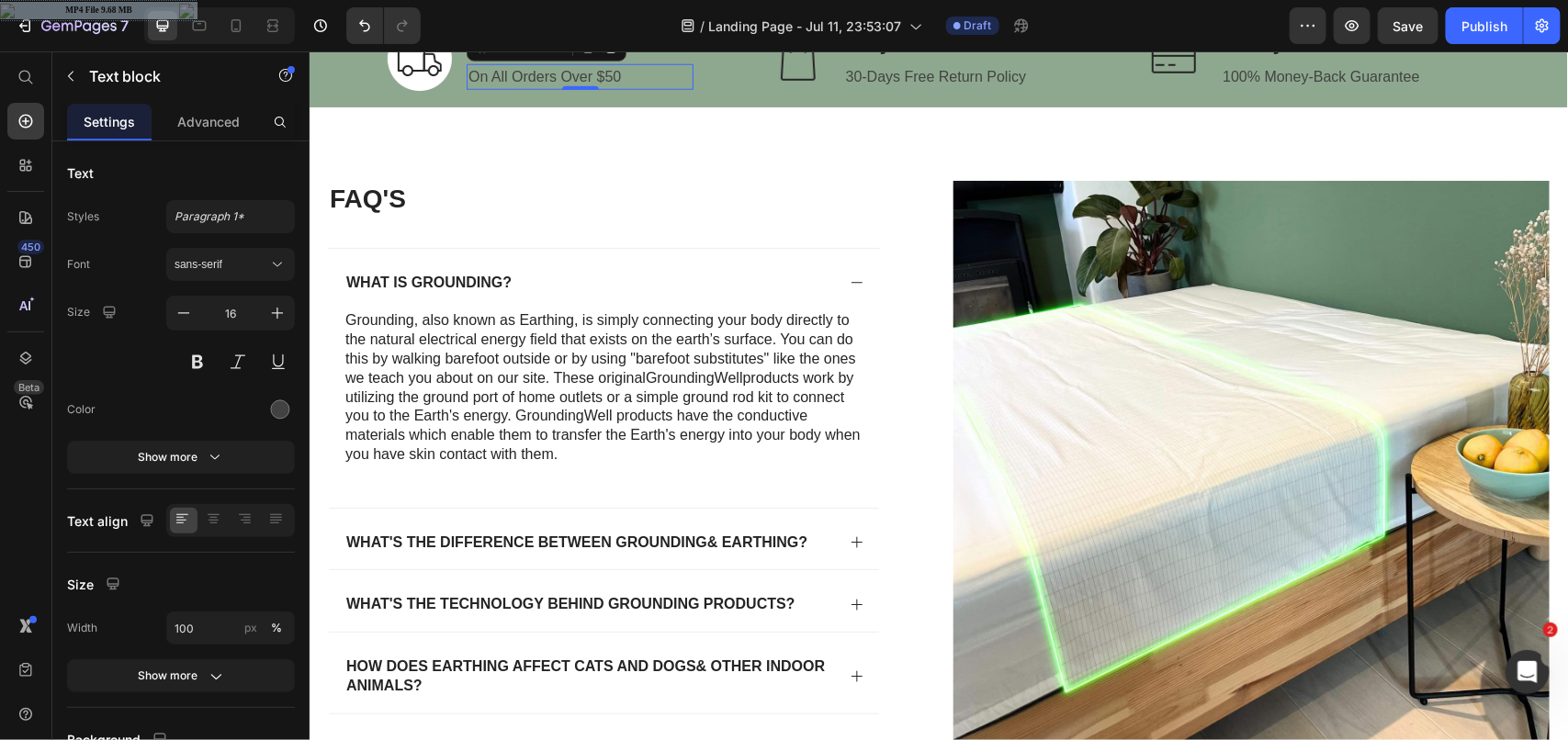 click at bounding box center (580, 87) 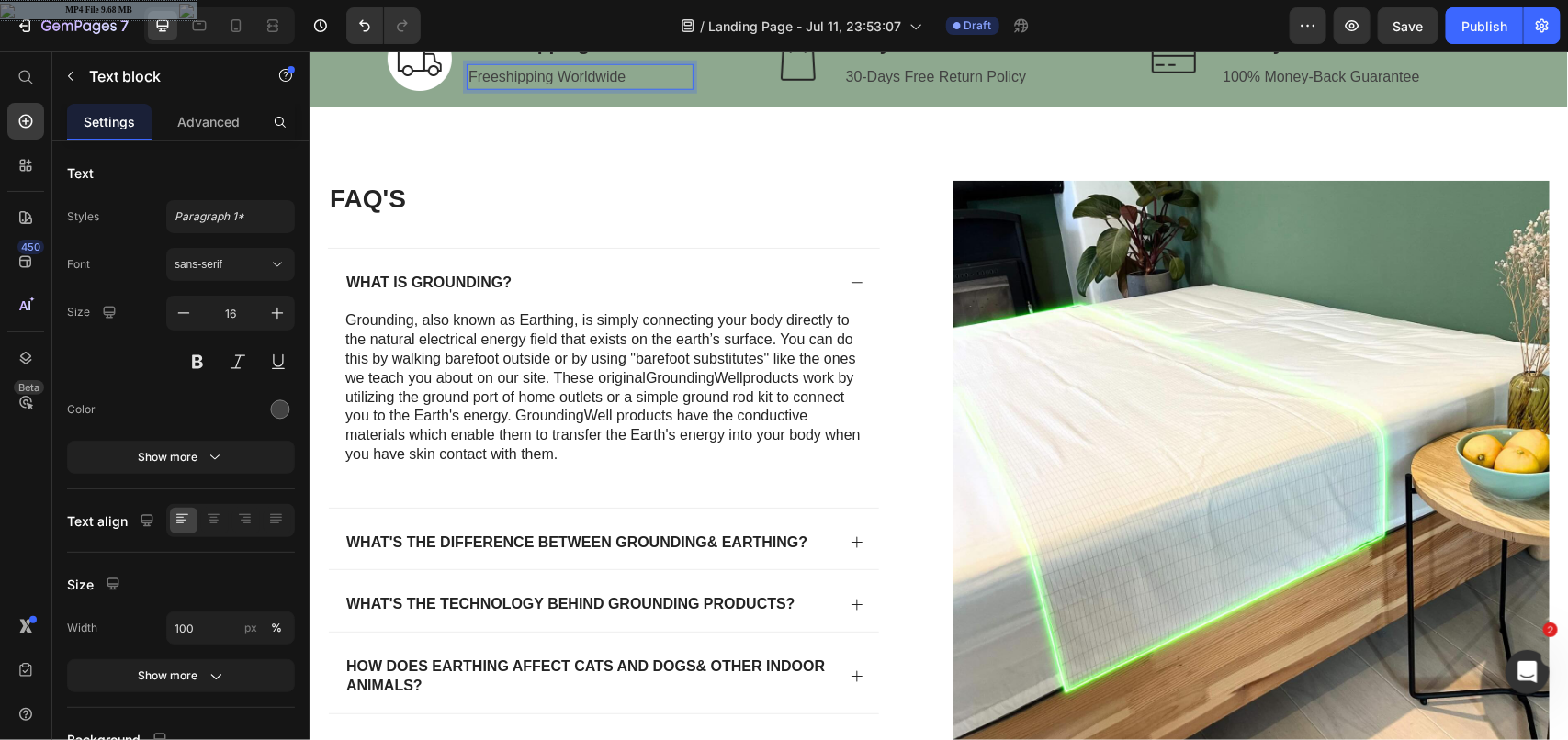 click on "Freeshipping Worldwide" at bounding box center [579, 76] 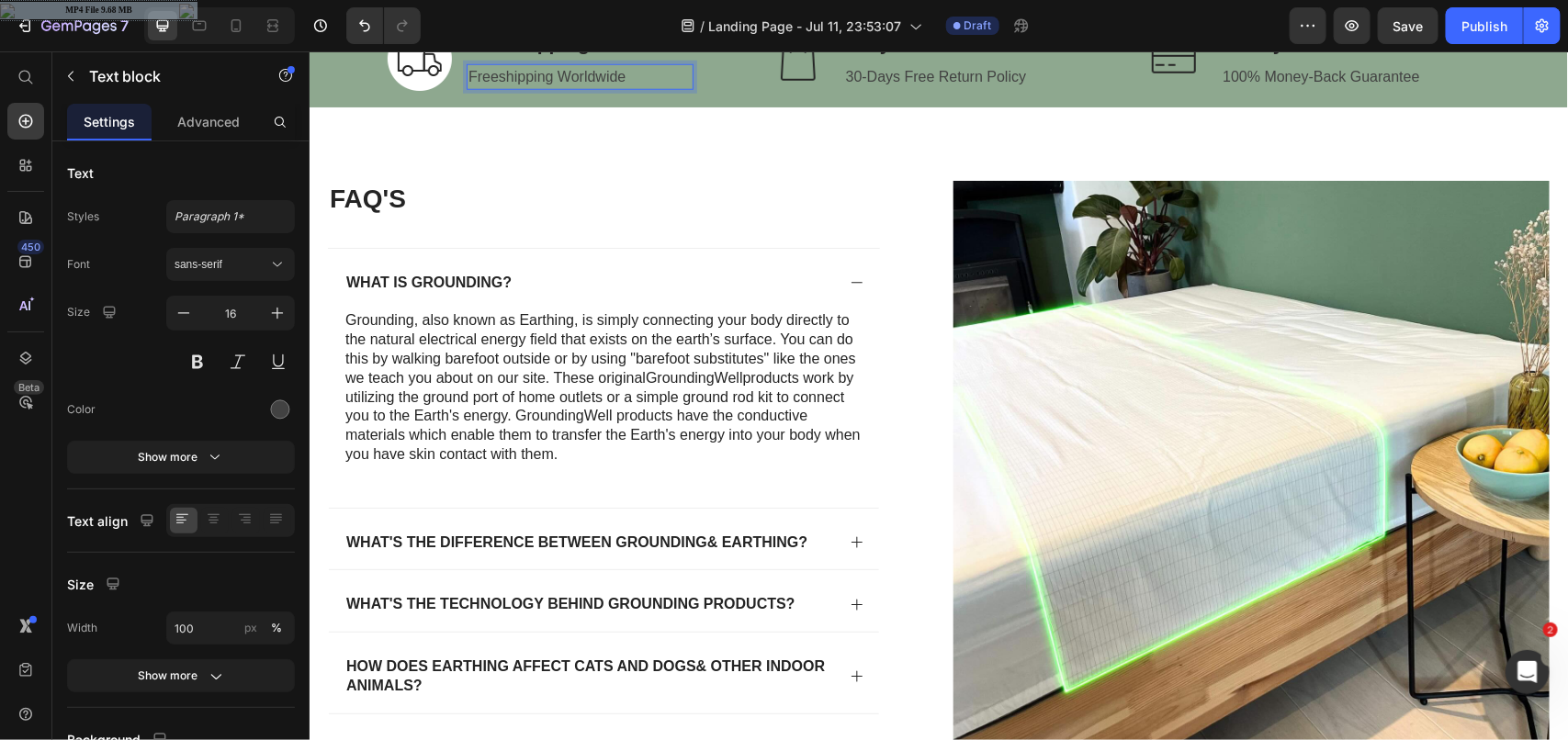 click on "Freeshipping Worldwide" at bounding box center [579, 76] 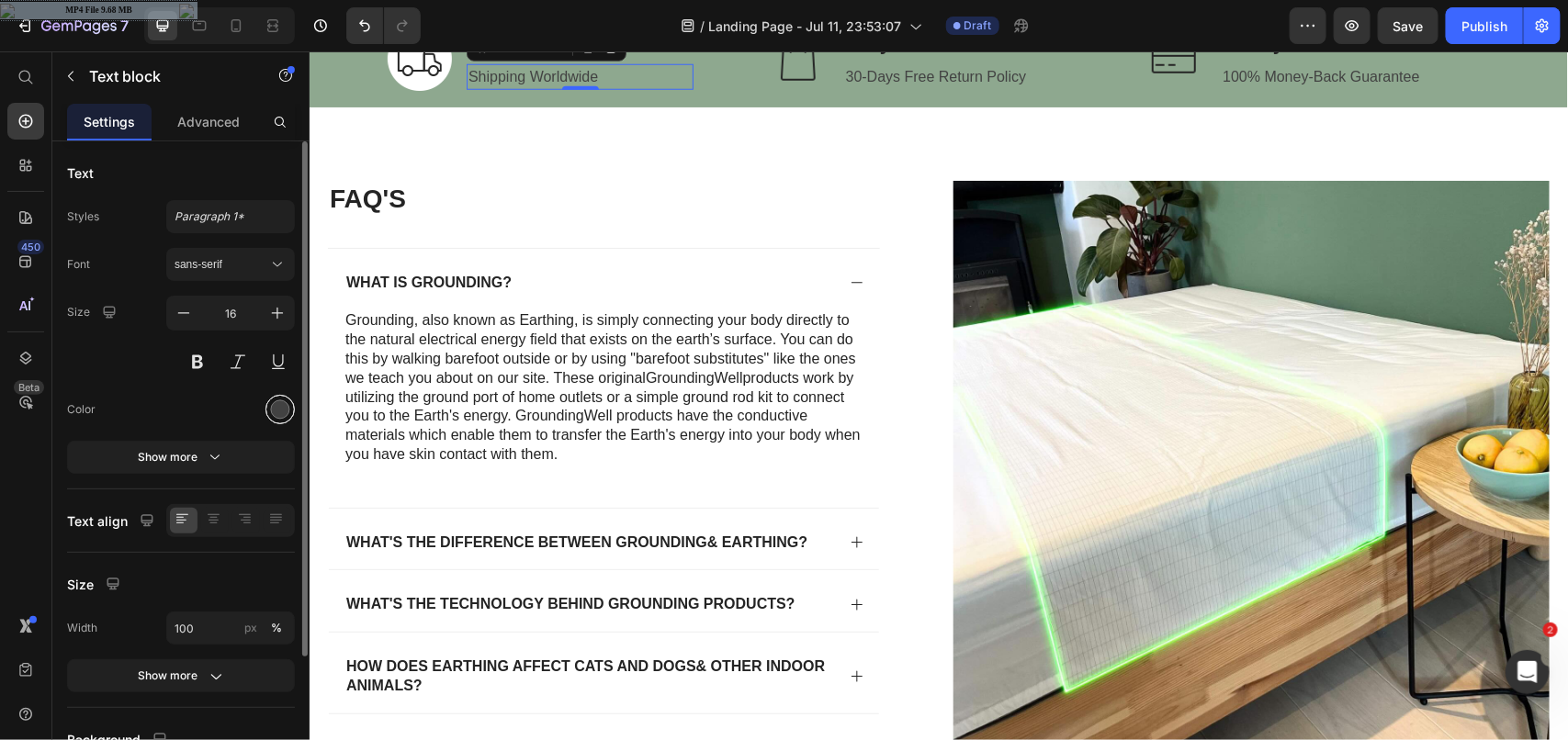 click at bounding box center [280, 409] 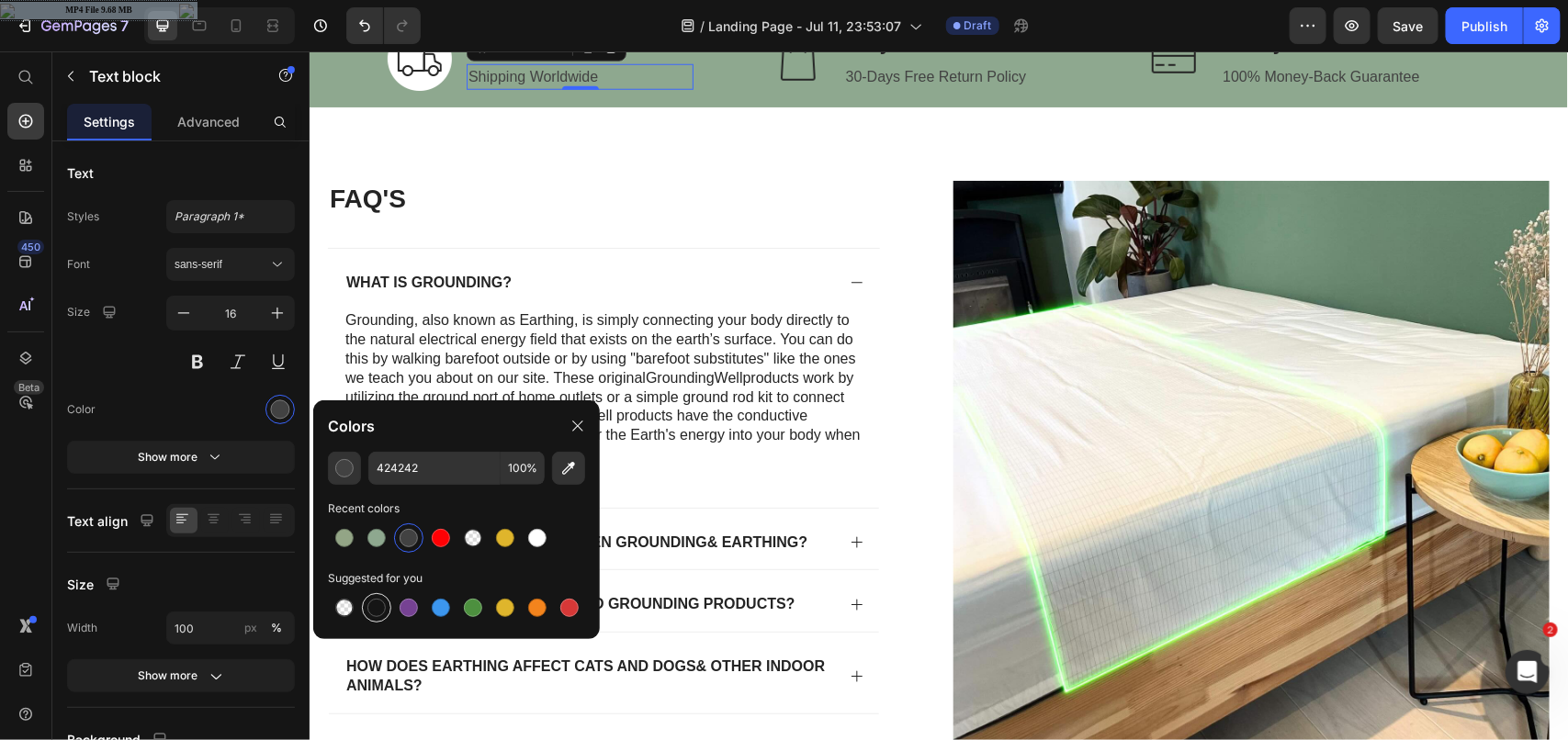 click at bounding box center (377, 608) 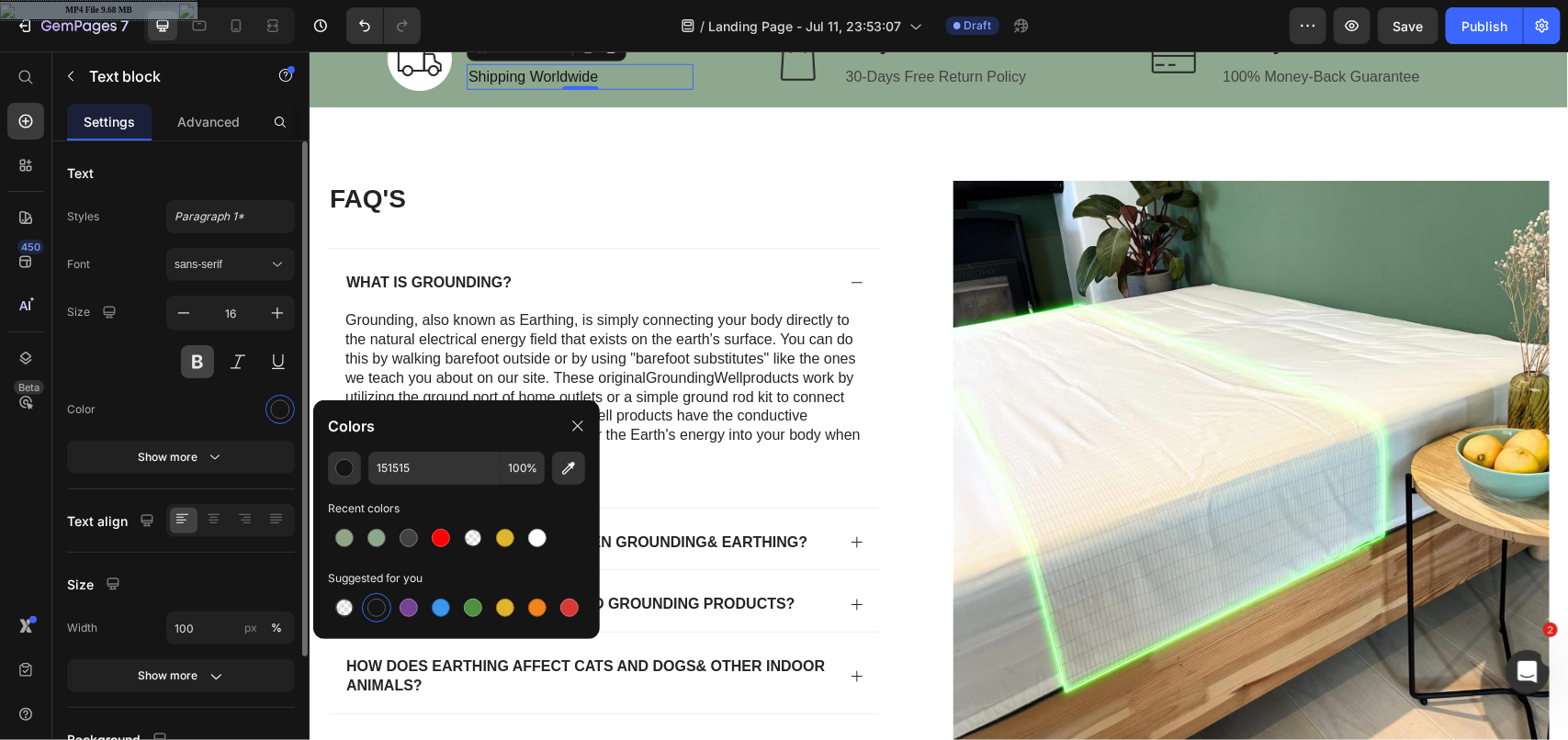 click at bounding box center [197, 362] 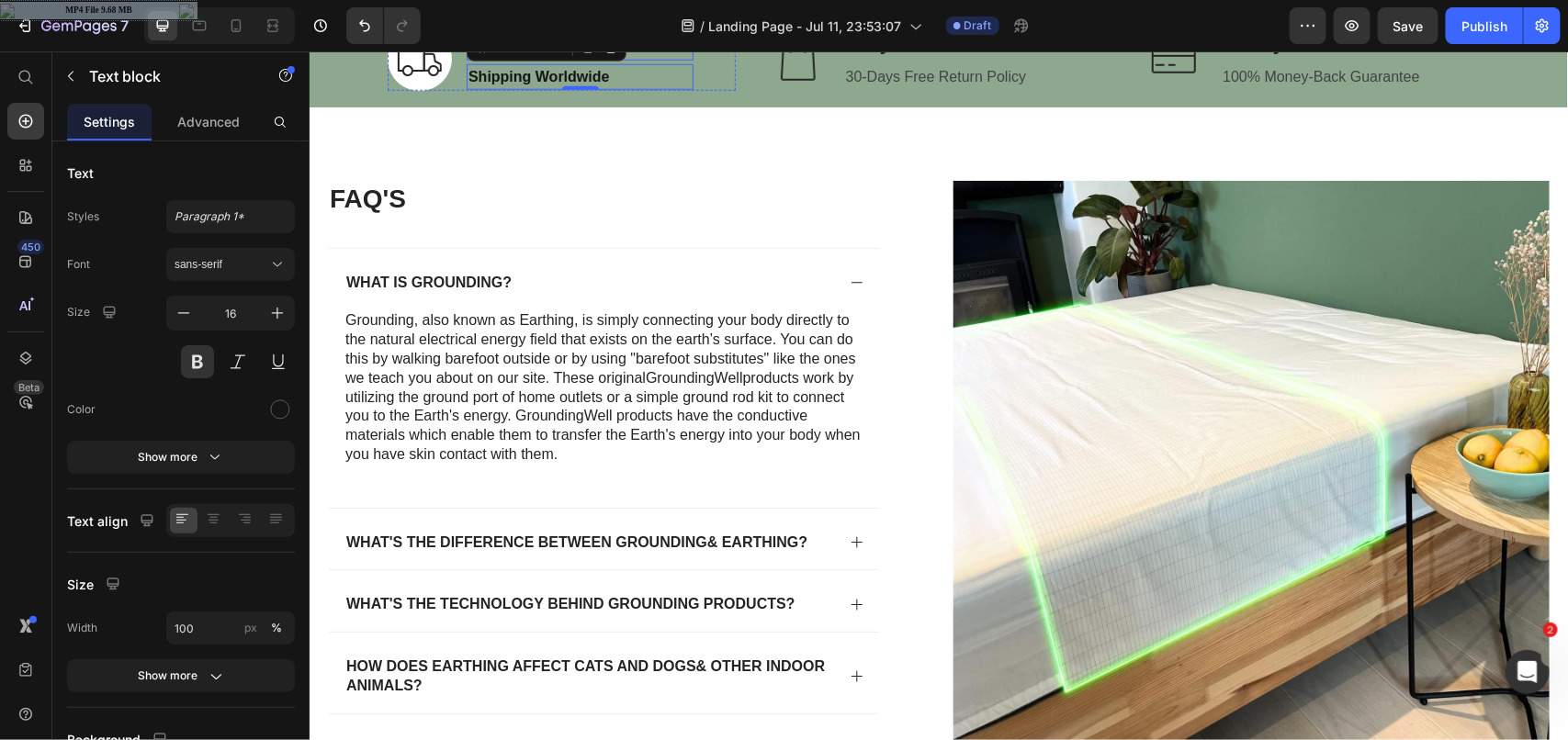 click on "Freeshipping Worldwide" at bounding box center (579, 43) 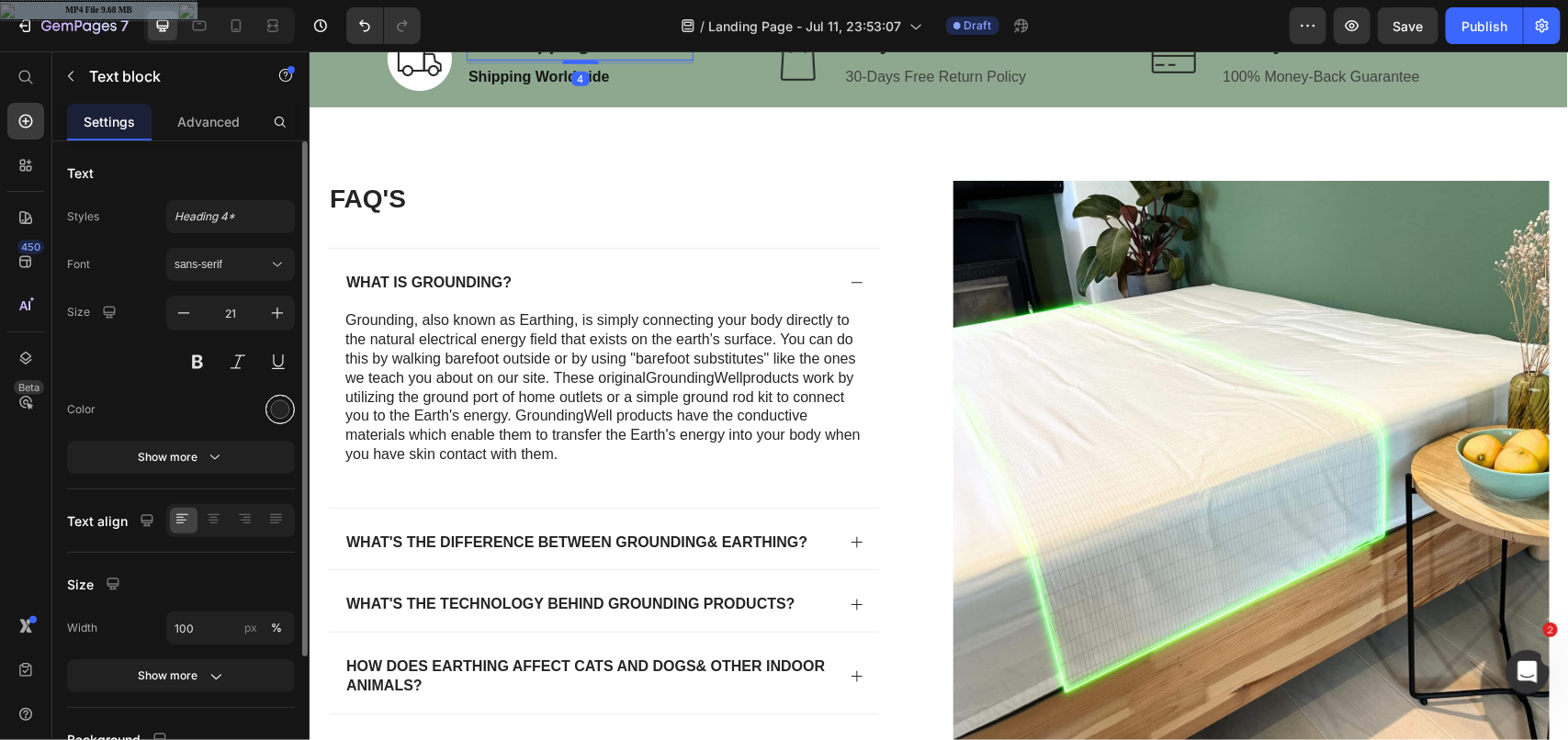 click at bounding box center (280, 409) 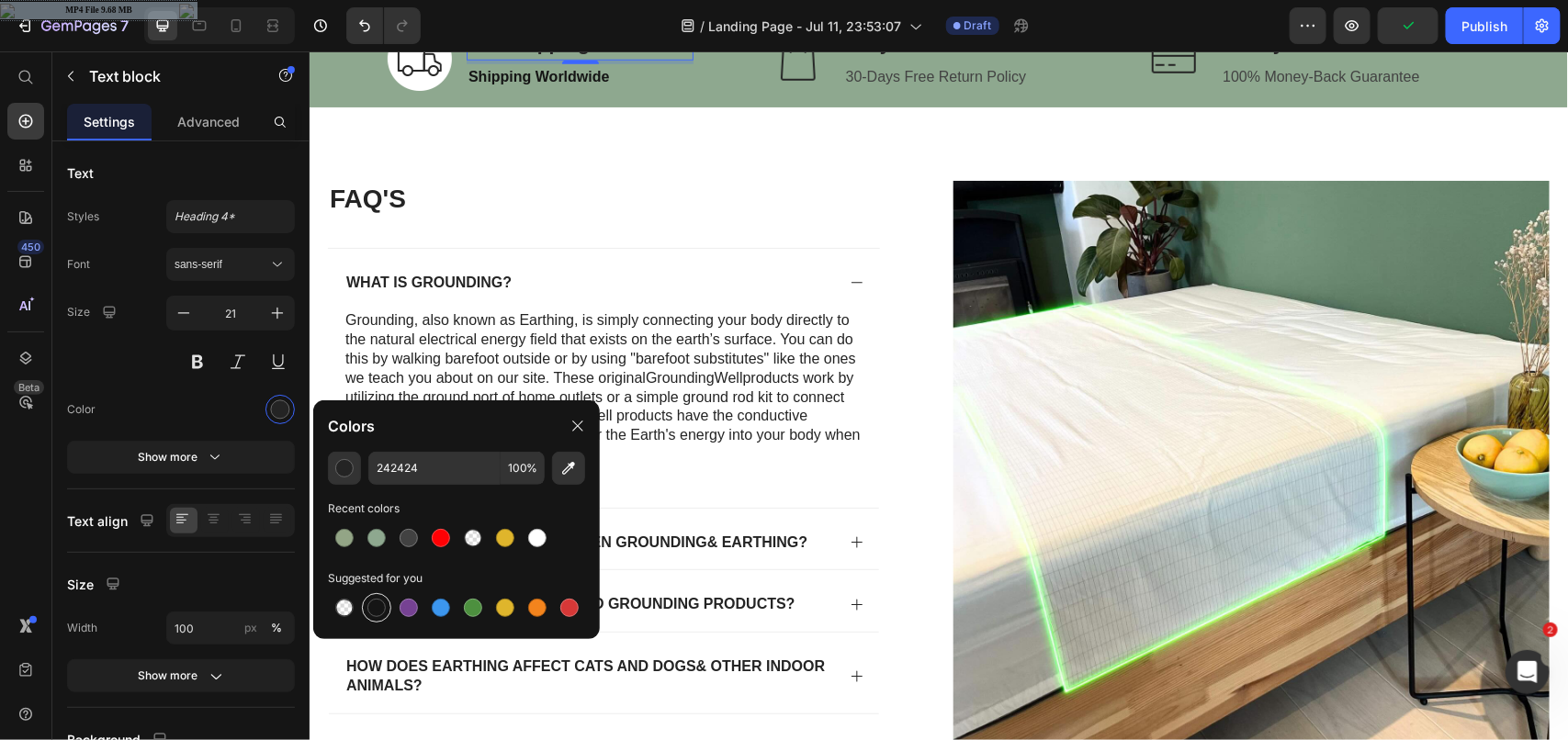 click at bounding box center (377, 608) 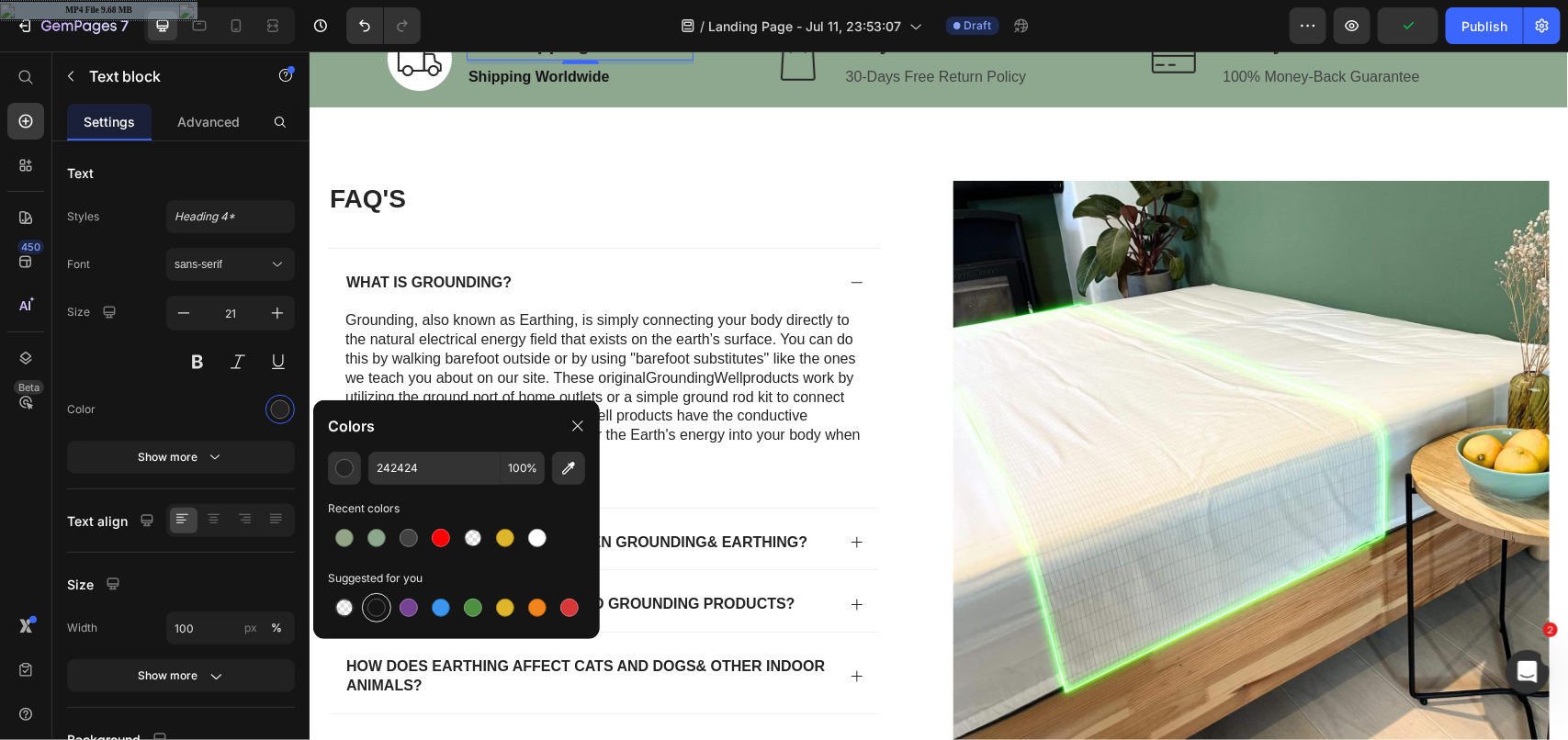 type on "151515" 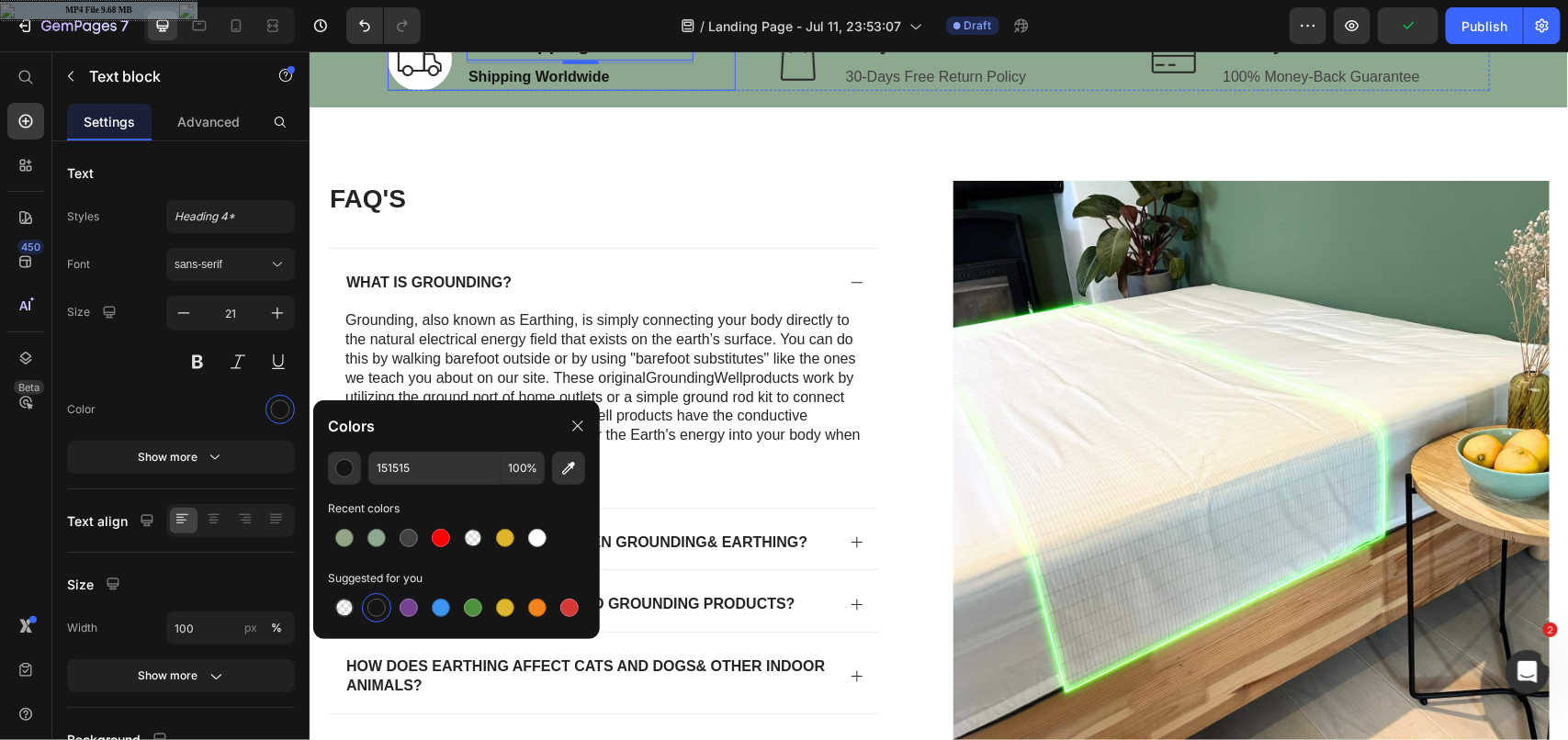 click on "Image Freeshipping Worldwide Text block   4 Shipping Worldwide Text block Row" at bounding box center [560, 58] 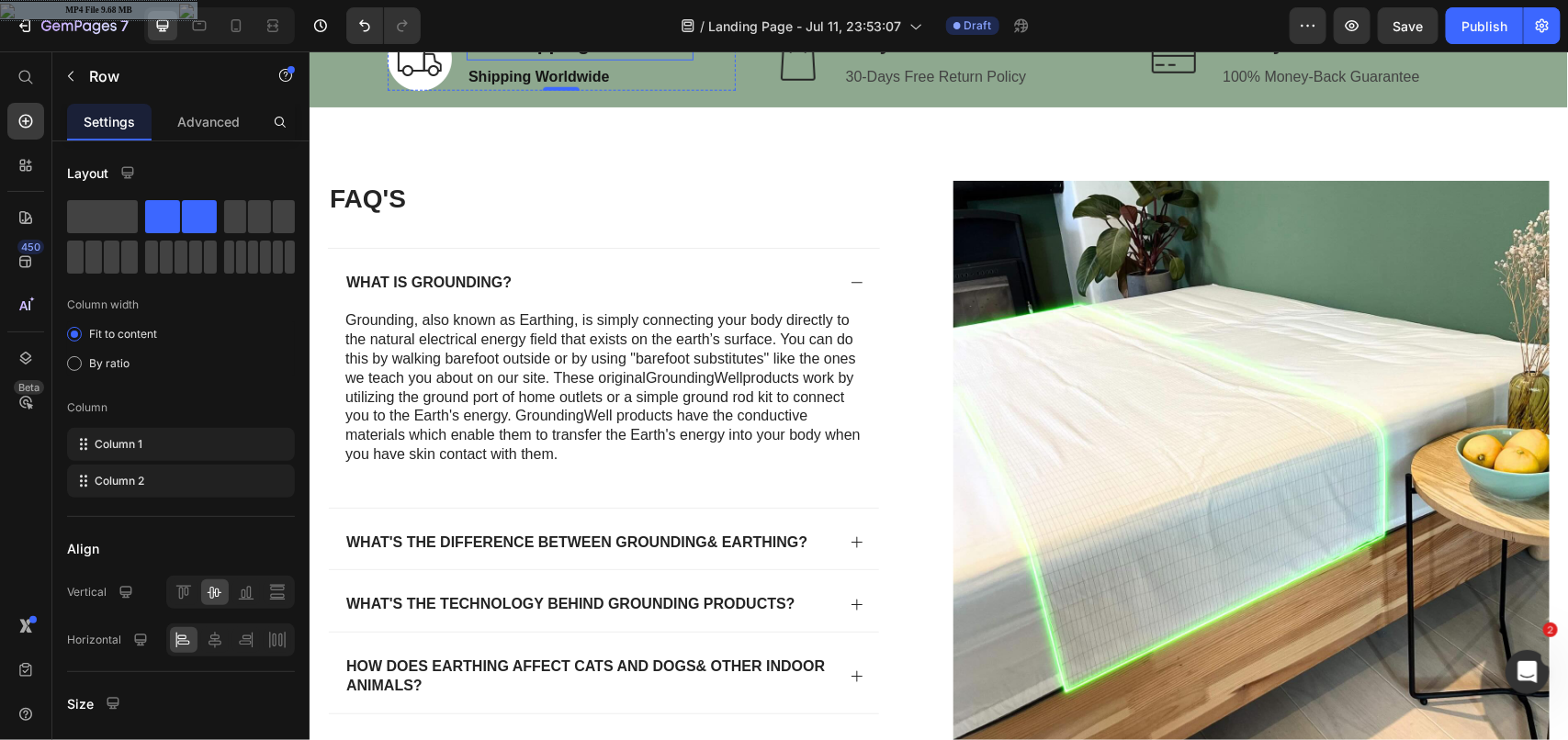 click on "Freeshipping Worldwide" at bounding box center [579, 43] 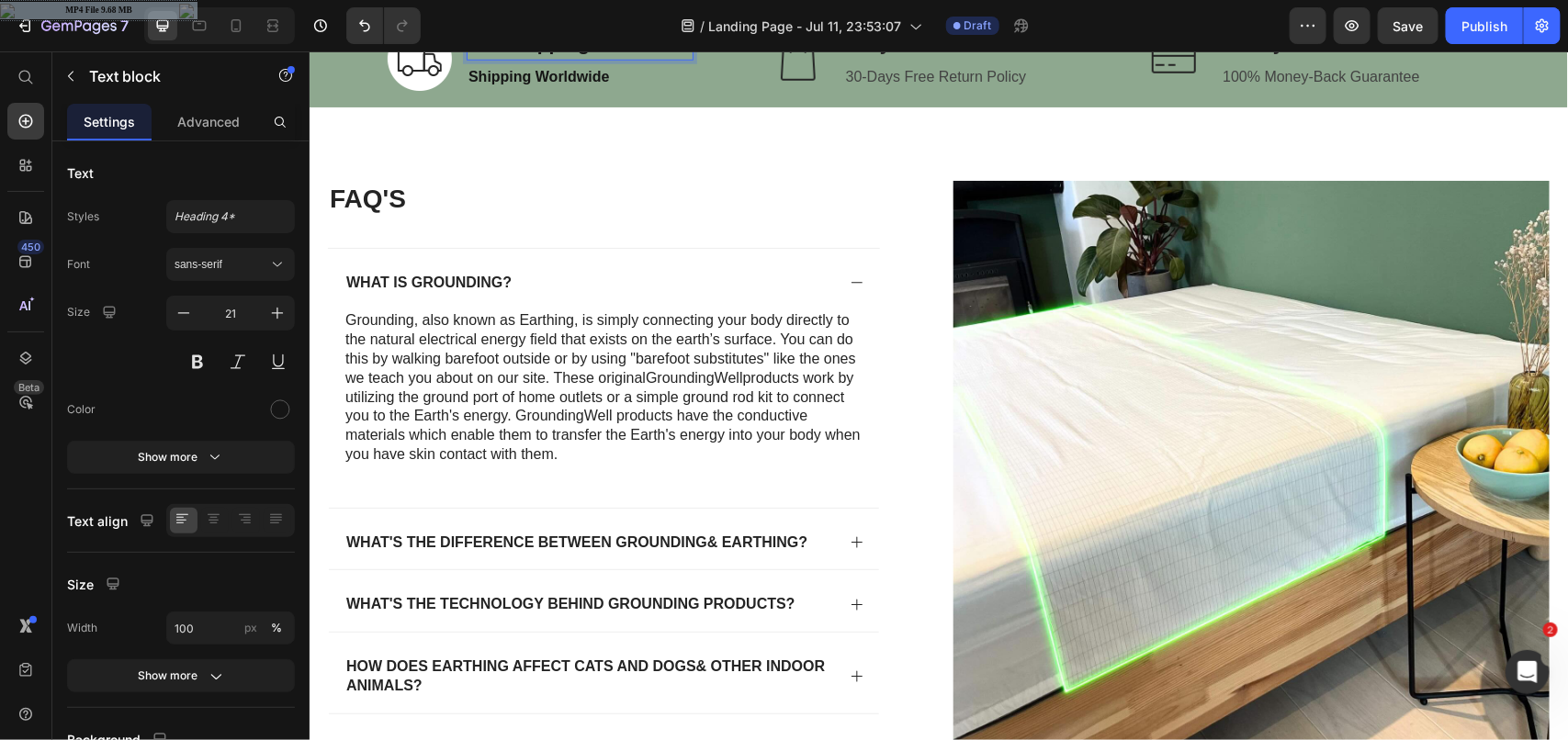 click on "Freeshipping Worldwide" at bounding box center (579, 43) 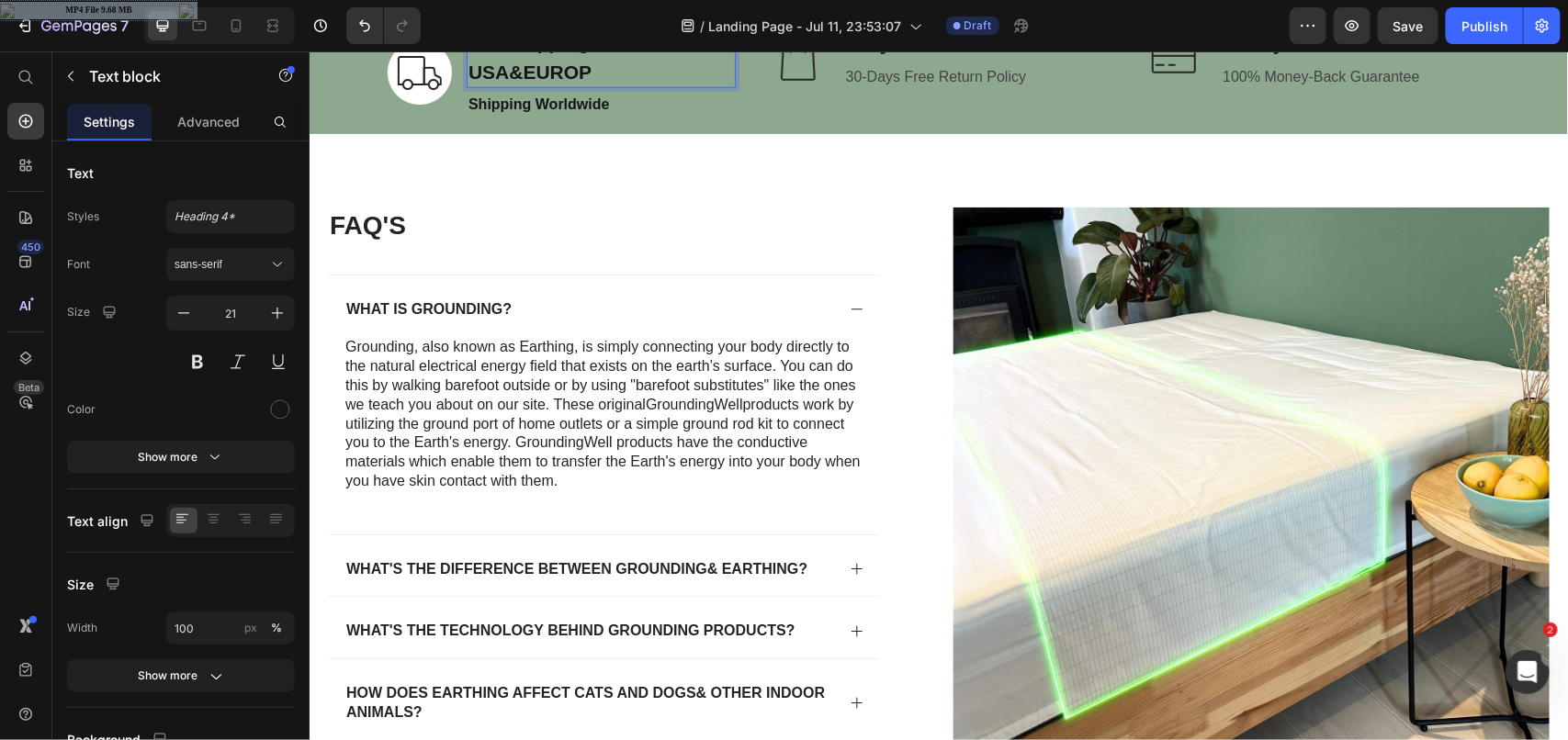 scroll, scrollTop: 3908, scrollLeft: 0, axis: vertical 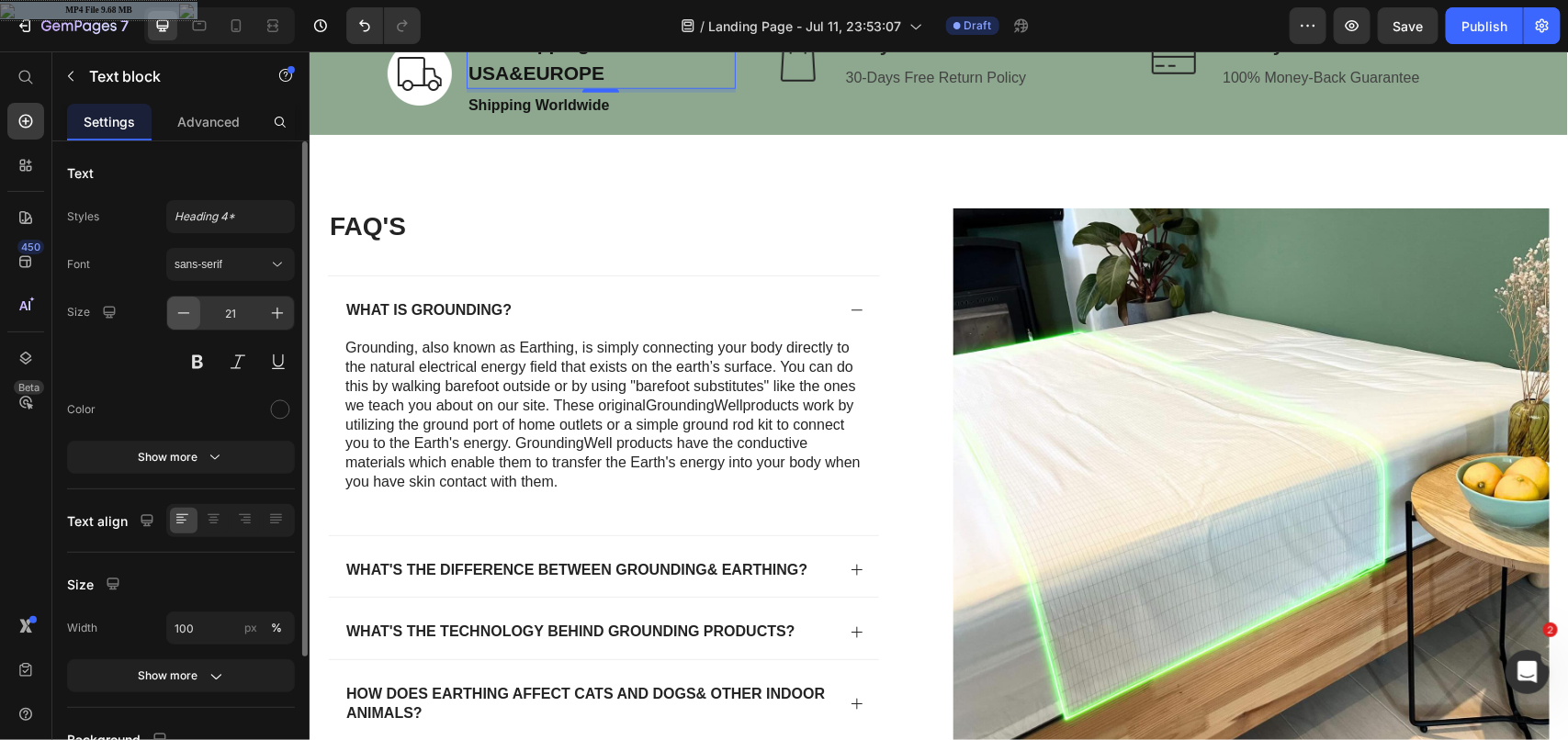 click 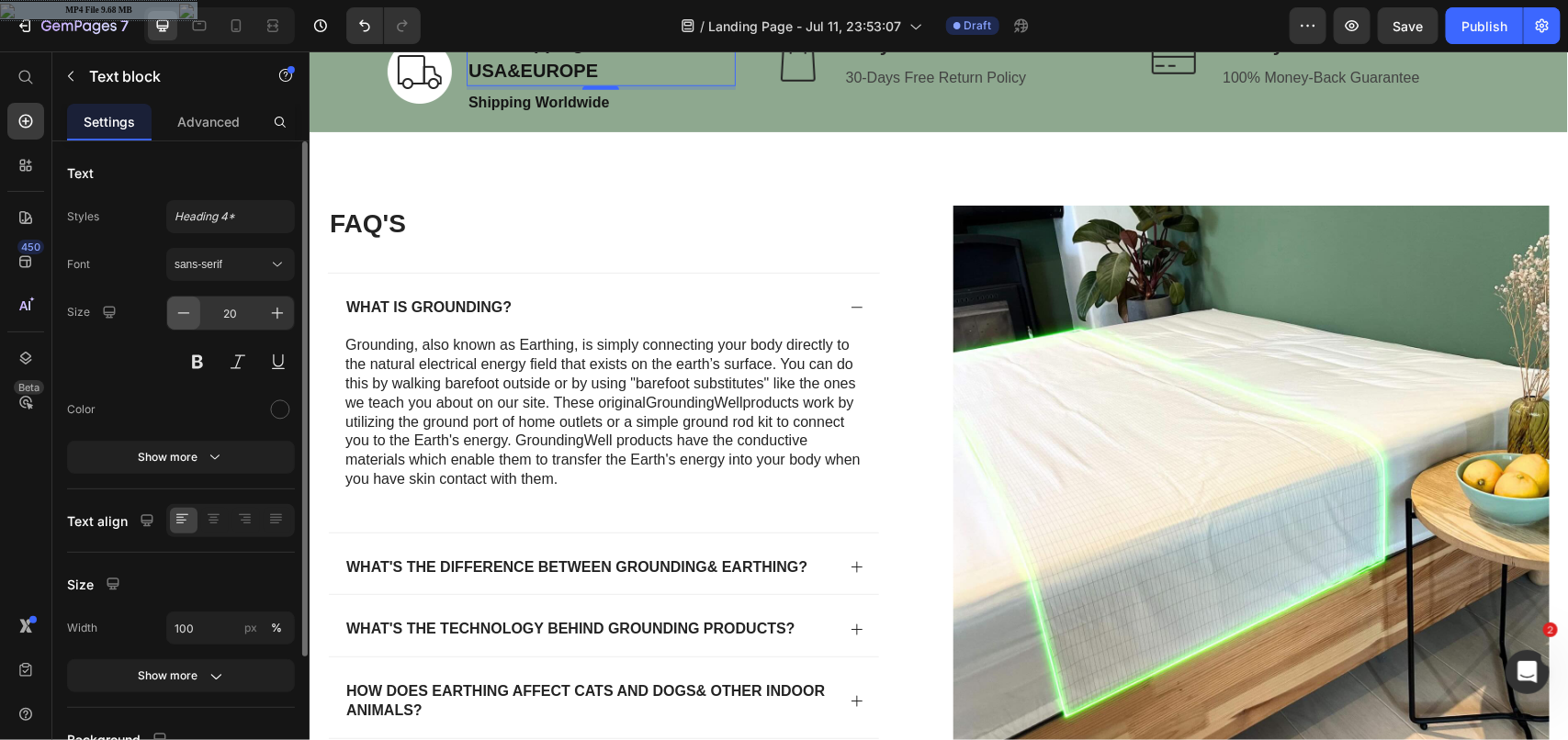 click 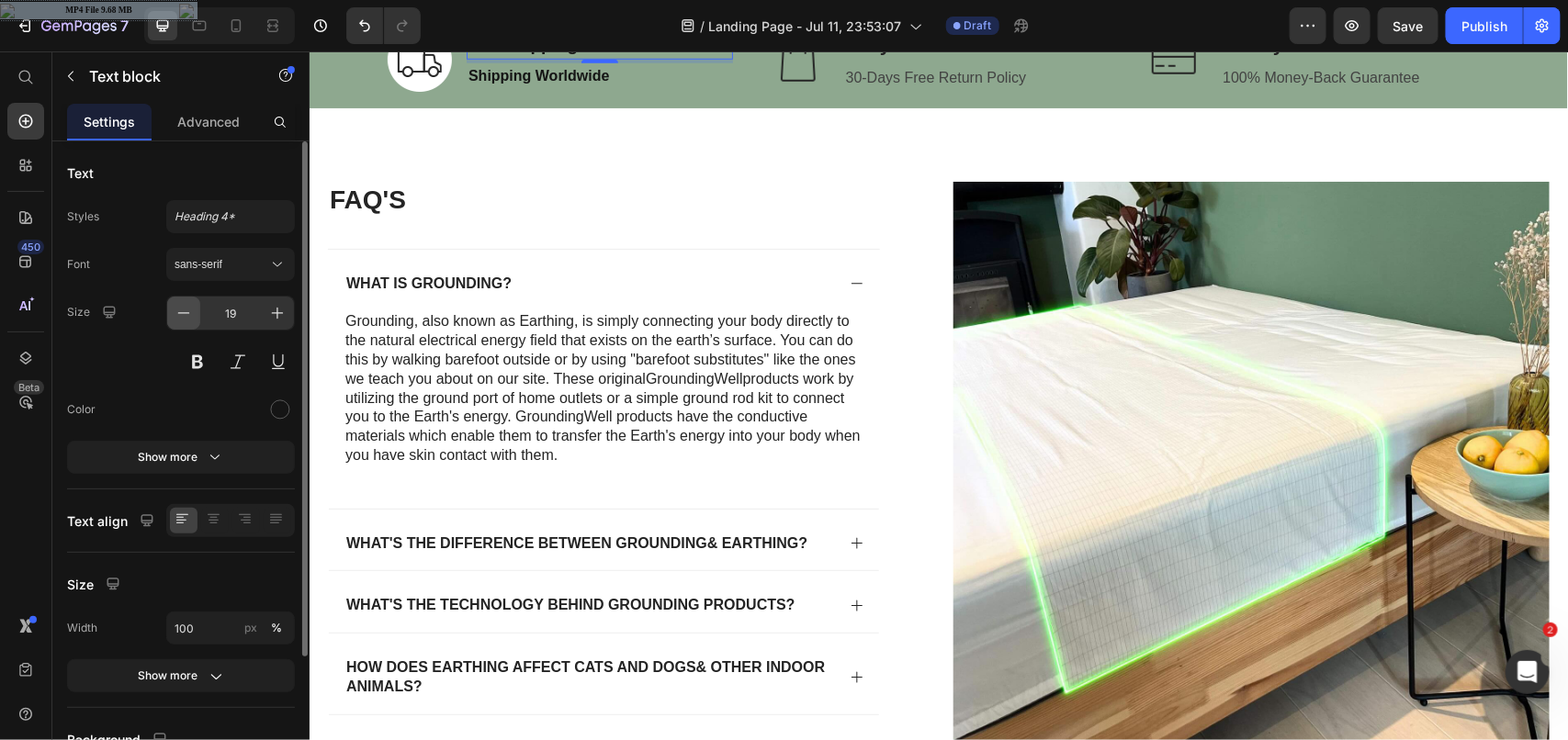 click 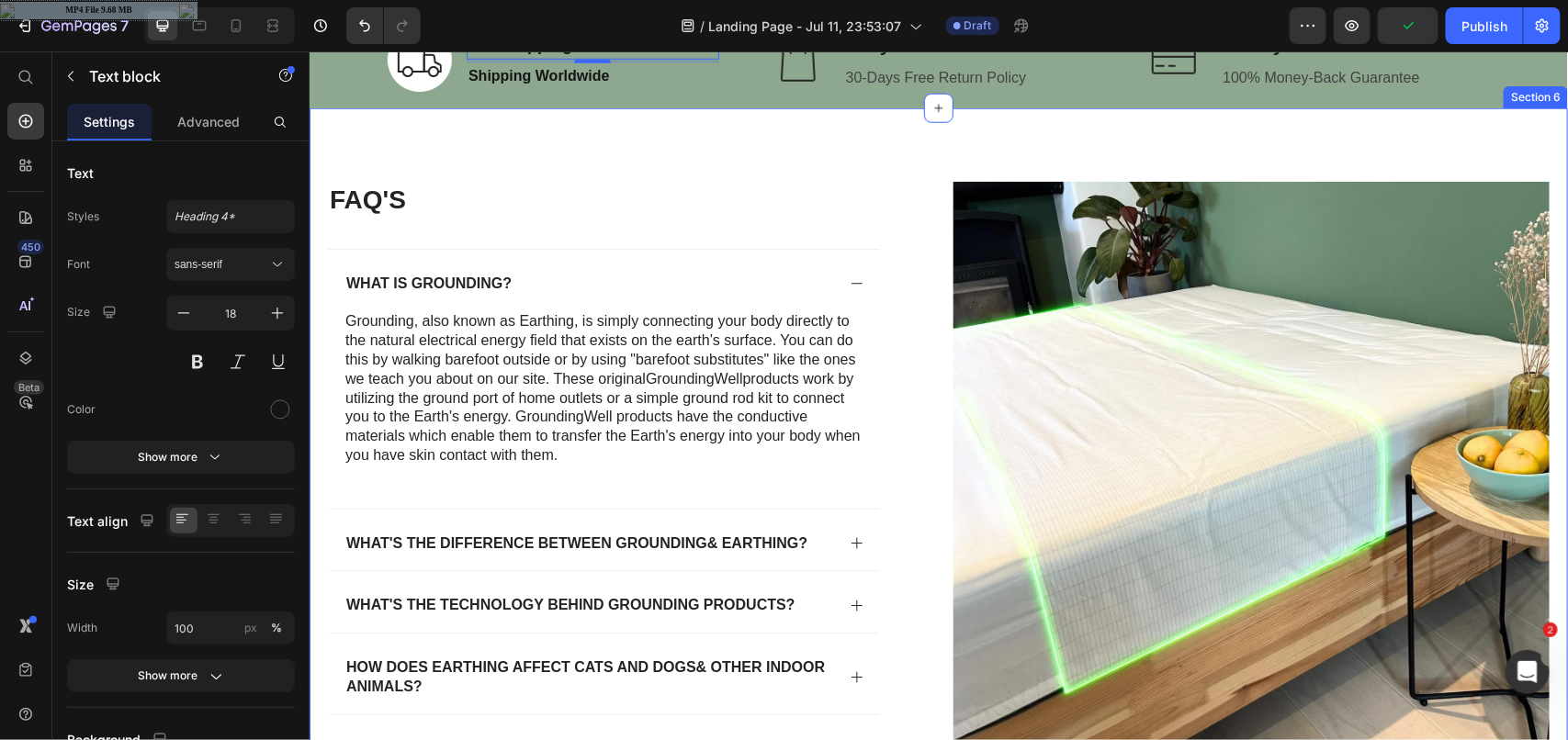 click on "faq's Heading
what is grounding? Grounding, also known as Earthing, is simply connecting your body directly to the natural electrical energy field that exists on the earth’s surface. You can do this by walking barefoot outside or by using "barefoot substitutes" like the ones we teach you about on our site. These original  GroundingWell  products work by utilizing the ground port of home outlets or a simple ground rod kit to connect you to the Earth's energy. GroundingWell products have the conductive materials which enable them to transfer the Earth's energy into your body when you have skin contact with them.   Text Block
what's the difference between grounding& earthing?
what's the technology behind grounding products?
how does earthing affect cats and dogs& other indoor animals? Accordion Row Image Section 6" at bounding box center [938, 464] 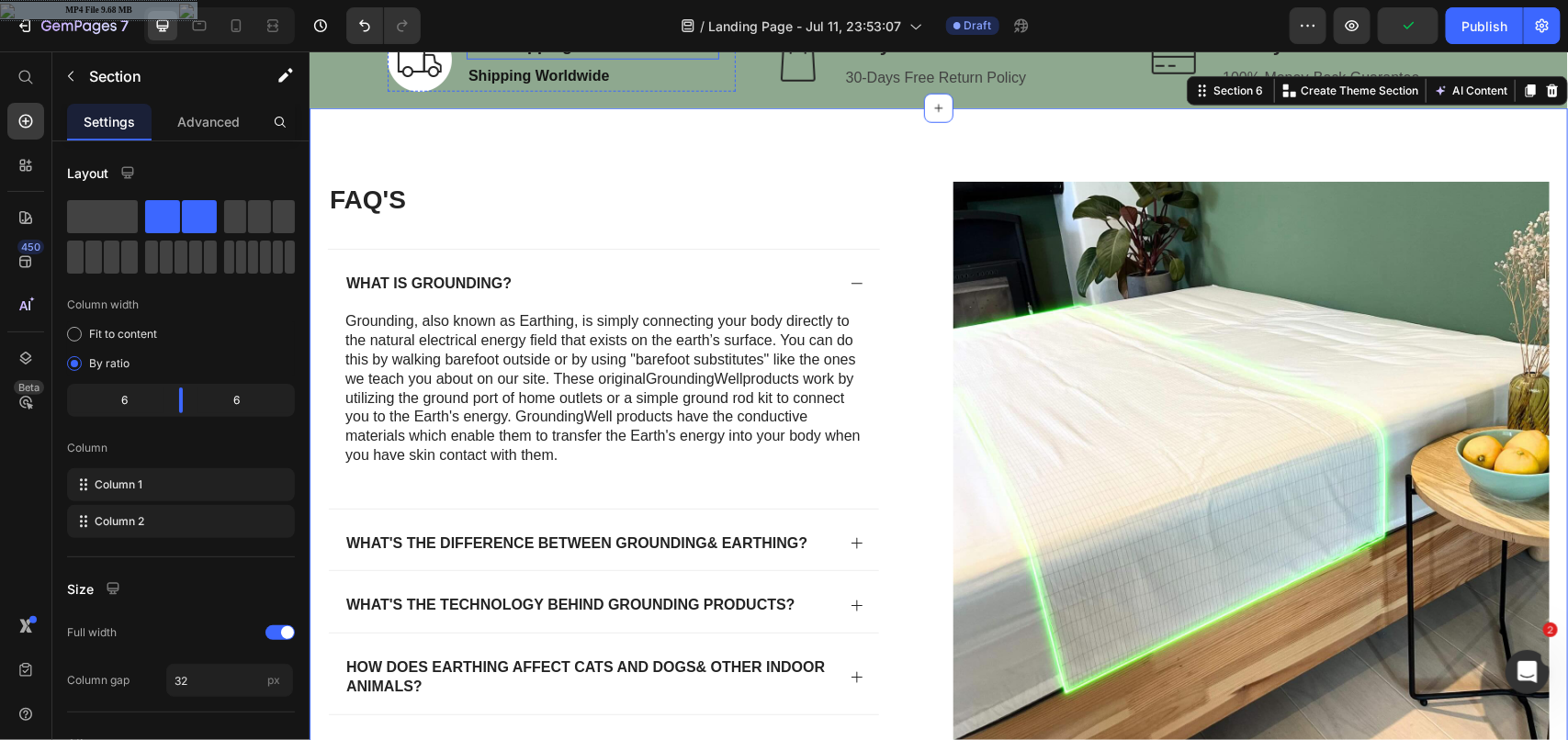click on "Freeshipping To USA&EUROPE" at bounding box center (592, 44) 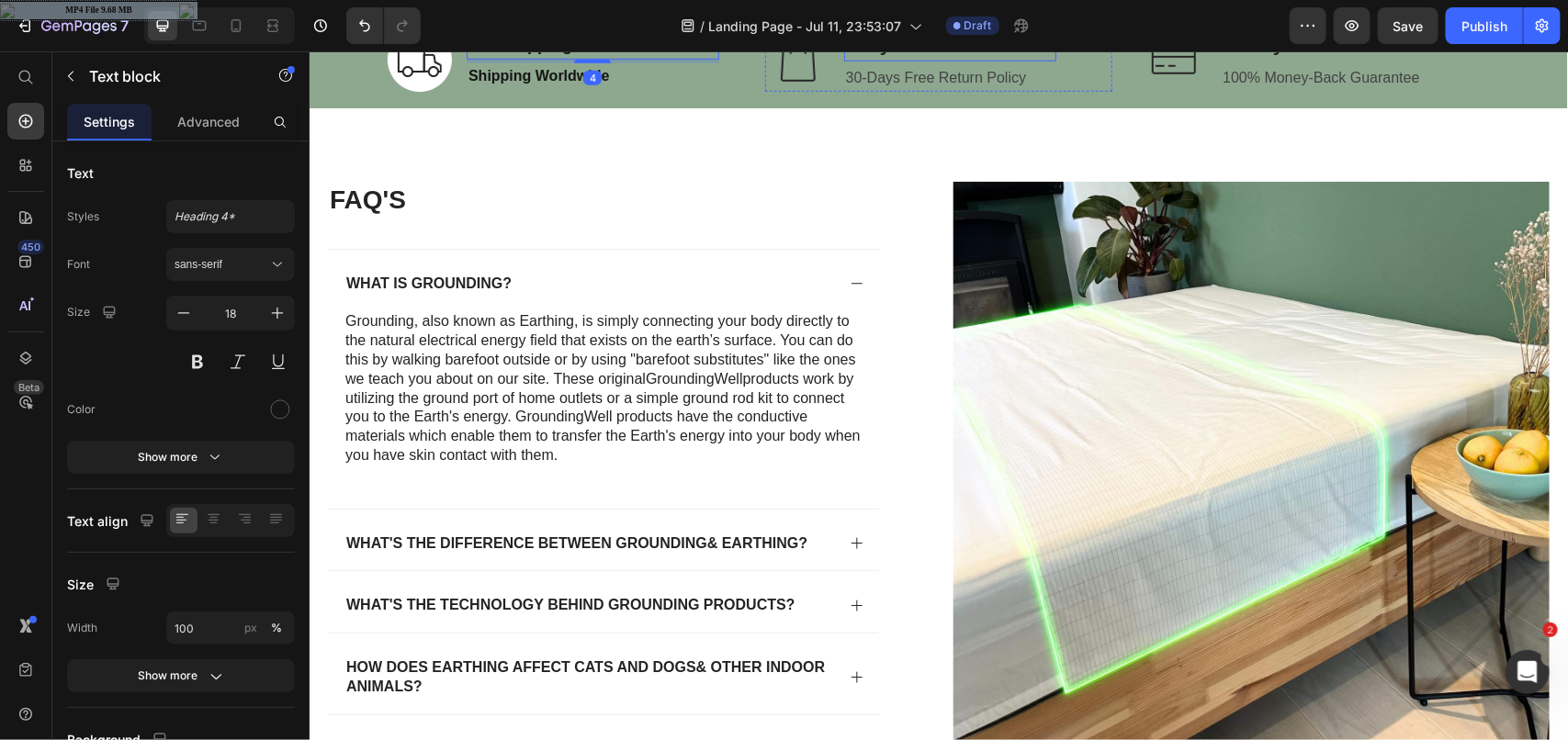 click on "Easy and Free Returns" at bounding box center [950, 44] 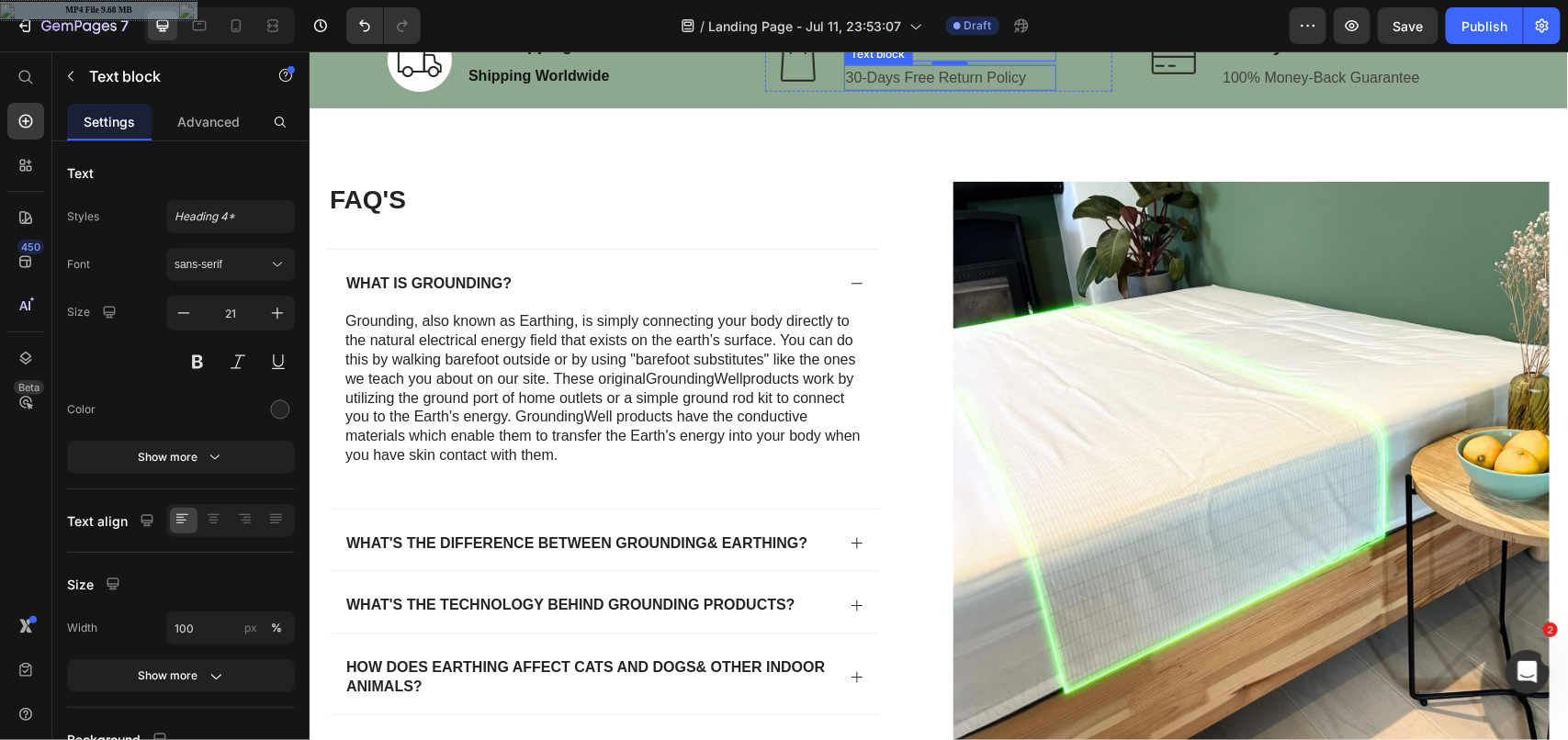 click on "30-Days Free Return Policy" at bounding box center (950, 77) 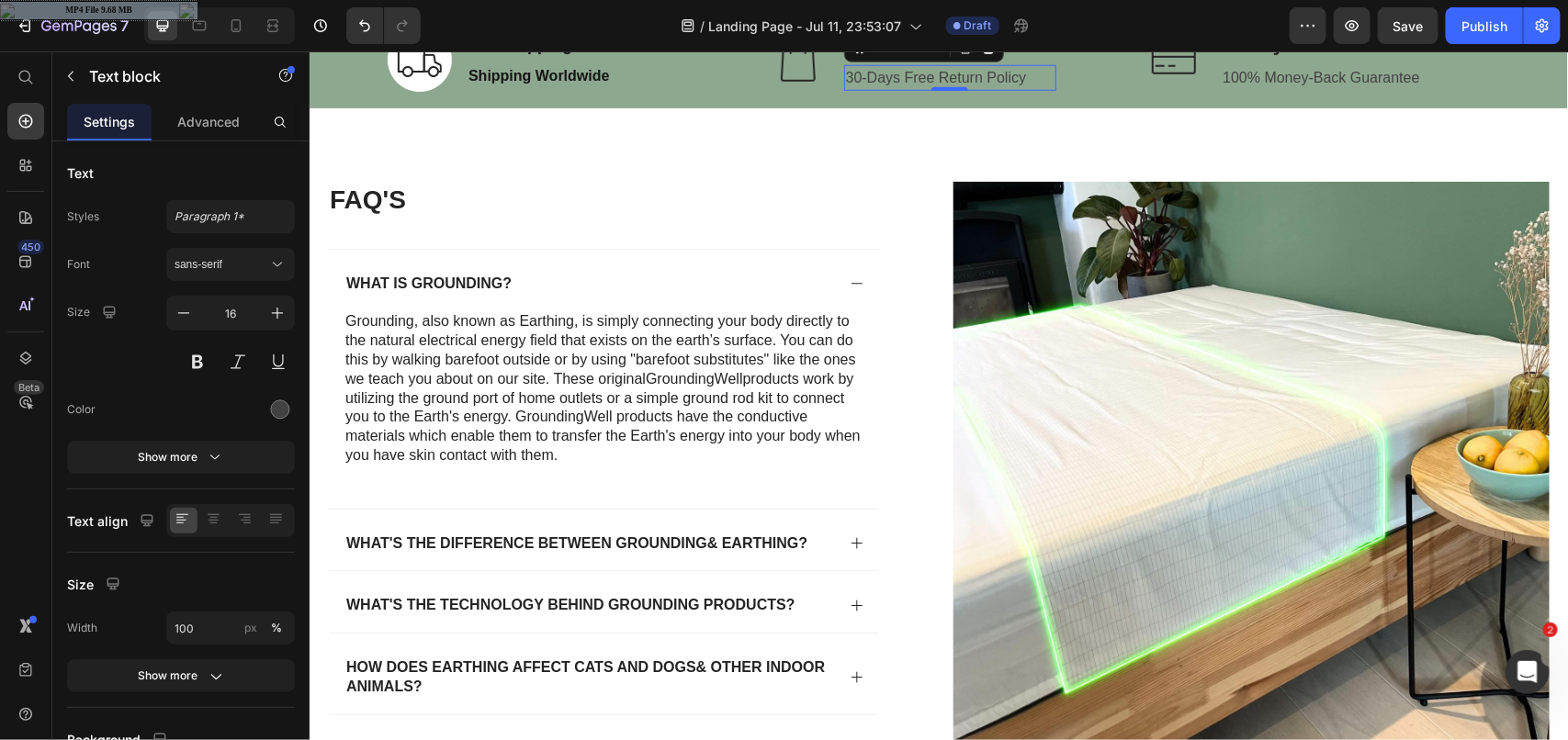 click on "30-Days Free Return Policy" at bounding box center [950, 77] 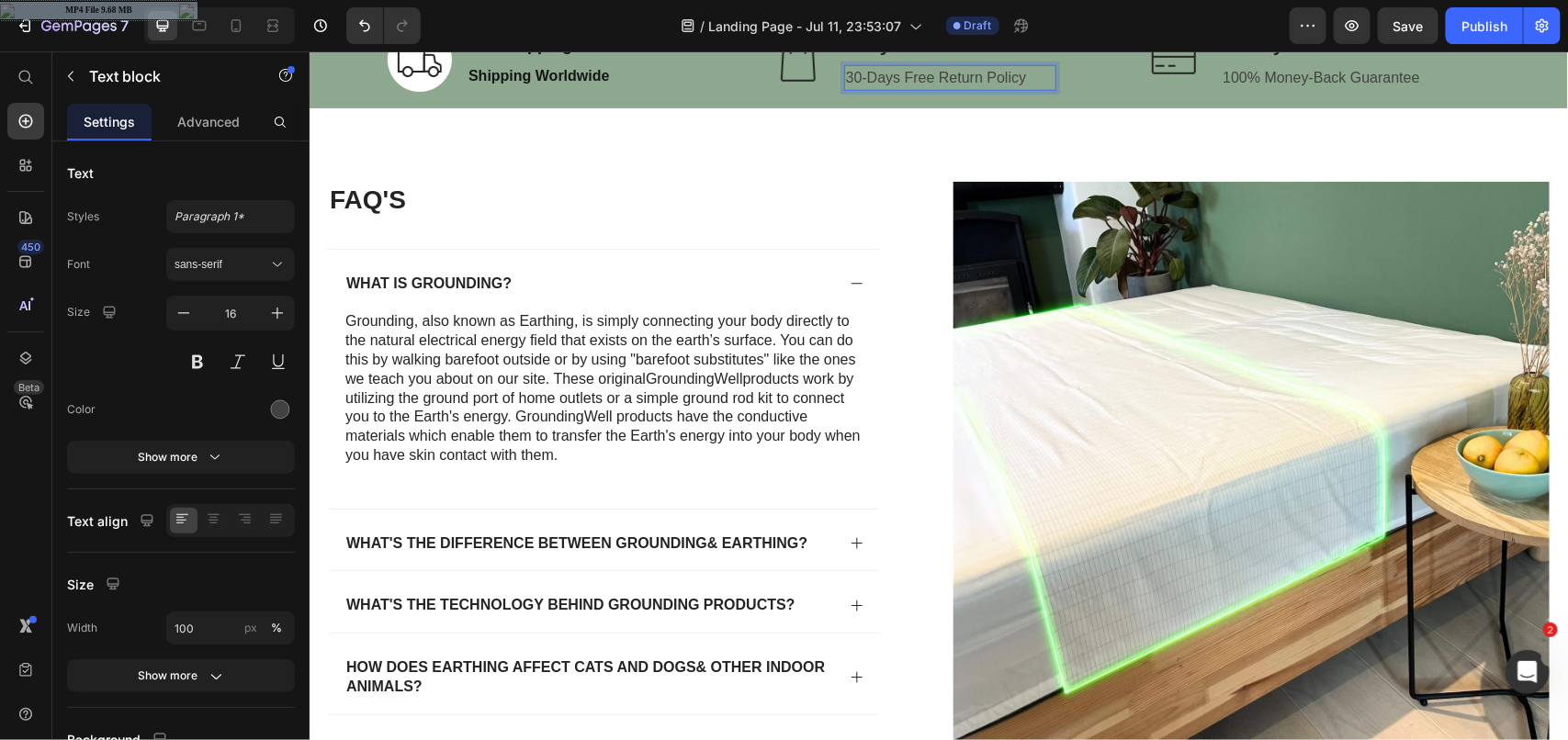 click on "30-Days Free Return Policy" at bounding box center [950, 77] 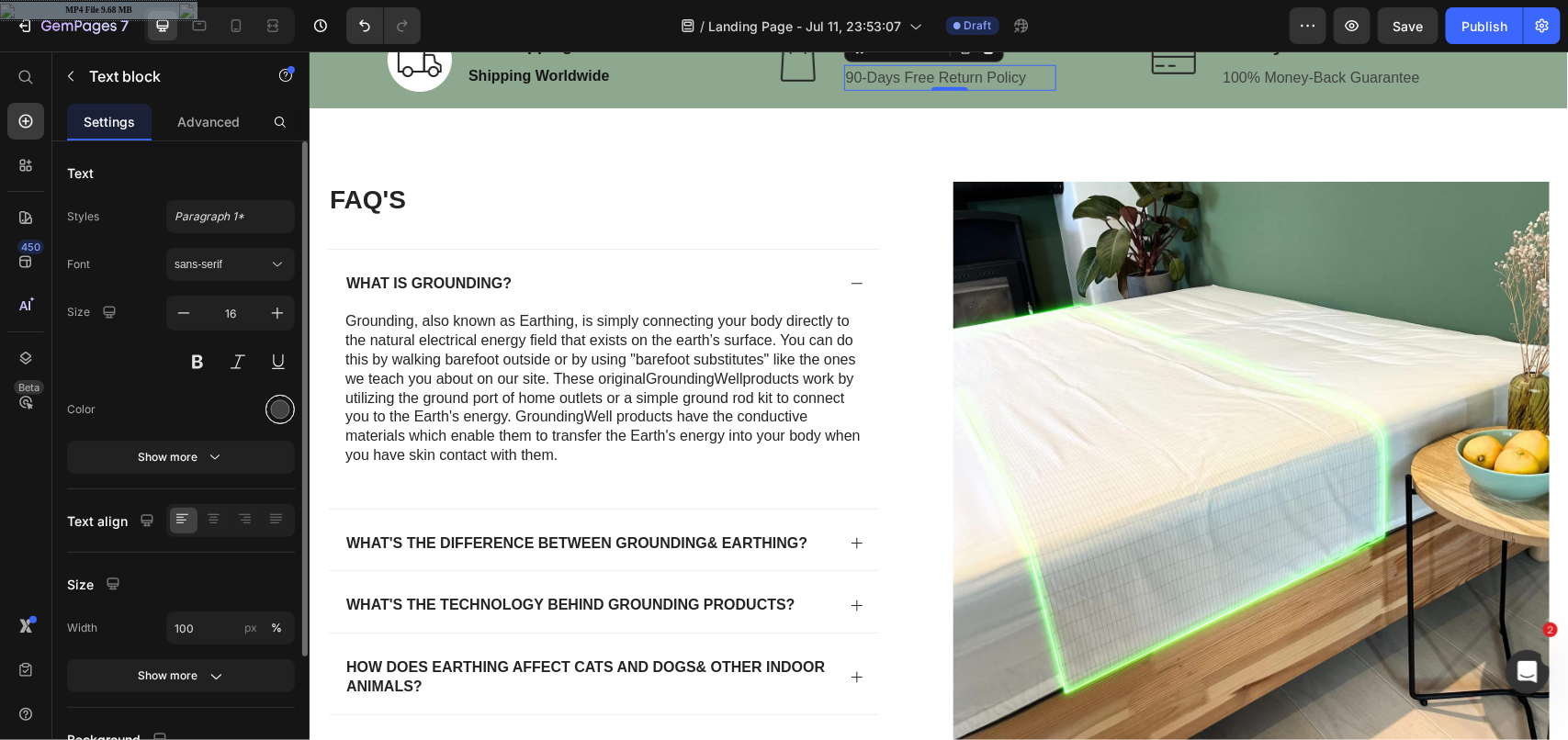 click at bounding box center (280, 409) 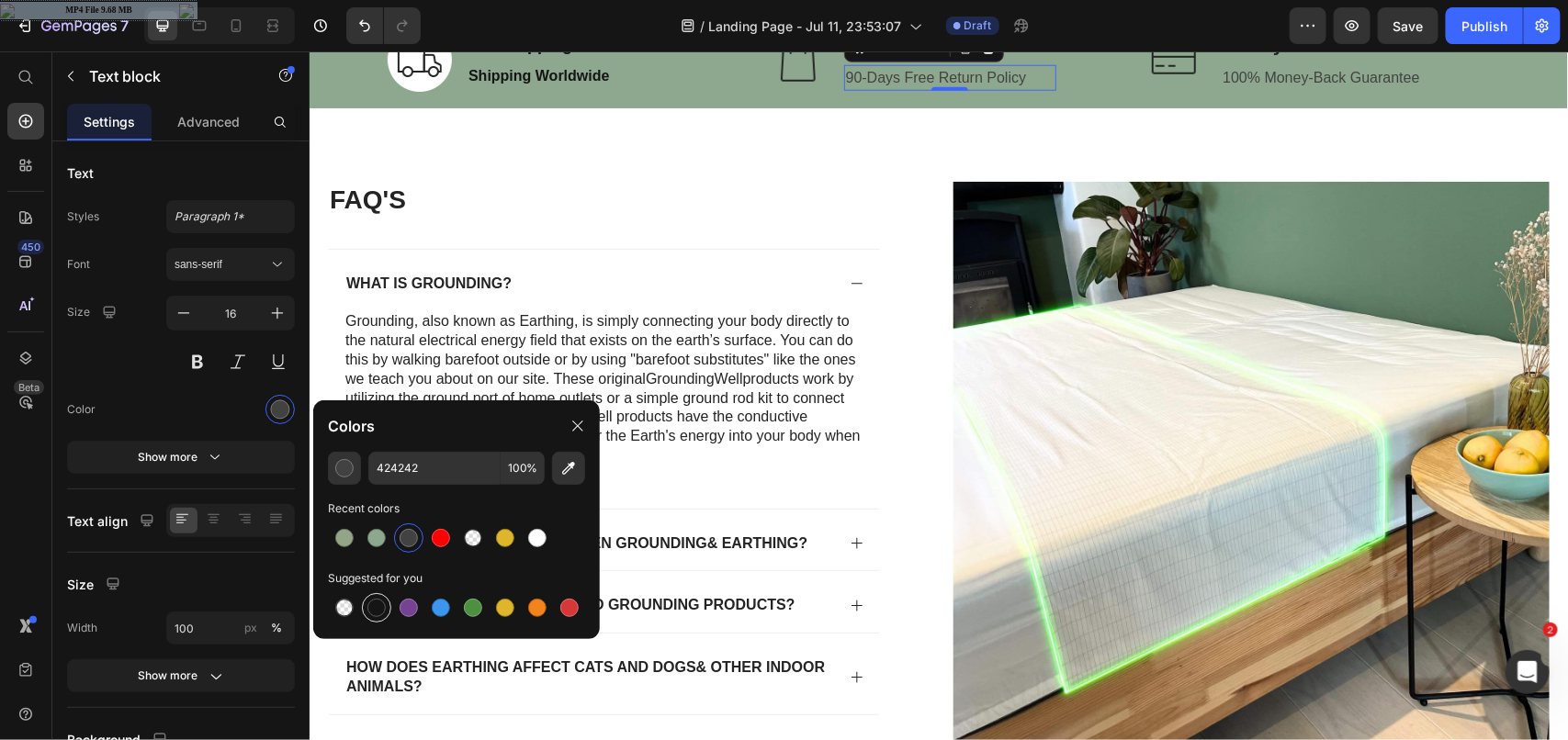 click at bounding box center [377, 608] 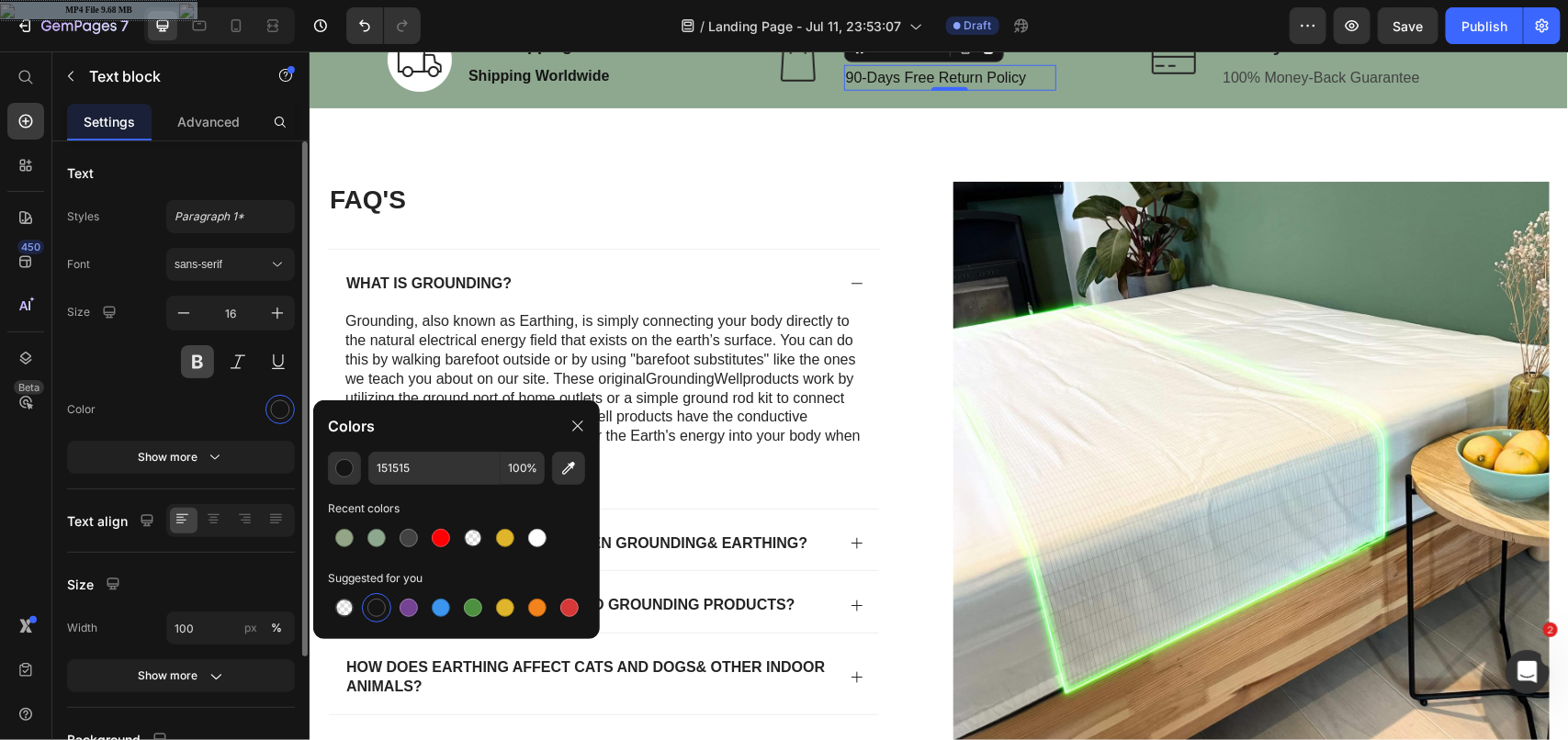 click at bounding box center [197, 362] 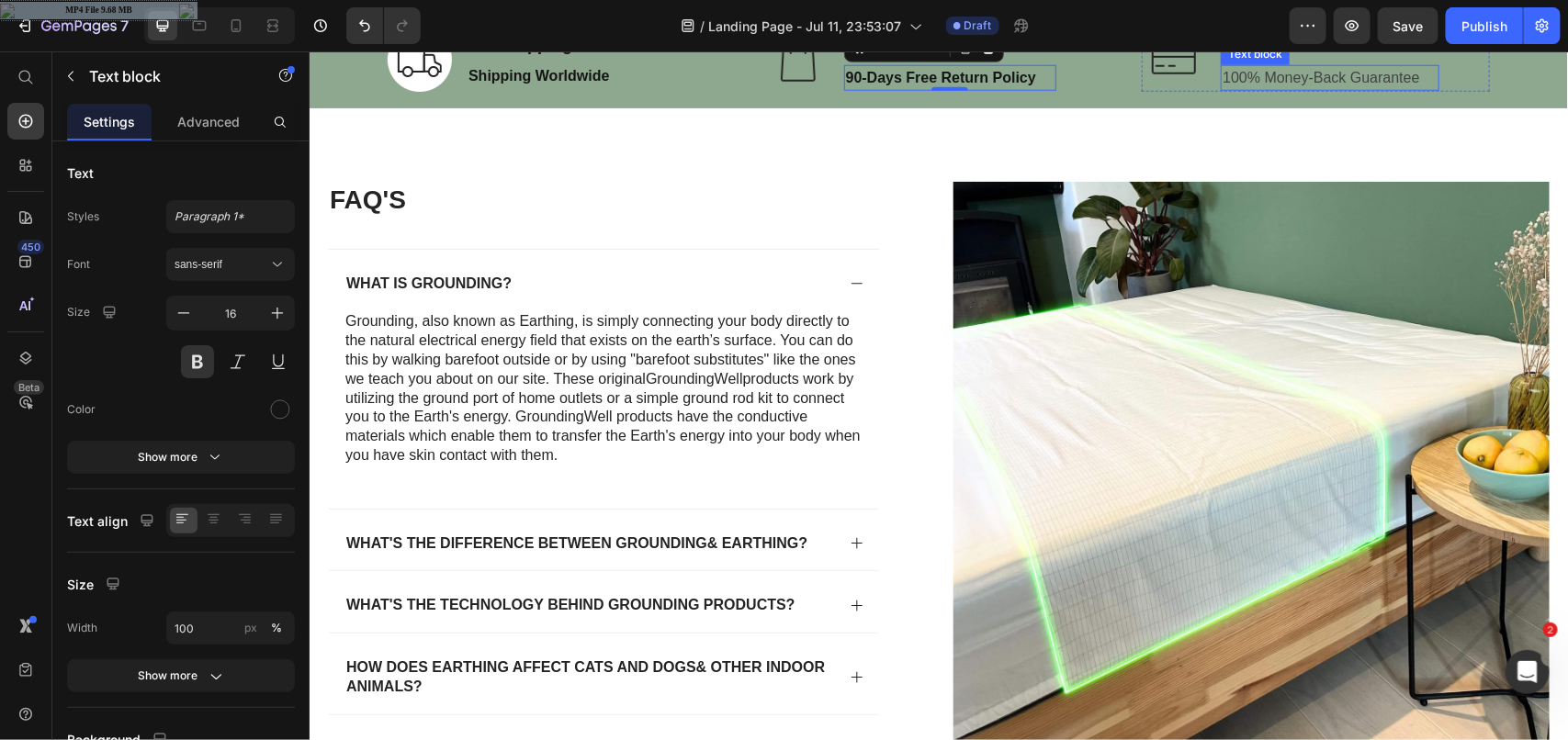 click on "100% Money-Back Guarantee" at bounding box center (1328, 77) 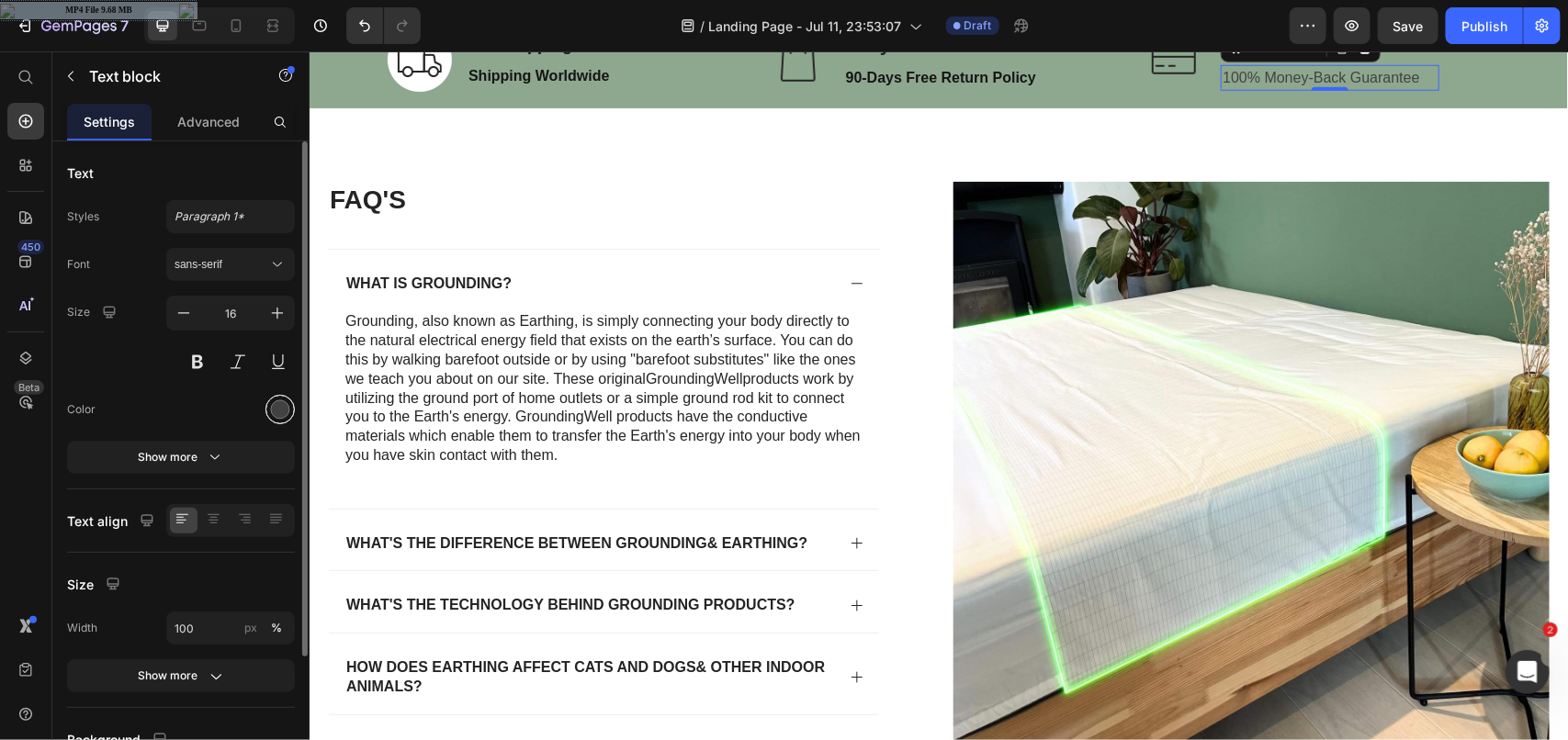 click at bounding box center (280, 409) 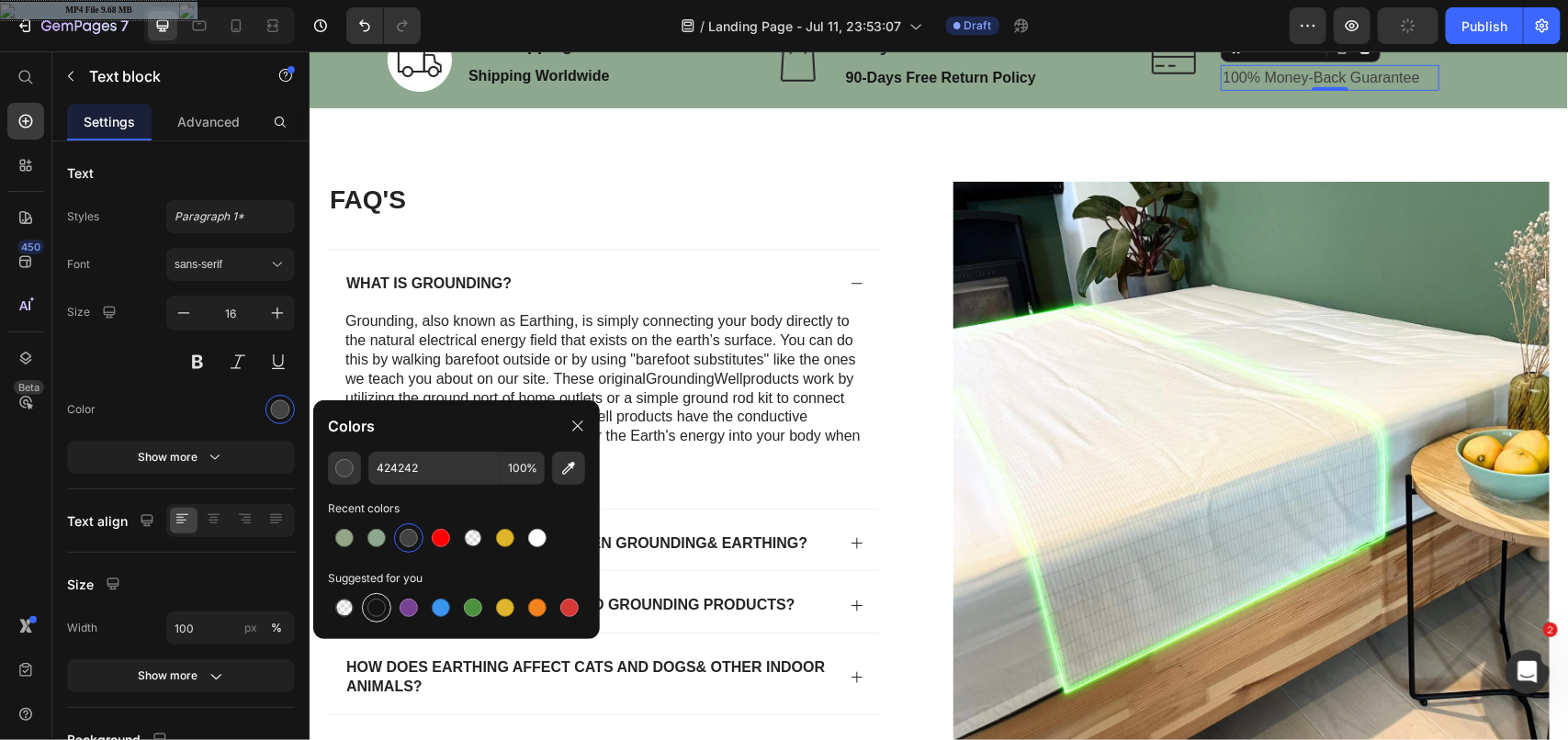 click at bounding box center [377, 608] 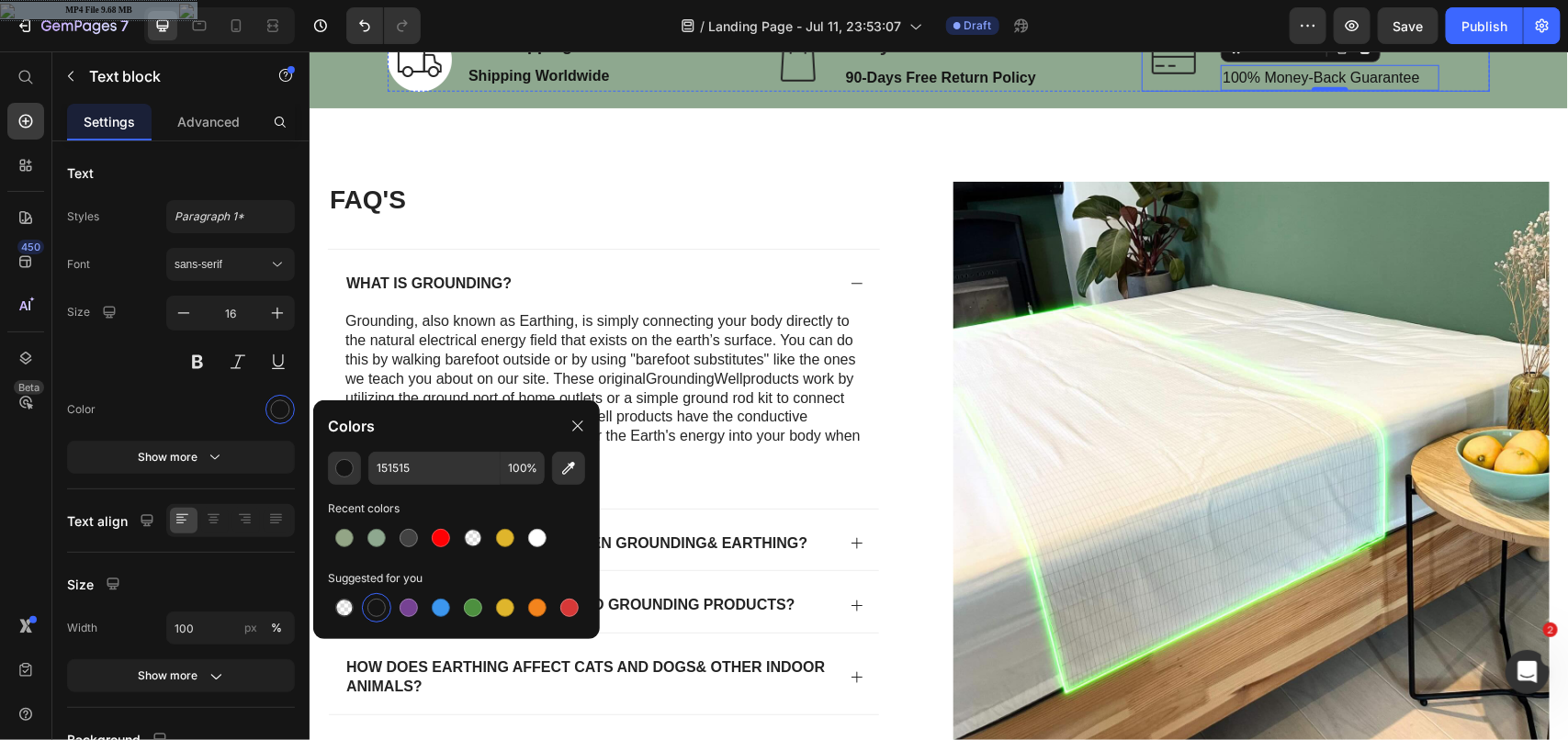 click on "Image Money-Back Guarantee Text block 100% Money-Back Guarantee Text block   0 Row" at bounding box center [1314, 59] 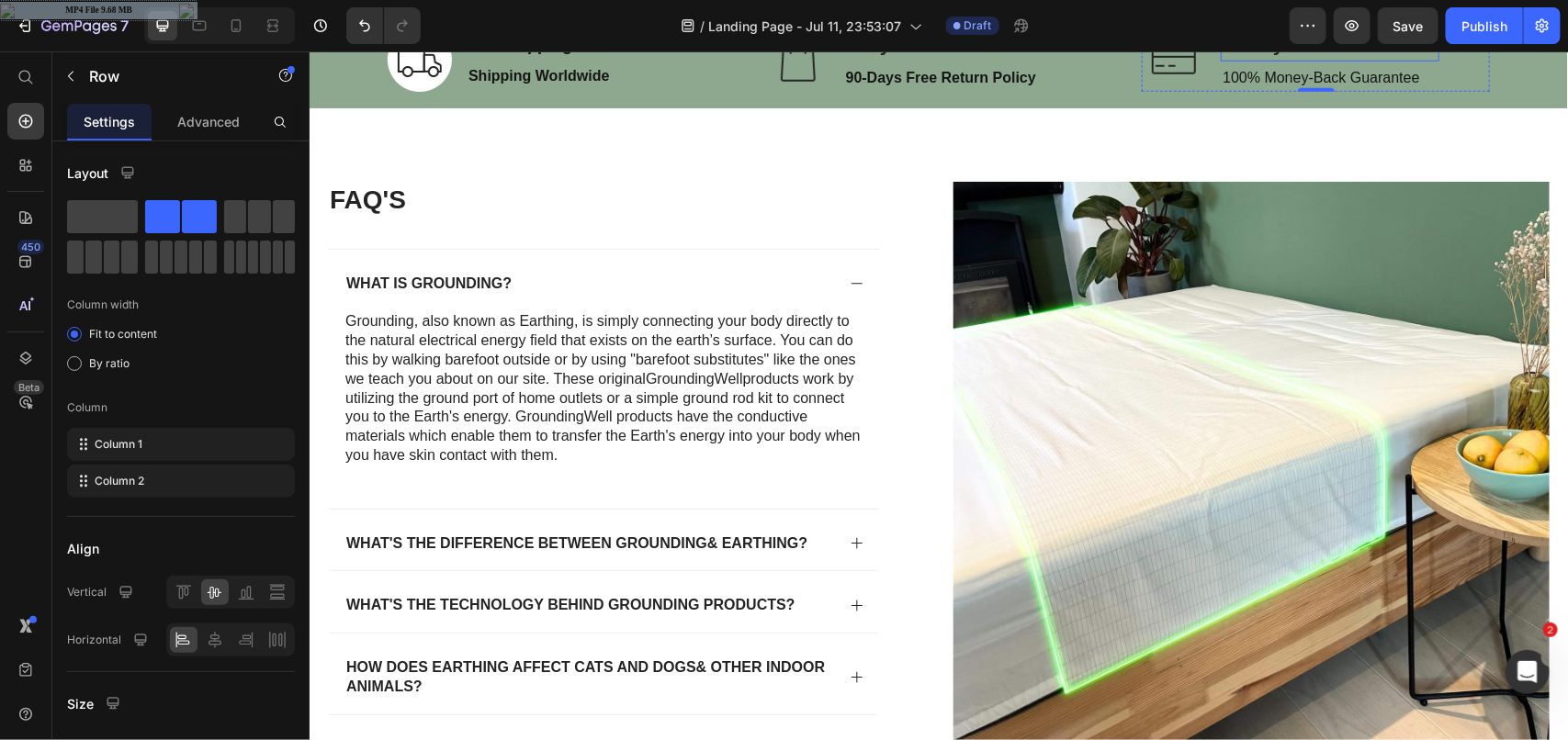 click on "Money-Back Guarantee" at bounding box center [1328, 44] 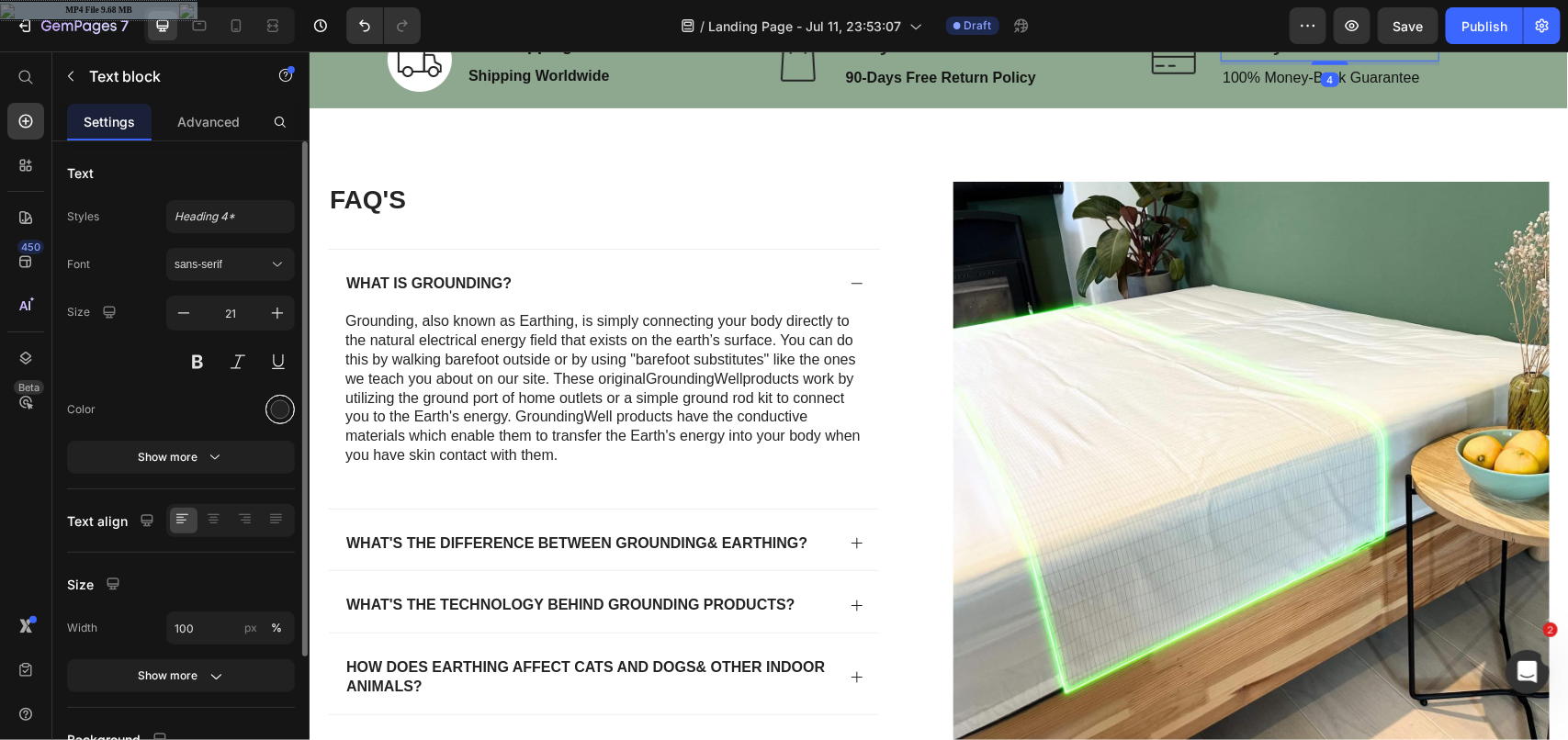 click at bounding box center [280, 409] 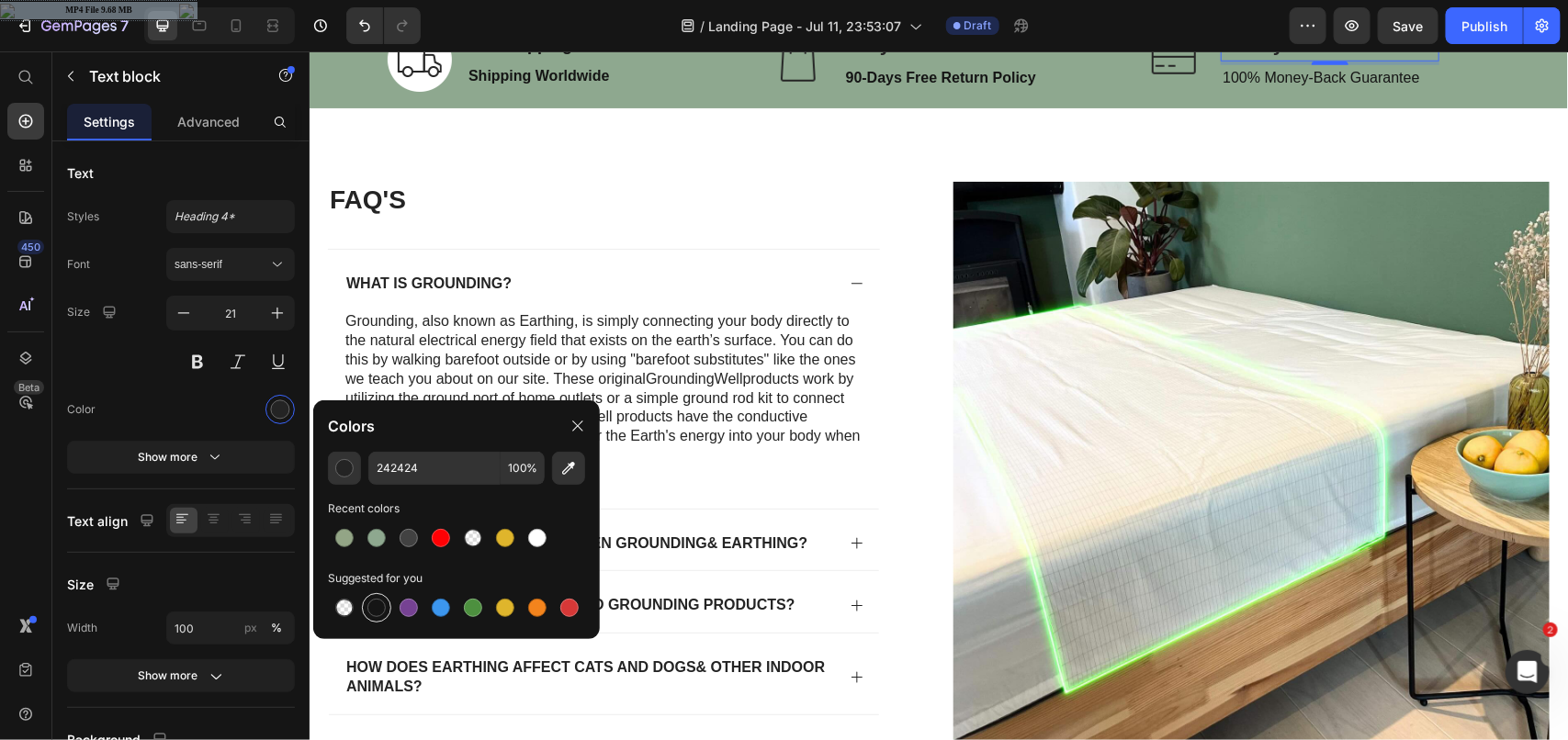 click at bounding box center (377, 608) 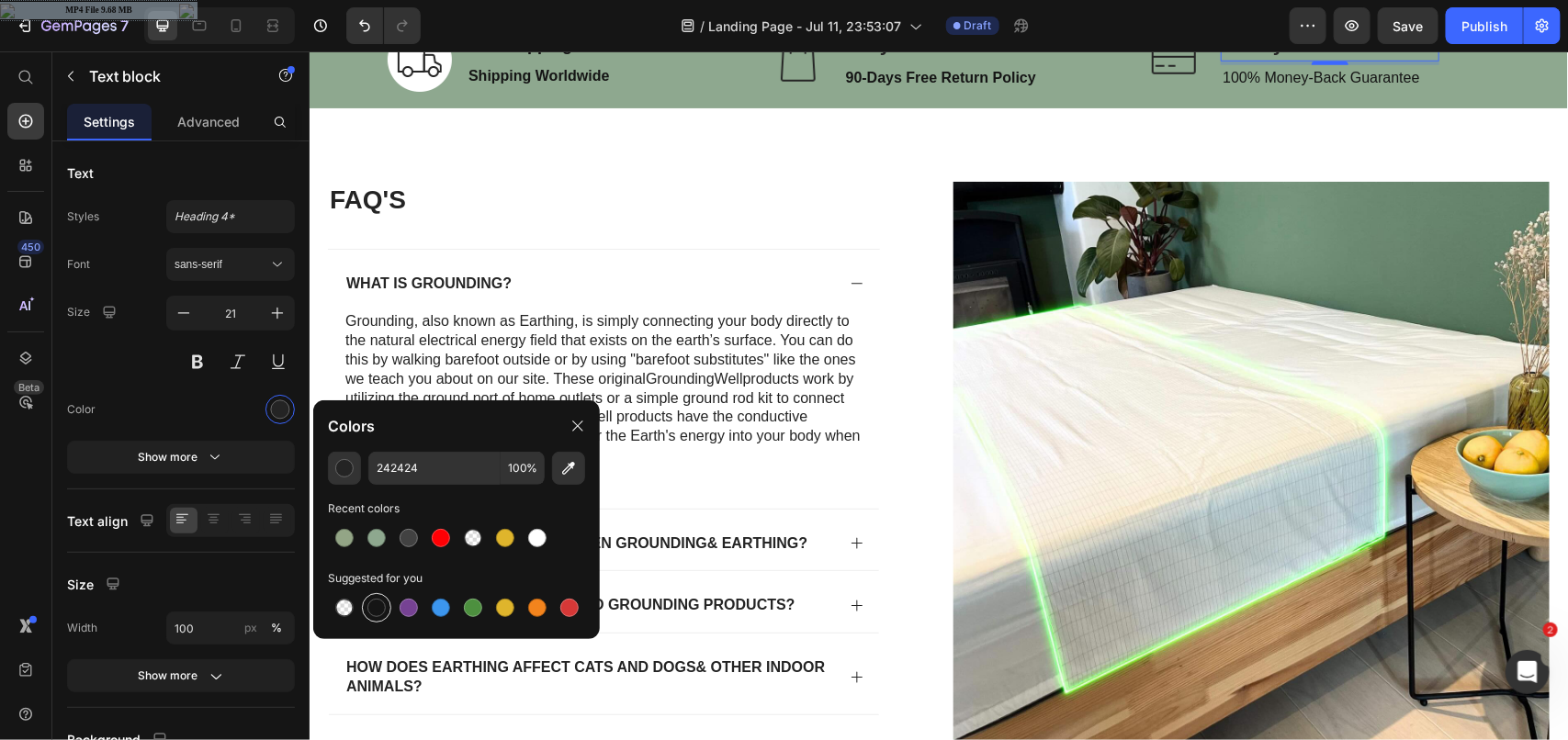 type on "151515" 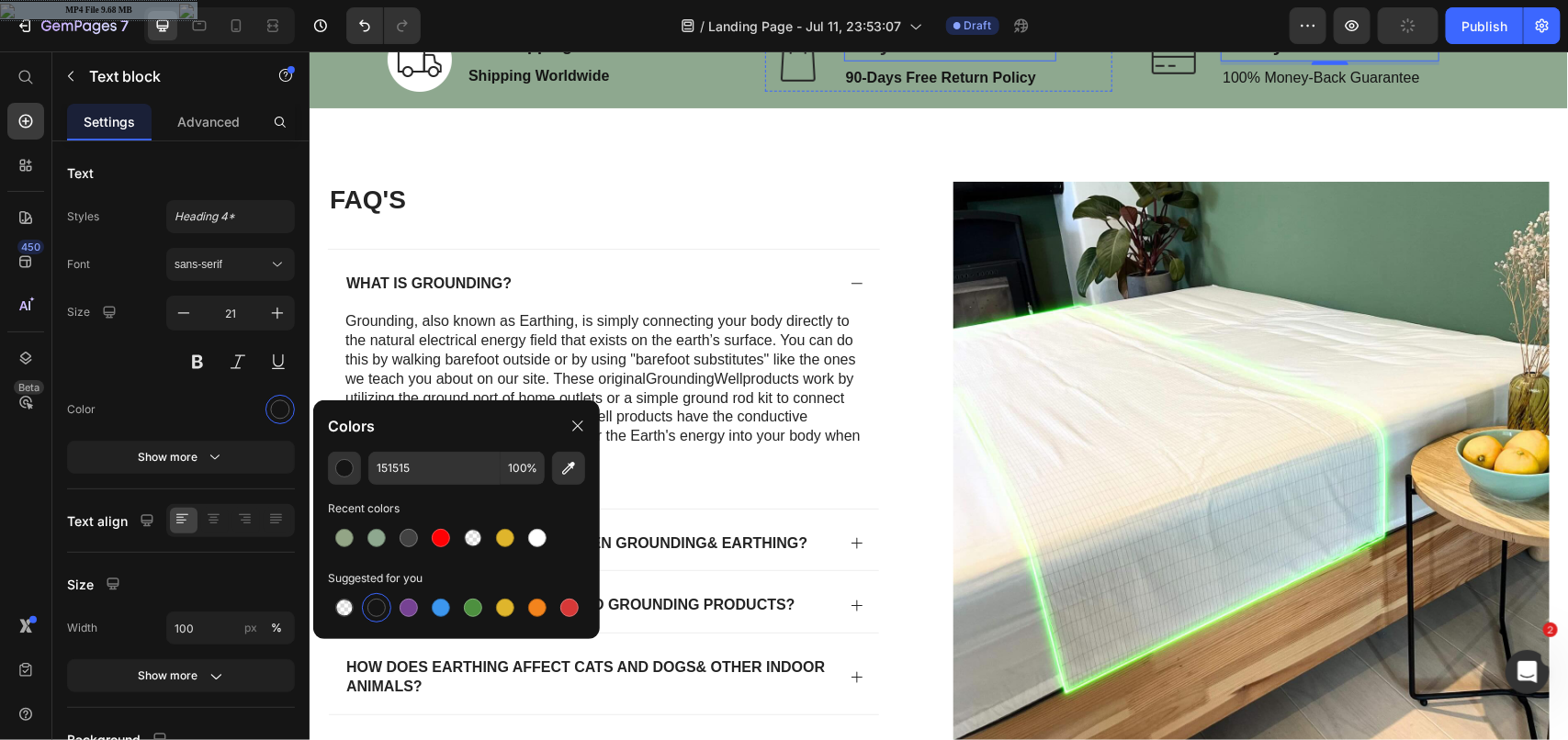 click on "Easy and Free Returns" at bounding box center [950, 44] 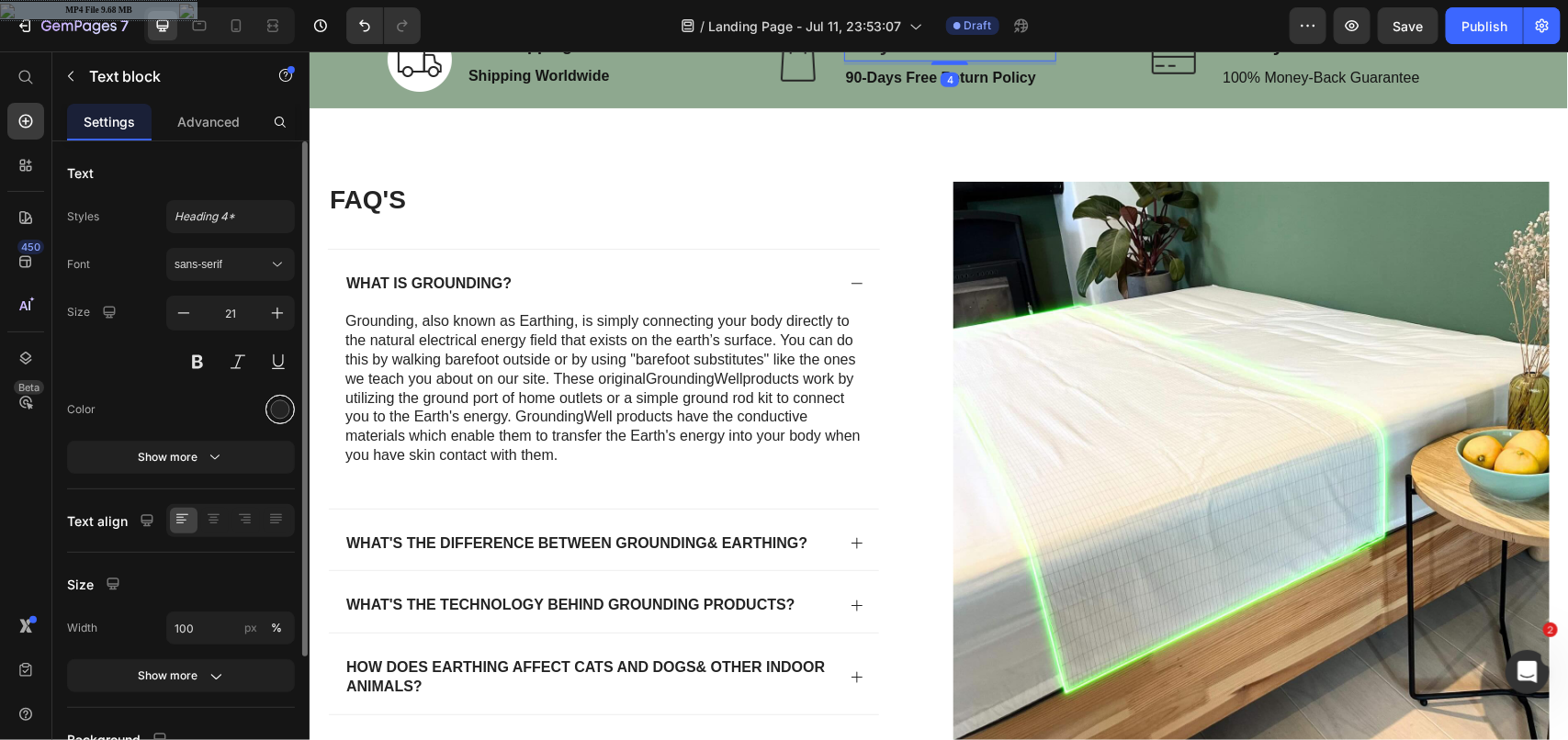 click at bounding box center [280, 409] 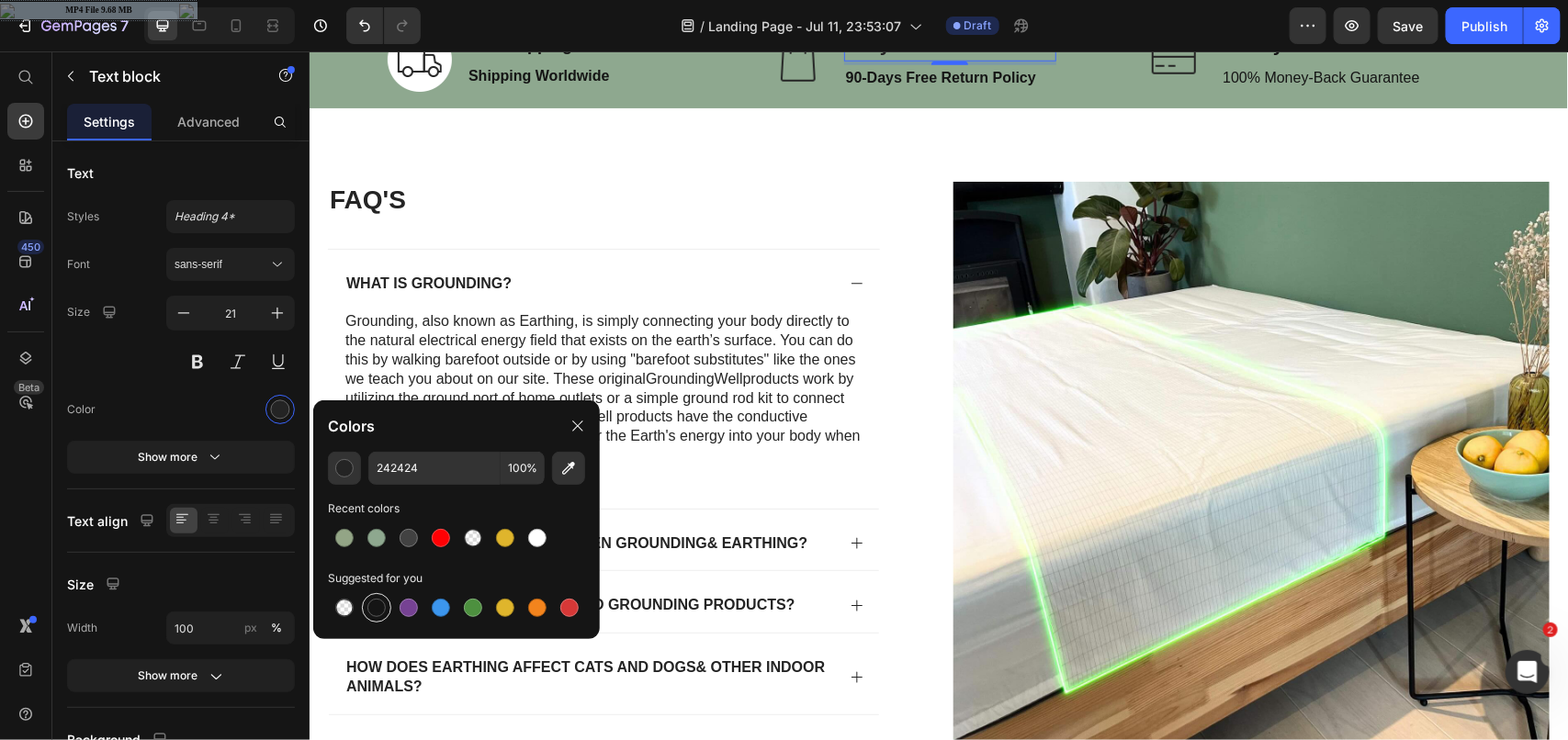 click at bounding box center (377, 608) 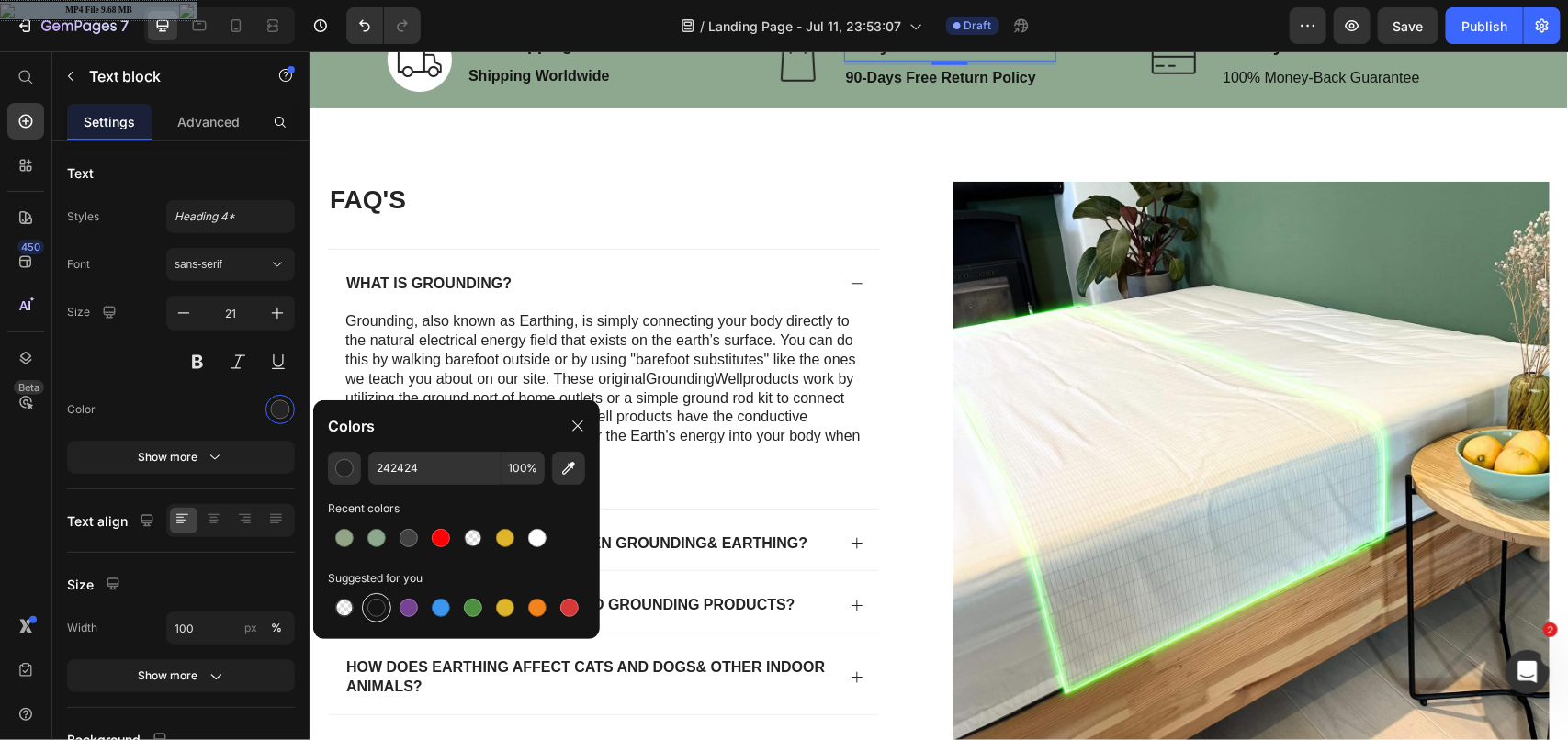 type on "151515" 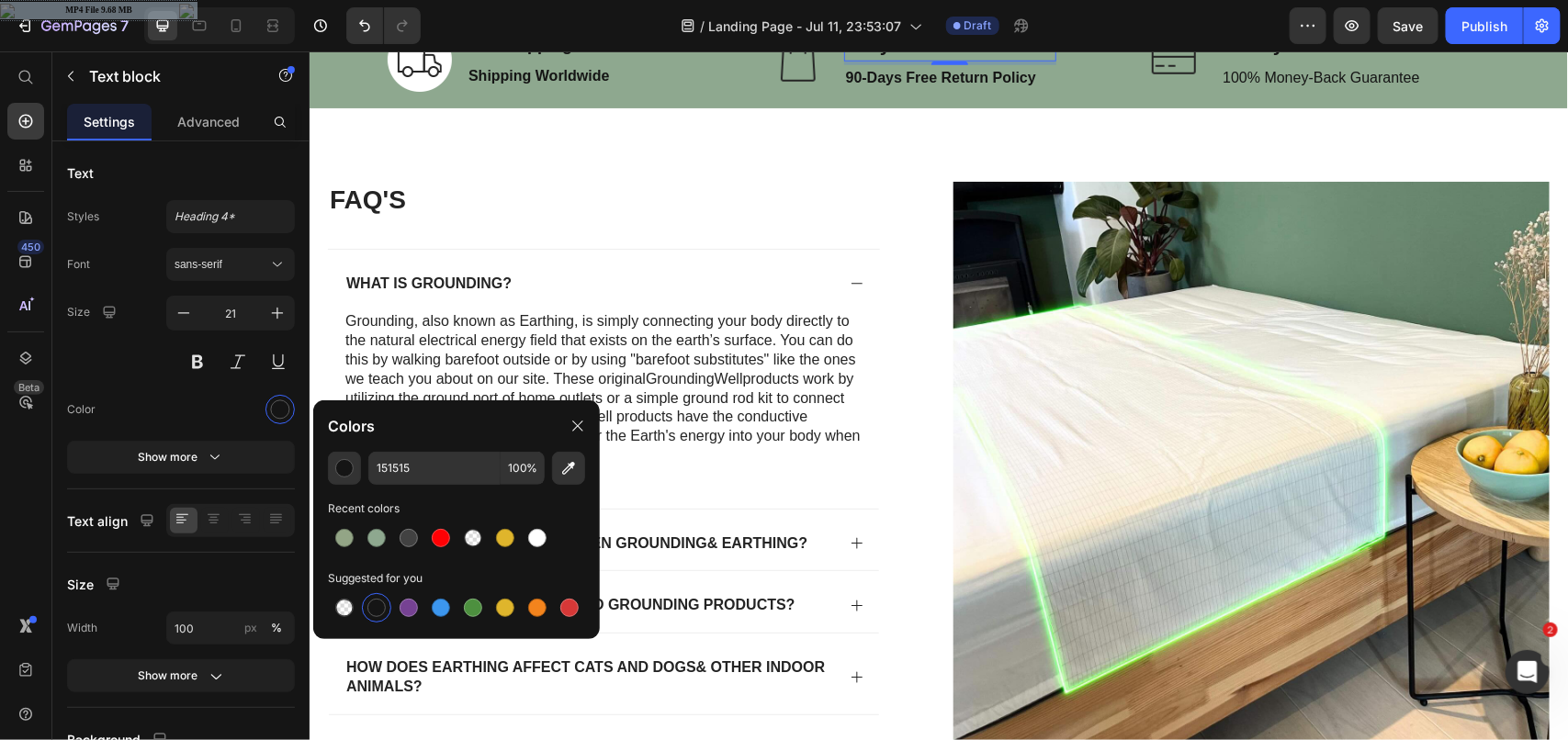 click on "How It Works? Heading Row Step 1: Text Block Snap the grounding wire onto the connection pin Text block Image Row Image Step 2: Text Block Plug the Bedsheet into the grounding socket of your electrical outlet Text block Row Step 3: Text Block Sleep on the Bedsheet making contact with bare skin or a thin layer of clothes Text block Image Row Transform Your Sleep — Naturally If you’ve tried everything else and nothing  seems to work, give your body what it’s truly missing: its connection to the Earth. ✅ No side effects ✅ No expensive gadgets ✅ Just natural, deep, healing sleep Heading 🌙What's The Differnce Befor&After Using Our Quorrazen Grounding sheet Heading ⁠⁠⁠⁠⁠⁠⁠ 1. Fall Asleep Faster Grounding helps calm your nervous system and lower stress levels, making it easier to drift off naturally — no need for sleep aids or melatonin. 2. Stay Asleep Longer Many users report fewer nighttime awakenings and longer, uninterrupted sleep cycles. 3. Improved Sleep Quality Heading Image" at bounding box center [938, -962] 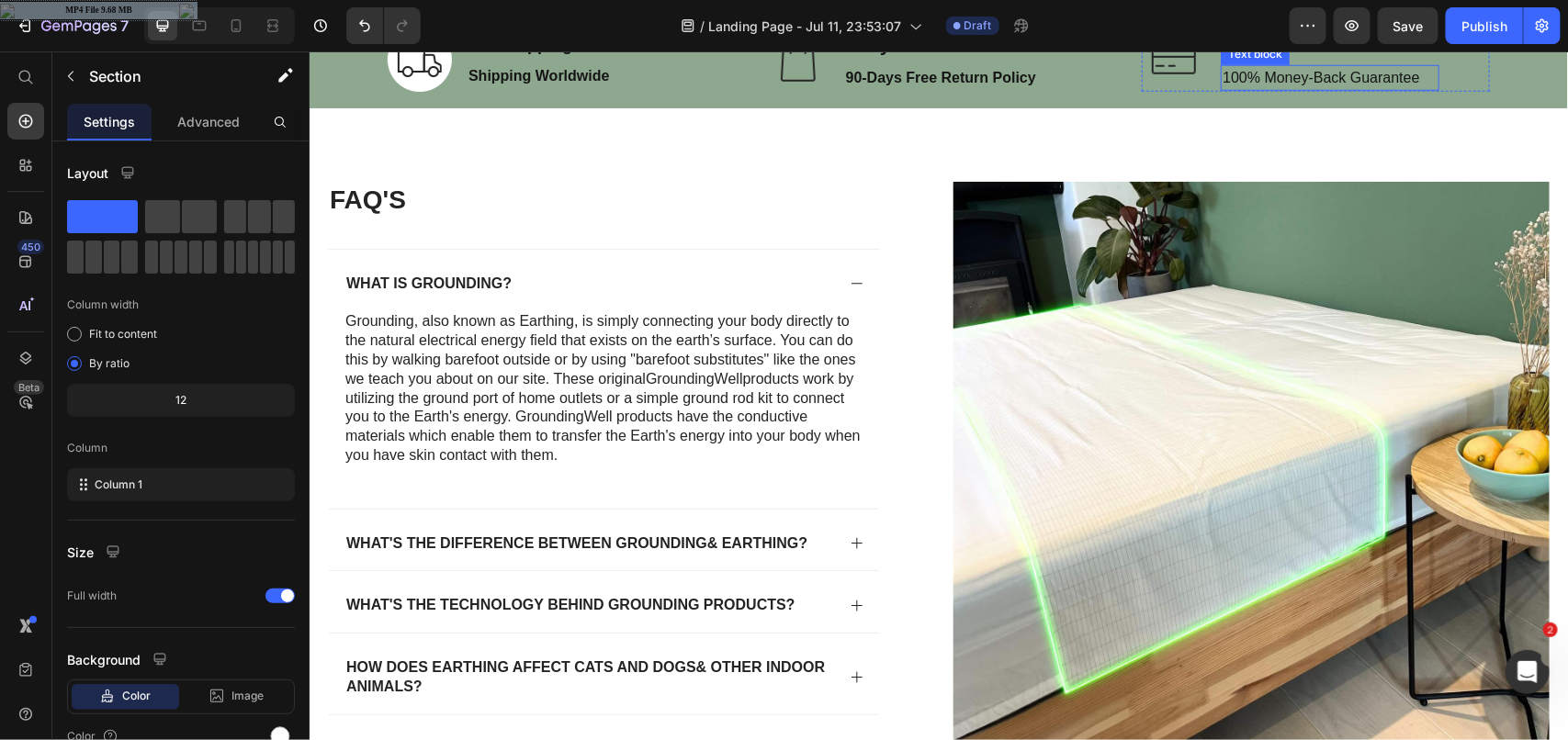 click on "100% Money-Back Guarantee" at bounding box center (1328, 77) 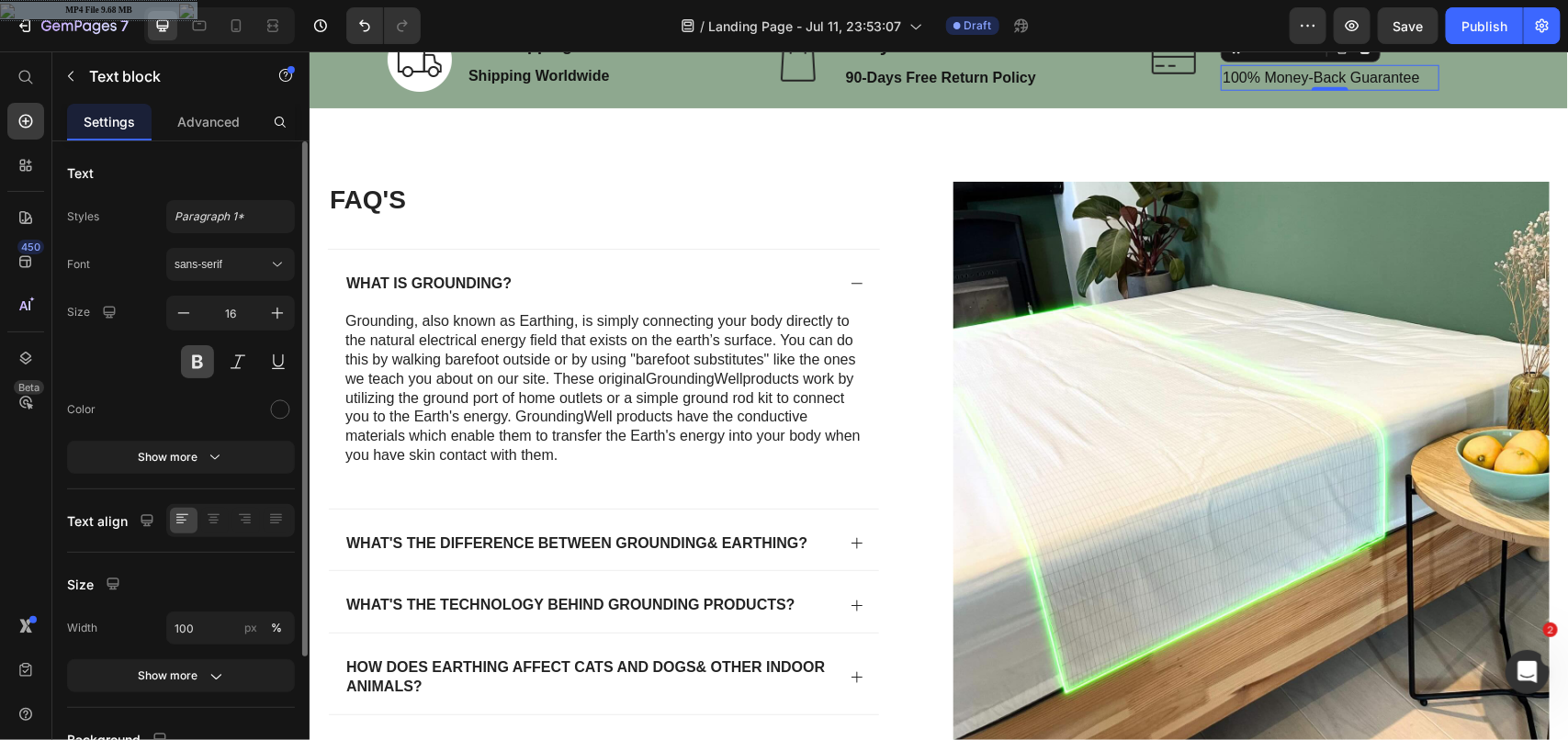 click at bounding box center [197, 362] 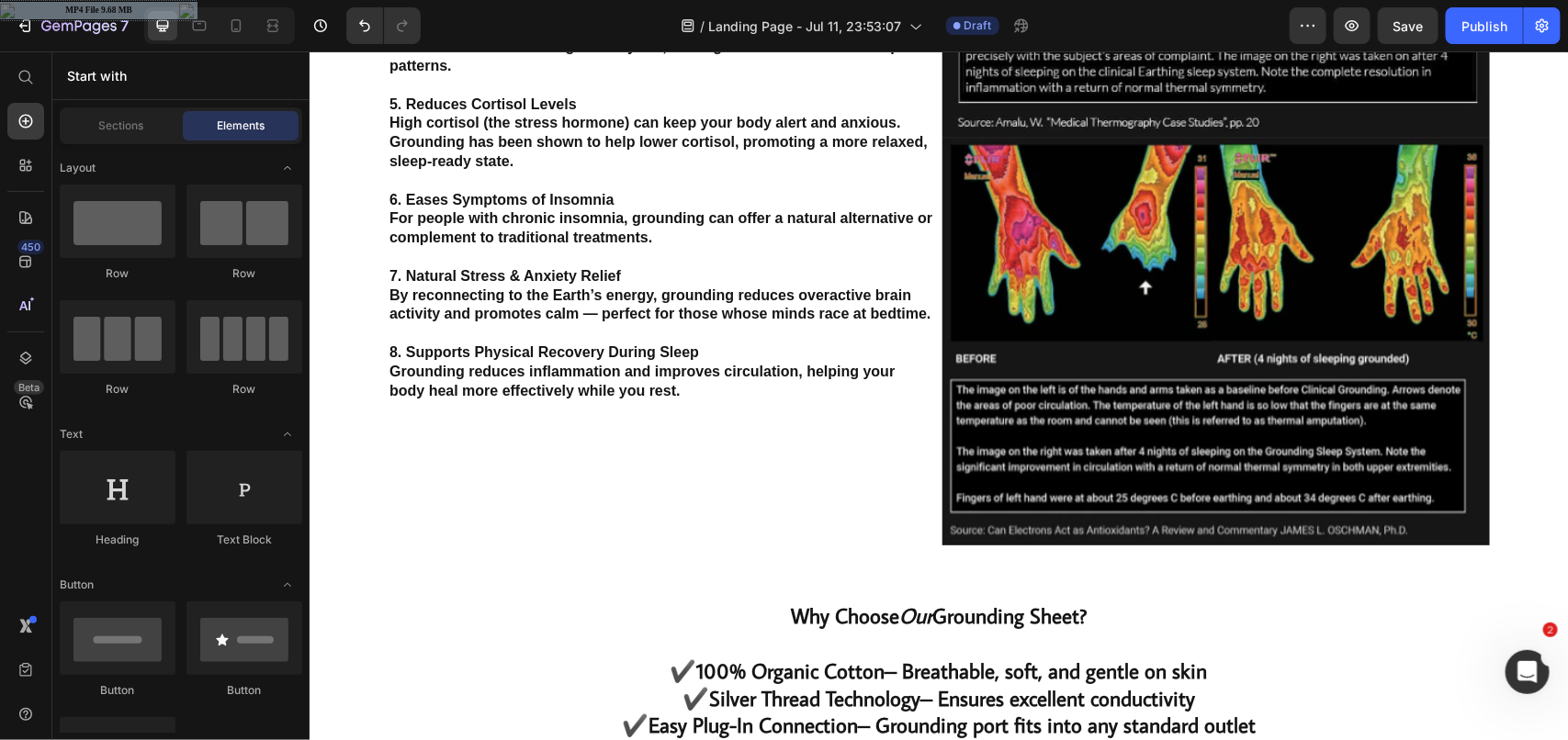scroll, scrollTop: 3017, scrollLeft: 0, axis: vertical 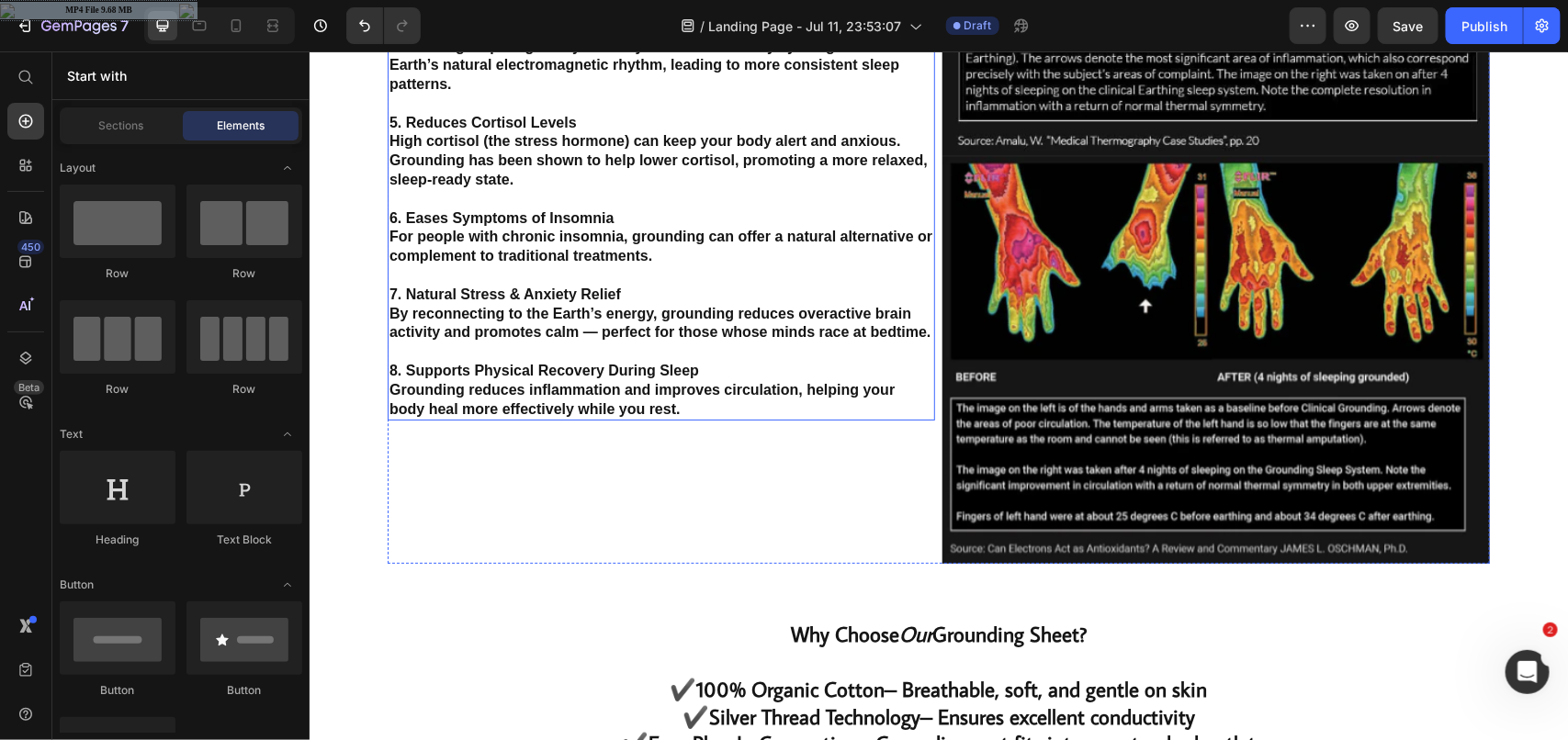 click on "Heading" at bounding box center [415, -225] 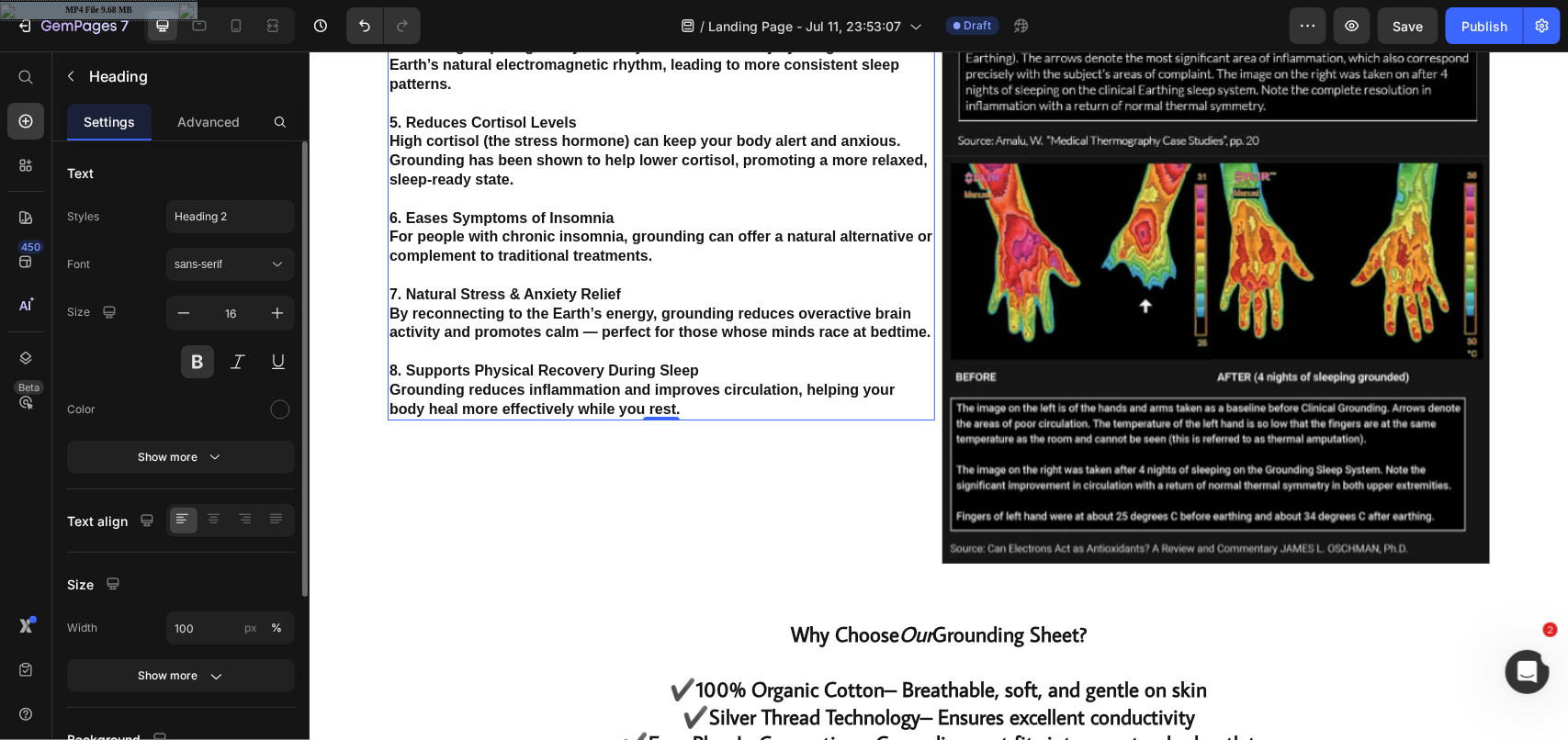 click at bounding box center [498, -231] 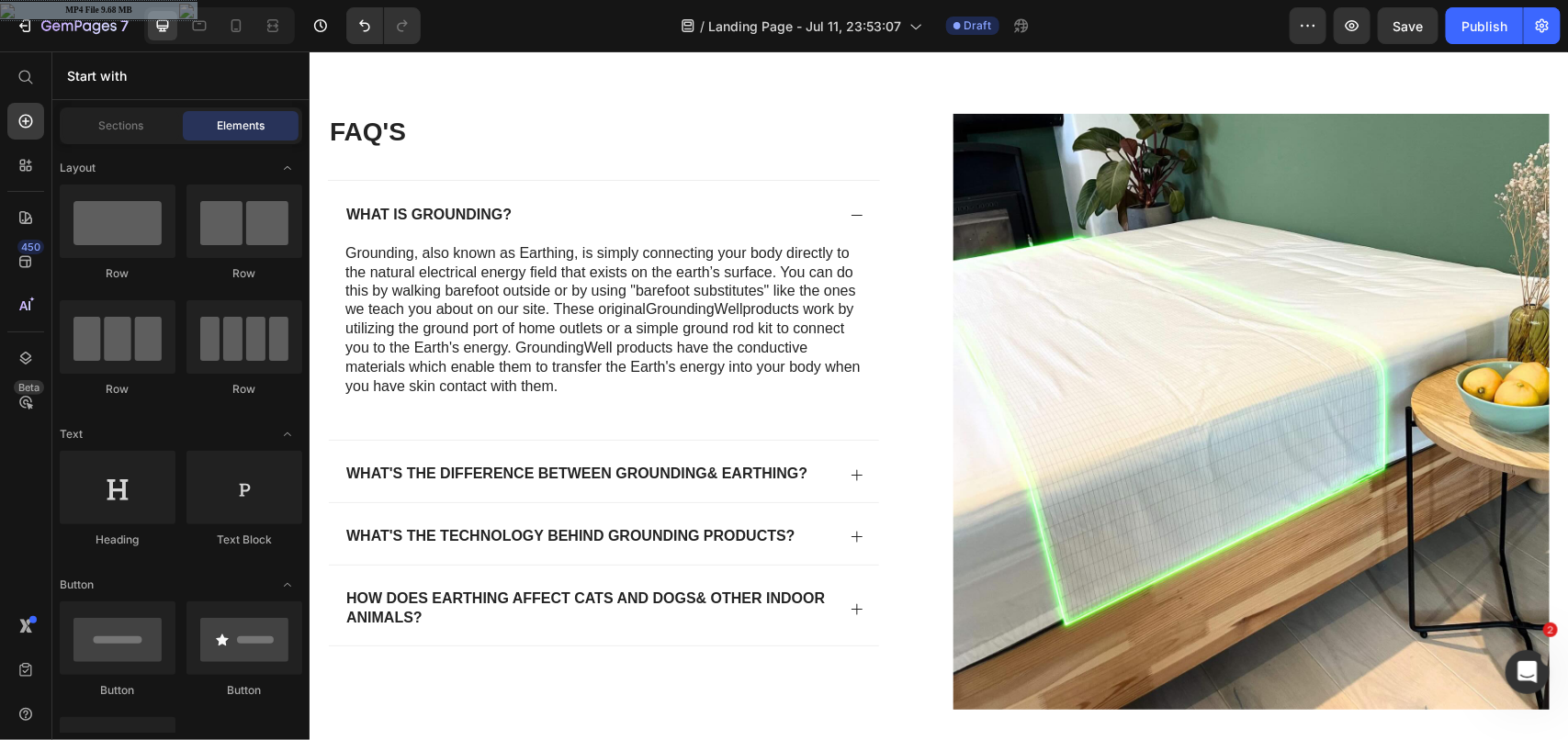 scroll, scrollTop: 4138, scrollLeft: 0, axis: vertical 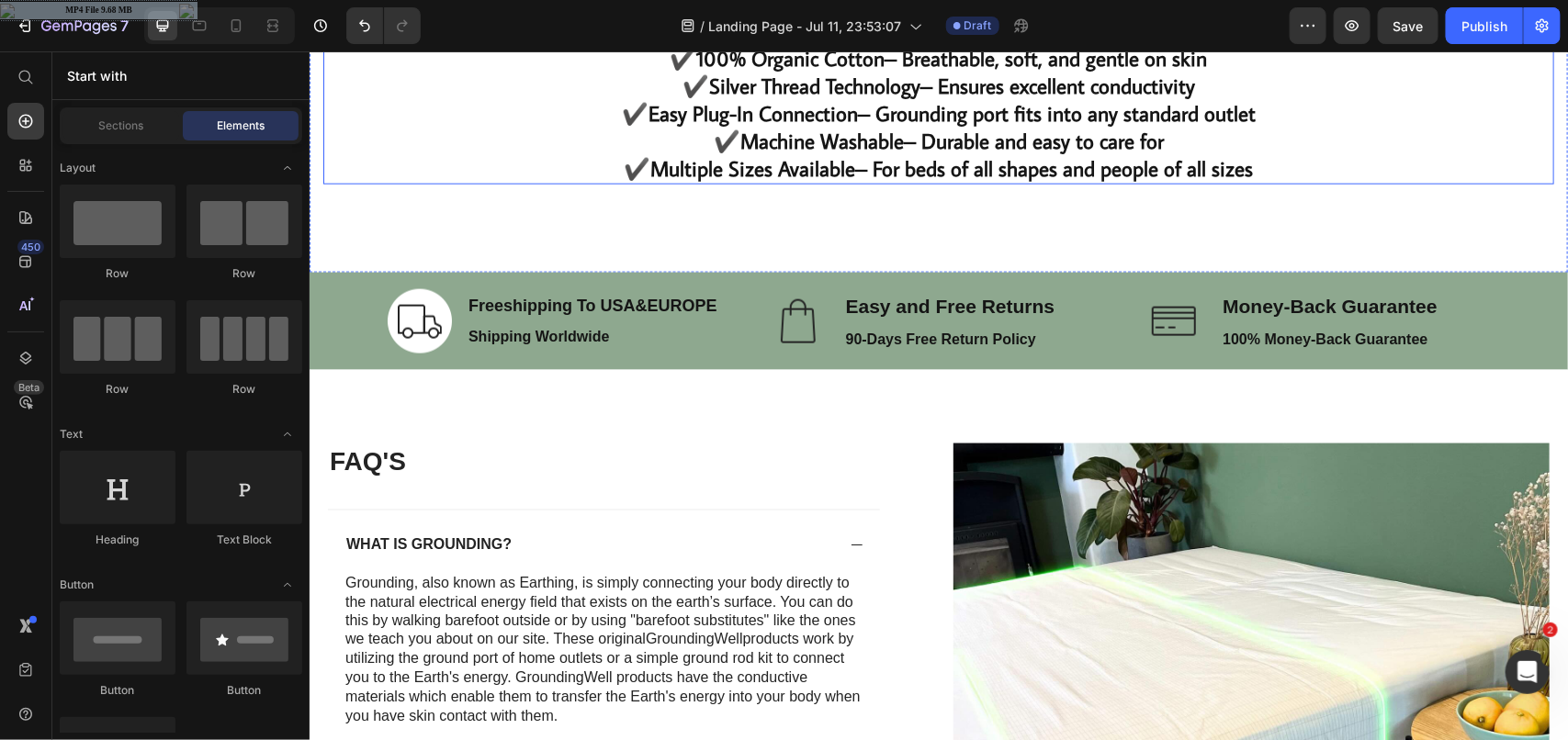 click on "⁠⁠⁠⁠⁠⁠⁠ Why Choose  Our  Grounding Sheet? ✔️  100% Organic Cotton  – Breathable, soft, and gentle on skin ✔️  Silver Thread Technology  – Ensures excellent conductivity ✔️  Easy Plug-In Connection  – Grounding port fits into any standard outlet ✔️  Machine Washable  – Durable and easy to care for ✔️  Multiple Sizes Available  – For beds of all shapes and people of all sizes" at bounding box center (938, 58) 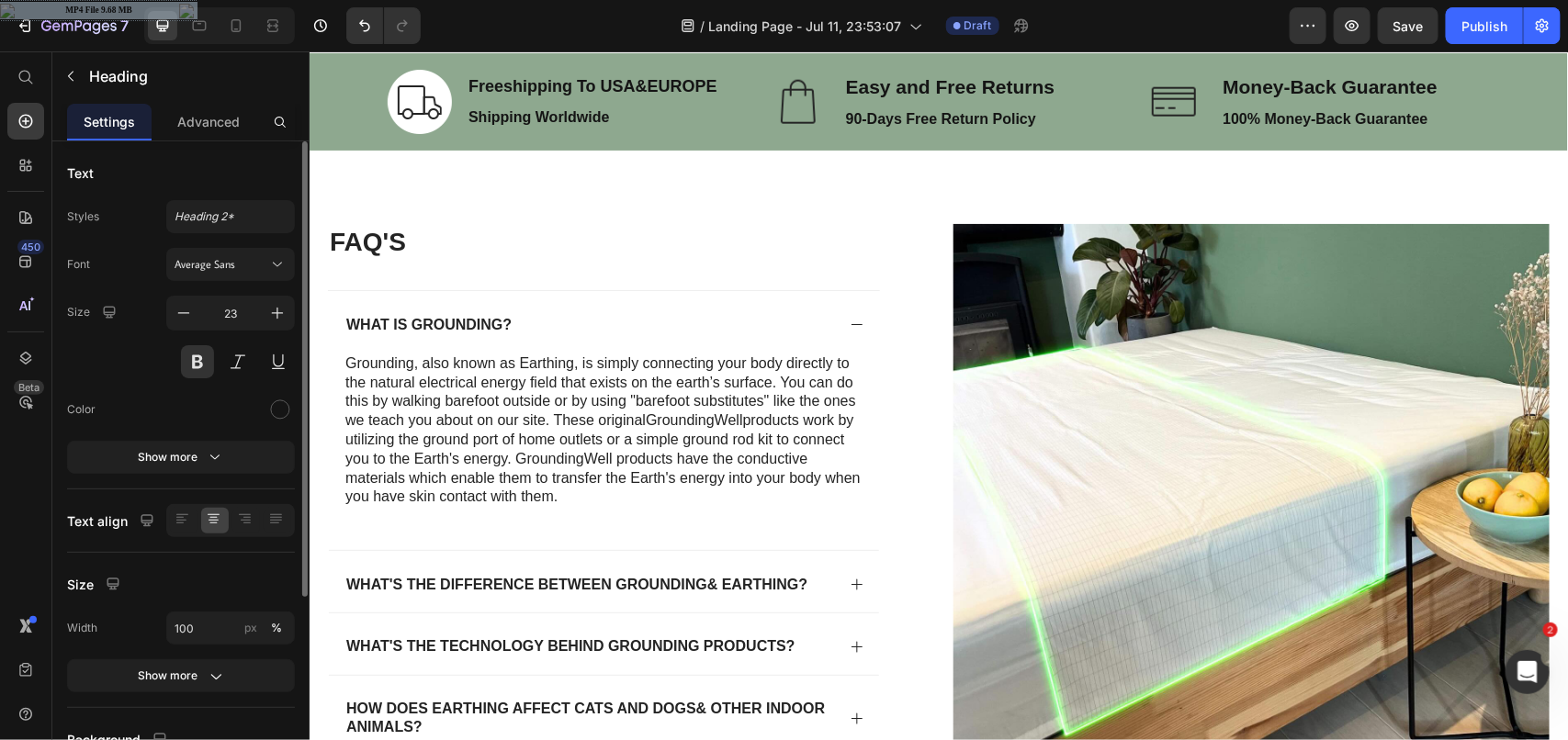 click on "1. Fall Asleep Faster Grounding helps calm your nervous system and lower stress levels, making it easier to drift off naturally — no need for sleep aids or melatonin. 2. Stay Asleep Longer Many users report fewer nighttime awakenings and longer, uninterrupted sleep cycles. 3. Improved Sleep Quality Deep, restorative sleep becomes more frequent, helping you wake up feeling energized — not groggy or foggy. 4. Balances Your Circadian Rhythm Grounding helps regulate your body’s internal clock by syncing with the Earth’s natural electromagnetic rhythm, leading to more consistent sleep patterns. 5. Reduces Cortisol Levels High cortisol (the stress hormone) can keep your body alert and anxious. Grounding has been shown to help lower cortisol, promoting a more relaxed, sleep-ready state. 6. Eases Symptoms of Insomnia For people with chronic insomnia, grounding can offer a natural alternative or complement to traditional treatments. 7. Natural Stress & Anxiety Relief 8. Supports Physical Recovery During Sleep" at bounding box center (660, -385) 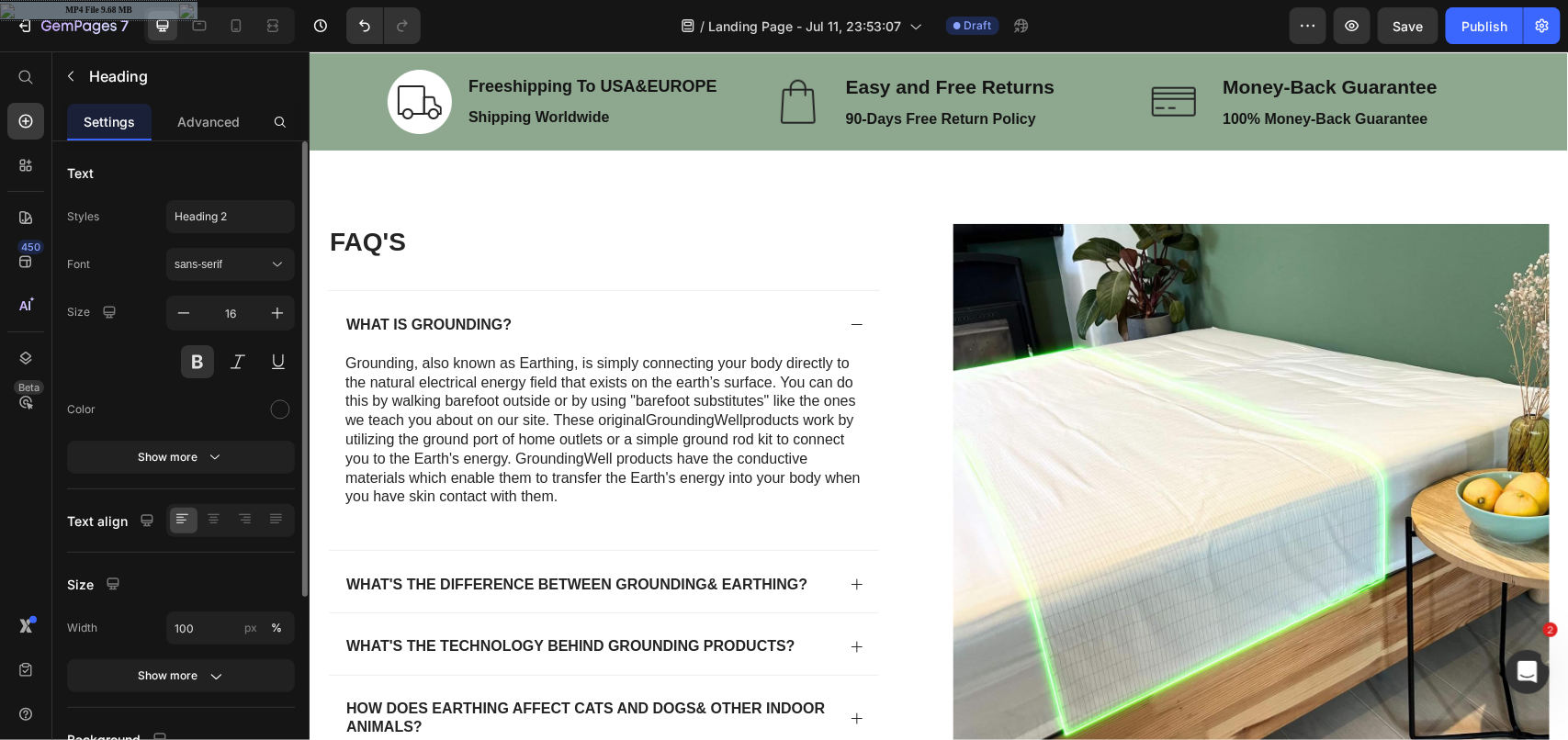 click on "1. Fall Asleep Faster Grounding helps calm your nervous system and lower stress levels, making it easier to drift off naturally — no need for sleep aids or melatonin. 2. Stay Asleep Longer Many users report fewer nighttime awakenings and longer, uninterrupted sleep cycles. 3. Improved Sleep Quality Deep, restorative sleep becomes more frequent, helping you wake up feeling energized — not groggy or foggy. 4. Balances Your Circadian Rhythm Grounding helps regulate your body’s internal clock by syncing with the Earth’s natural electromagnetic rhythm, leading to more consistent sleep patterns. 5. Reduces Cortisol Levels High cortisol (the stress hormone) can keep your body alert and anxious. Grounding has been shown to help lower cortisol, promoting a more relaxed, sleep-ready state. 6. Eases Symptoms of Insomnia For people with chronic insomnia, grounding can offer a natural alternative or complement to traditional treatments. 7. Natural Stress & Anxiety Relief 8. Supports Physical Recovery During Sleep" at bounding box center (660, -385) 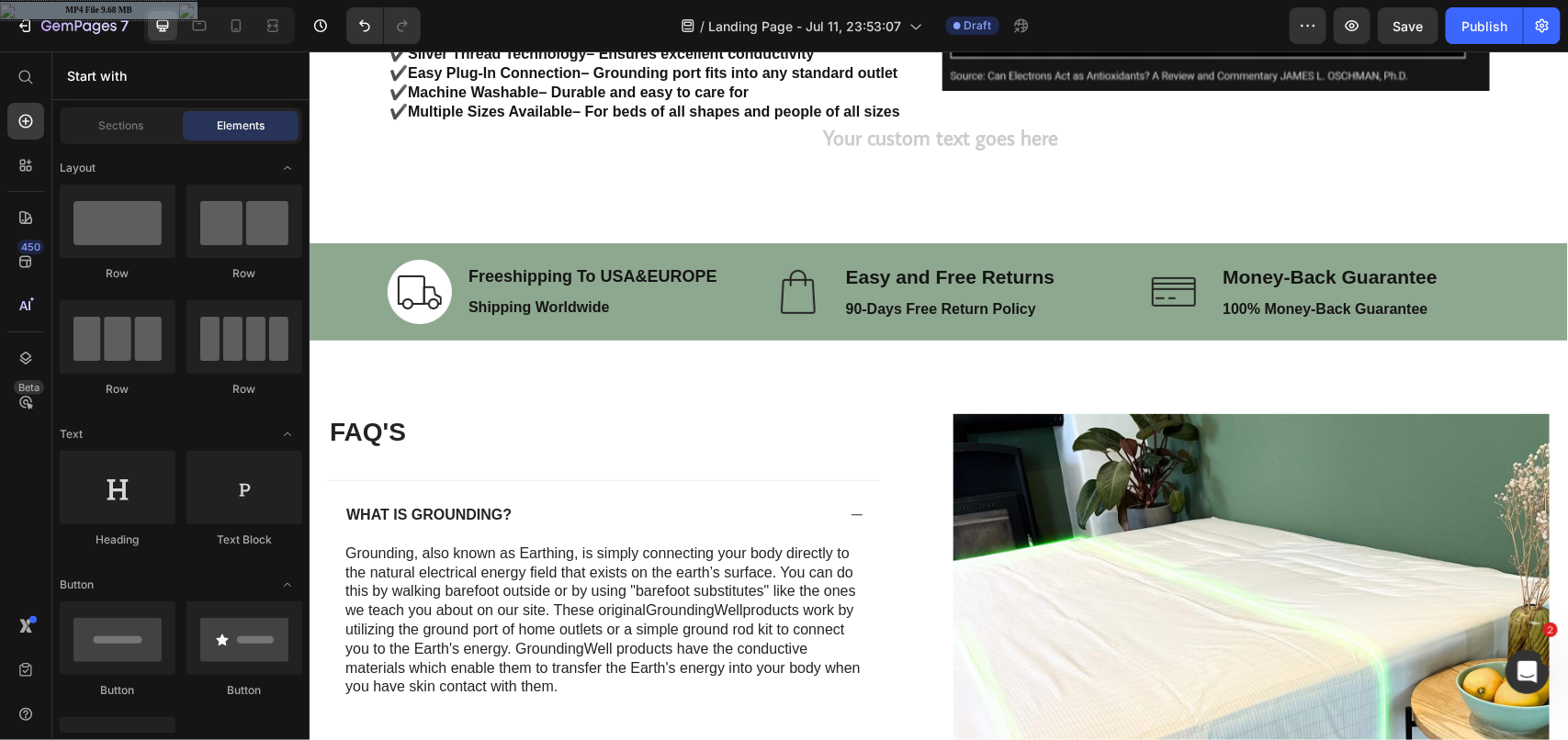 scroll, scrollTop: 3453, scrollLeft: 0, axis: vertical 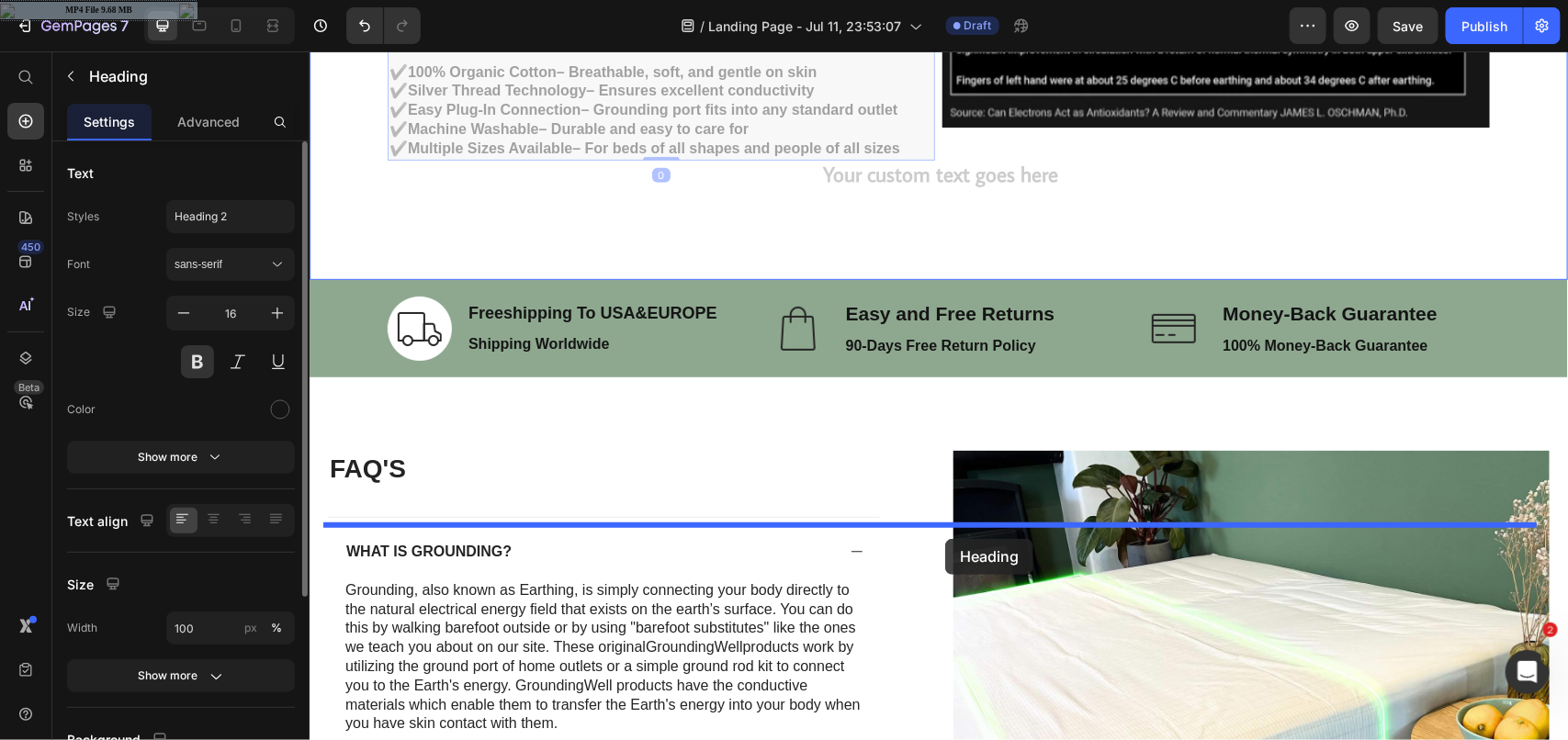 drag, startPoint x: 420, startPoint y: 344, endPoint x: 944, endPoint y: 538, distance: 558.75934 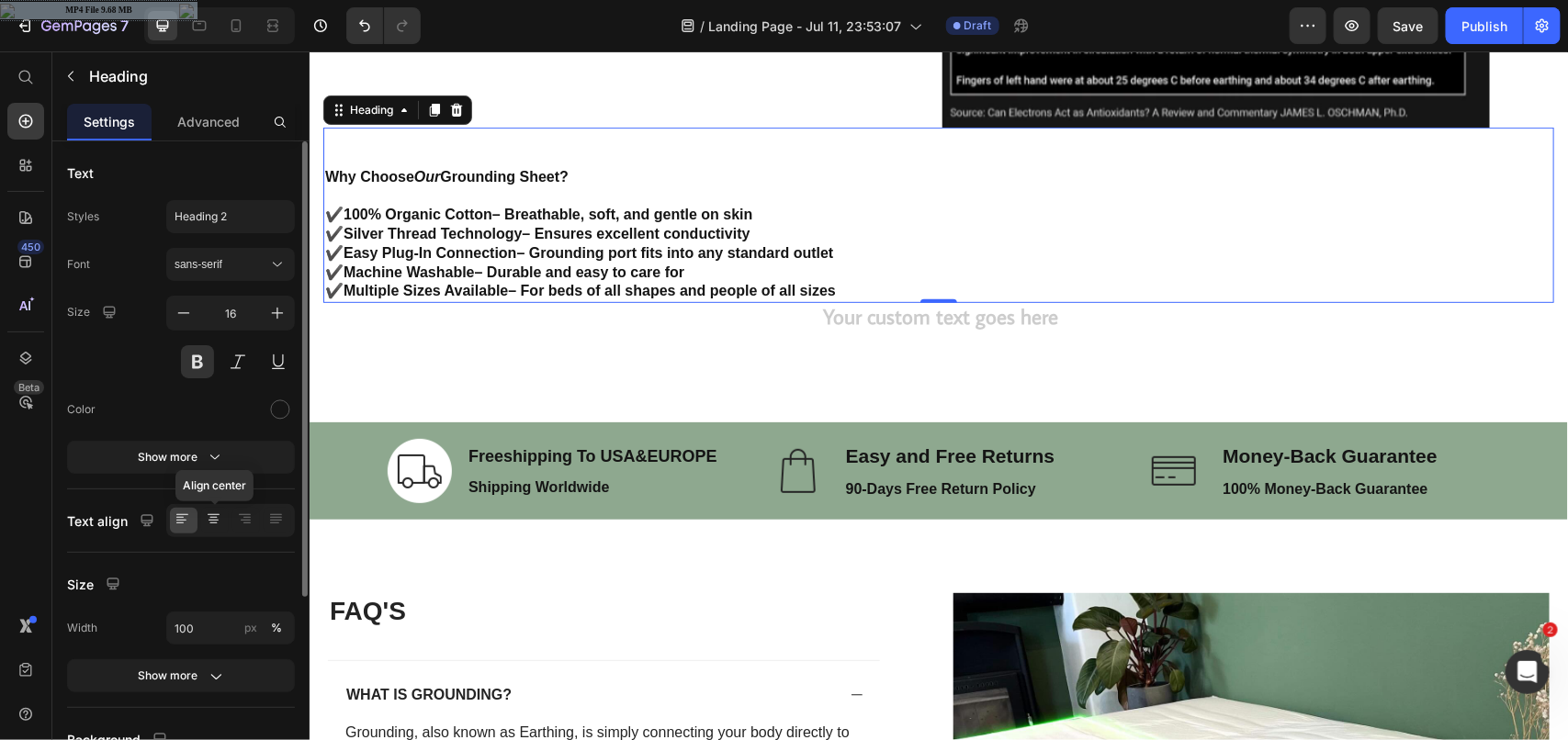click 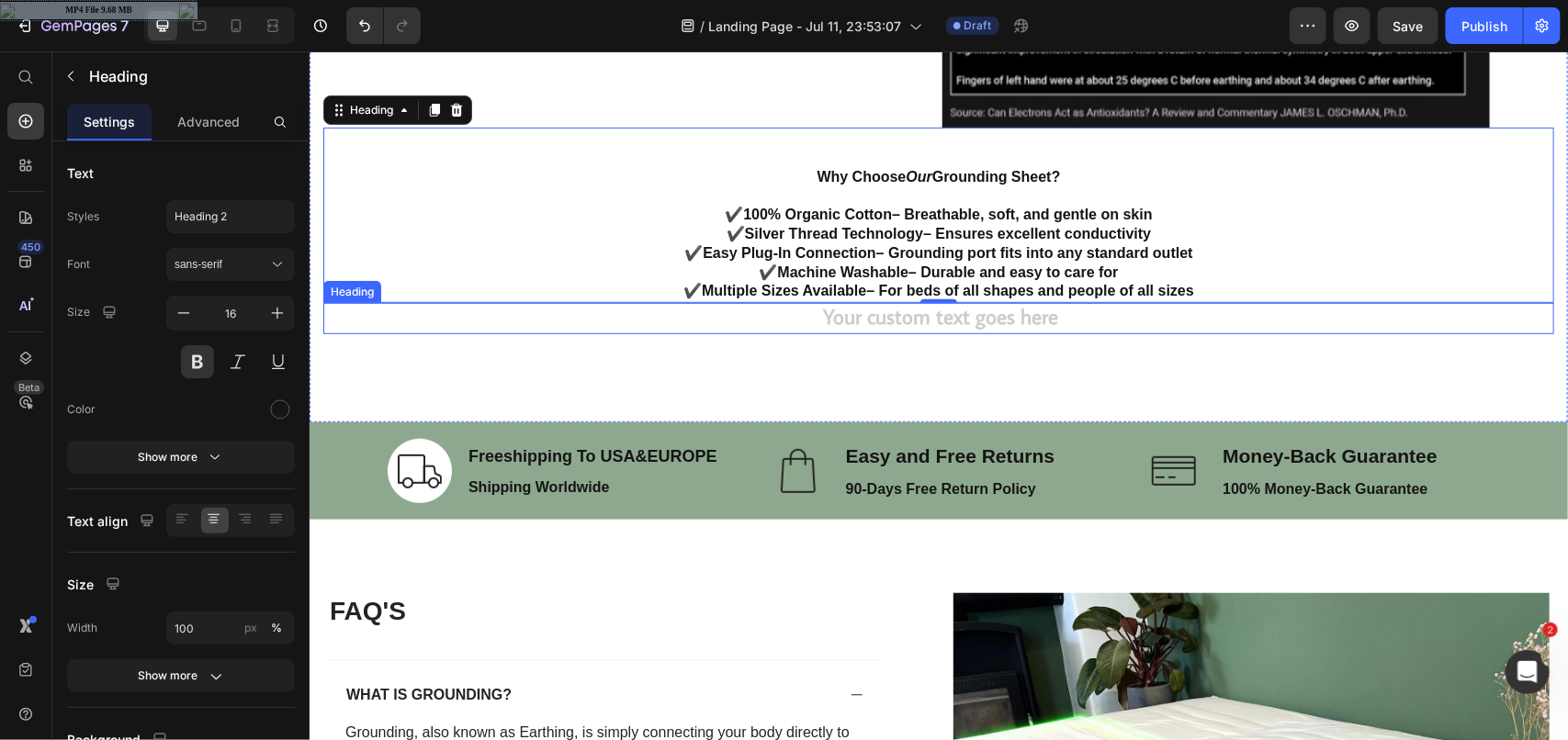 click at bounding box center (938, 318) 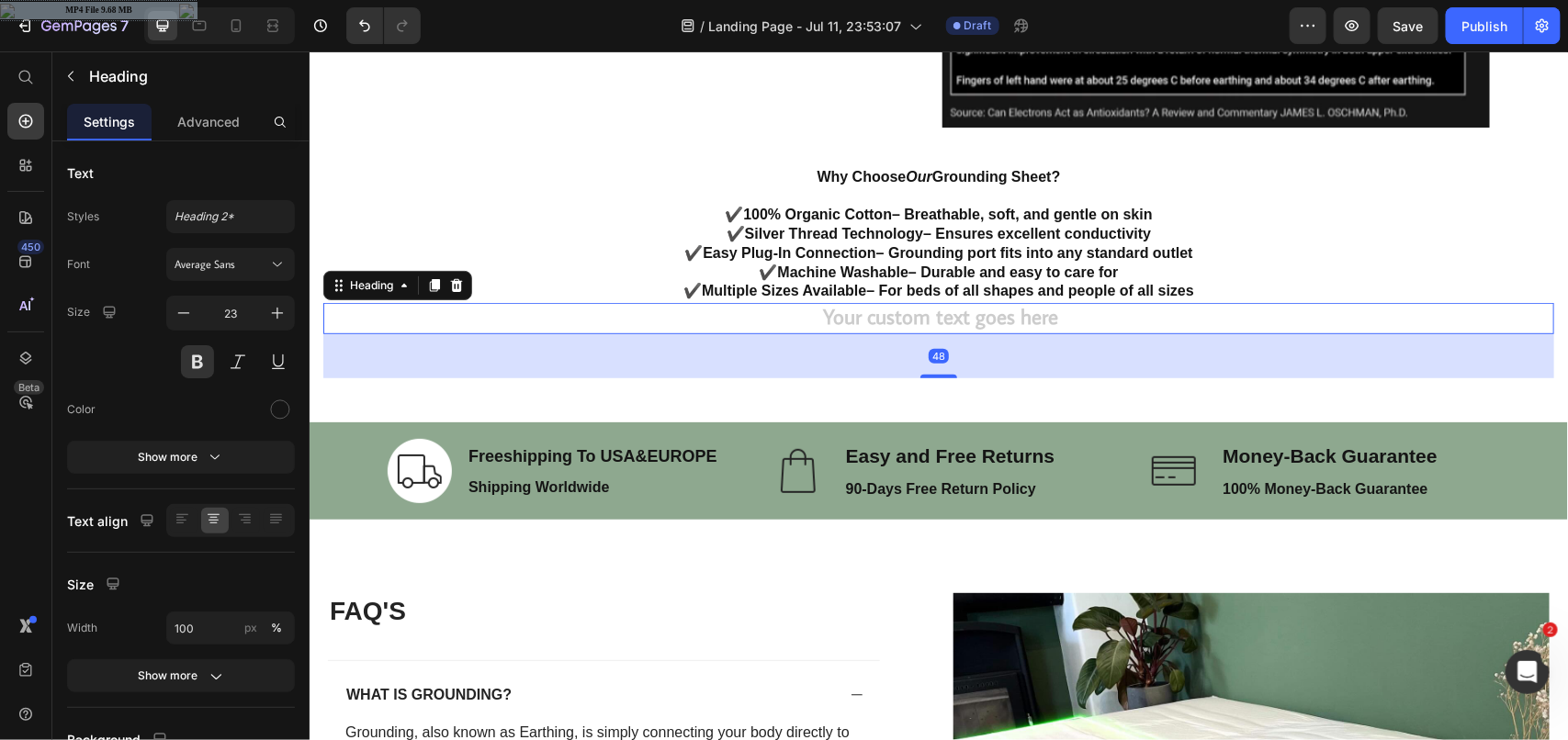 click on "Heading" at bounding box center [397, 285] 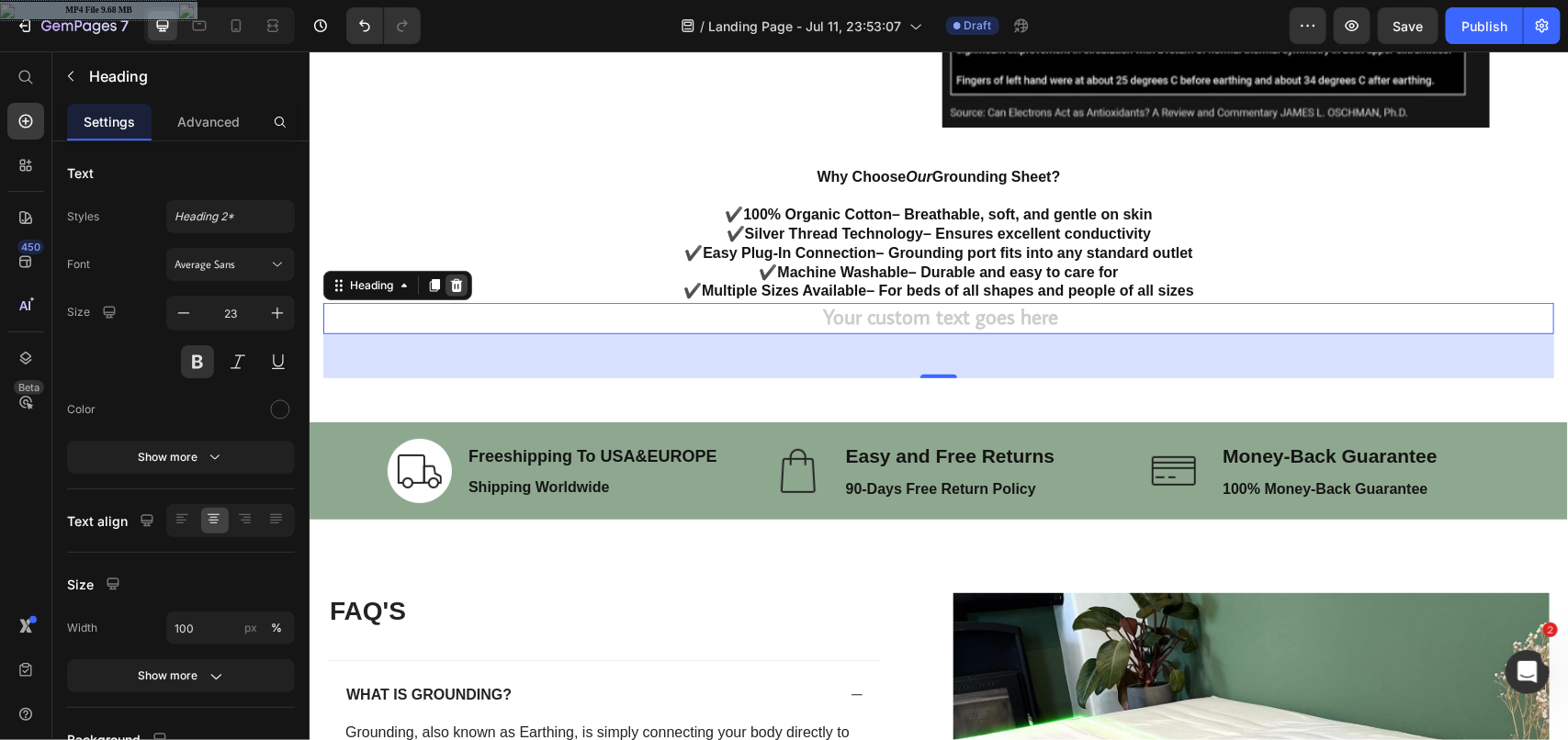 click 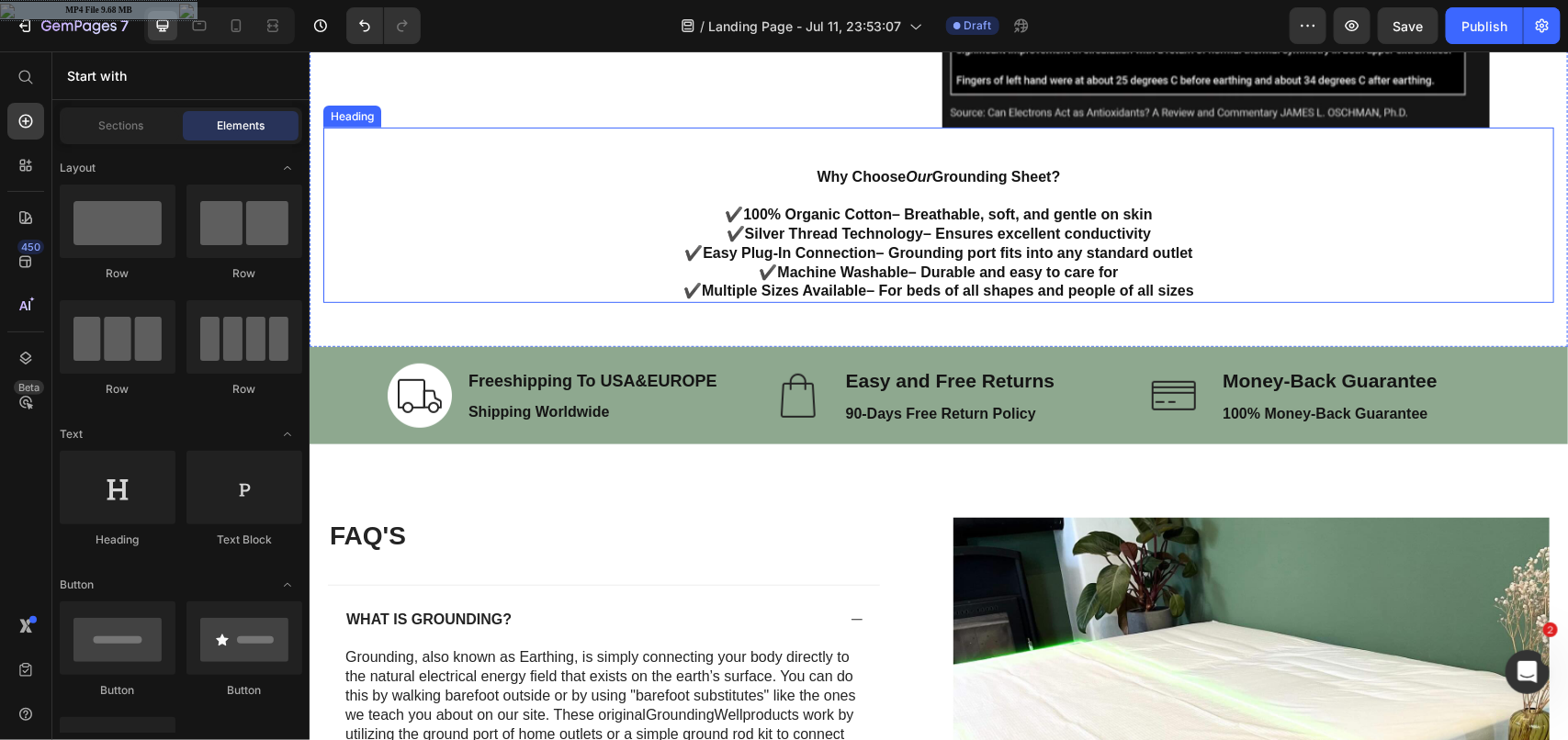 click on "Silver Thread Technology" at bounding box center (833, 232) 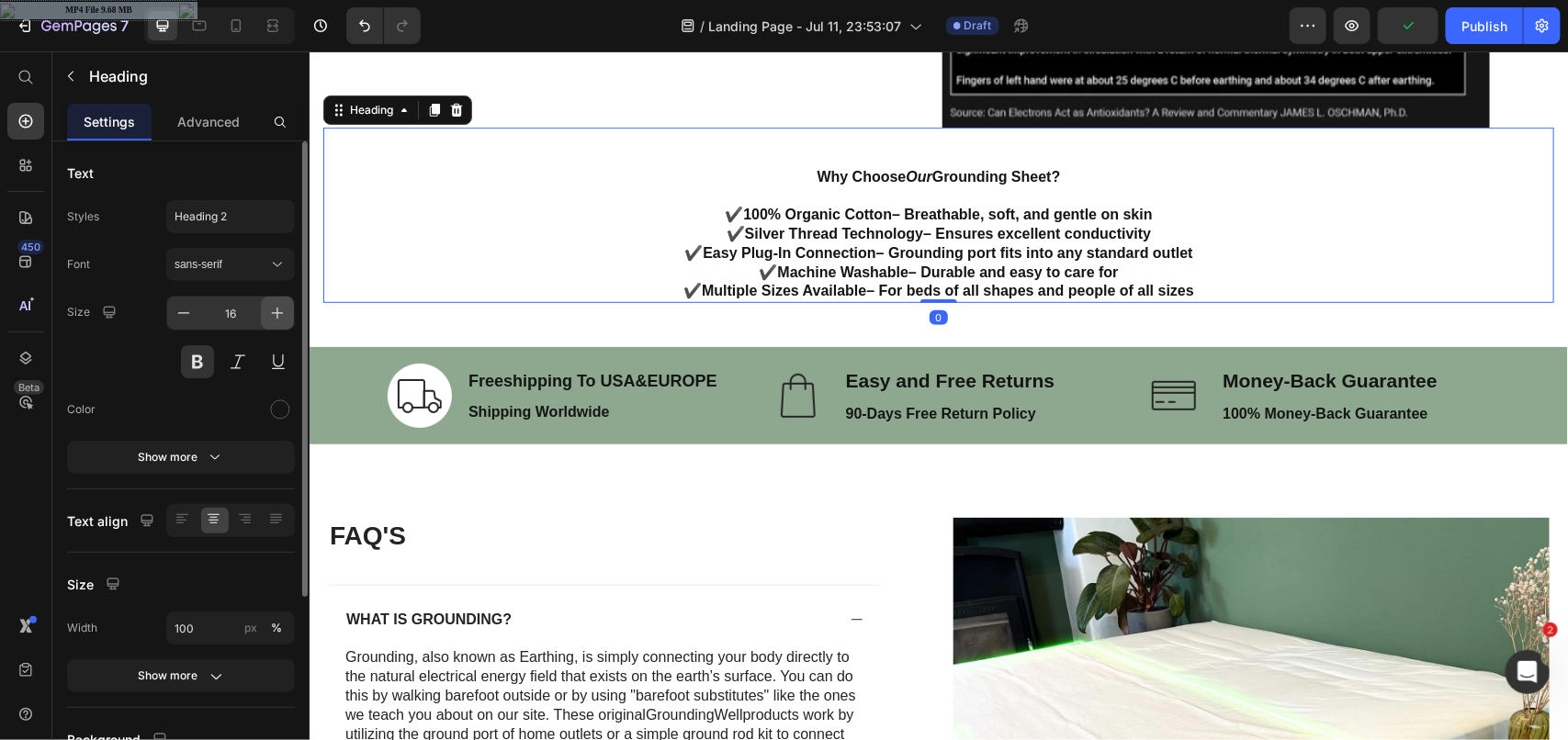 click 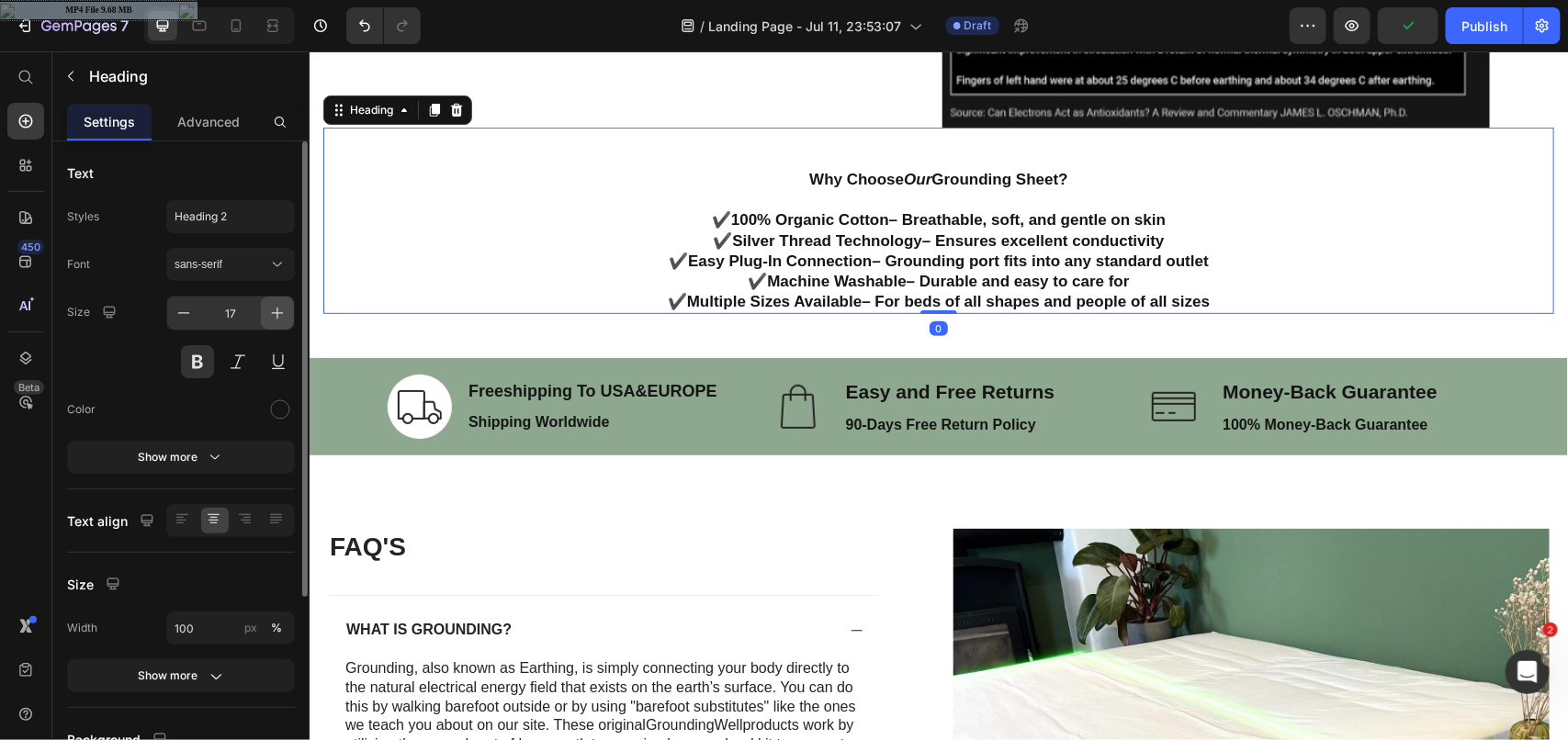 click 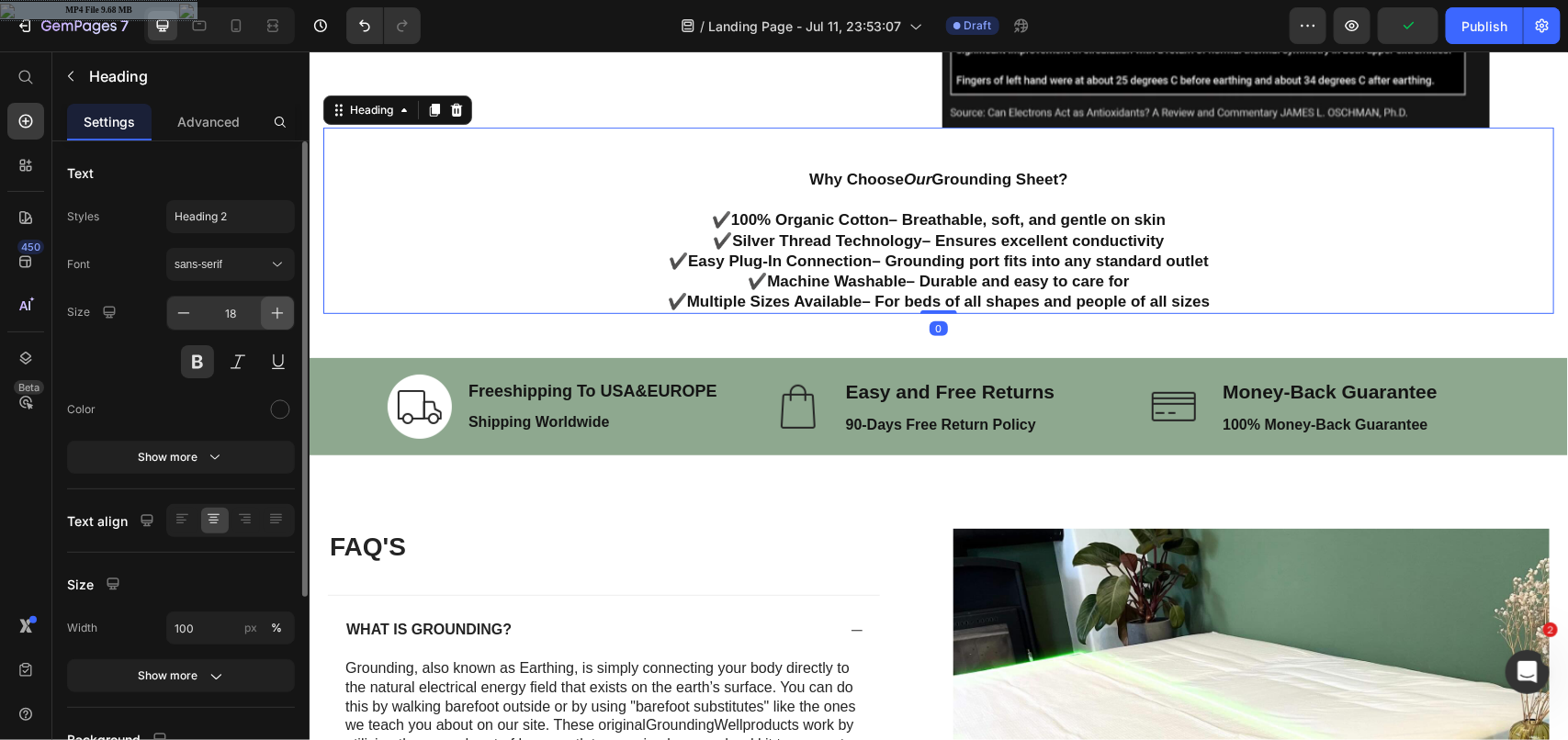 click 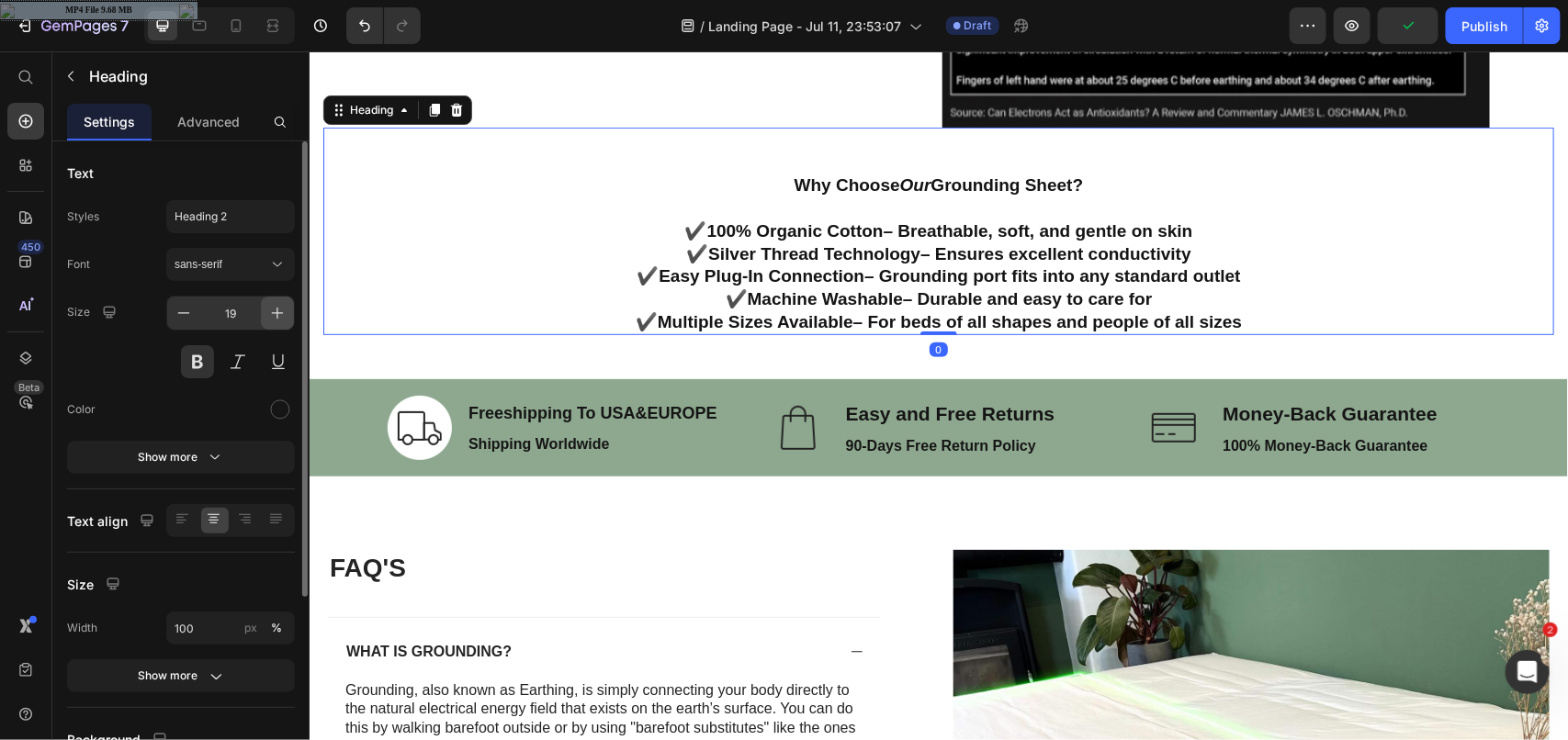 click 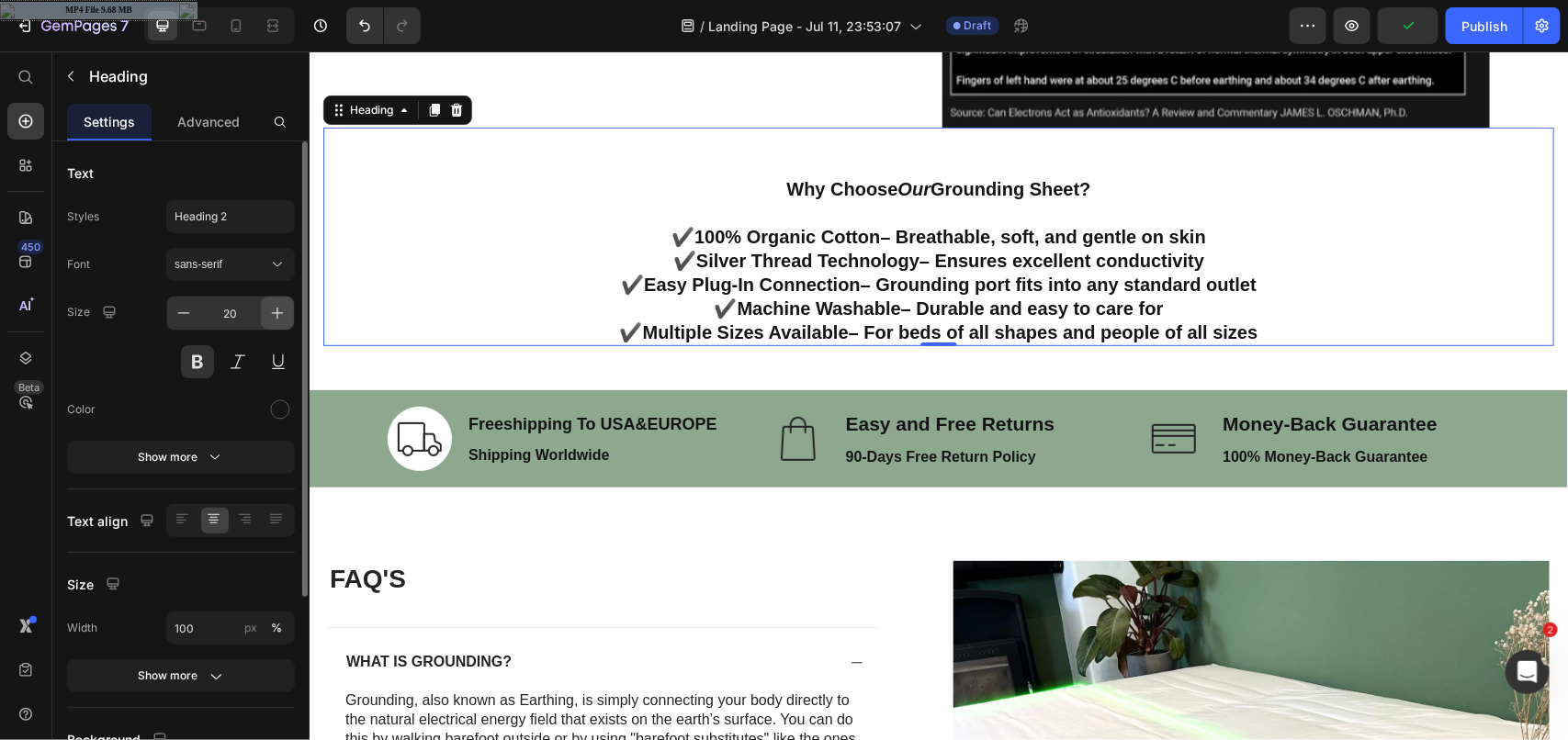 click 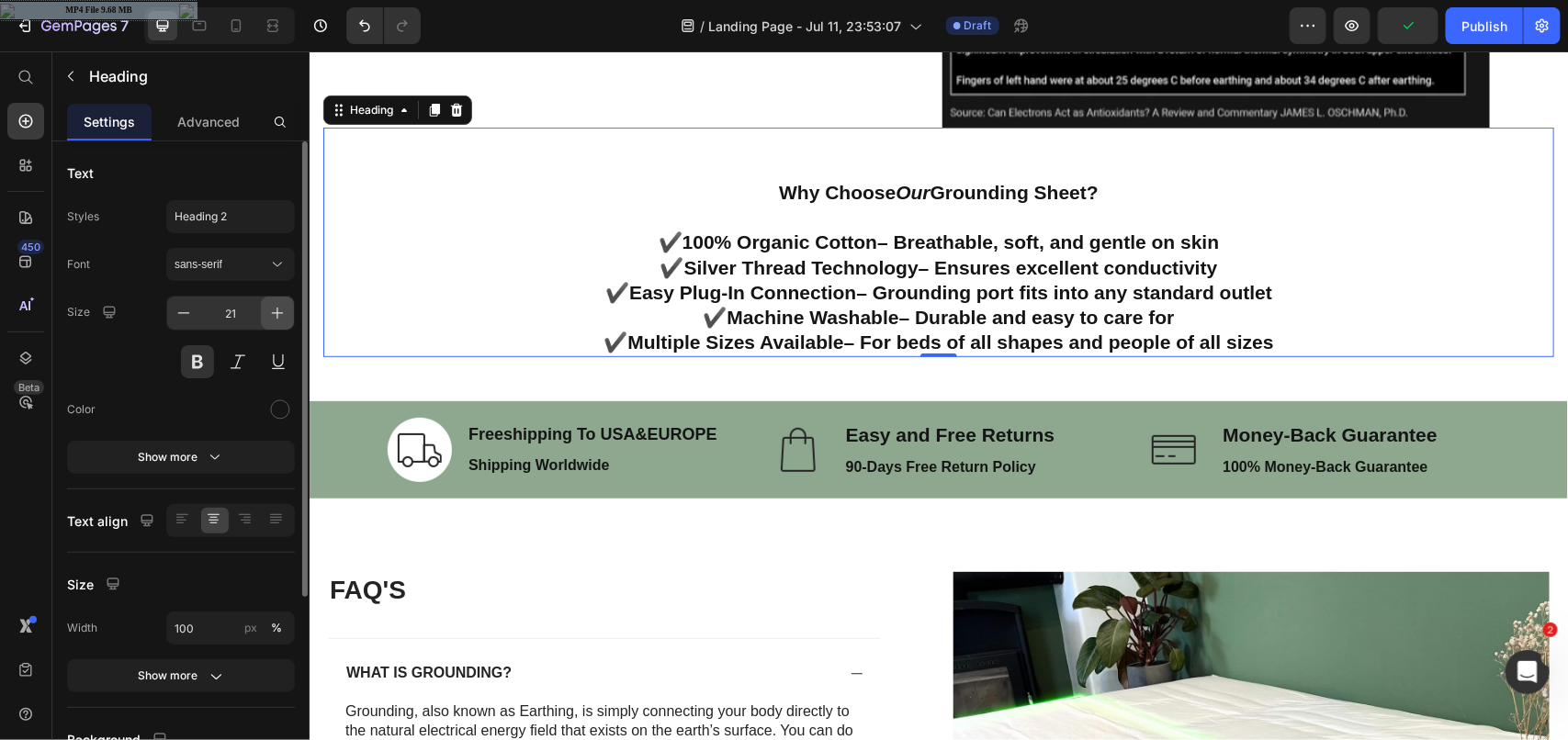 click 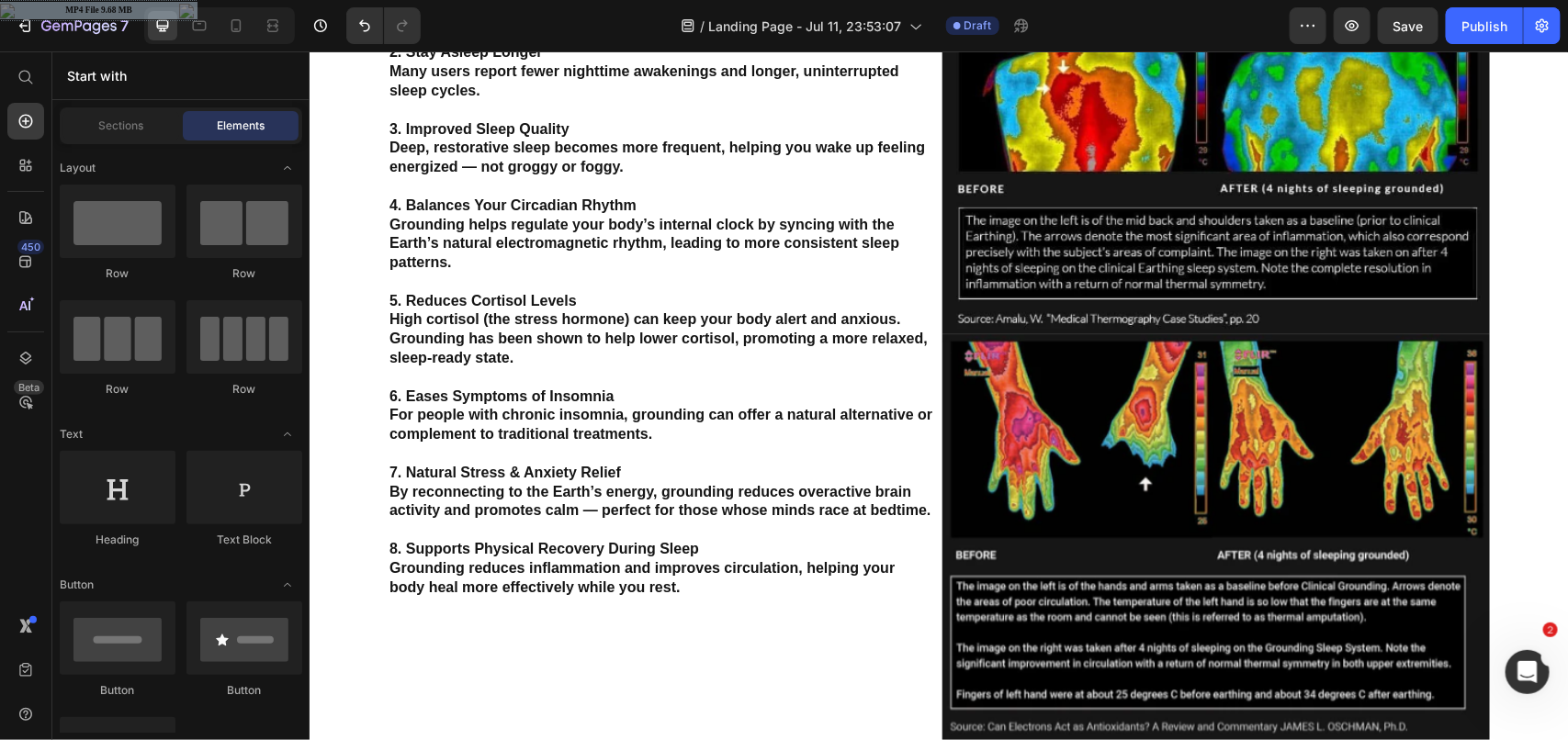 scroll, scrollTop: 3546, scrollLeft: 0, axis: vertical 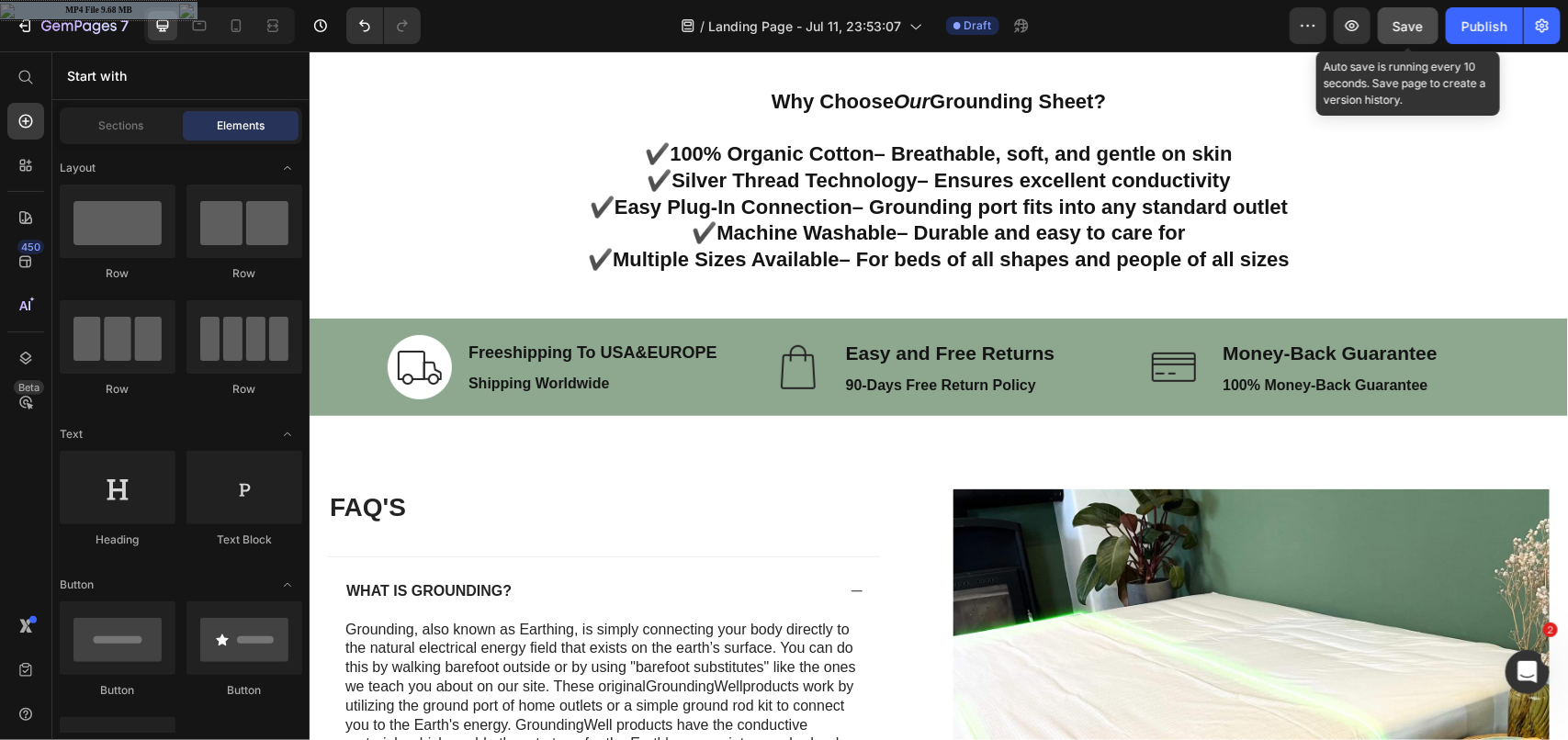 click on "Save" at bounding box center [1408, 26] 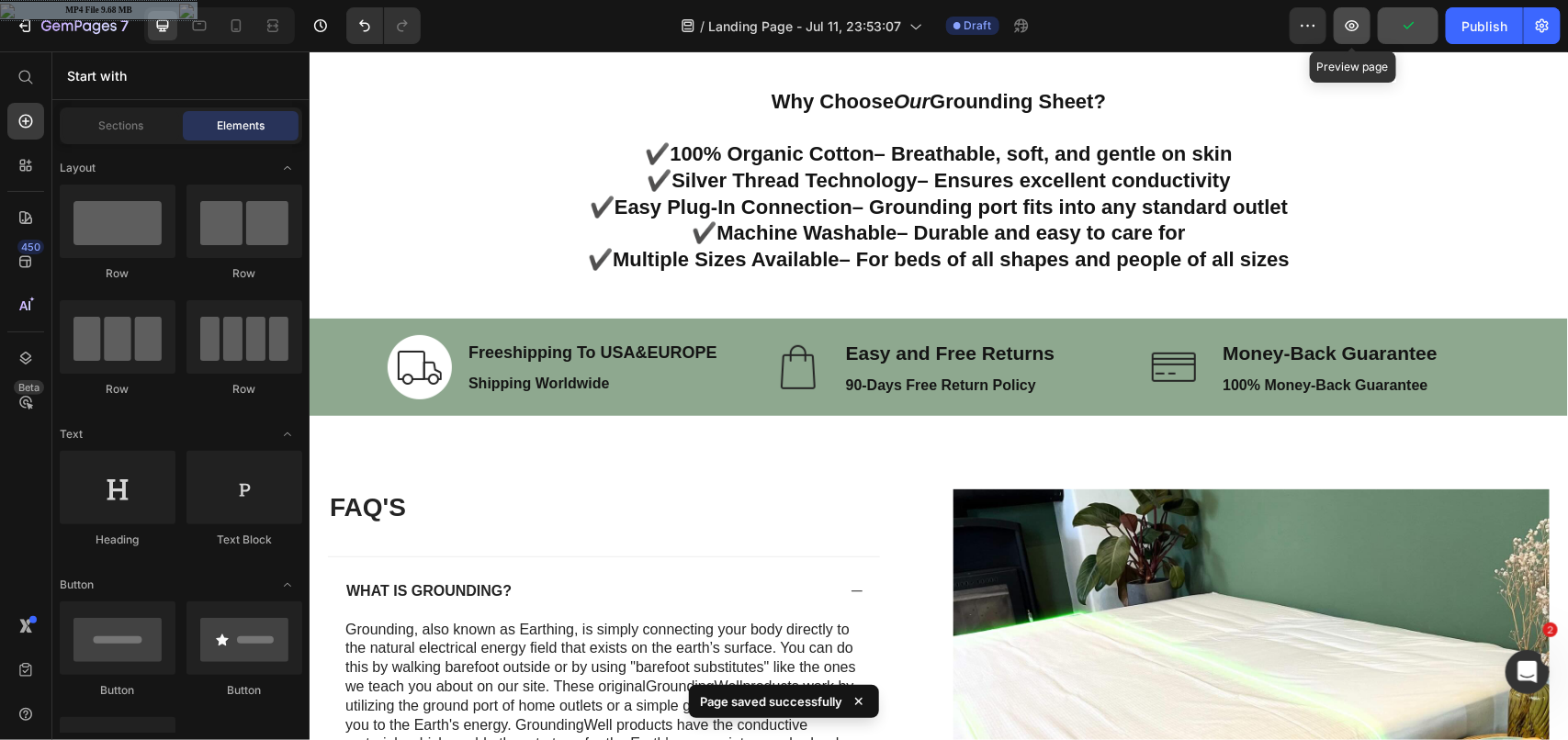 click 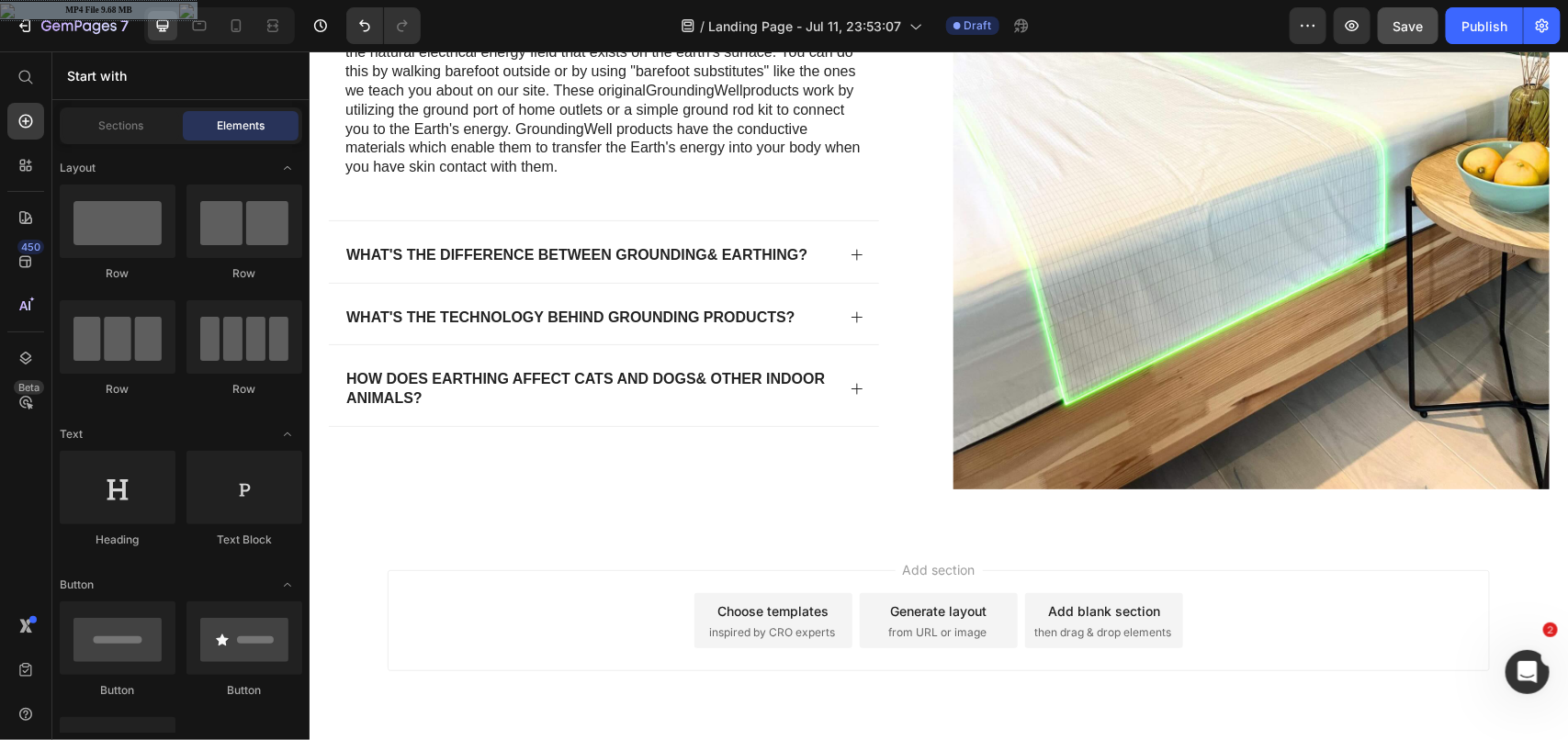 scroll, scrollTop: 4132, scrollLeft: 0, axis: vertical 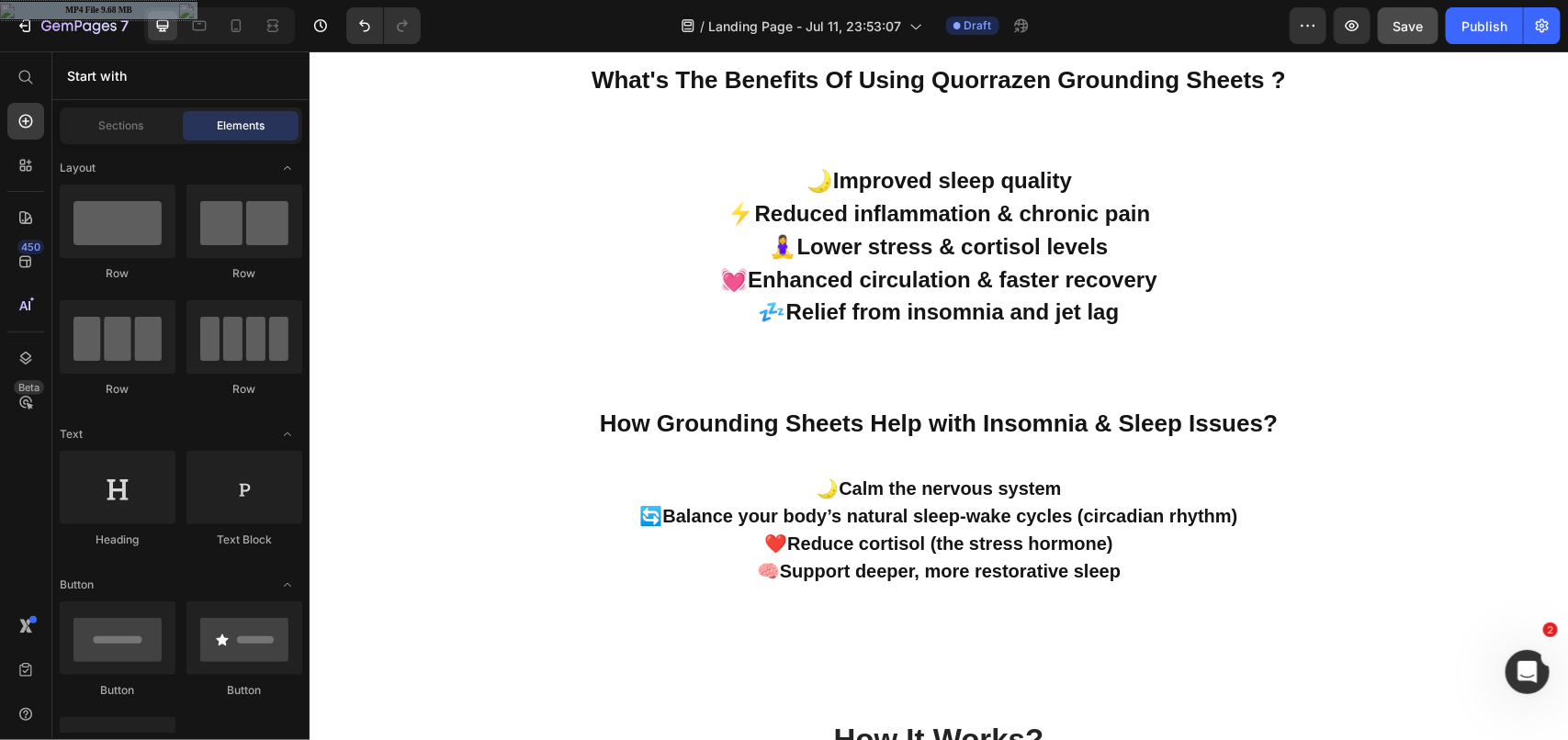 type 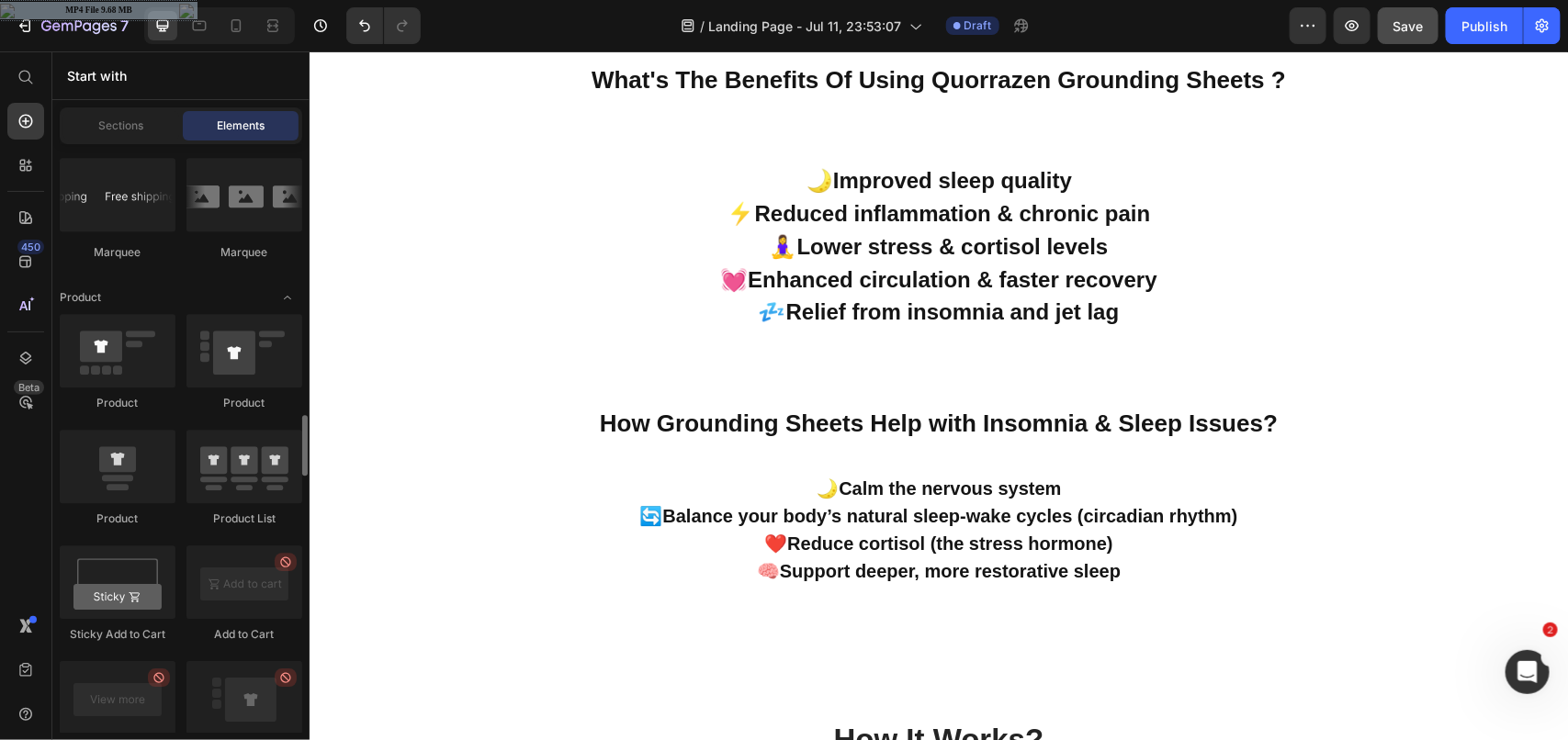 scroll, scrollTop: 2351, scrollLeft: 0, axis: vertical 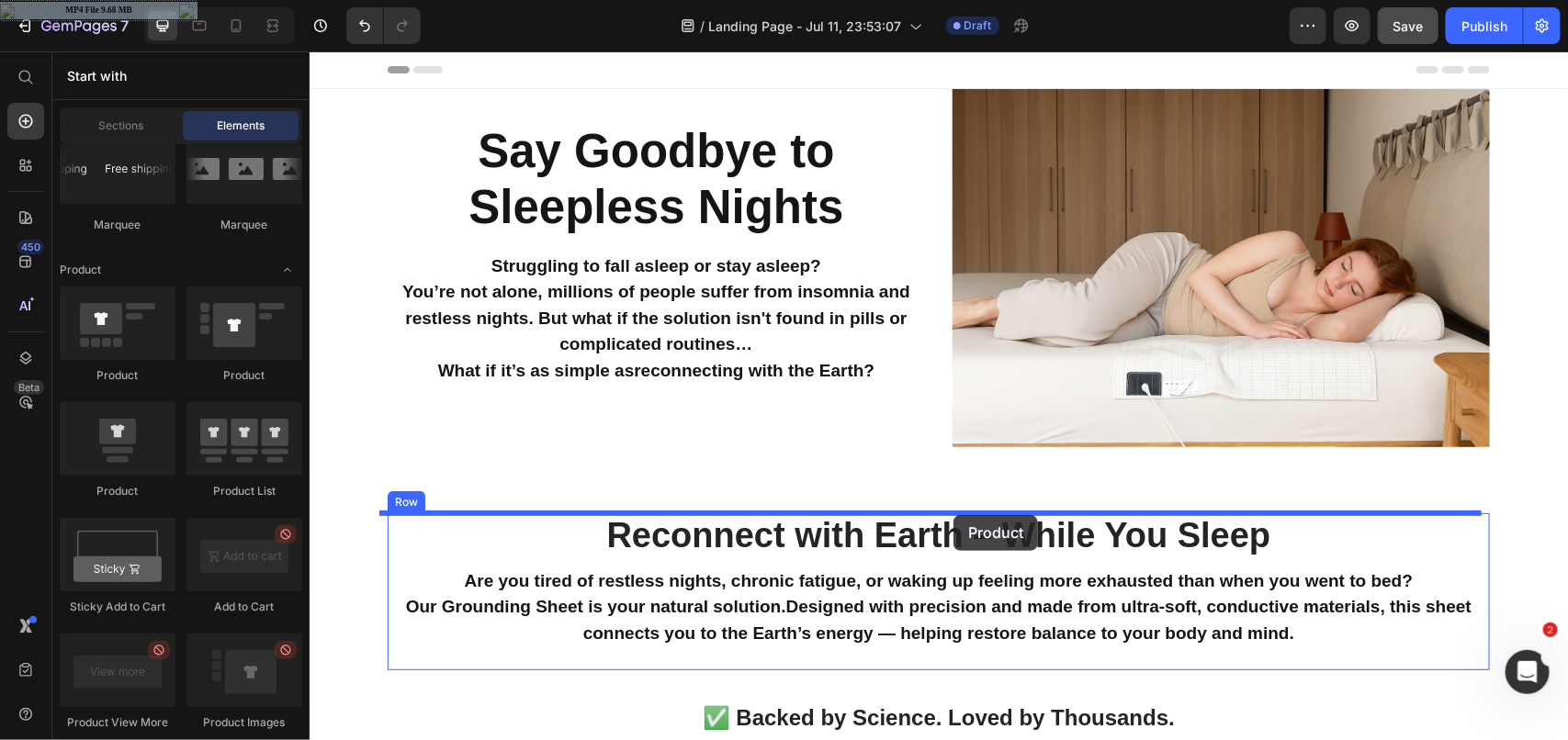 drag, startPoint x: 446, startPoint y: 374, endPoint x: 952, endPoint y: 514, distance: 525.0105 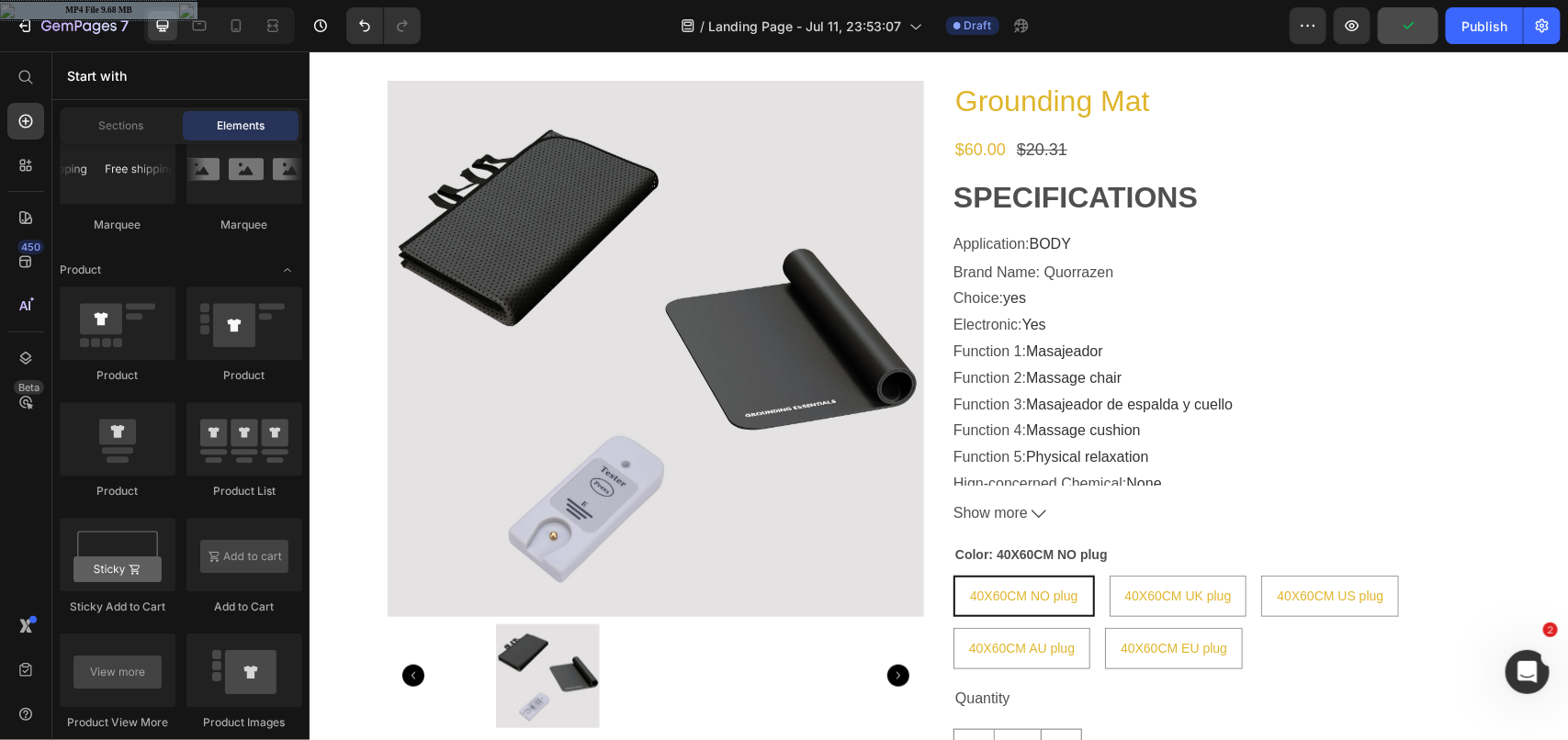 scroll, scrollTop: 443, scrollLeft: 0, axis: vertical 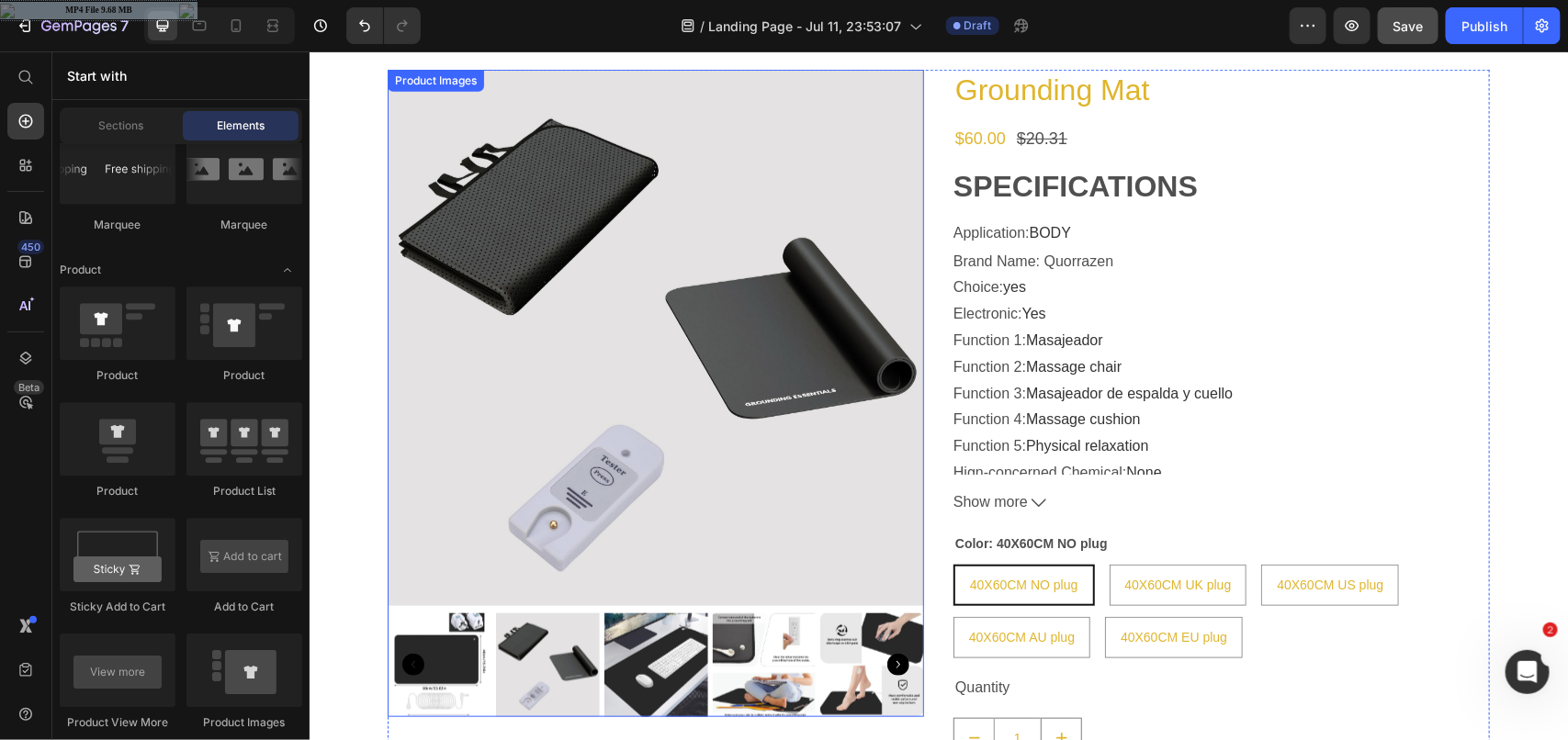 click at bounding box center (655, 337) 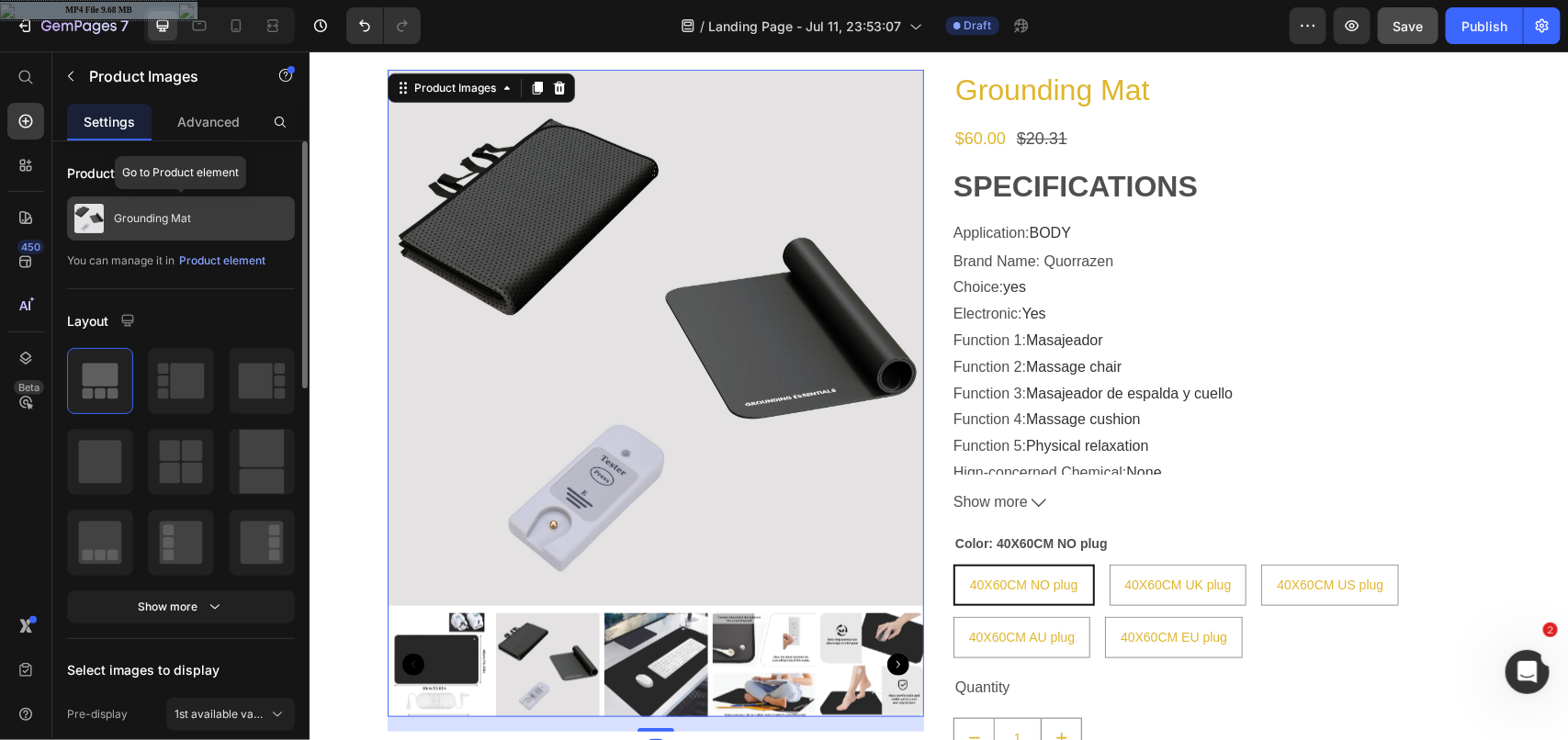 click on "Grounding Mat" at bounding box center (181, 219) 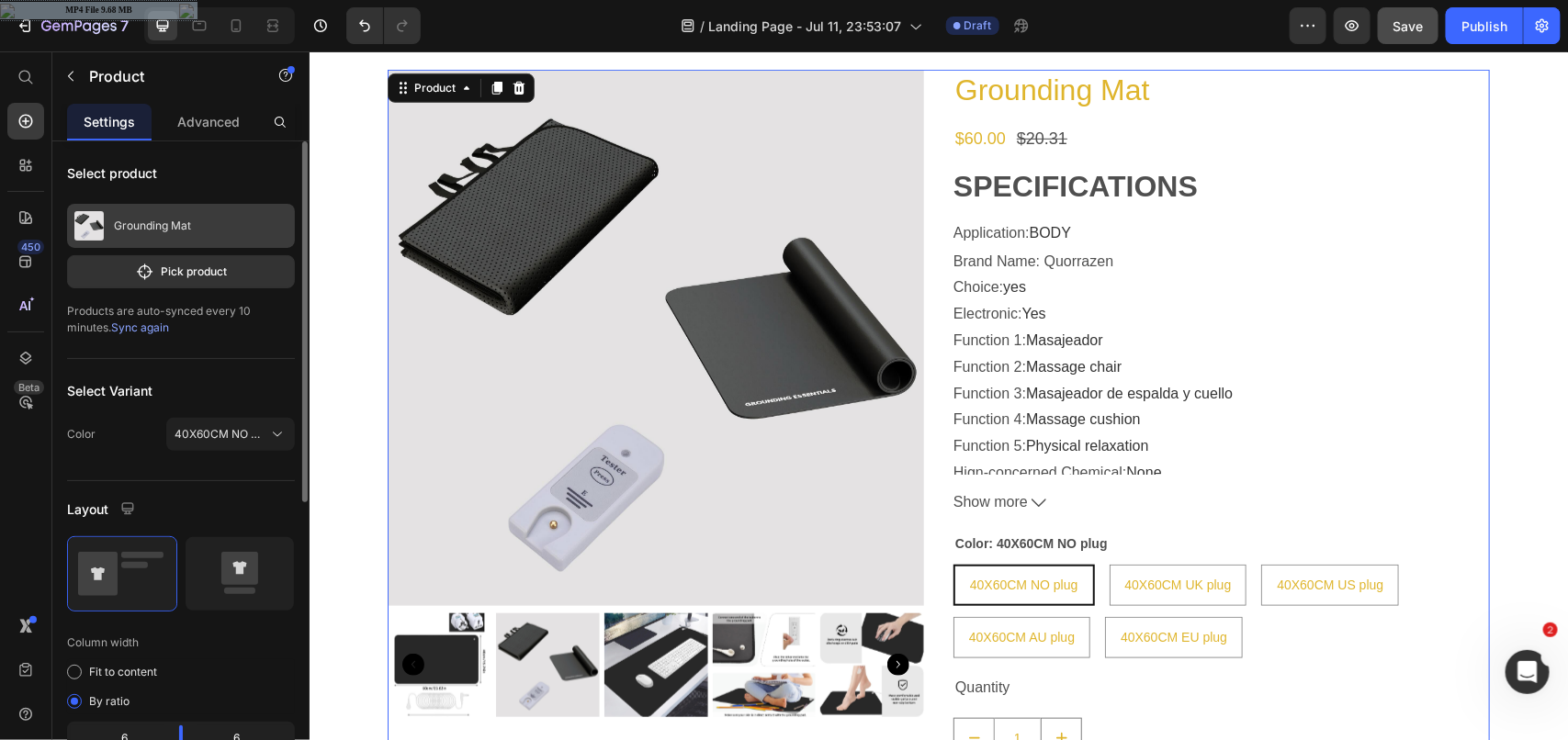 click on "Grounding Mat" at bounding box center [181, 226] 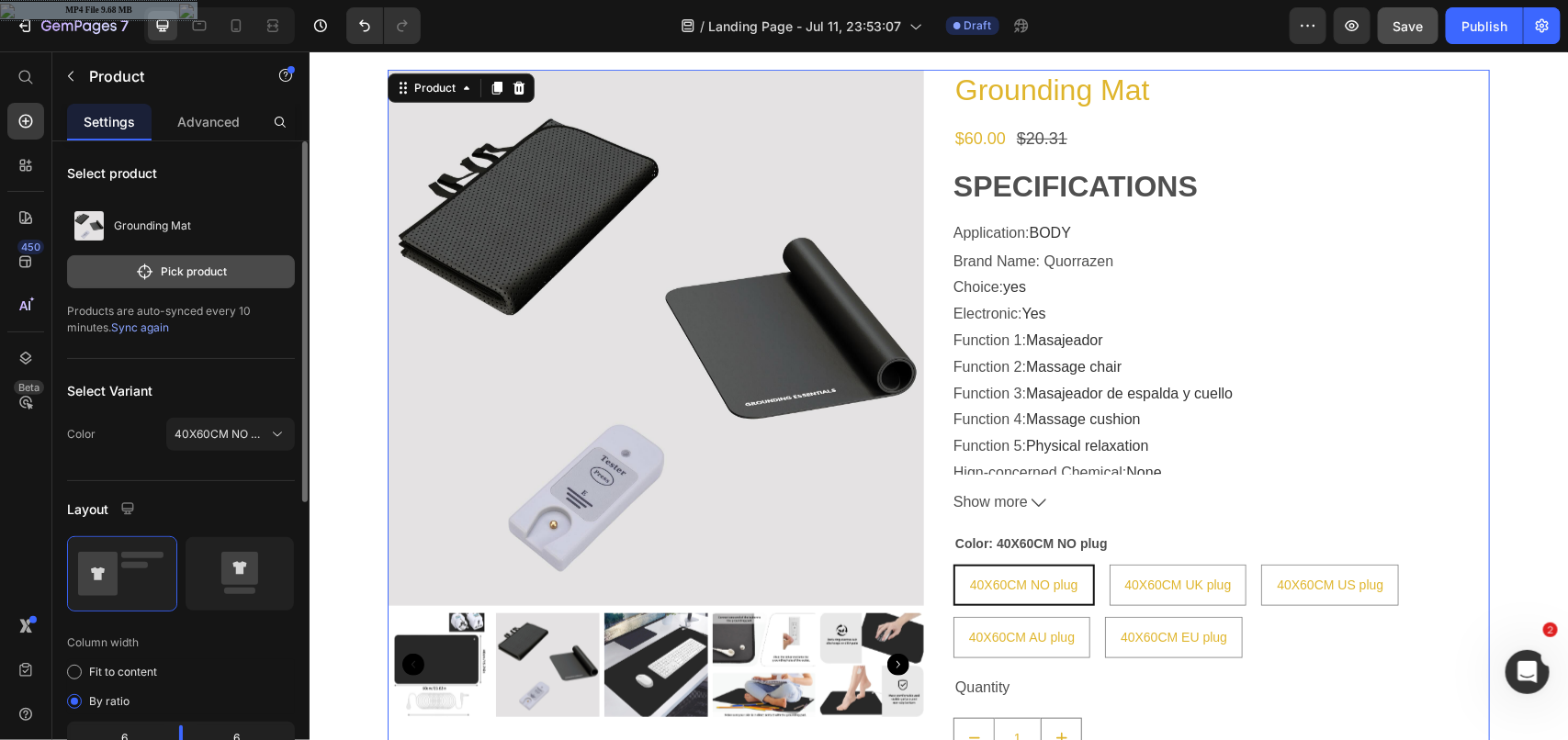 click 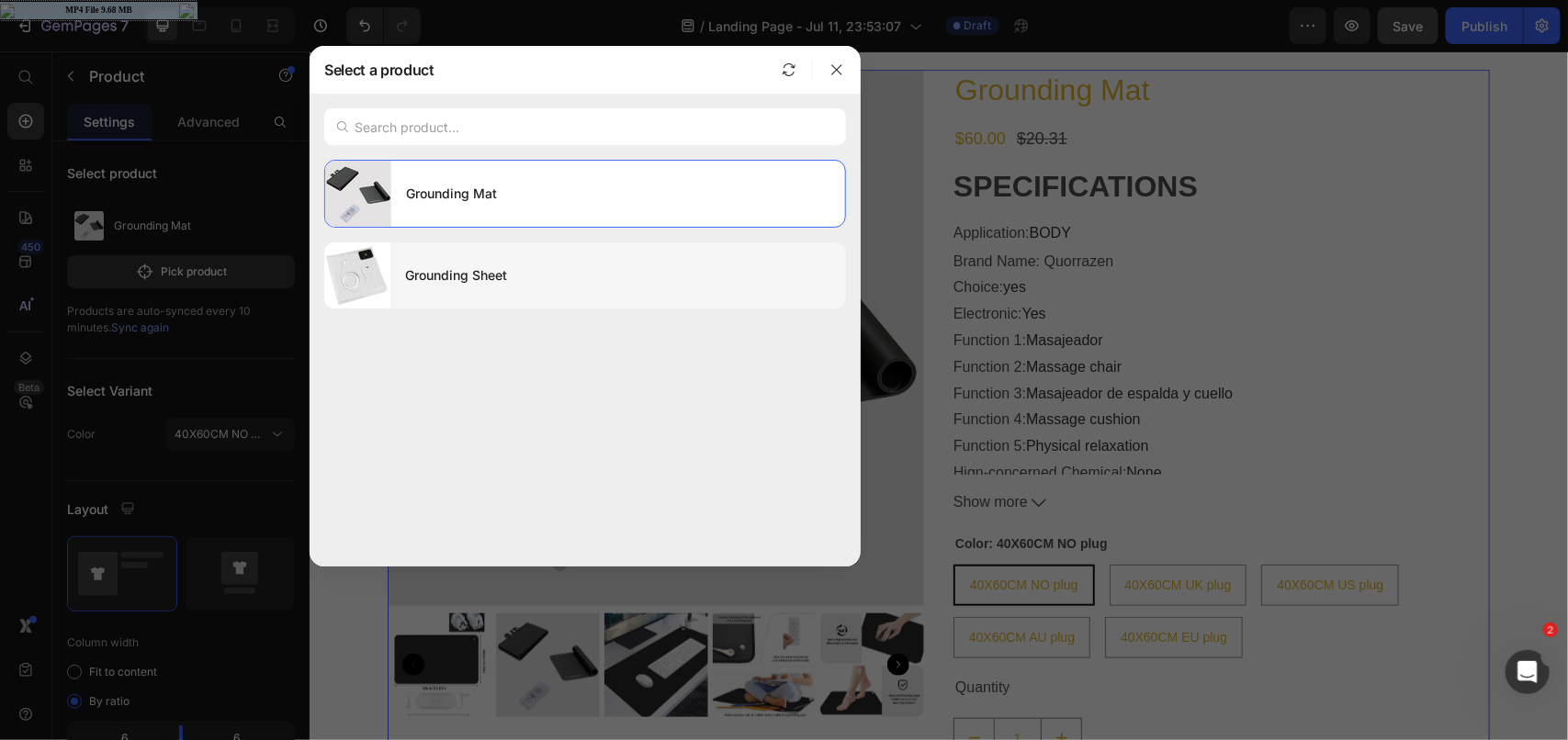 click on "Grounding Sheet" at bounding box center (618, 275) 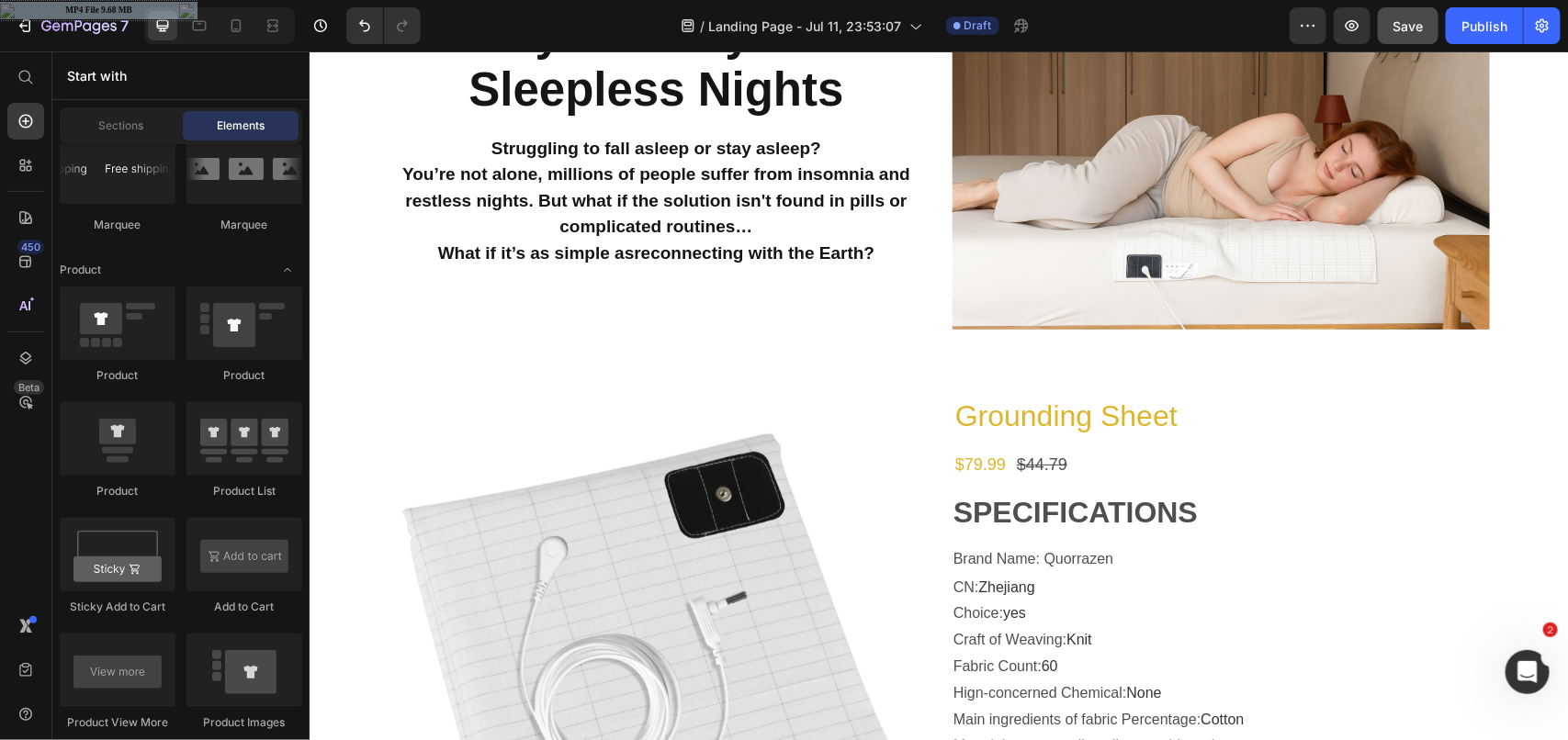 scroll, scrollTop: 0, scrollLeft: 0, axis: both 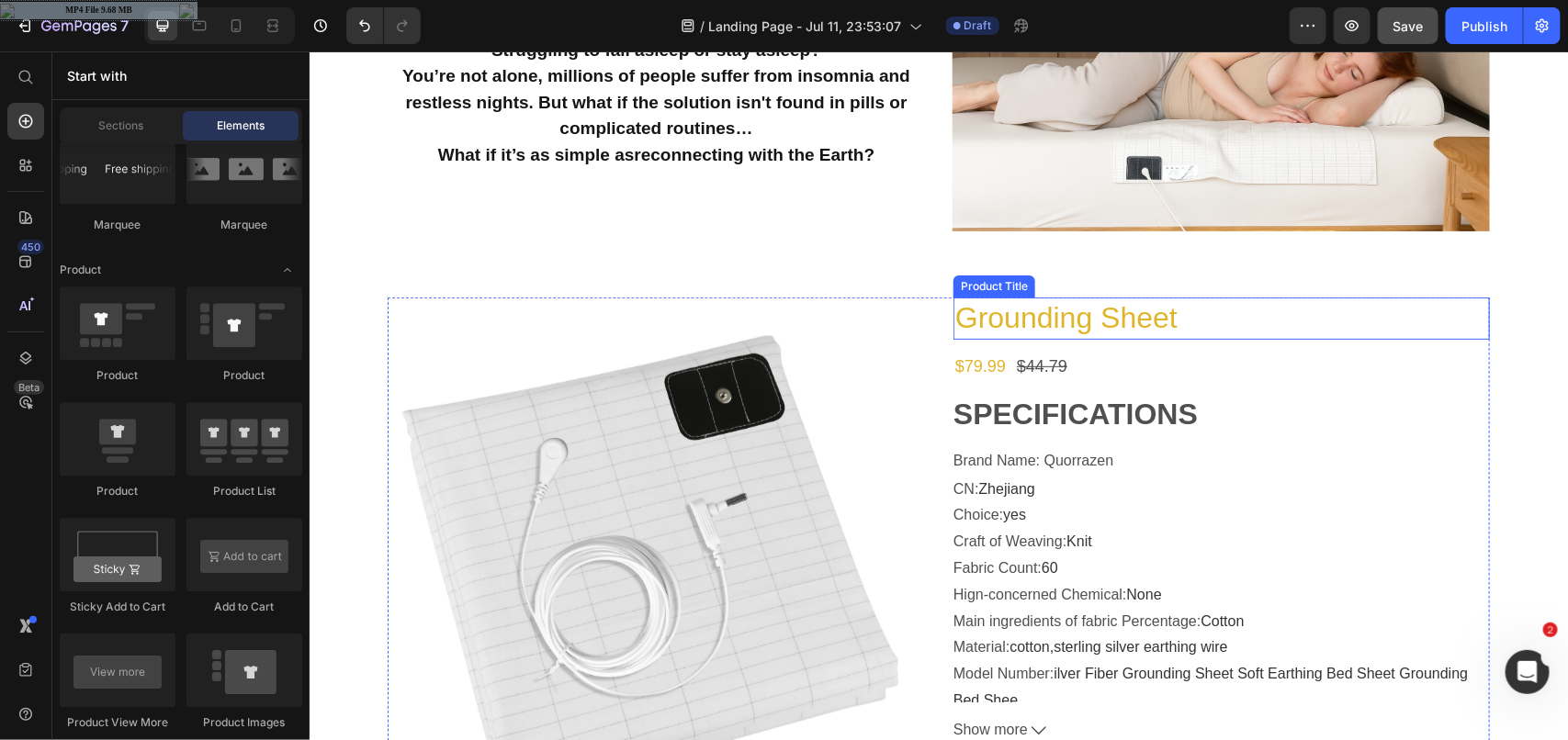 click on "Grounding Sheet" at bounding box center [1221, 318] 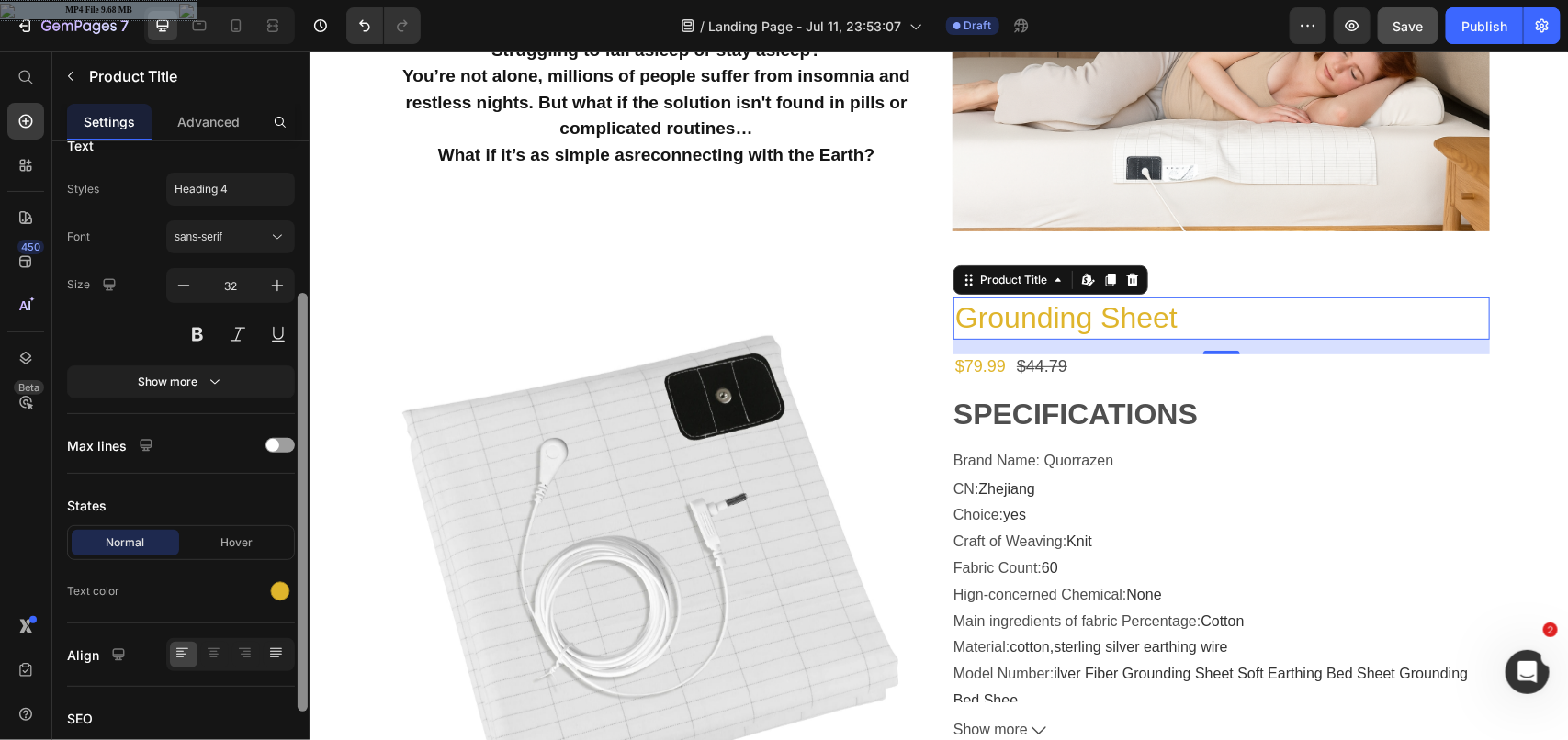 drag, startPoint x: 299, startPoint y: 477, endPoint x: 287, endPoint y: 636, distance: 159.45219 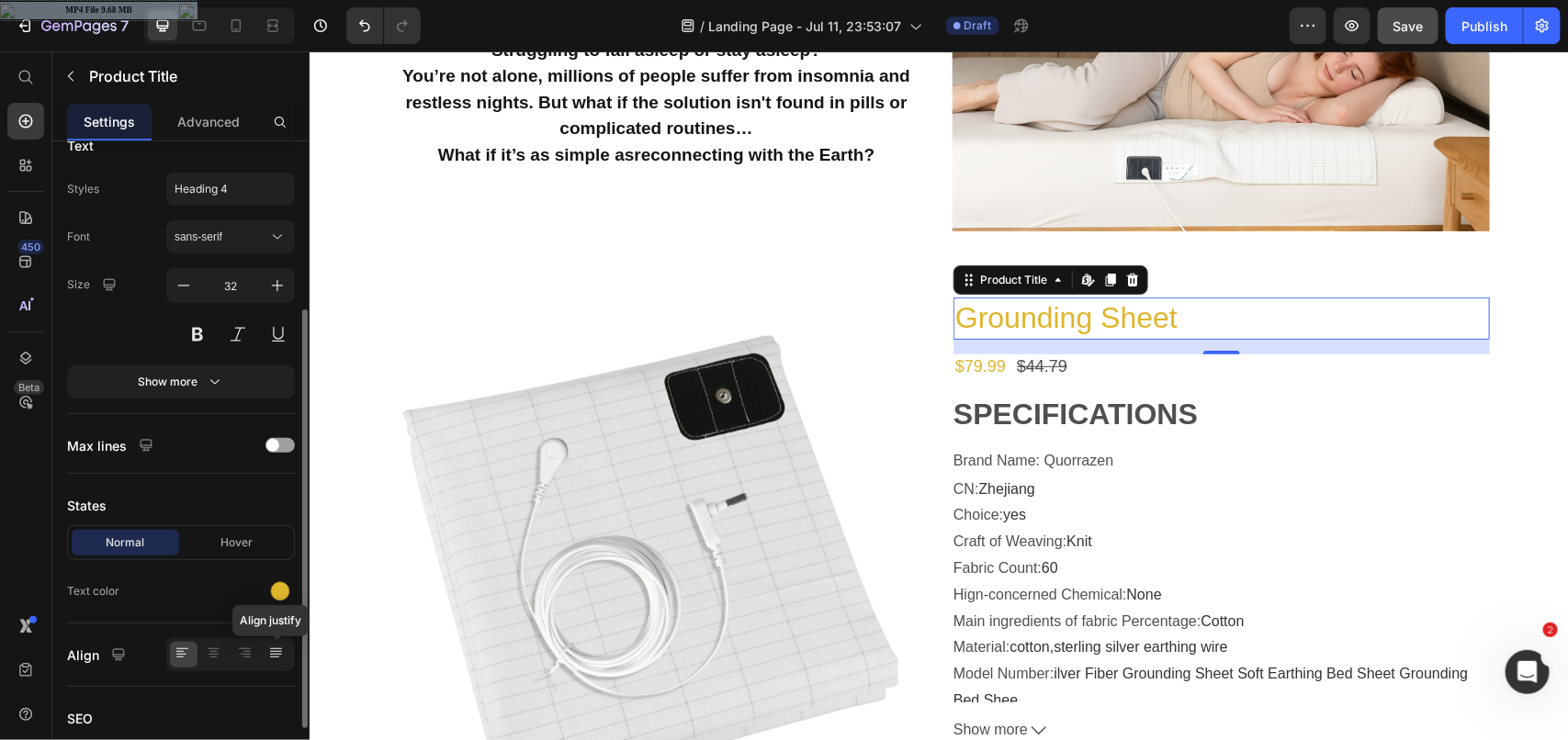 scroll, scrollTop: 245, scrollLeft: 0, axis: vertical 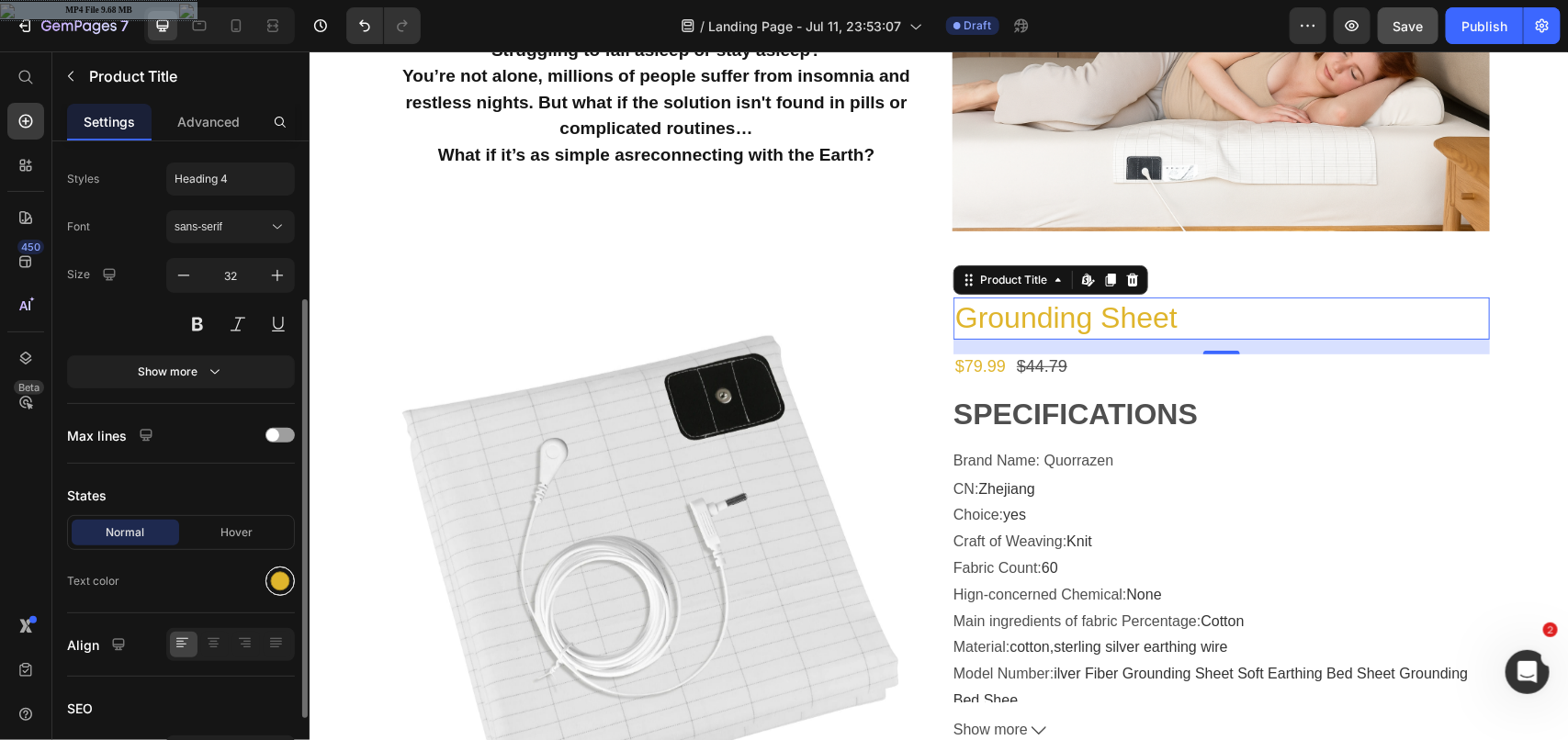 click at bounding box center (280, 581) 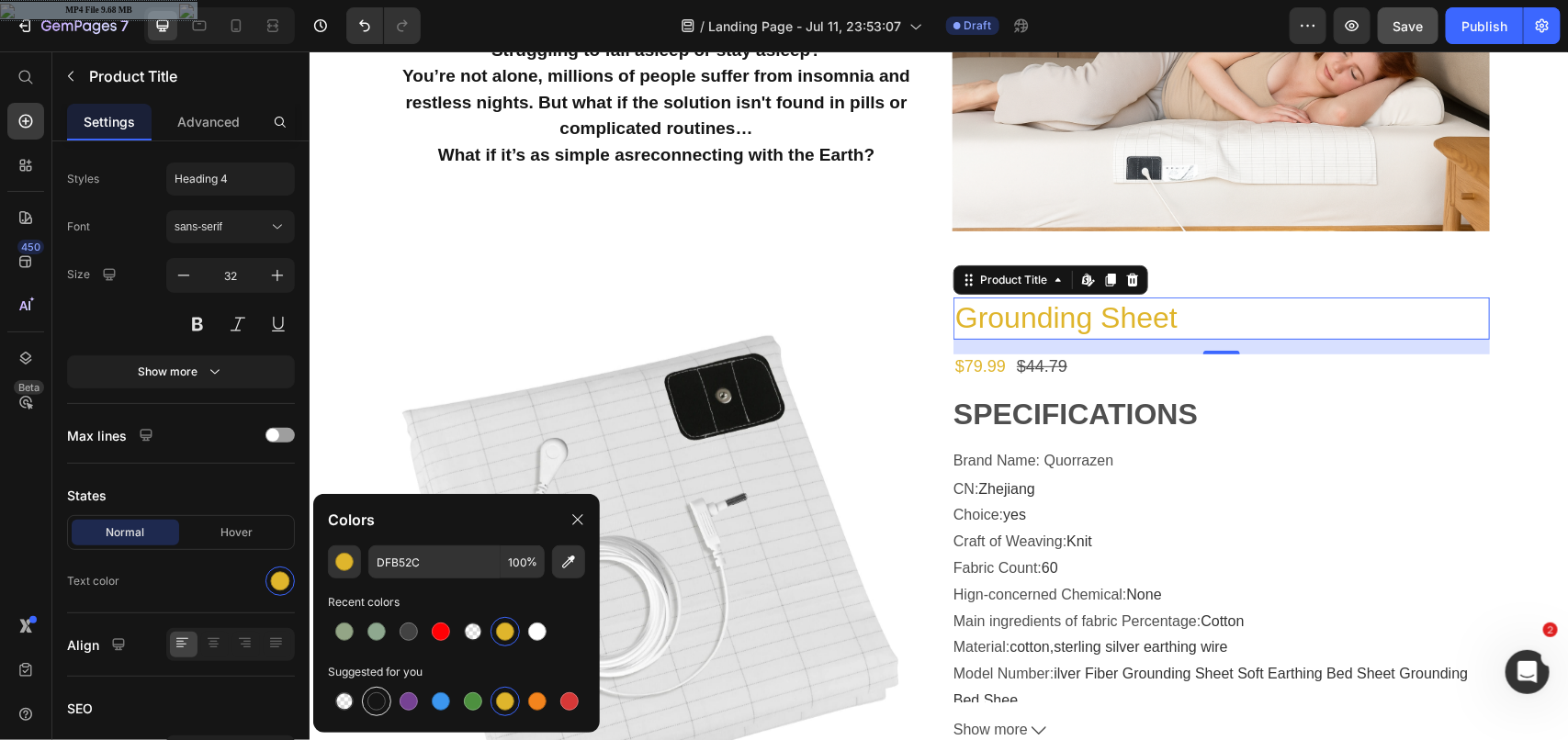 click at bounding box center (377, 701) 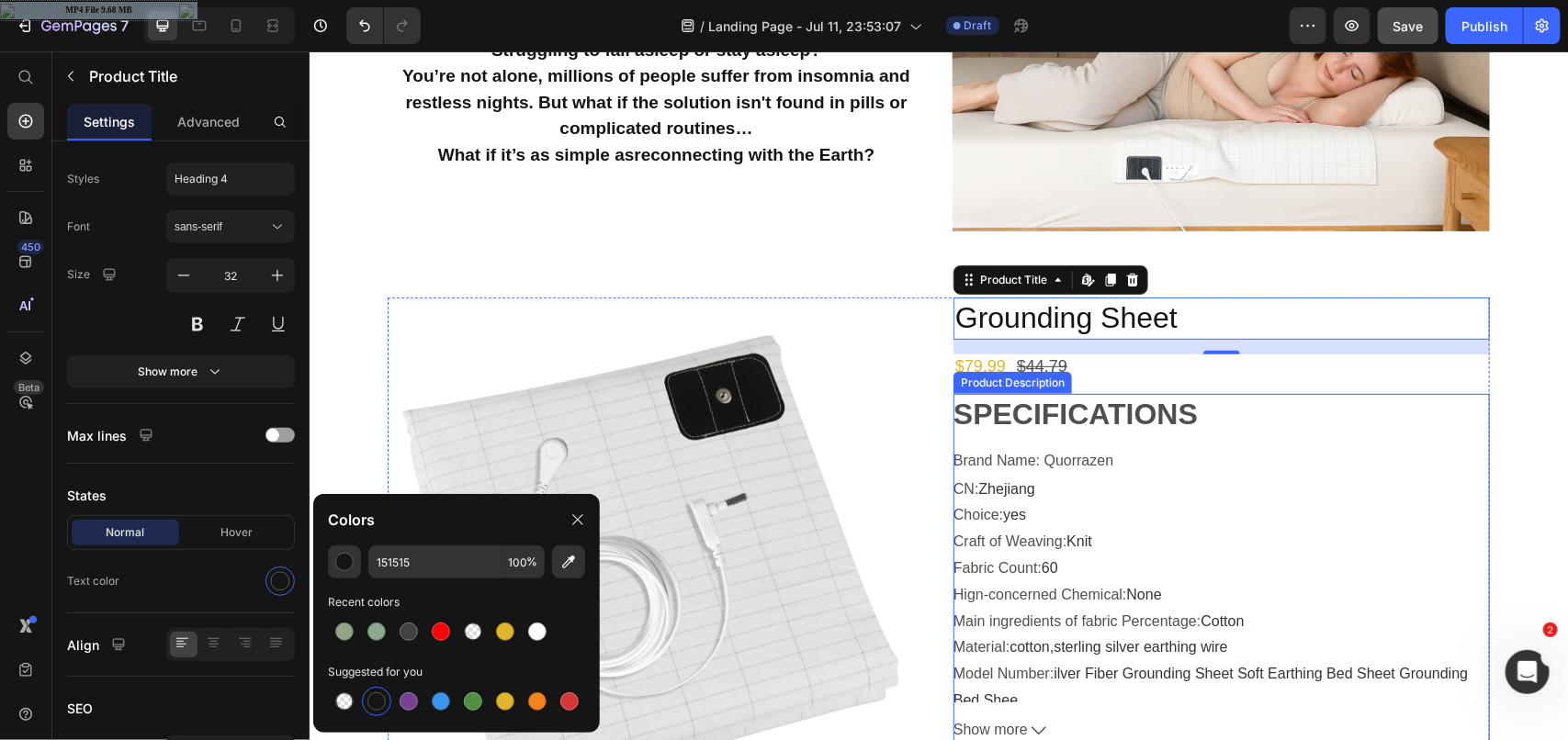 click on "SPECIFICATIONS
Brand Name : Quorrazen
CN :  Zhejiang
Choice :  yes
Craft of Weaving :  Knit
Fabric Count :  60
Hign-concerned Chemical :  None
Main ingredients of fabric Percentage :  Cotton
Material :  cotton,sterling silver earthing wire
Model Number :  ilver Fiber Grounding Sheet Soft Earthing Bed Sheet Grounding Bed Shee
Origin :  Mainland China
Pattern Type :  Solid
Style :  TWILL
Technics :  Woven
Thread Count :  200TC
Use :  Home,HOTEL
is_customized :  No
【GROUNDING MAT】: This earthing mat is made from 90% grade A organic cotton fabric and 10% sterling silver earthing wire. It measures 68×132 cm and includes an earth wire for connection to UK sockets. Comfortable and durable" at bounding box center (1221, 547) 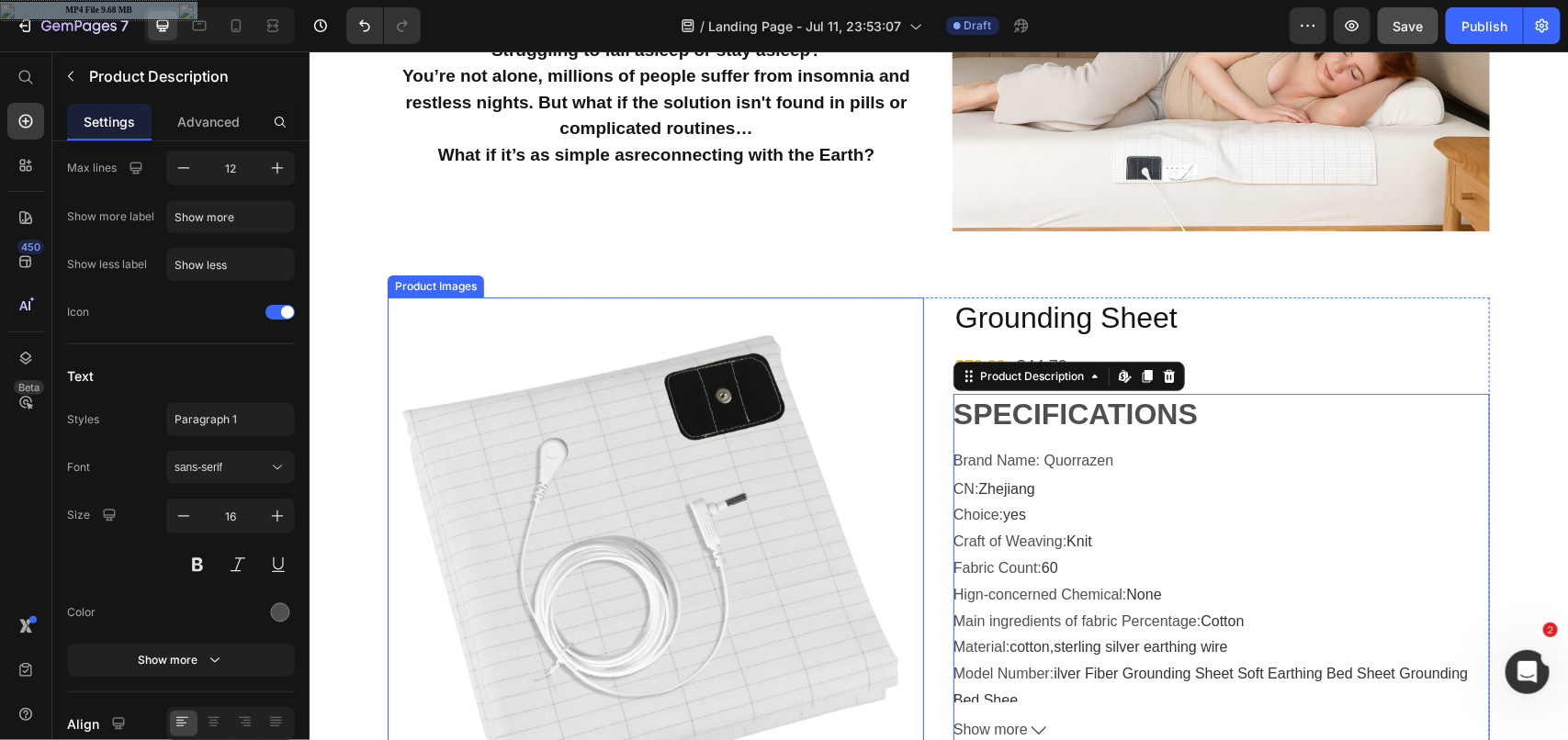 scroll, scrollTop: 0, scrollLeft: 0, axis: both 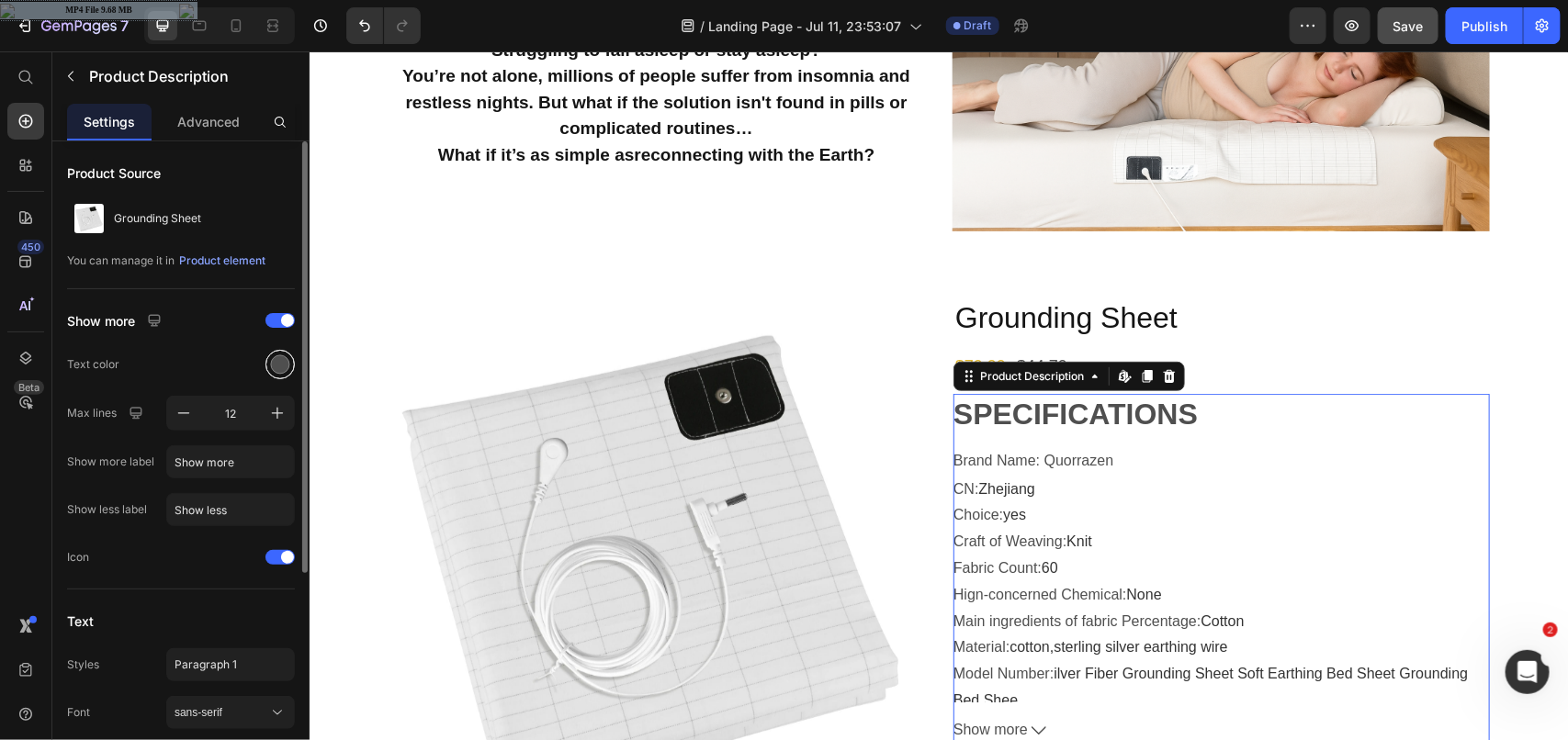 click at bounding box center [280, 364] 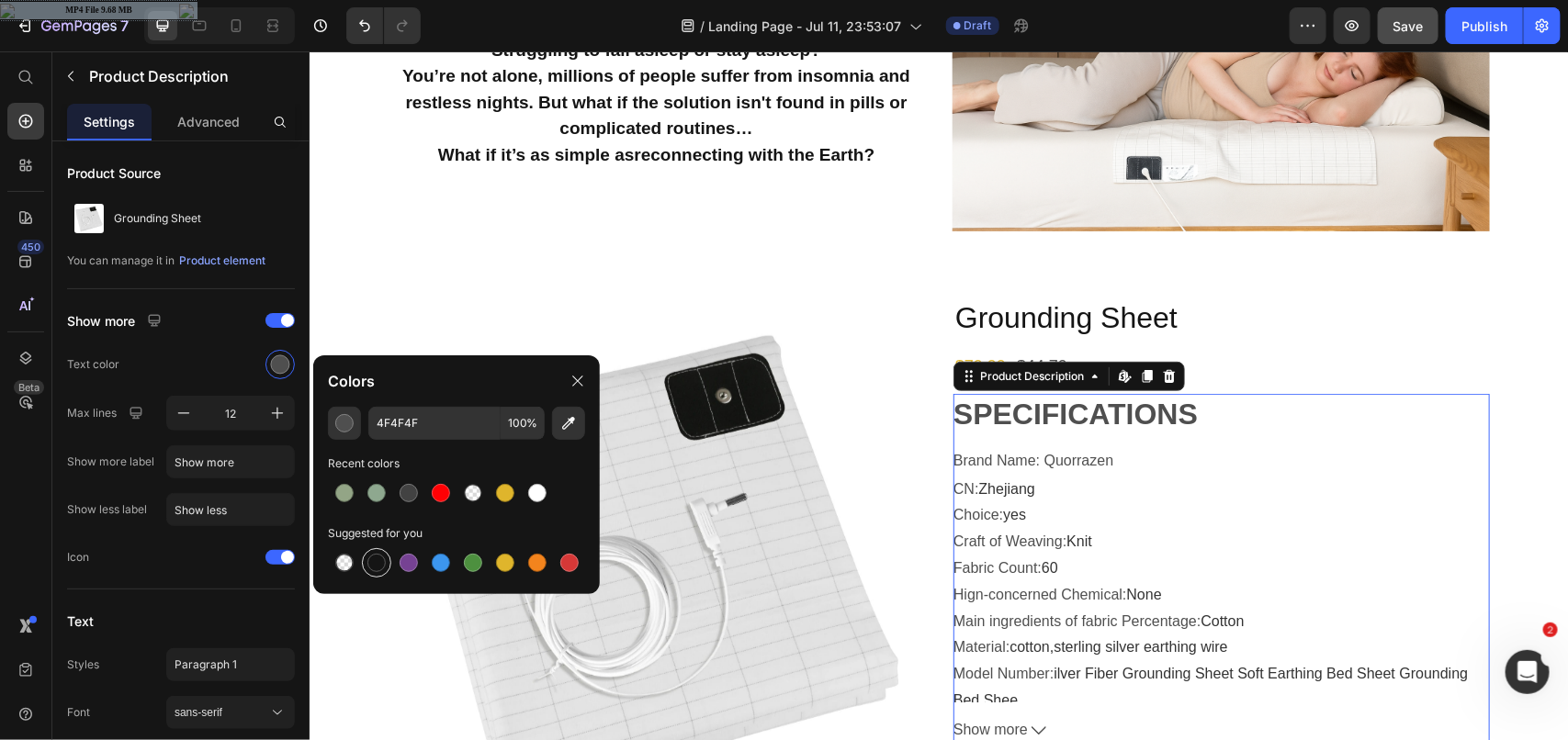 click at bounding box center (377, 563) 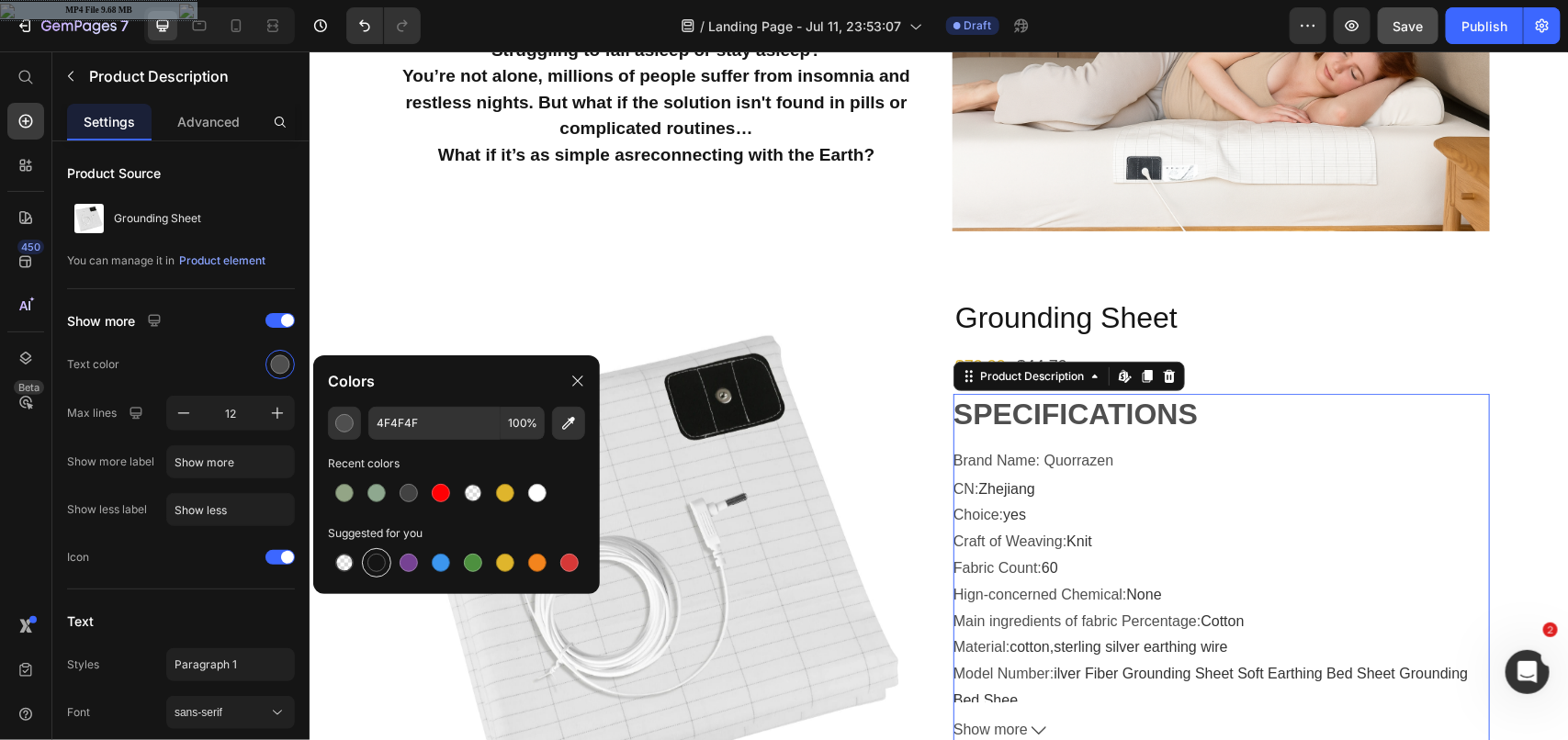 type on "151515" 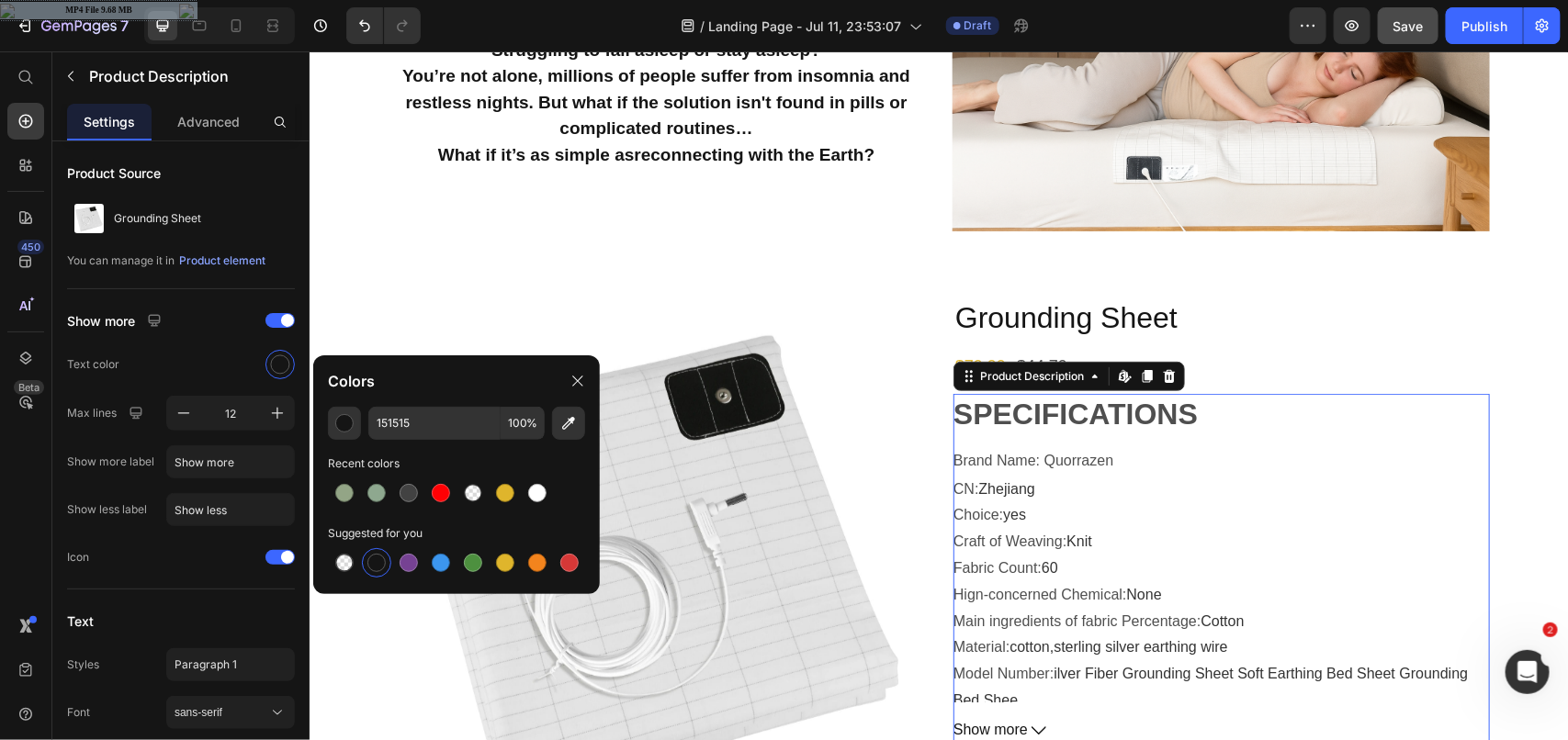click at bounding box center [377, 563] 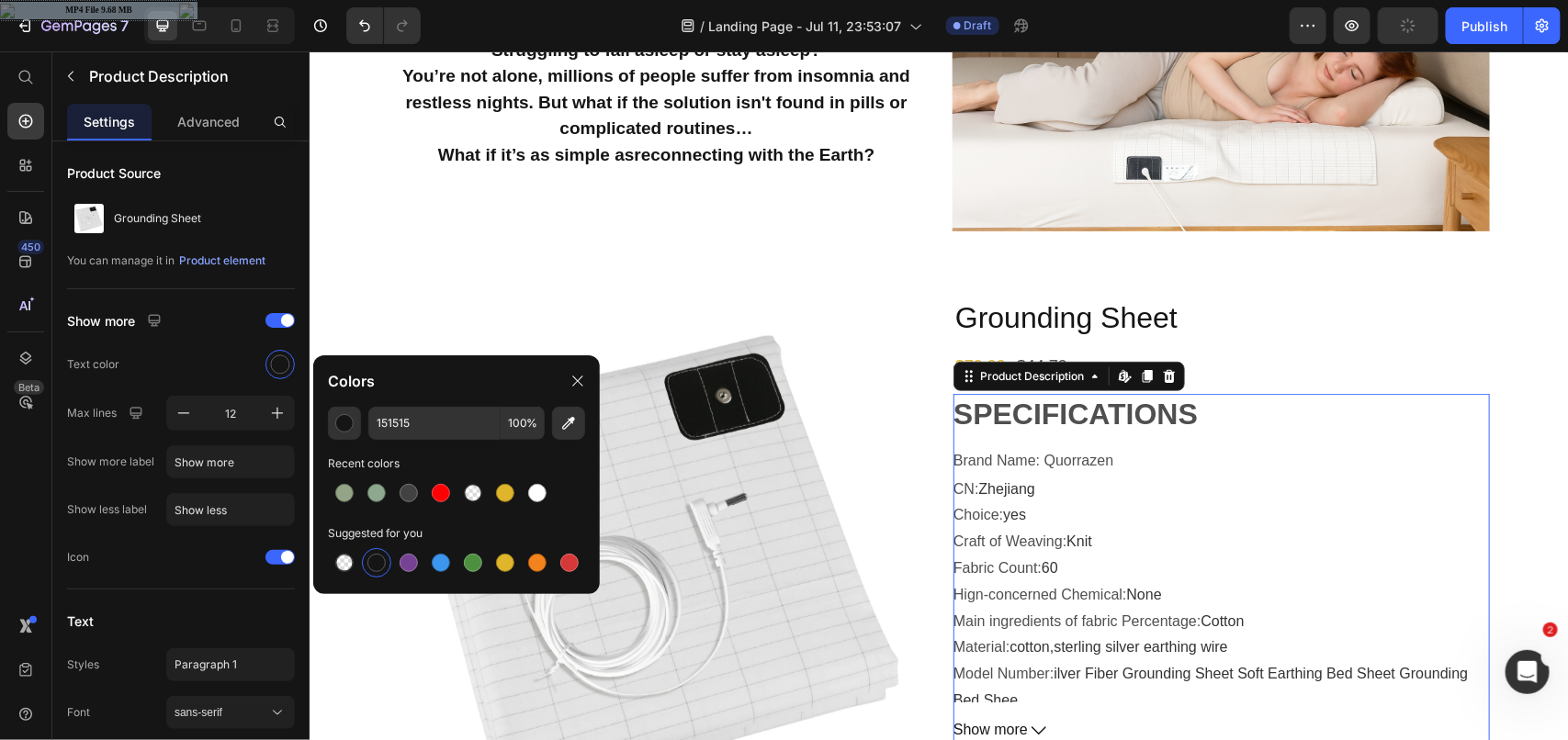 click on "SPECIFICATIONS
Brand Name : Quorrazen
CN :  Zhejiang
Choice :  yes
Craft of Weaving :  Knit
Fabric Count :  60
Hign-concerned Chemical :  None
Main ingredients of fabric Percentage :  Cotton
Material :  cotton,sterling silver earthing wire
Model Number :  ilver Fiber Grounding Sheet Soft Earthing Bed Sheet Grounding Bed Shee
Origin :  Mainland China
Pattern Type :  Solid
Style :  TWILL
Technics :  Woven
Thread Count :  200TC
Use :  Home,HOTEL
is_customized :  No
【GROUNDING MAT】: This earthing mat is made from 90% grade A organic cotton fabric and 10% sterling silver earthing wire. It measures 68×132 cm and includes an earth wire for connection to UK sockets. Comfortable and durable" at bounding box center (1221, 547) 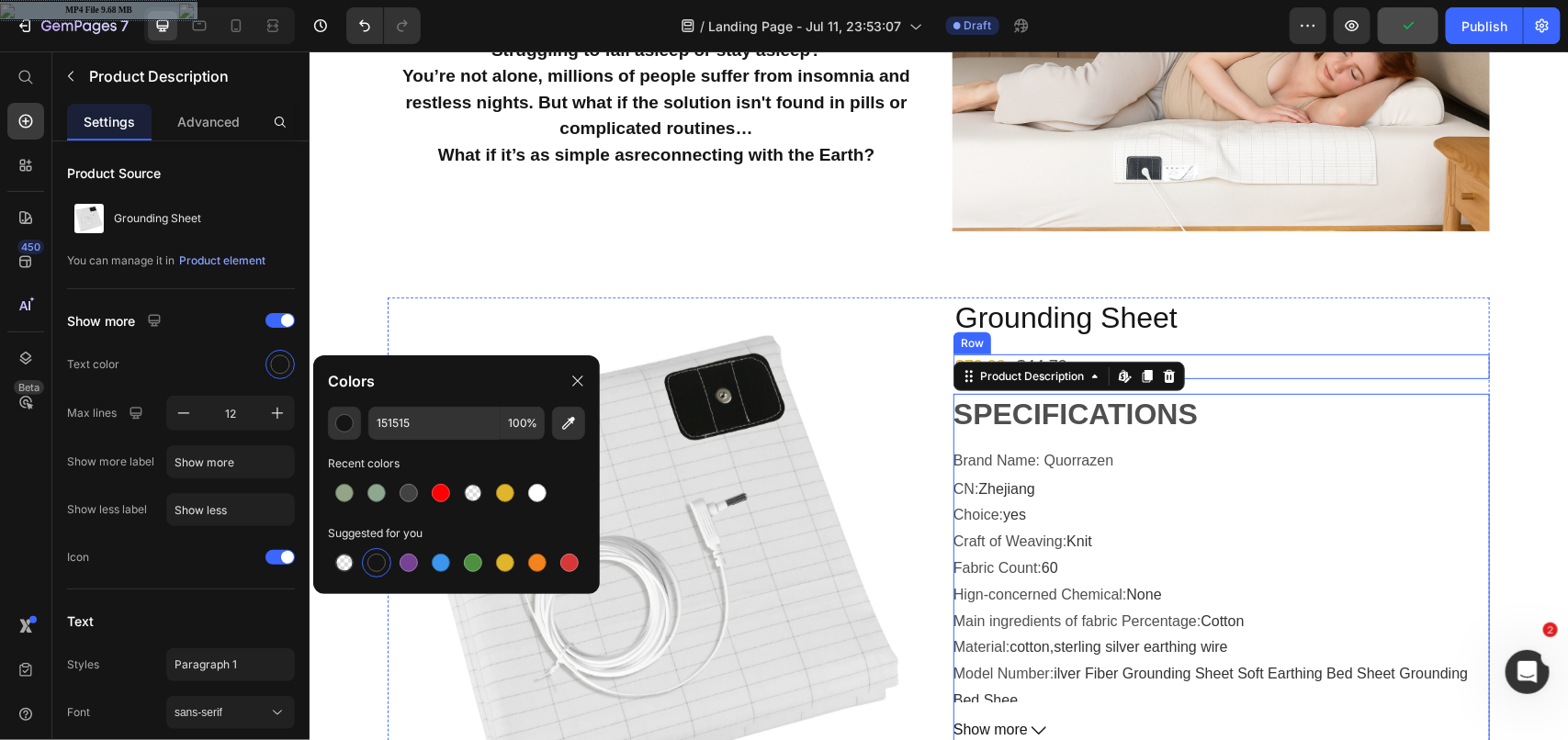 click on "$79.99 Product Price $44.79 Product Price Row" at bounding box center [1221, 365] 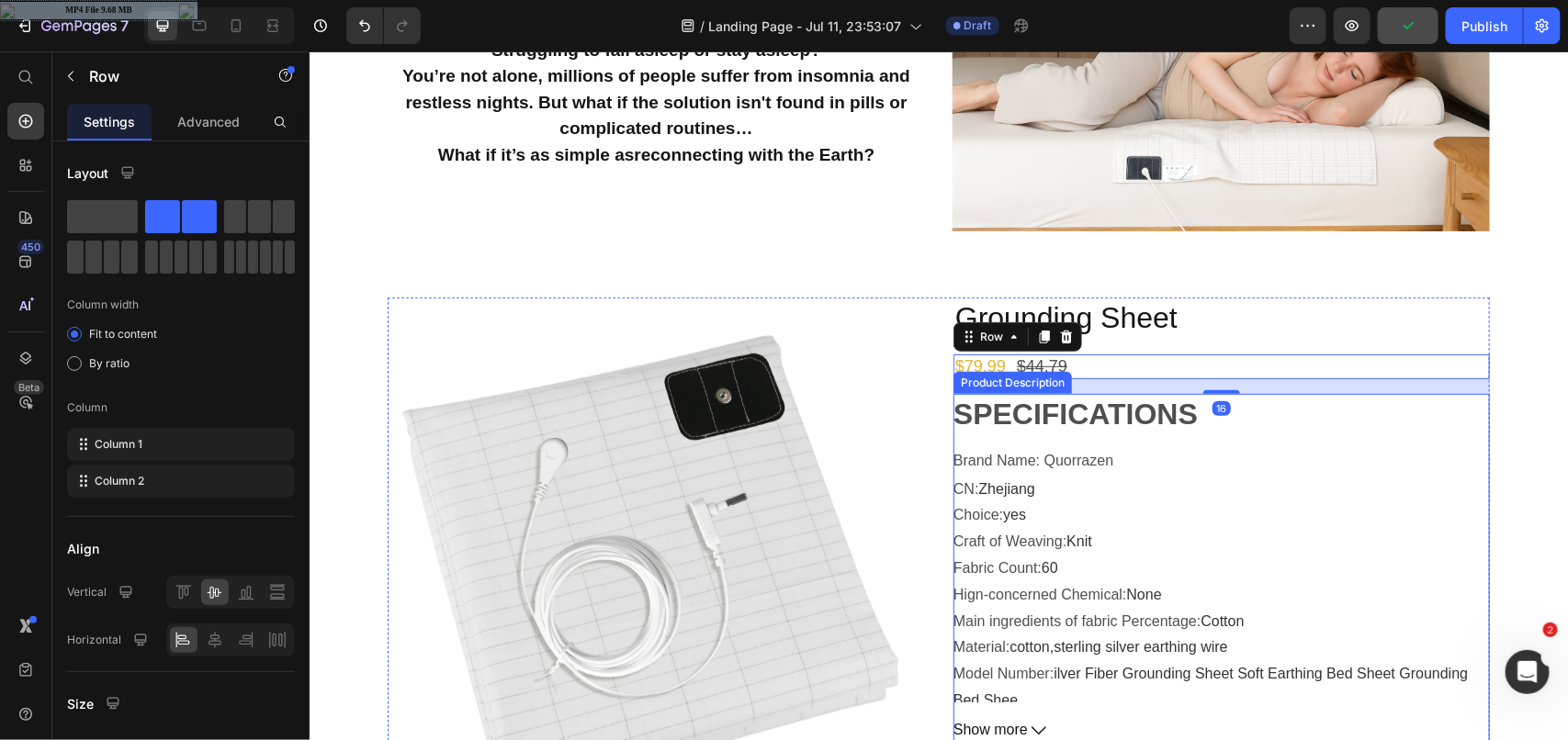 click on "SPECIFICATIONS
Brand Name : Quorrazen
CN :  Zhejiang
Choice :  yes
Craft of Weaving :  Knit
Fabric Count :  60
Hign-concerned Chemical :  None
Main ingredients of fabric Percentage :  Cotton
Material :  cotton,sterling silver earthing wire
Model Number :  ilver Fiber Grounding Sheet Soft Earthing Bed Sheet Grounding Bed Shee
Origin :  Mainland China
Pattern Type :  Solid
Style :  TWILL
Technics :  Woven
Thread Count :  200TC
Use :  Home,HOTEL
is_customized :  No
【GROUNDING MAT】: This earthing mat is made from 90% grade A organic cotton fabric and 10% sterling silver earthing wire. It measures 68×132 cm and includes an earth wire for connection to UK sockets. Comfortable and durable" at bounding box center (1221, 547) 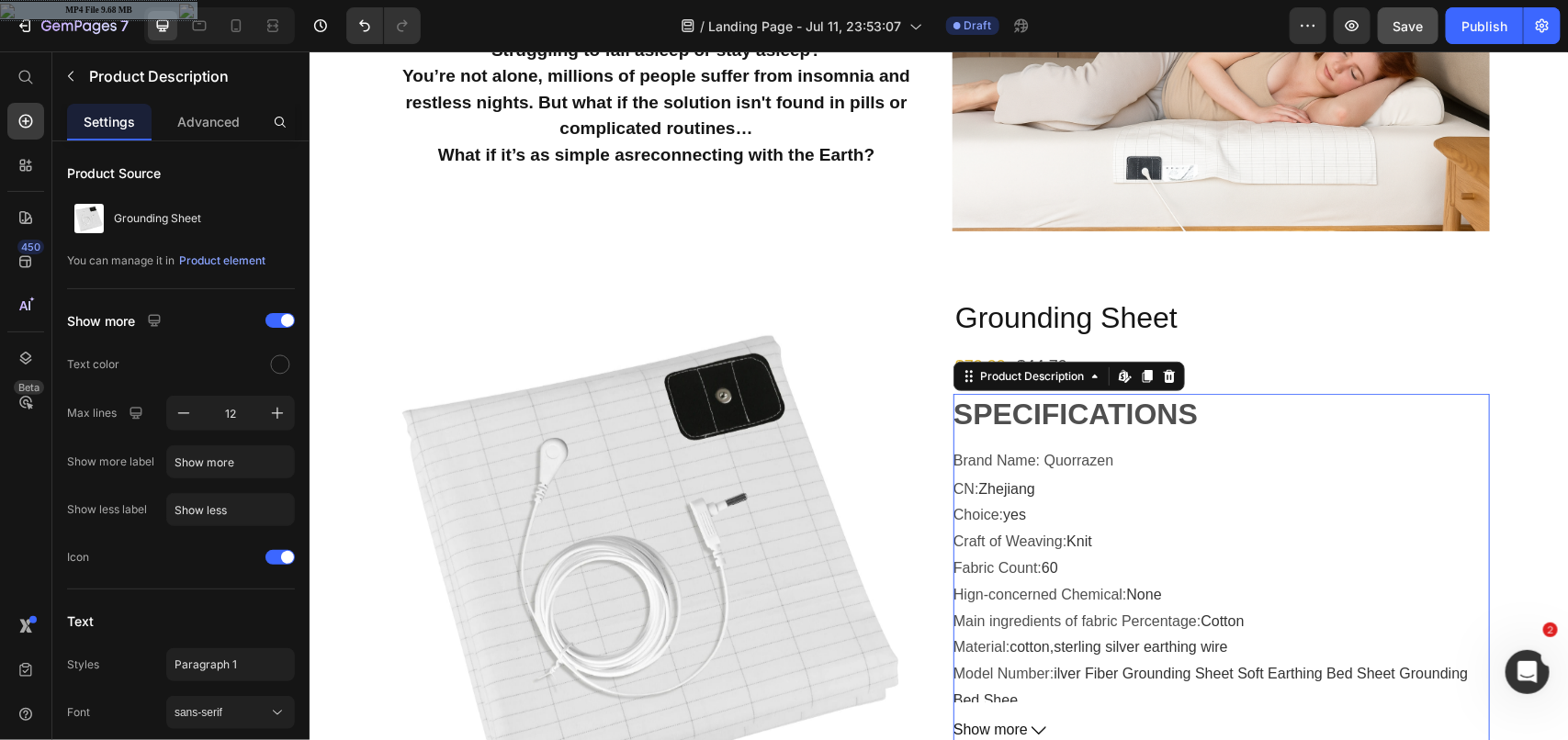 click on "SPECIFICATIONS" at bounding box center [1075, 413] 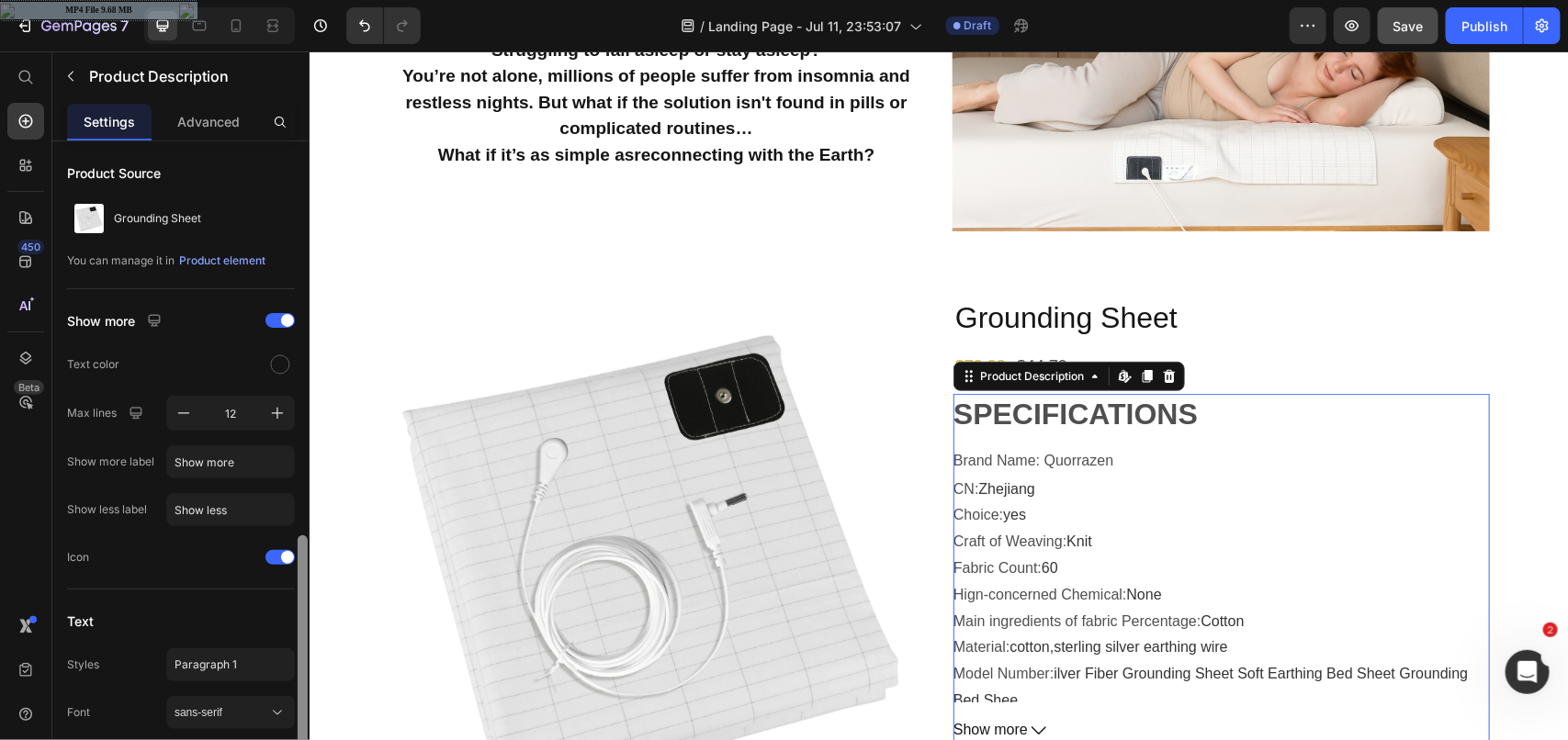 scroll, scrollTop: 241, scrollLeft: 0, axis: vertical 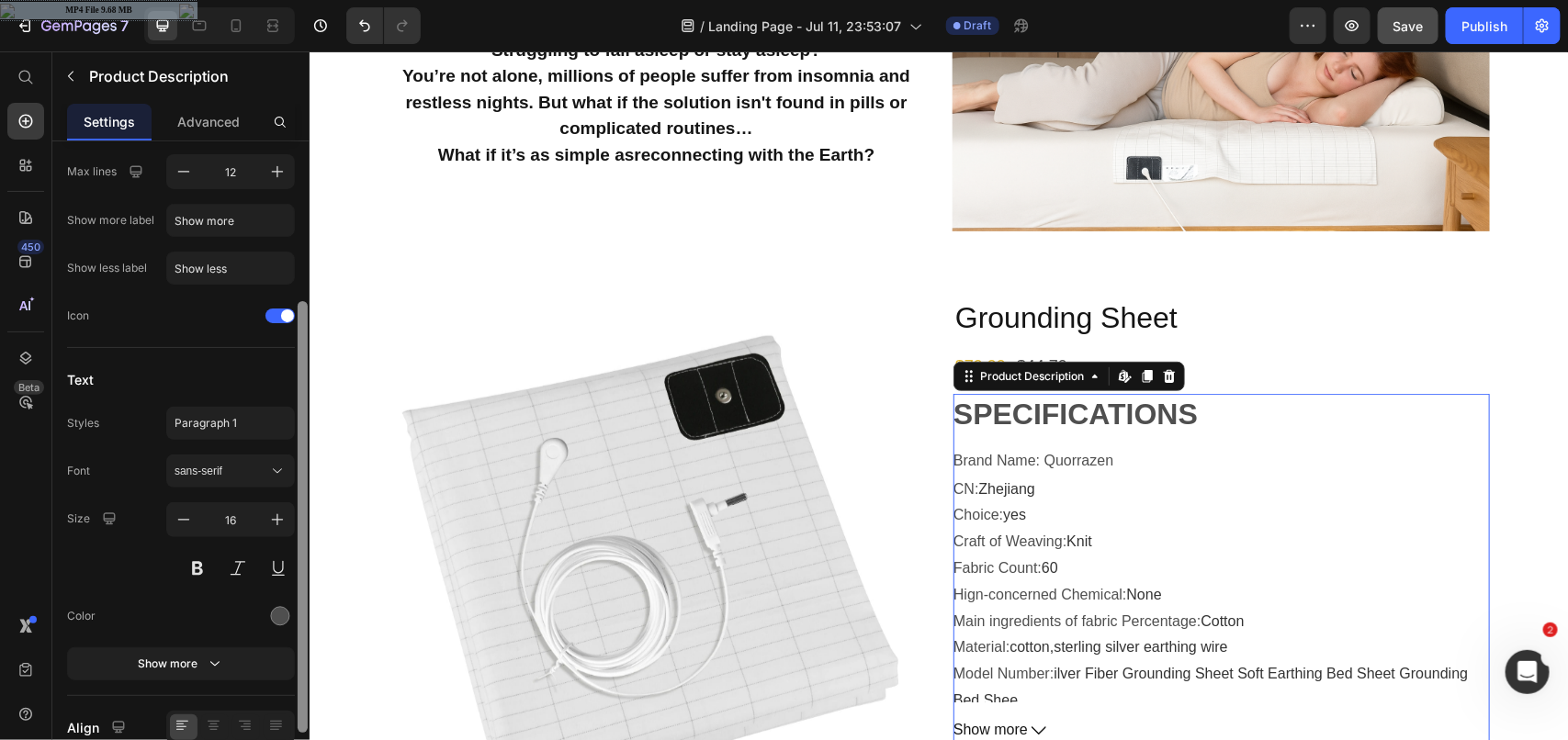 drag, startPoint x: 305, startPoint y: 297, endPoint x: 299, endPoint y: 457, distance: 160.11246 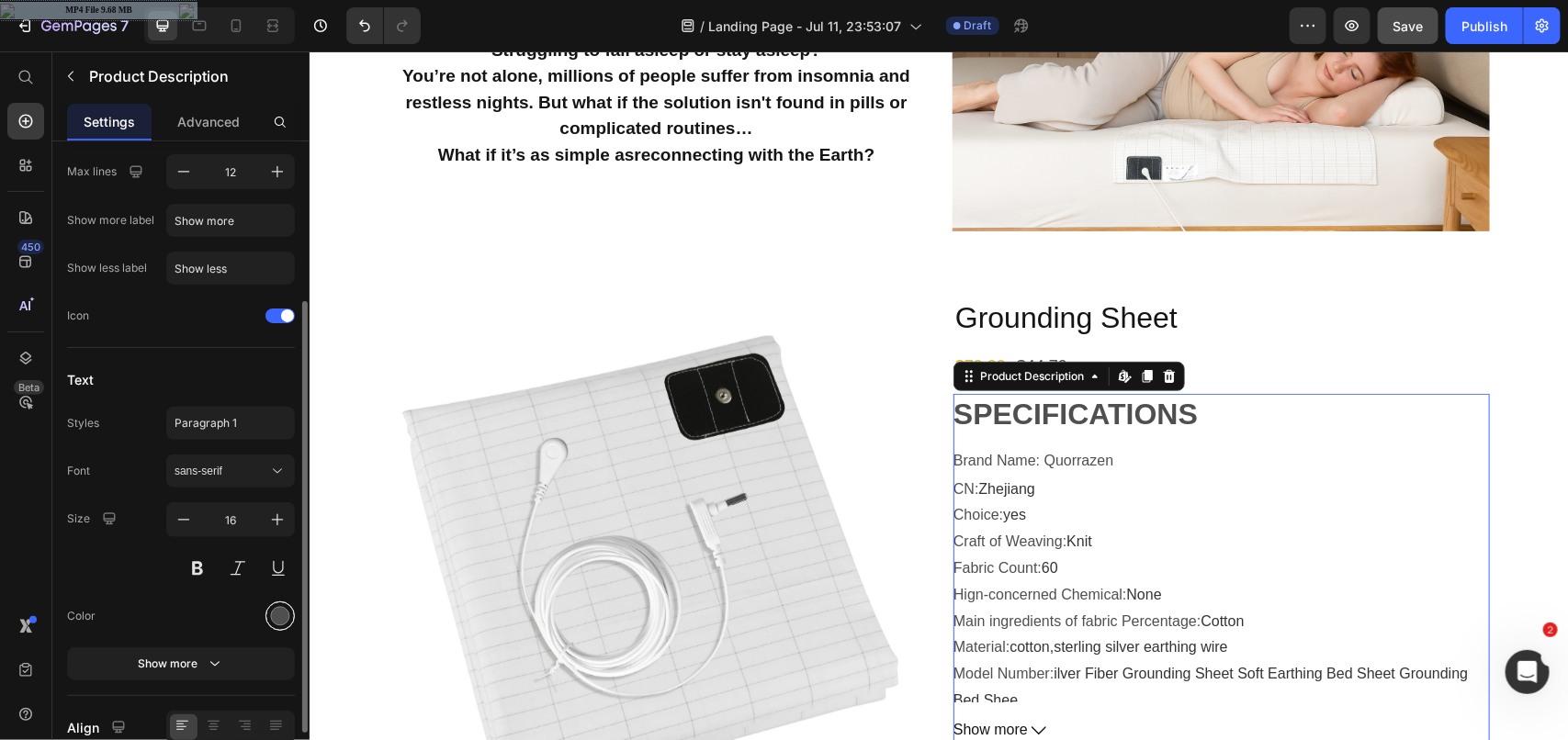 click at bounding box center [280, 616] 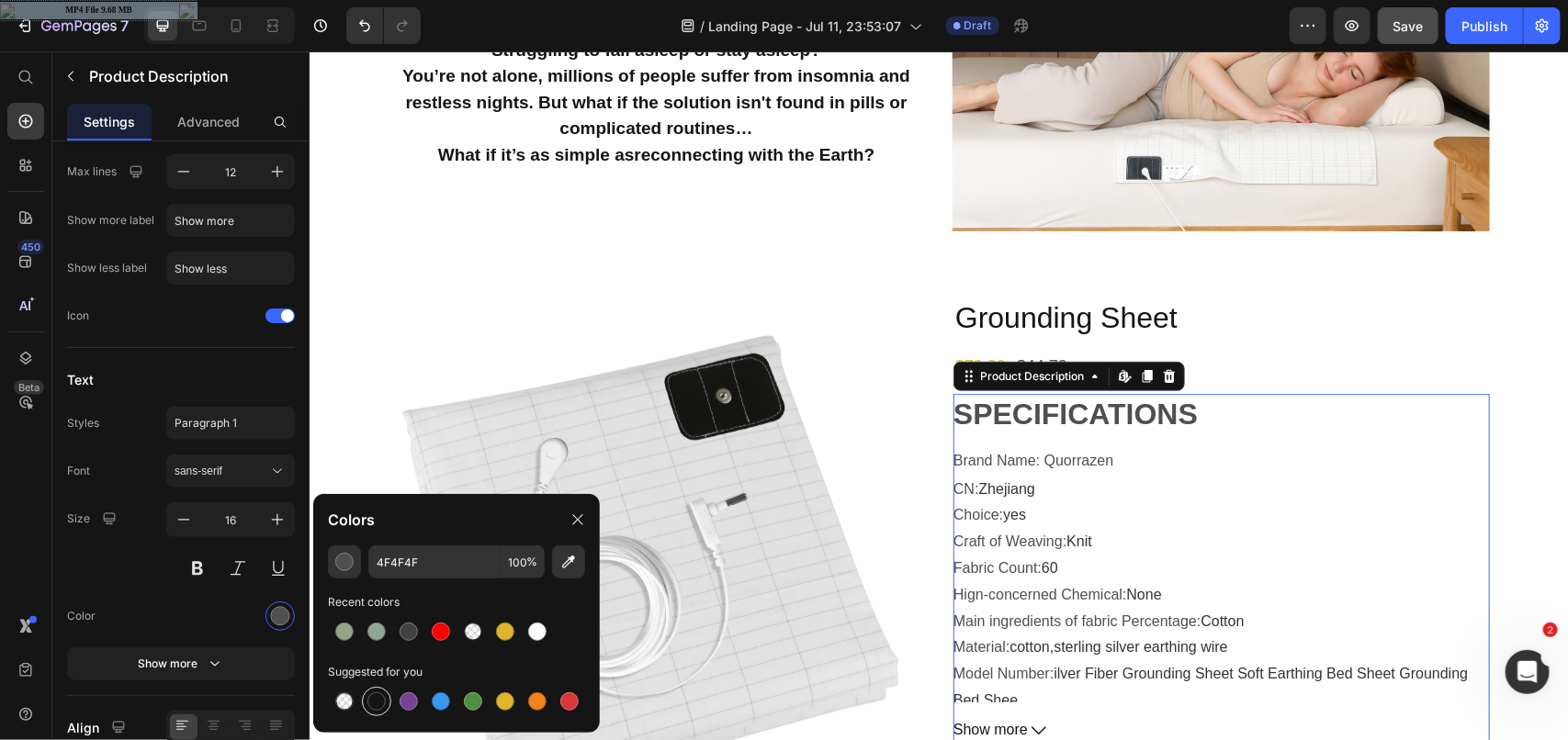 click at bounding box center [377, 701] 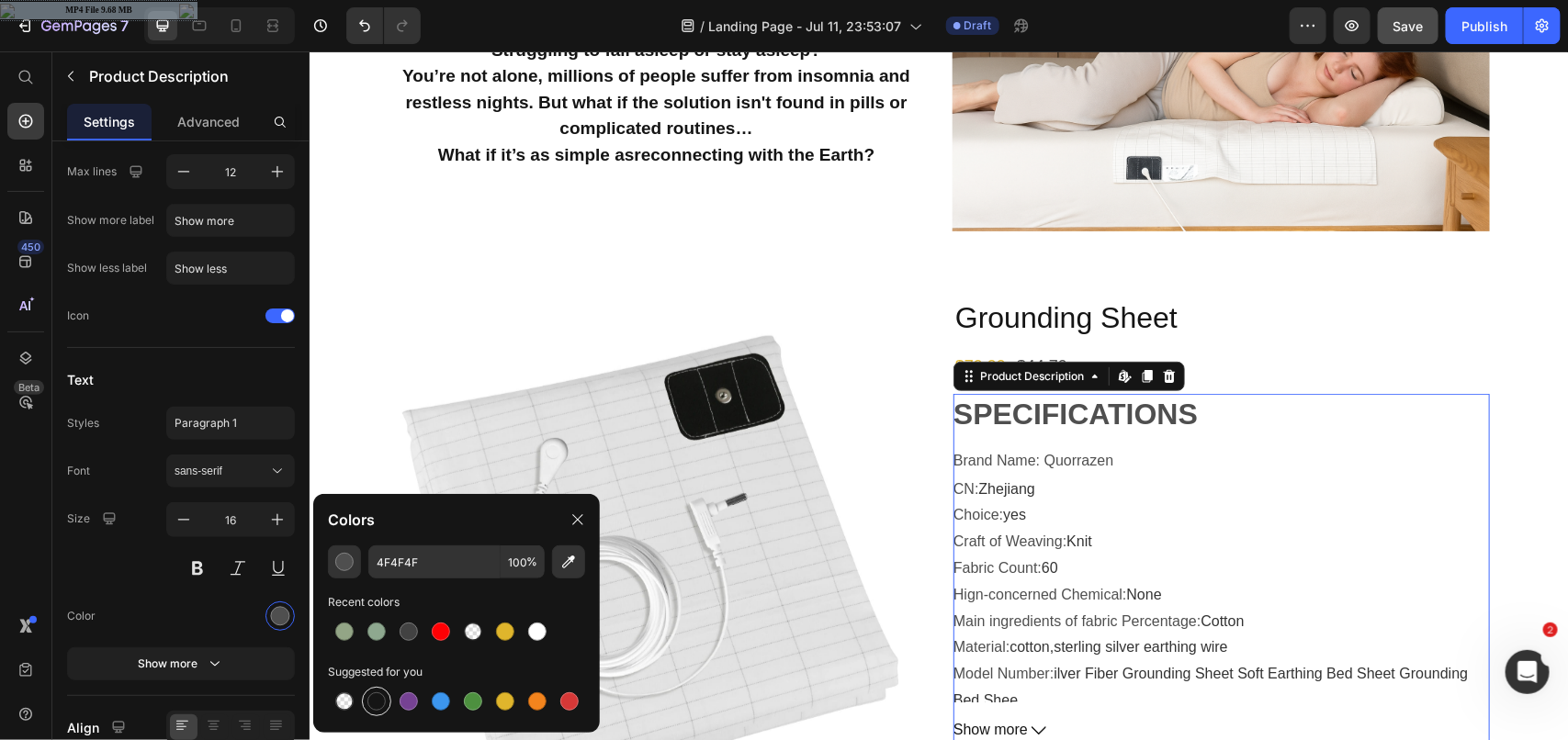 type on "151515" 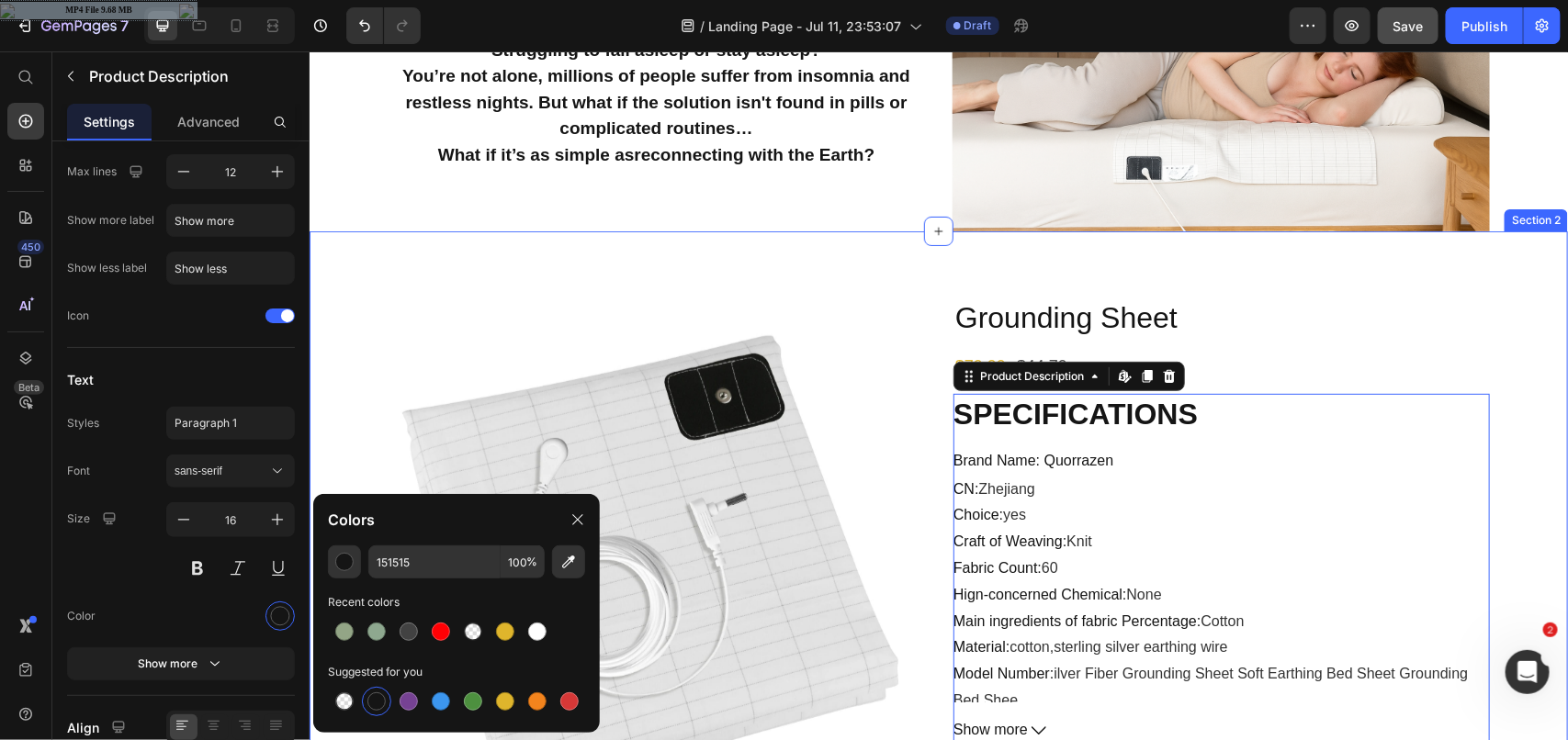 click on "Product Images Grounding Sheet Product Title $79.99 Product Price $44.79 Product Price Row SPECIFICATIONS
Brand Name : Quorrazen
CN :  Zhejiang
Choice :  yes
Craft of Weaving :  Knit
Fabric Count :  60
Hign-concerned Chemical :  None
Main ingredients of fabric Percentage :  Cotton
Material :  cotton,sterling silver earthing wire
Model Number :  ilver Fiber Grounding Sheet Soft Earthing Bed Sheet Grounding Bed Shee
Origin :  Mainland China
Pattern Type :  Solid
Style :  TWILL
Technics :  Woven
Thread Count :  200TC
Use :  Home,HOTEL
is_customized :  No
【GROUNDING MAT】: This earthing mat is made from 90% grade A organic cotton fabric and 10% sterling silver earthing wire. It measures 68×132 cm and includes an earth wire for connection to UK sockets. Comfortable and durable
Show more Product Description   Edit content in Shopify 16 Color: Beige UK PLUG Beige UK PLUG Beige UK PLUG Beige UK PLUG Grey UK PLUG Grey UK PLUG Grey UK PLUG 90x230CM" at bounding box center [938, 1294] 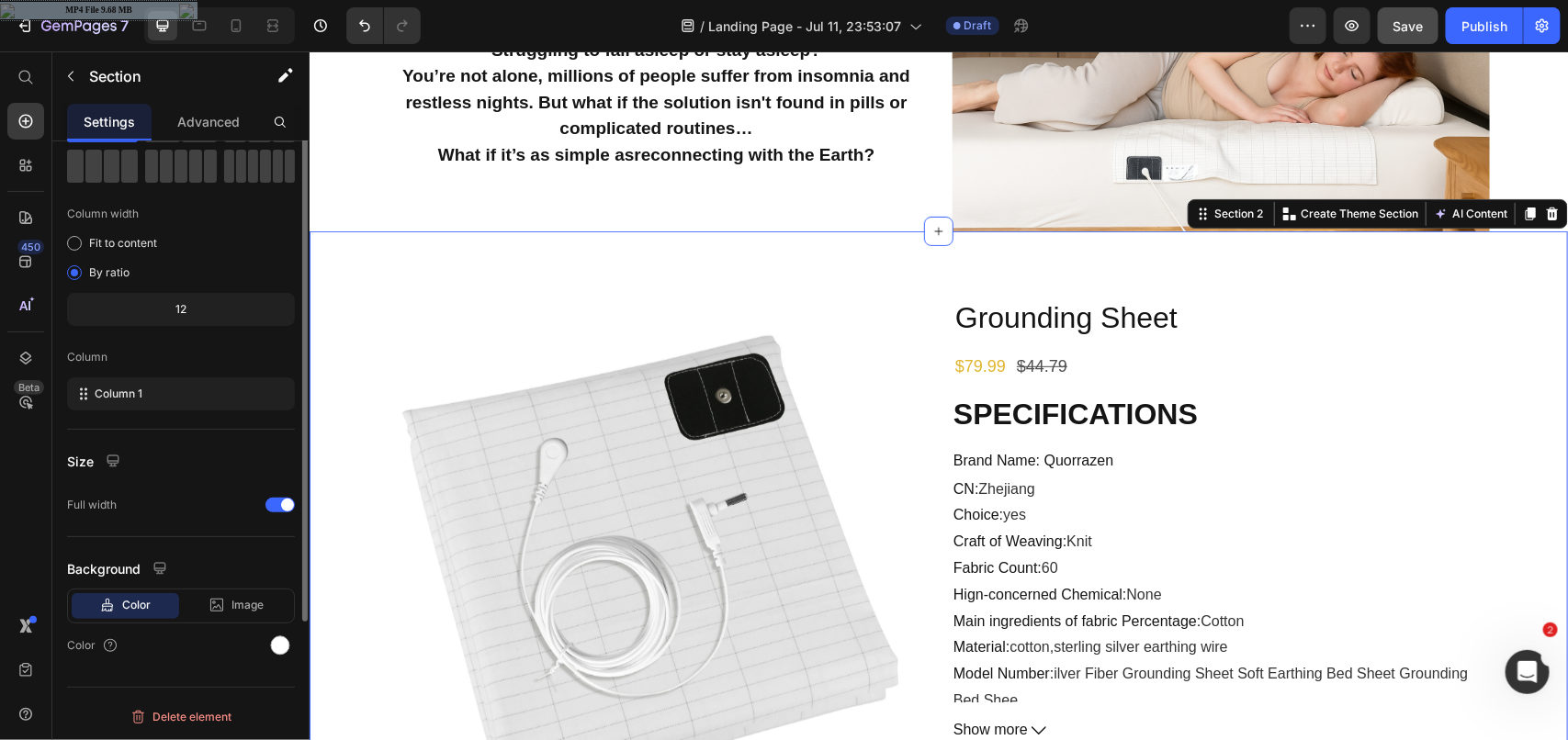 scroll, scrollTop: 0, scrollLeft: 0, axis: both 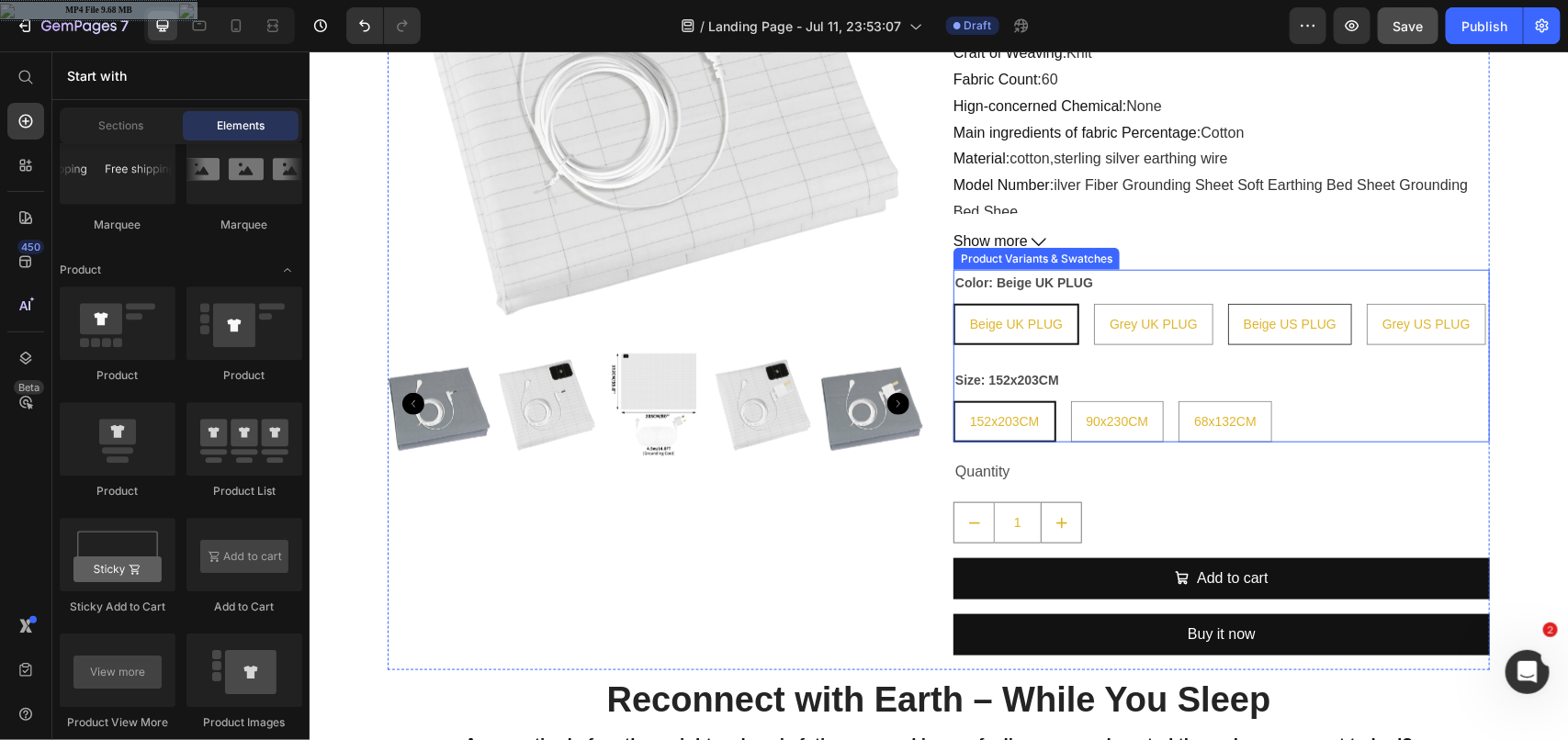 click on "Beige US PLUG" at bounding box center [1289, 323] 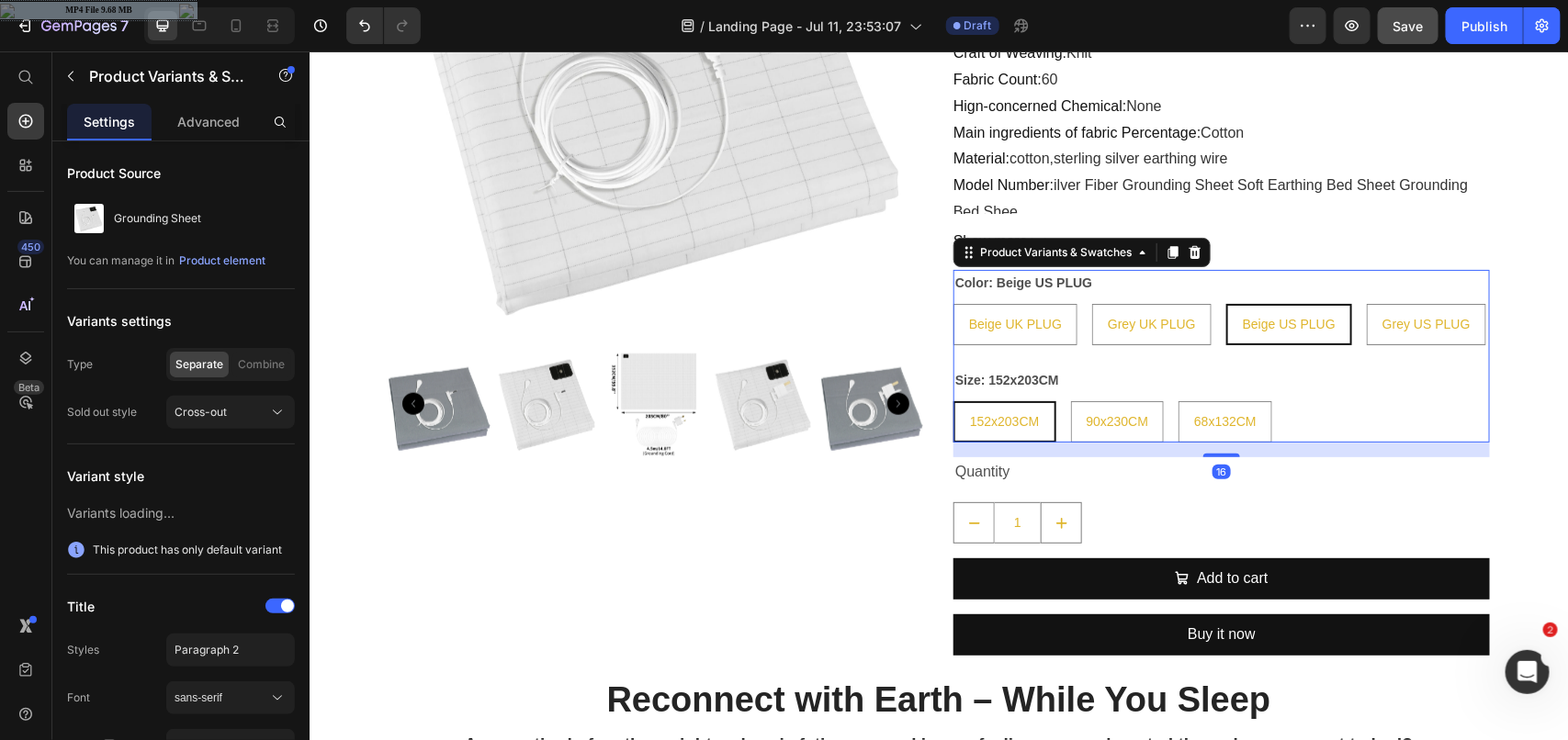 click on "Color: Beige US PLUG Beige UK PLUG Beige UK PLUG Beige UK PLUG Grey UK PLUG Grey UK PLUG Grey UK PLUG Beige US PLUG Beige US PLUG Beige US PLUG Grey US PLUG Grey US PLUG Grey US PLUG" at bounding box center [1221, 307] 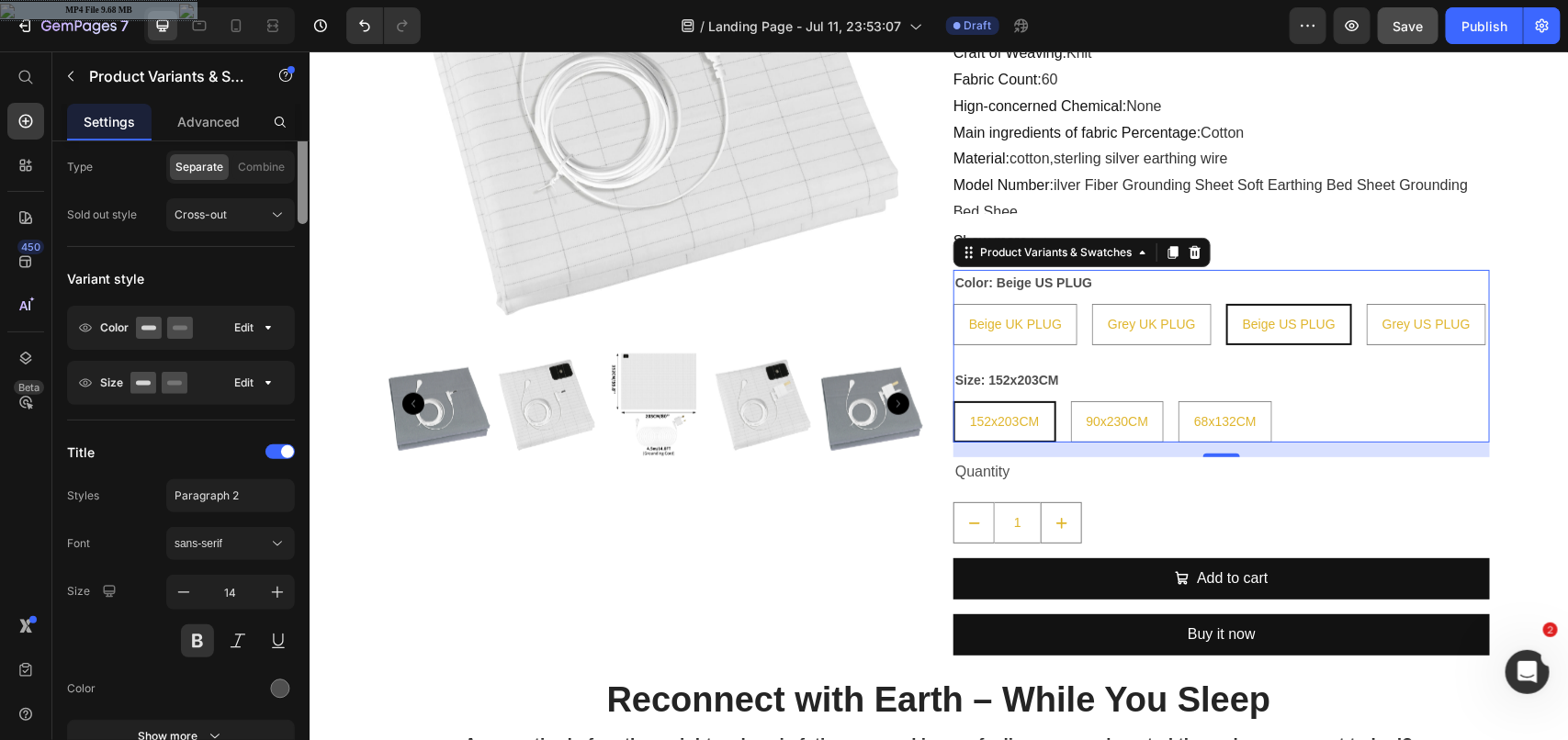 scroll, scrollTop: 11, scrollLeft: 0, axis: vertical 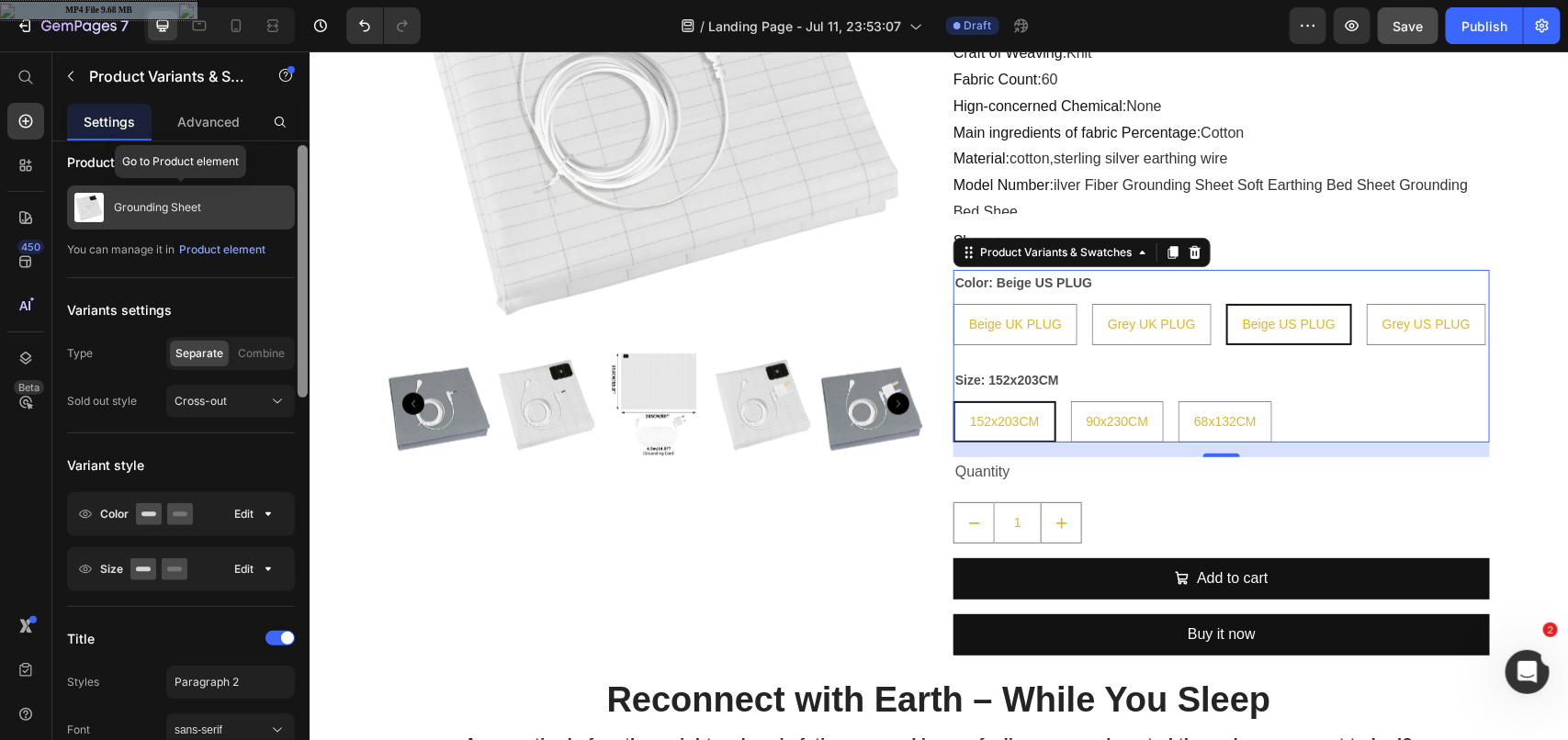 click on "Product Source Grounding Sheet  You can manage it in   Product element  Variants settings Type Separate Combine Sold out style Cross-out Variant style Color Edit Size Edit Title Styles Paragraph 2 Font sans-serif Size 14 Color Show more Arrangement Gap 8 px Option value text Styles Paragraph 2 Font sans-serif Size 14 Show more Pre-selected option Show more Size Full width Spacing 24 px Align  Delete element" at bounding box center [181, 466] 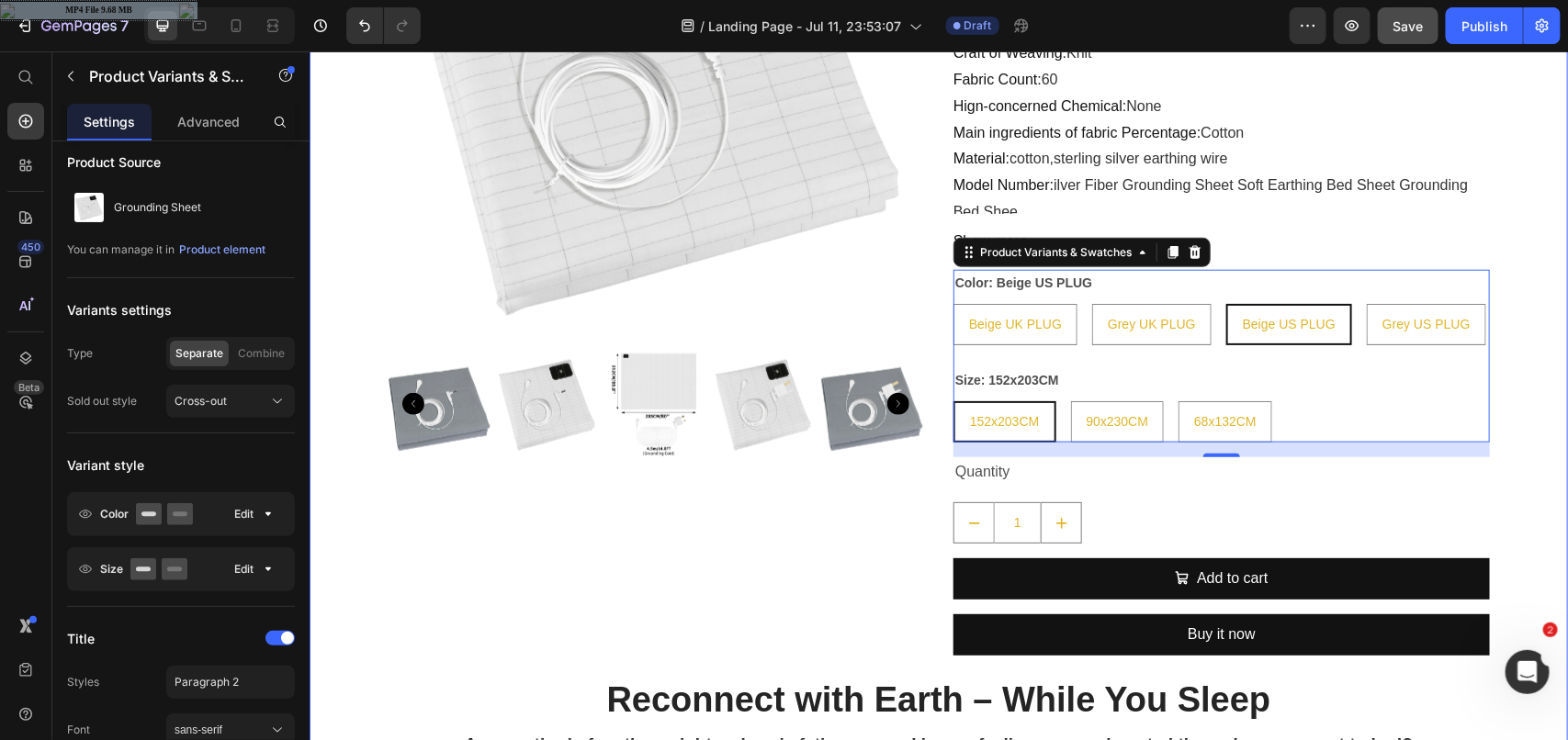 click on "Product Images Grounding Sheet Product Title $79.99 Product Price $43.42 Product Price Row SPECIFICATIONS
Brand Name : Quorrazen
CN :  Zhejiang
Choice :  yes
Craft of Weaving :  Knit
Fabric Count :  60
Hign-concerned Chemical :  None
Main ingredients of fabric Percentage :  Cotton
Material :  cotton,sterling silver earthing wire
Model Number :  ilver Fiber Grounding Sheet Soft Earthing Bed Sheet Grounding Bed Shee
Origin :  Mainland China
Pattern Type :  Solid
Style :  TWILL
Technics :  Woven
Thread Count :  200TC
Use :  Home,HOTEL
is_customized :  No
【GROUNDING MAT】: This earthing mat is made from 90% grade A organic cotton fabric and 10% sterling silver earthing wire. It measures 68×132 cm and includes an earth wire for connection to UK sockets. Comfortable and durable
Show more Product Description Color: Beige US PLUG Beige UK PLUG Beige UK PLUG Beige UK PLUG Grey UK PLUG Grey UK PLUG Grey UK PLUG Beige US PLUG Beige US PLUG 152x203CM" at bounding box center (938, 805) 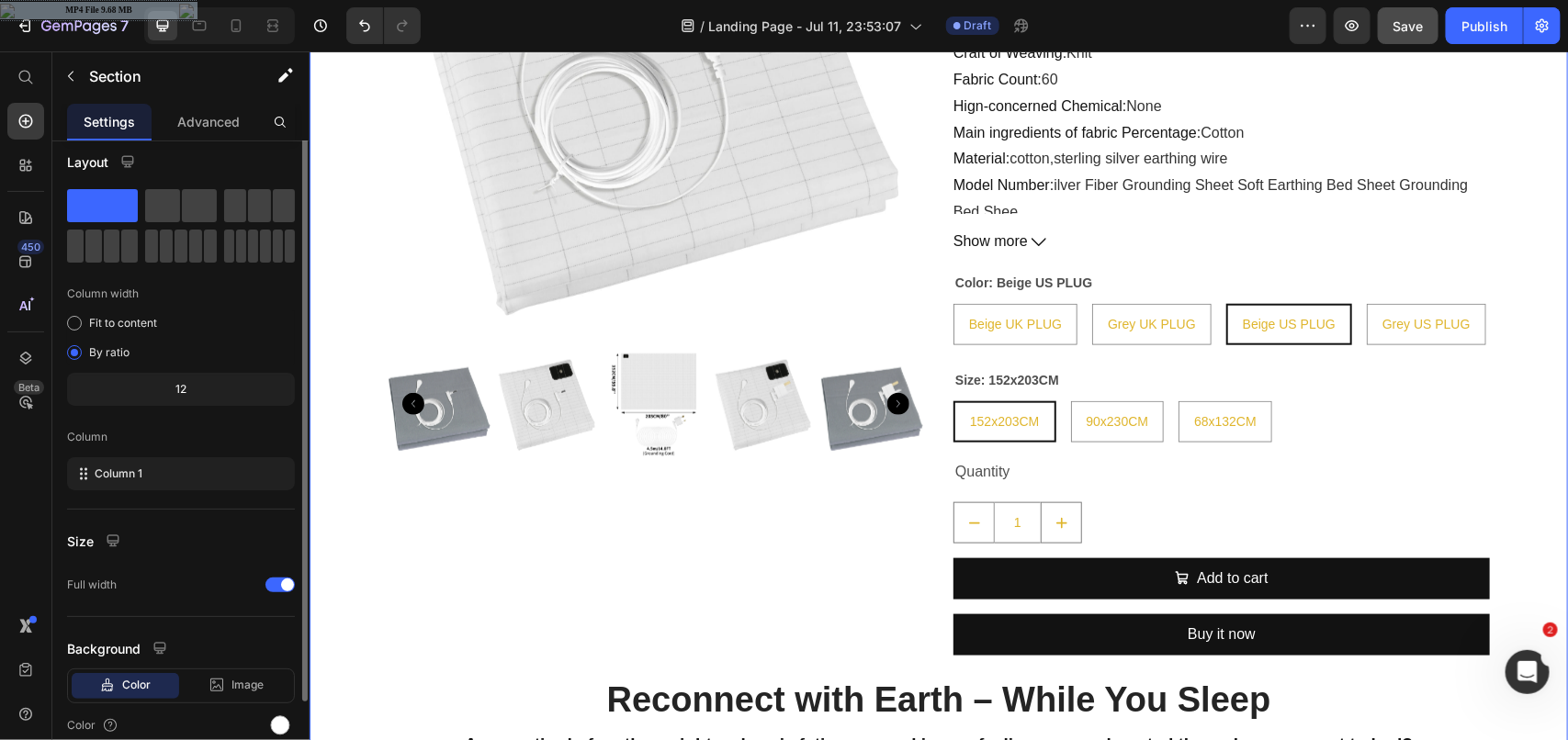 scroll, scrollTop: 0, scrollLeft: 0, axis: both 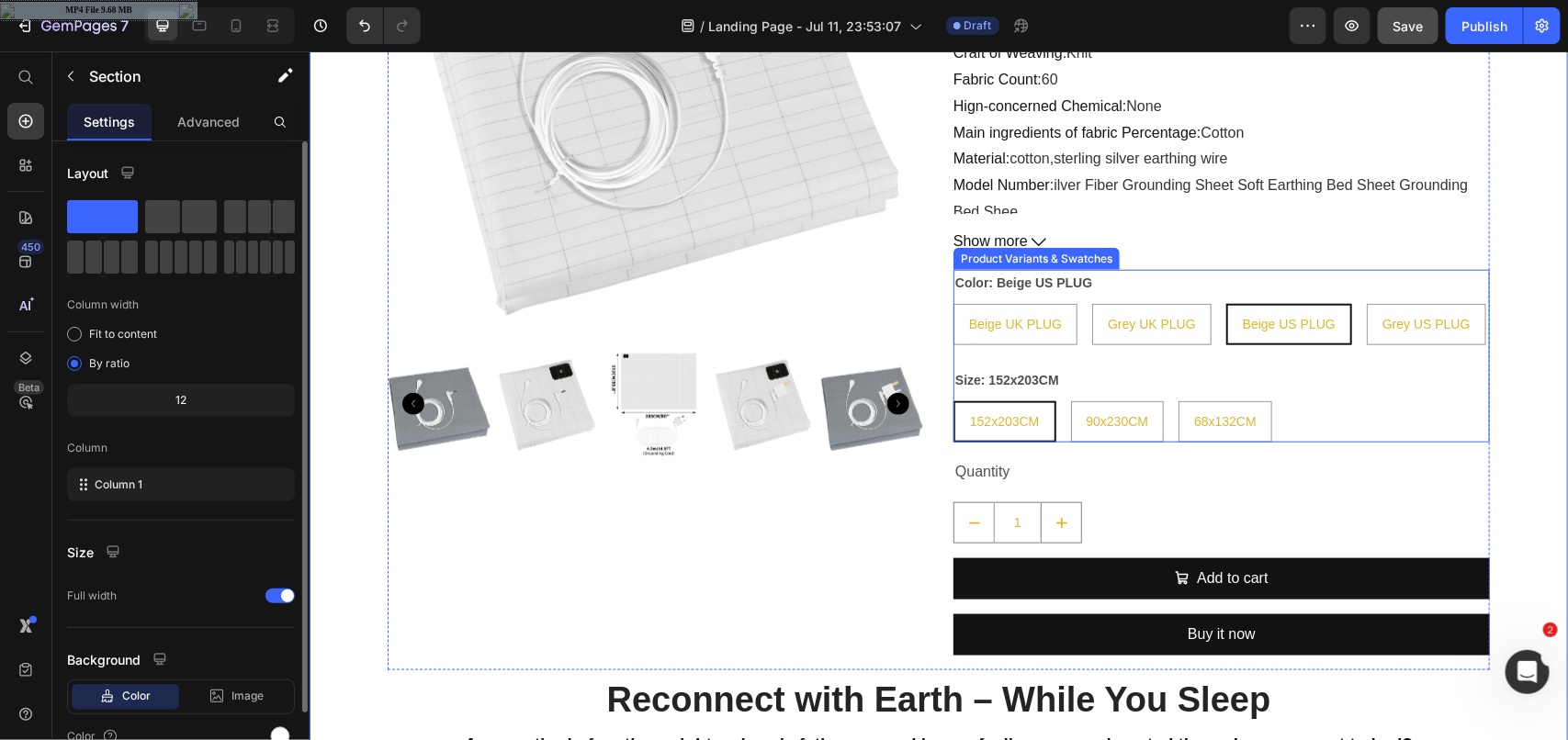 click on "Size: 152x203CM 152x203CM 152x203CM 152x203CM 90x230CM 90x230CM 90x230CM 68x132CM 68x132CM 68x132CM" at bounding box center (1221, 404) 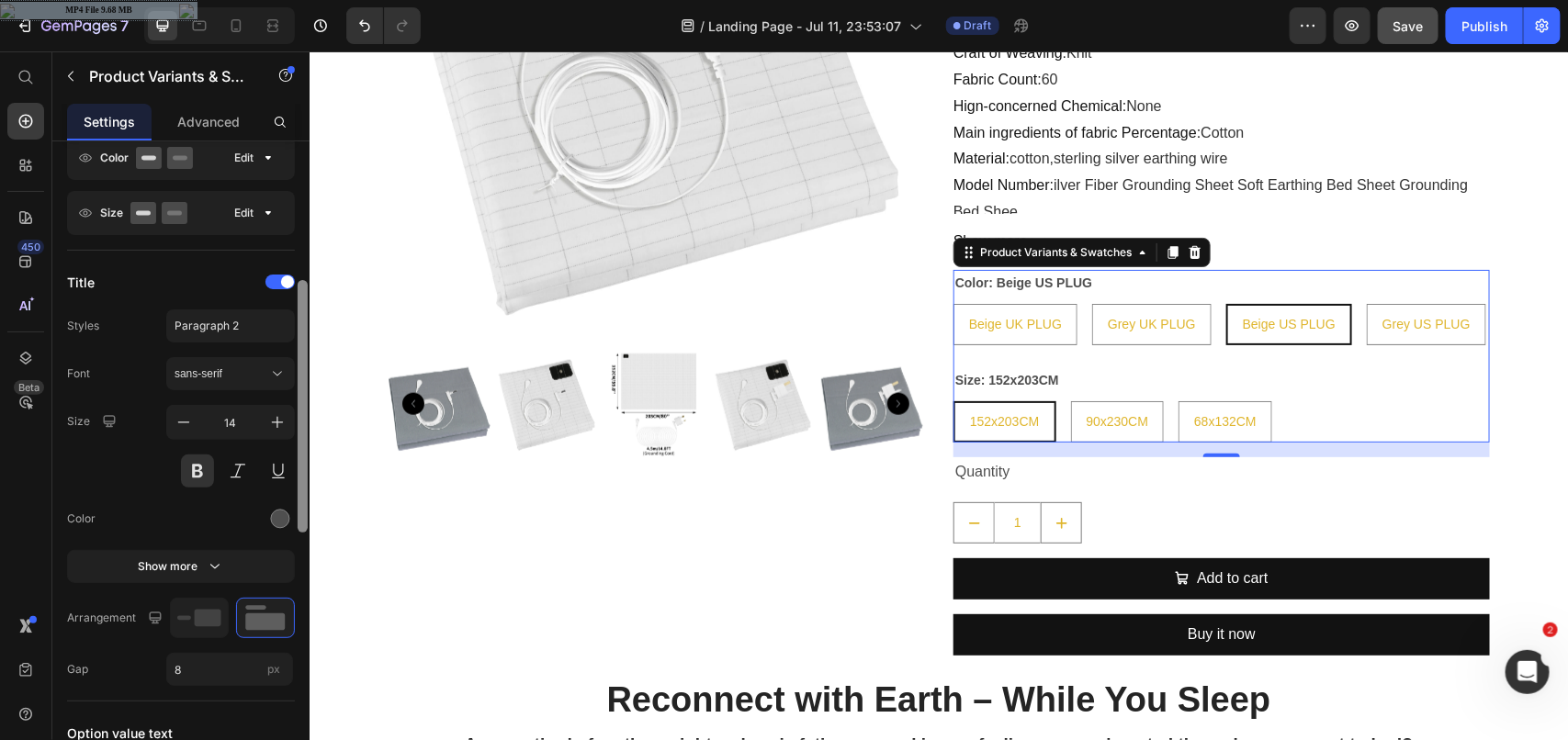 scroll, scrollTop: 363, scrollLeft: 0, axis: vertical 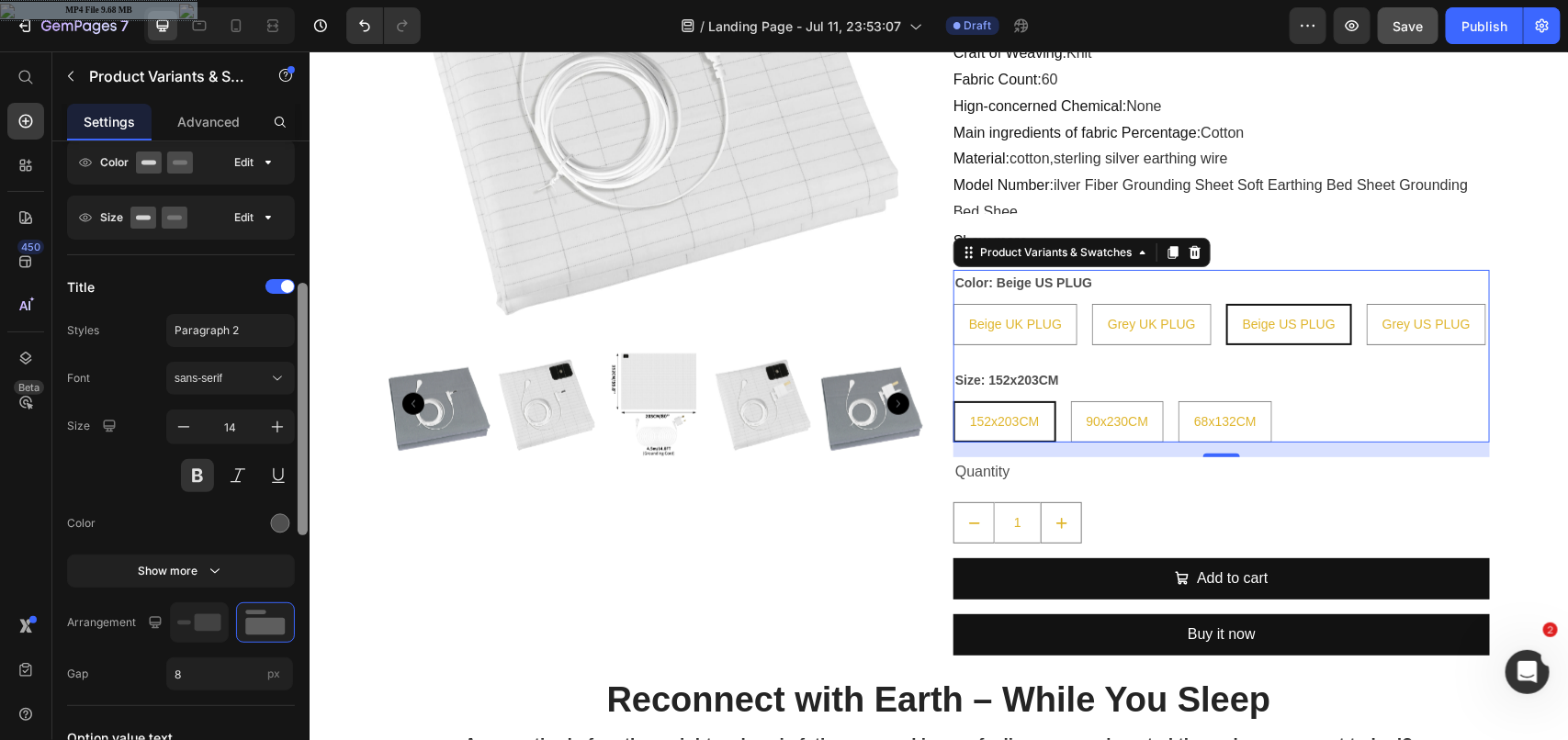 drag, startPoint x: 299, startPoint y: 208, endPoint x: 299, endPoint y: 350, distance: 142 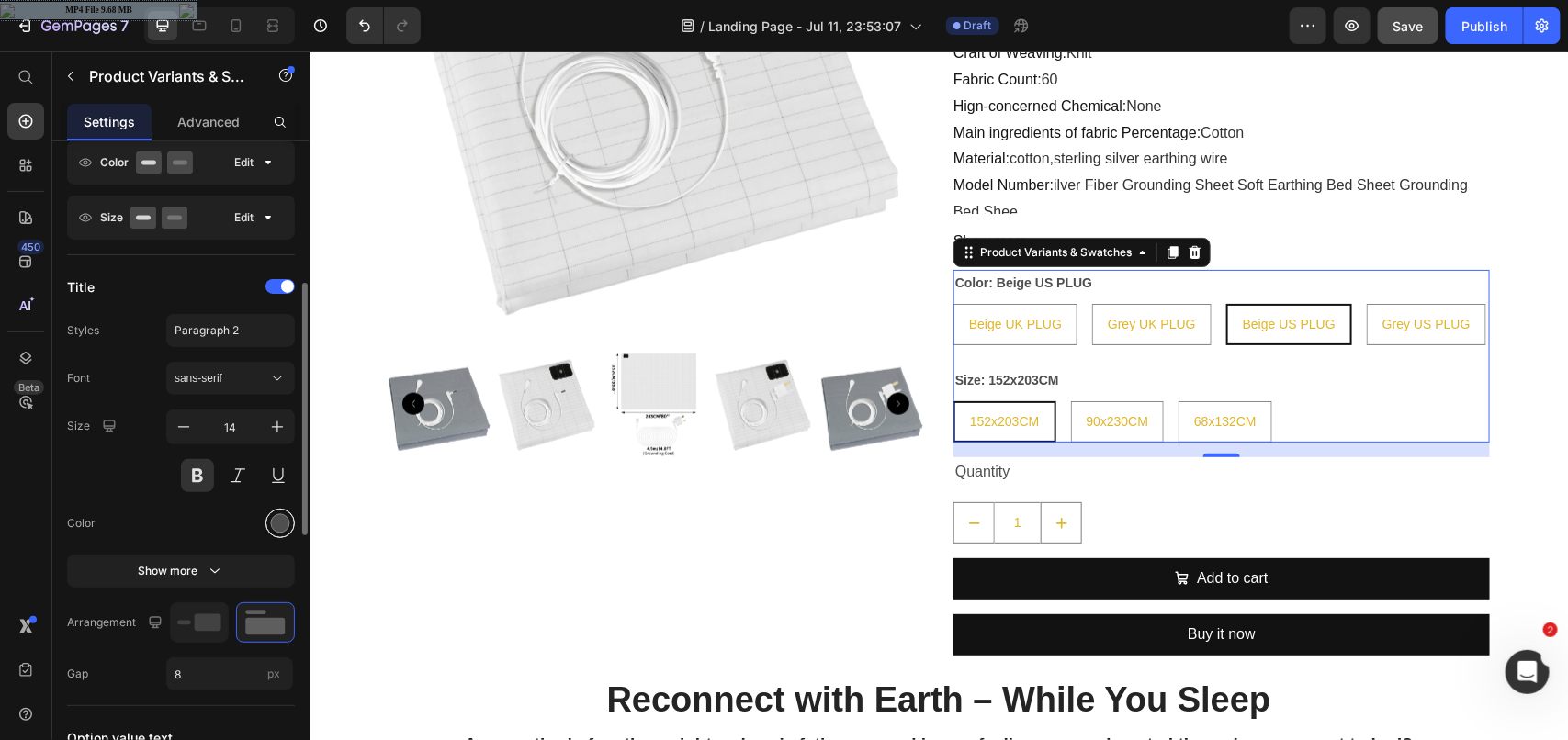 click at bounding box center [280, 523] 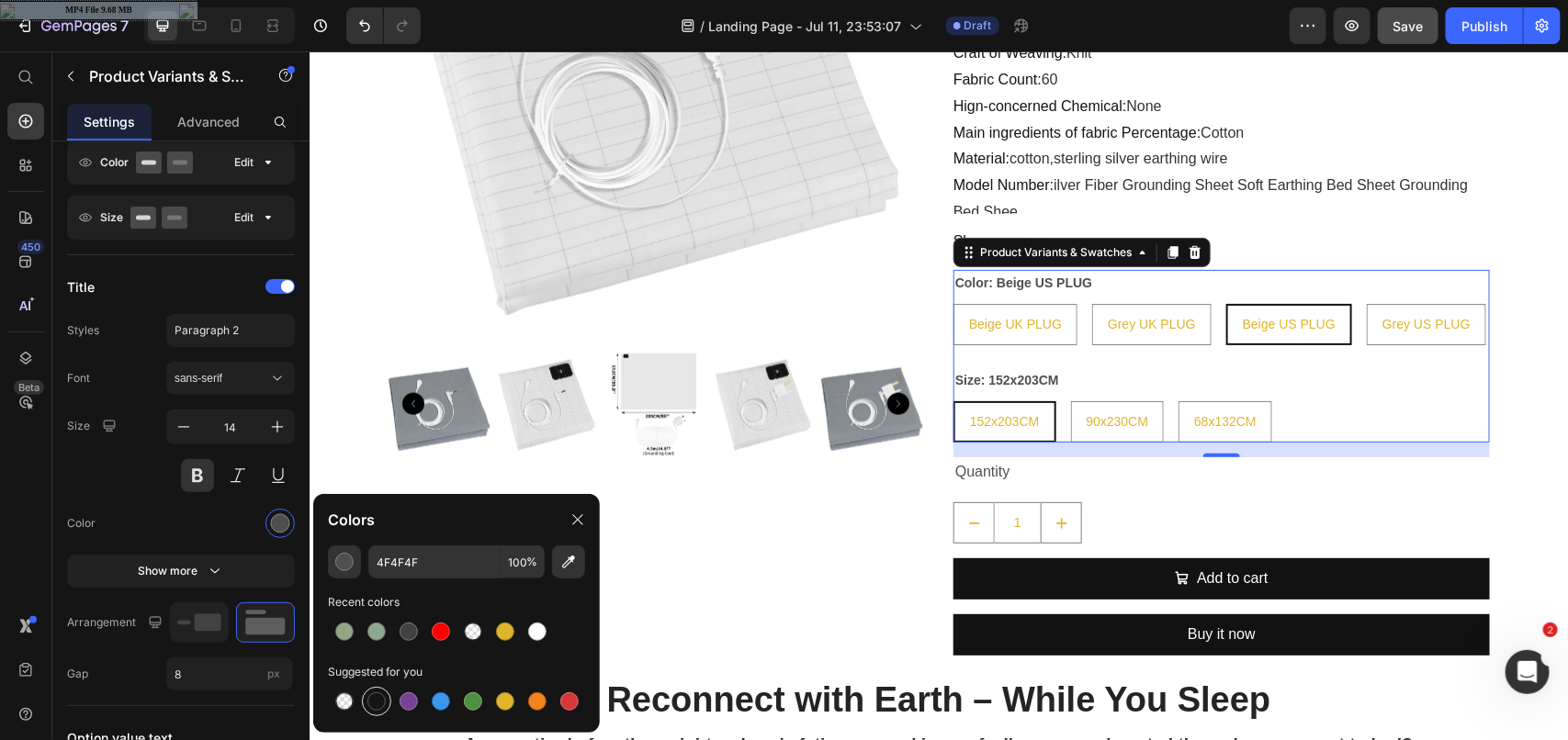 click at bounding box center (377, 701) 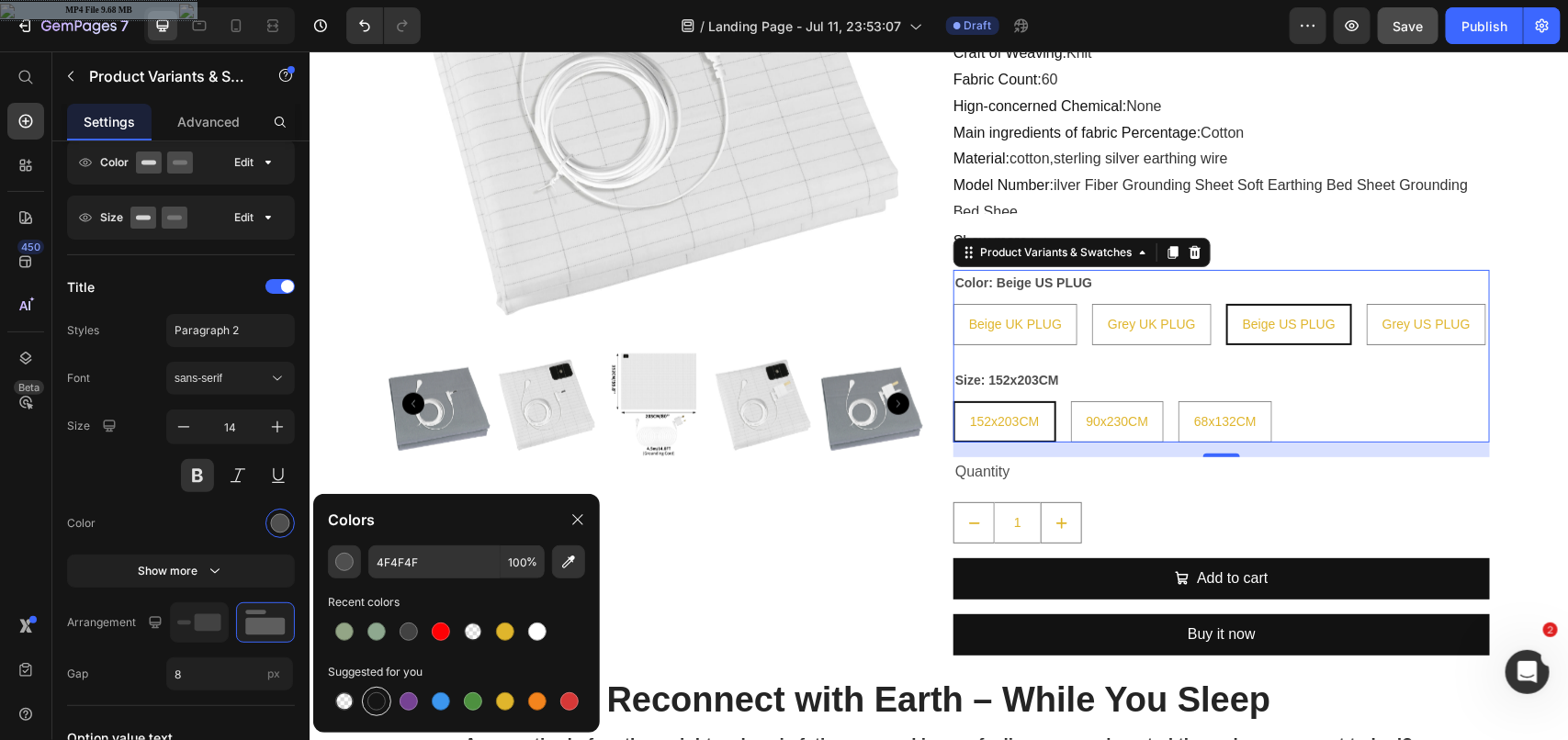 type on "151515" 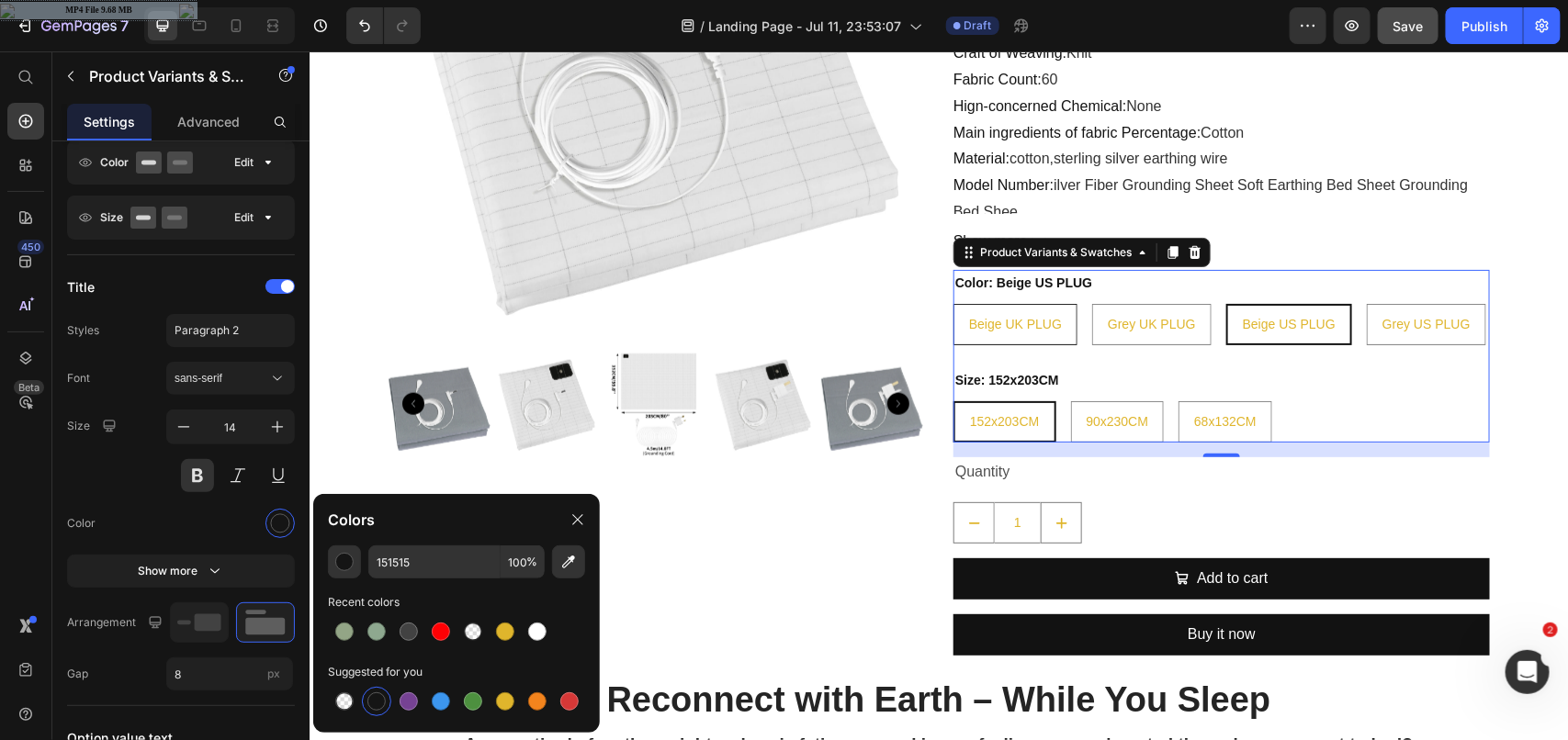 click on "Beige UK PLUG" at bounding box center [1014, 323] 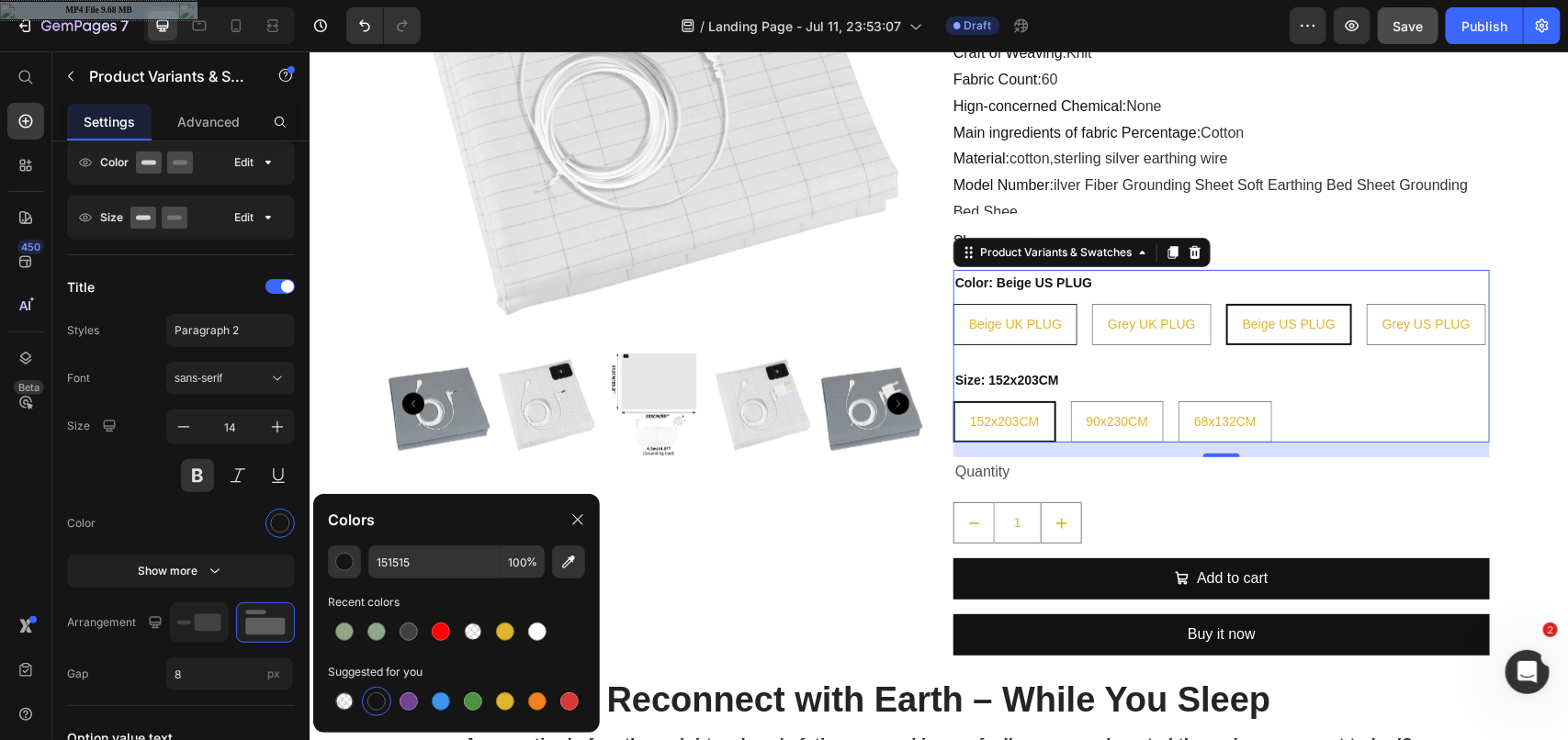 click on "Beige UK PLUG Beige UK PLUG Beige UK PLUG" at bounding box center (952, 302) 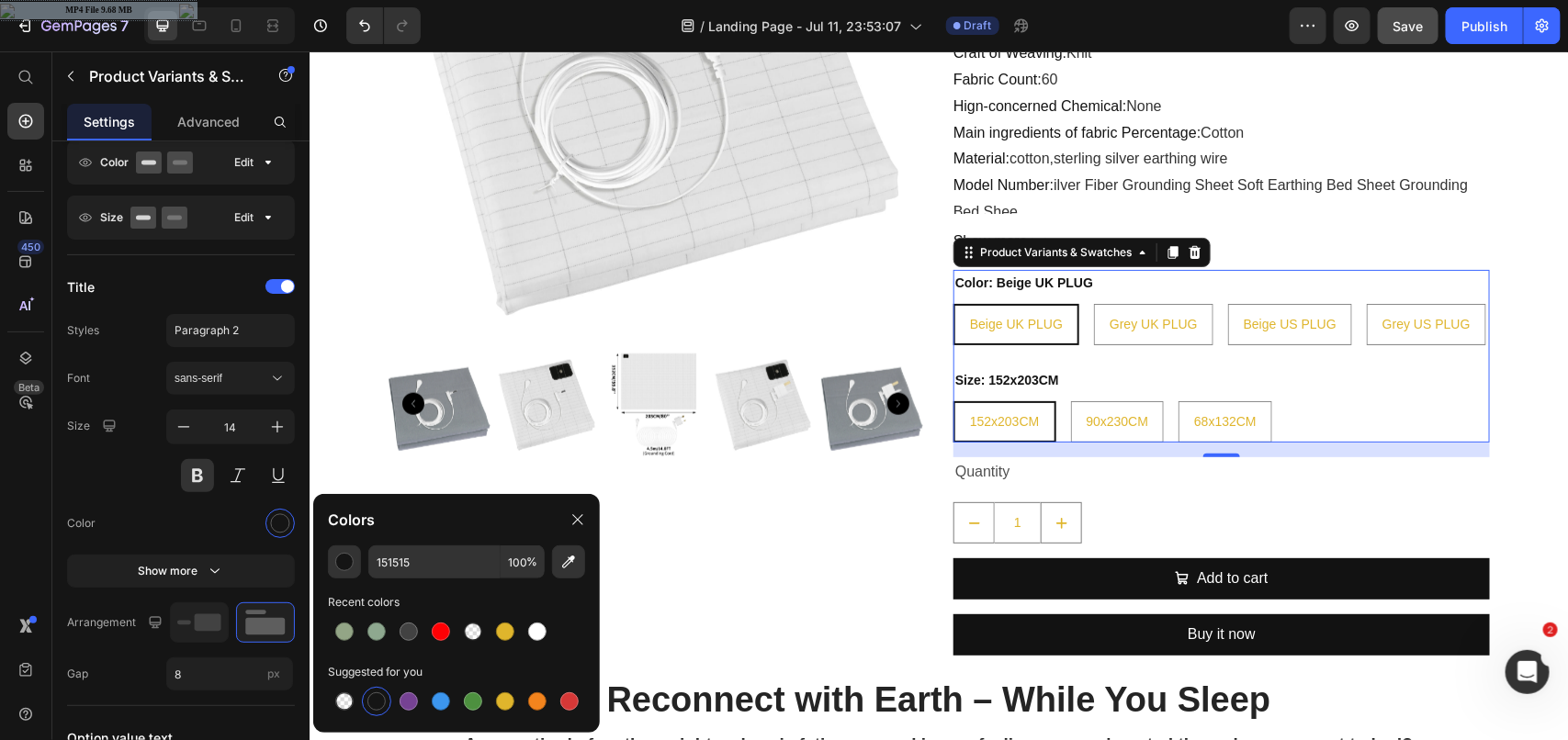 click on "Beige UK PLUG" at bounding box center [1015, 323] 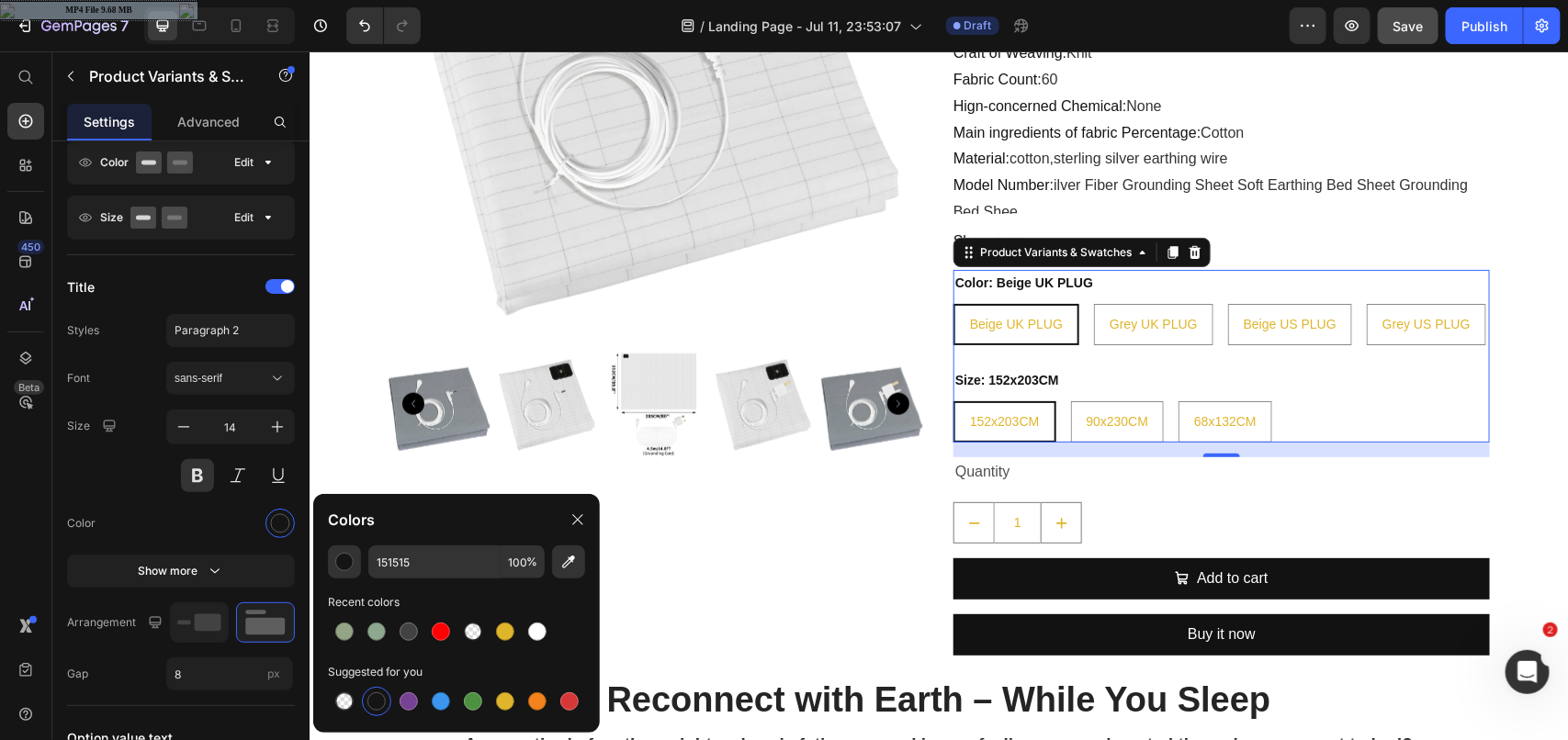 click on "Beige UK PLUG Beige UK PLUG Beige UK PLUG" at bounding box center [952, 302] 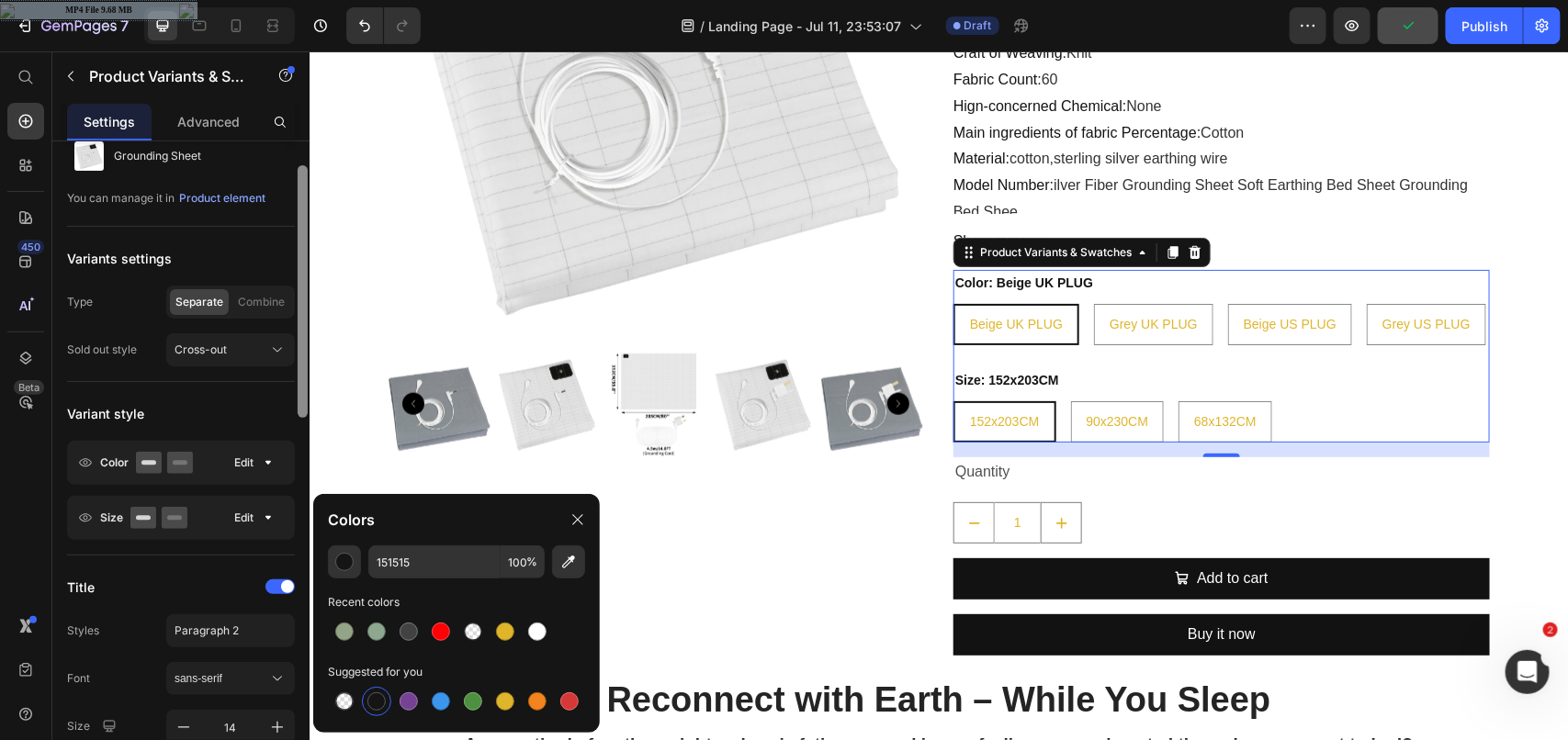 scroll, scrollTop: 0, scrollLeft: 0, axis: both 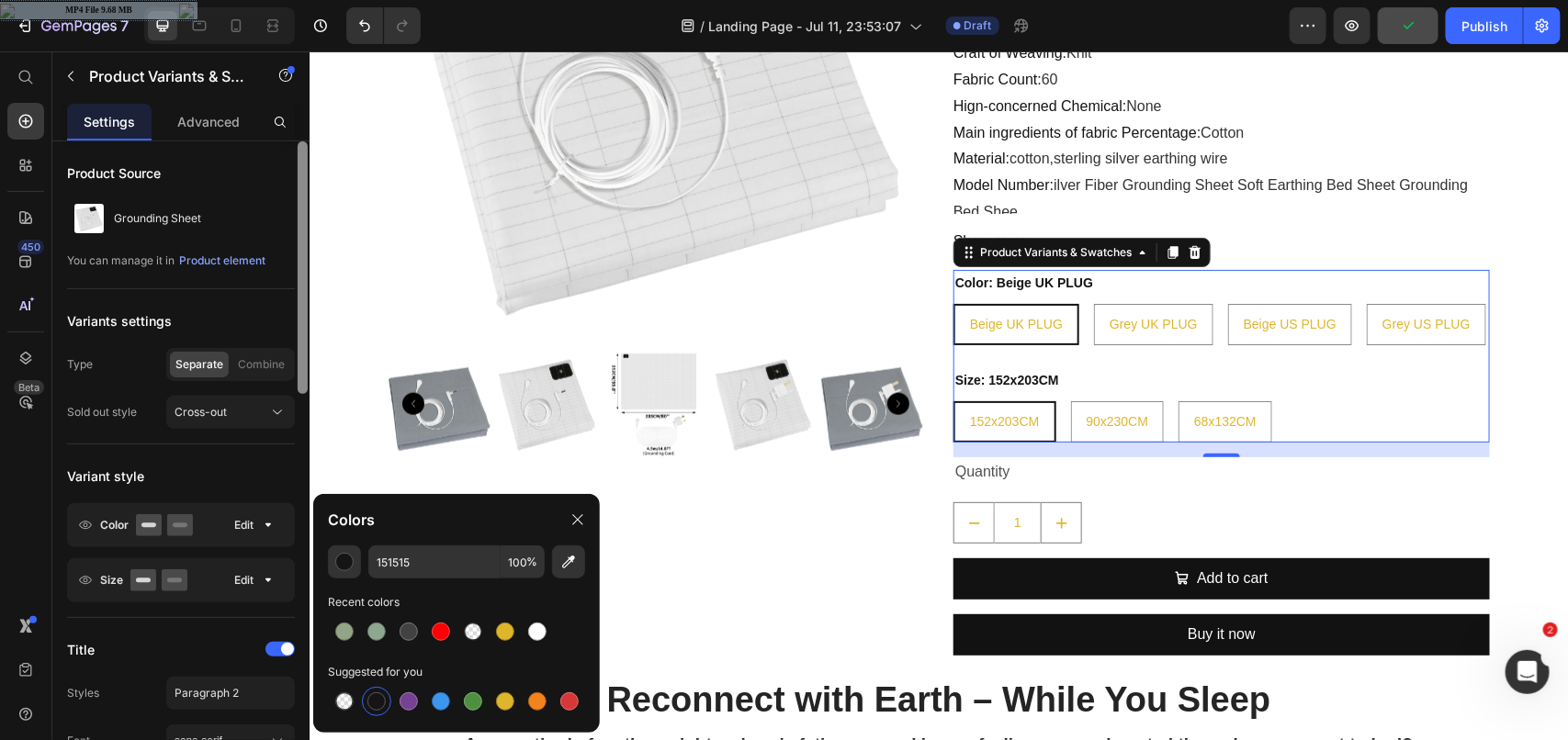 drag, startPoint x: 303, startPoint y: 310, endPoint x: 263, endPoint y: 138, distance: 176.58992 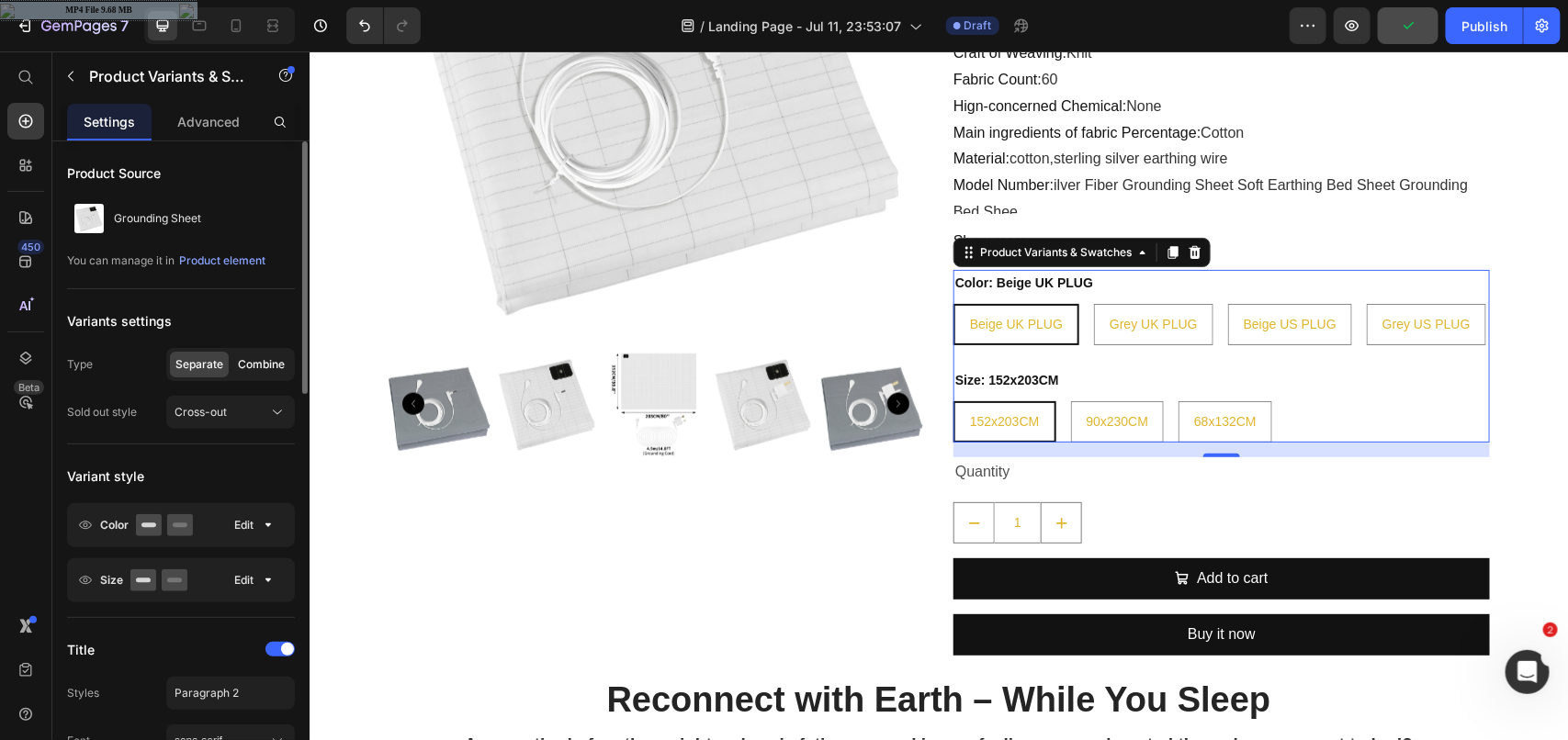 click on "Combine" 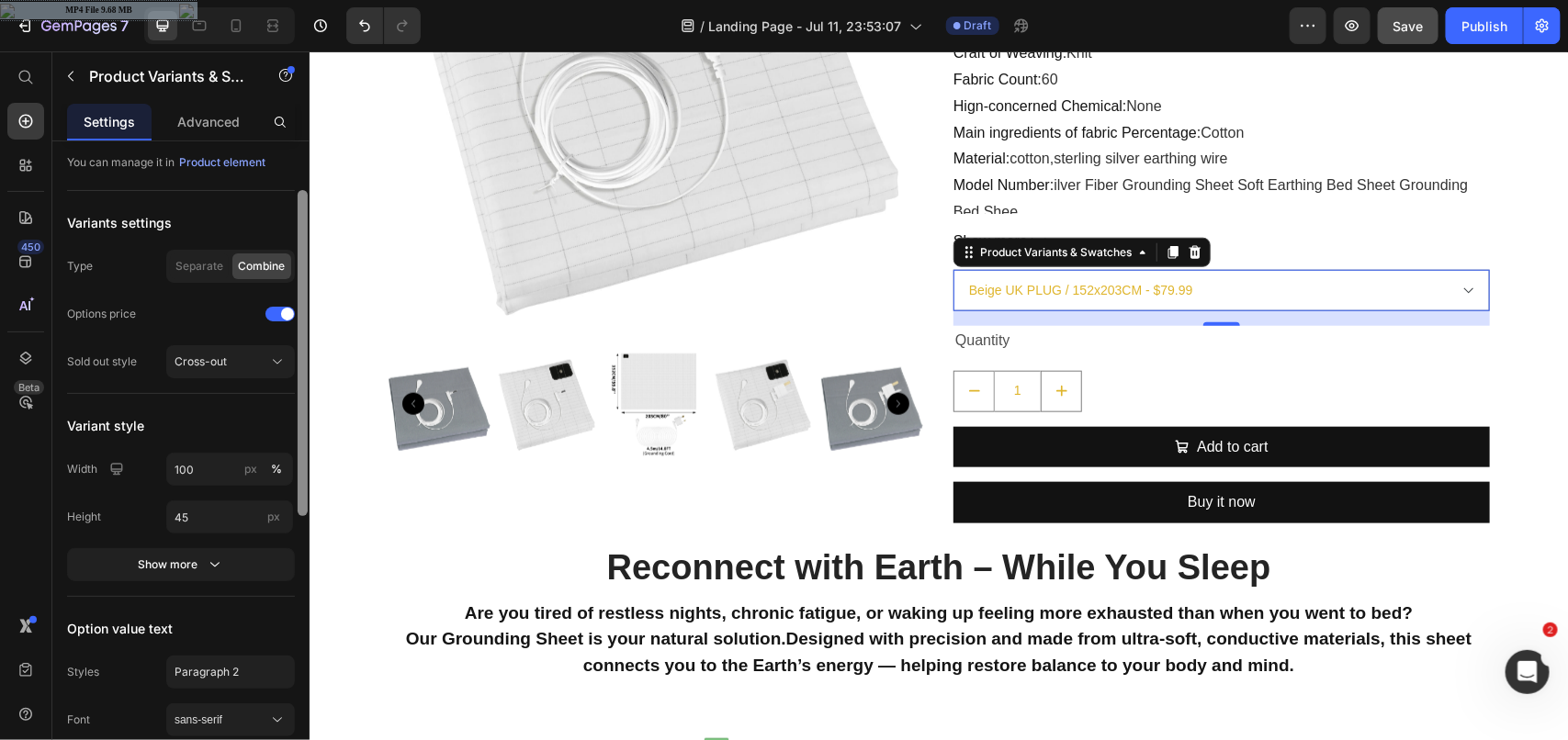 scroll, scrollTop: 0, scrollLeft: 0, axis: both 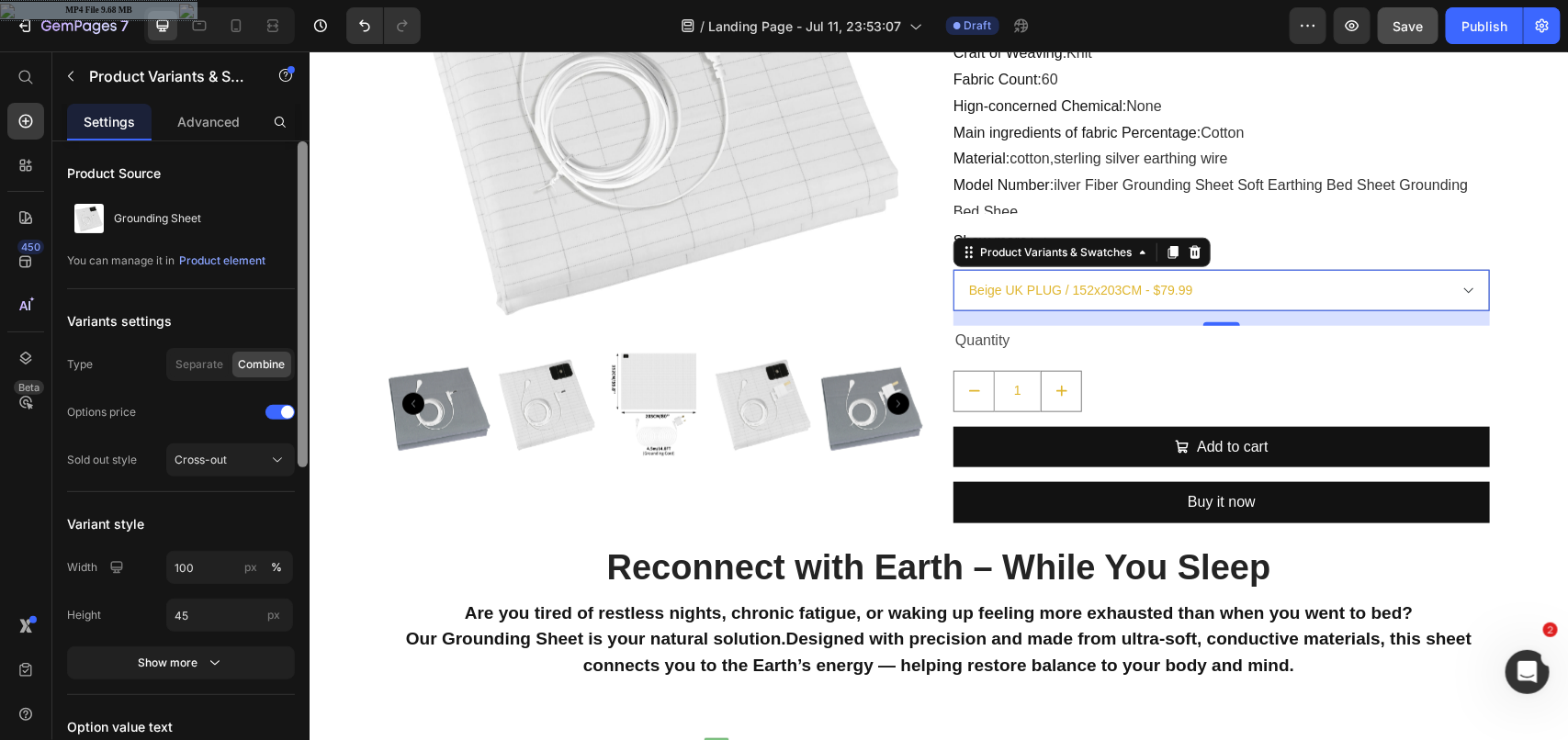 drag, startPoint x: 306, startPoint y: 336, endPoint x: 283, endPoint y: 248, distance: 90.95603 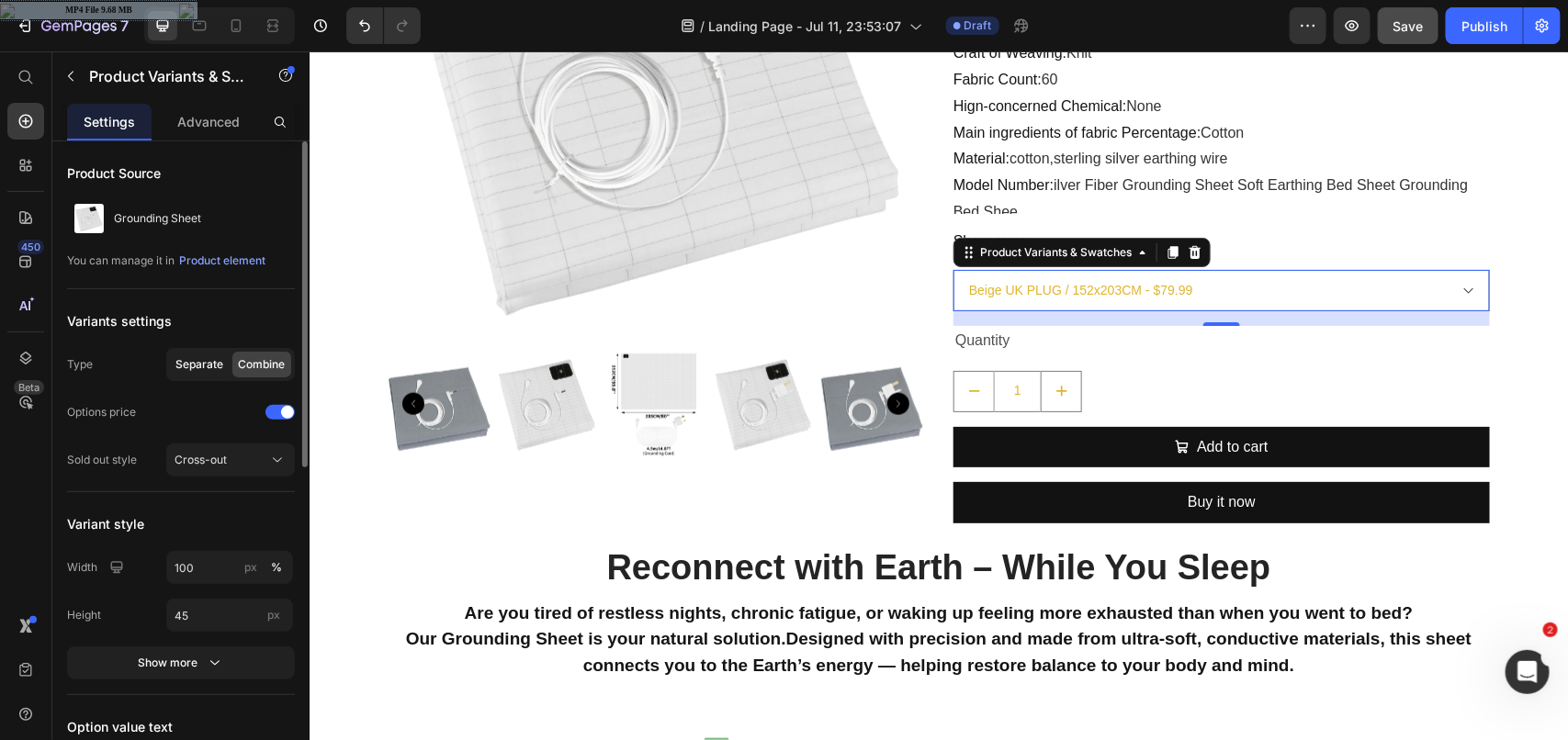 click on "Separate" 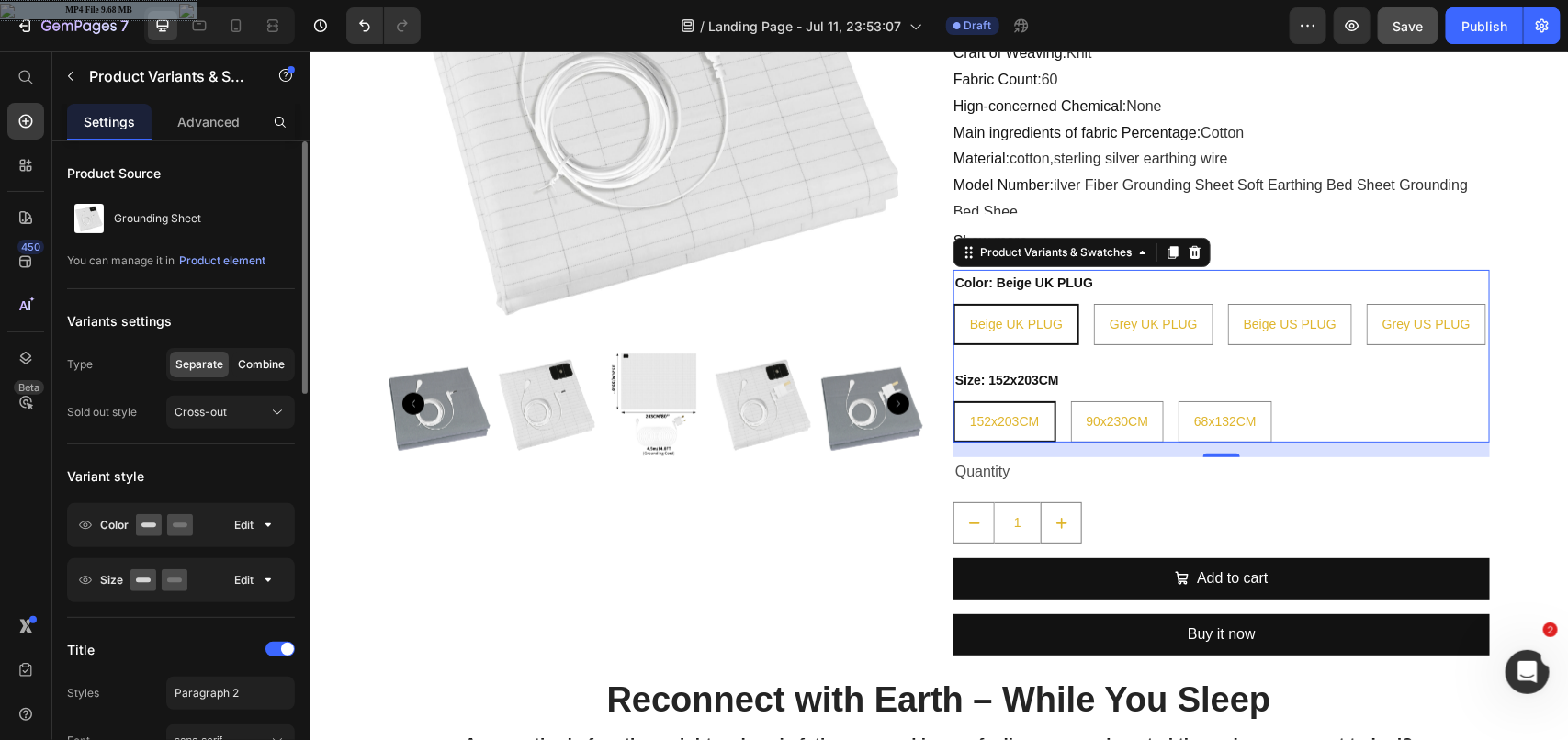 click on "Combine" 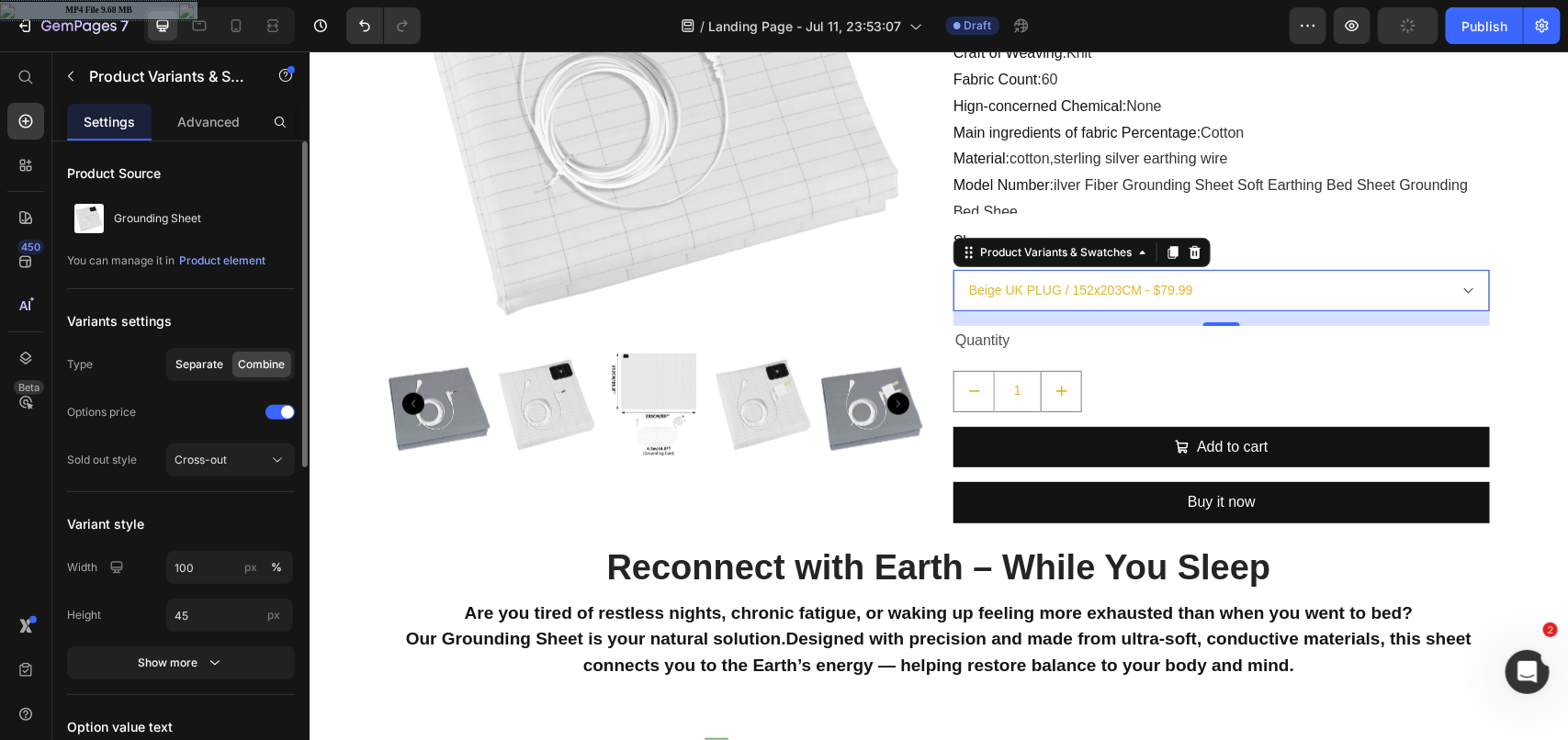 click on "Separate" 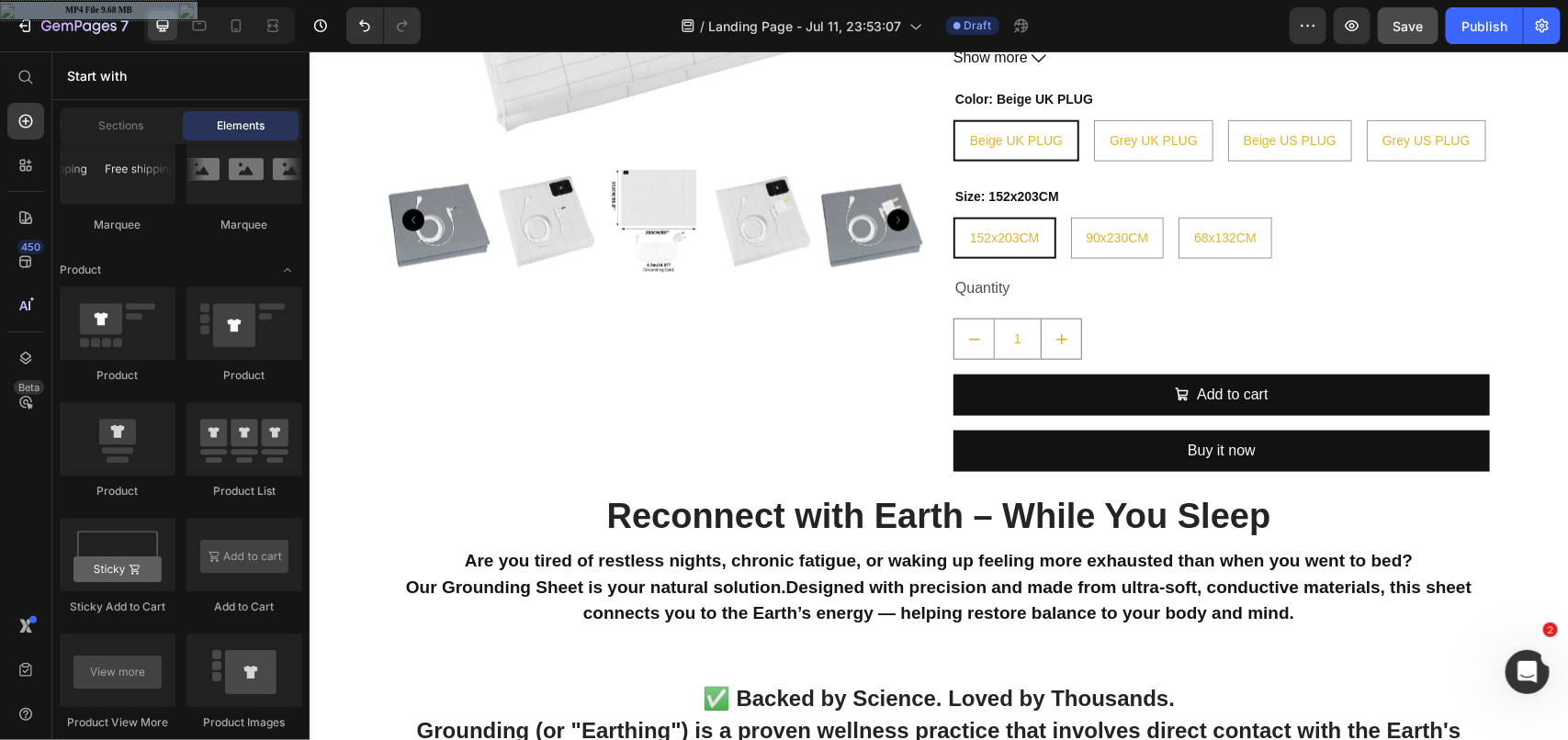 scroll, scrollTop: 866, scrollLeft: 0, axis: vertical 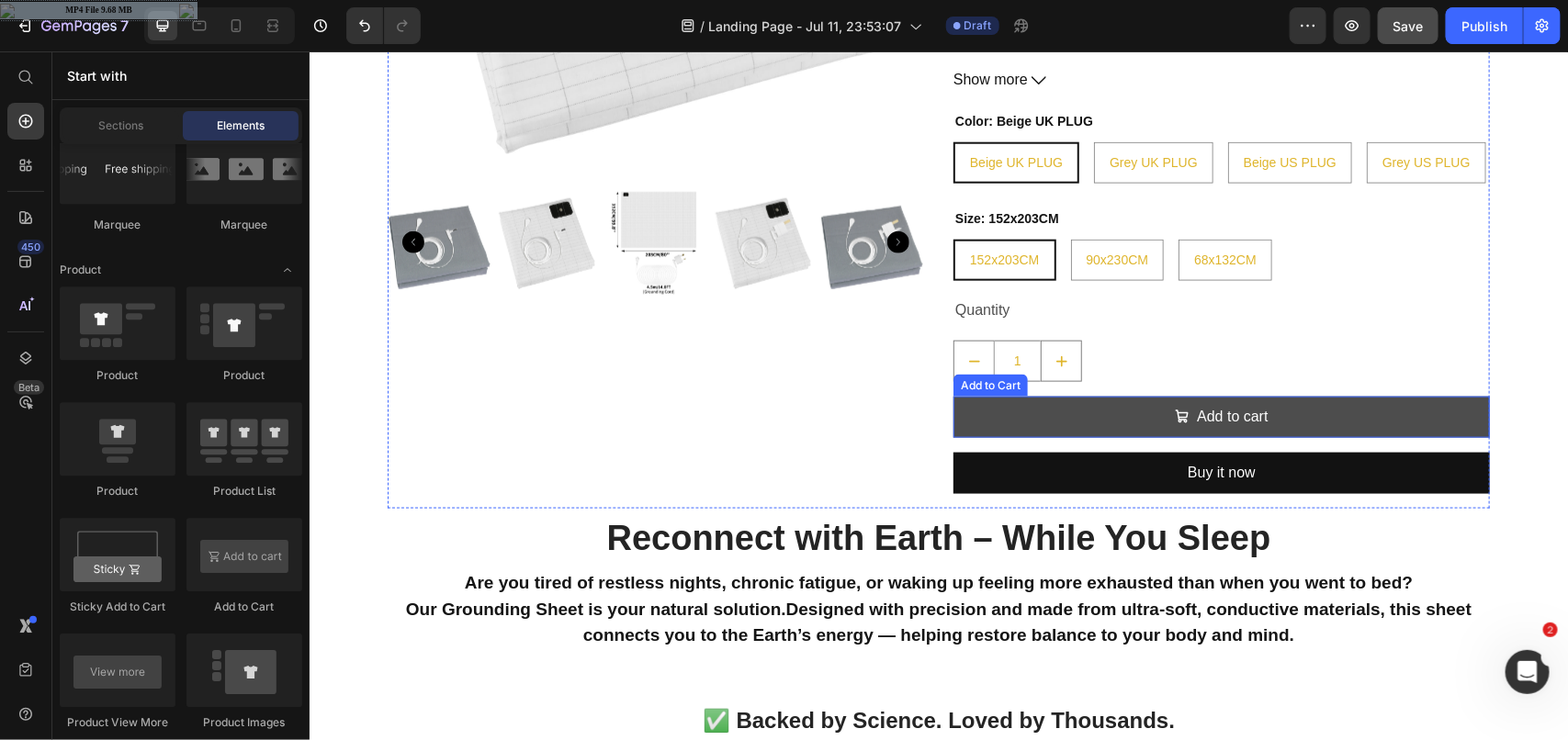click on "Add to cart" at bounding box center (1221, 416) 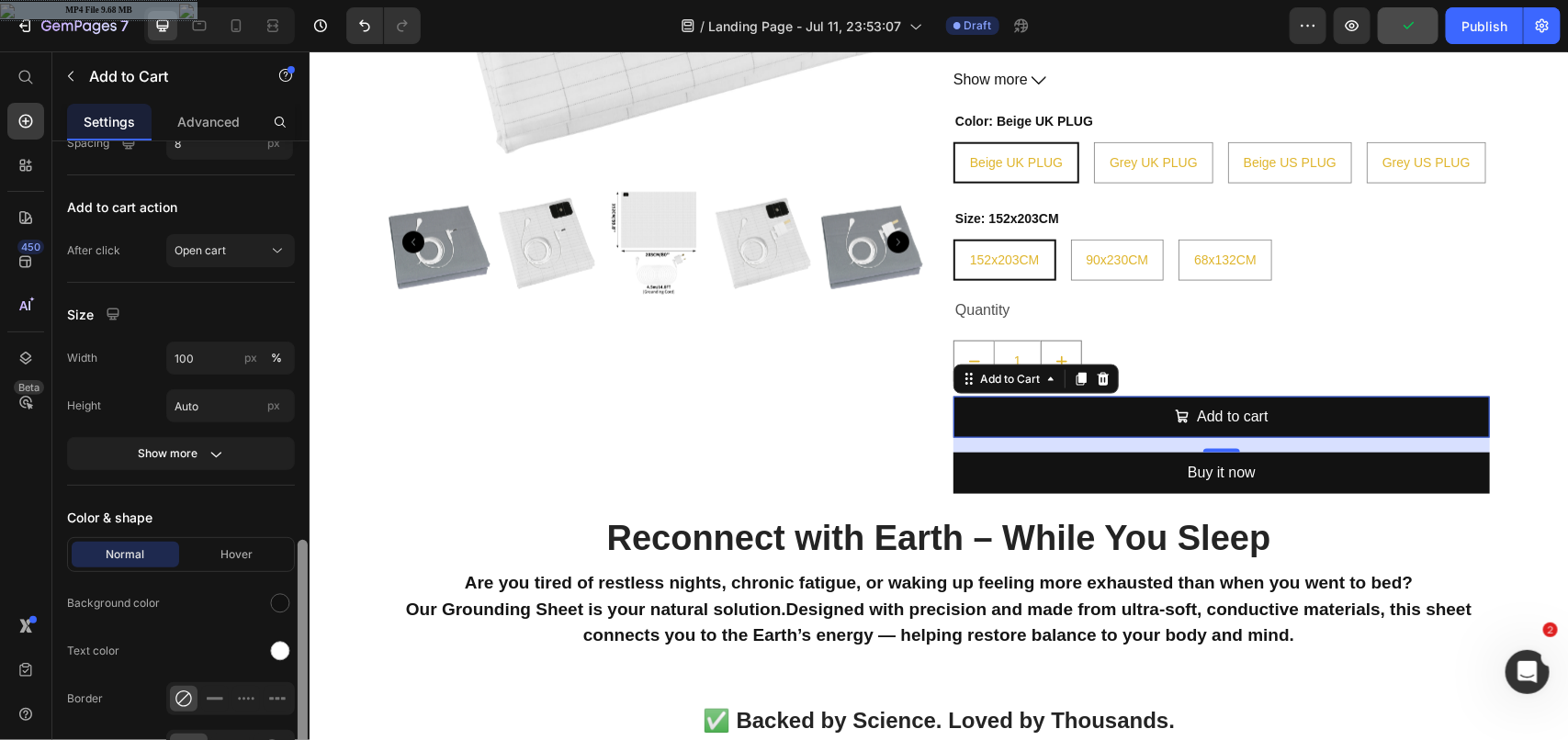 scroll, scrollTop: 868, scrollLeft: 0, axis: vertical 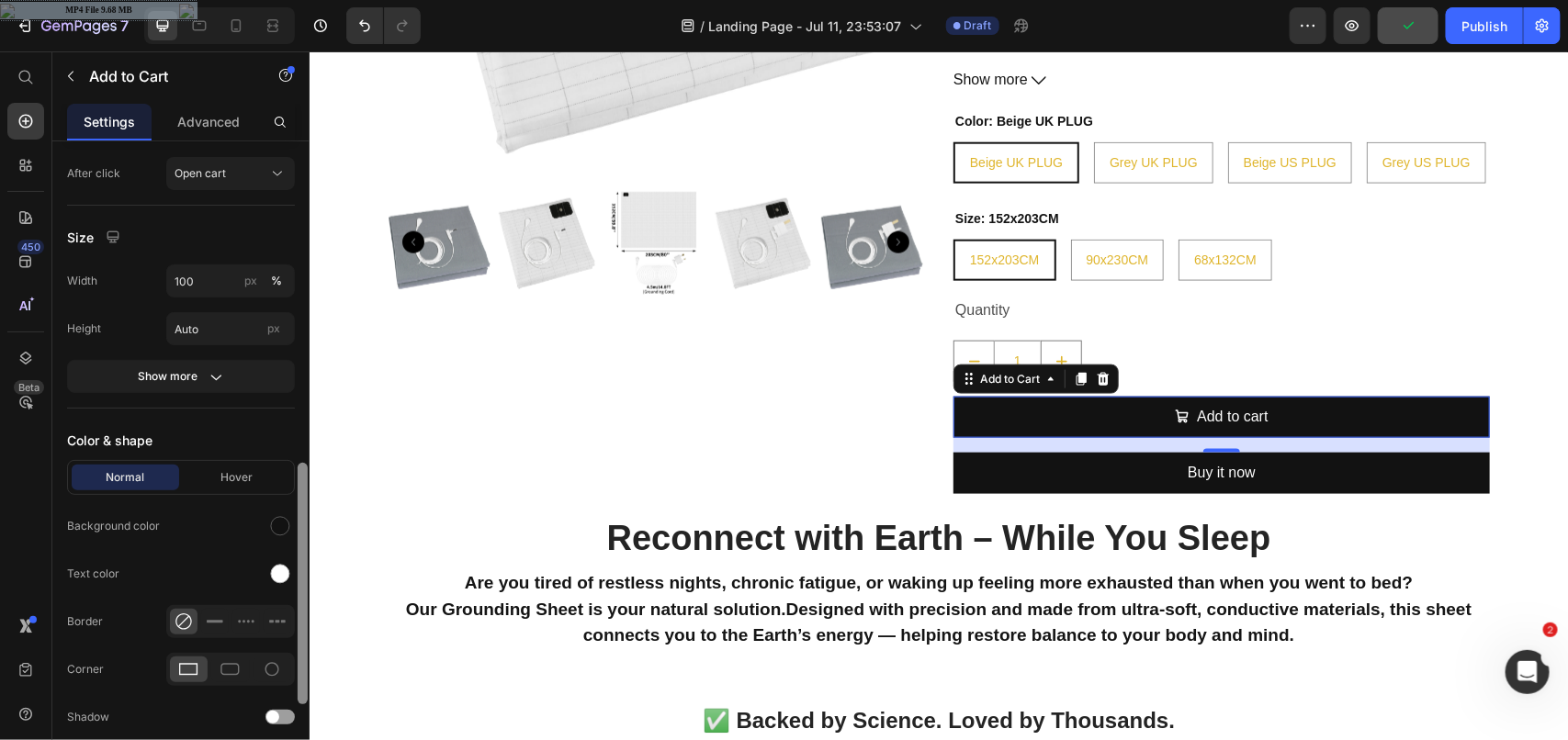 drag, startPoint x: 299, startPoint y: 291, endPoint x: 299, endPoint y: 613, distance: 322 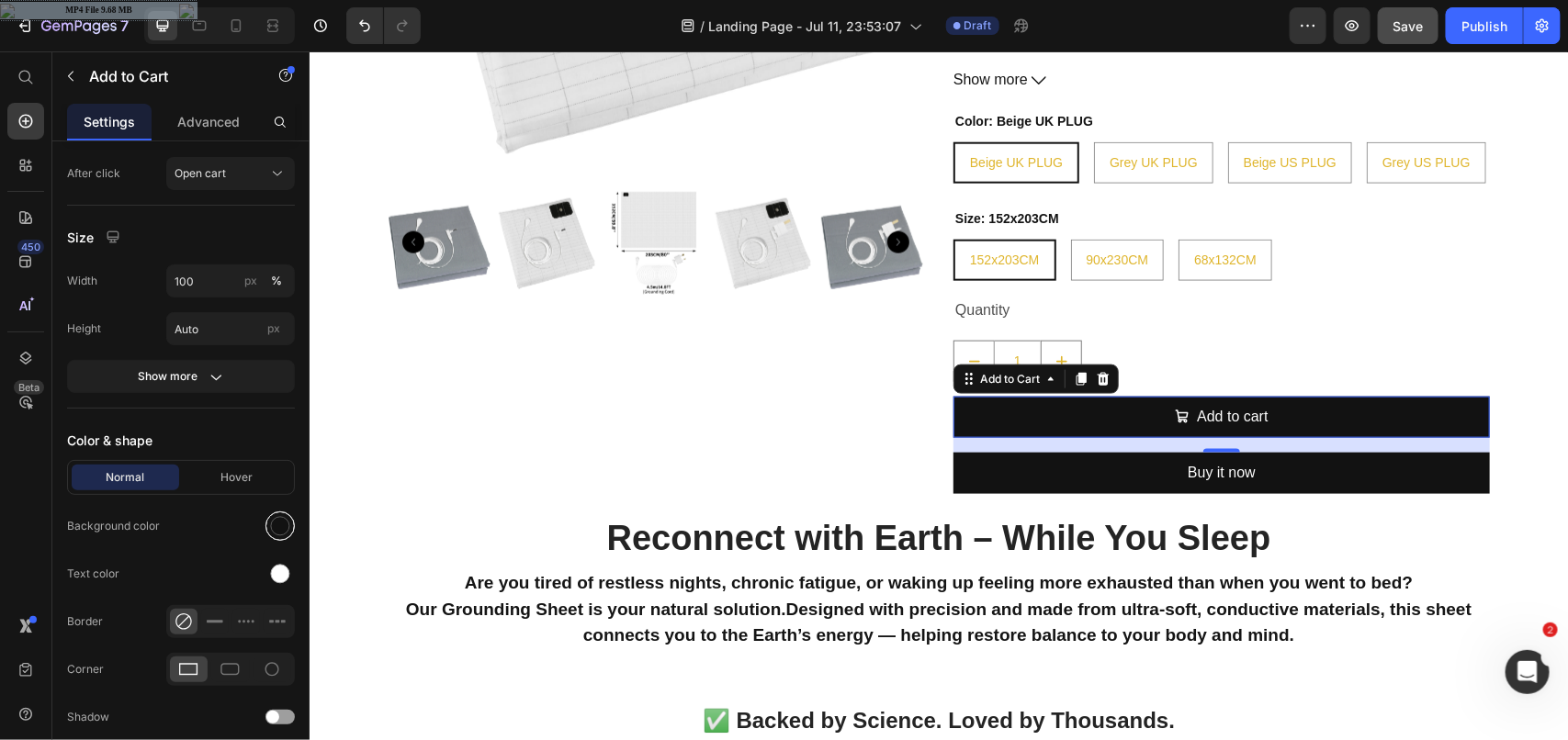 click at bounding box center [280, 526] 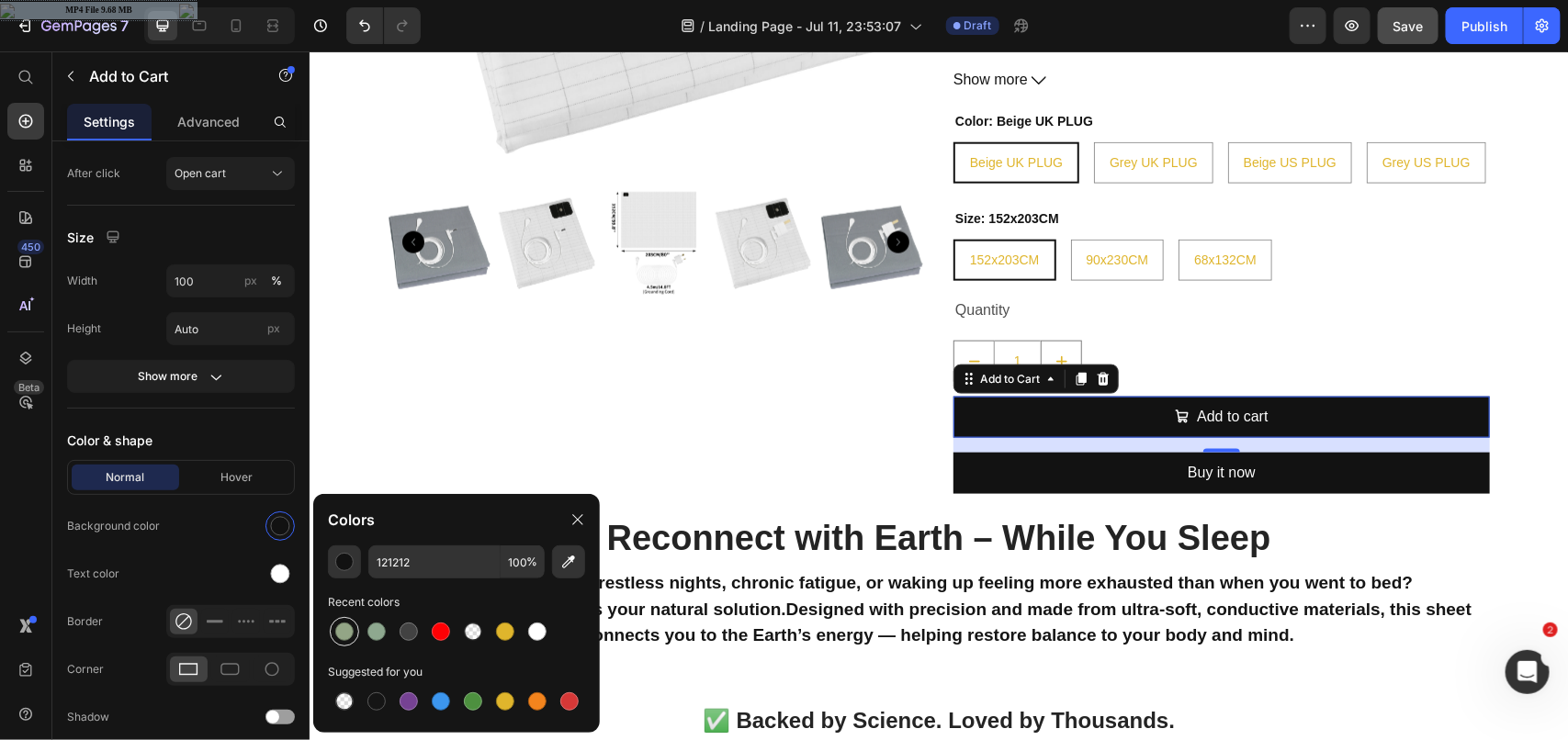 click at bounding box center (344, 632) 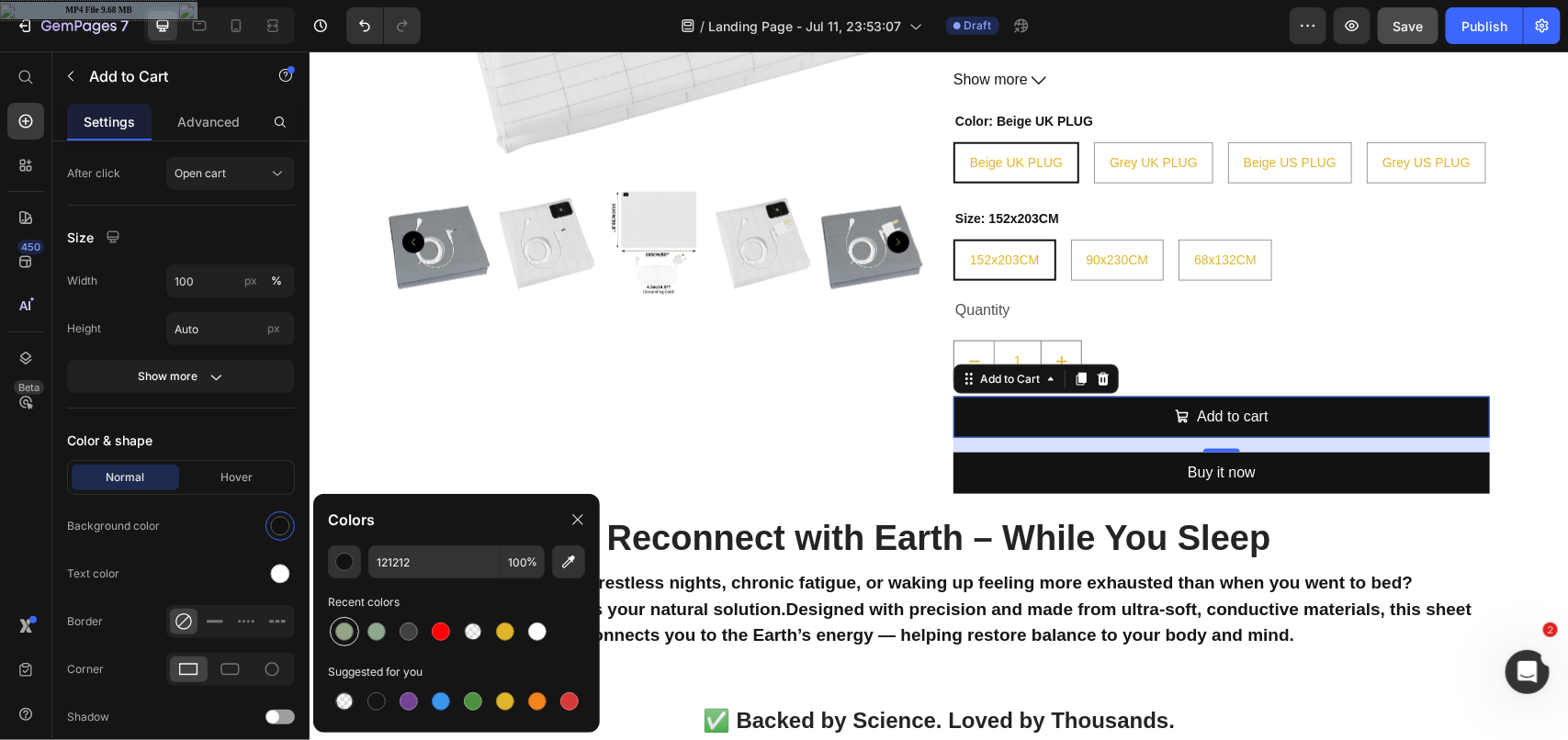 type on "93A586" 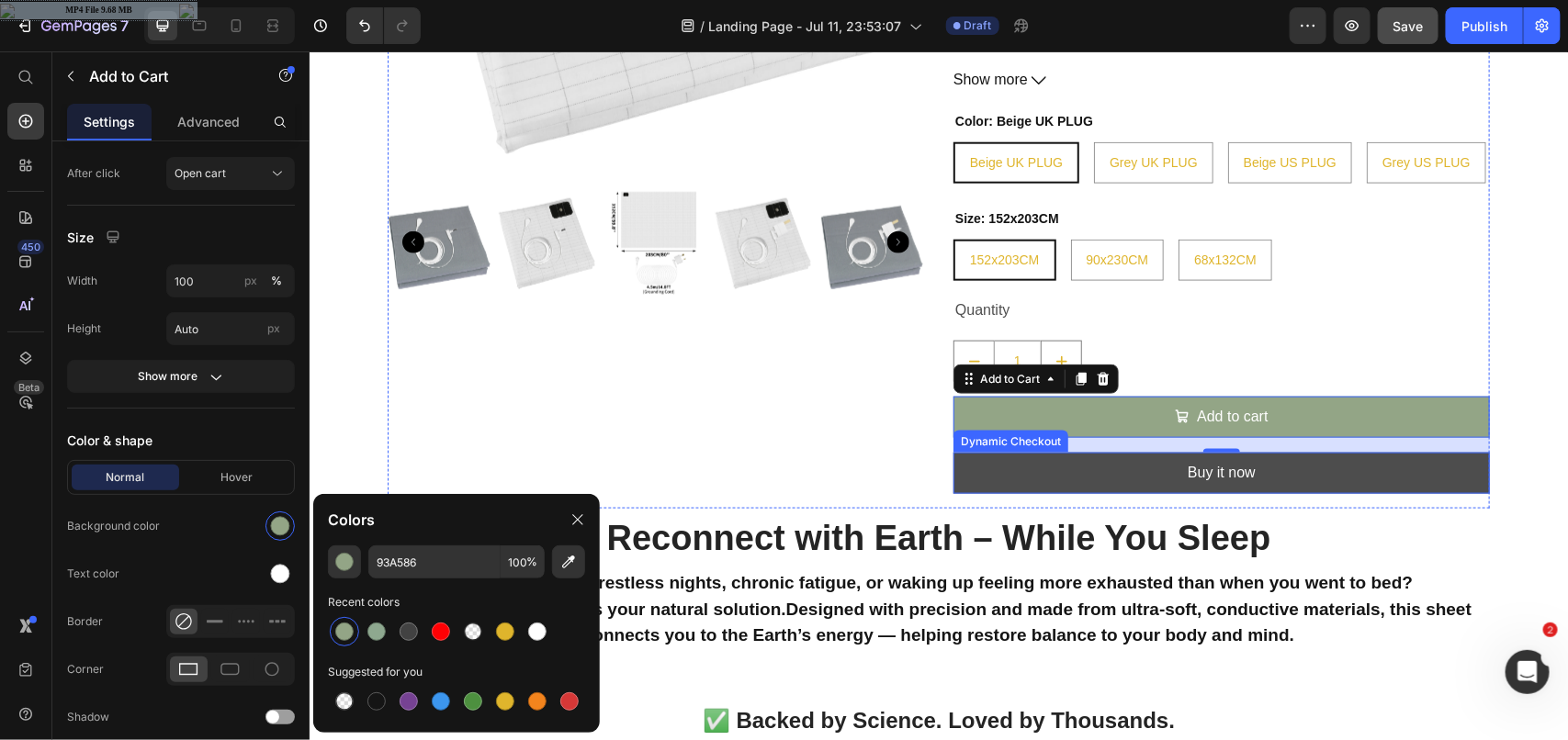 click on "Buy it now" at bounding box center (1221, 472) 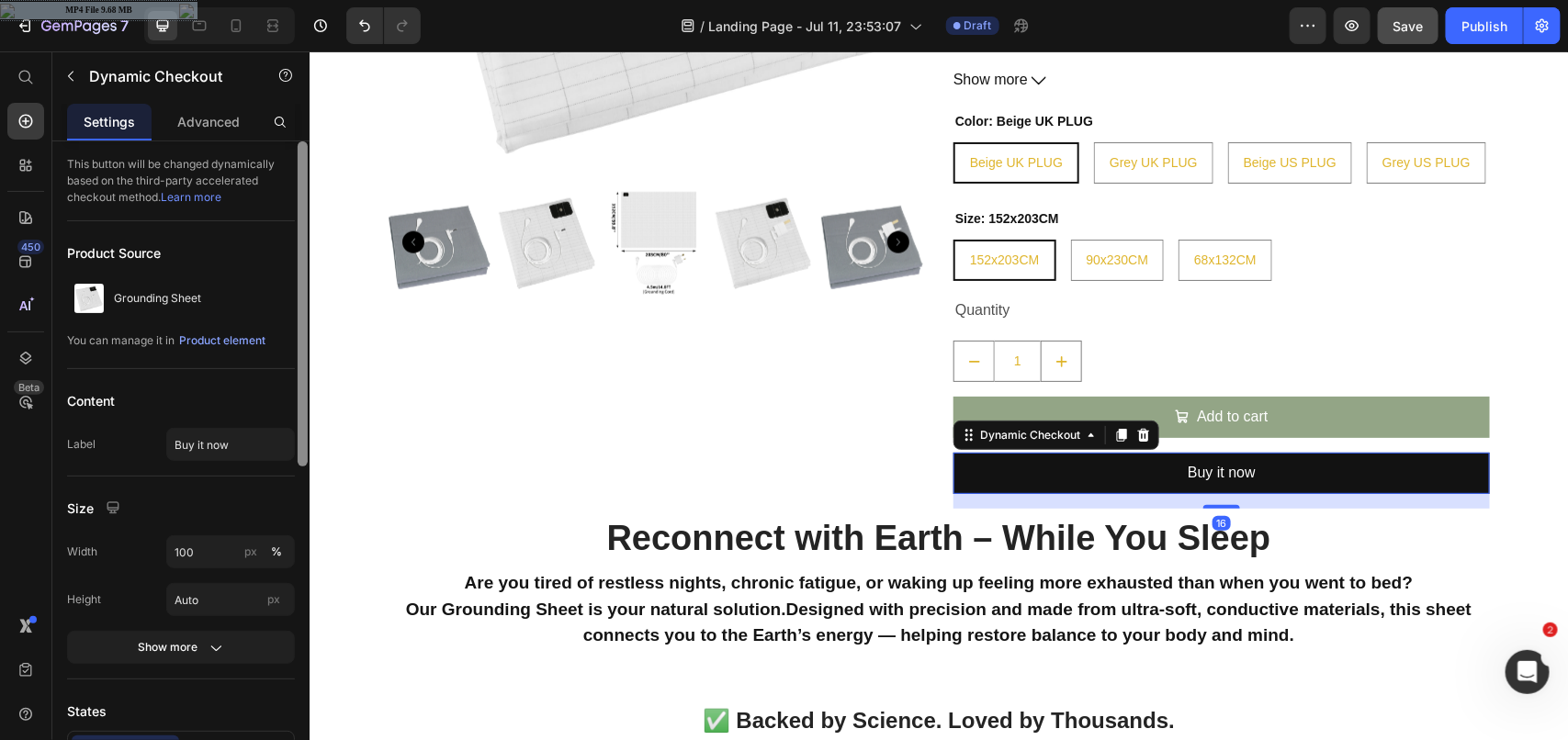 scroll, scrollTop: 650, scrollLeft: 0, axis: vertical 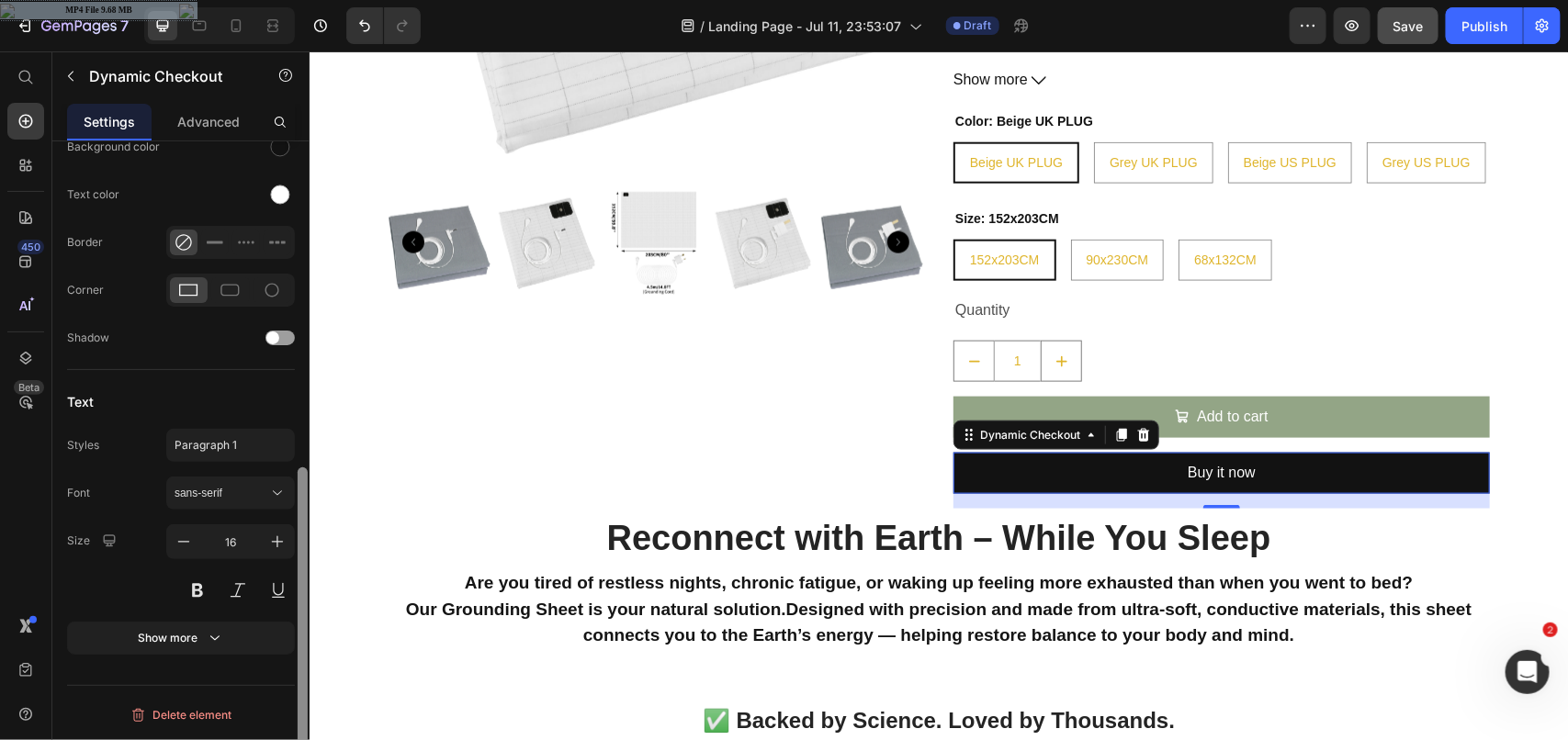 drag, startPoint x: 308, startPoint y: 420, endPoint x: 300, endPoint y: 482, distance: 62.514 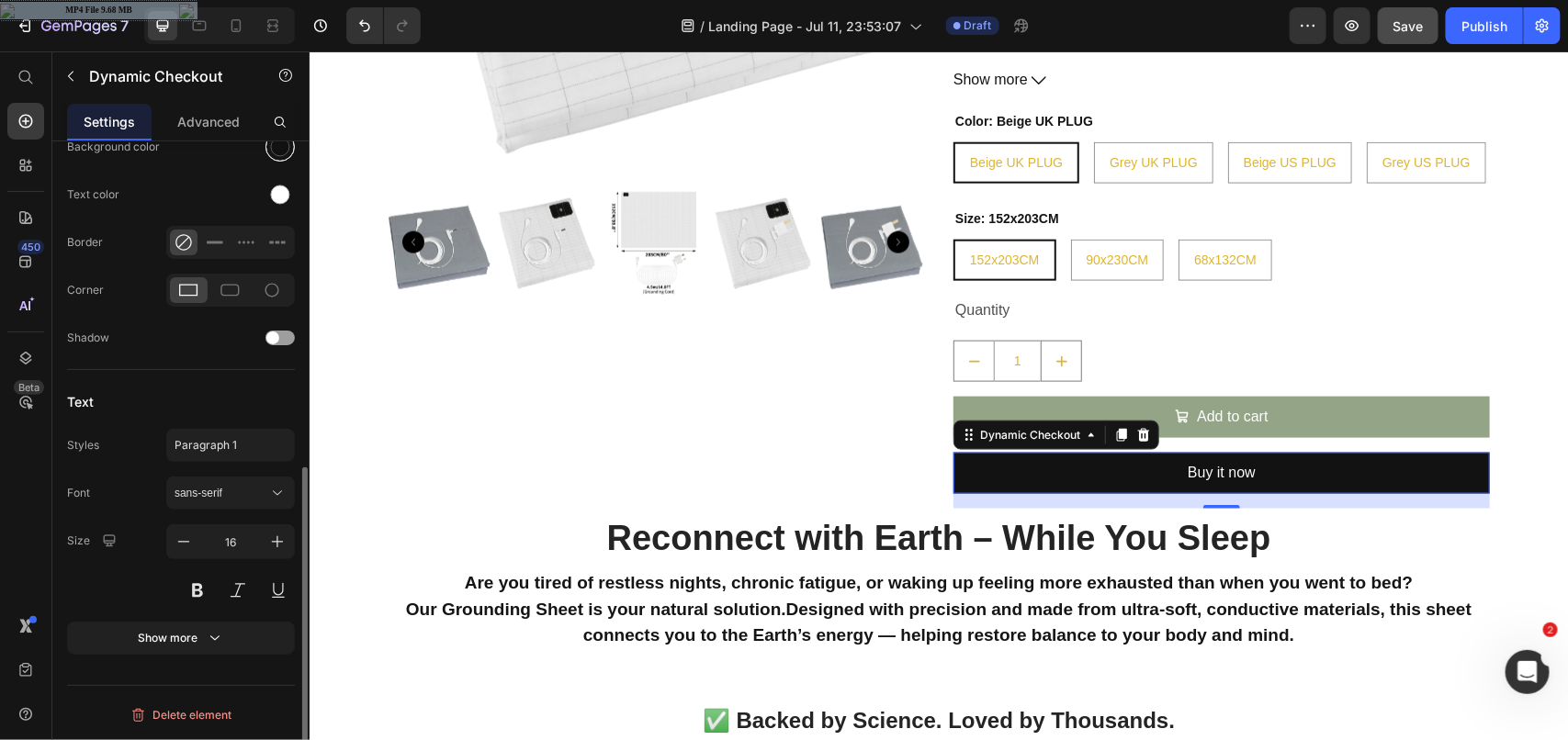 click at bounding box center (280, 147) 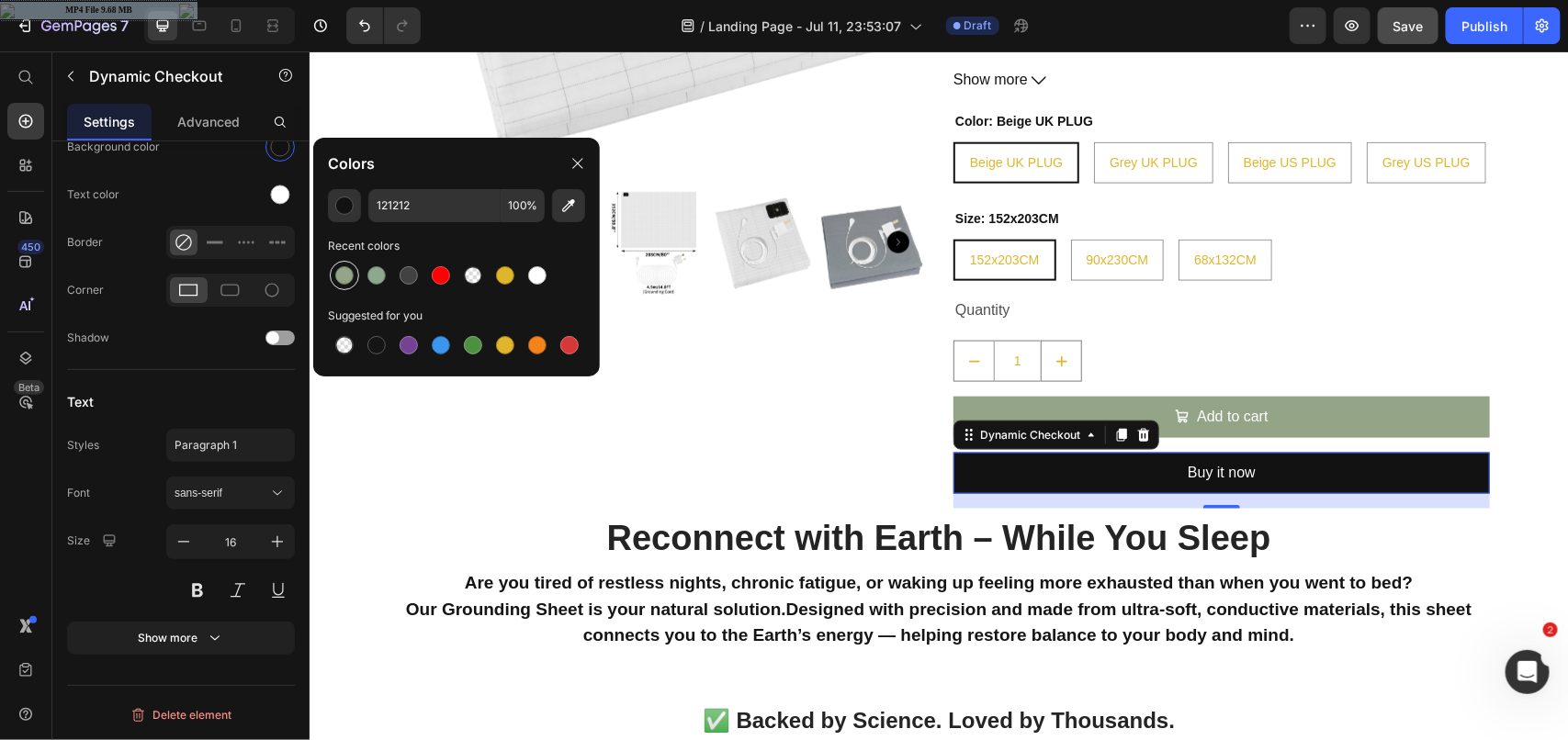 click at bounding box center [344, 275] 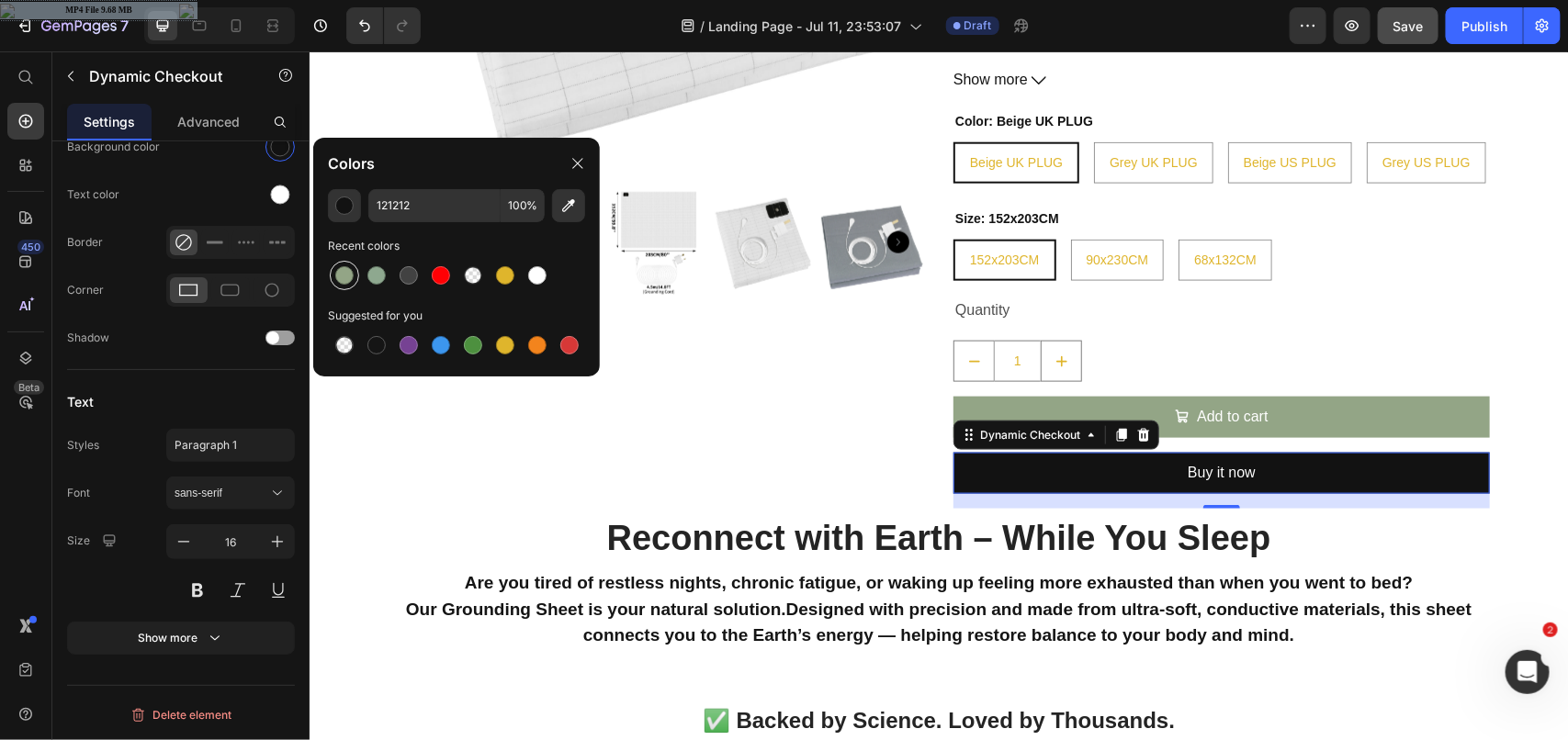 type on "93A586" 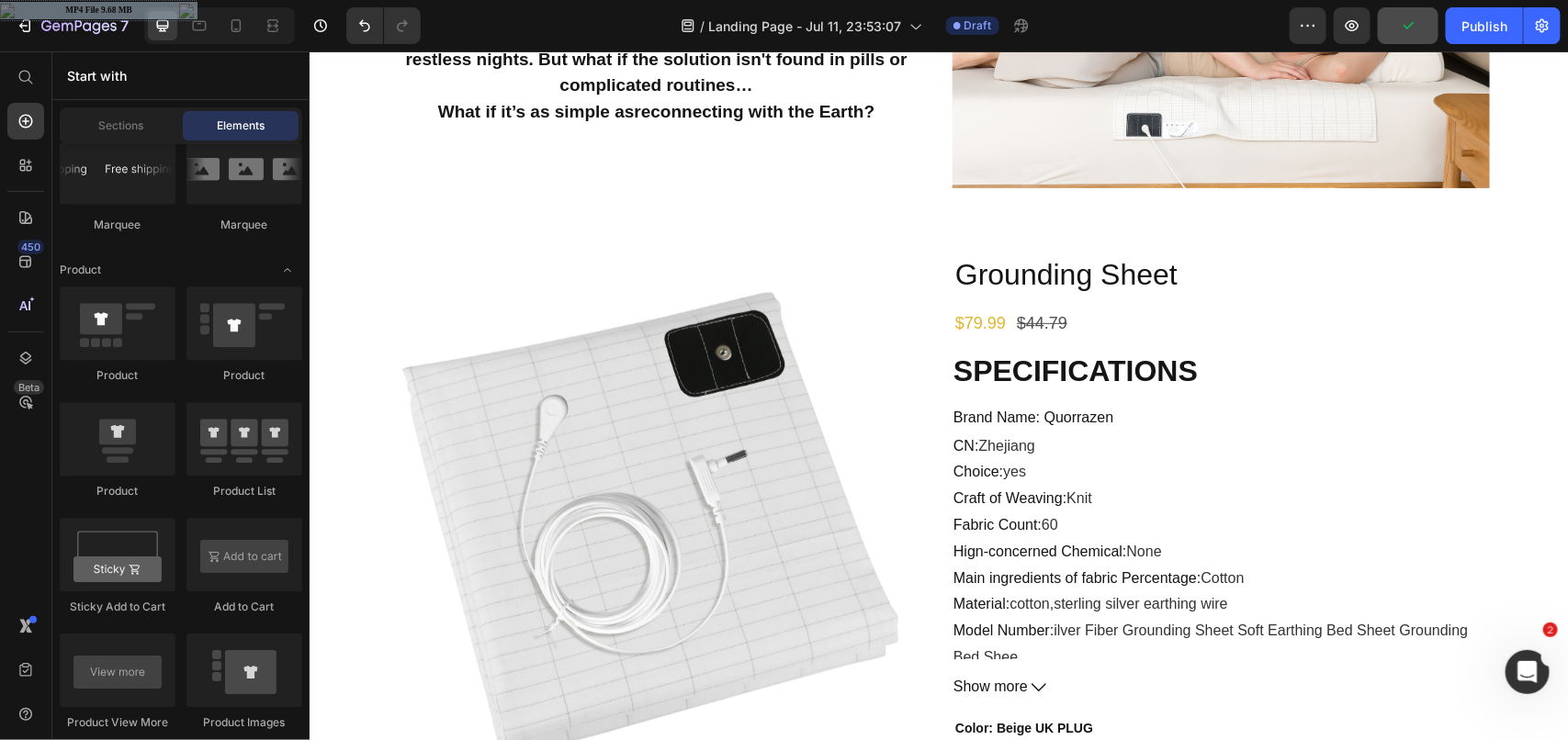 scroll, scrollTop: 42, scrollLeft: 0, axis: vertical 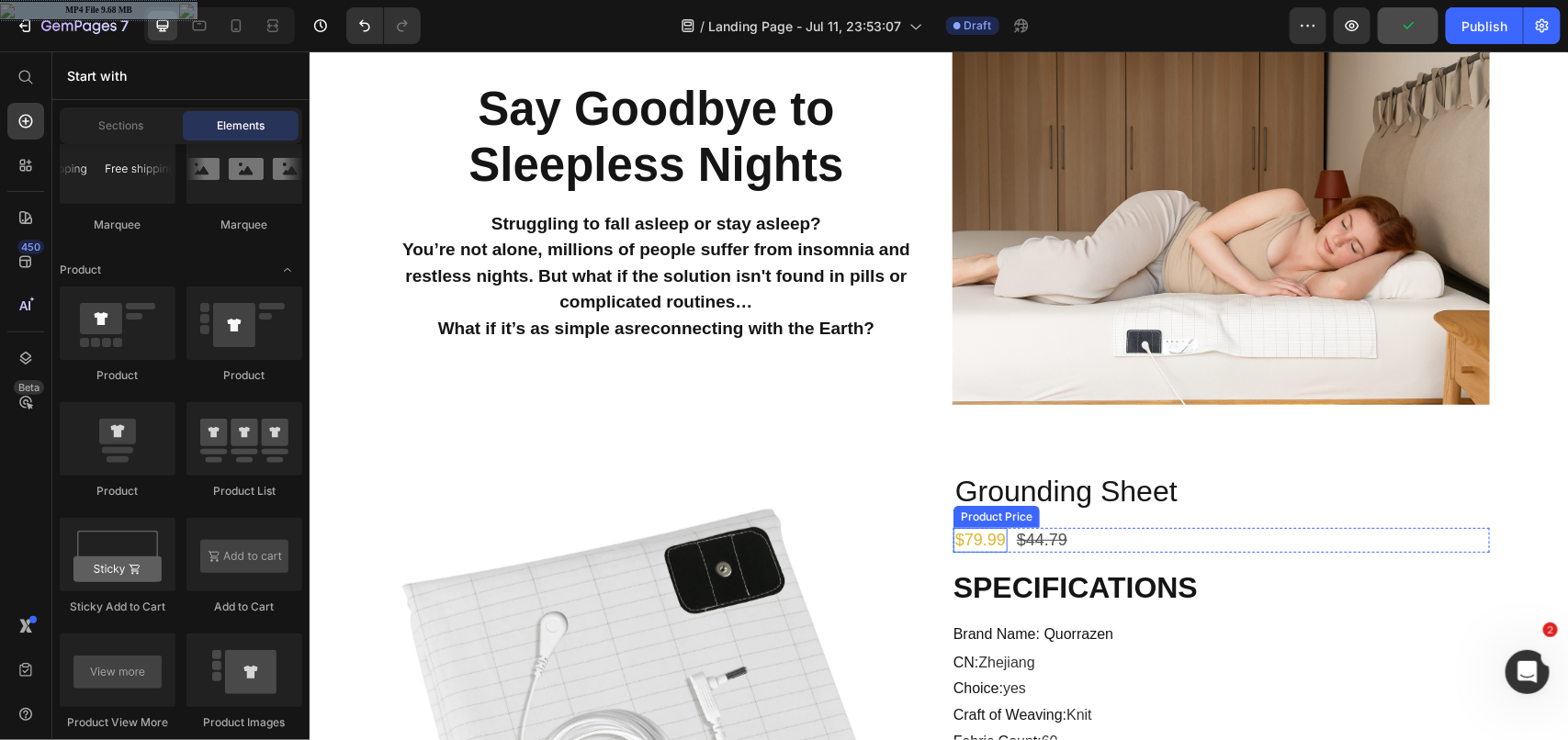 click on "$79.99" at bounding box center [979, 539] 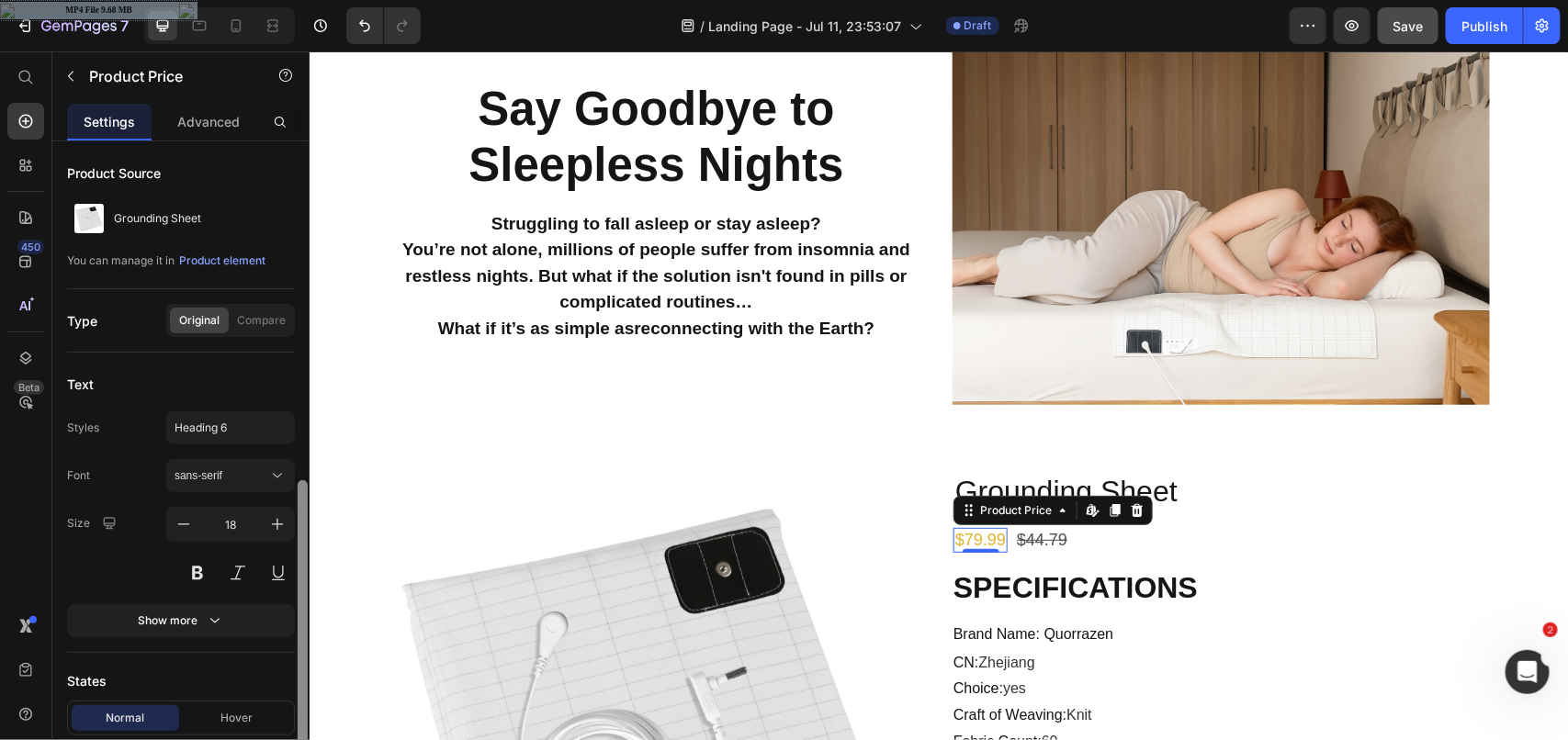 scroll, scrollTop: 191, scrollLeft: 0, axis: vertical 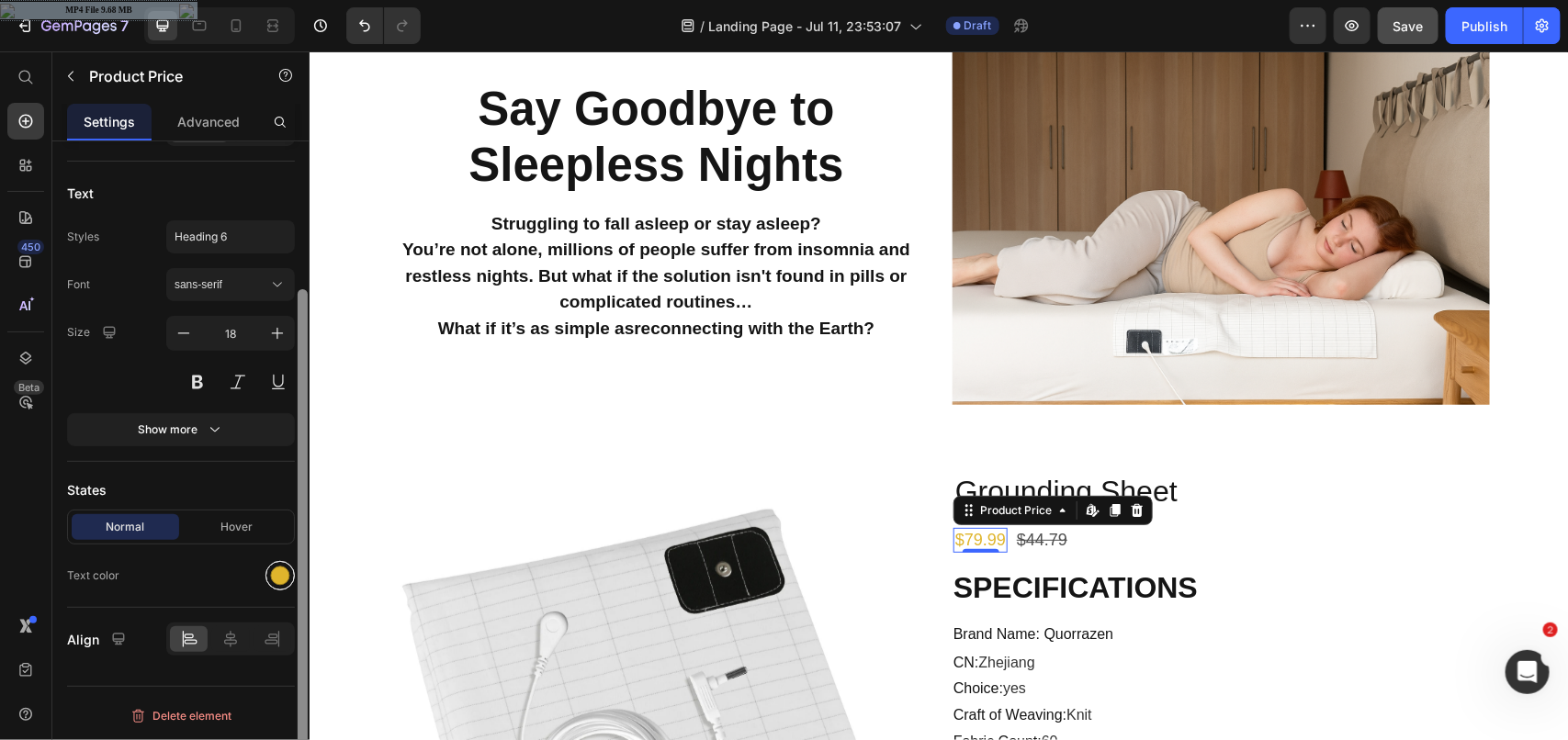 drag, startPoint x: 299, startPoint y: 372, endPoint x: 288, endPoint y: 578, distance: 206.29348 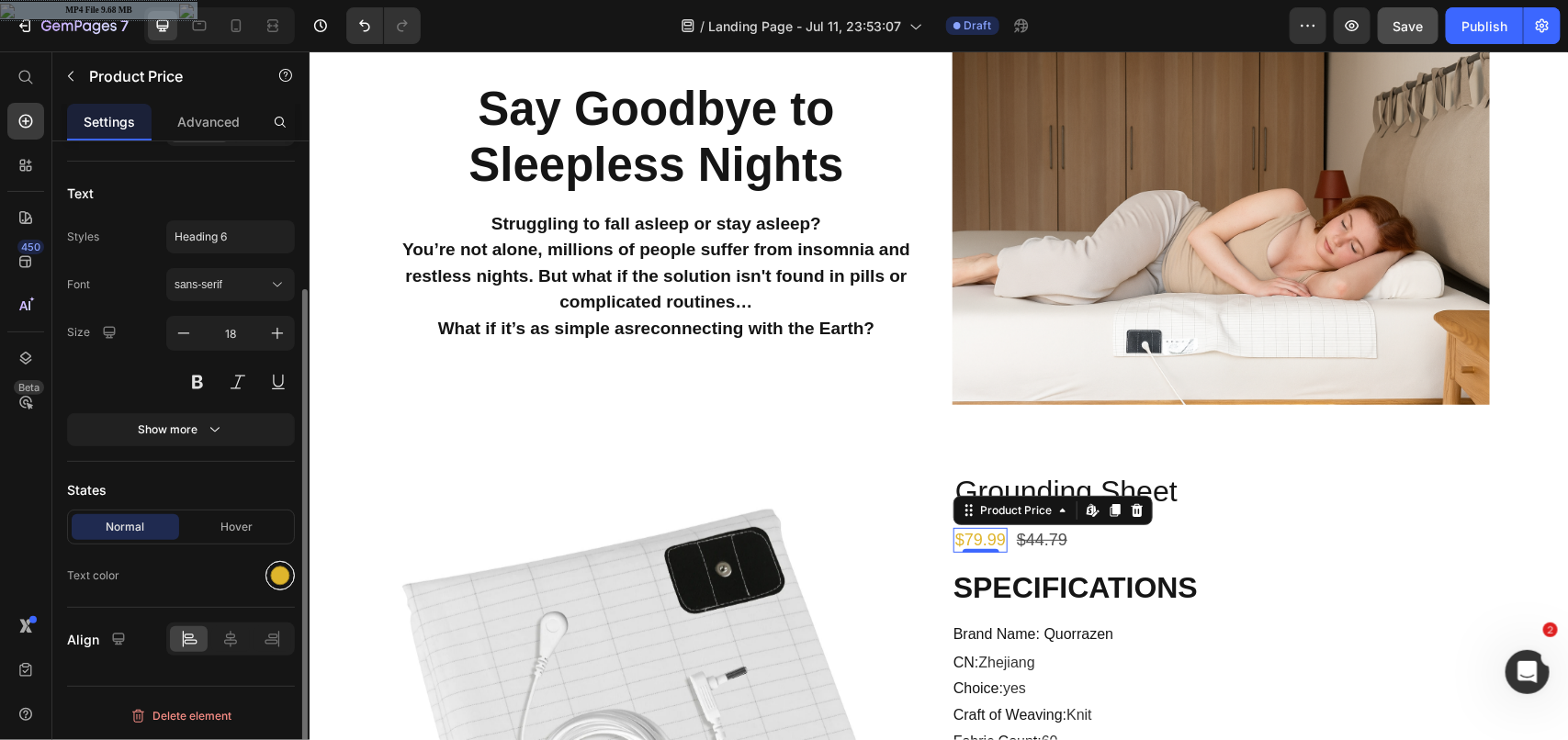 click at bounding box center [280, 576] 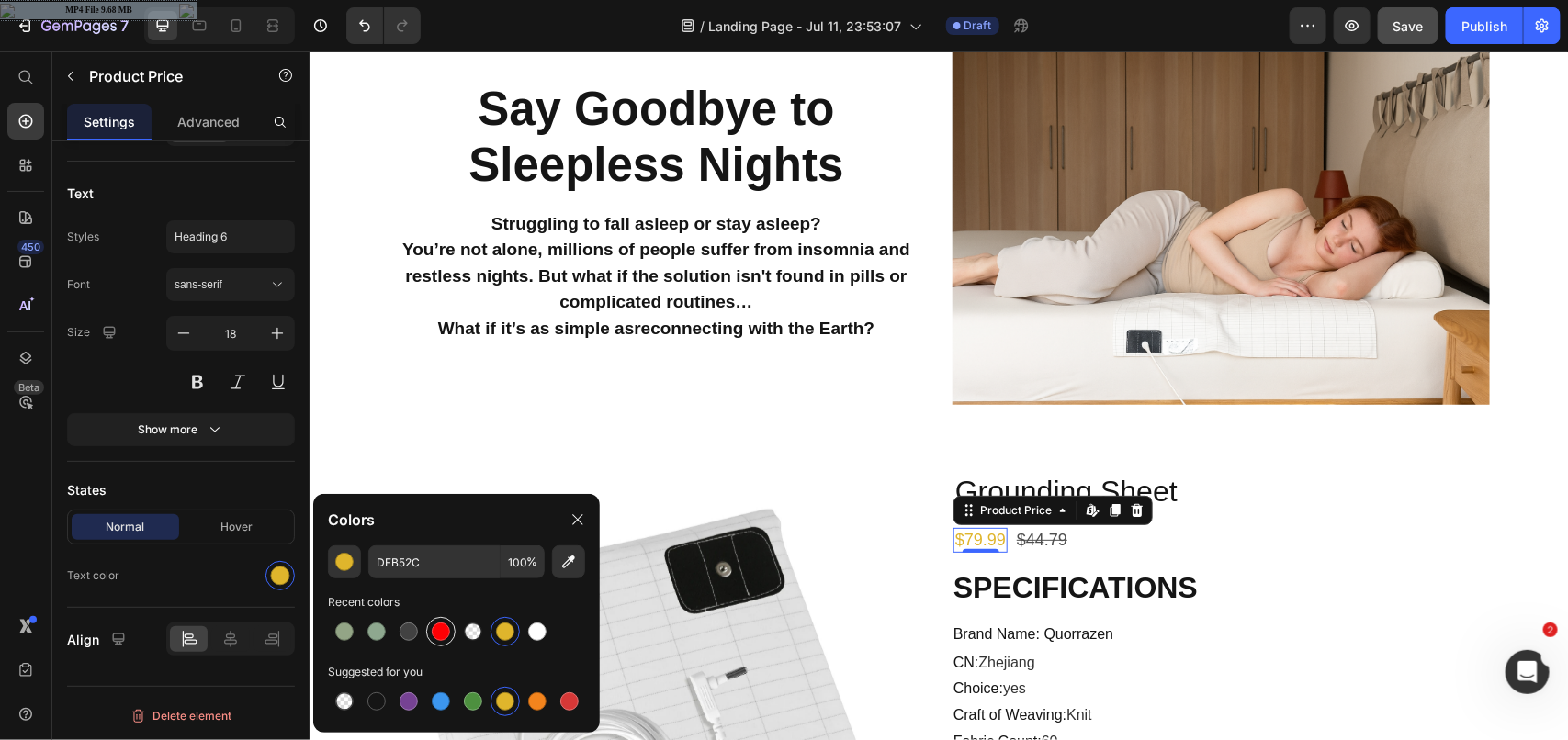 click at bounding box center [441, 632] 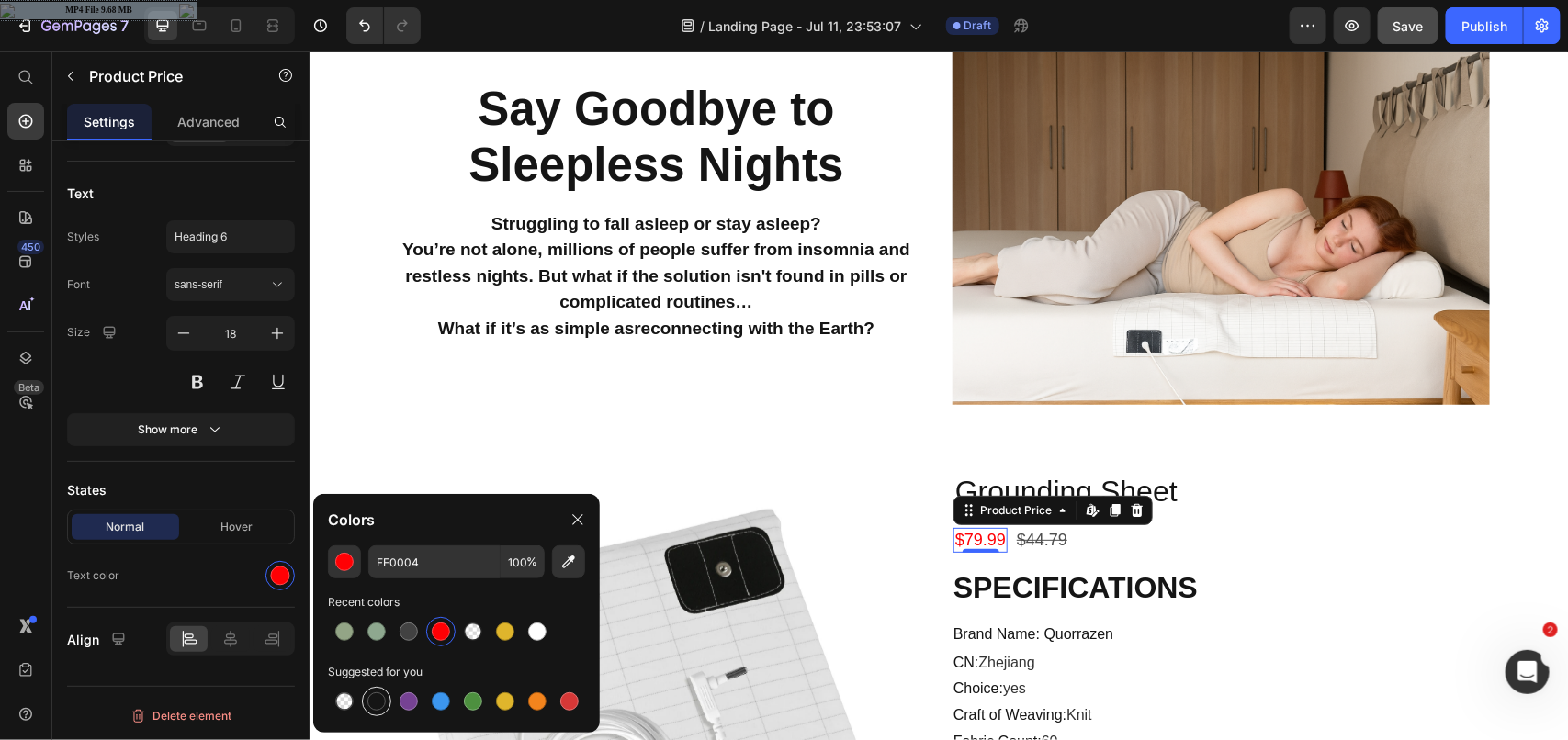 click at bounding box center (377, 701) 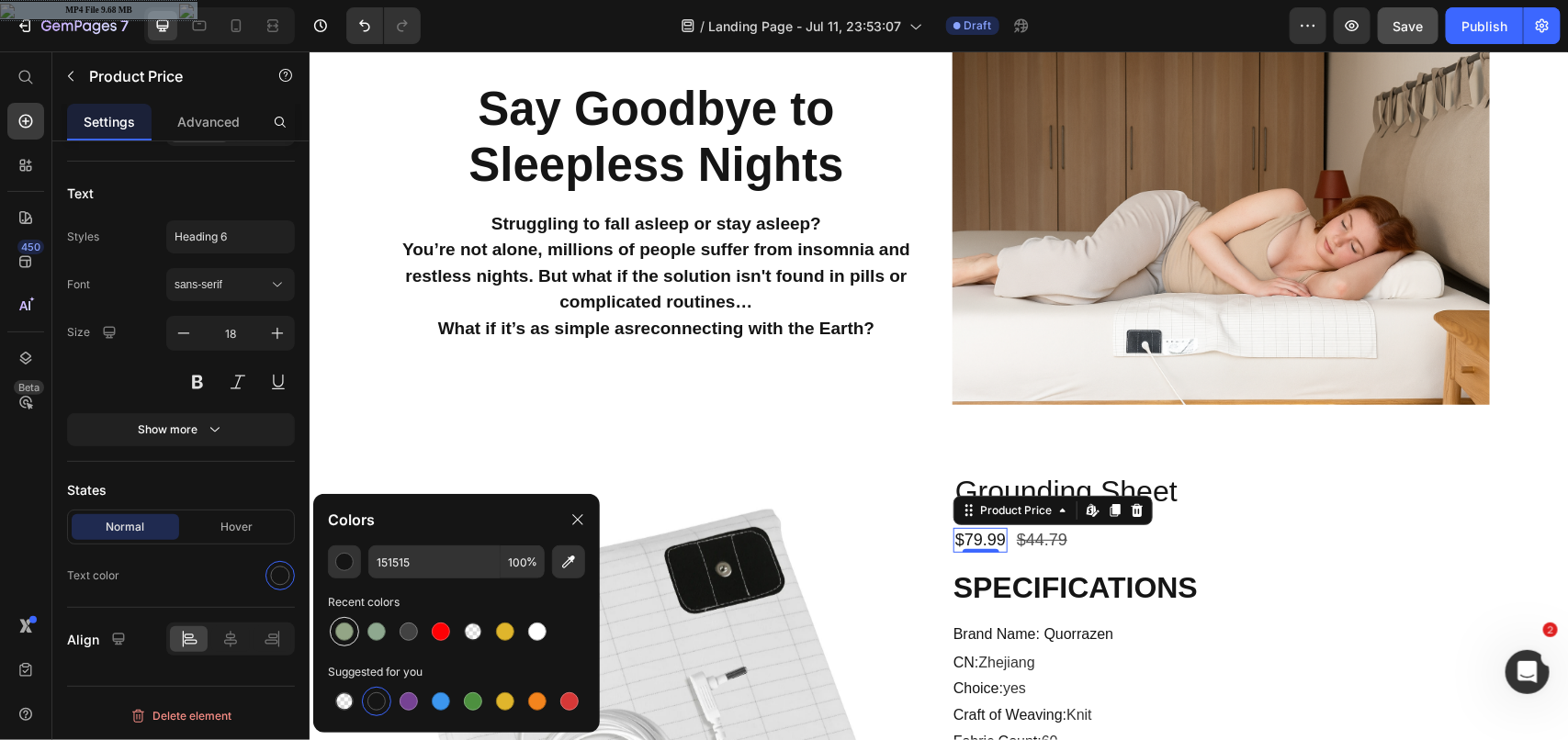 click at bounding box center (344, 632) 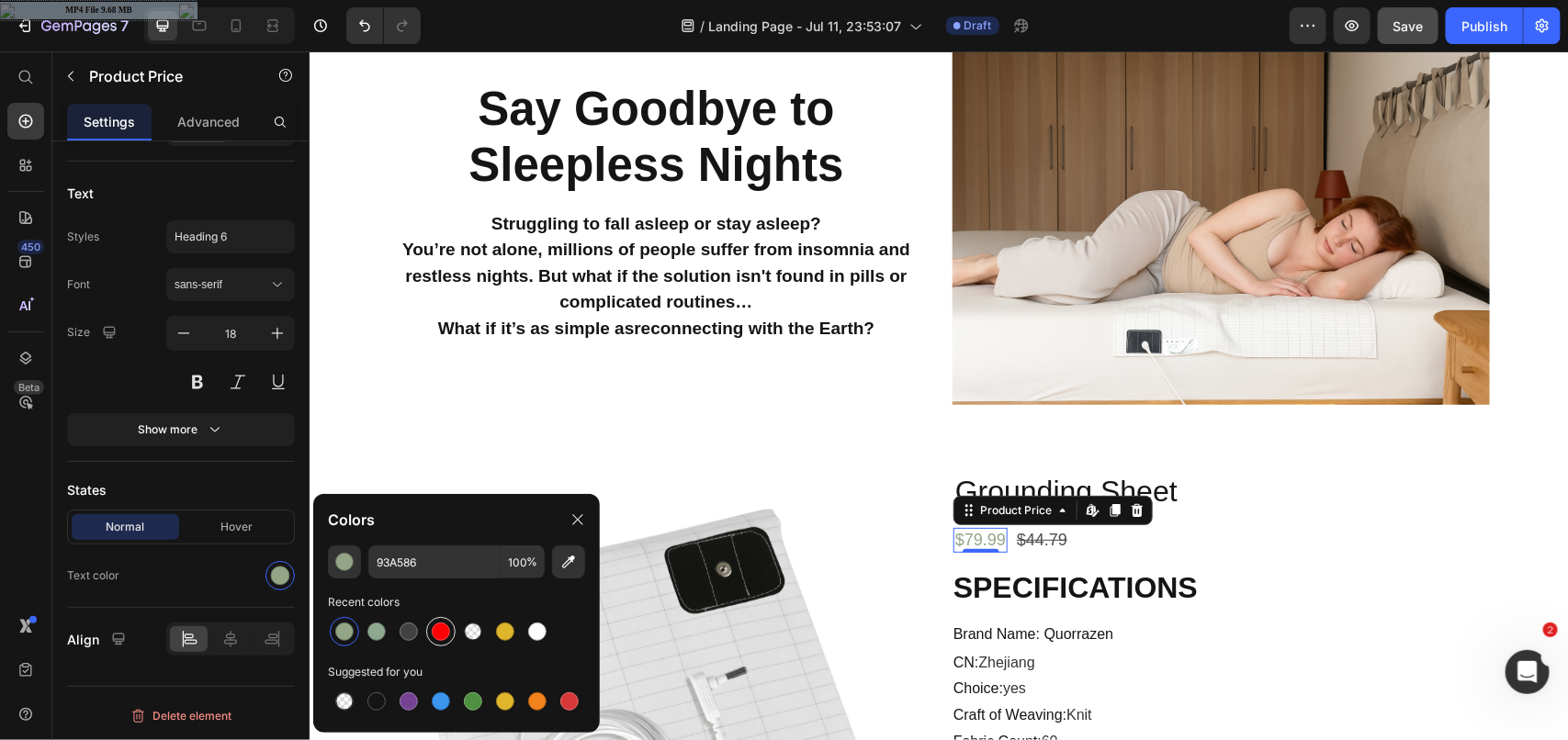 click at bounding box center [441, 632] 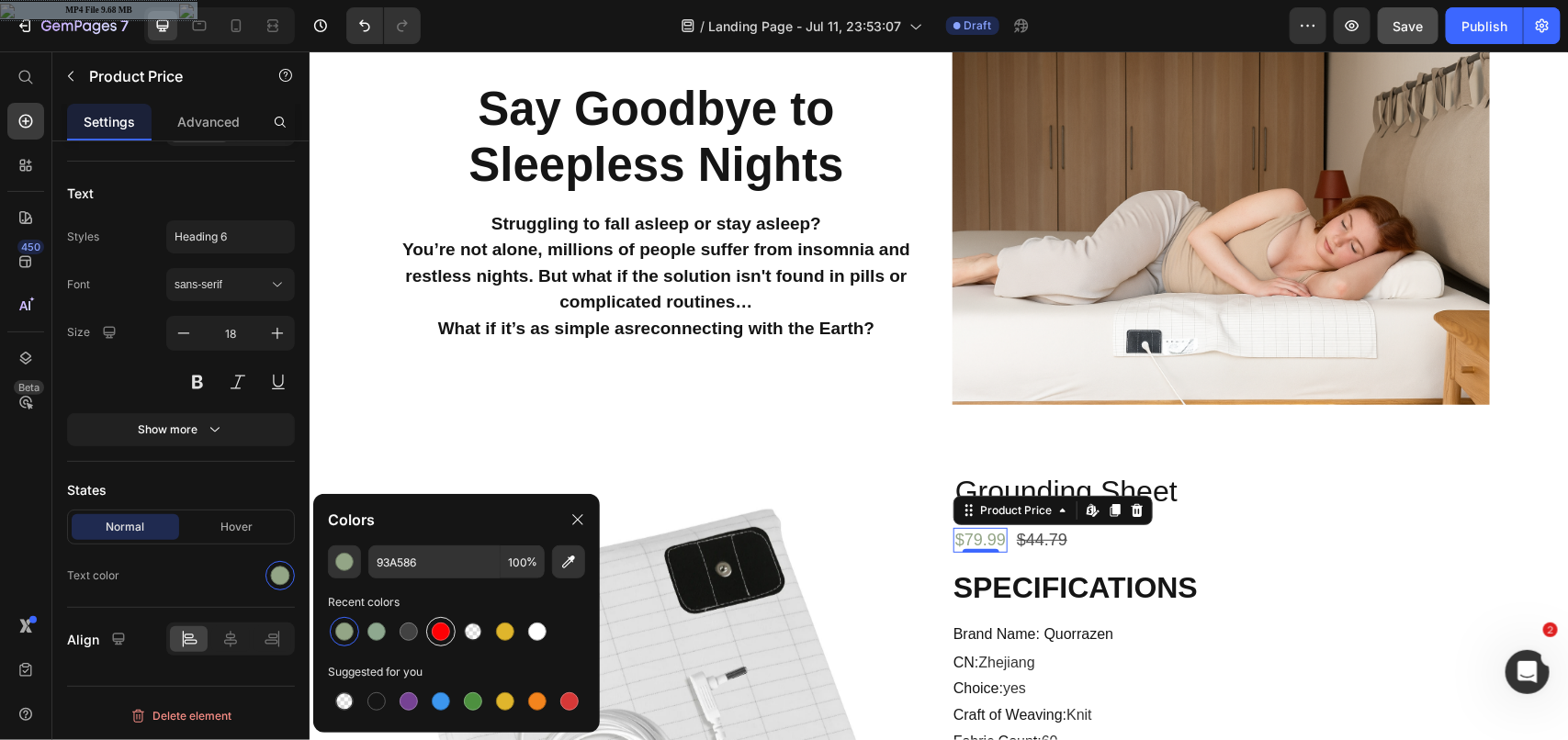 type on "FF0004" 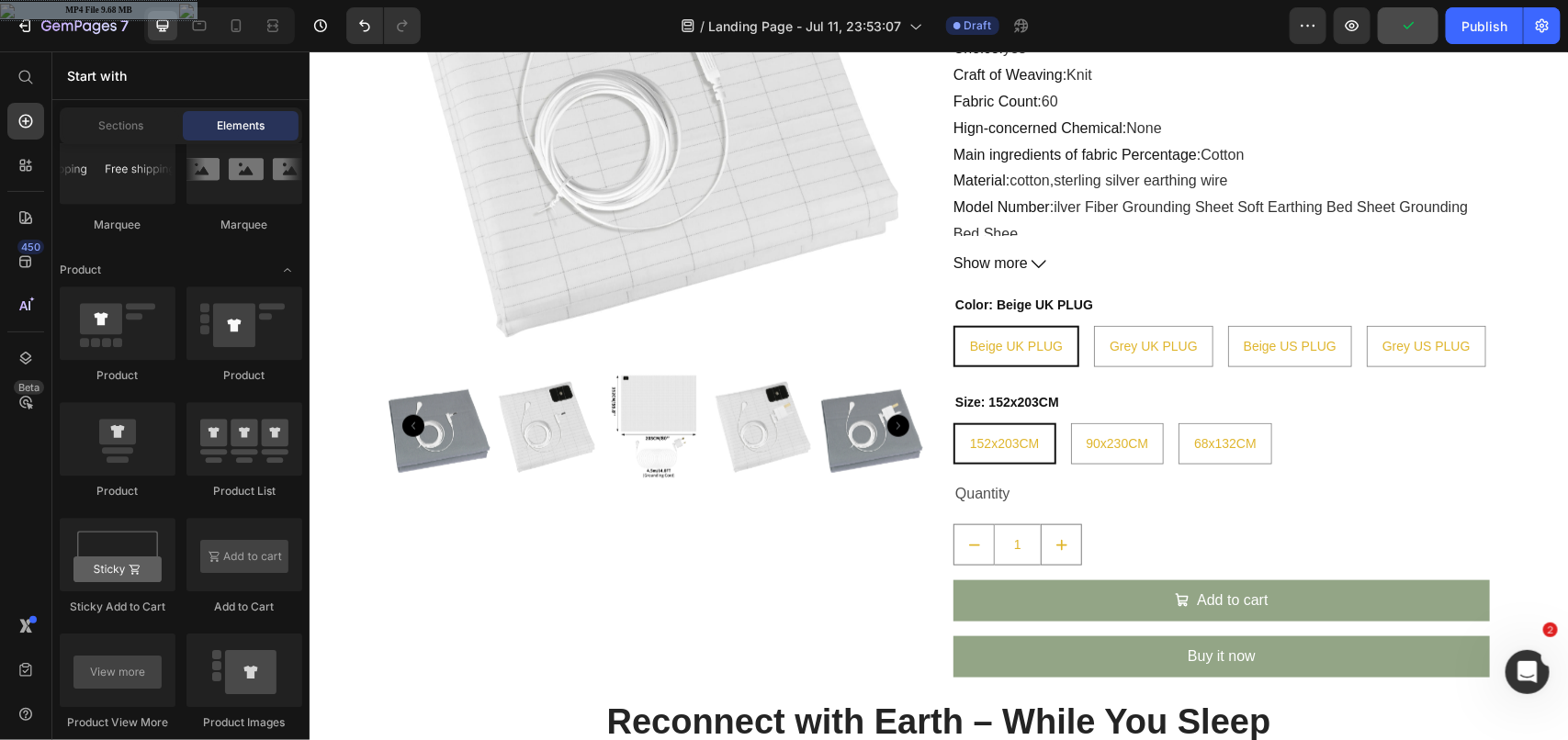 scroll, scrollTop: 693, scrollLeft: 0, axis: vertical 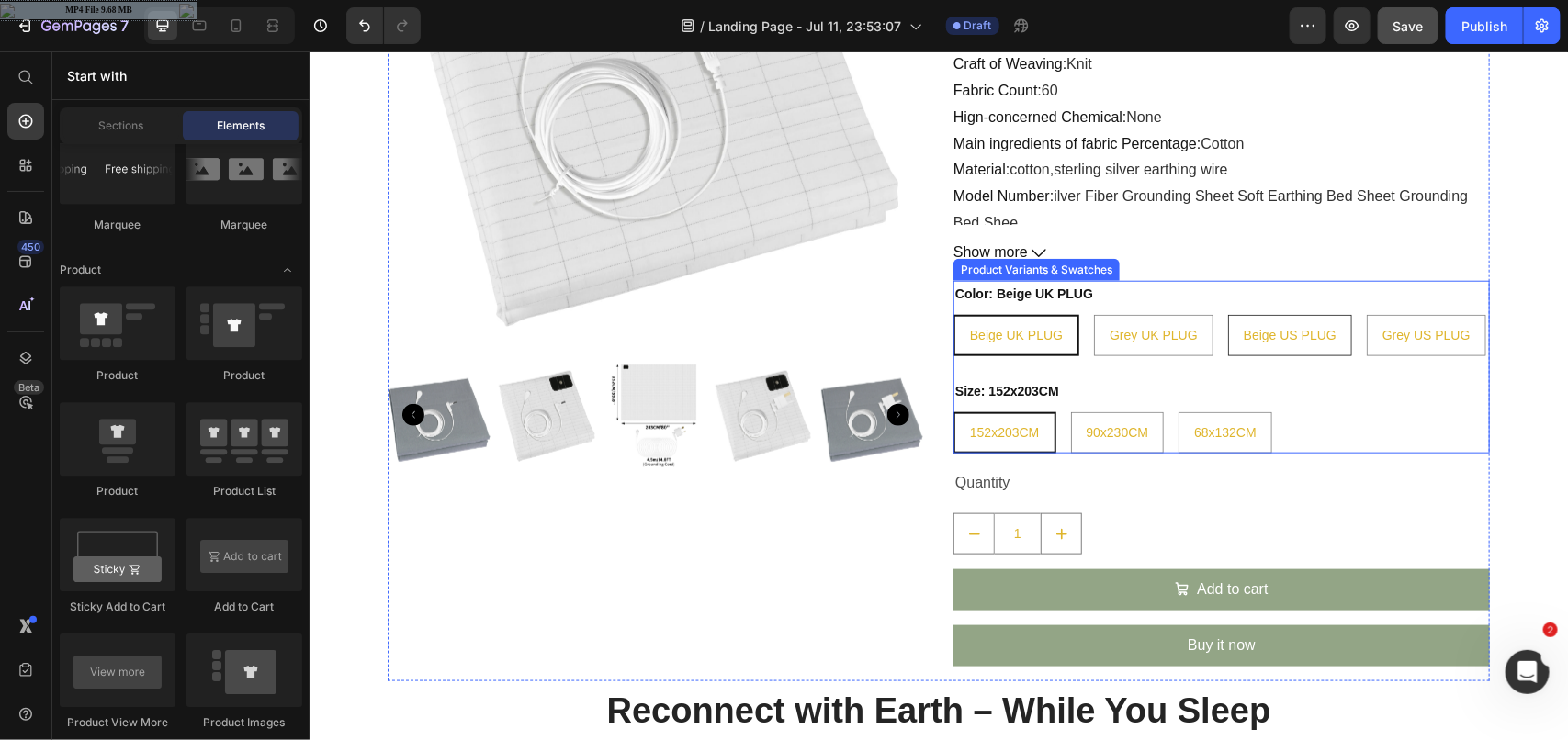 click on "Beige US PLUG" at bounding box center [1289, 334] 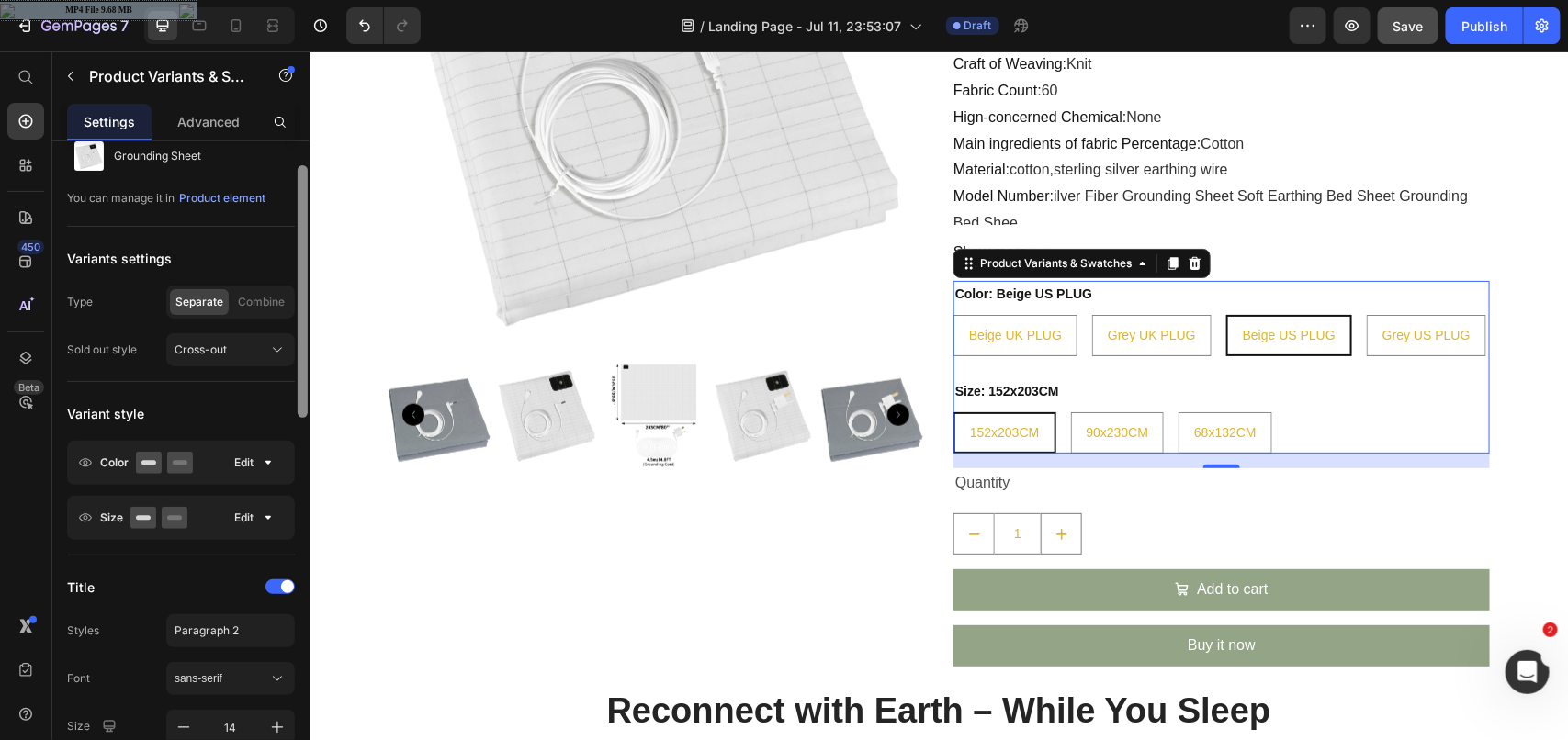 scroll, scrollTop: 0, scrollLeft: 0, axis: both 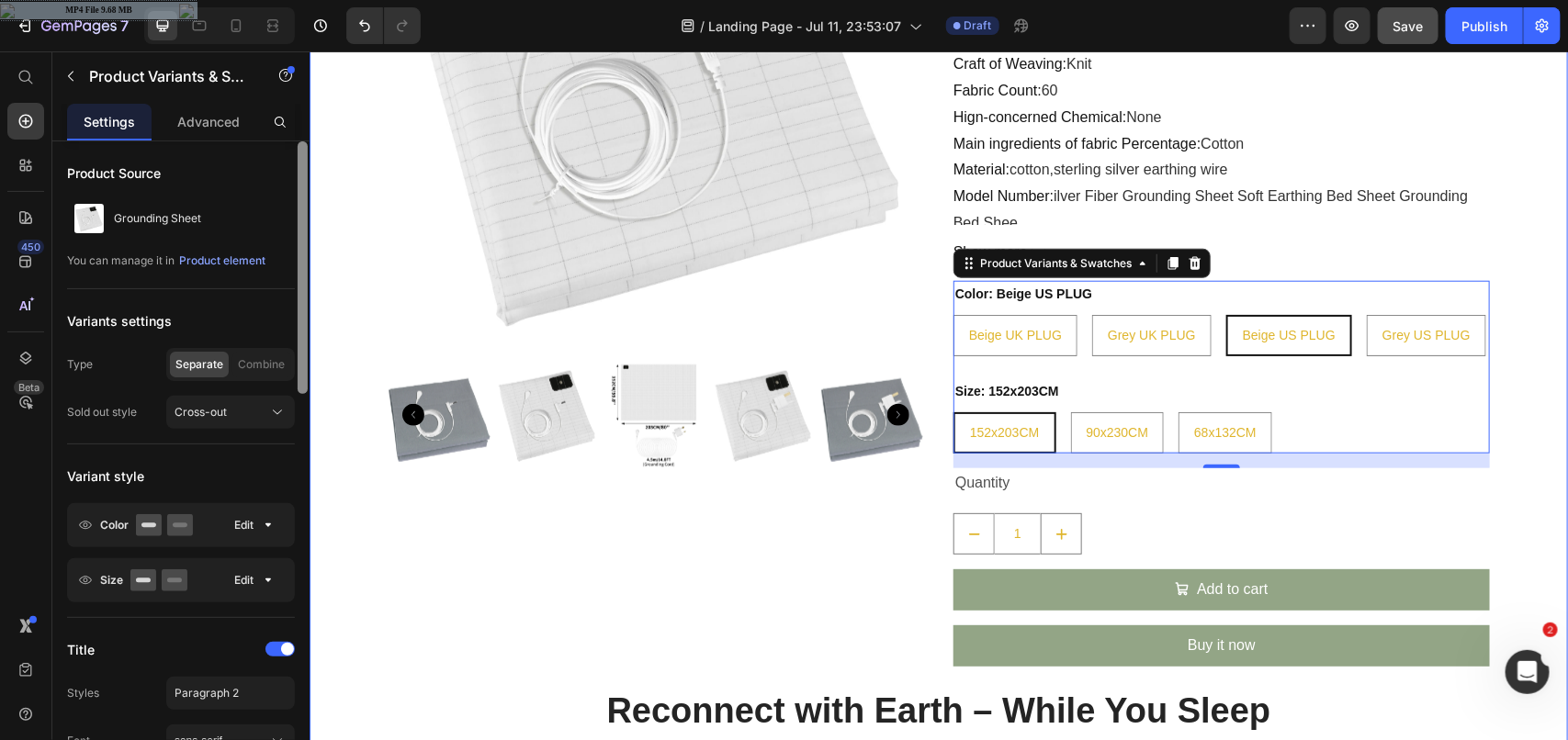 drag, startPoint x: 605, startPoint y: 416, endPoint x: 617, endPoint y: 292, distance: 124.57929 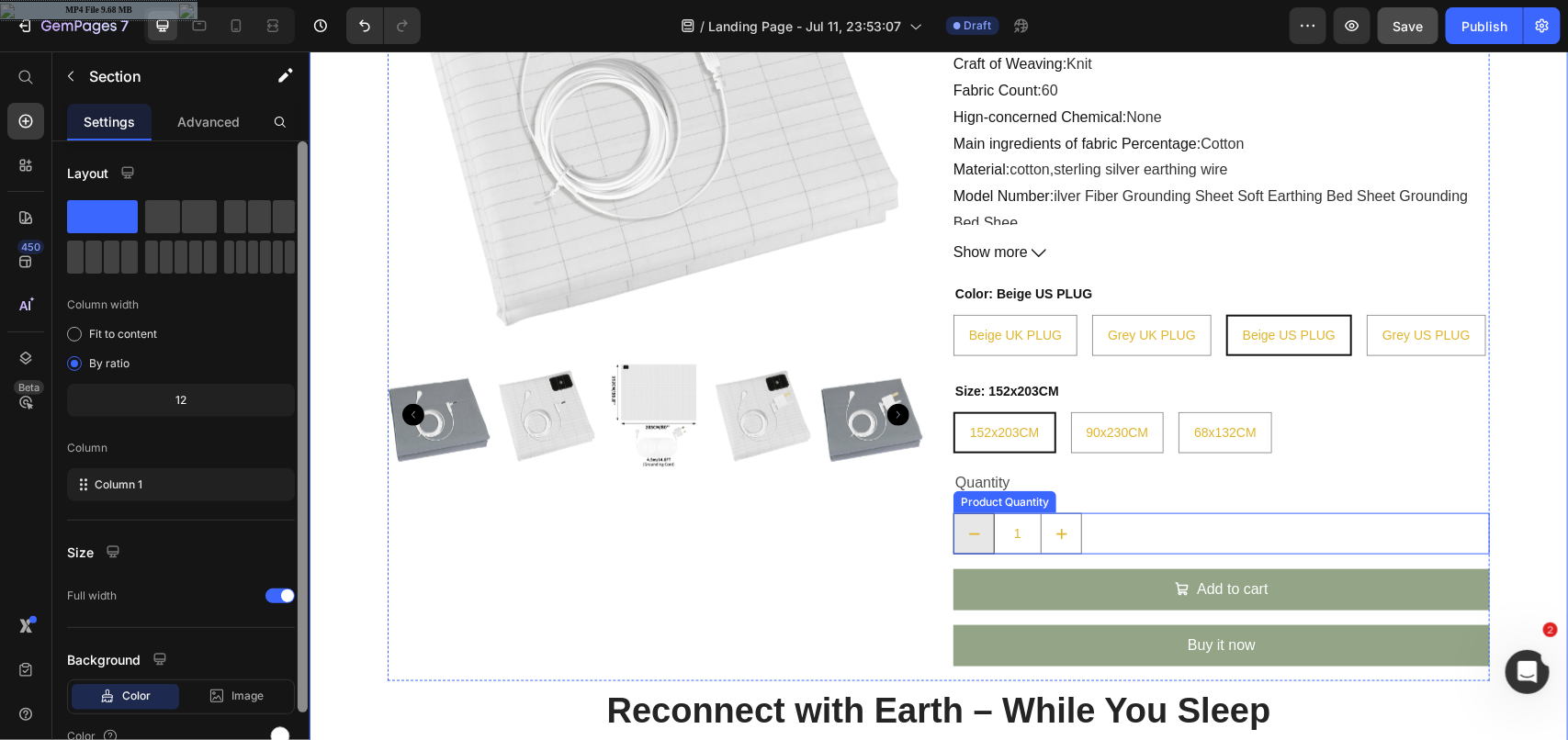click 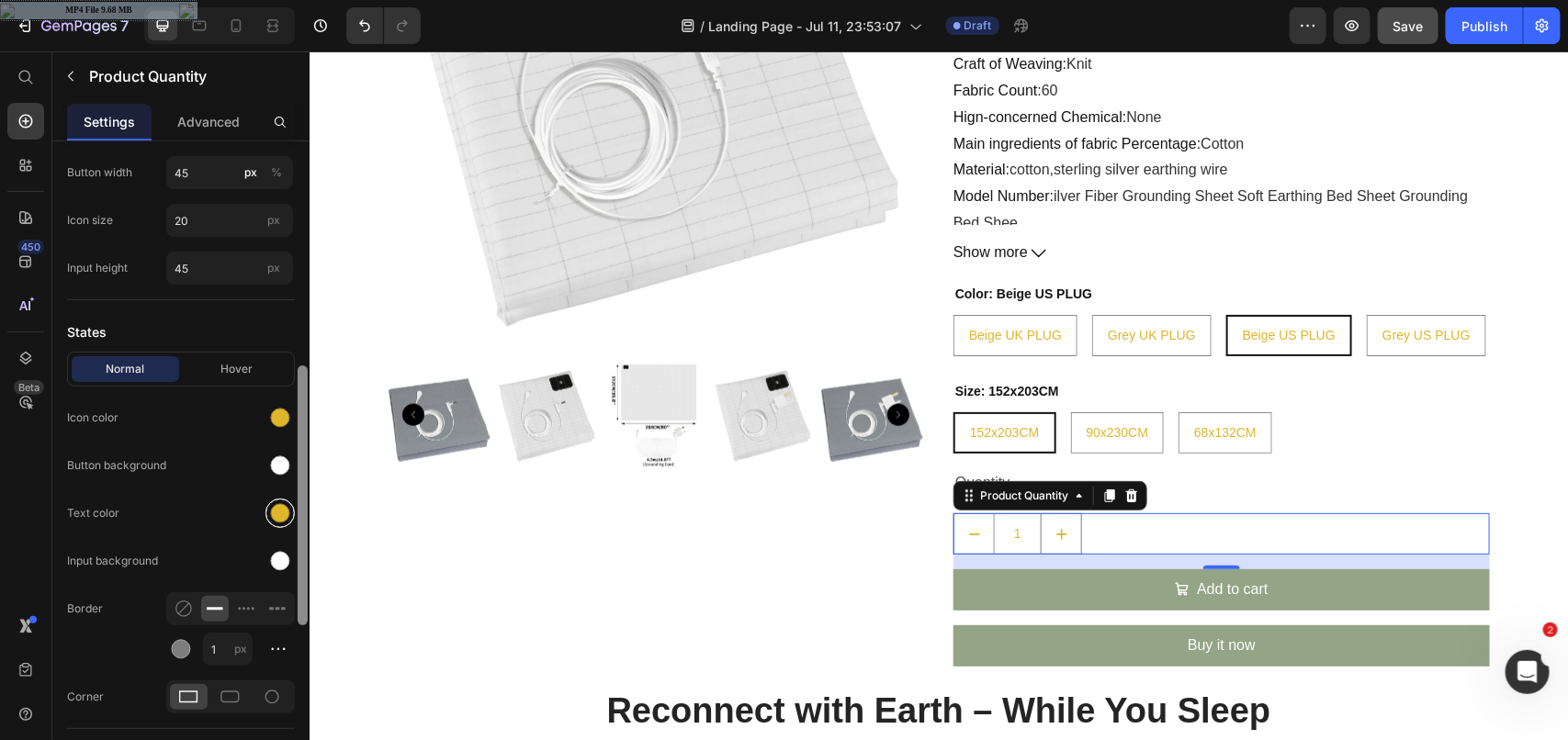 scroll, scrollTop: 557, scrollLeft: 0, axis: vertical 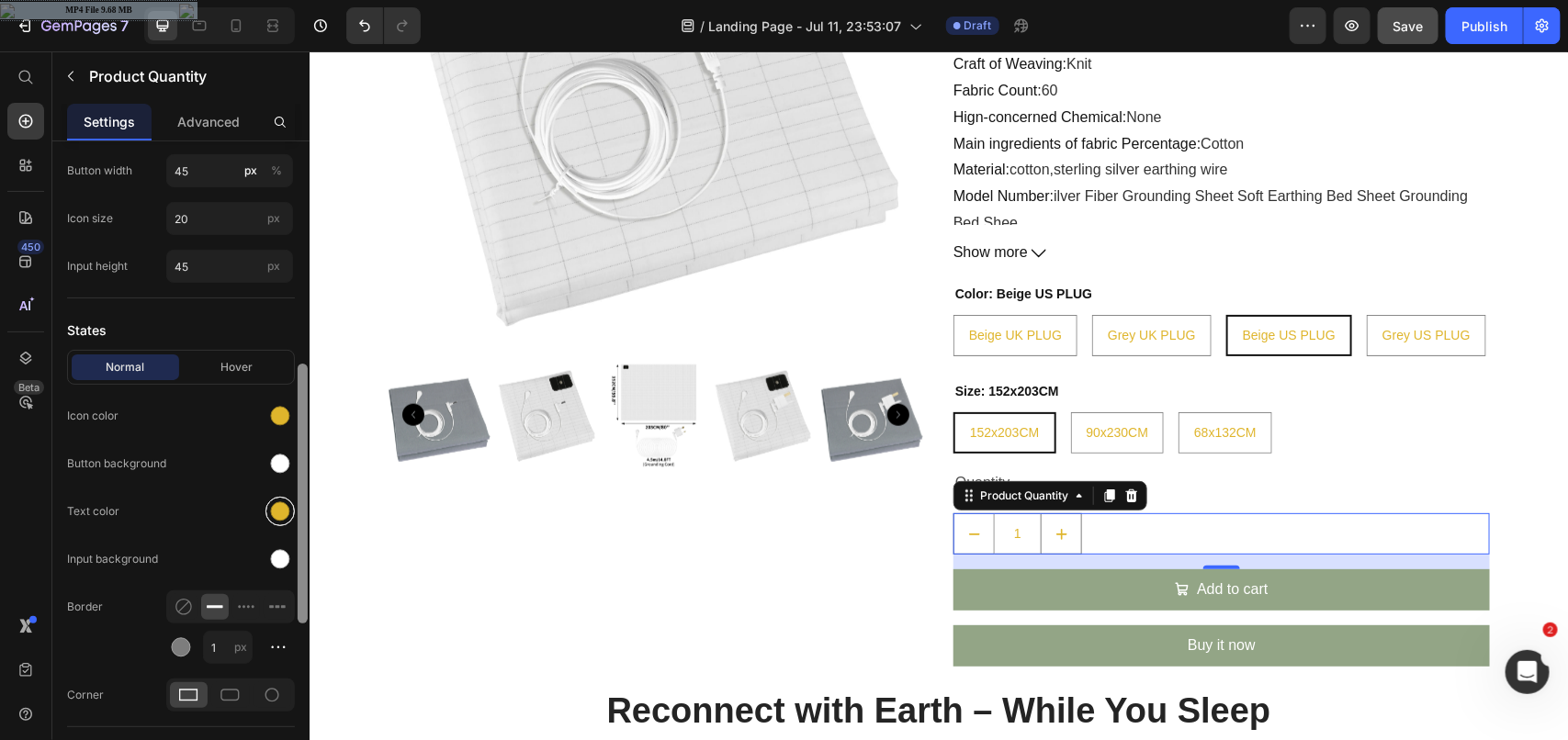 drag, startPoint x: 303, startPoint y: 294, endPoint x: 294, endPoint y: 517, distance: 223.18154 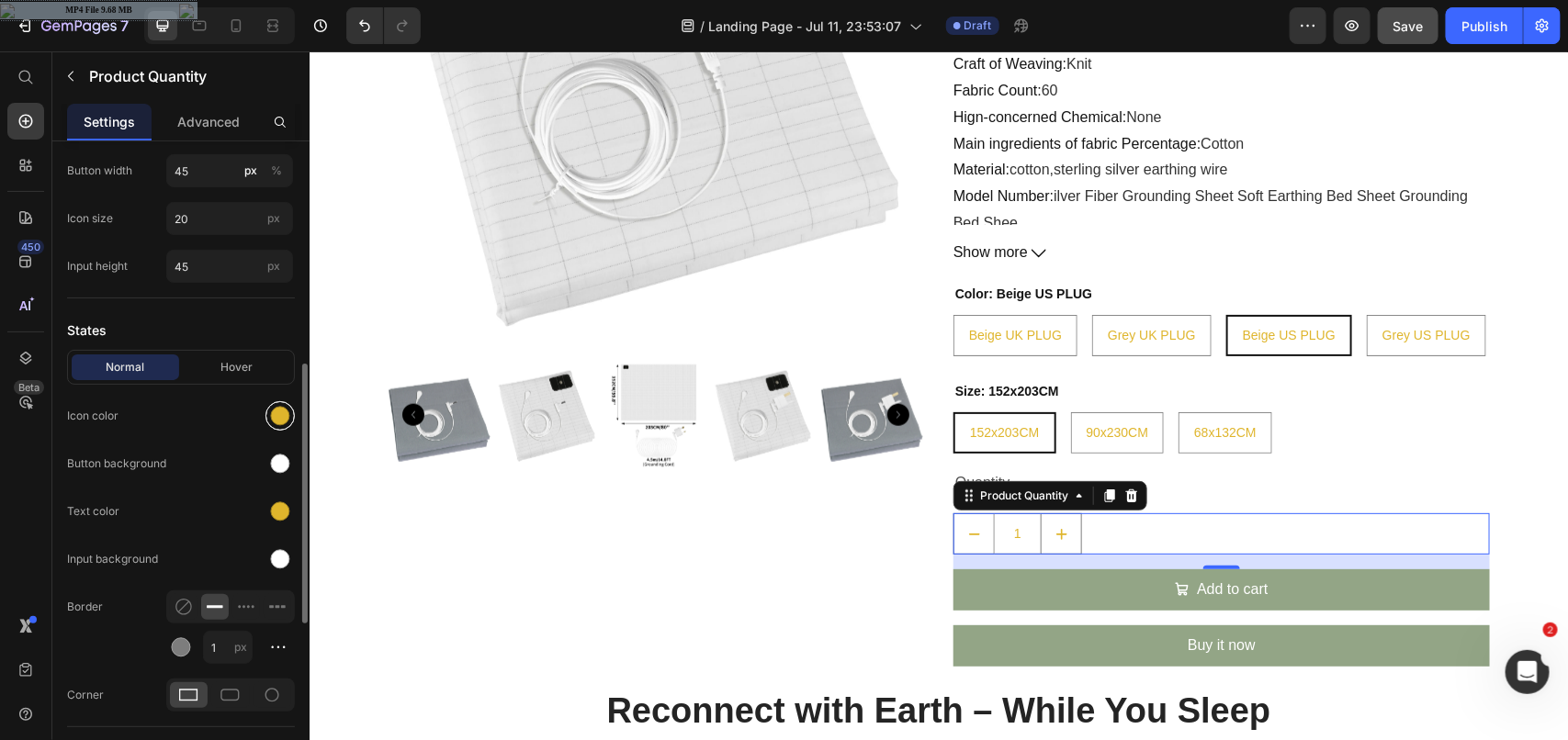 click at bounding box center [280, 416] 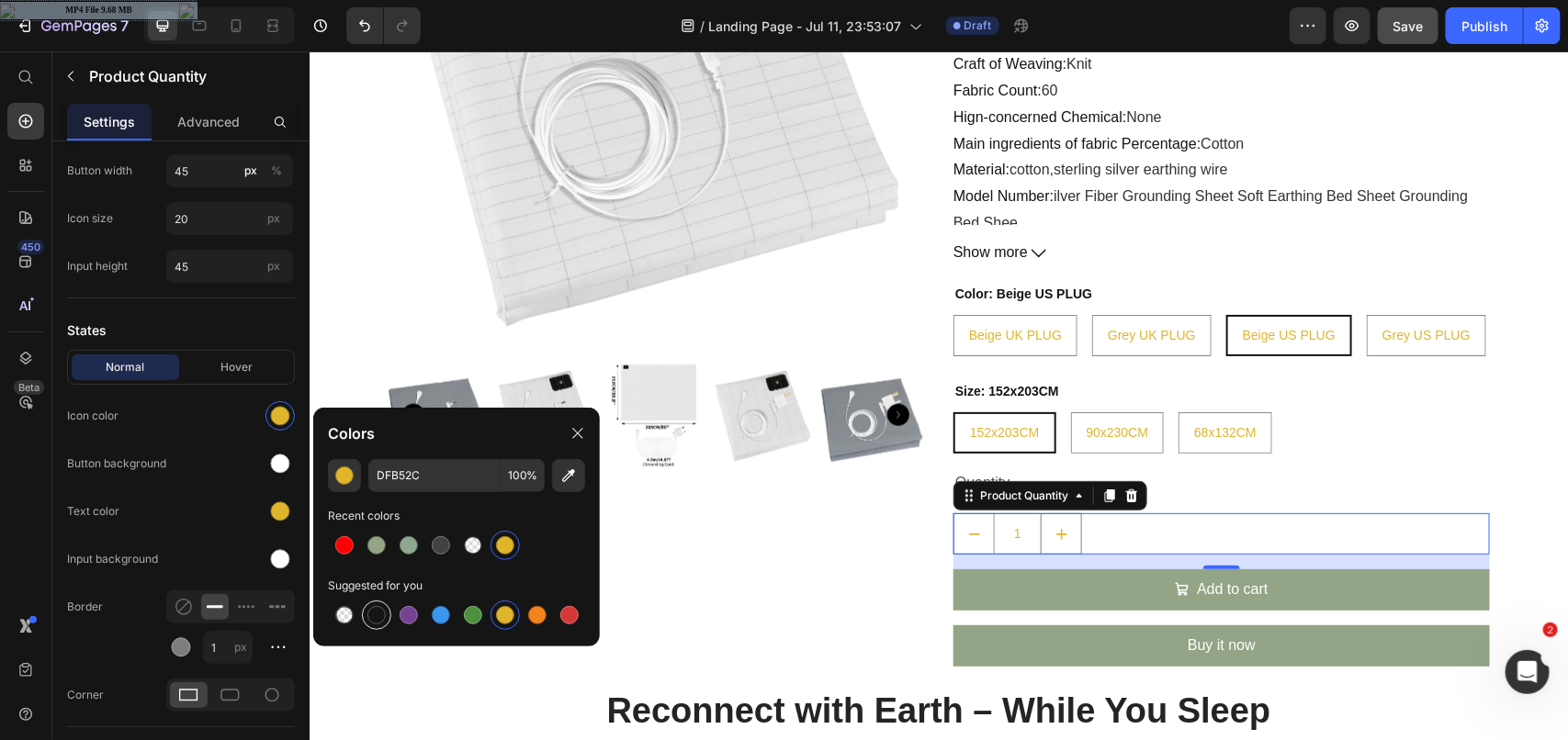 click at bounding box center (377, 615) 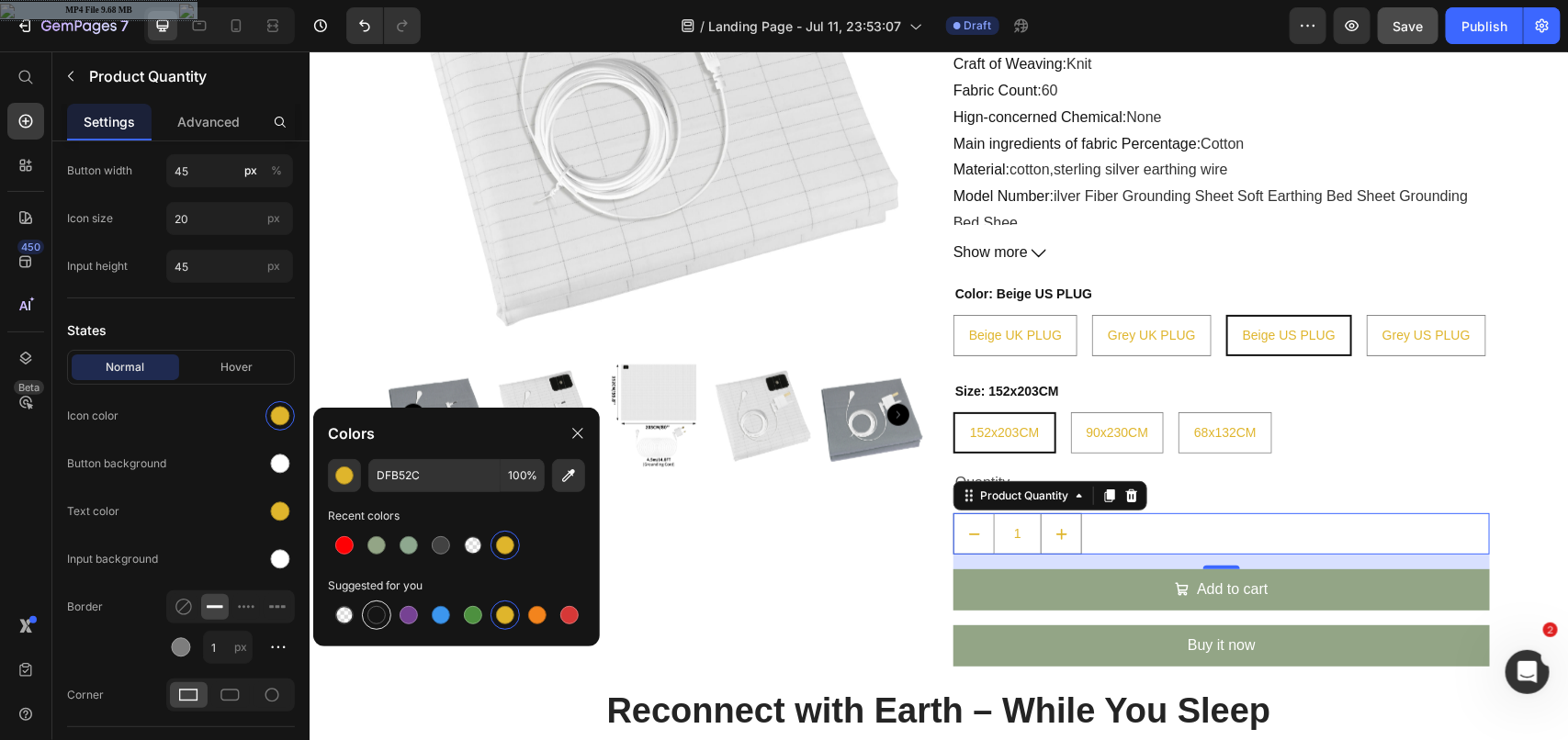 type on "151515" 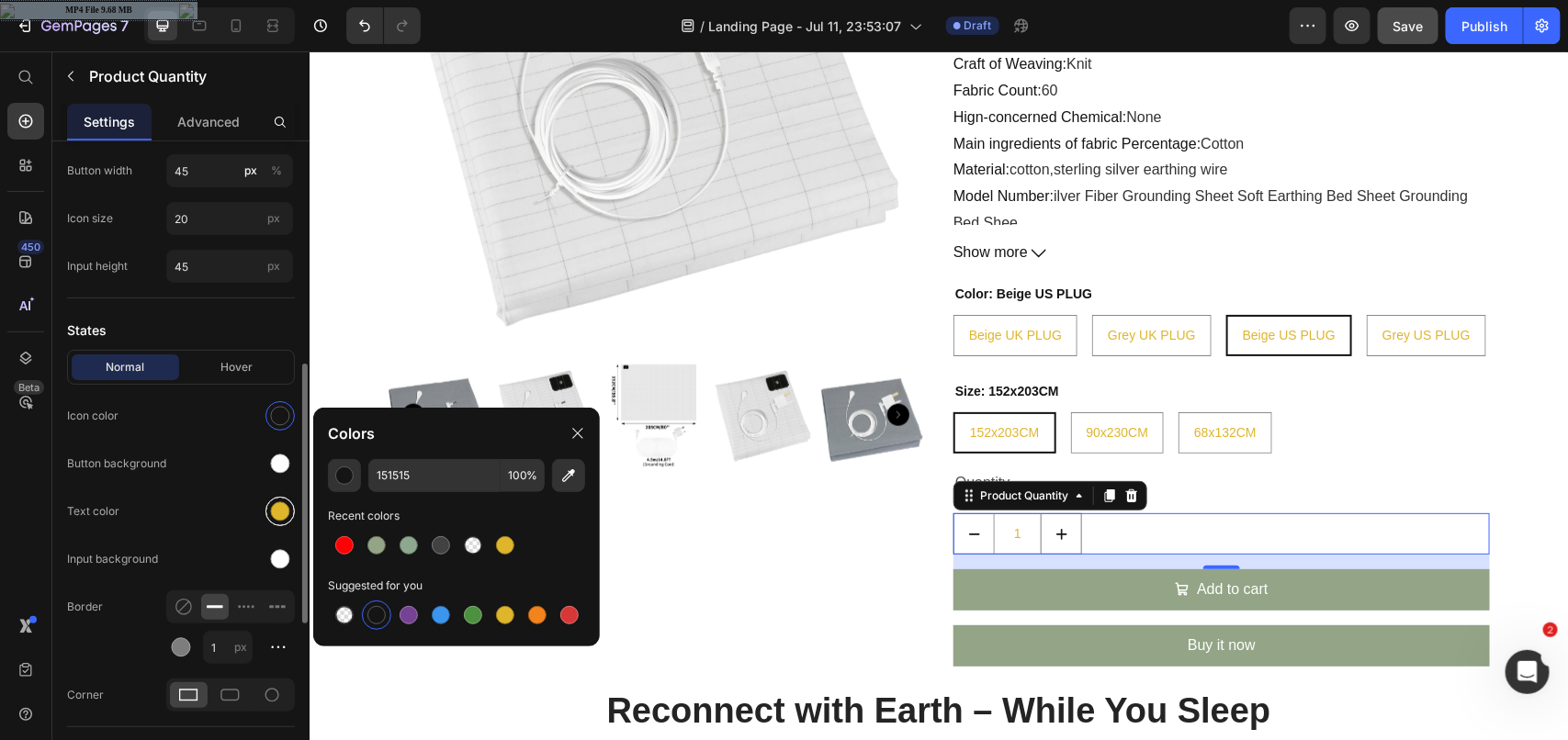 click at bounding box center [280, 511] 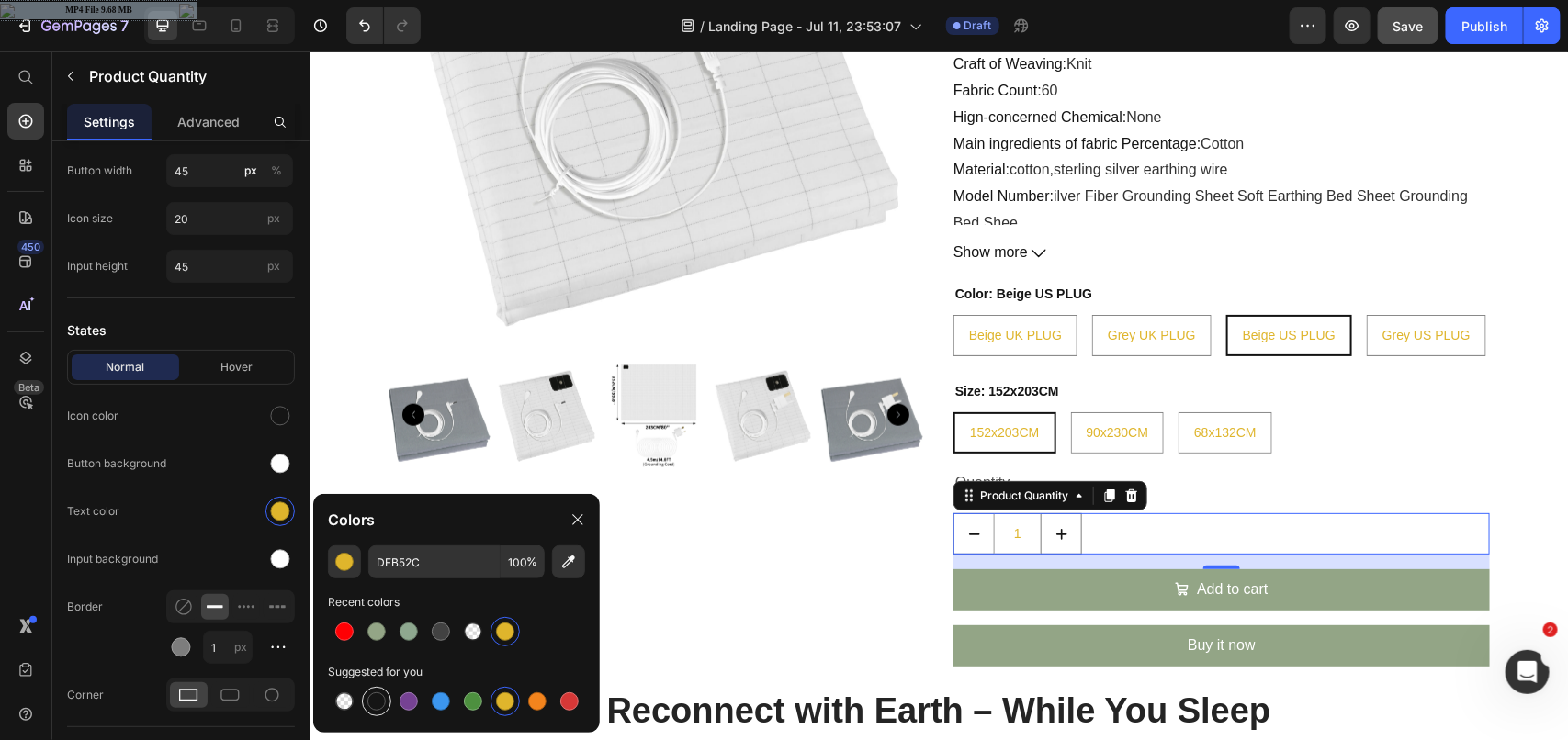 click at bounding box center [377, 701] 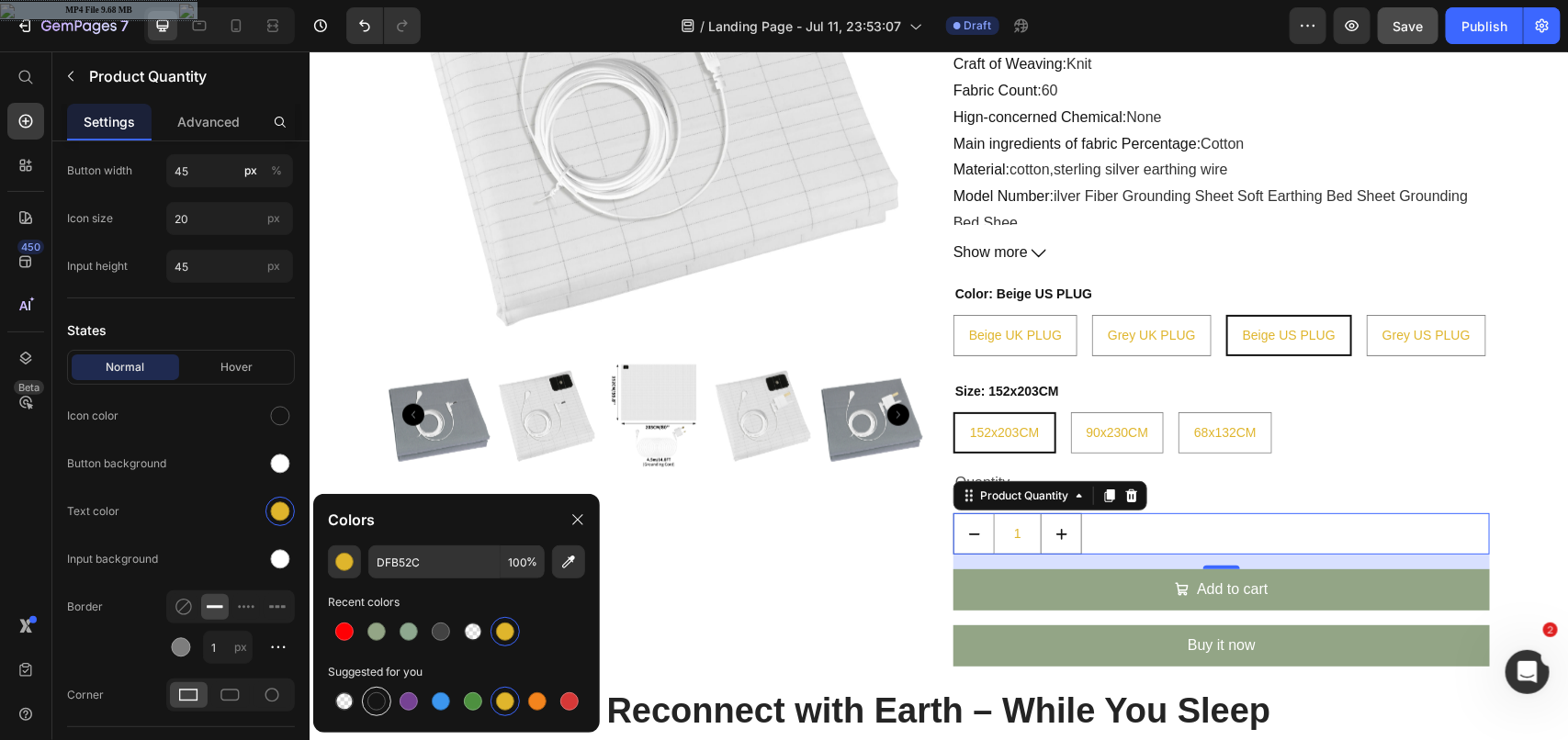 type on "151515" 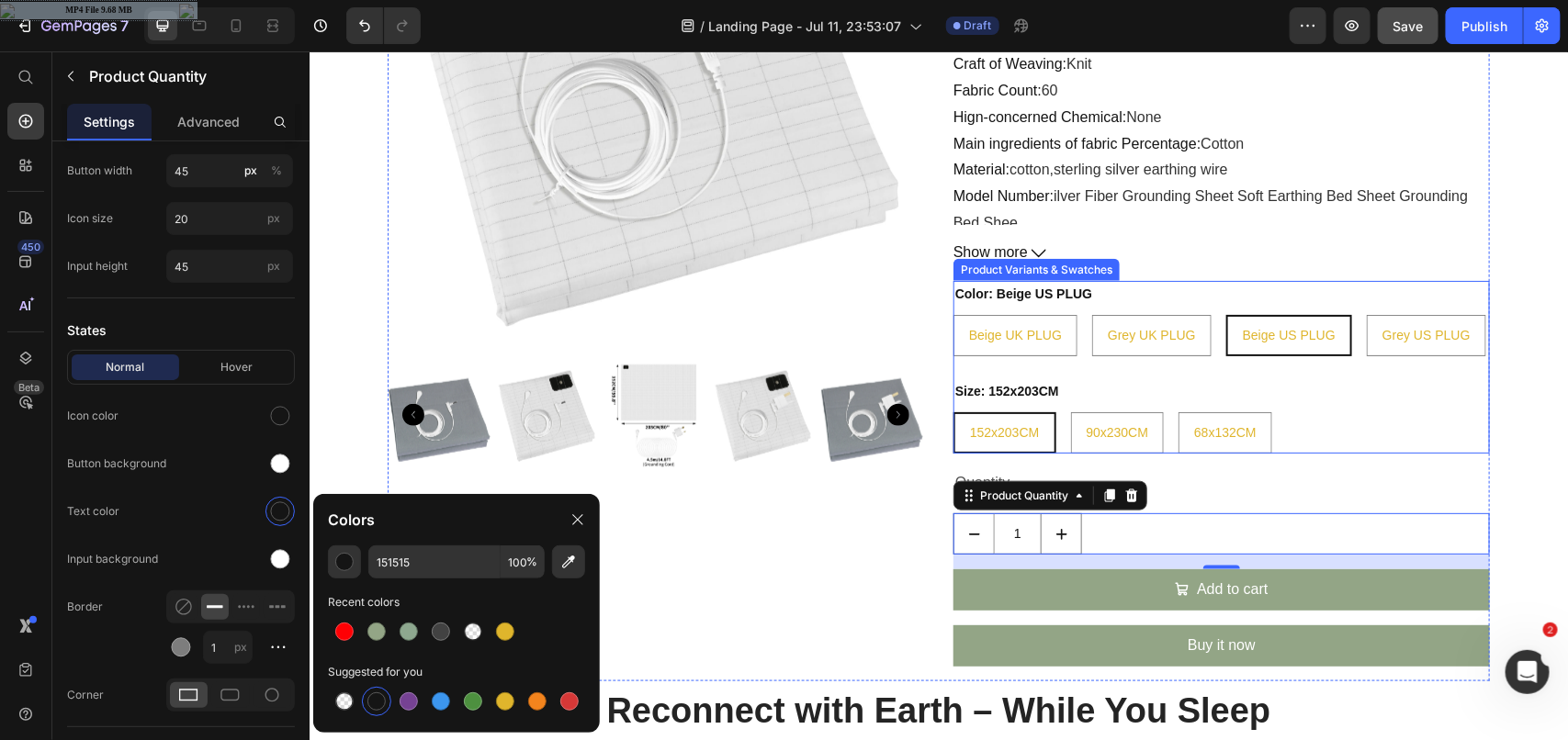 click on "152x203CM" at bounding box center (1004, 432) 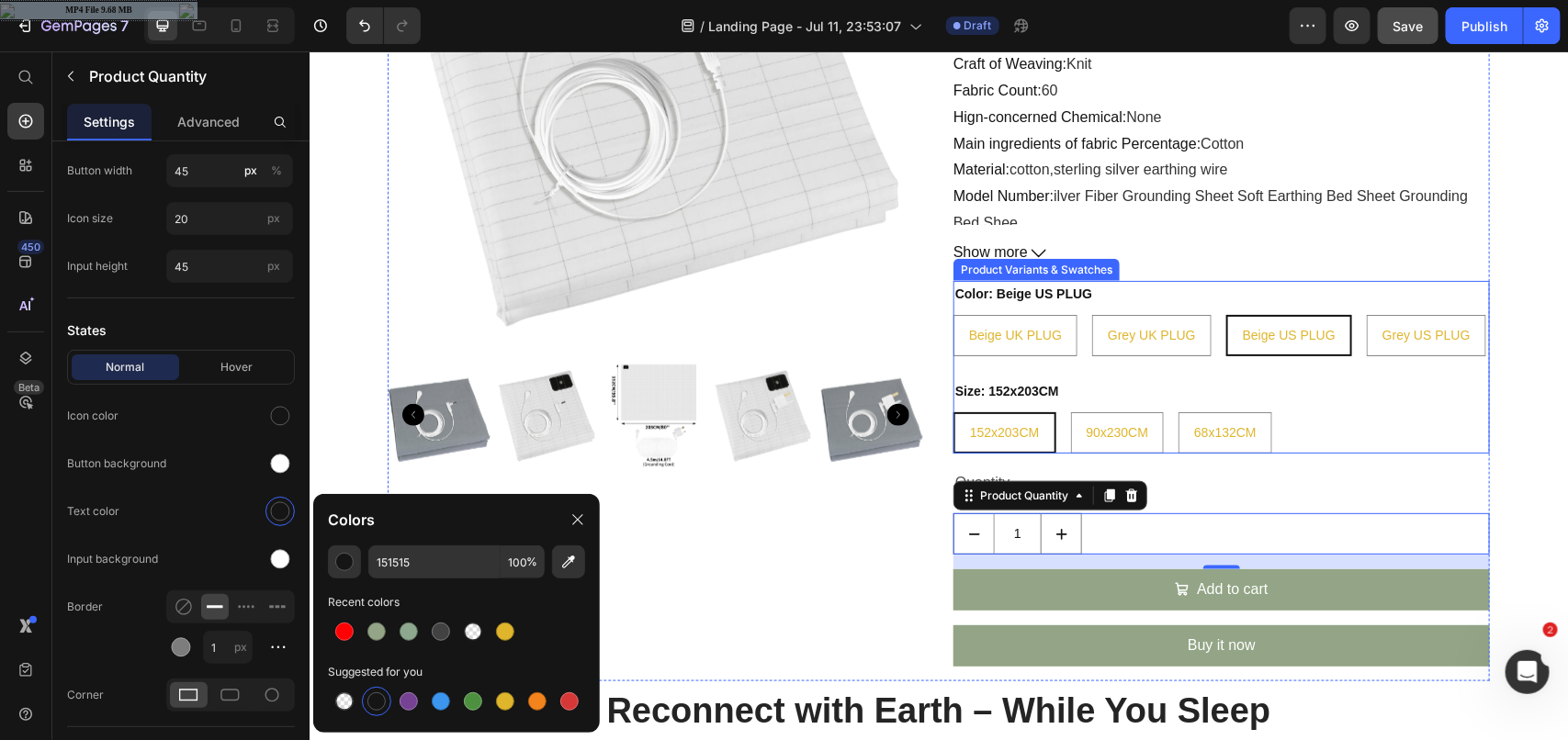 click on "152x203CM 152x203CM 152x203CM" at bounding box center [952, 410] 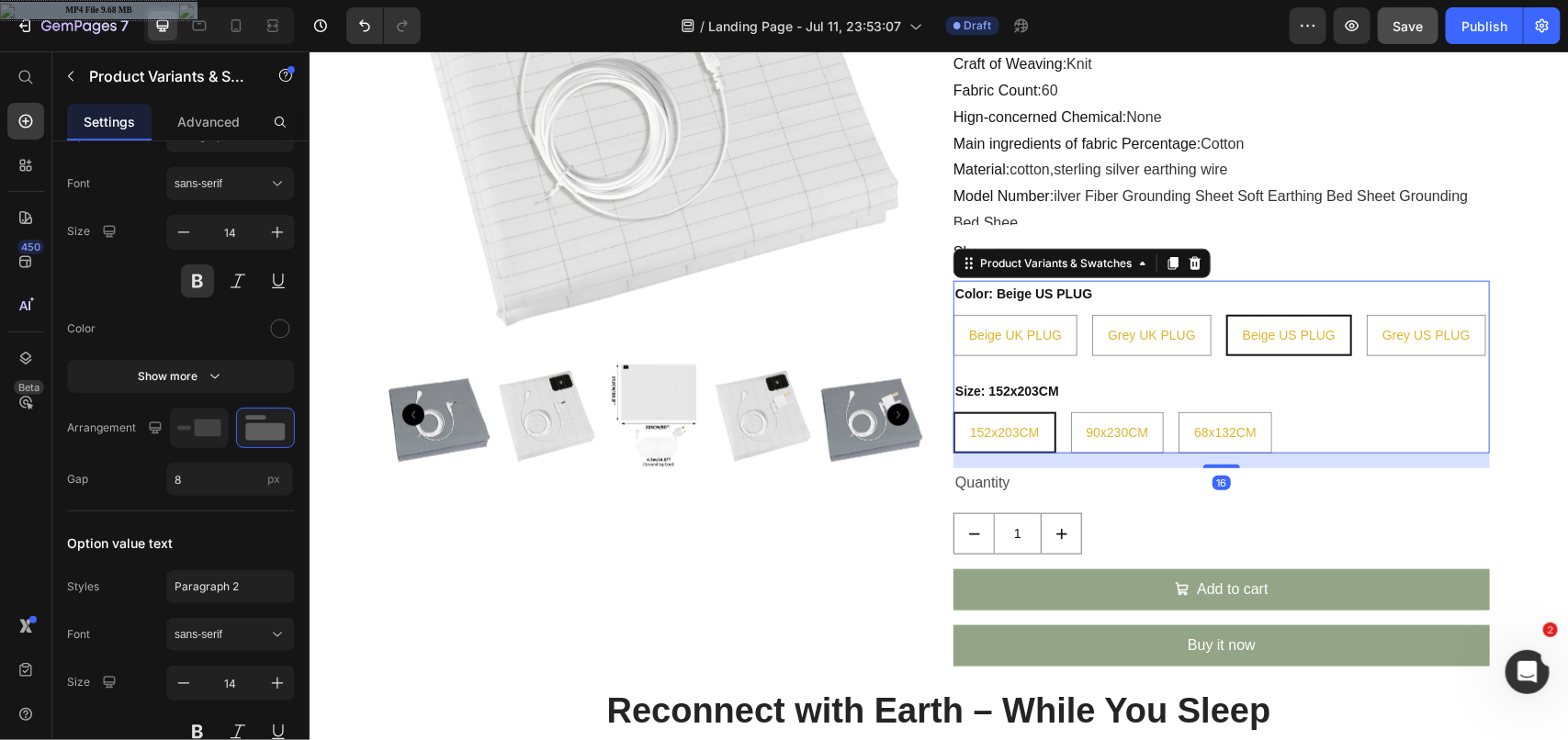 scroll, scrollTop: 0, scrollLeft: 0, axis: both 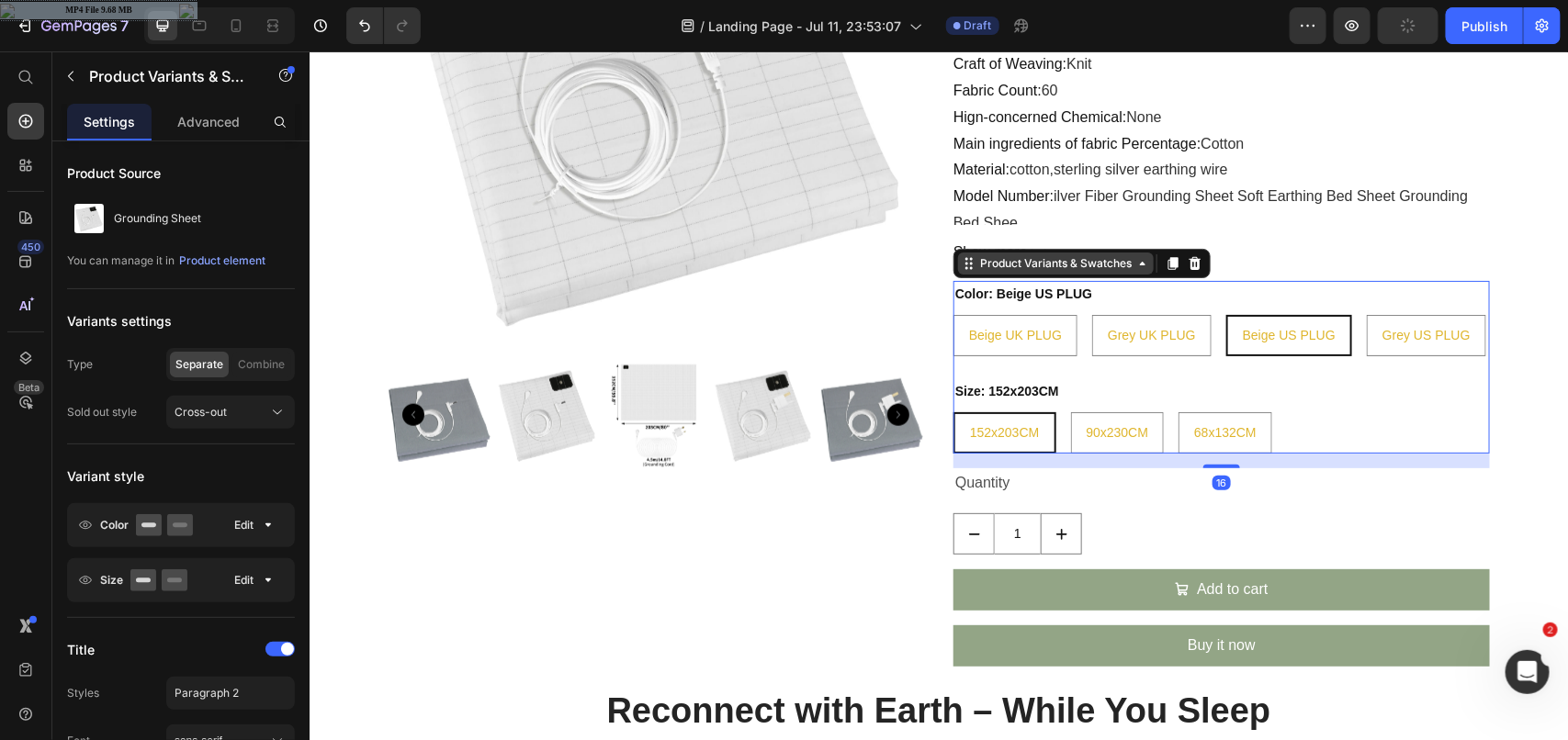 click on "Product Variants & Swatches" at bounding box center [1055, 263] 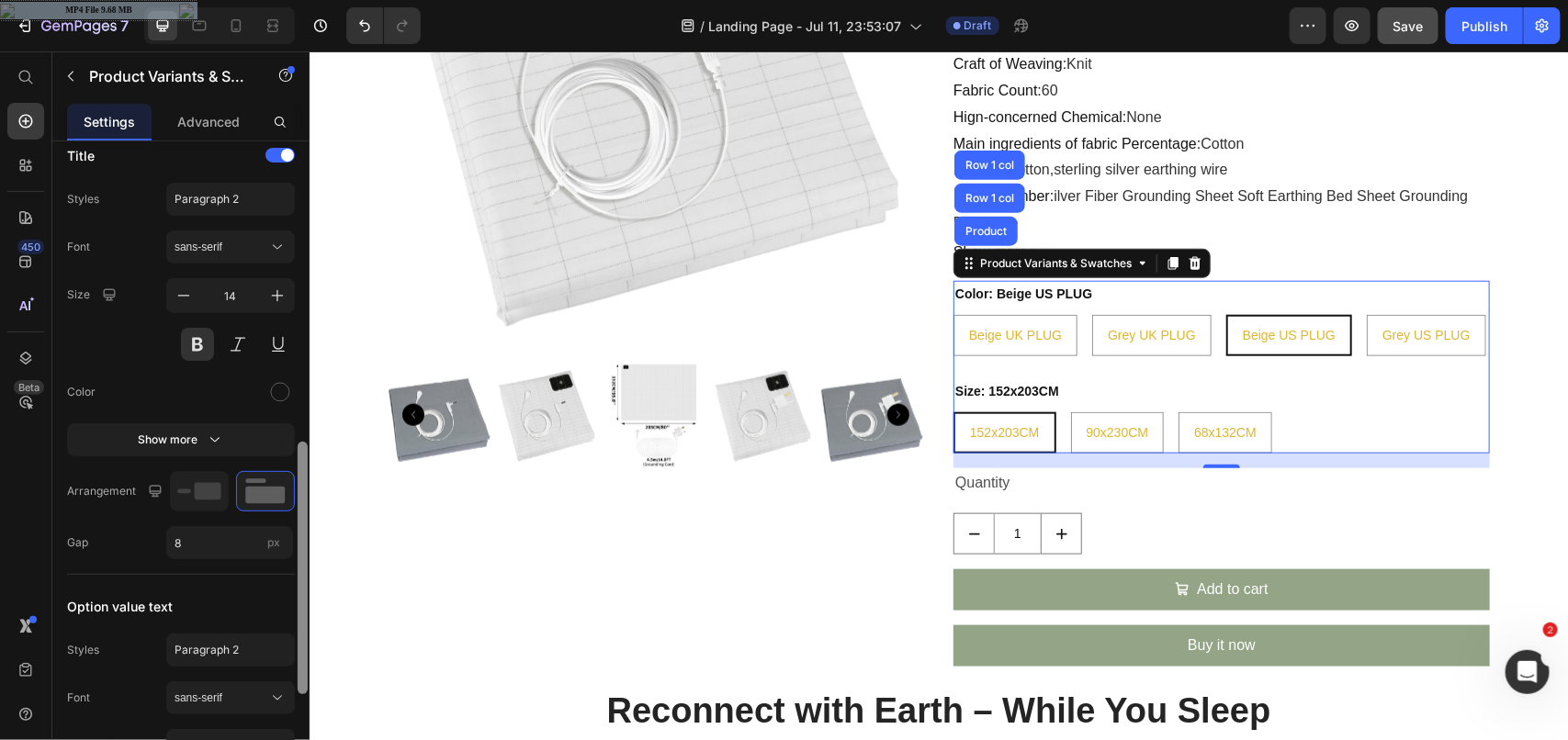 scroll, scrollTop: 575, scrollLeft: 0, axis: vertical 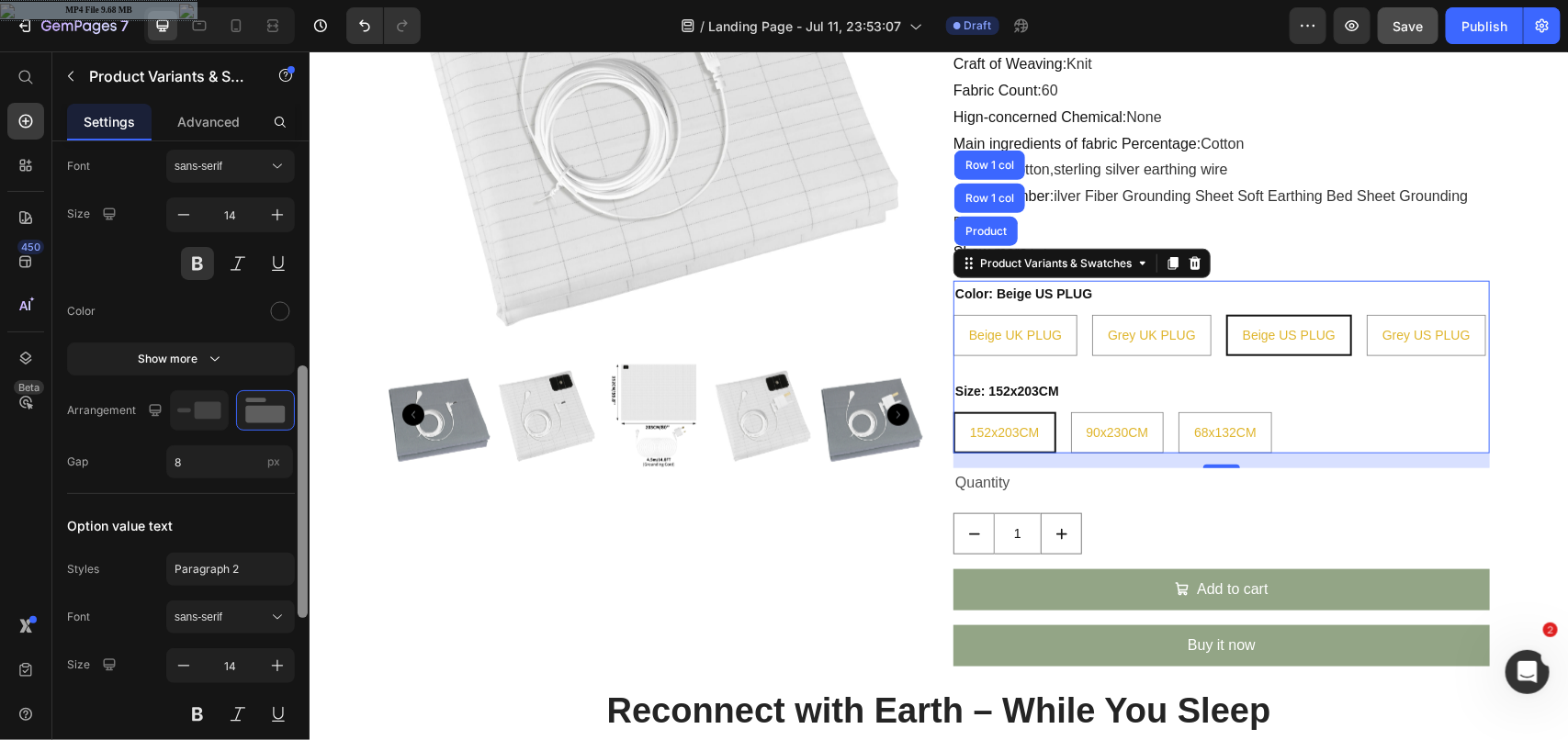 drag, startPoint x: 299, startPoint y: 213, endPoint x: 285, endPoint y: 437, distance: 224.43707 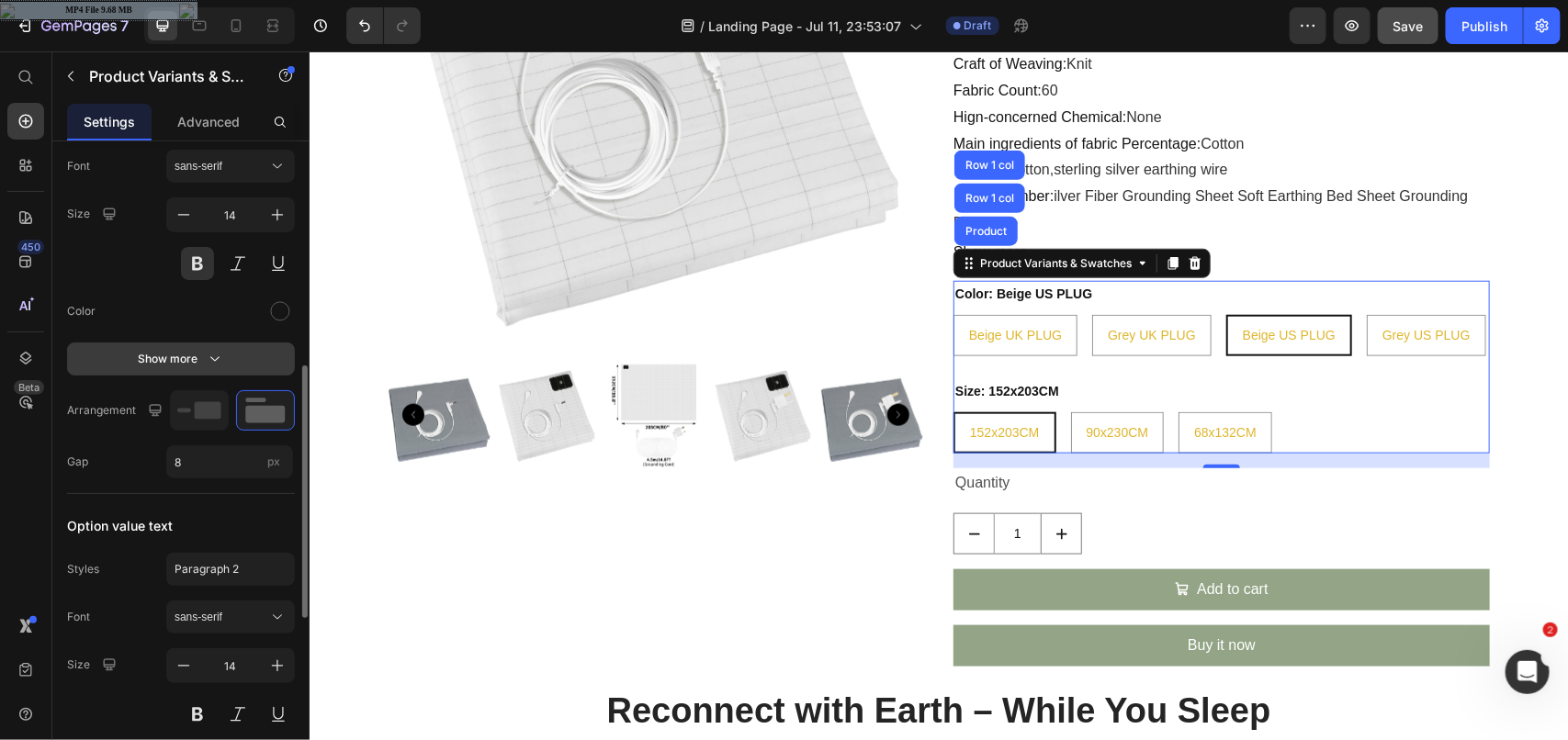 click on "Show more" at bounding box center (181, 359) 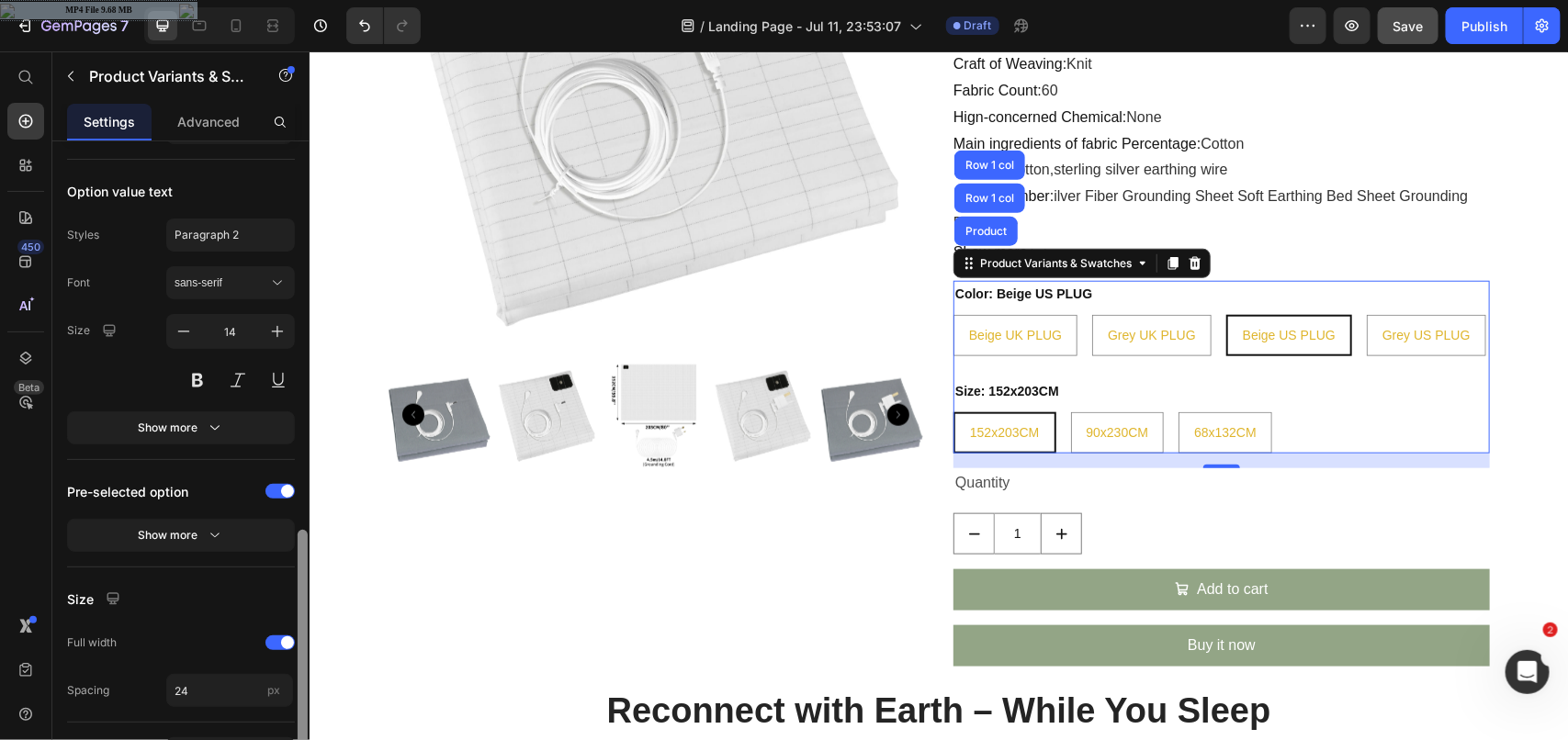 drag, startPoint x: 300, startPoint y: 411, endPoint x: 306, endPoint y: 617, distance: 206.08736 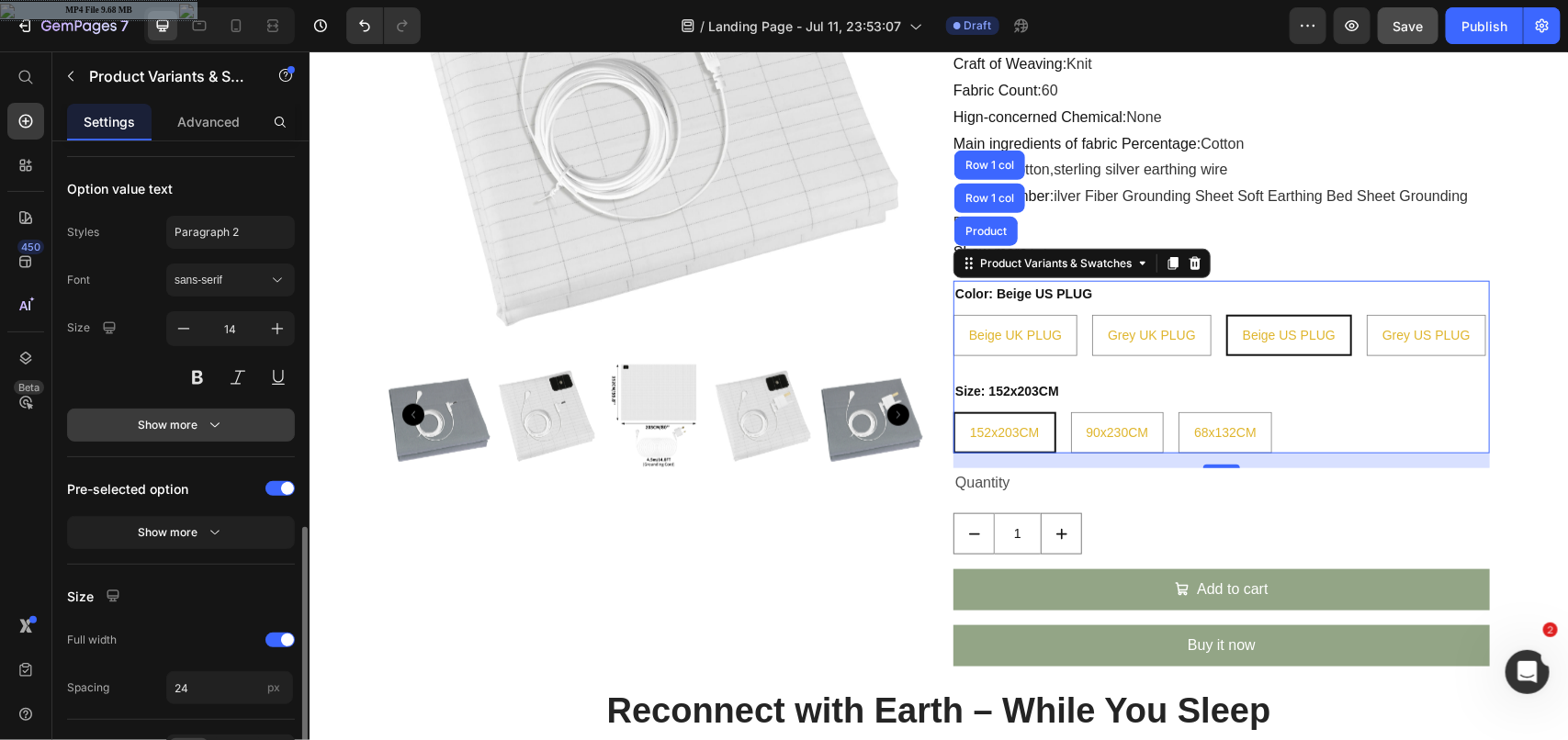 click on "Show more" at bounding box center [181, 425] 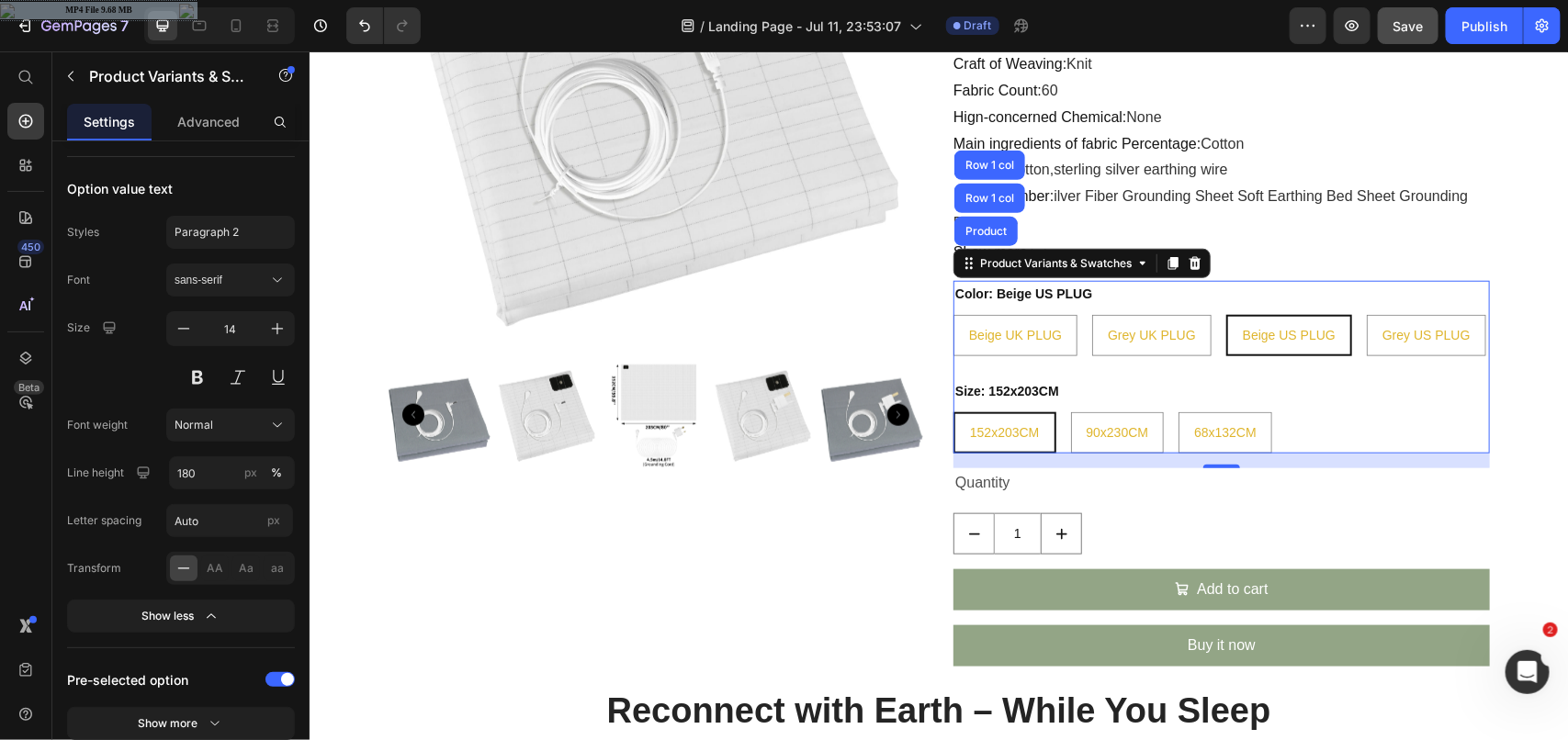 scroll, scrollTop: 1295, scrollLeft: 0, axis: vertical 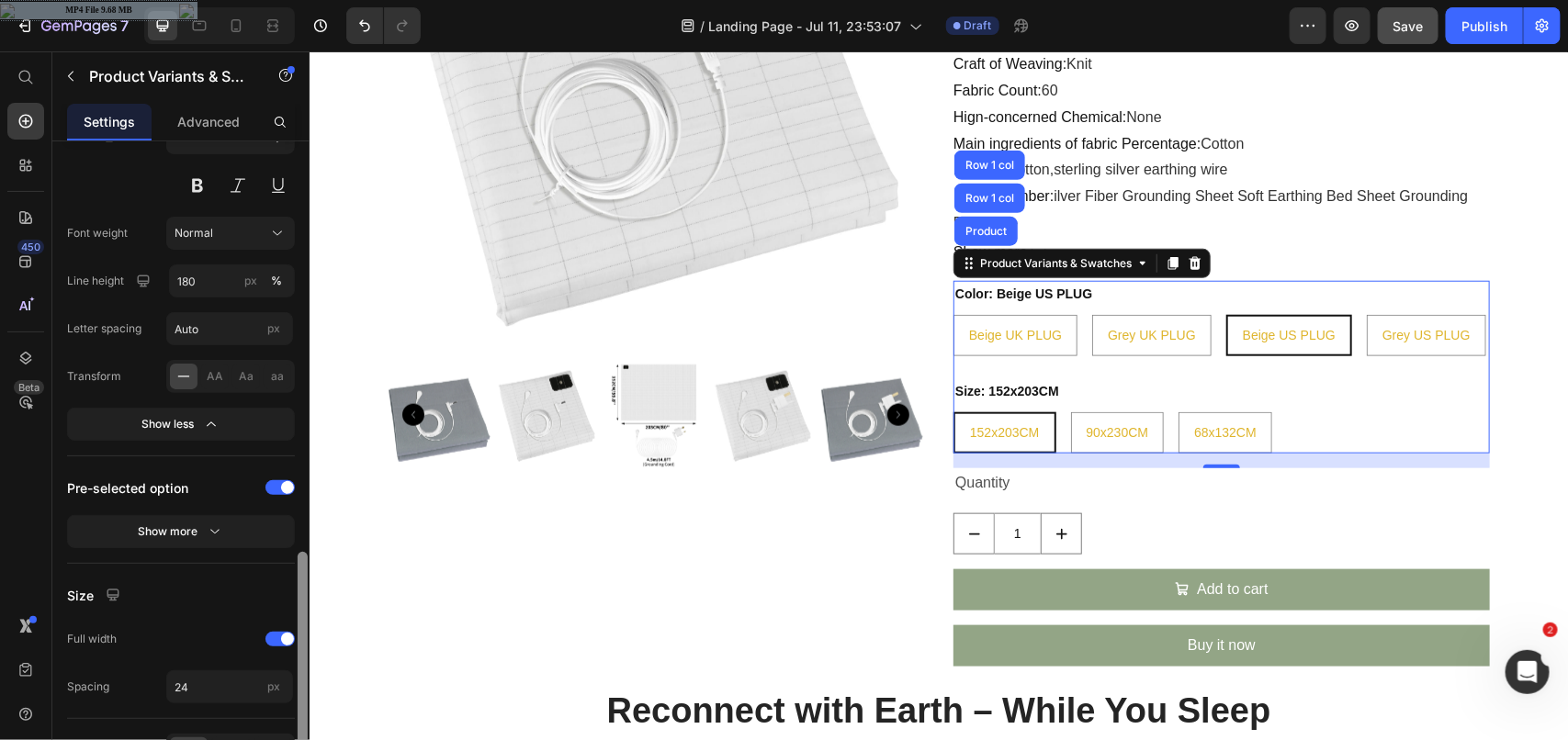 drag, startPoint x: 304, startPoint y: 548, endPoint x: 305, endPoint y: 615, distance: 67.00746 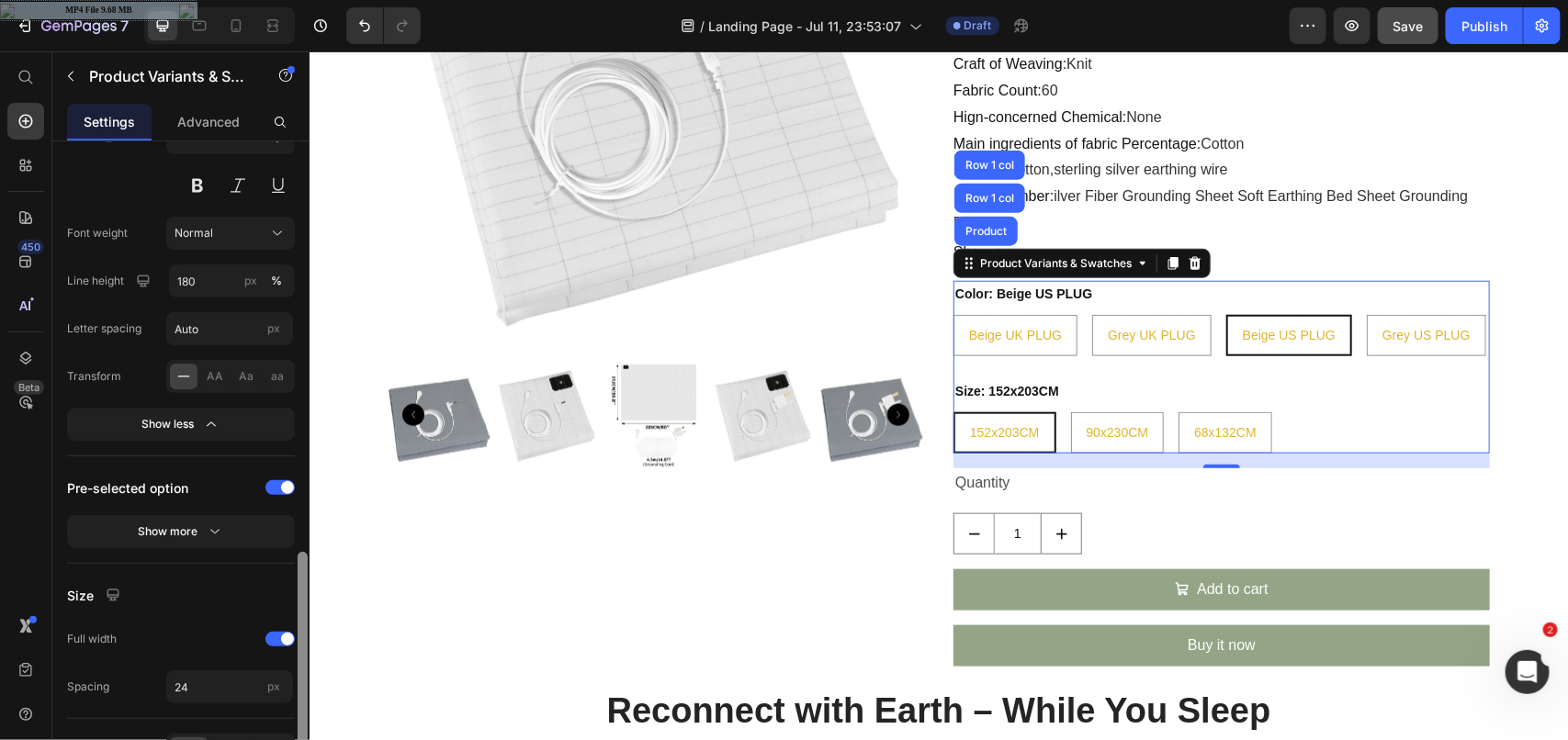 click at bounding box center [302, 655] 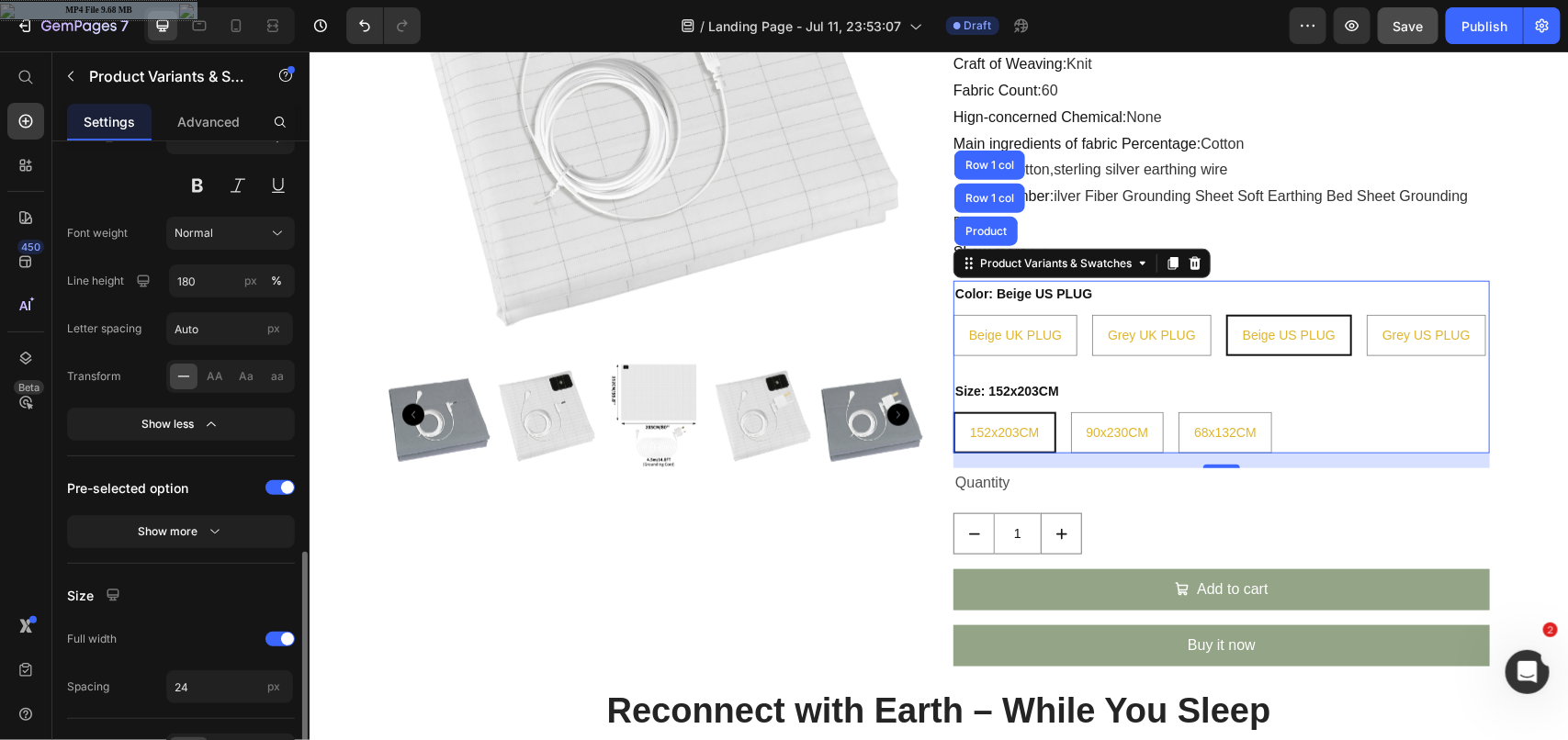 click on "Pre-selected option Show more" 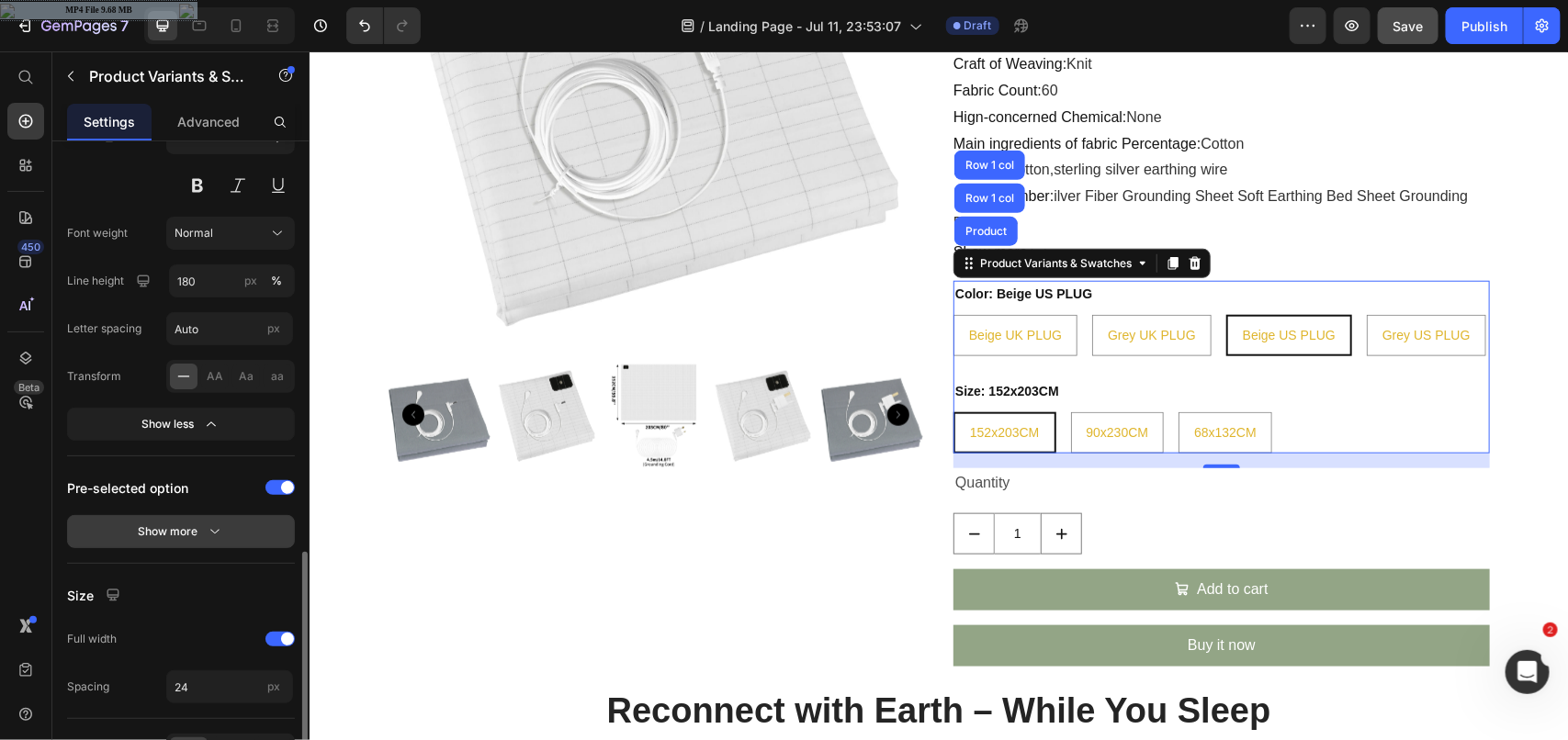 click on "Show more" at bounding box center [181, 532] 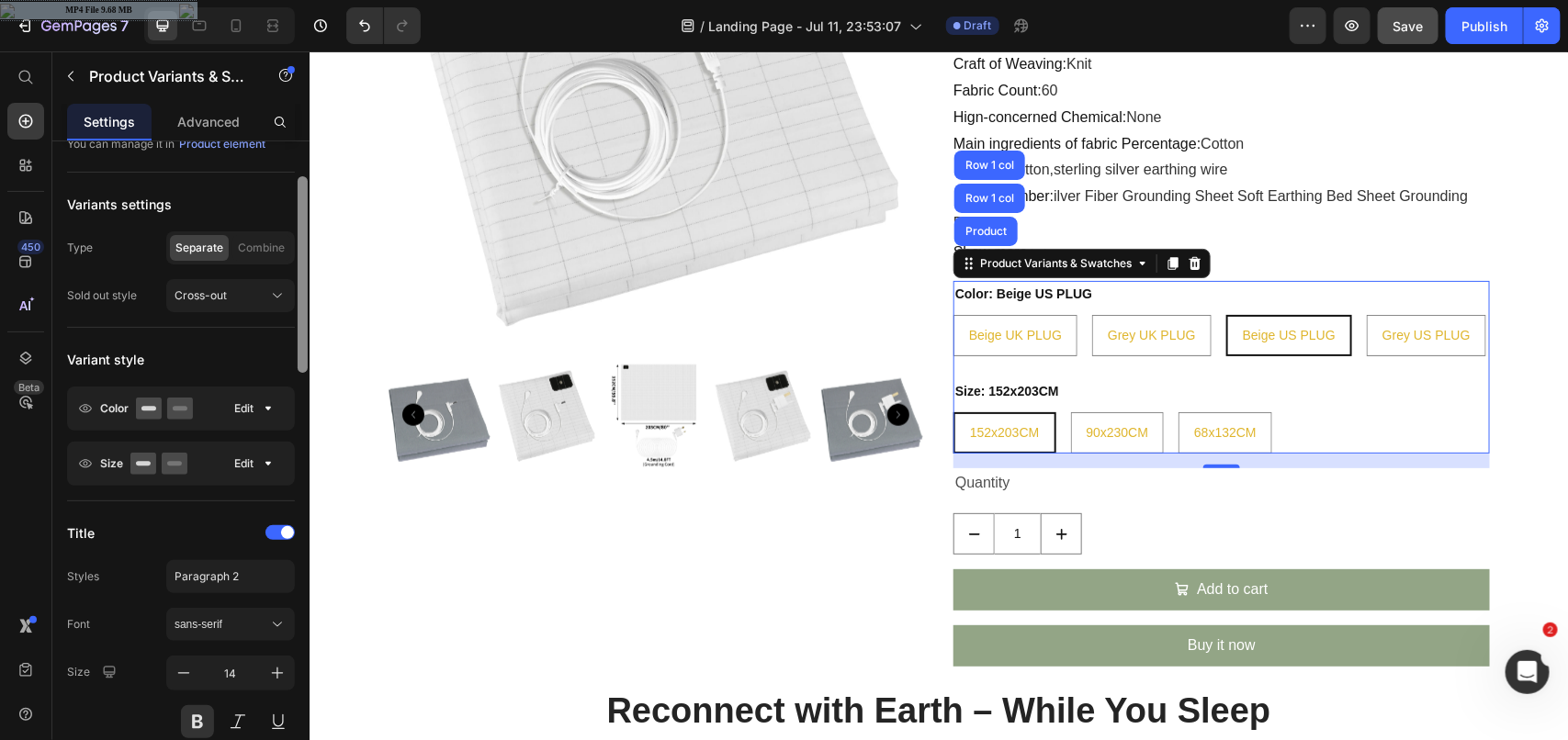 scroll, scrollTop: 0, scrollLeft: 0, axis: both 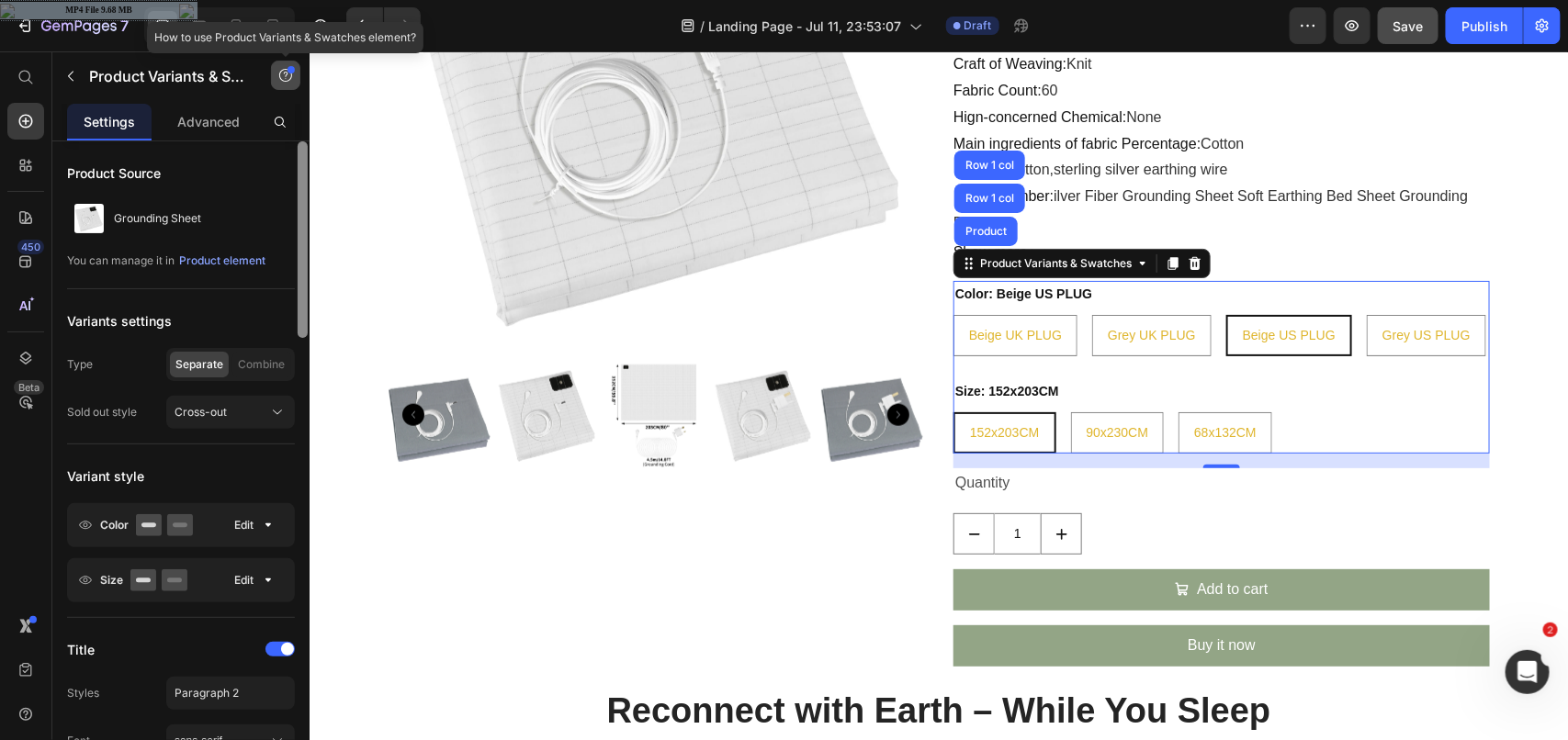 drag, startPoint x: 305, startPoint y: 562, endPoint x: 281, endPoint y: 88, distance: 474.6072 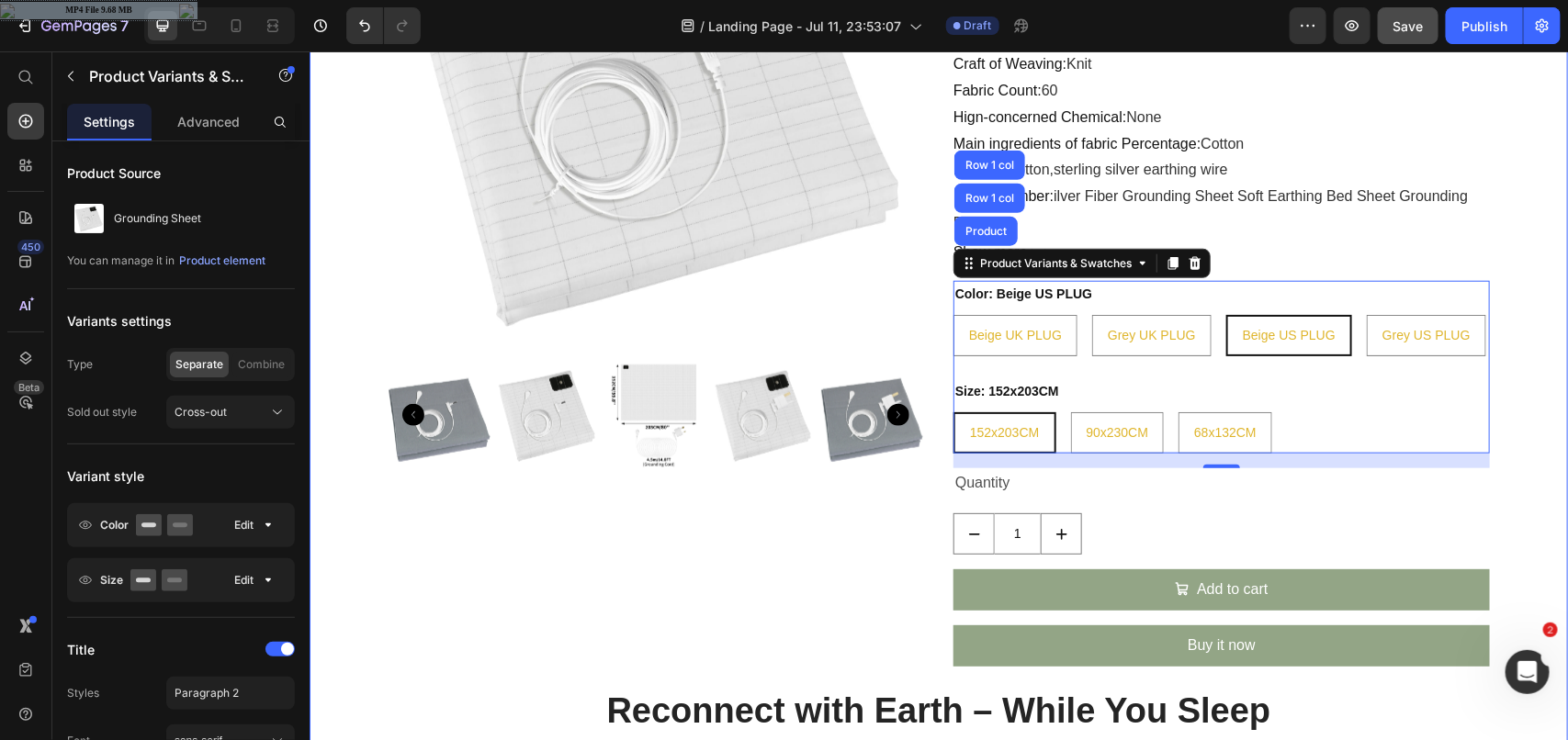 click on "Product Images Grounding Sheet Product Title $79.99 Product Price $43.42 Product Price Row SPECIFICATIONS
Brand Name : Quorrazen
CN :  Zhejiang
Choice :  yes
Craft of Weaving :  Knit
Fabric Count :  60
Hign-concerned Chemical :  None
Main ingredients of fabric Percentage :  Cotton
Material :  cotton,sterling silver earthing wire
Model Number :  ilver Fiber Grounding Sheet Soft Earthing Bed Sheet Grounding Bed Shee
Origin :  Mainland China
Pattern Type :  Solid
Style :  TWILL
Technics :  Woven
Thread Count :  200TC
Use :  Home,HOTEL
is_customized :  No
【GROUNDING MAT】: This earthing mat is made from 90% grade A organic cotton fabric and 10% sterling silver earthing wire. It measures 68×132 cm and includes an earth wire for connection to UK sockets. Comfortable and durable
Show more Product Description Color: Beige US PLUG Beige UK PLUG Beige UK PLUG Beige UK PLUG Grey UK PLUG Grey UK PLUG Grey UK PLUG Beige US PLUG Beige US PLUG 152x203CM" at bounding box center [938, 816] 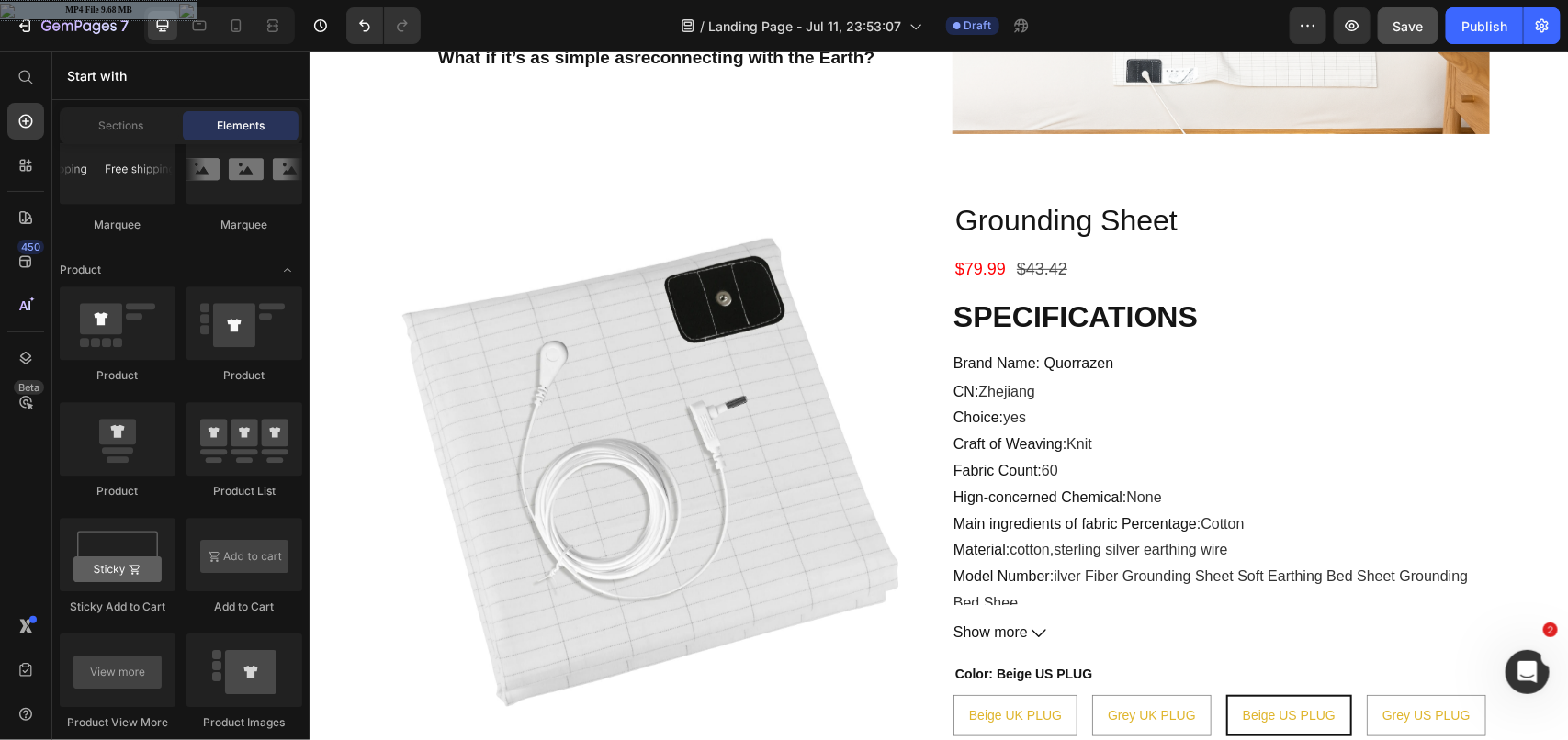 scroll, scrollTop: 324, scrollLeft: 0, axis: vertical 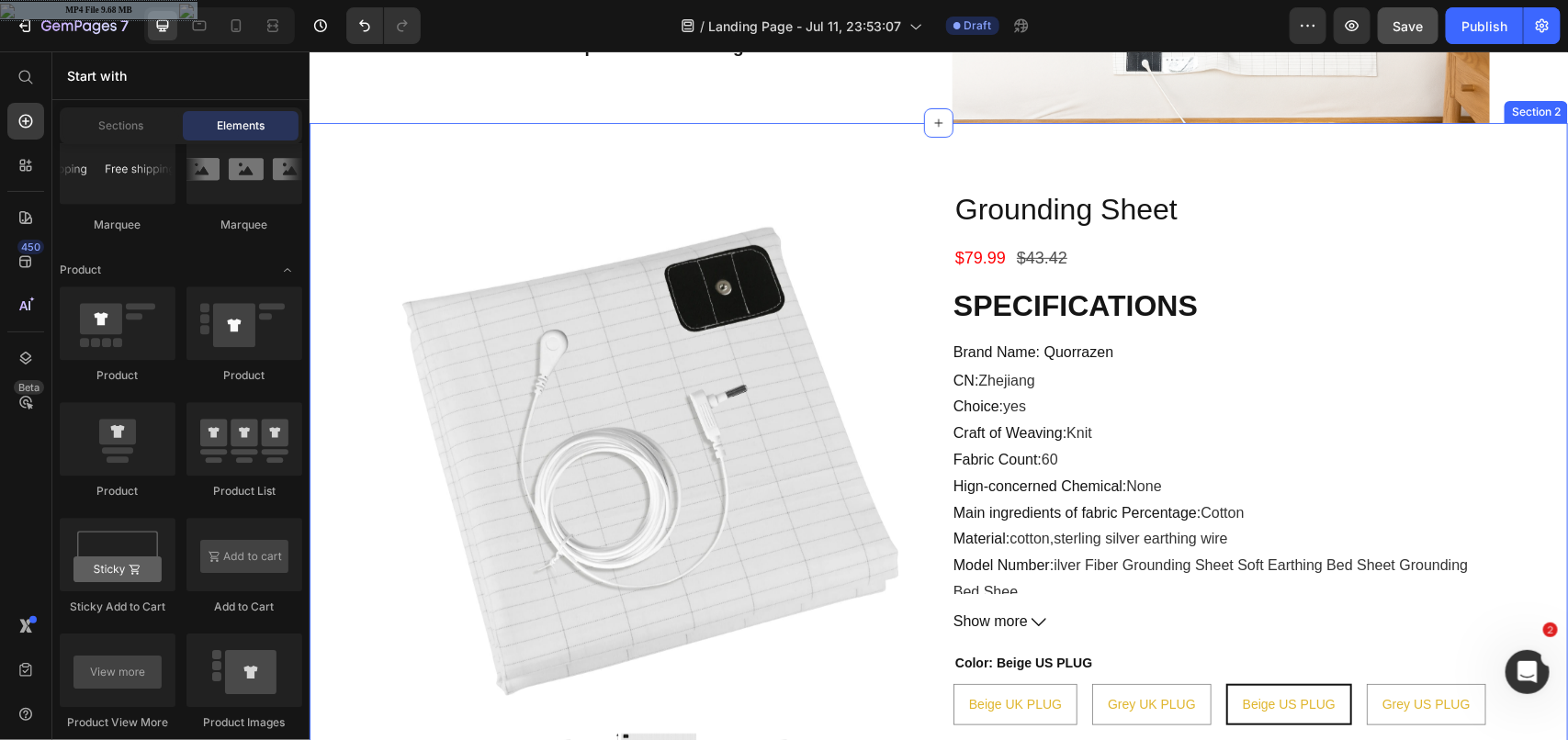 click on "Product Images Grounding Sheet Product Title $79.99 Product Price $43.42 Product Price Row SPECIFICATIONS
Brand Name : Quorrazen
CN :  Zhejiang
Choice :  yes
Craft of Weaving :  Knit
Fabric Count :  60
Hign-concerned Chemical :  None
Main ingredients of fabric Percentage :  Cotton
Material :  cotton,sterling silver earthing wire
Model Number :  ilver Fiber Grounding Sheet Soft Earthing Bed Sheet Grounding Bed Shee
Origin :  Mainland China
Pattern Type :  Solid
Style :  TWILL
Technics :  Woven
Thread Count :  200TC
Use :  Home,HOTEL
is_customized :  No
【GROUNDING MAT】: This earthing mat is made from 90% grade A organic cotton fabric and 10% sterling silver earthing wire. It measures 68×132 cm and includes an earth wire for connection to UK sockets. Comfortable and durable
Show more Product Description Color: Beige US PLUG Beige UK PLUG Beige UK PLUG Beige UK PLUG Grey UK PLUG Grey UK PLUG Grey UK PLUG Beige US PLUG Beige US PLUG 152x203CM" at bounding box center (938, 1185) 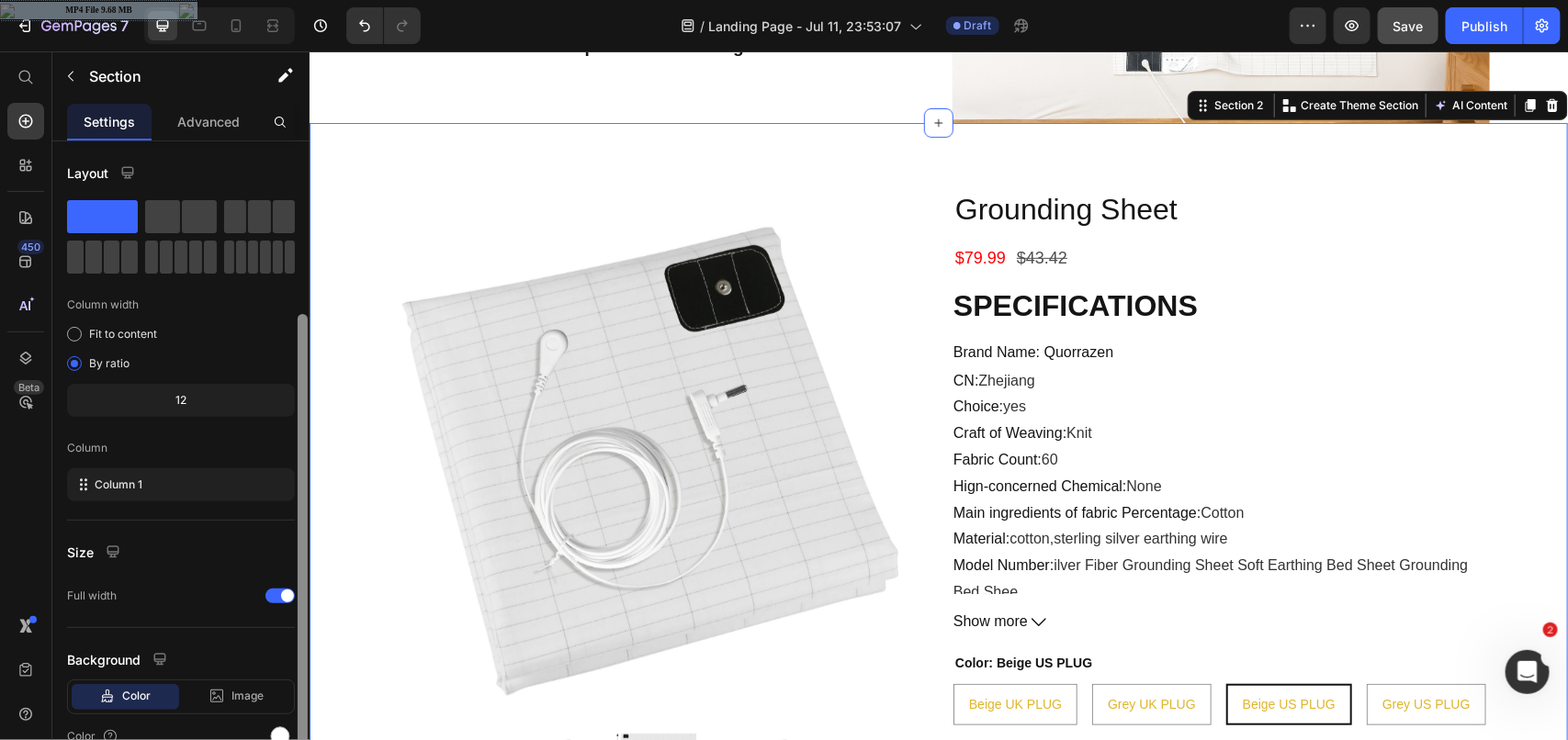 scroll, scrollTop: 92, scrollLeft: 0, axis: vertical 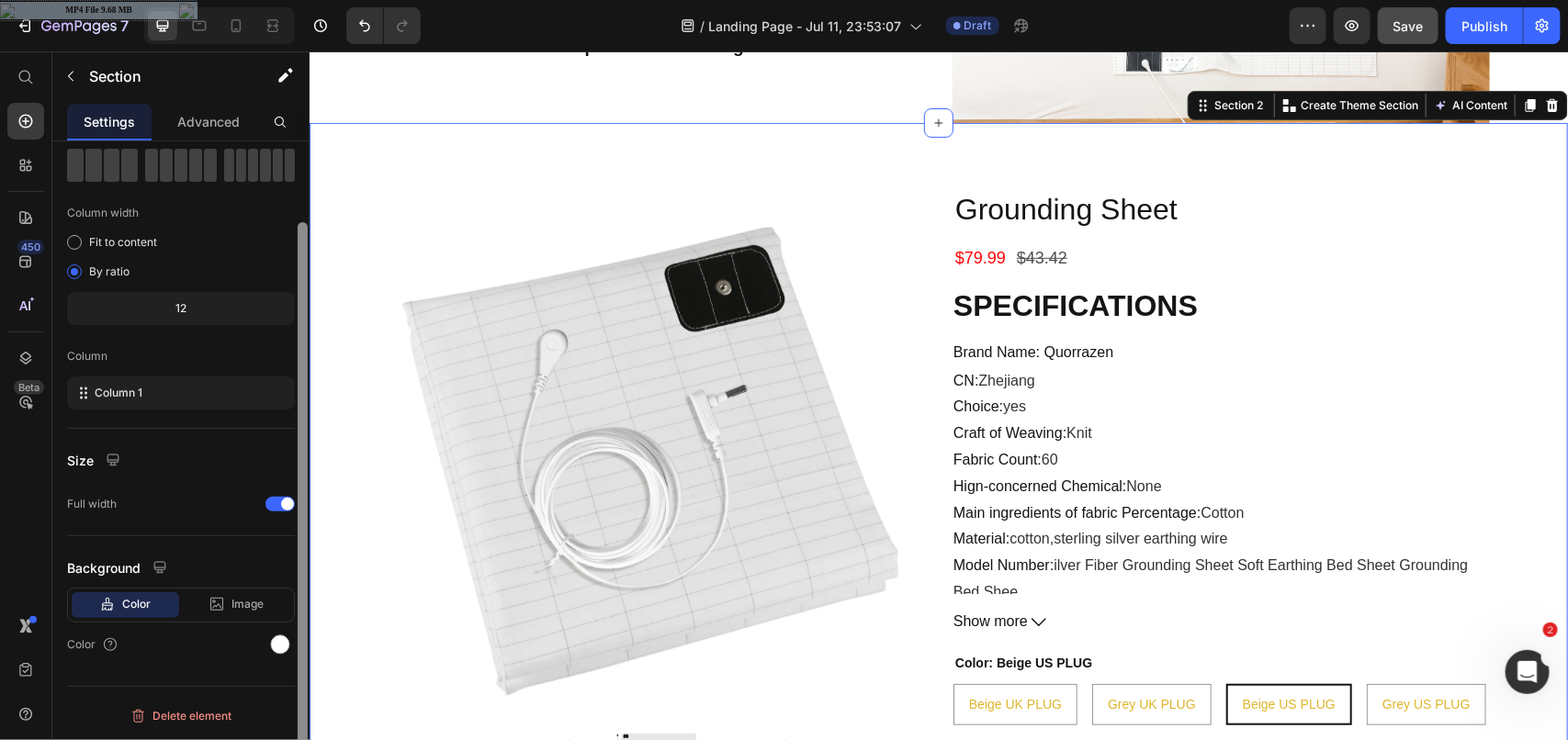 drag, startPoint x: 301, startPoint y: 374, endPoint x: 305, endPoint y: 589, distance: 215.03721 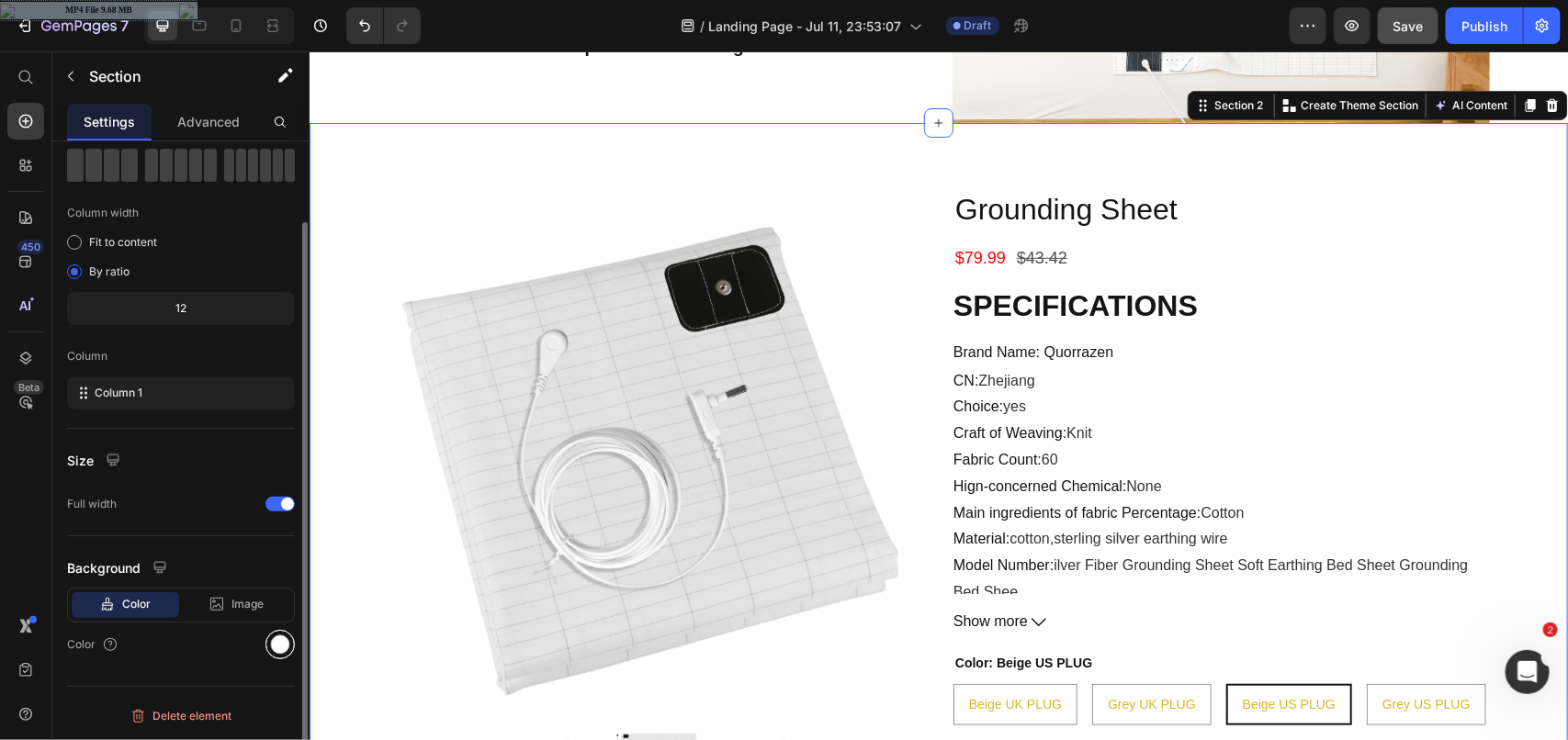 click at bounding box center (280, 645) 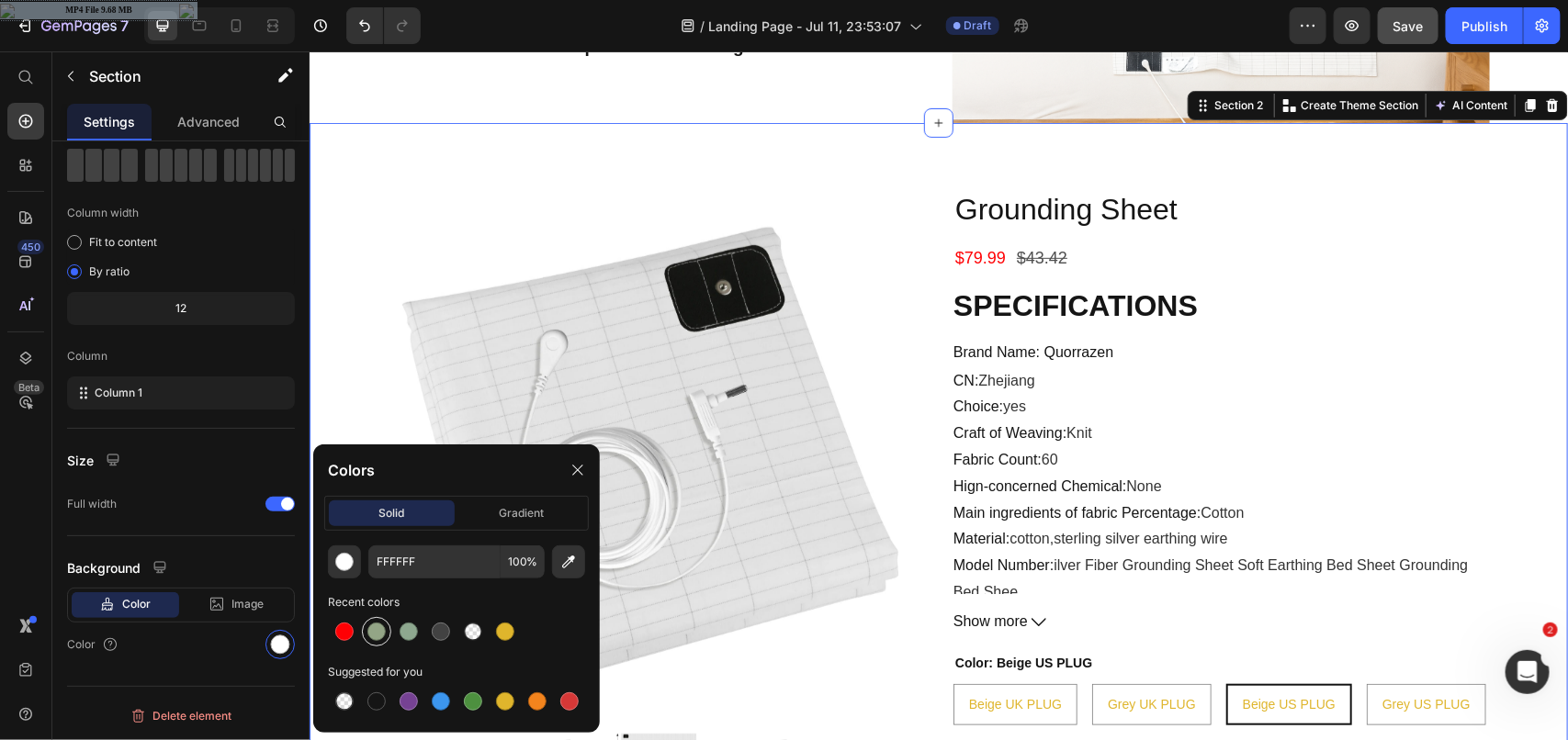 click at bounding box center (377, 632) 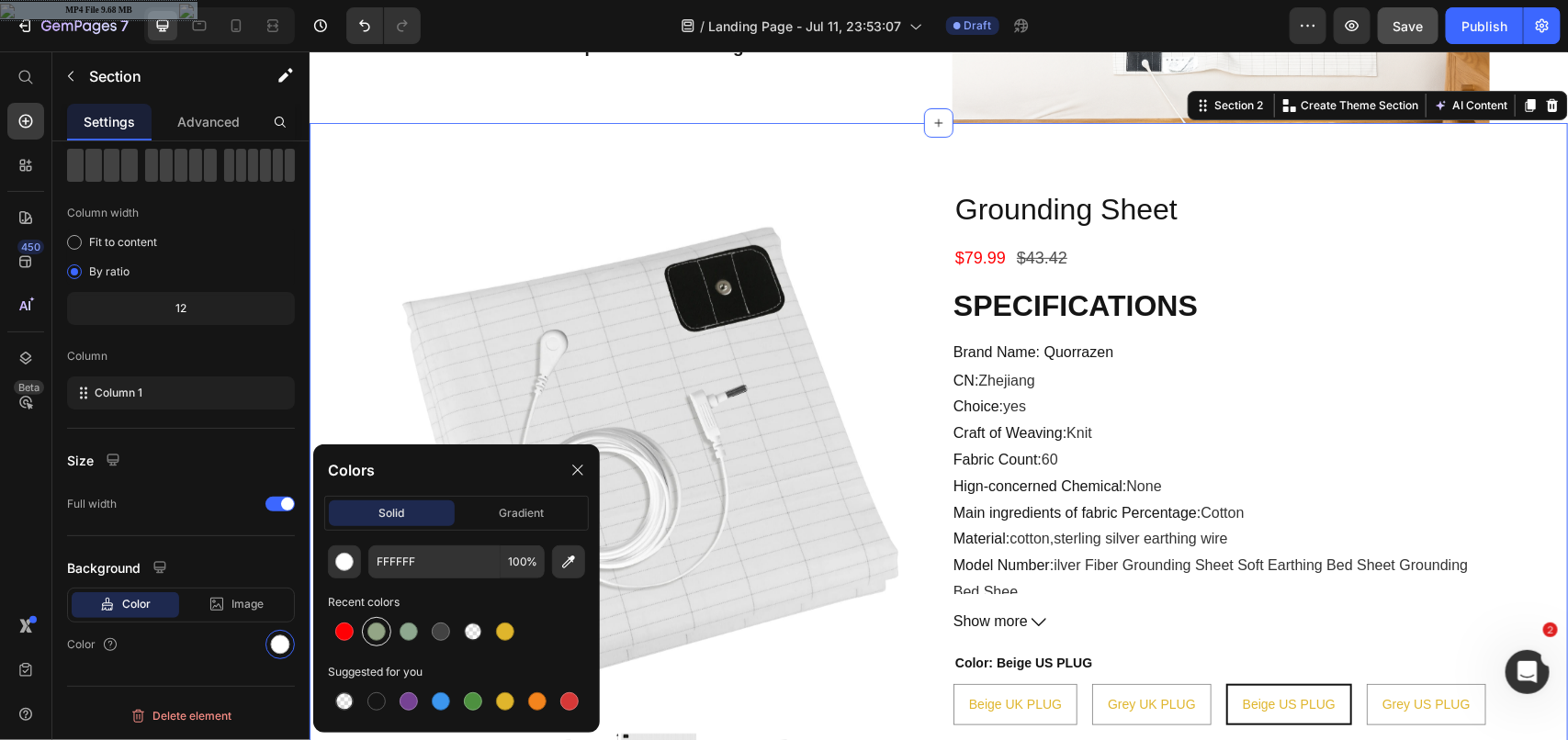 type on "93A586" 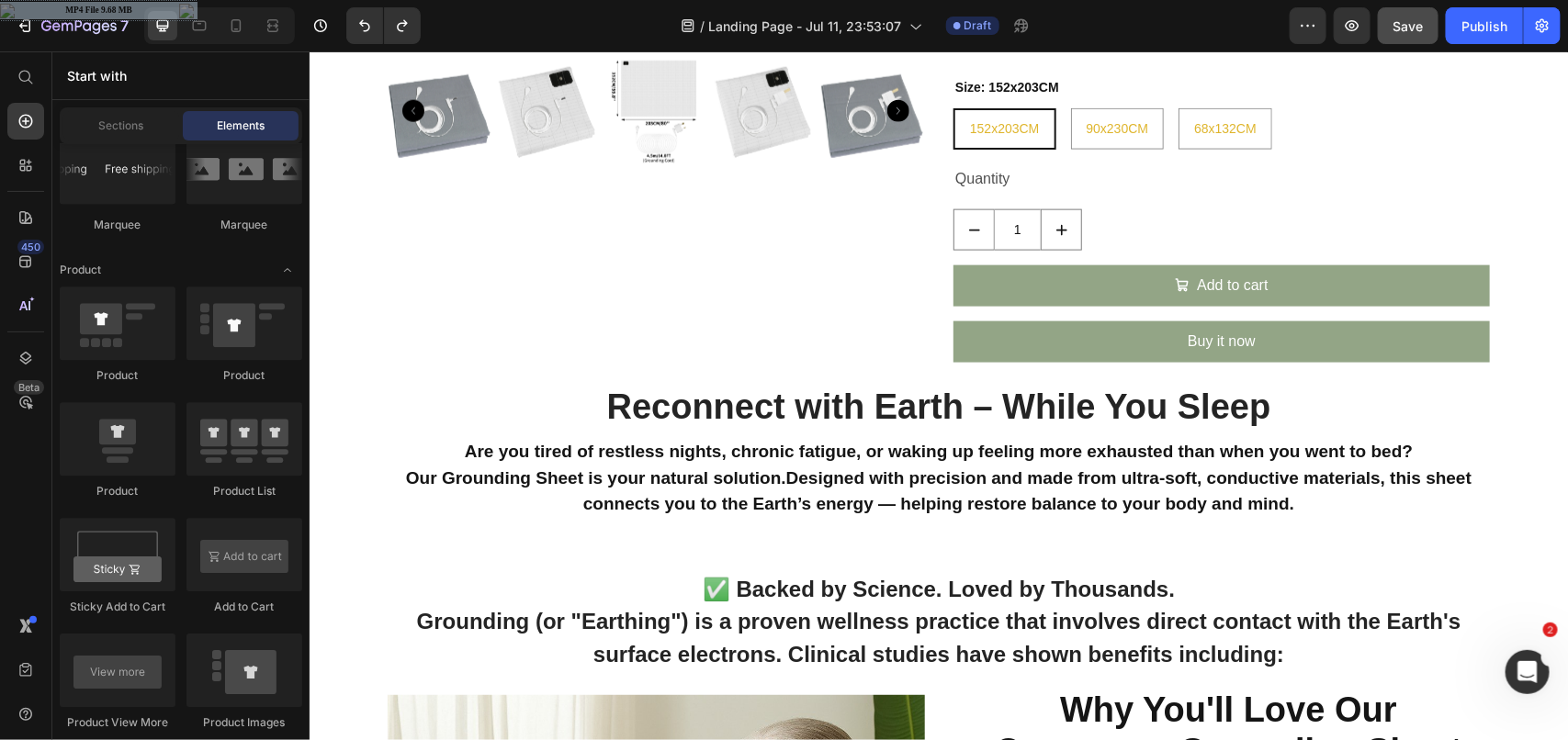 scroll, scrollTop: 1019, scrollLeft: 0, axis: vertical 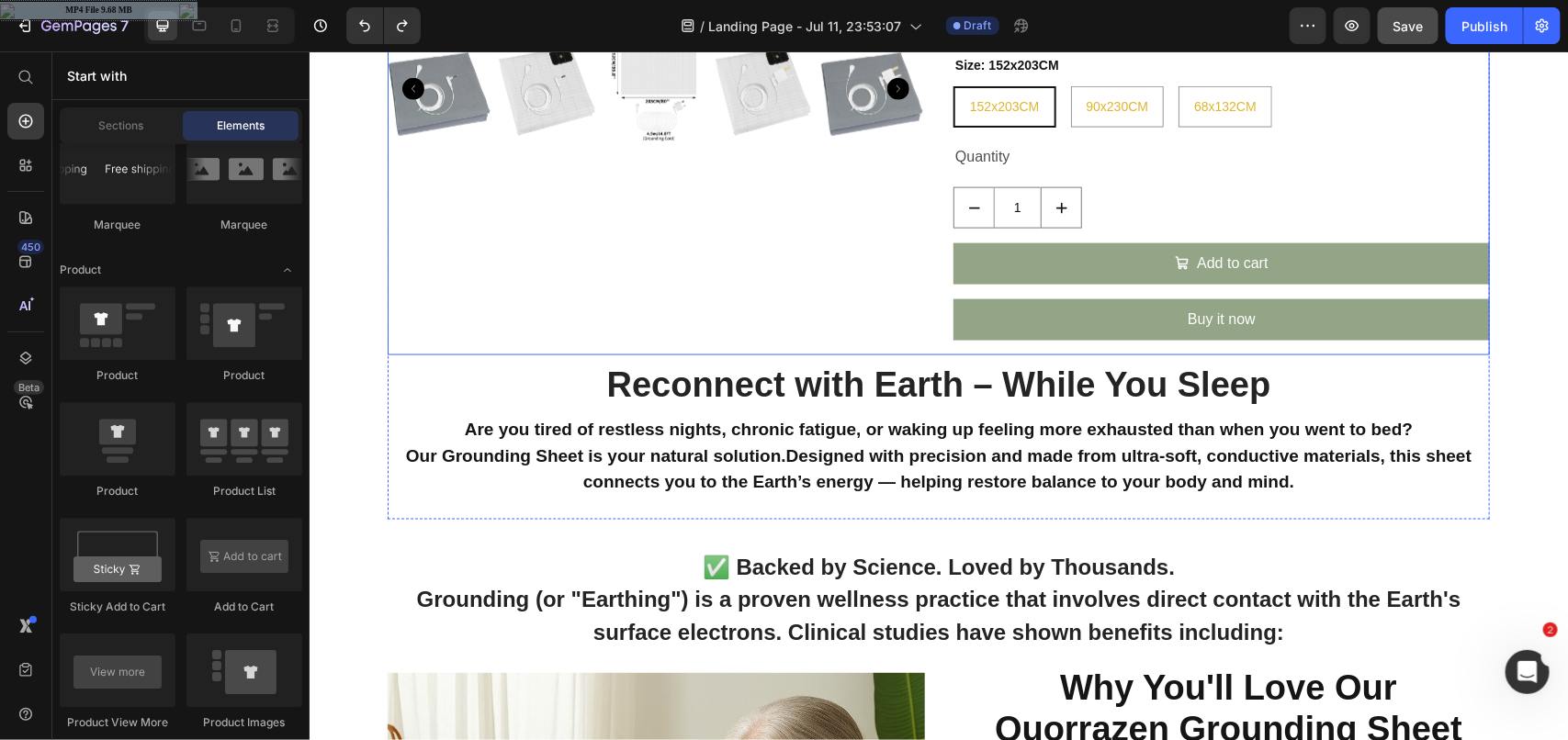 click on "Product Images" at bounding box center [655, -76] 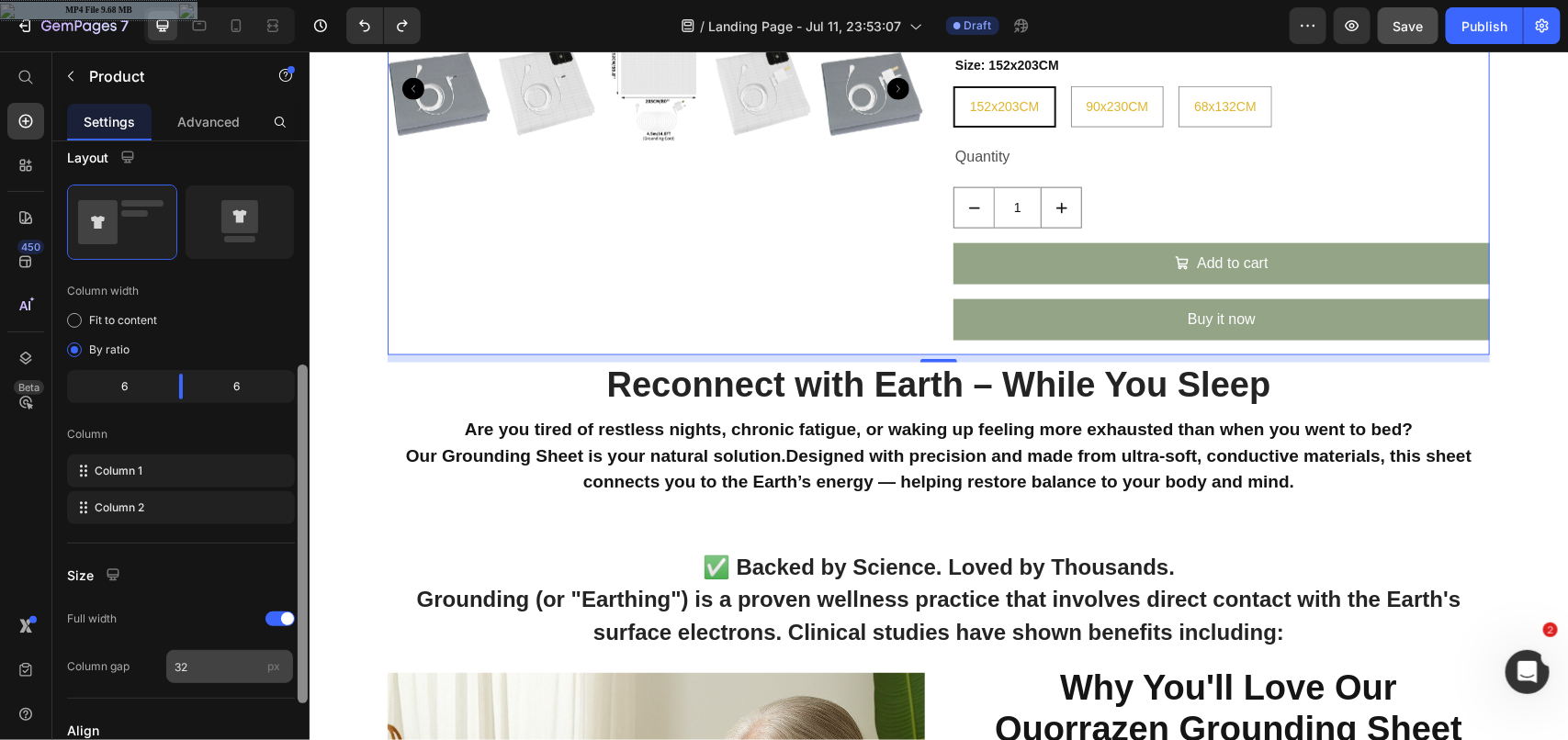 scroll, scrollTop: 418, scrollLeft: 0, axis: vertical 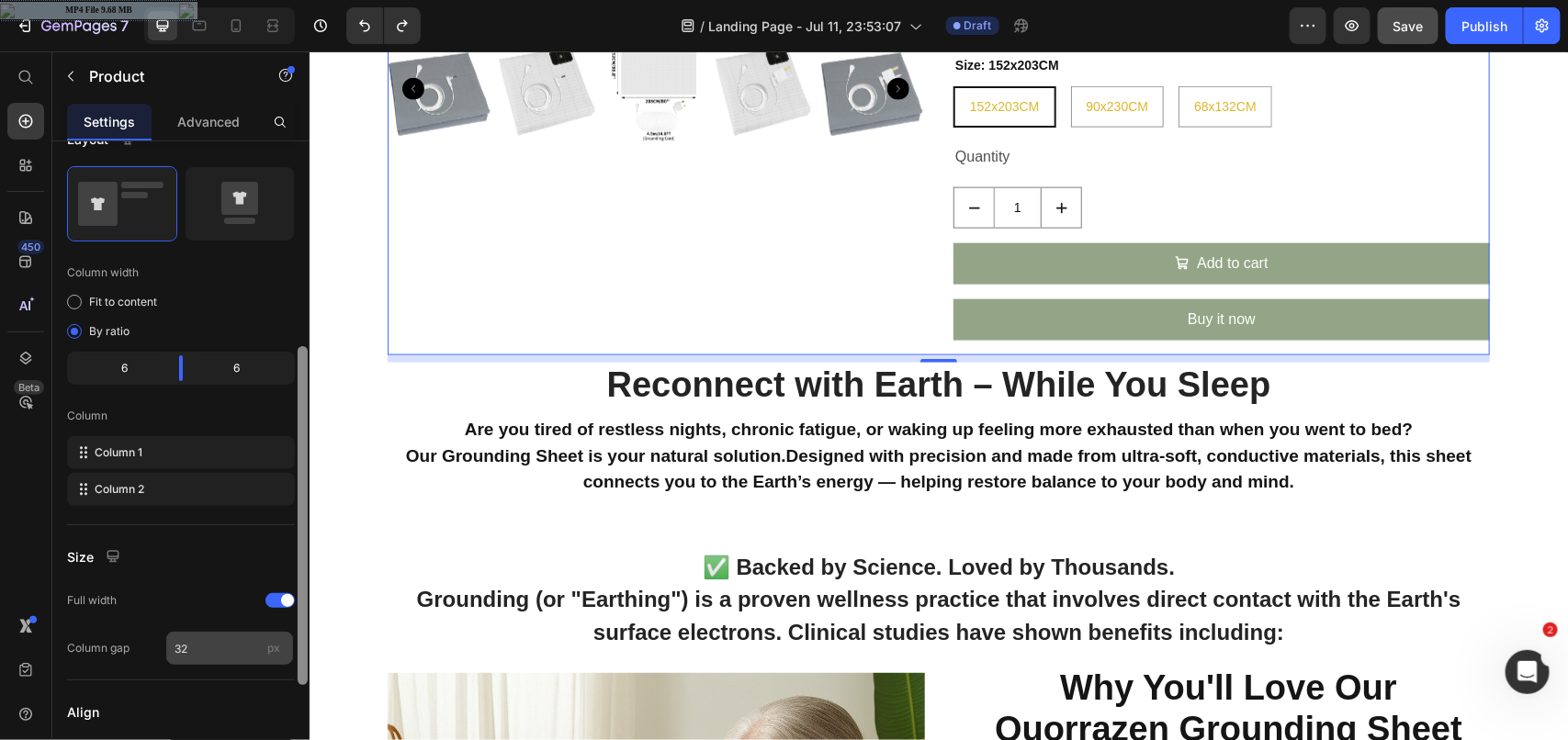 drag, startPoint x: 306, startPoint y: 430, endPoint x: 283, endPoint y: 647, distance: 218.21549 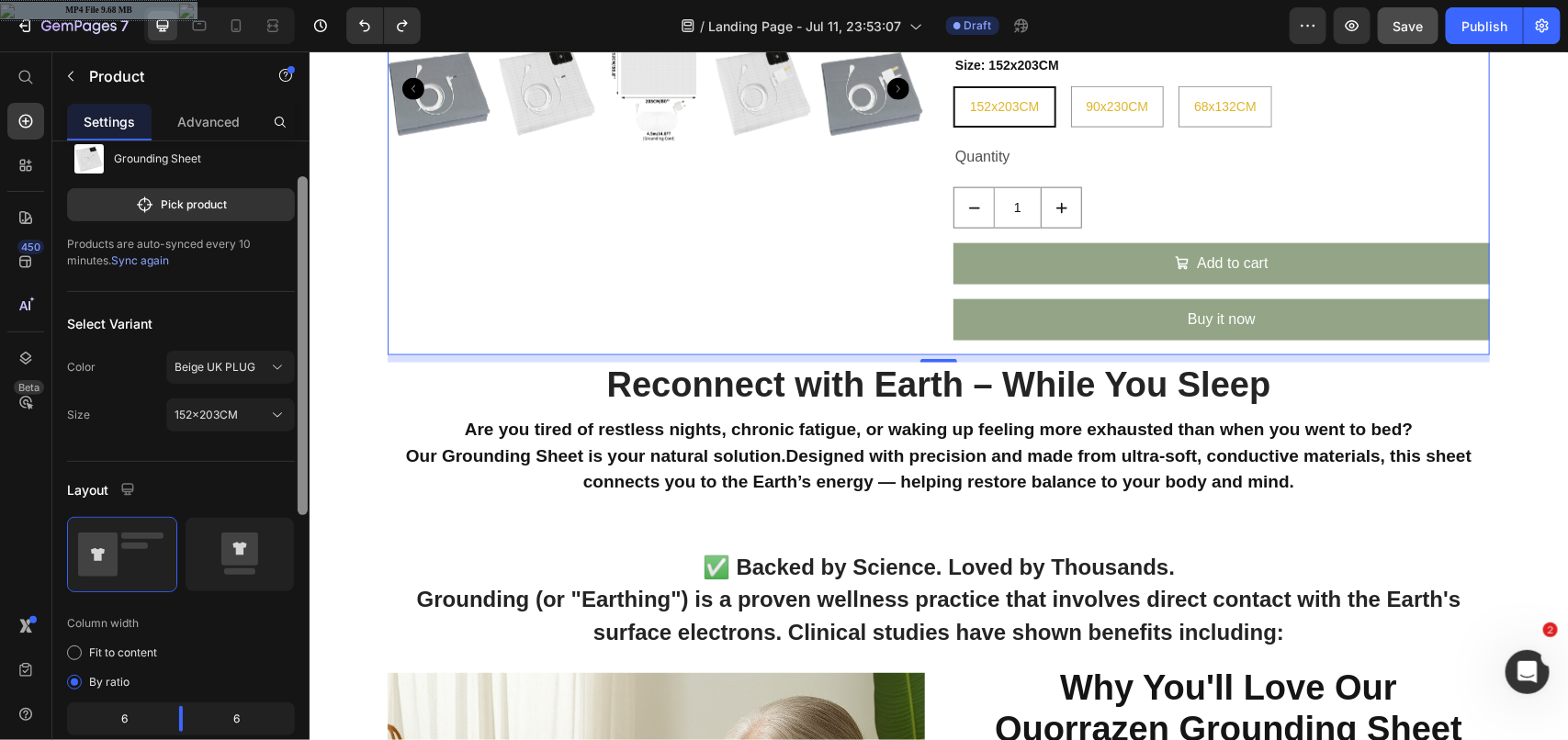 scroll, scrollTop: 0, scrollLeft: 0, axis: both 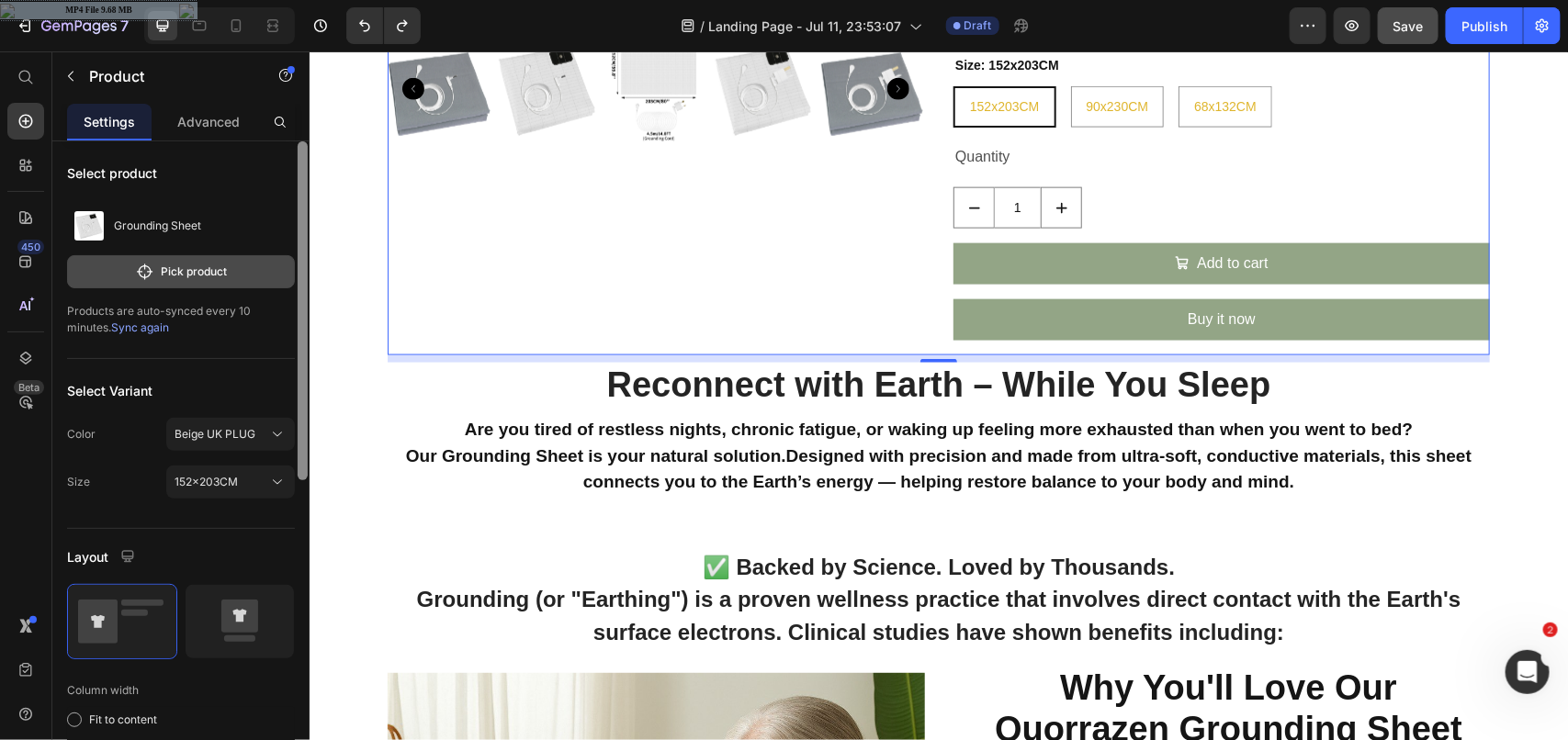 drag, startPoint x: 304, startPoint y: 589, endPoint x: 268, endPoint y: 277, distance: 314.07 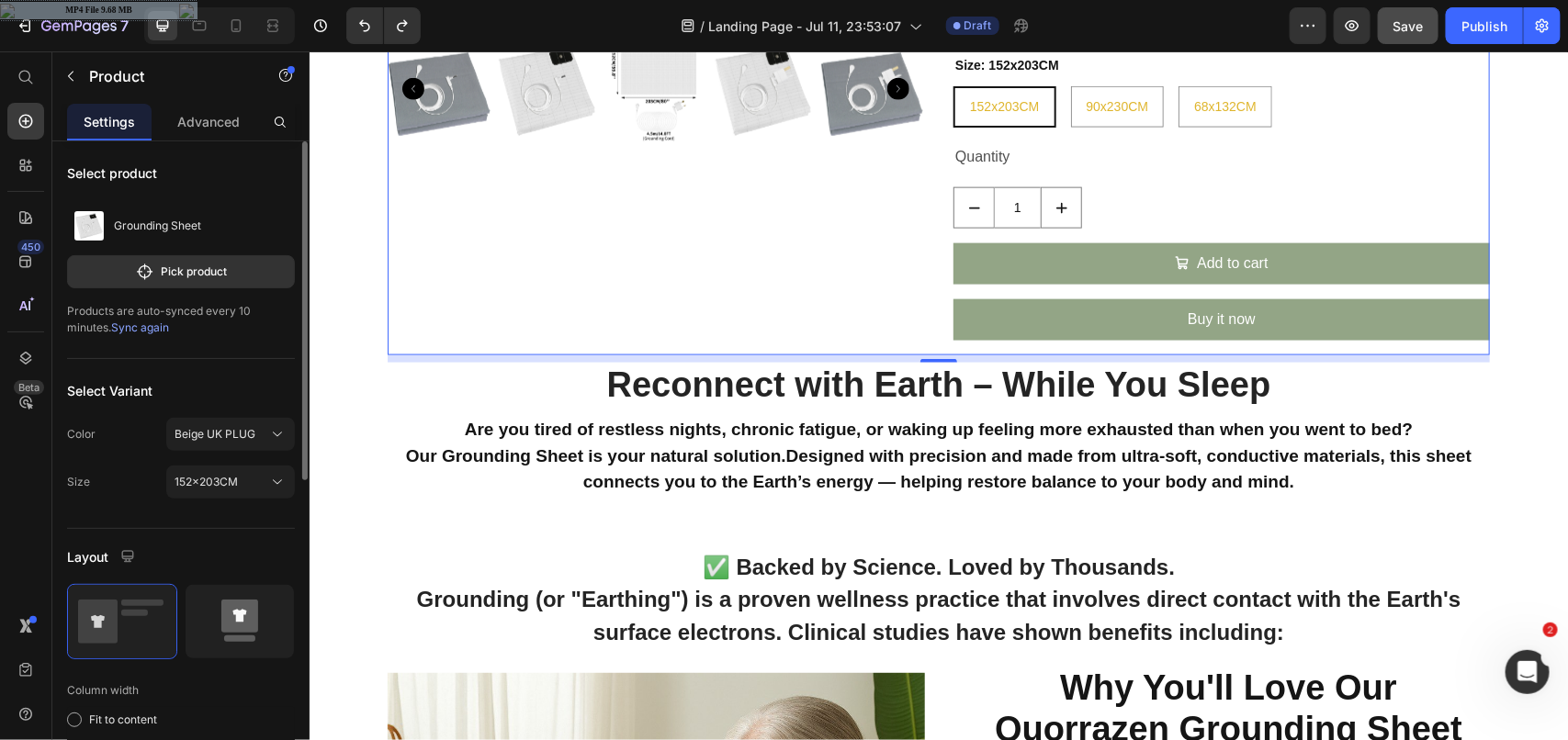 click 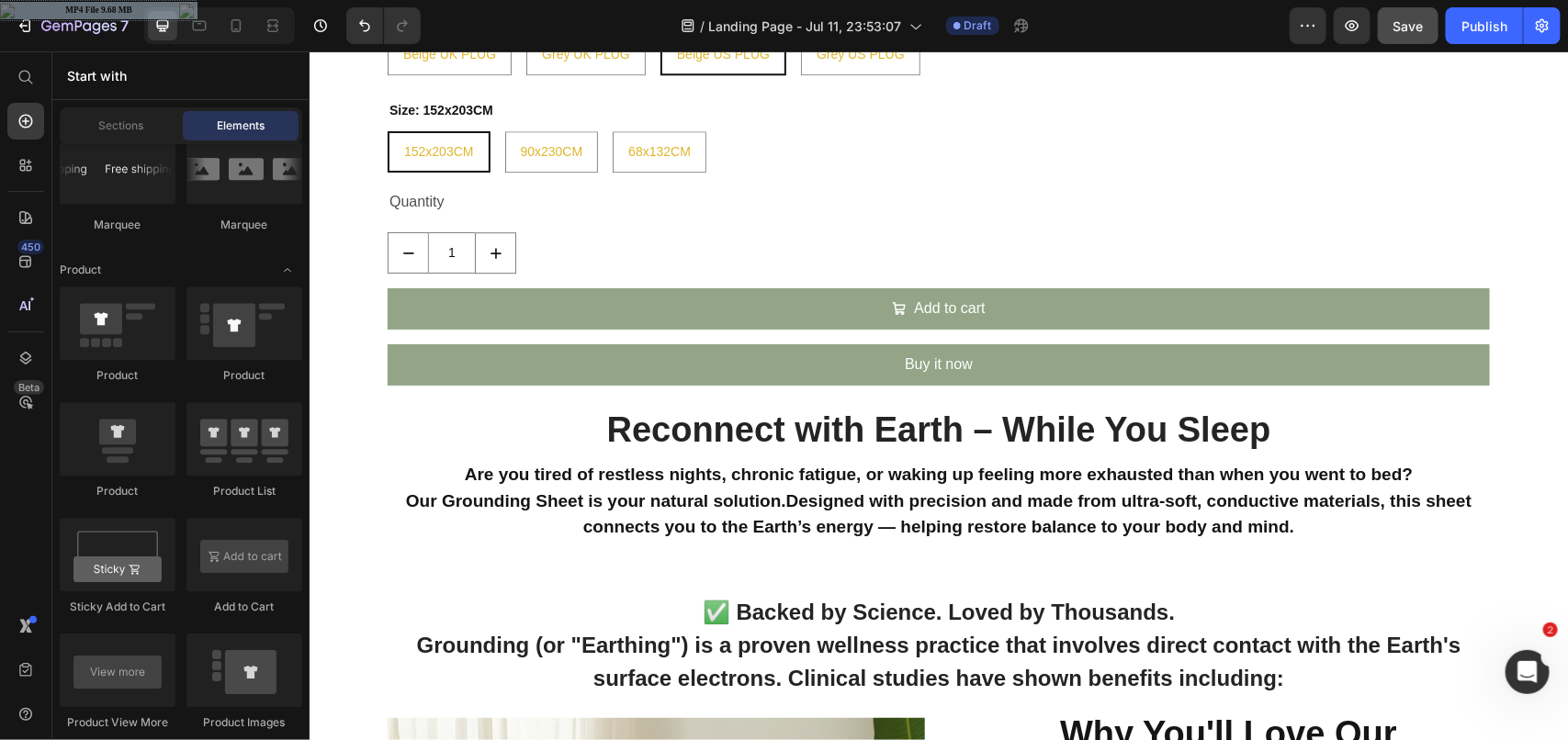 scroll, scrollTop: 2327, scrollLeft: 0, axis: vertical 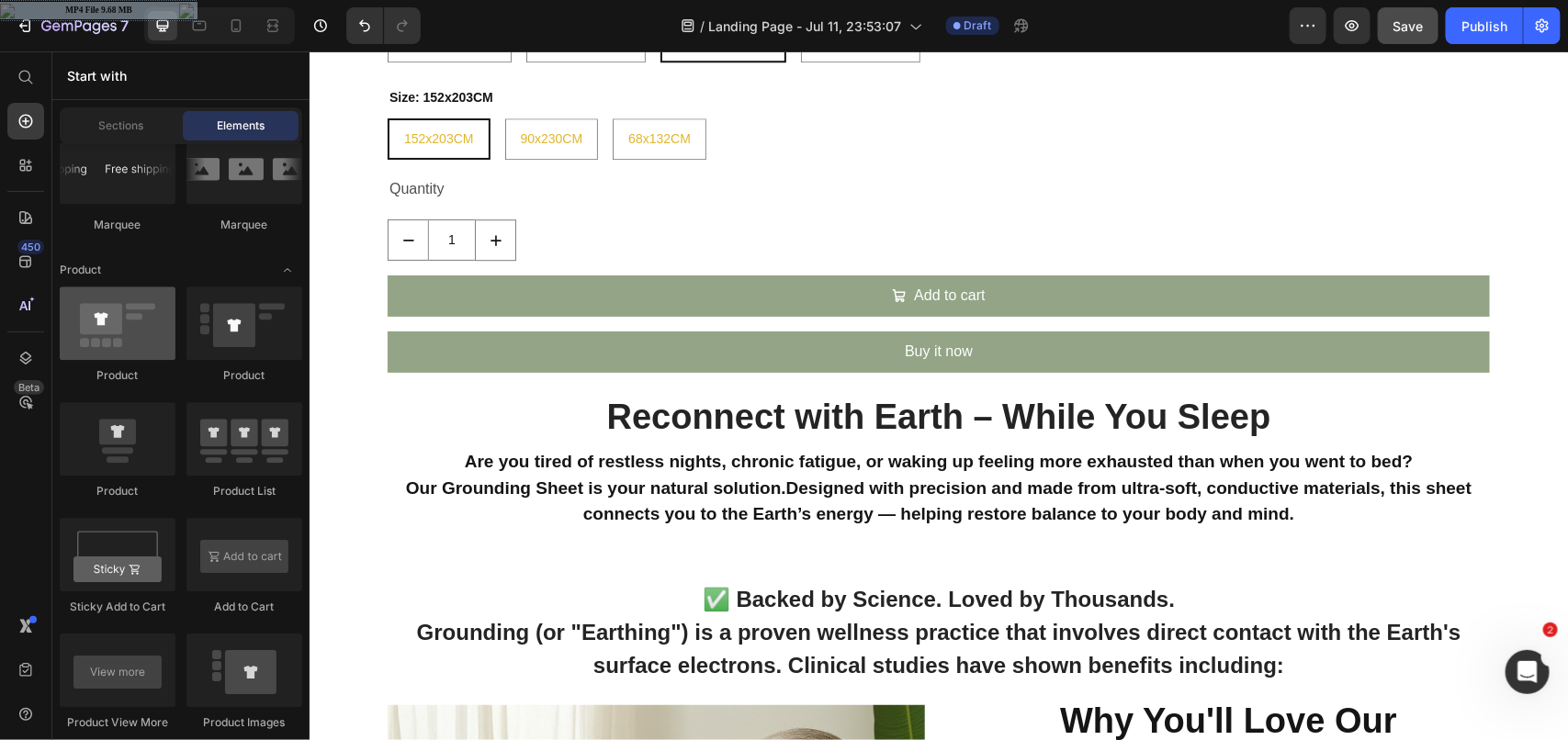 click at bounding box center [118, 323] 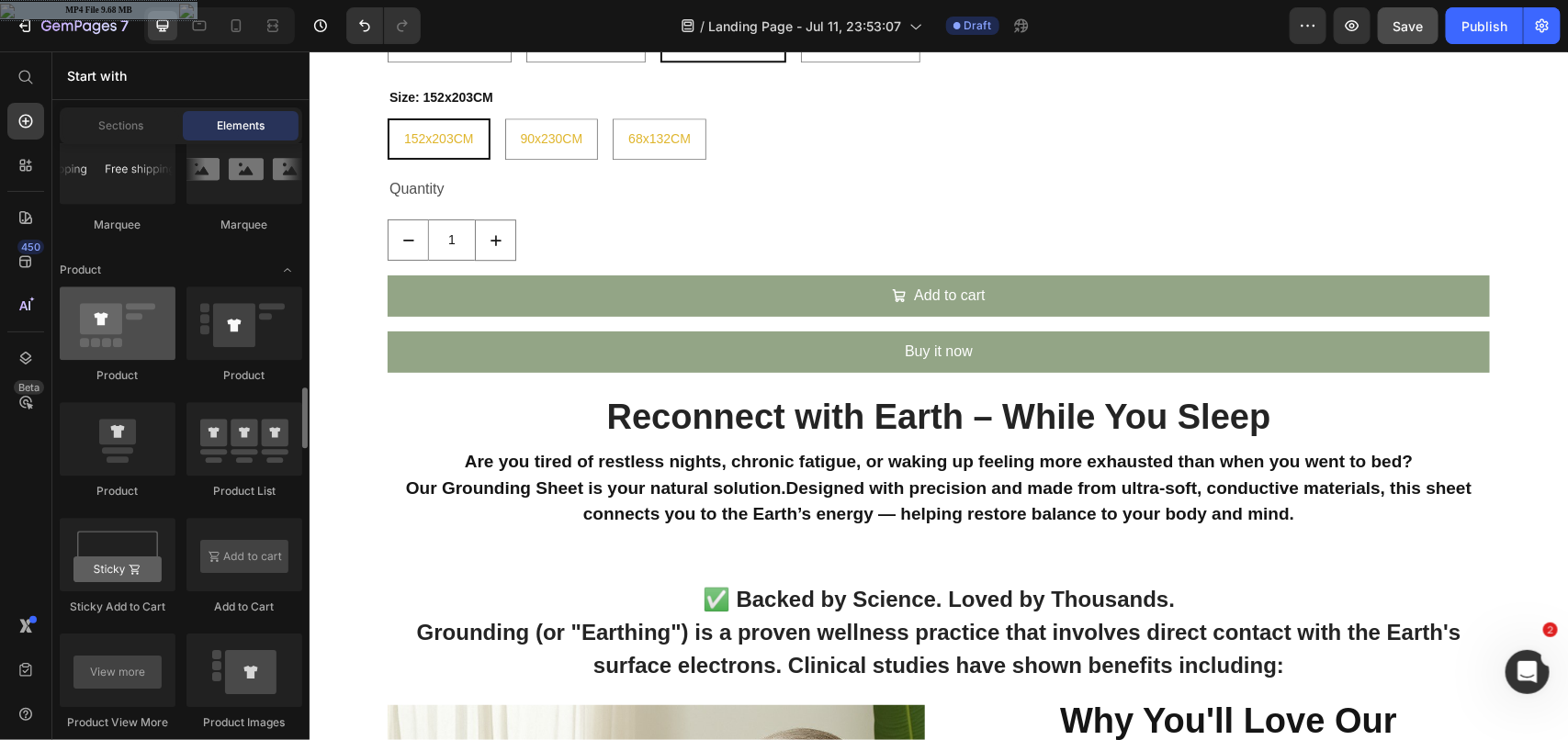 click at bounding box center [118, 323] 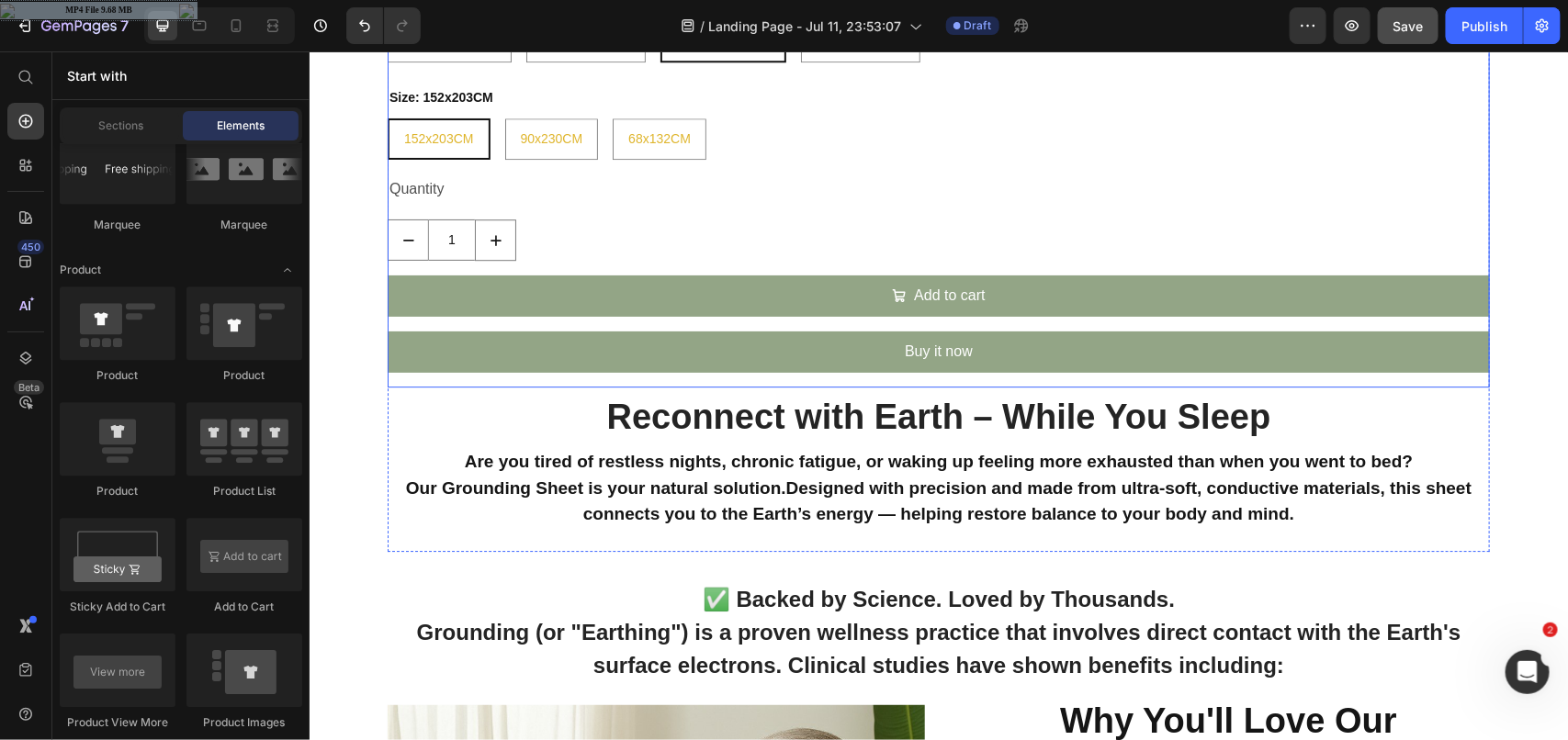 click on "Grounding Sheet Product Title $79.99 Product Price $43.42 Product Price Row SPECIFICATIONS
Brand Name : Quorrazen
CN :  Zhejiang
Choice :  yes
Craft of Weaving :  Knit
Fabric Count :  60
Hign-concerned Chemical :  None
Main ingredients of fabric Percentage :  Cotton
Material :  cotton,sterling silver earthing wire
Model Number :  ilver Fiber Grounding Sheet Soft Earthing Bed Sheet Grounding Bed Shee
Origin :  Mainland China
Pattern Type :  Solid
Style :  TWILL
Technics :  Woven
Thread Count :  200TC
Use :  Home,HOTEL
is_customized :  No
【GROUNDING MAT】: This earthing mat is made from 90% grade A organic cotton fabric and 10% sterling silver earthing wire. It measures 68×132 cm and includes an earth wire for connection to UK sockets. Comfortable and durable
Show more Product Description Color: Beige US PLUG Beige UK PLUG Beige UK PLUG Beige UK PLUG Grey UK PLUG Grey UK PLUG Grey UK PLUG Beige US PLUG Beige US PLUG Beige US PLUG Grey US PLUG Grey US PLUG 90x230CM" at bounding box center (938, -44) 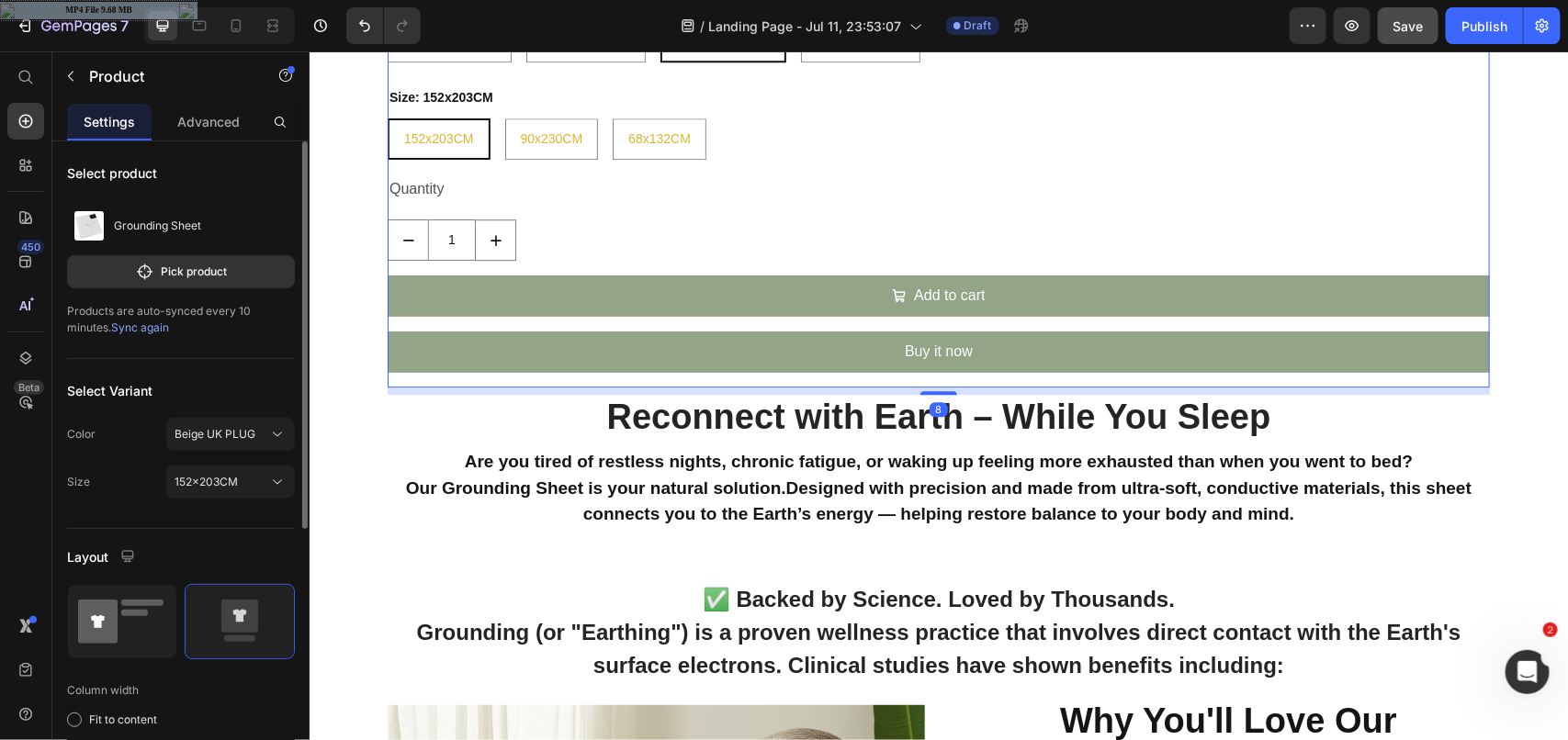 click 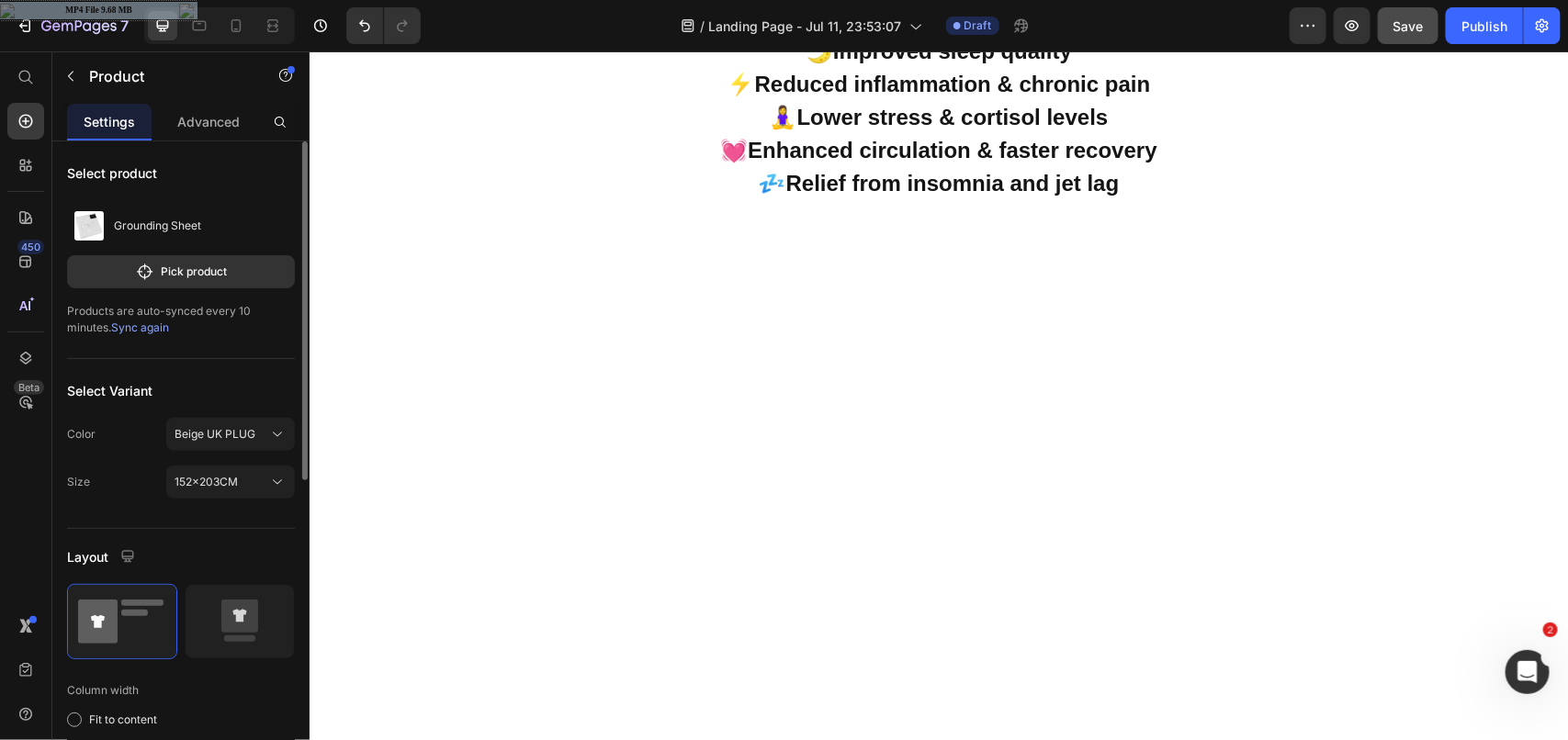 scroll, scrollTop: 987, scrollLeft: 0, axis: vertical 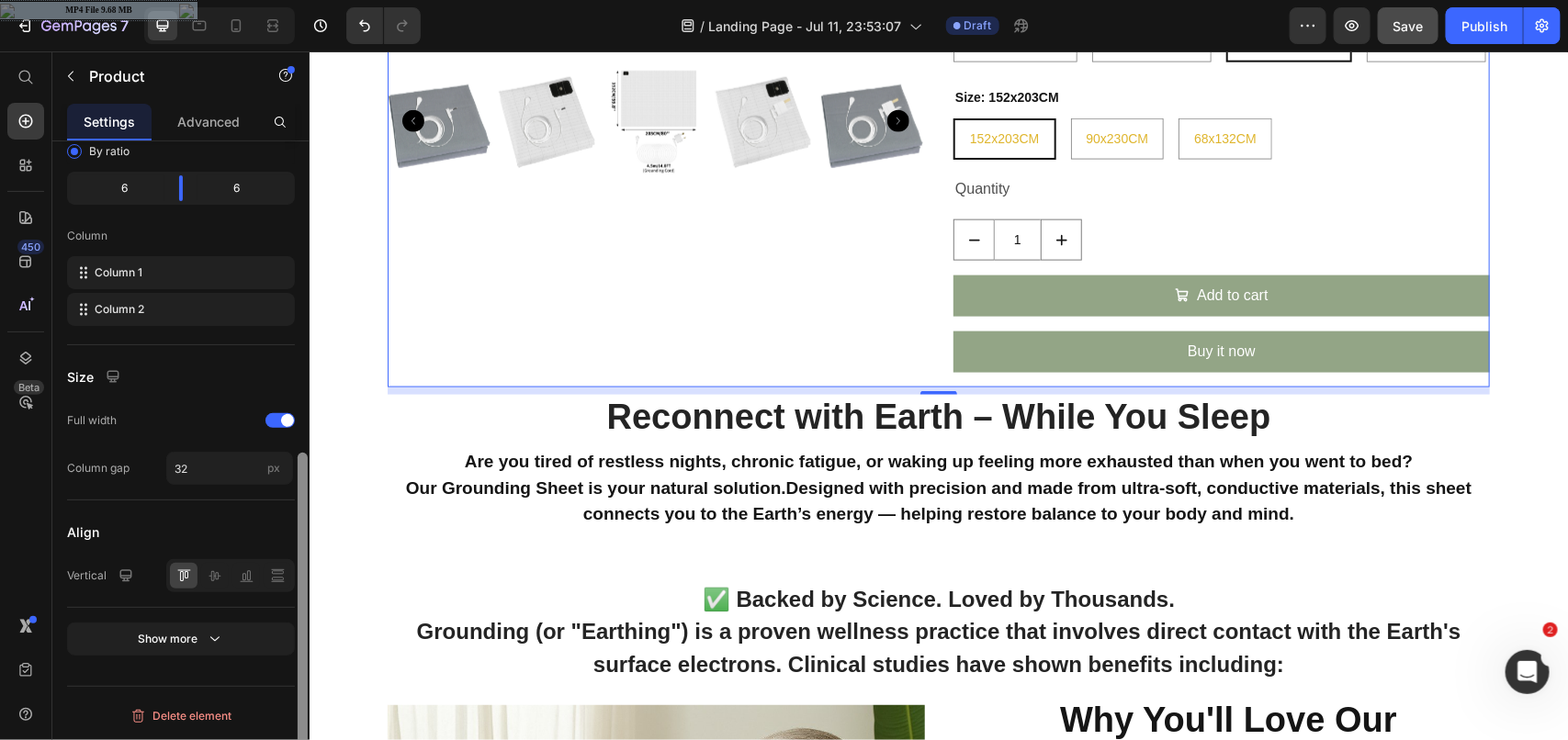 drag, startPoint x: 308, startPoint y: 387, endPoint x: 300, endPoint y: 450, distance: 63.50591 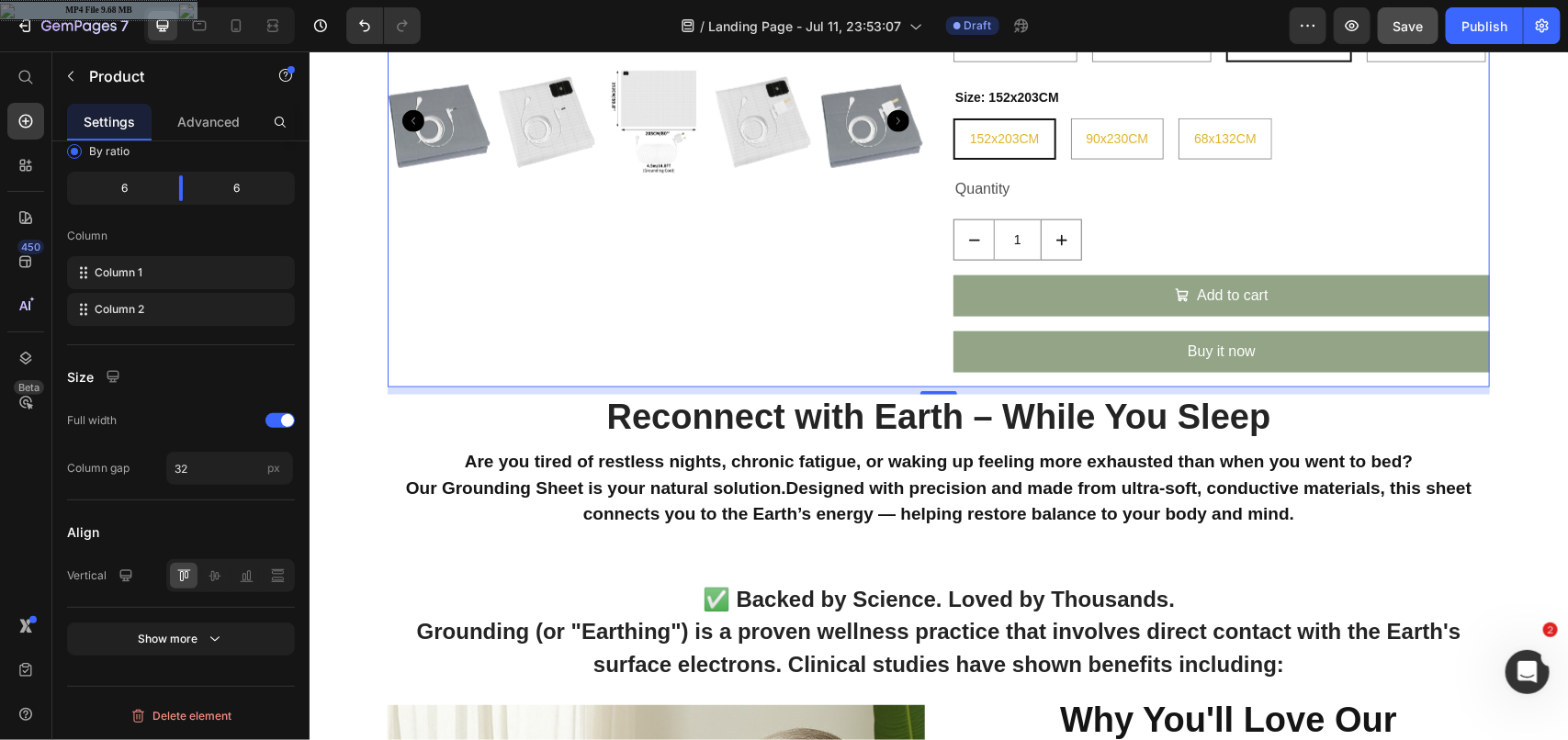 click on "Product Images" at bounding box center (655, -44) 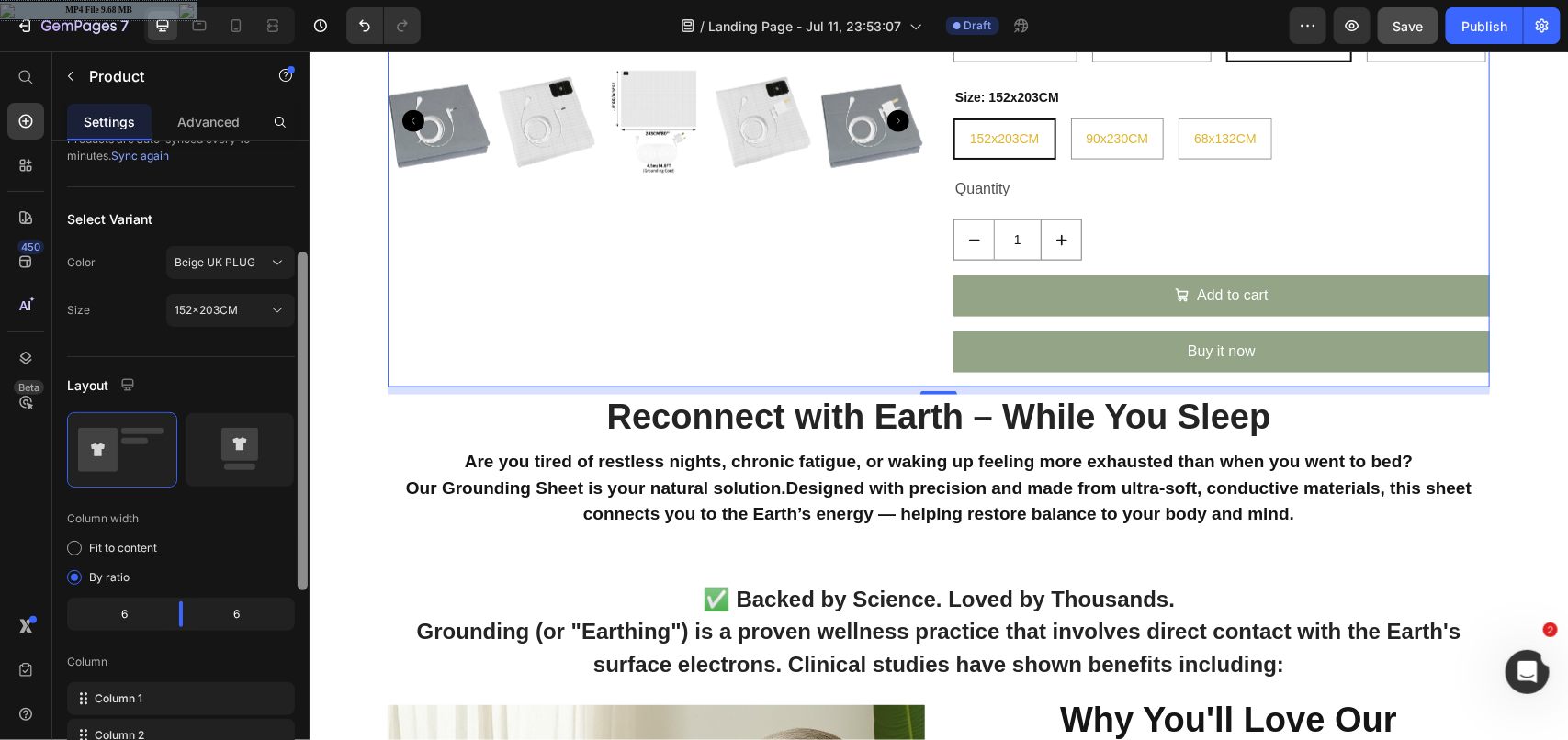 scroll, scrollTop: 157, scrollLeft: 0, axis: vertical 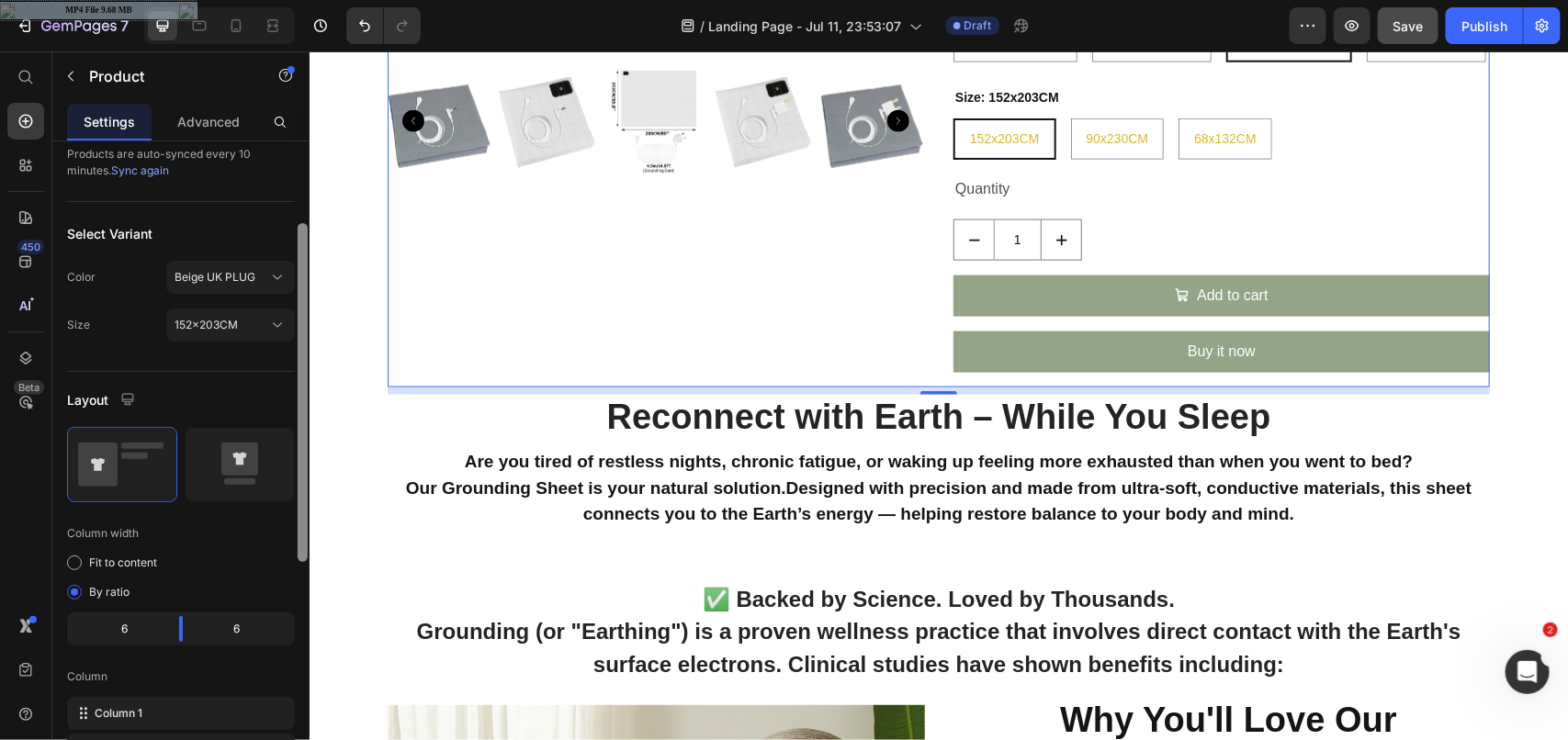 drag, startPoint x: 299, startPoint y: 501, endPoint x: 297, endPoint y: 266, distance: 235.0085 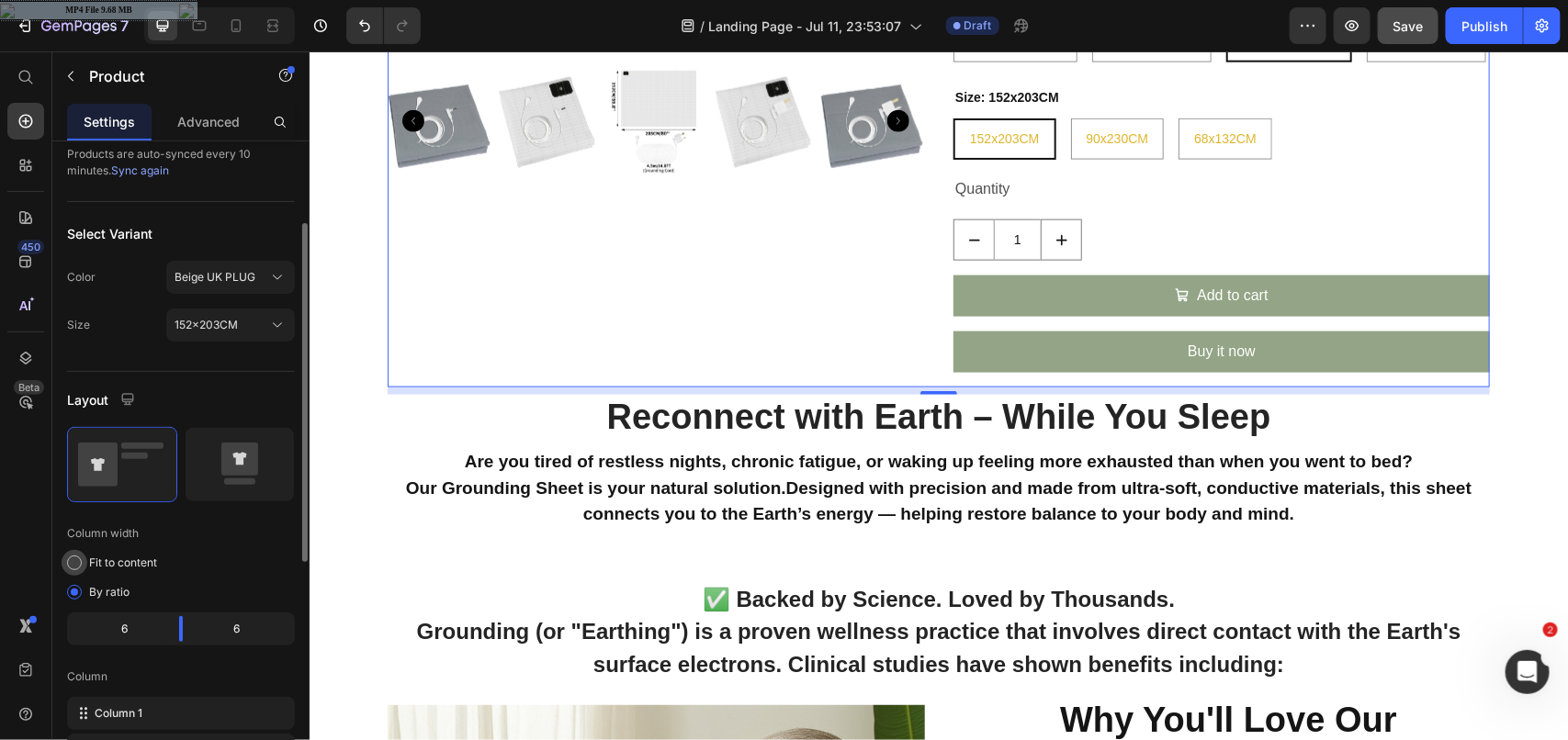 click at bounding box center [74, 563] 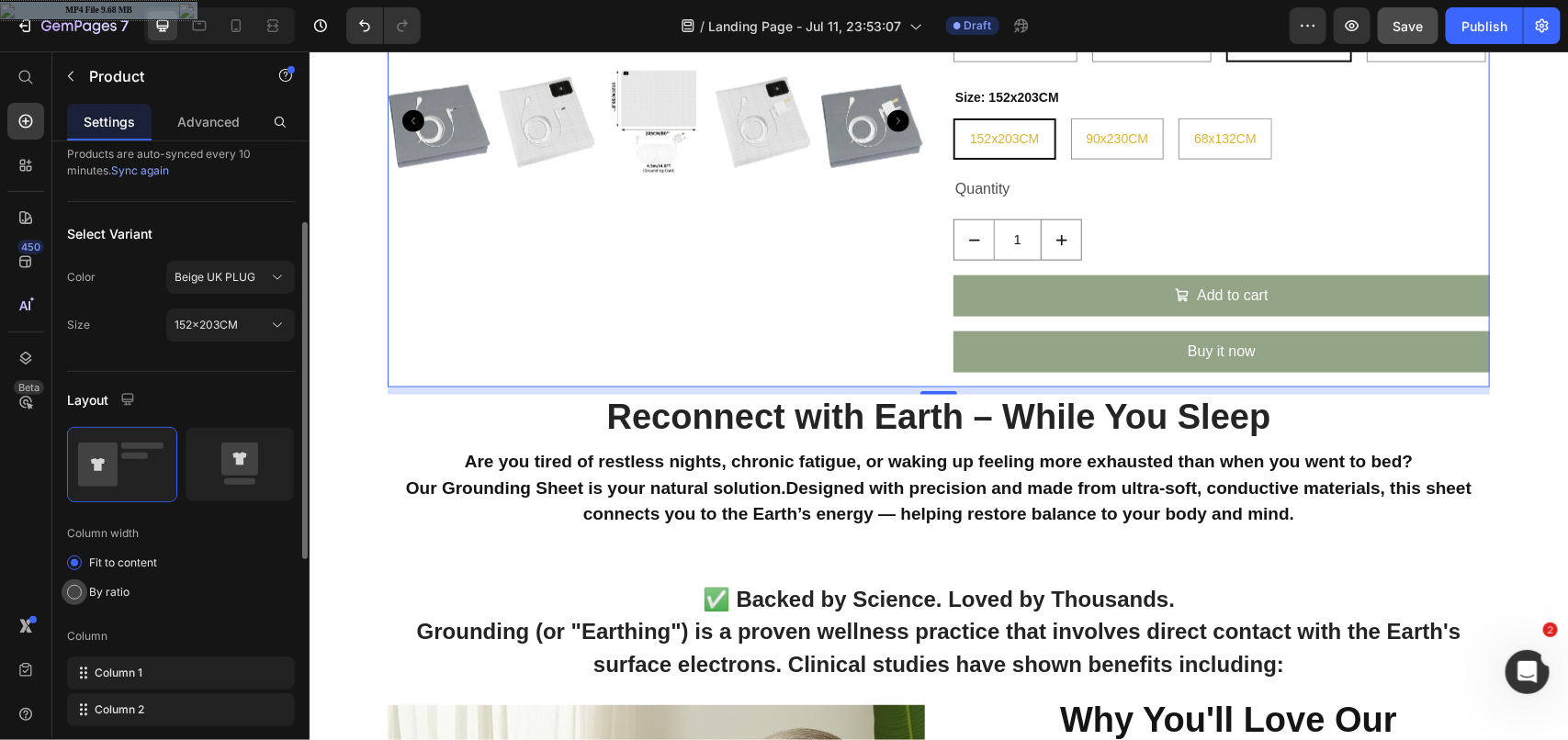 drag, startPoint x: 75, startPoint y: 590, endPoint x: 10, endPoint y: 289, distance: 307.9383 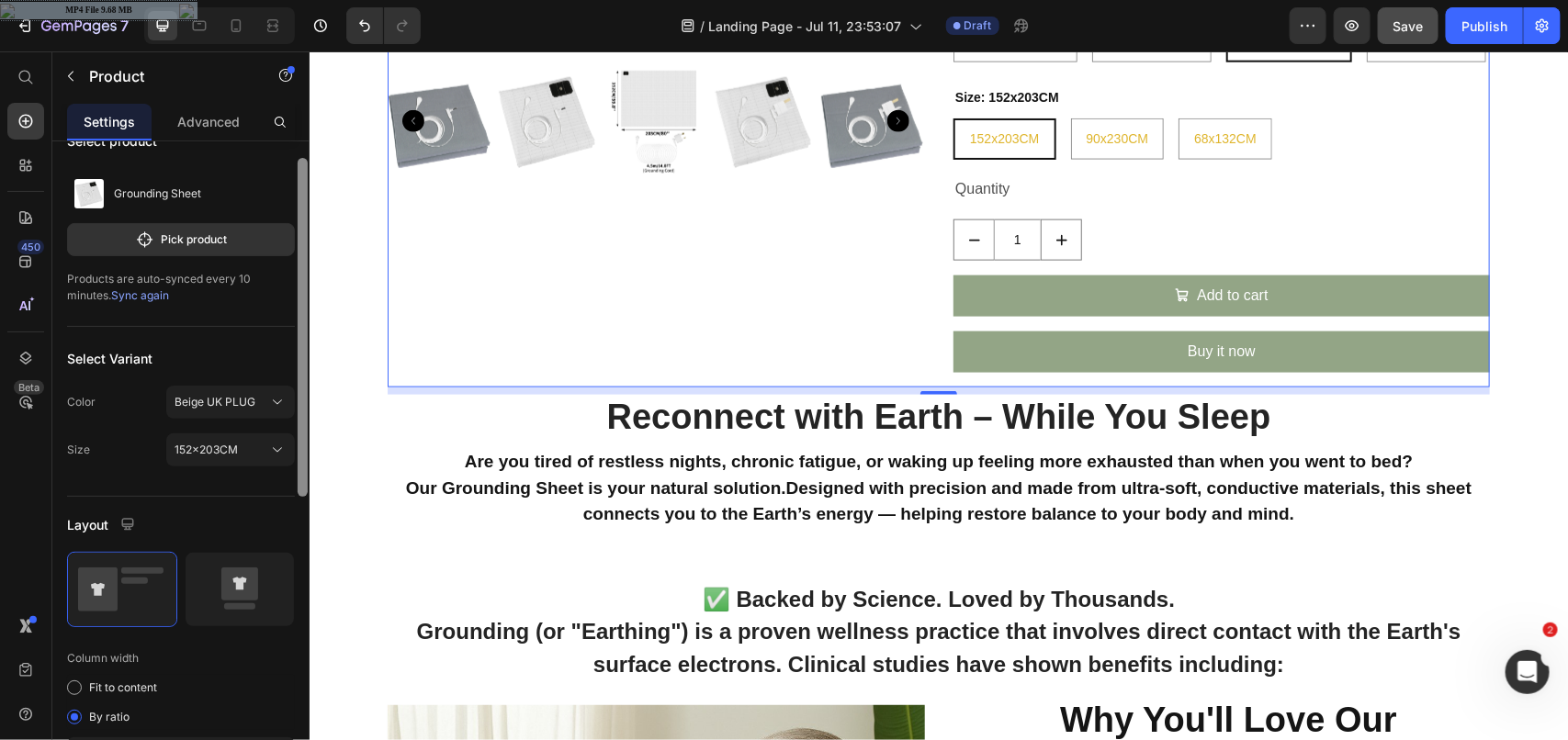 scroll, scrollTop: 0, scrollLeft: 0, axis: both 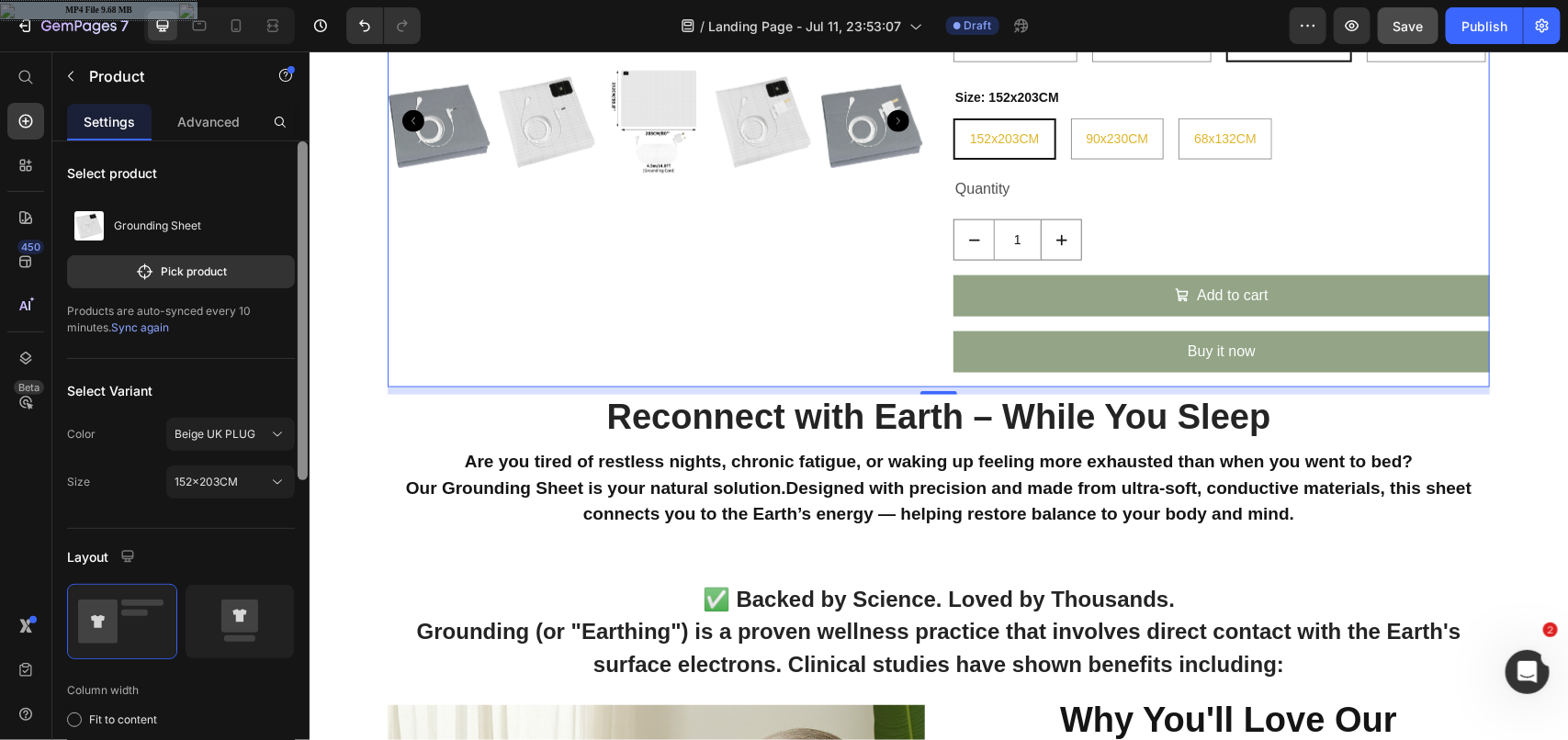 drag, startPoint x: 304, startPoint y: 329, endPoint x: 266, endPoint y: 148, distance: 184.94594 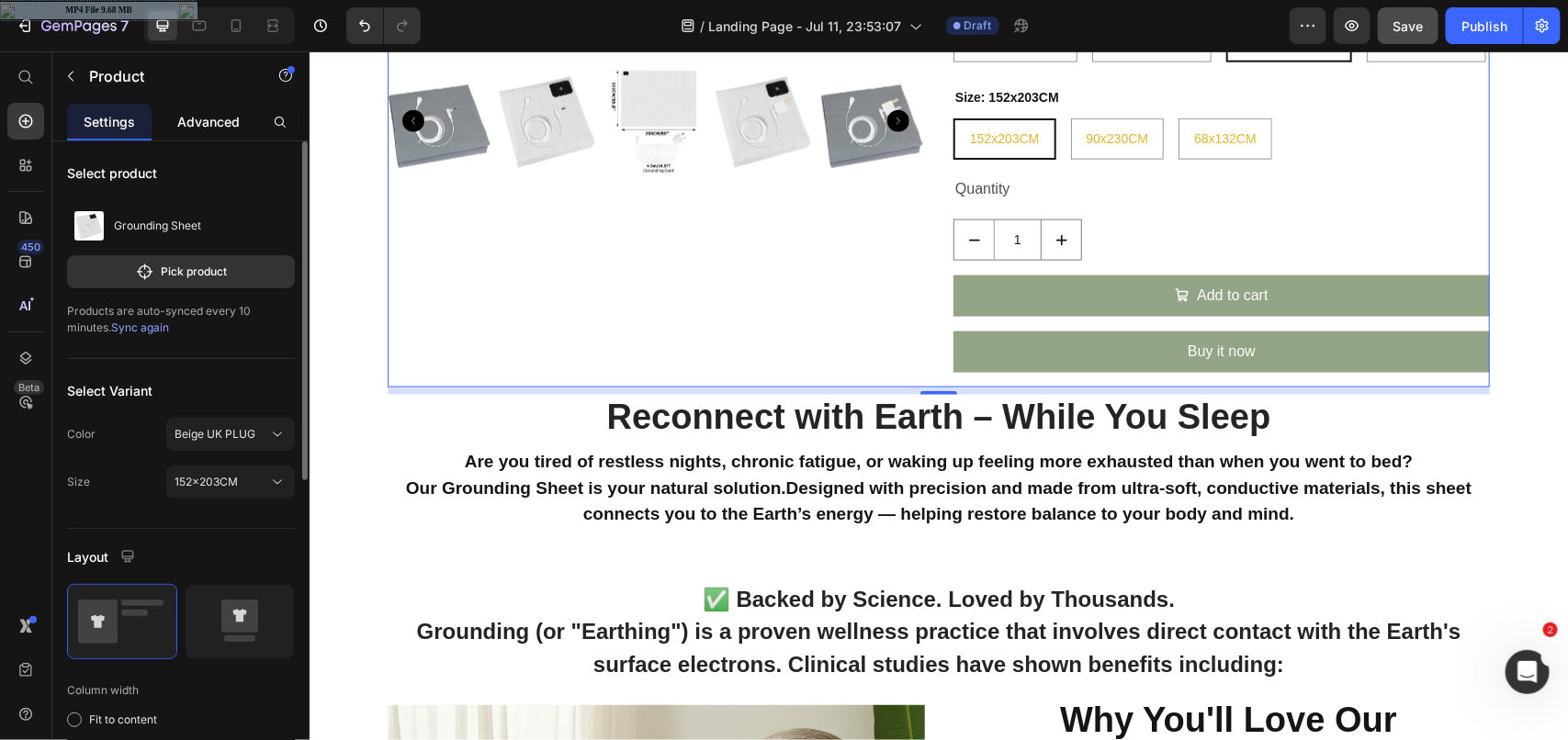 click on "Advanced" at bounding box center [209, 121] 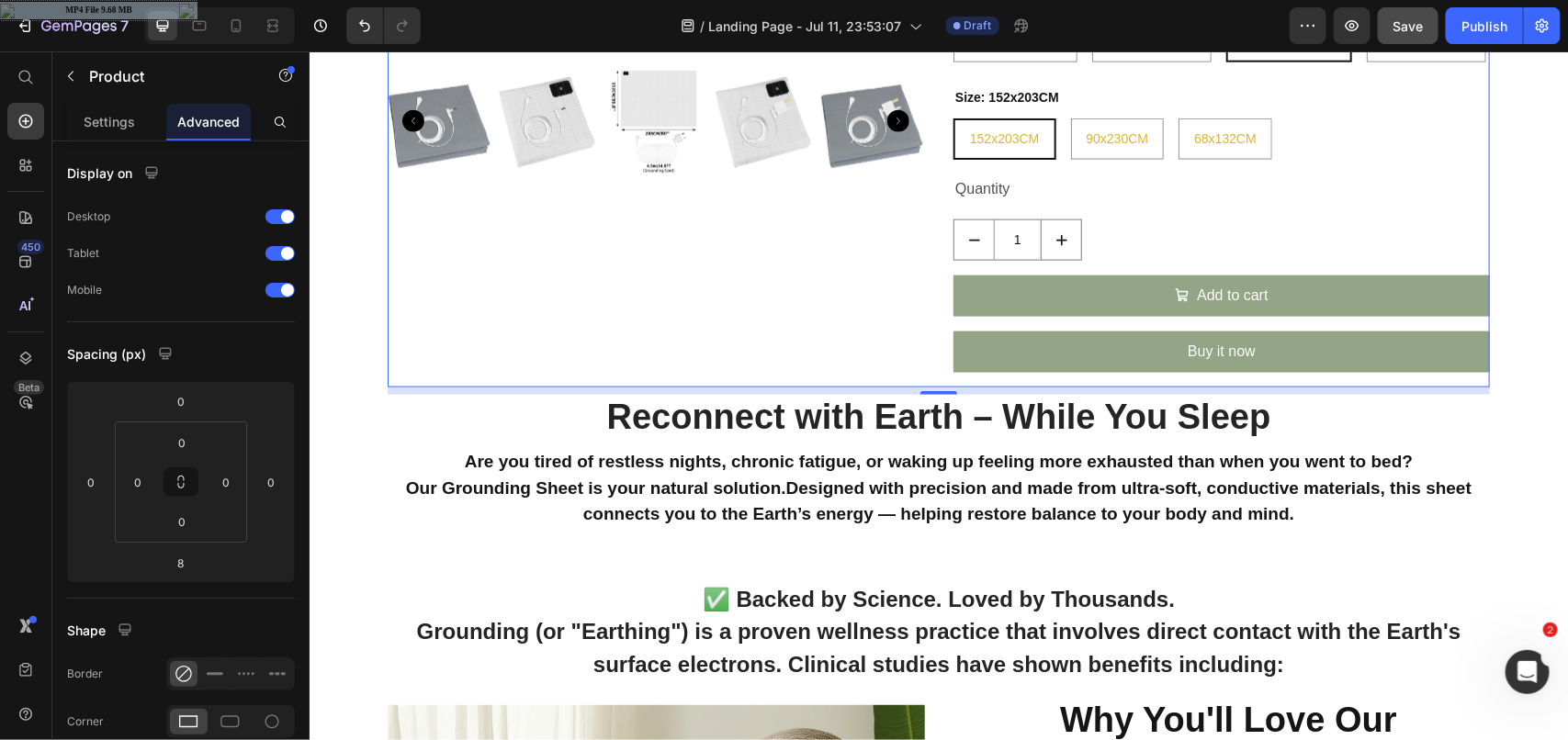 scroll, scrollTop: 516, scrollLeft: 0, axis: vertical 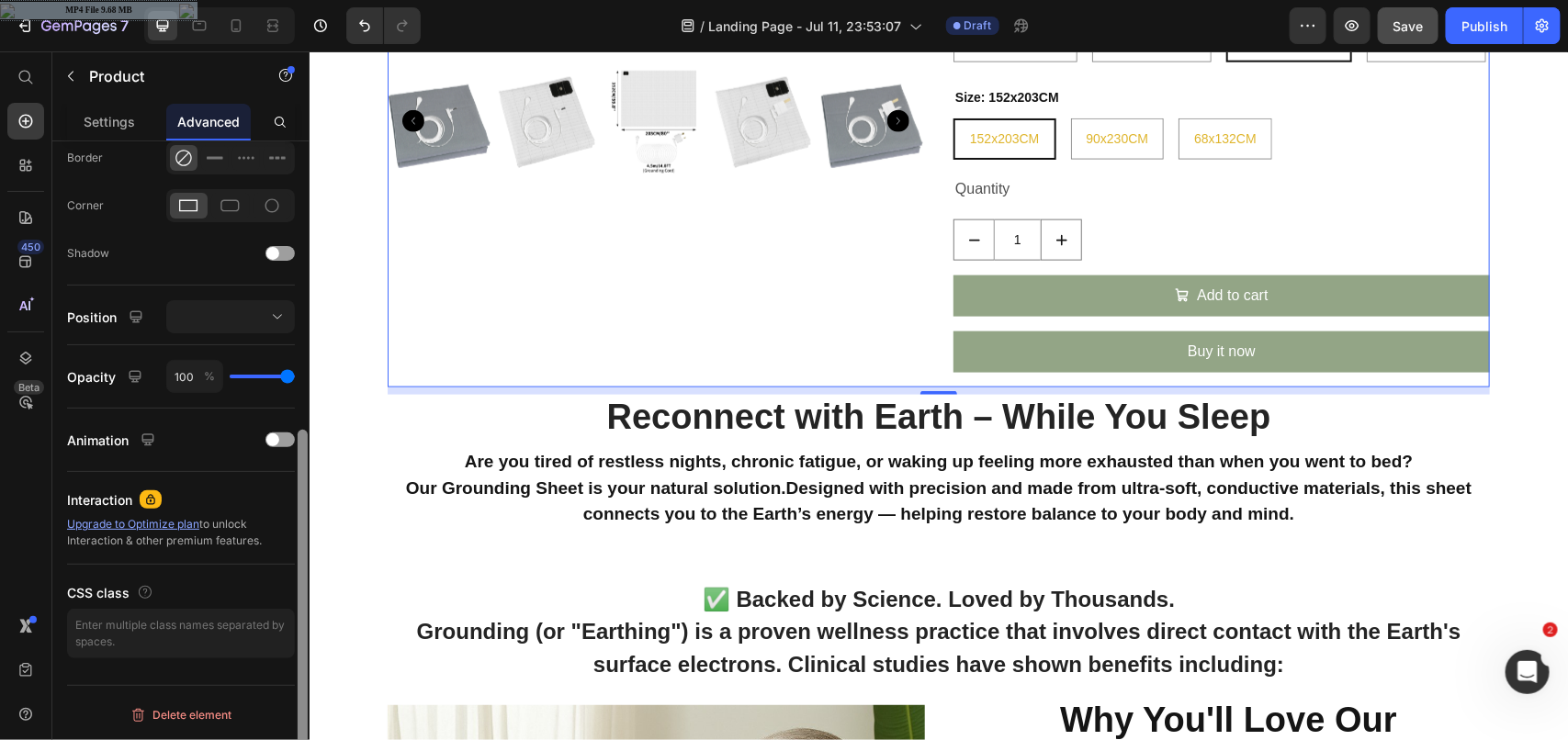 drag, startPoint x: 308, startPoint y: 205, endPoint x: 304, endPoint y: 446, distance: 241.03319 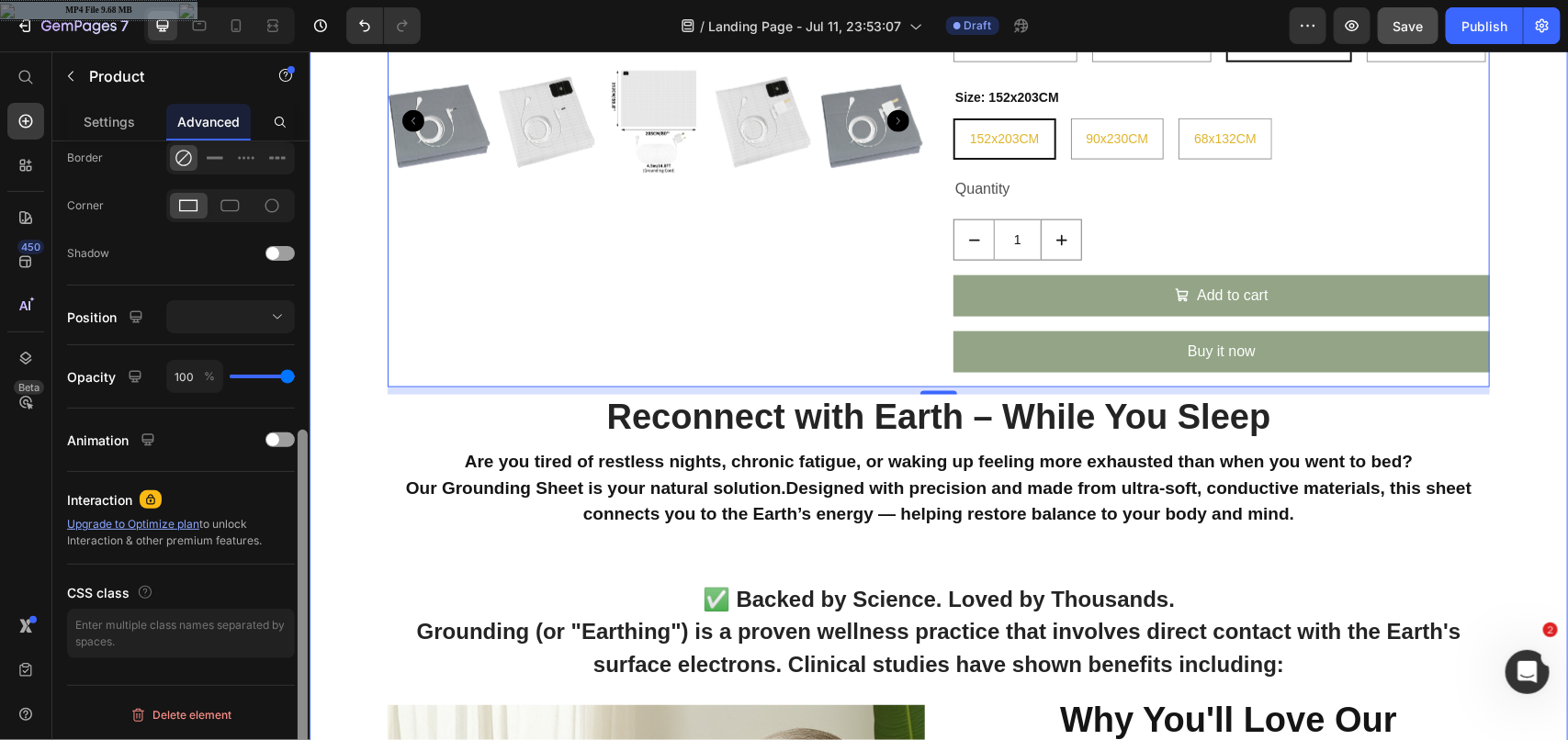 drag, startPoint x: 613, startPoint y: 497, endPoint x: 309, endPoint y: 507, distance: 304.16443 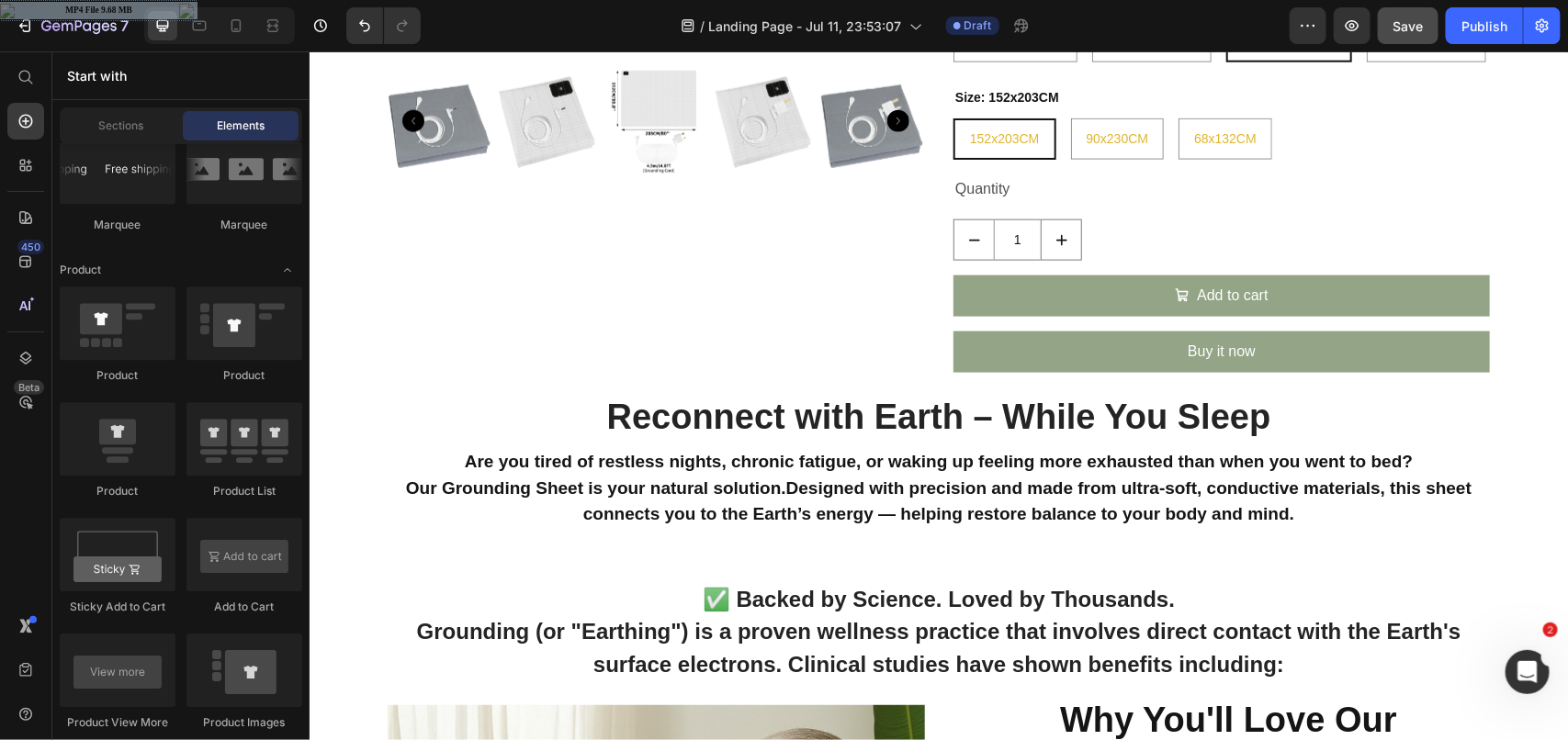 scroll, scrollTop: 0, scrollLeft: 0, axis: both 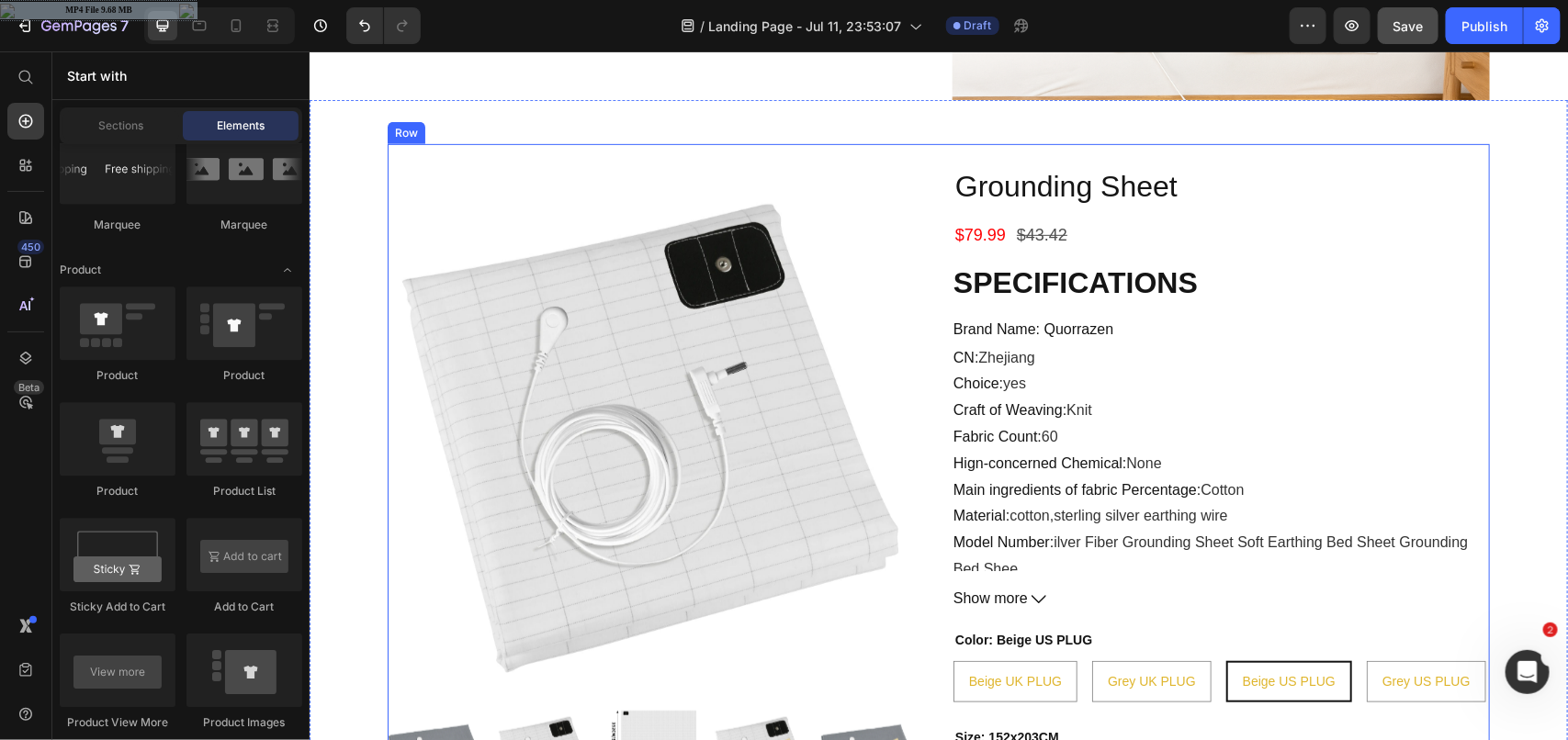 click on "Row" at bounding box center [405, 132] 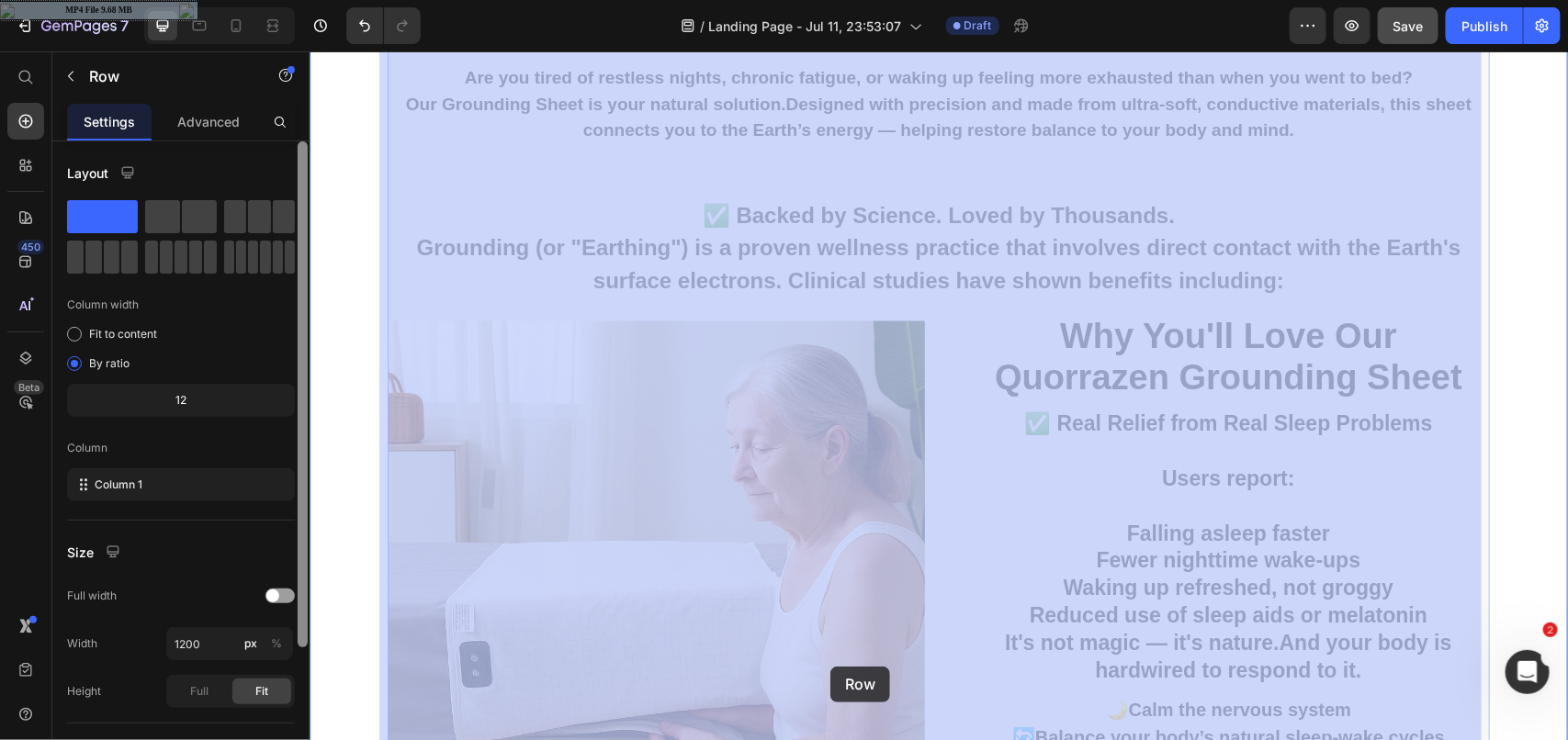 scroll, scrollTop: 1407, scrollLeft: 0, axis: vertical 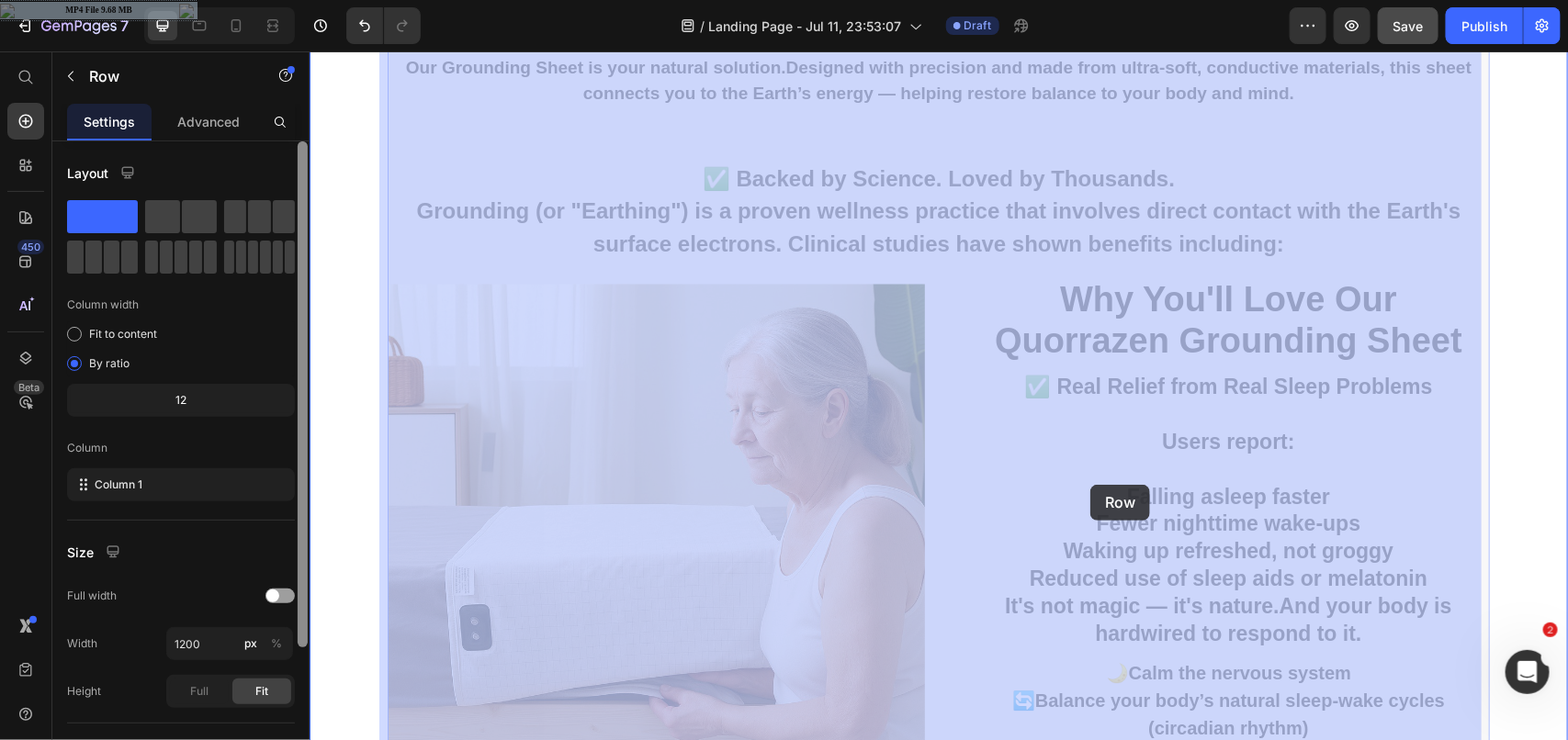 drag, startPoint x: 415, startPoint y: 126, endPoint x: 1089, endPoint y: 484, distance: 763.1776 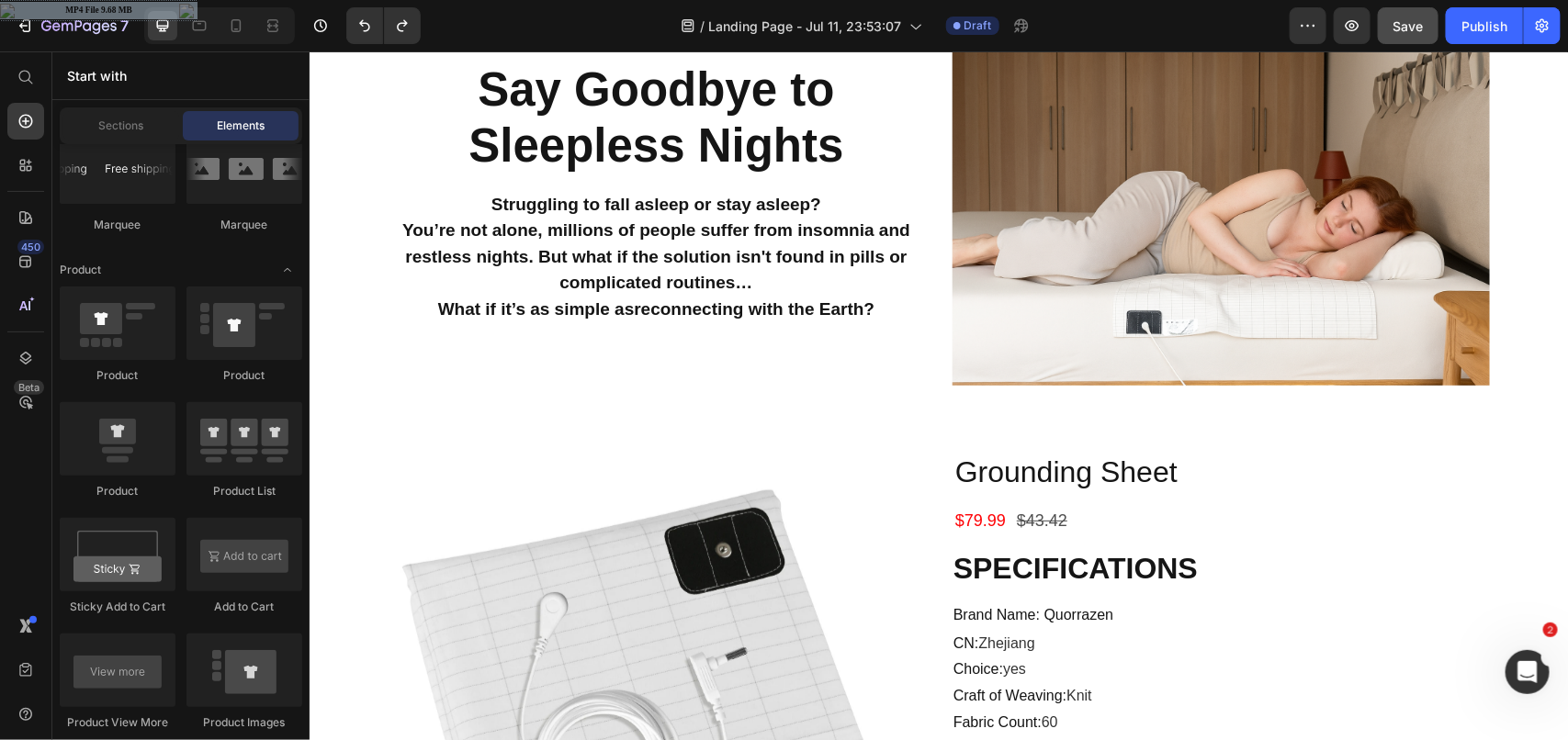 scroll, scrollTop: 18, scrollLeft: 0, axis: vertical 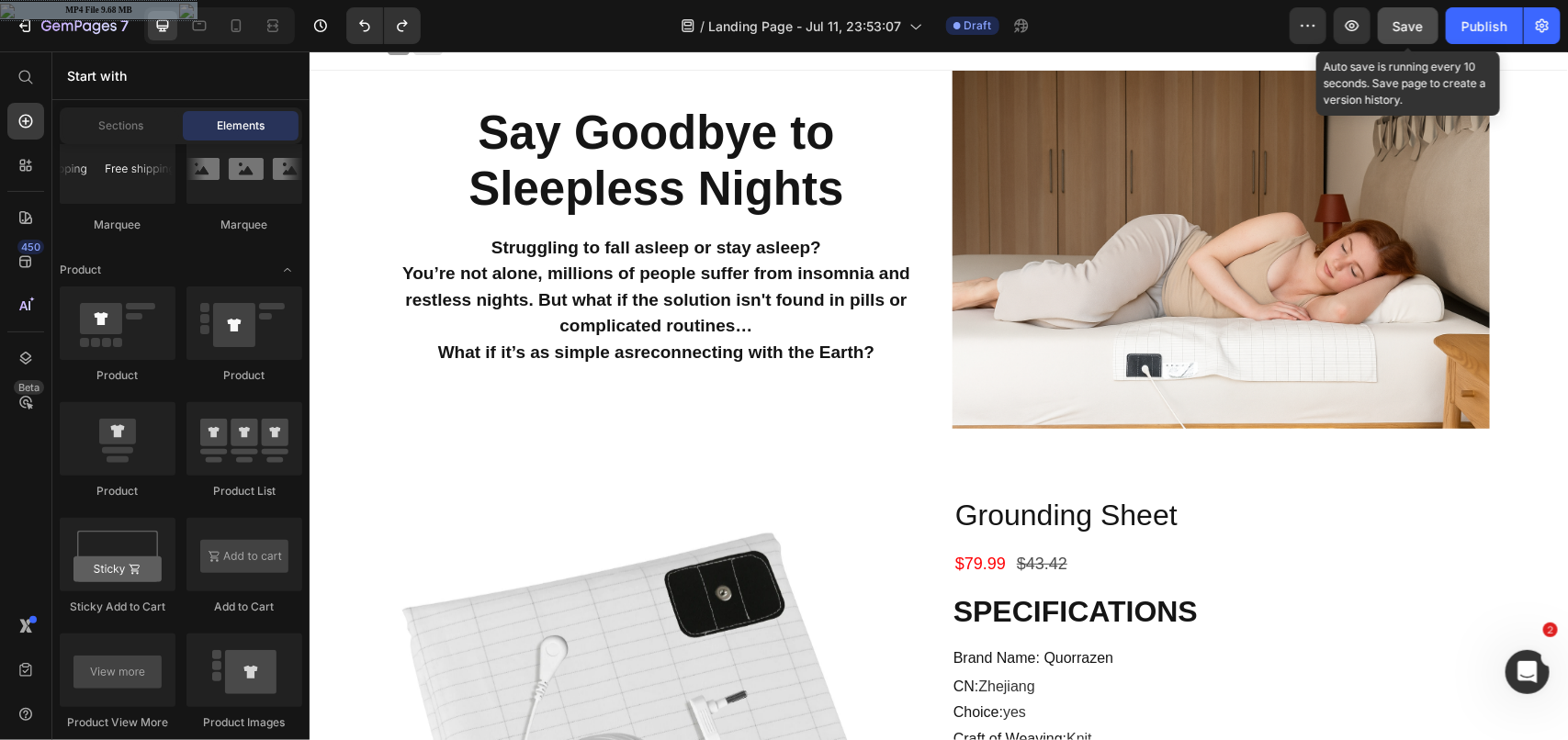 click on "Save" at bounding box center (1408, 26) 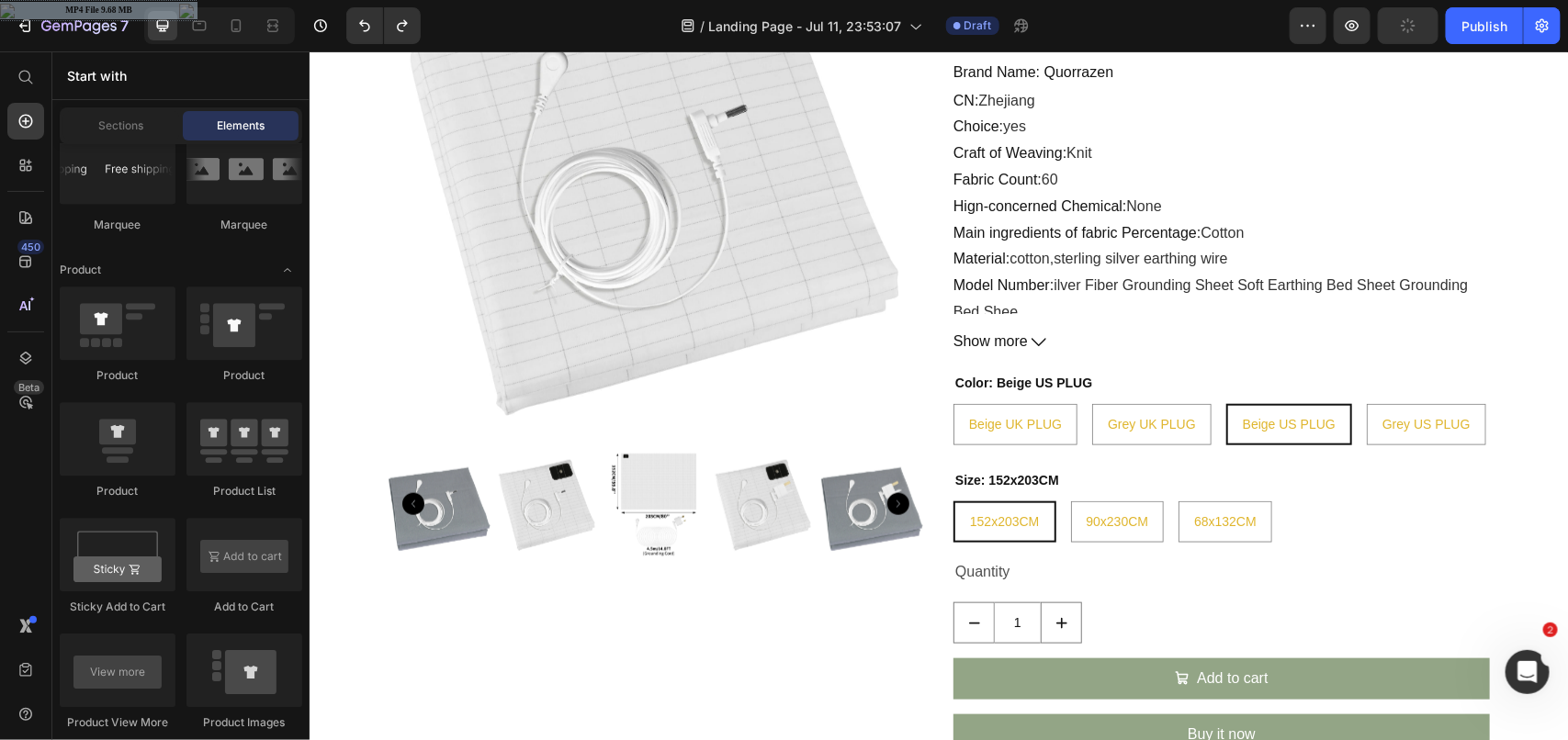 scroll, scrollTop: 746, scrollLeft: 0, axis: vertical 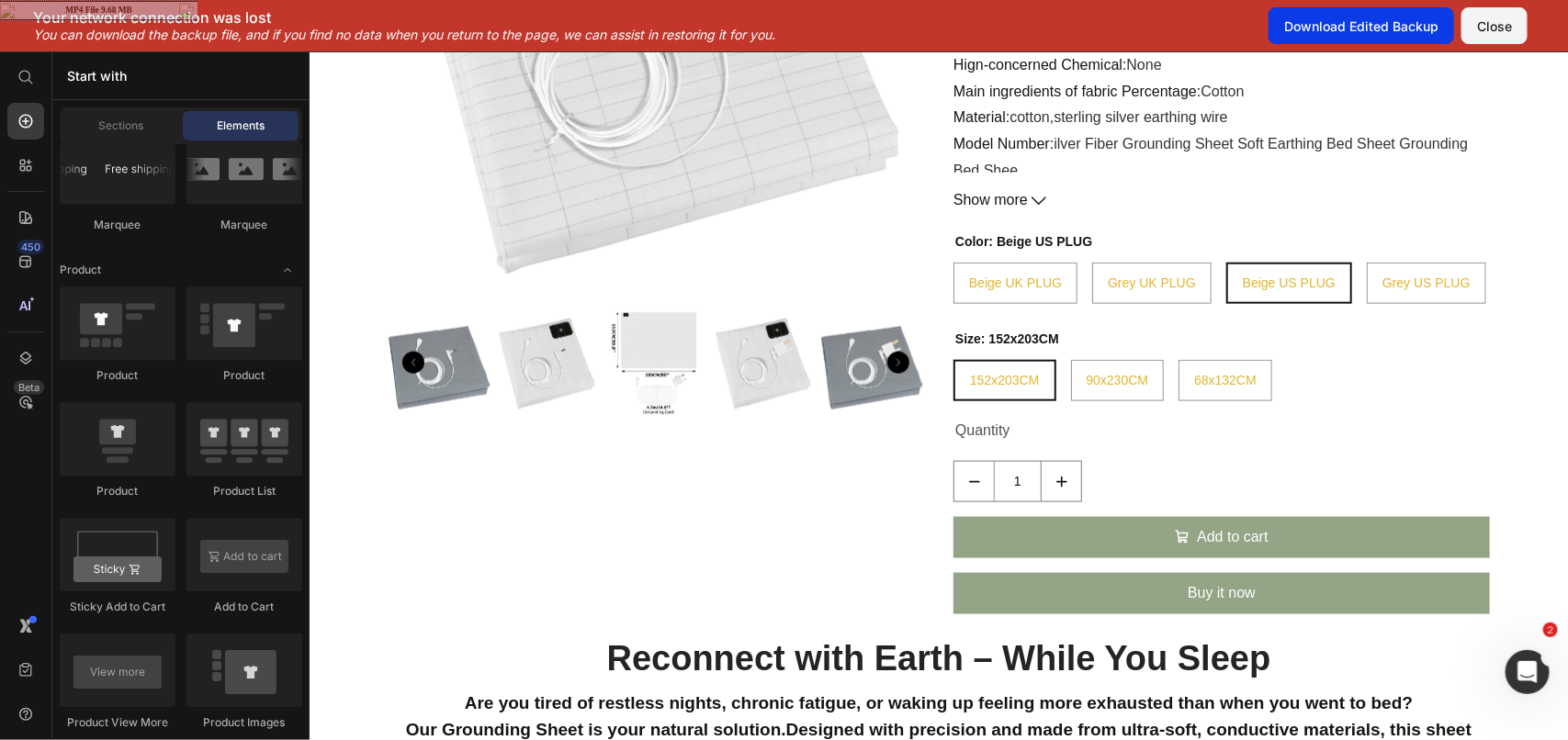 click on "Download Edited Backup" at bounding box center [1361, 26] 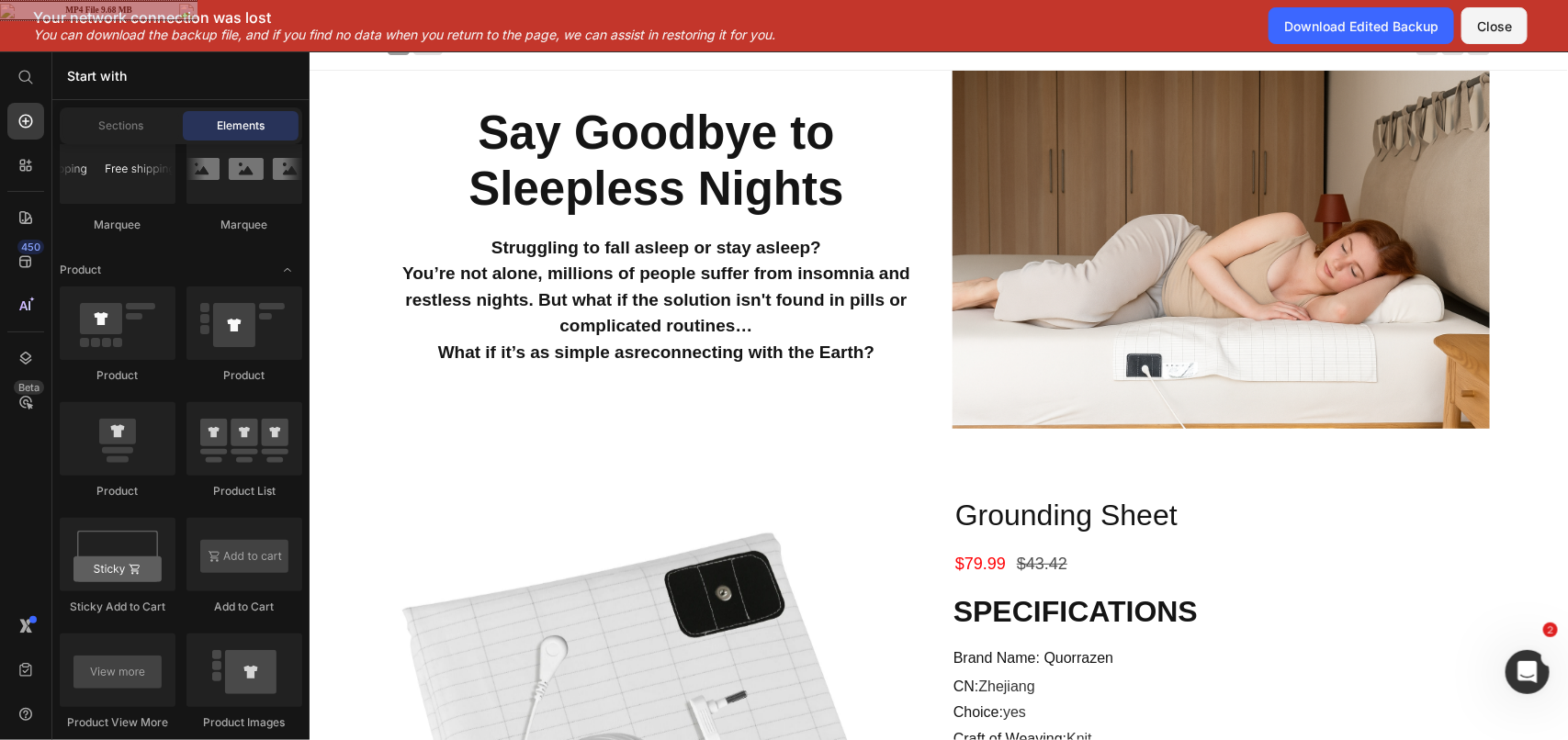 scroll, scrollTop: 0, scrollLeft: 0, axis: both 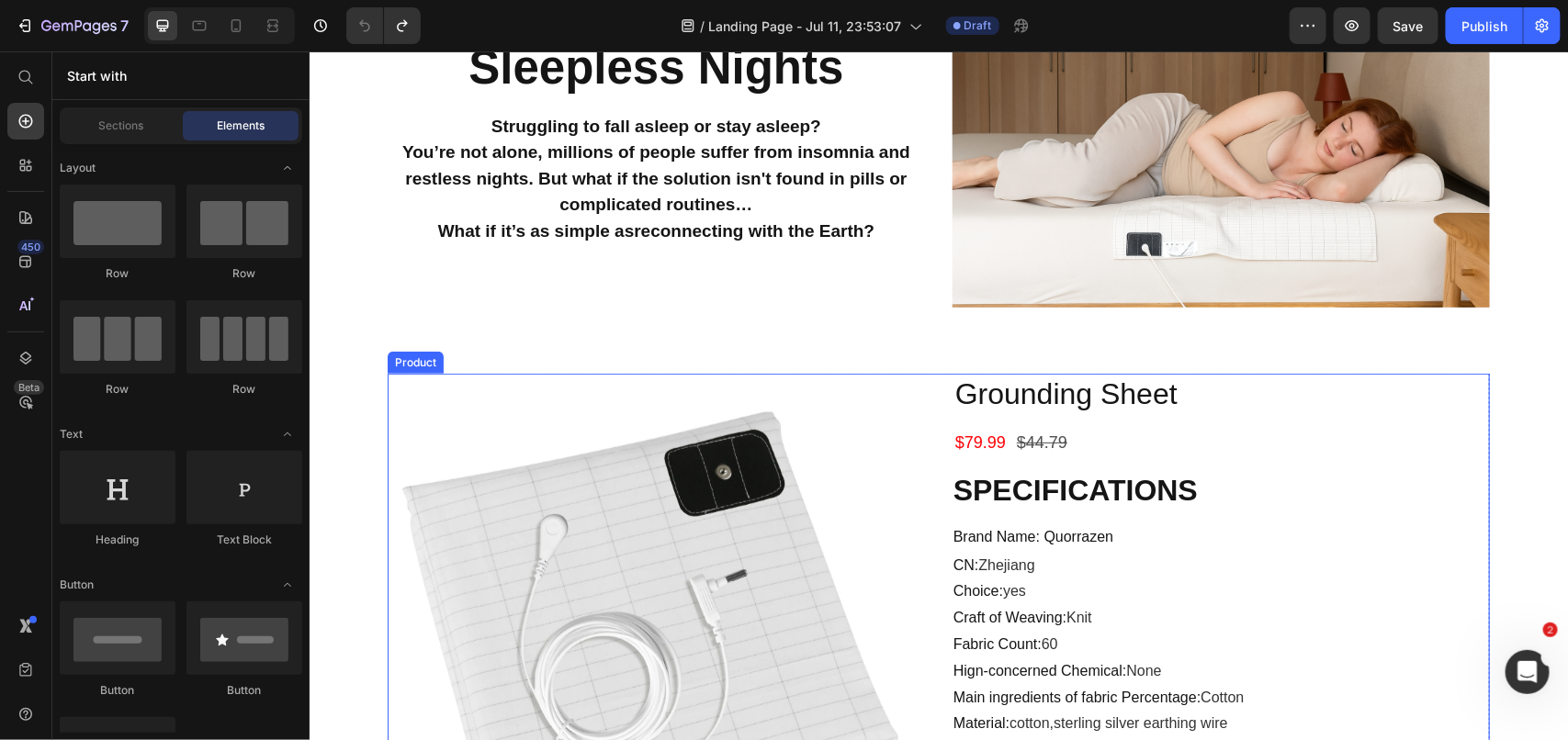 click on "Grounding Sheet Product Title $79.99 Product Price $44.79 Product Price Row SPECIFICATIONS
Brand Name : Quorrazen
CN :  [PROVINCE]
Choice :  yes
Craft of Weaving :  Knit
Fabric Count :  60
Hign-concerned Chemical :  None
Main ingredients of fabric Percentage :  Cotton
Material :  cotton,sterling silver earthing wire
Model Number :  ilver Fiber Grounding Sheet Soft Earthing Bed Sheet Grounding Bed Shee
Origin :  Mainland China
Pattern Type :  Solid
Style :  TWILL
Technics :  Woven
Thread Count :  200TC
Use :  Home,HOTEL
is_customized :  No
【GROUNDING MAT】: This earthing mat is made from 90% grade A organic cotton fabric and 10% sterling silver earthing wire. It measures 68×132 cm and includes an earth wire for connection to UK sockets. Comfortable and durable
Show more Product Description Color: Beige UK PLUG Beige UK PLUG Beige UK PLUG Beige UK PLUG Grey UK PLUG Grey UK PLUG Grey UK PLUG Beige US PLUG Beige US PLUG Beige US PLUG Grey US PLUG Grey US PLUG 90x230CM" at bounding box center [1221, 803] 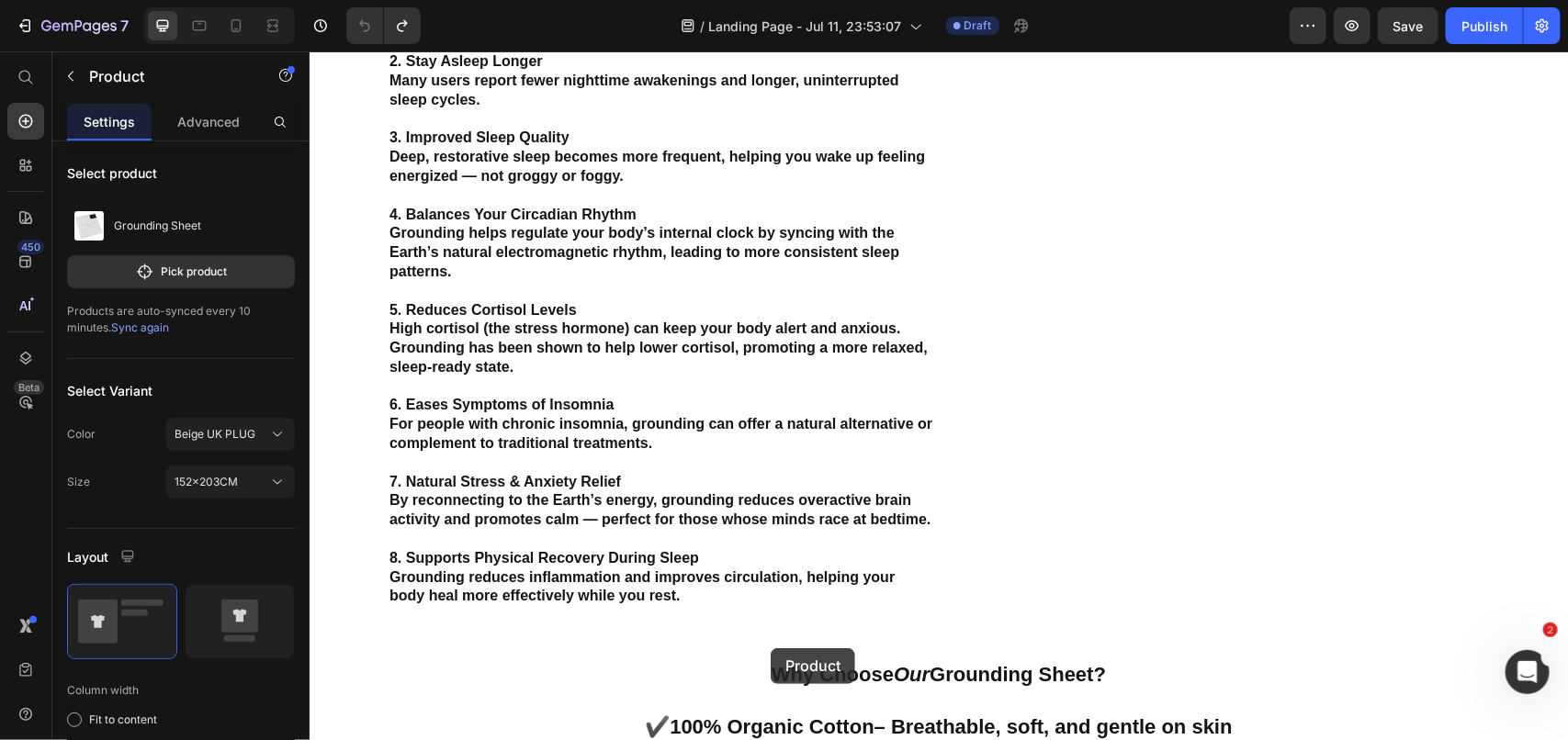 scroll, scrollTop: 4338, scrollLeft: 0, axis: vertical 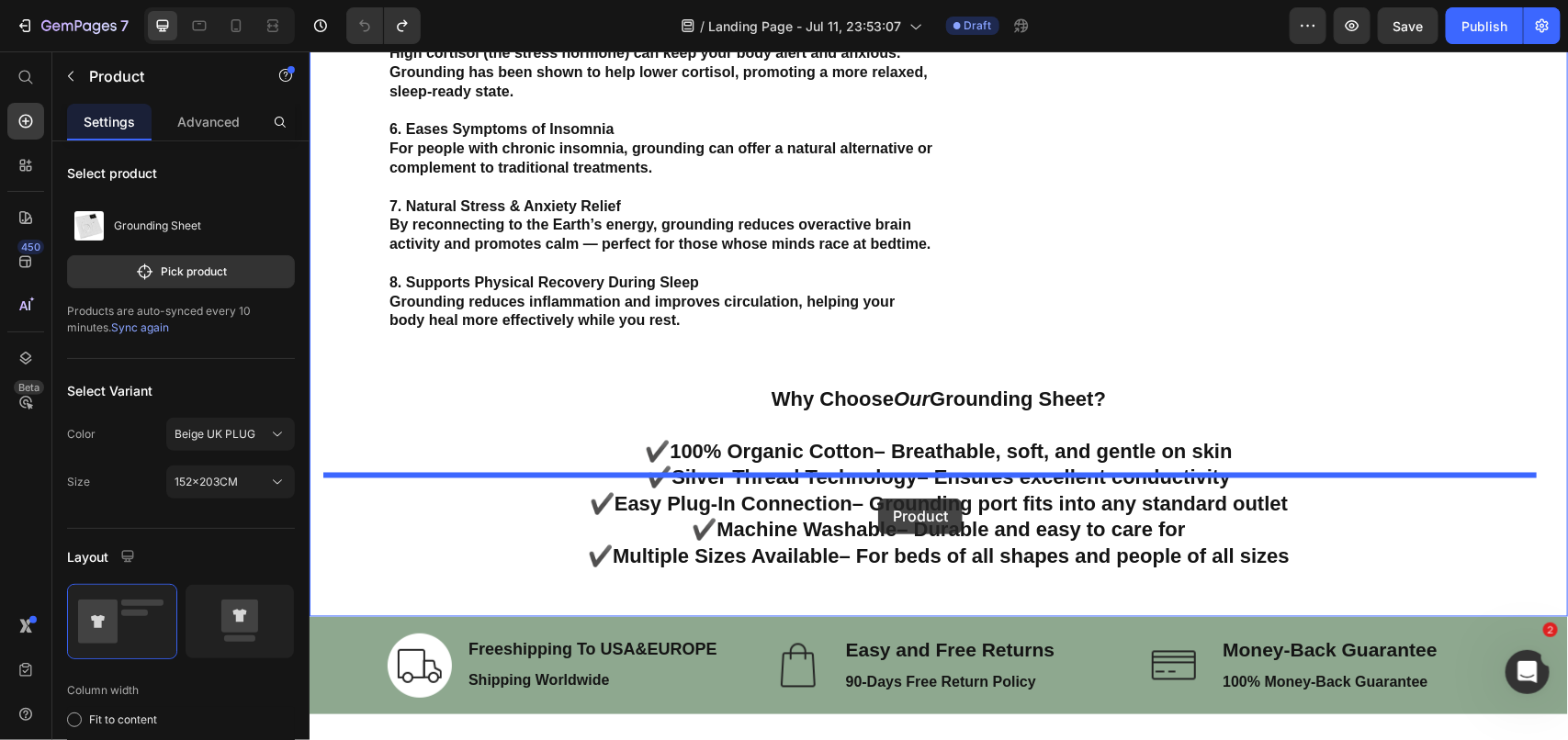 drag, startPoint x: 438, startPoint y: 355, endPoint x: 877, endPoint y: 498, distance: 461.70337 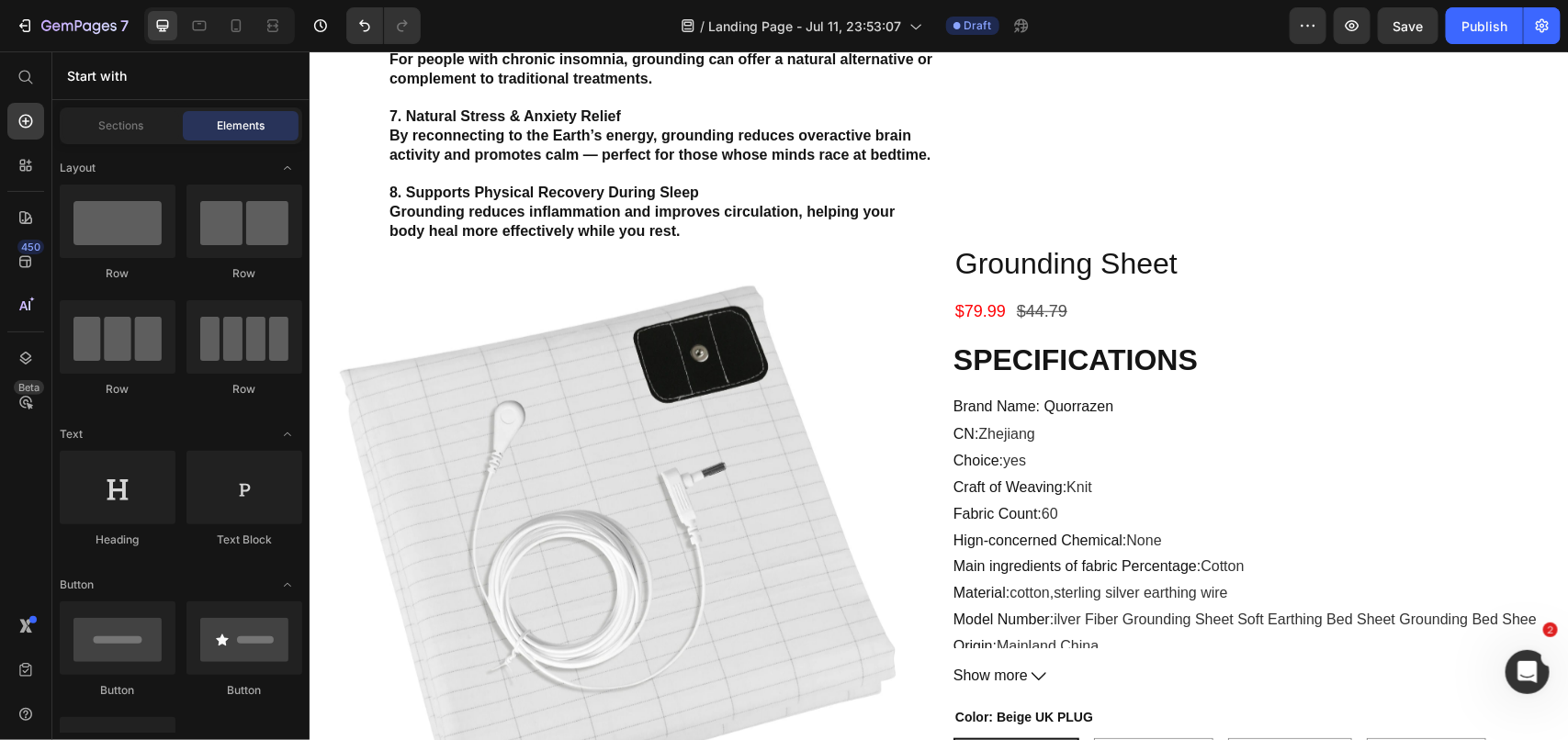 scroll, scrollTop: 3505, scrollLeft: 0, axis: vertical 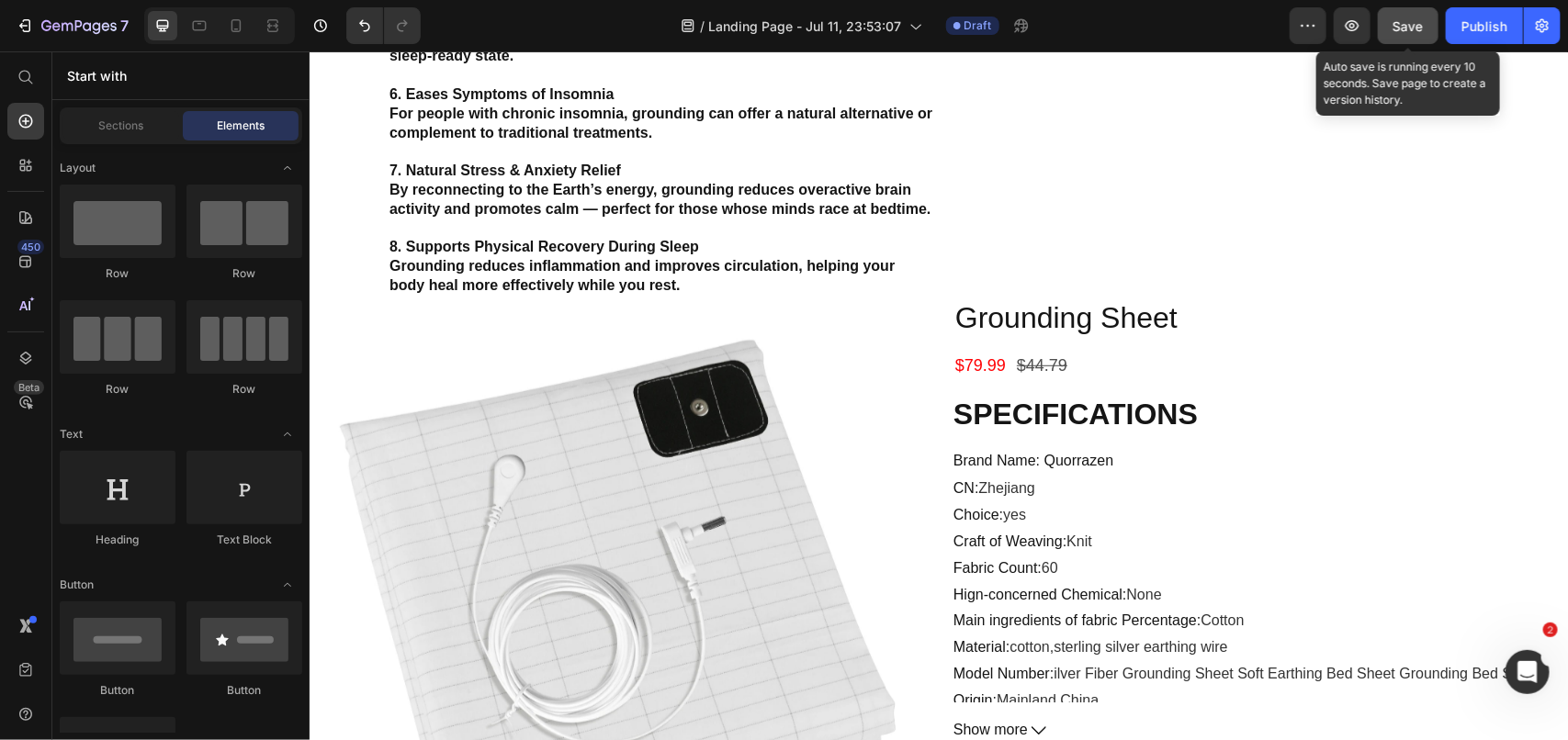 click on "Save" at bounding box center (1408, 26) 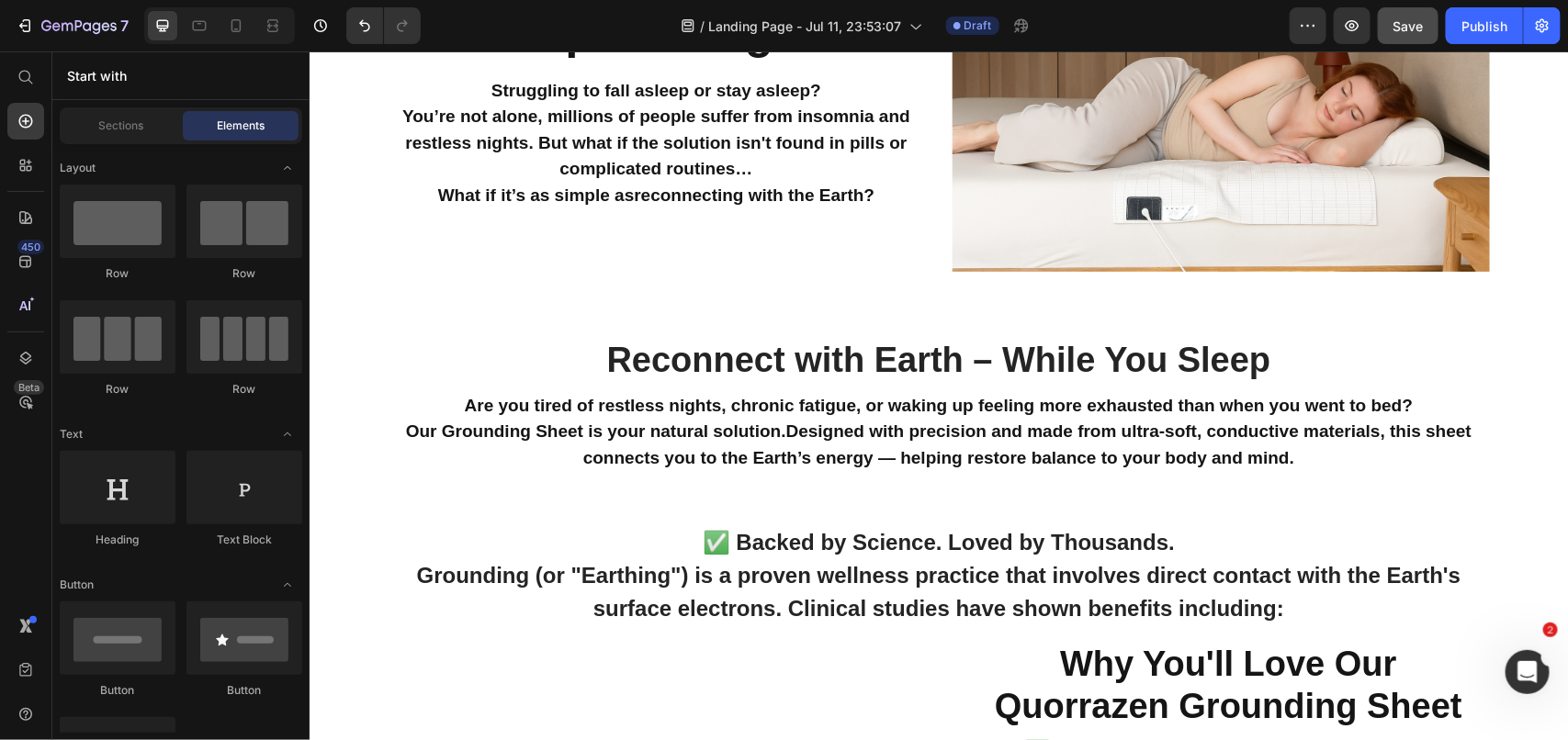 scroll, scrollTop: 153, scrollLeft: 0, axis: vertical 